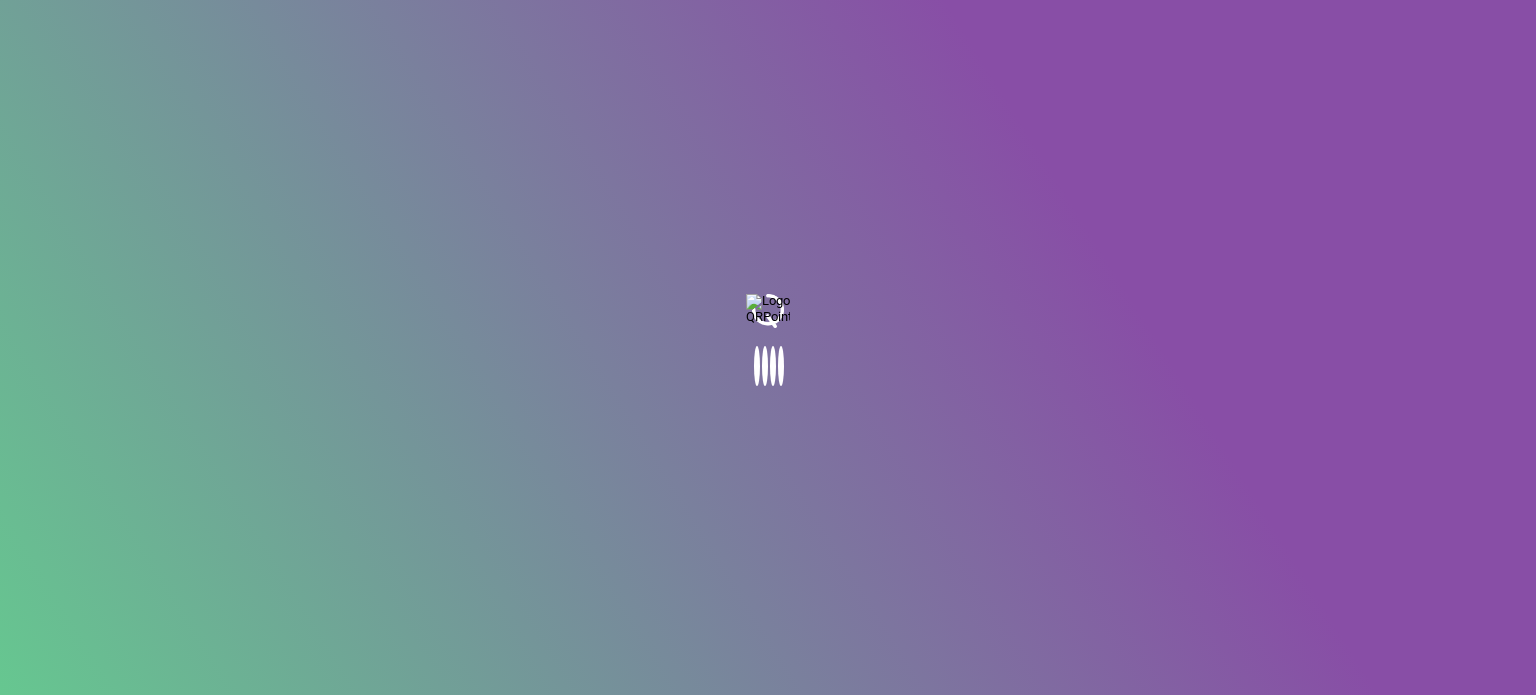 scroll, scrollTop: 0, scrollLeft: 0, axis: both 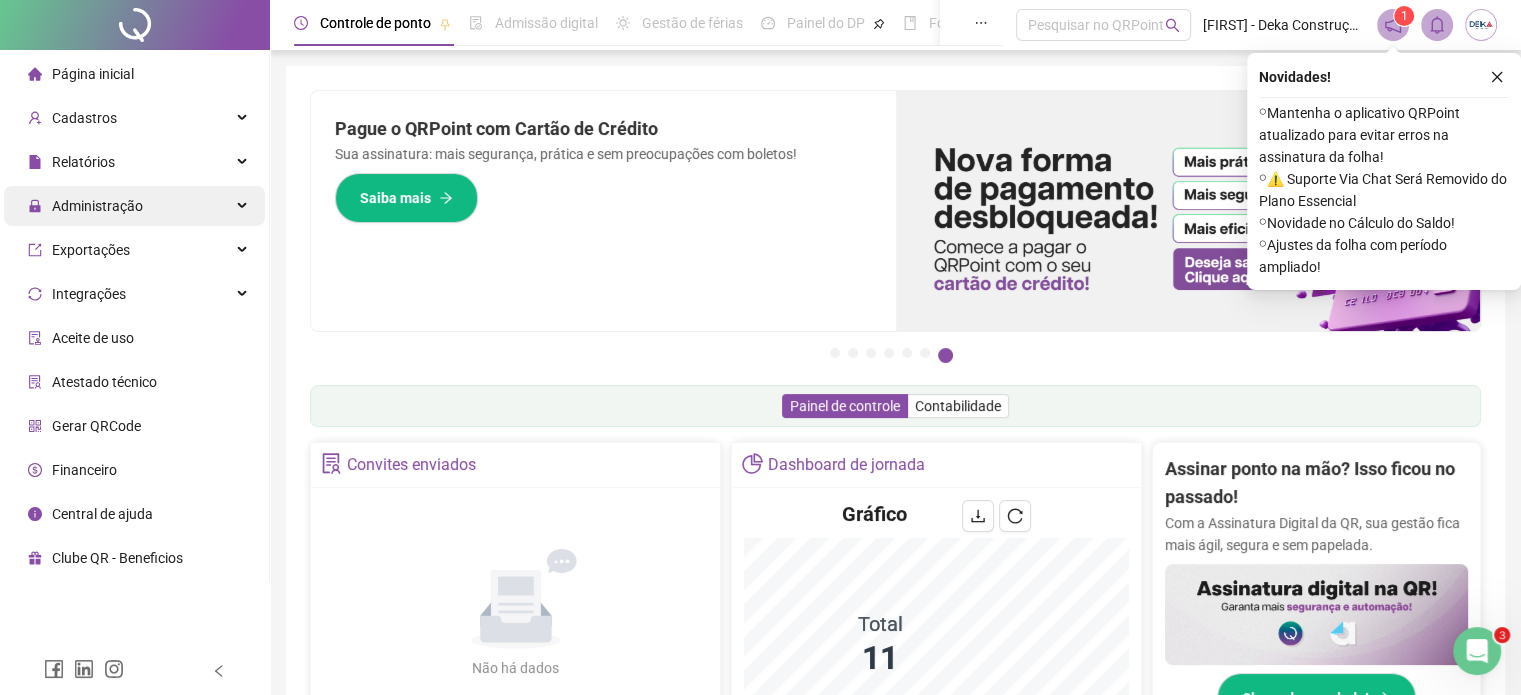 click on "Administração" at bounding box center [97, 206] 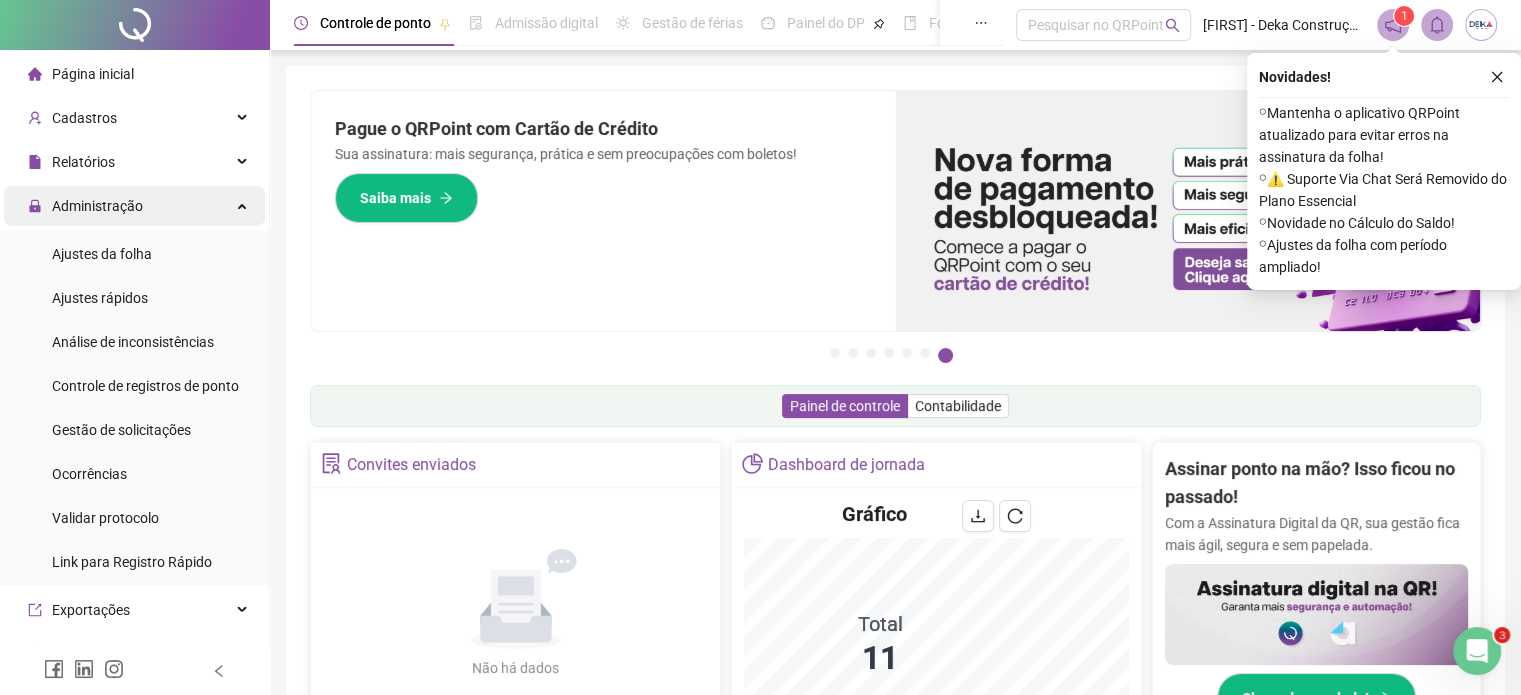 click on "Administração" at bounding box center (97, 206) 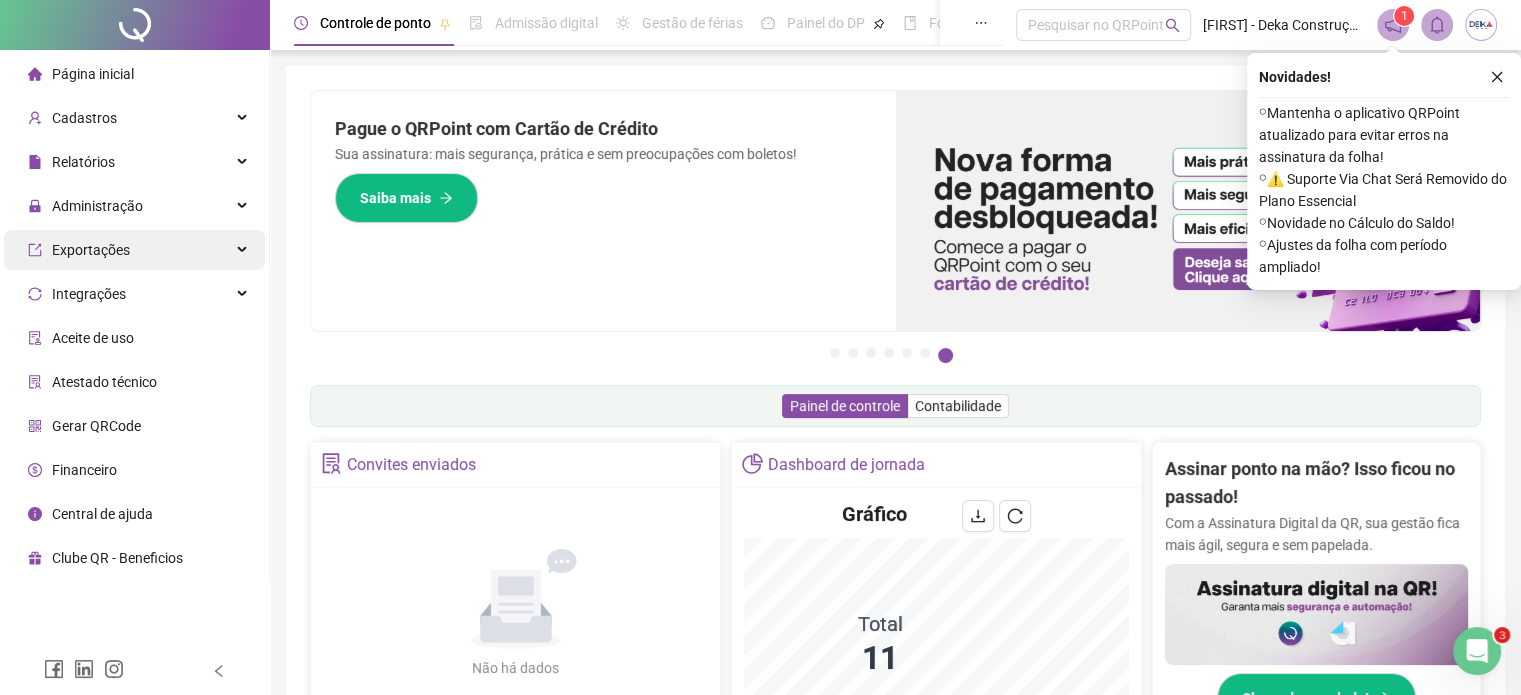 click on "Exportações" at bounding box center [79, 250] 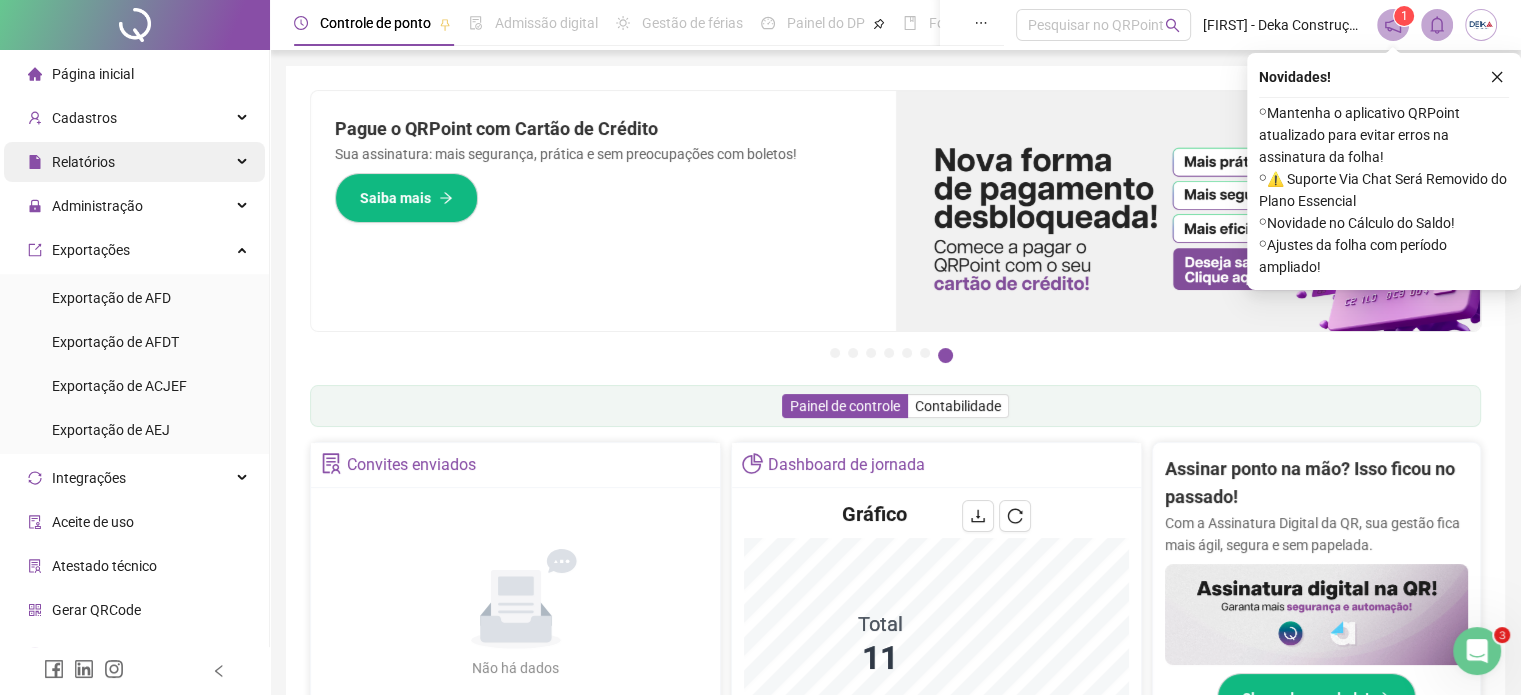 click on "Relatórios" at bounding box center (134, 162) 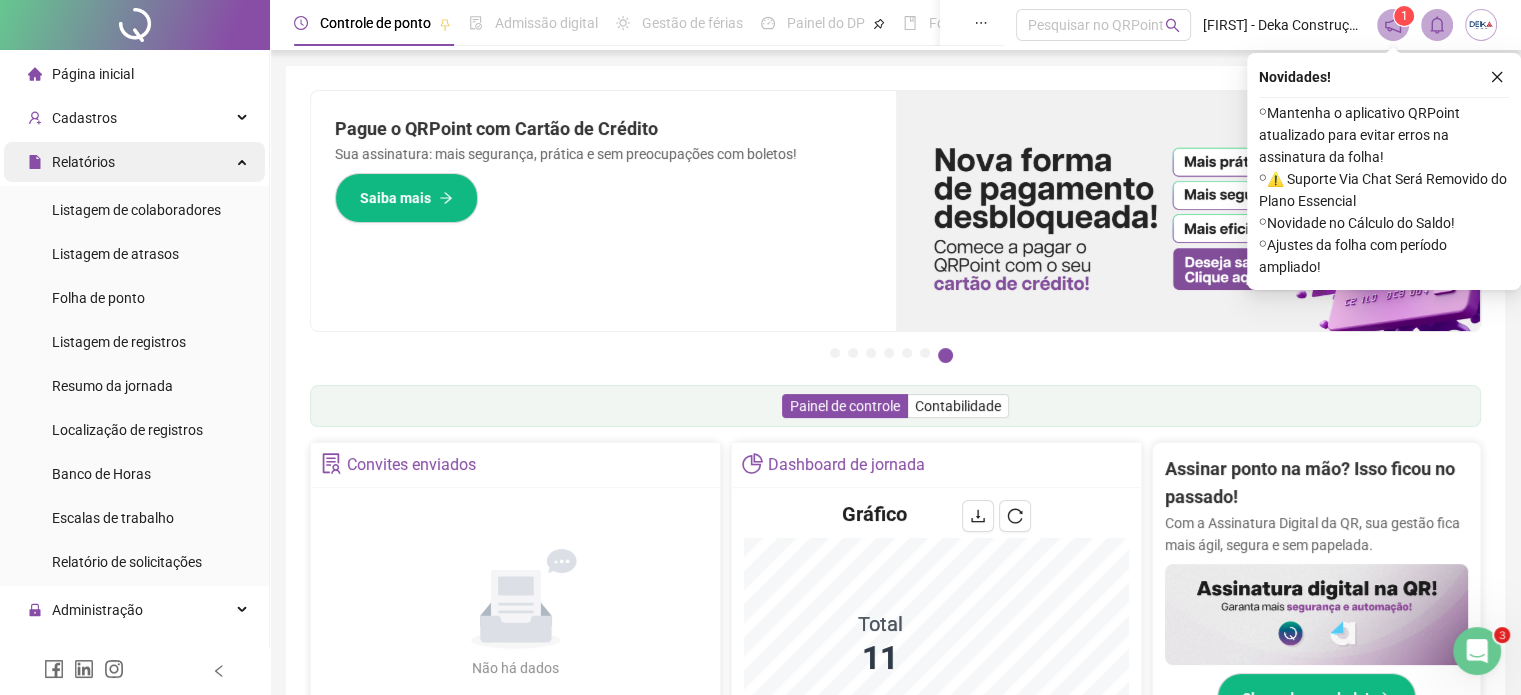 click on "Relatórios" at bounding box center [134, 162] 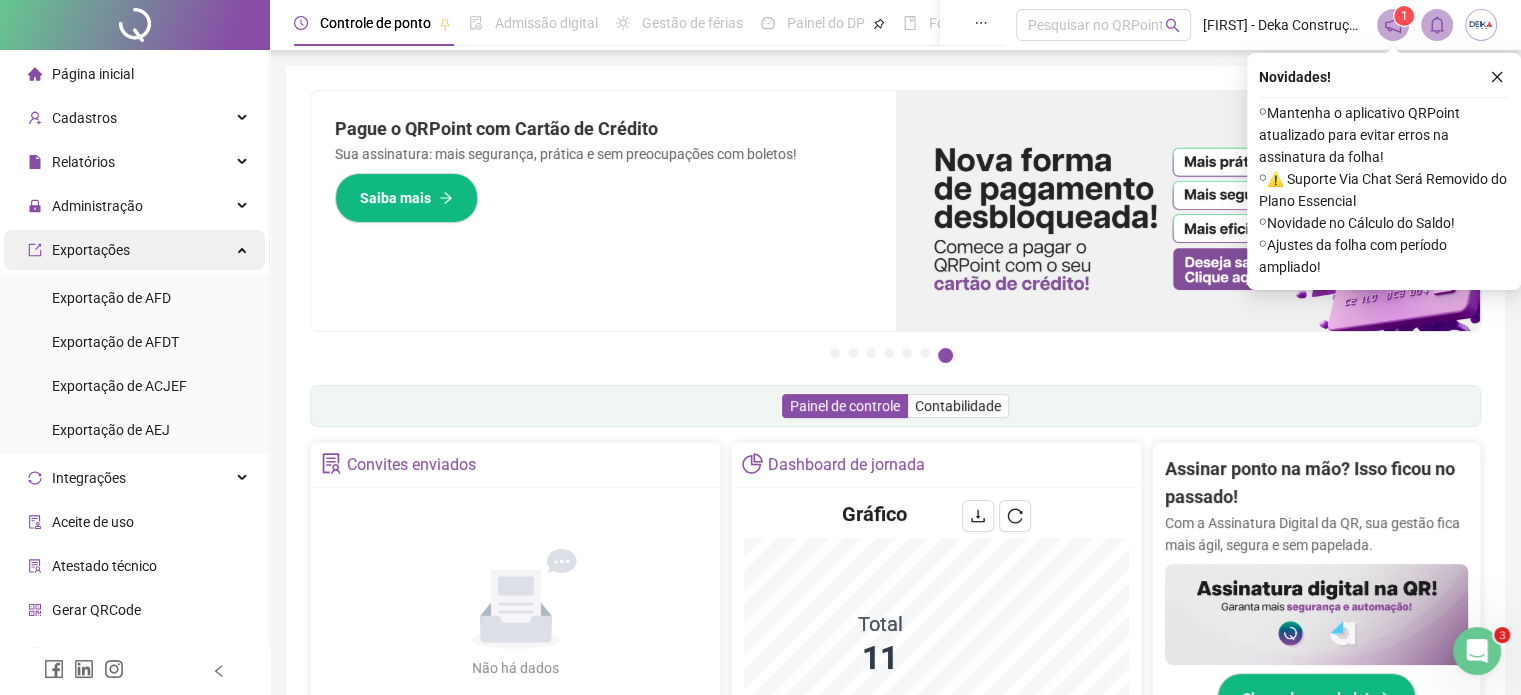 click on "Exportações" at bounding box center (134, 250) 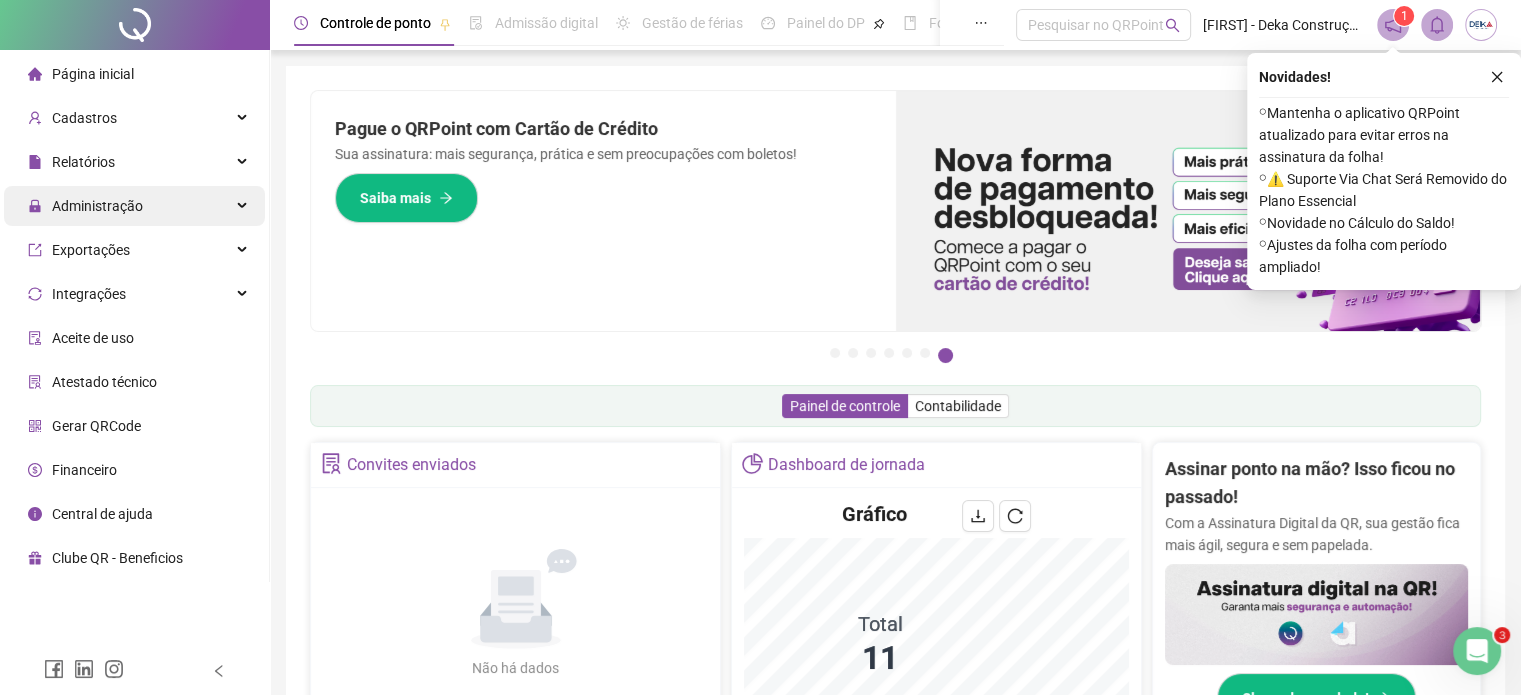 click on "Administração" at bounding box center [134, 206] 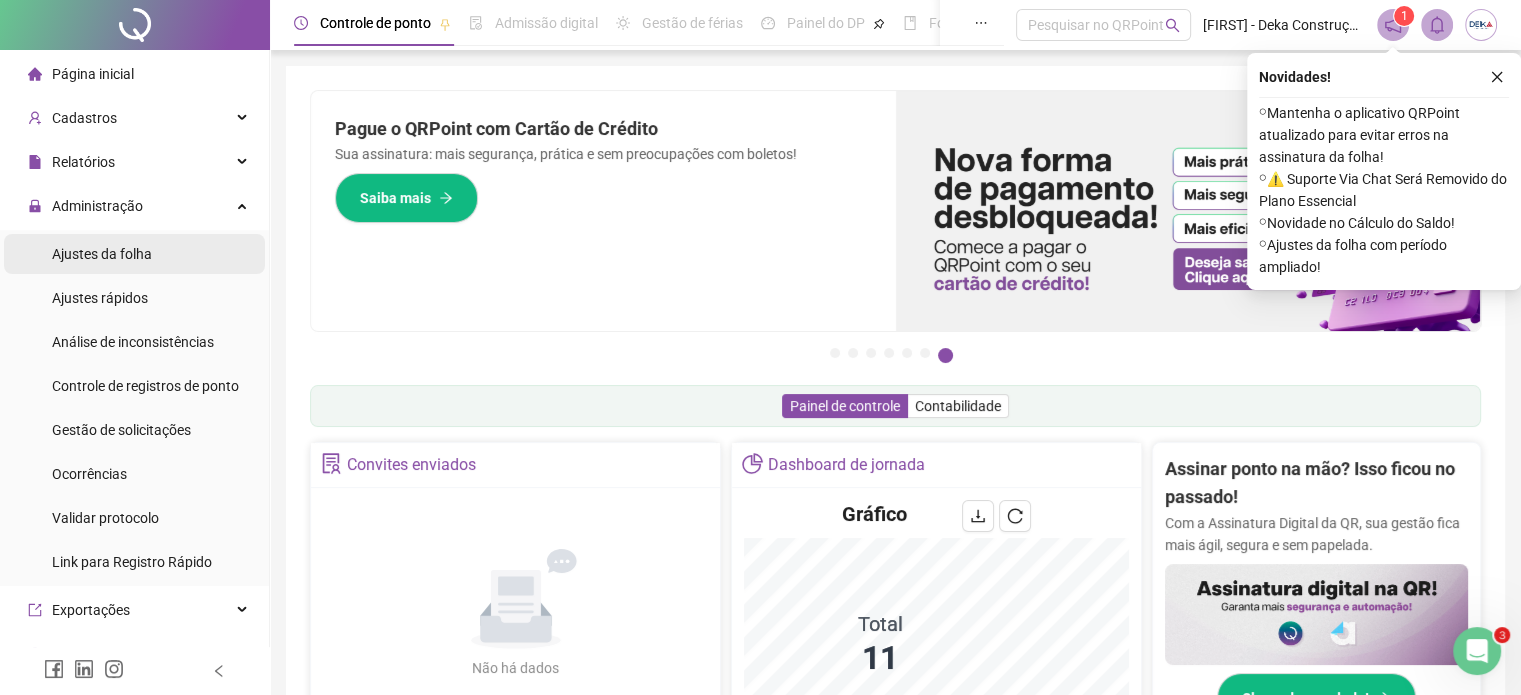 click on "Ajustes da folha" at bounding box center (102, 254) 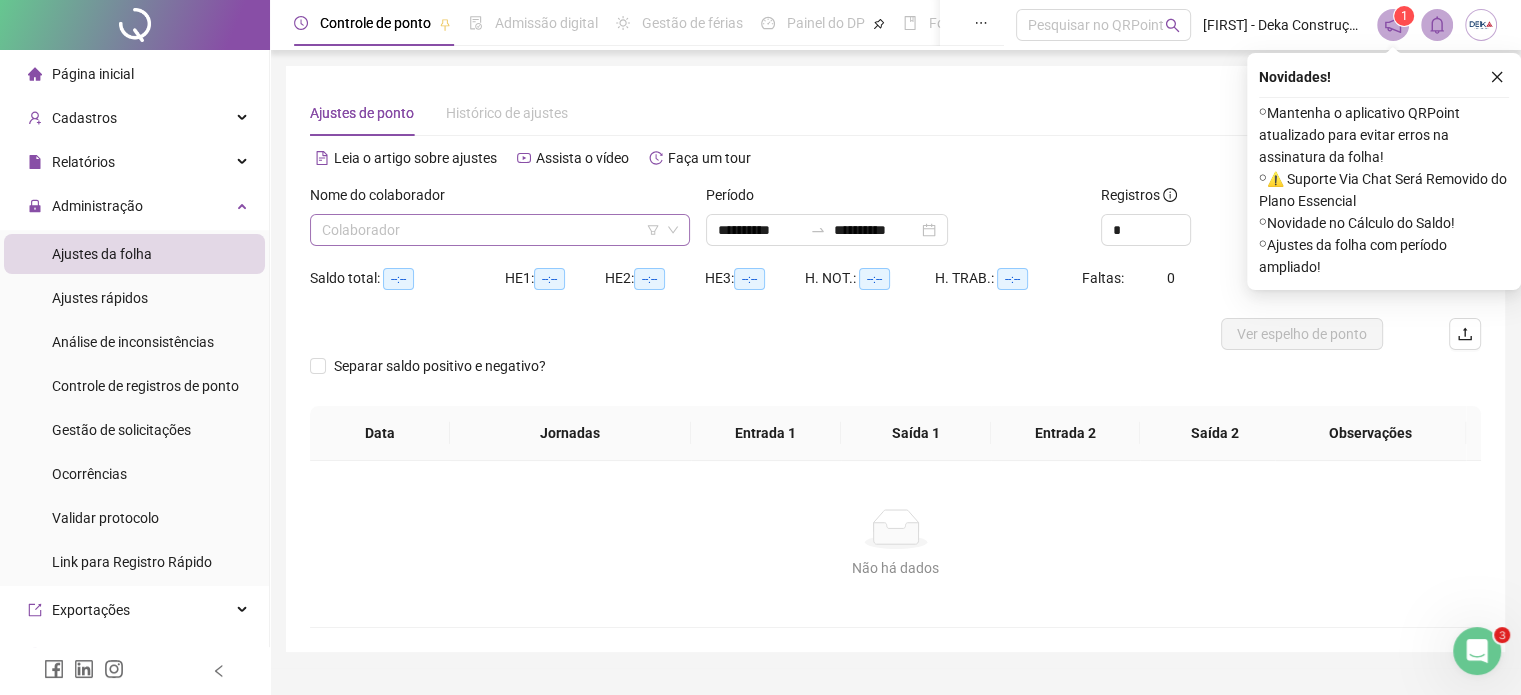 click at bounding box center (491, 230) 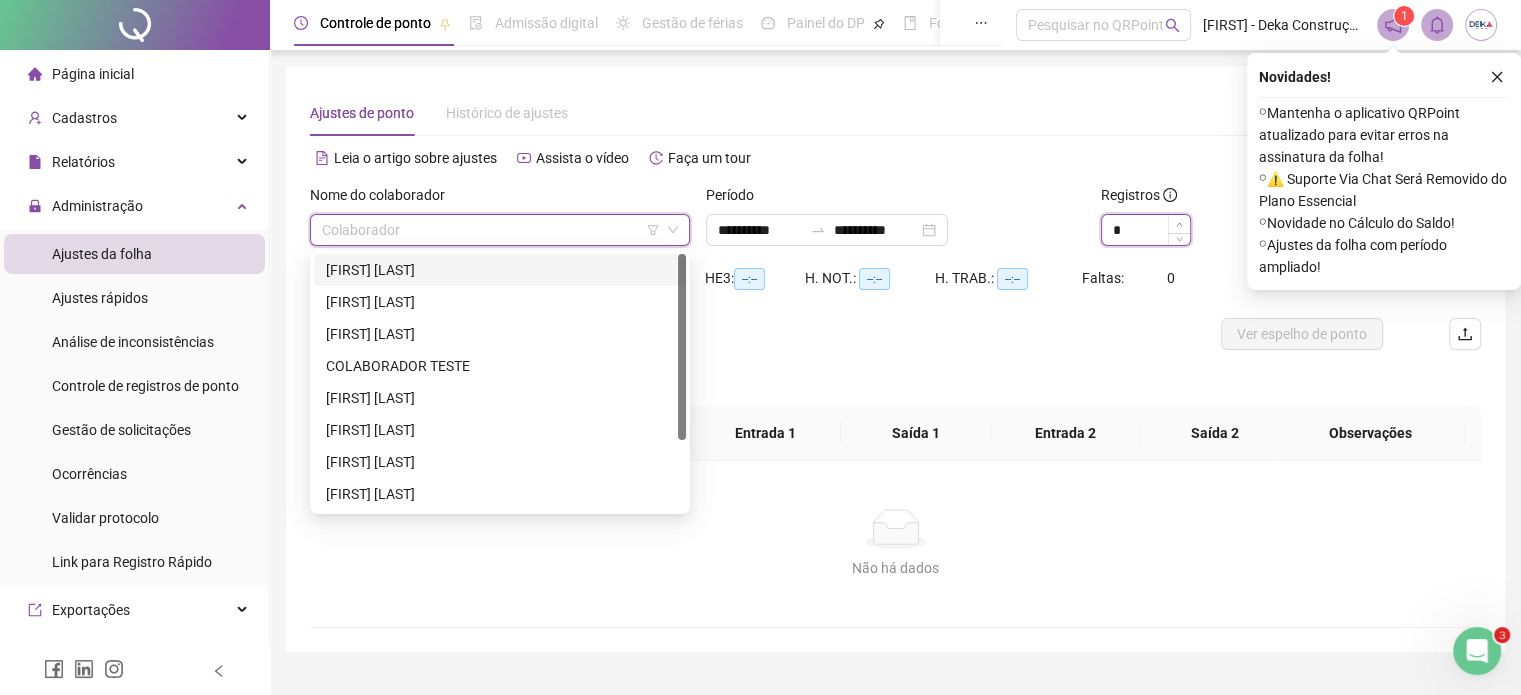type on "*" 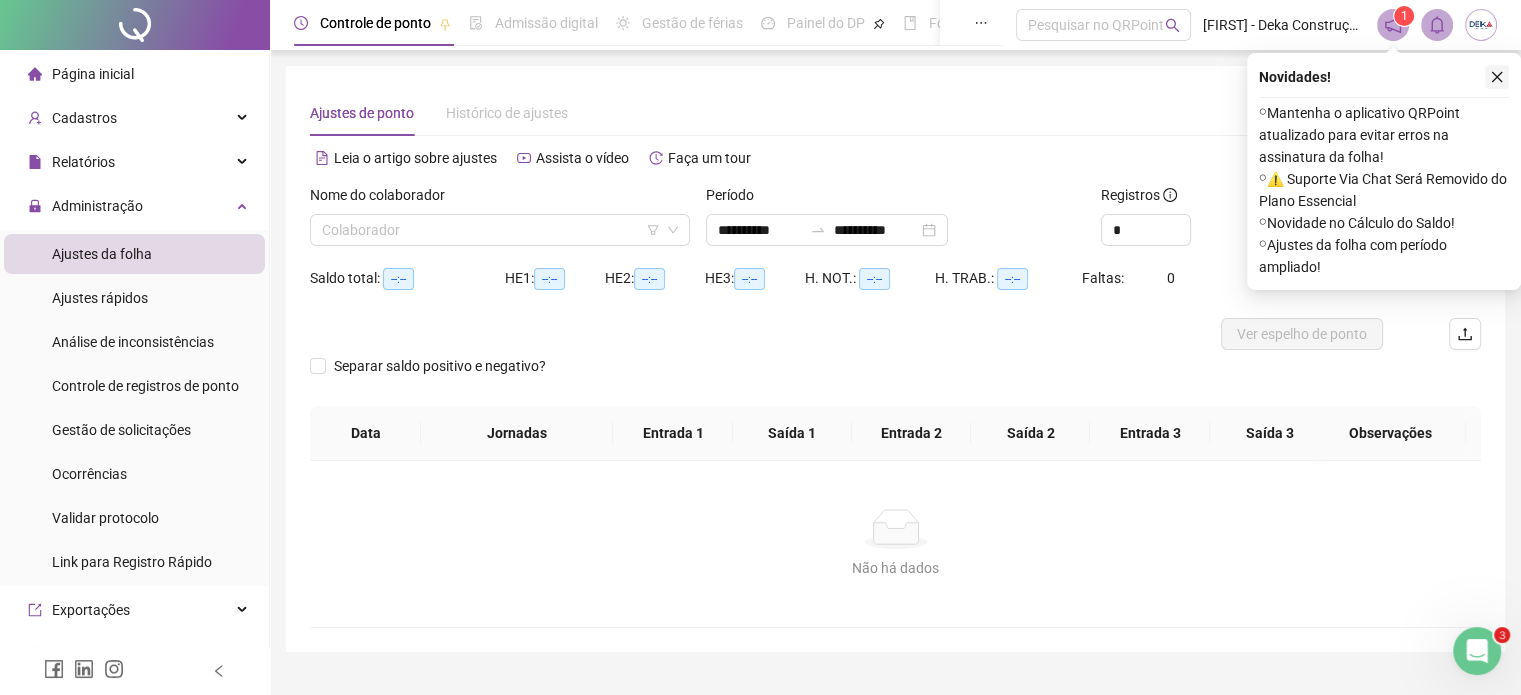 click 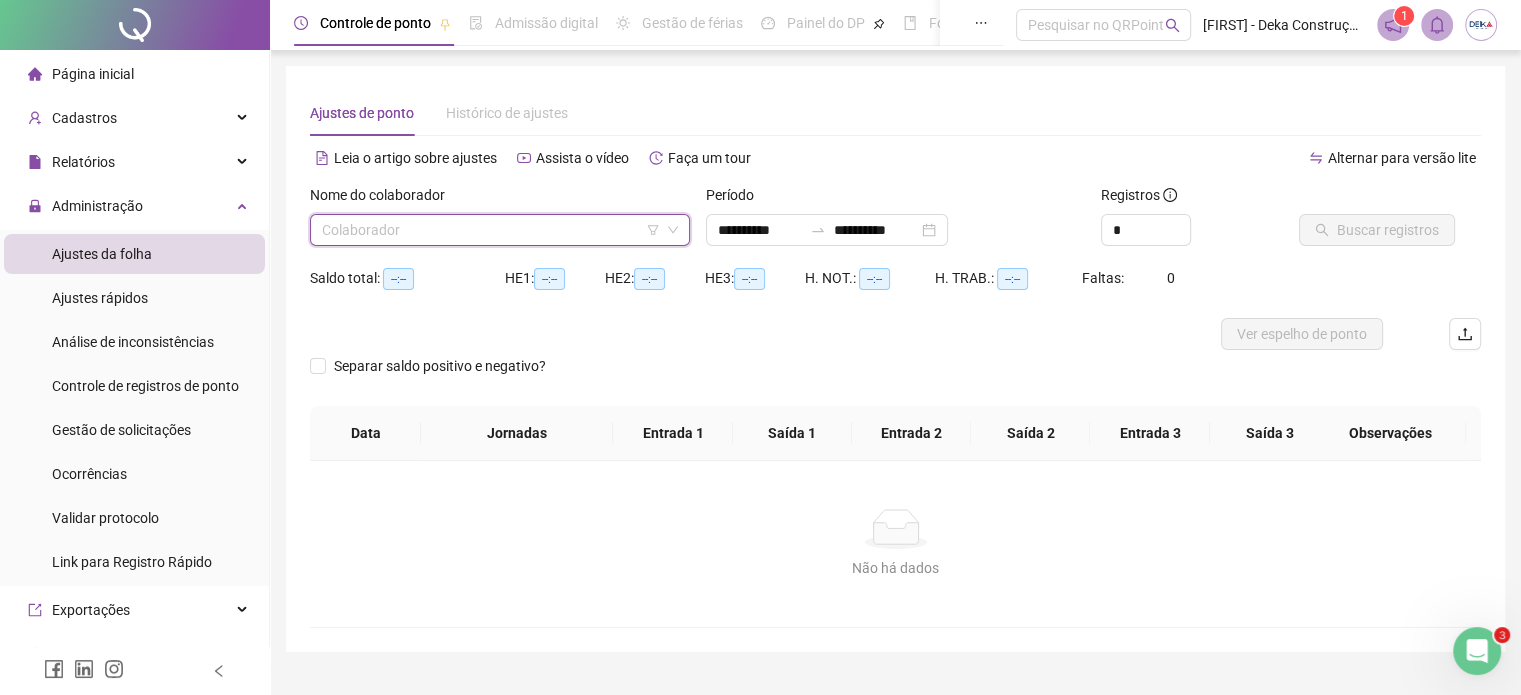click at bounding box center (491, 230) 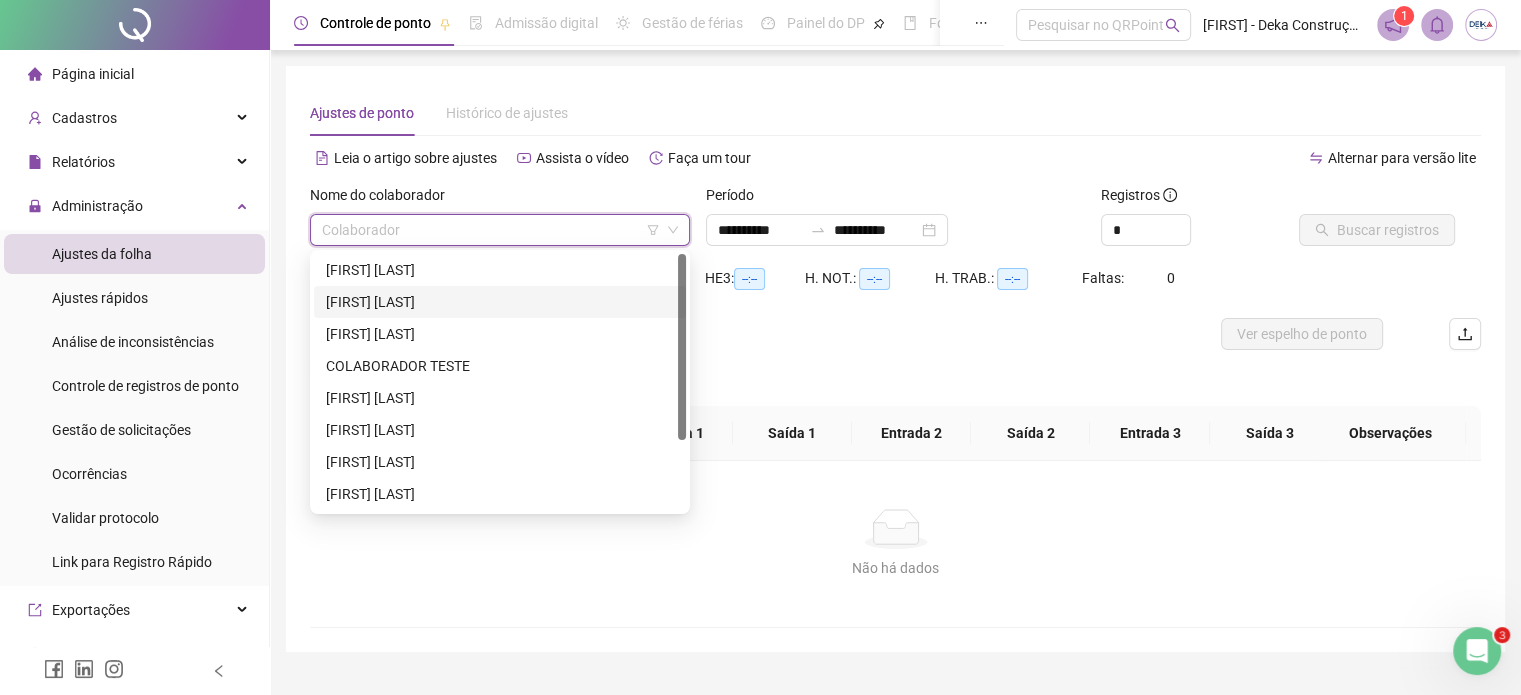 scroll, scrollTop: 96, scrollLeft: 0, axis: vertical 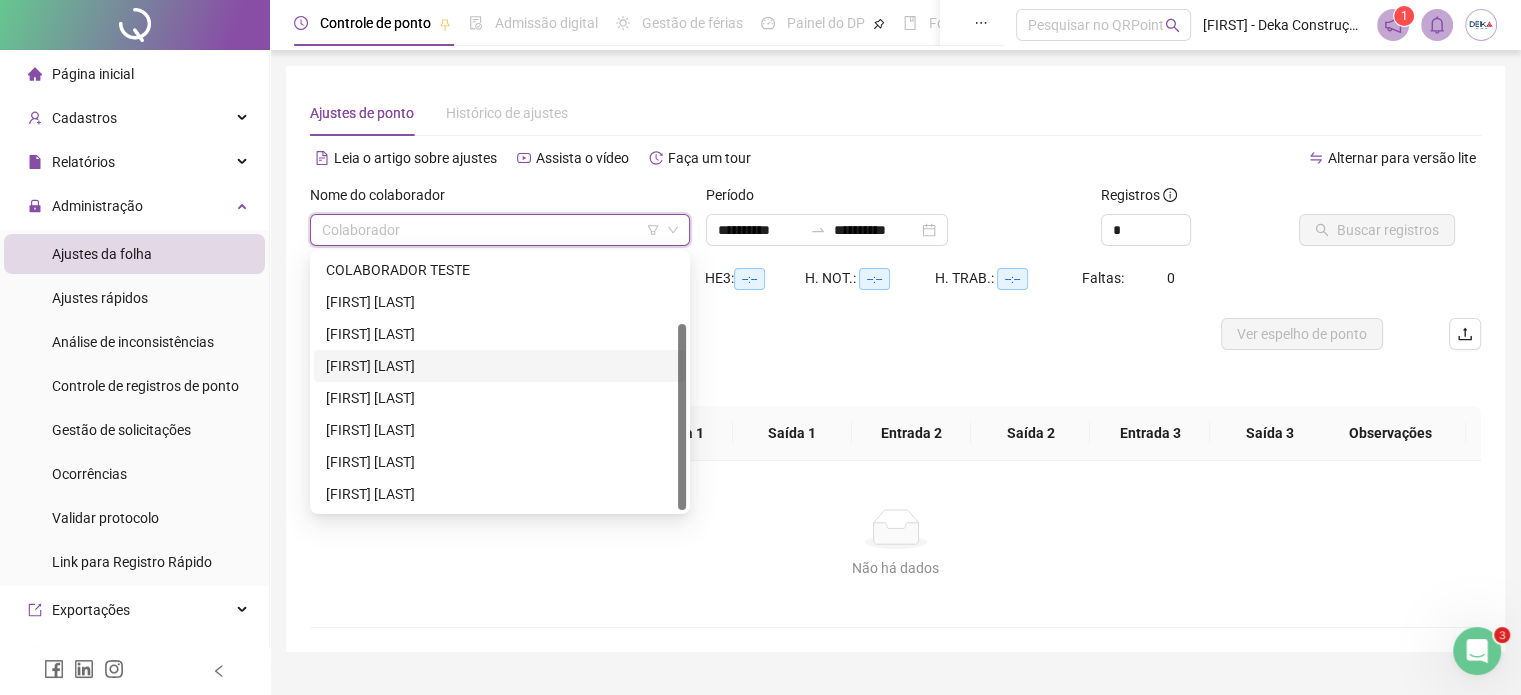click on "[FIRST] [LAST]" at bounding box center (500, 366) 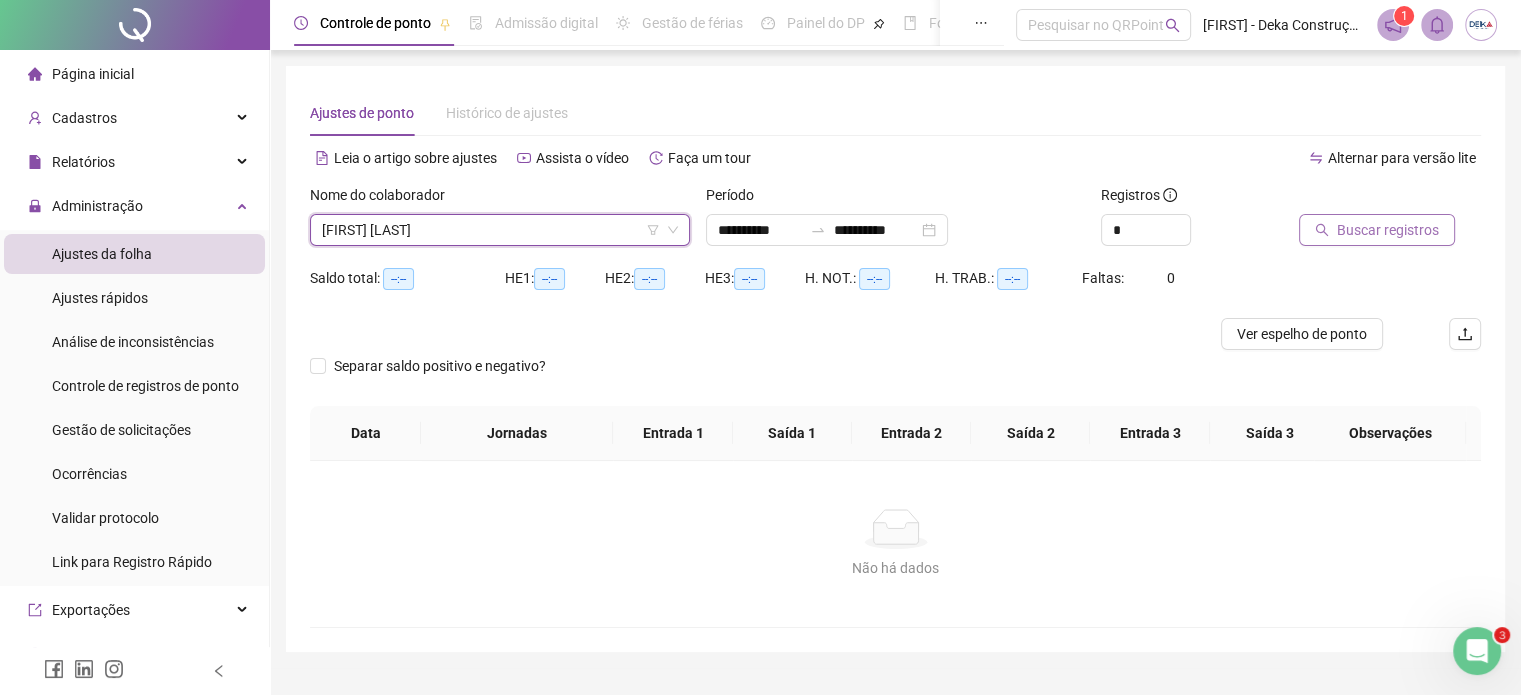 click on "Buscar registros" at bounding box center (1377, 230) 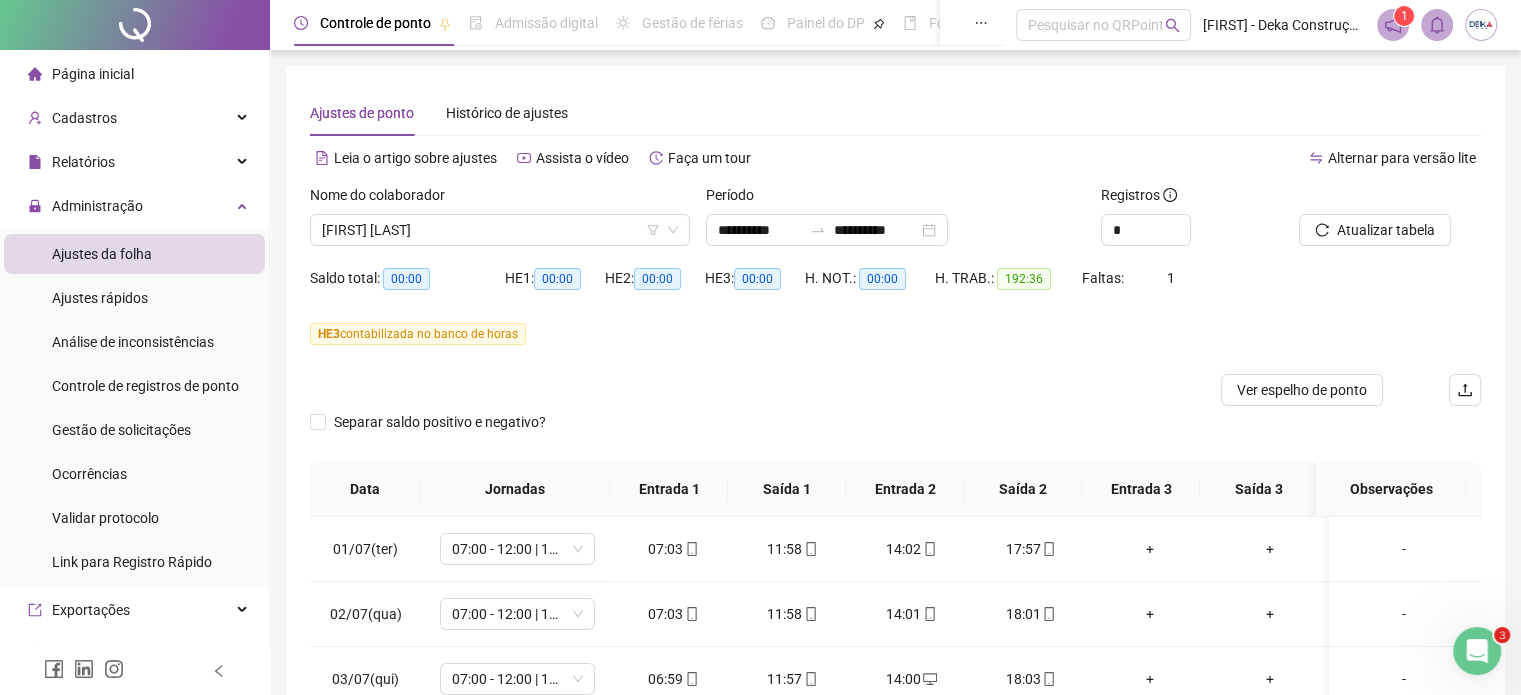 drag, startPoint x: 584, startPoint y: 235, endPoint x: 571, endPoint y: 252, distance: 21.400934 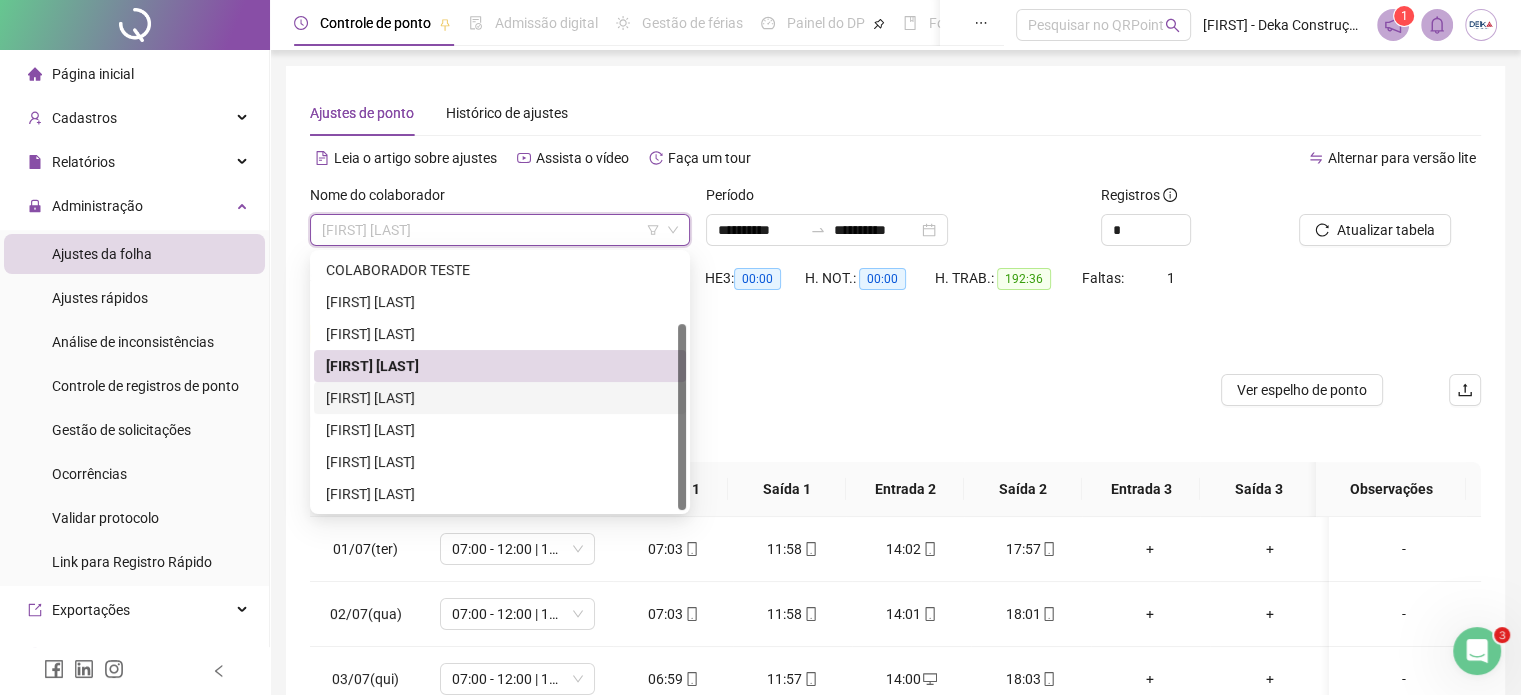 scroll, scrollTop: 0, scrollLeft: 0, axis: both 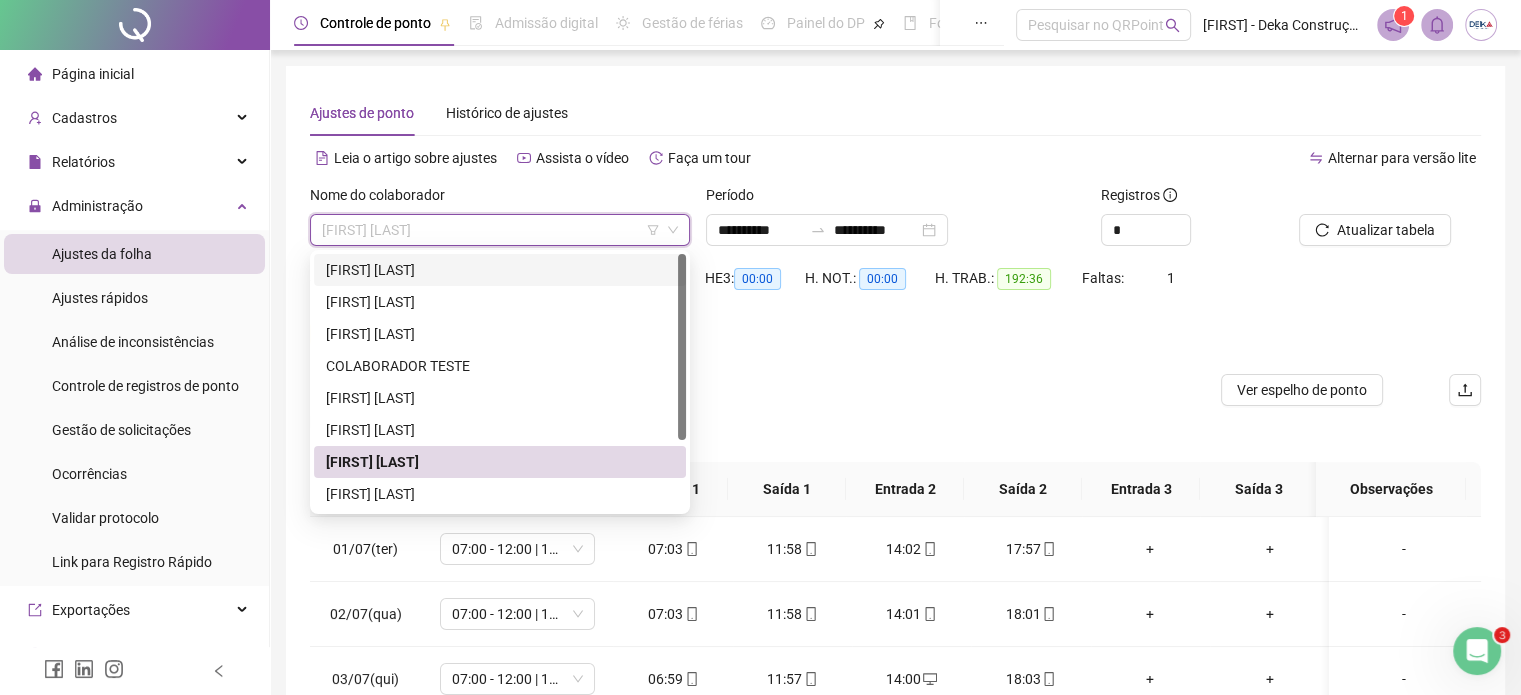 click on "[FIRST] [LAST]" at bounding box center [500, 270] 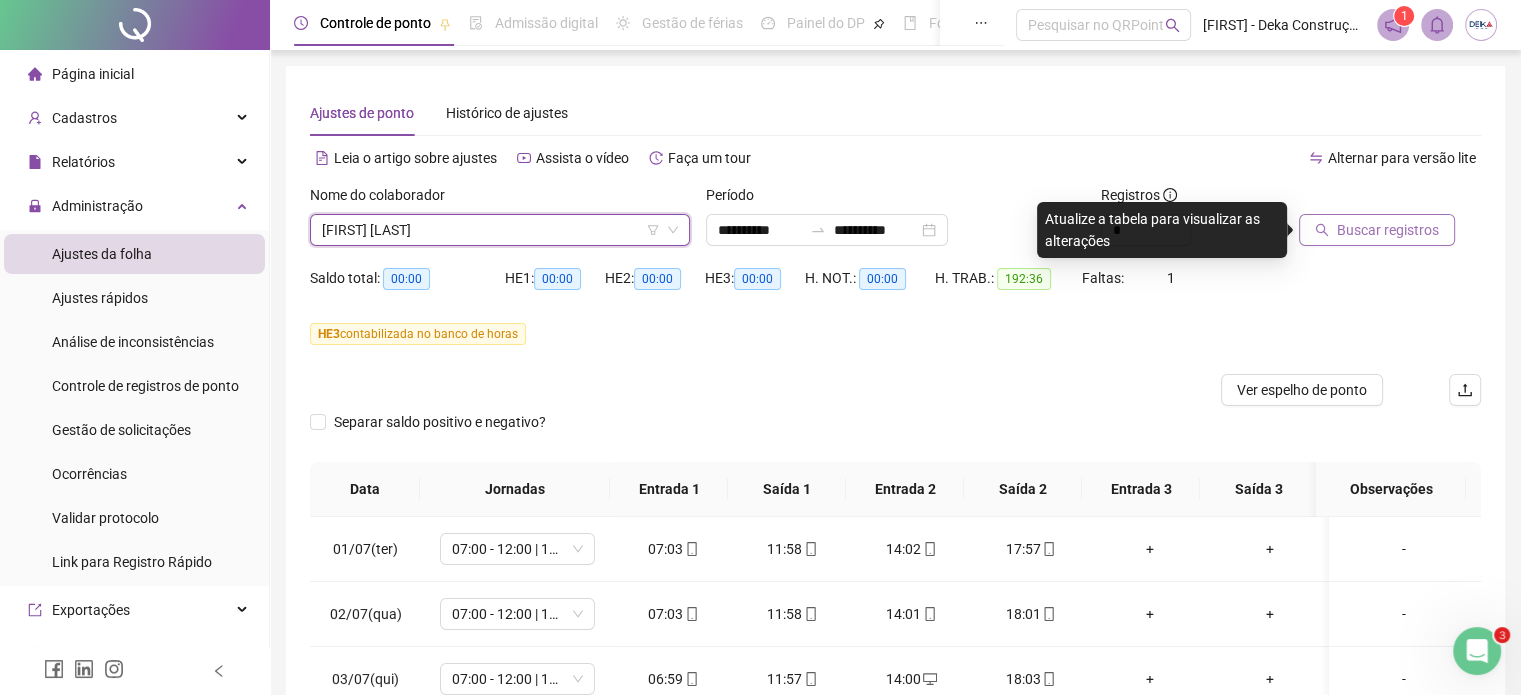 click on "Buscar registros" at bounding box center [1388, 230] 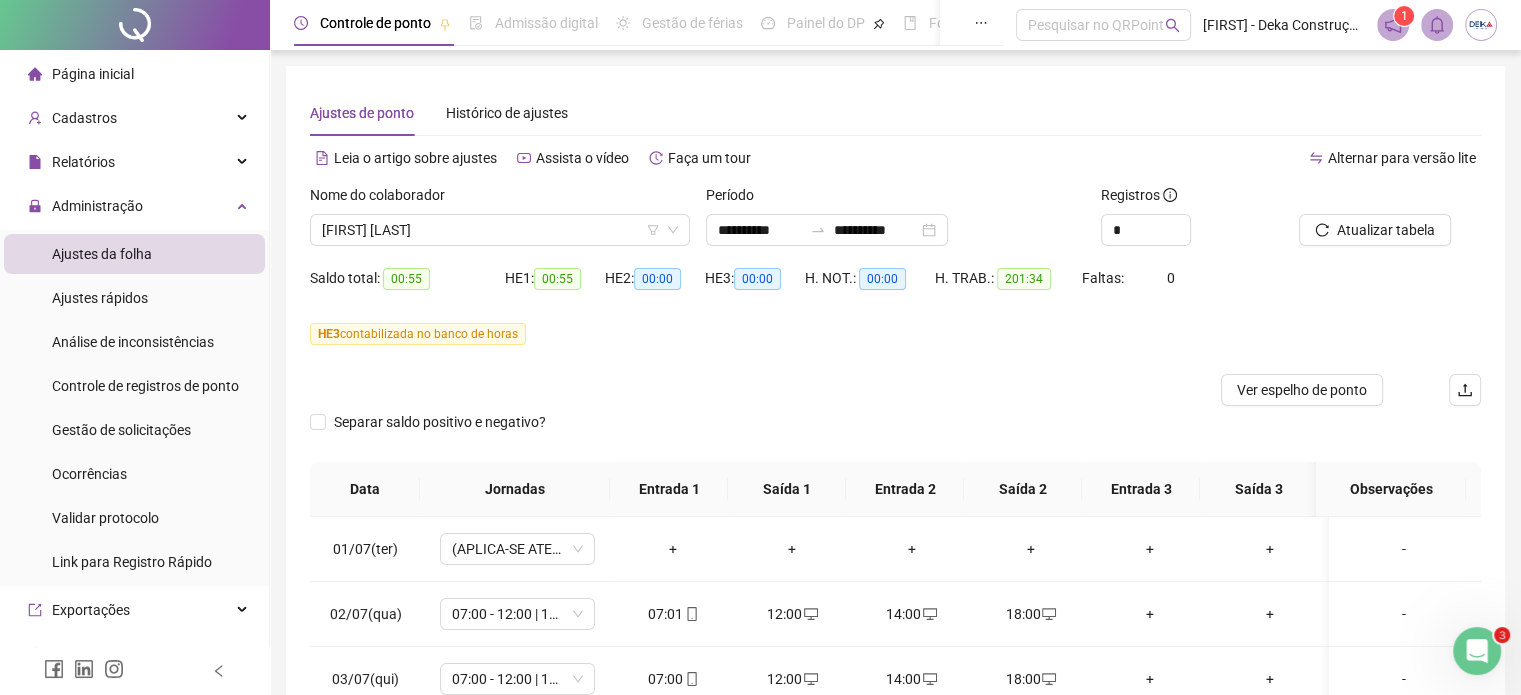 click on "Nome do colaborador ANTONIO BENEDITO DA SILVA" at bounding box center (500, 223) 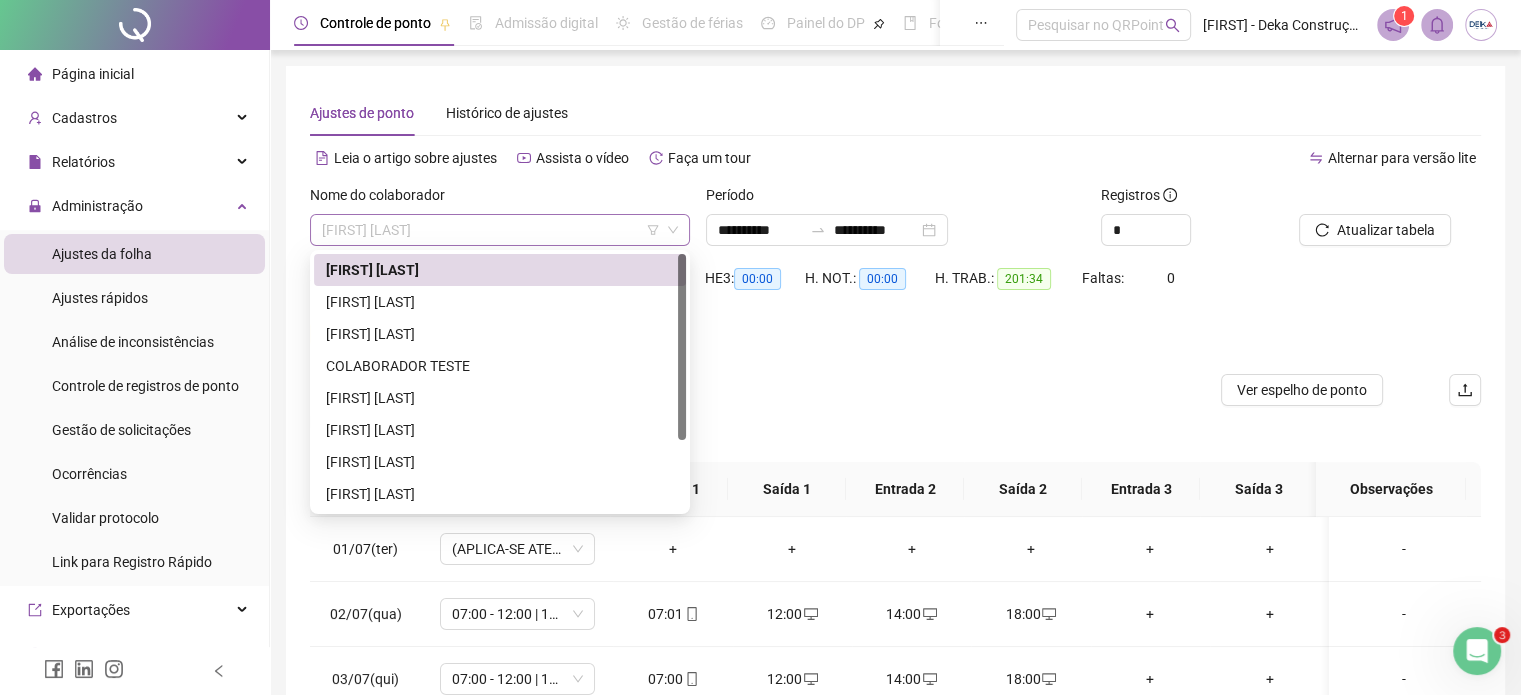 click on "[FIRST] [LAST]" at bounding box center (500, 230) 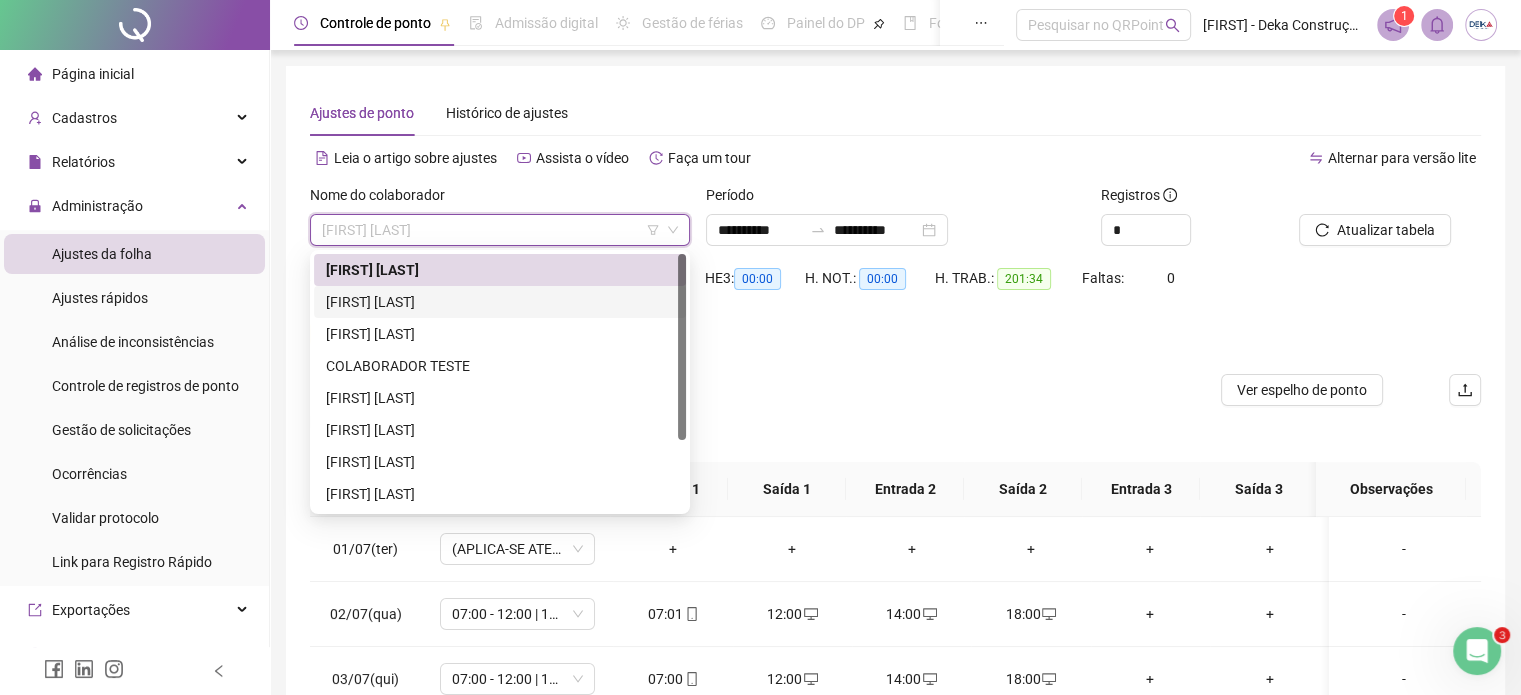 drag, startPoint x: 446, startPoint y: 302, endPoint x: 536, endPoint y: 300, distance: 90.02222 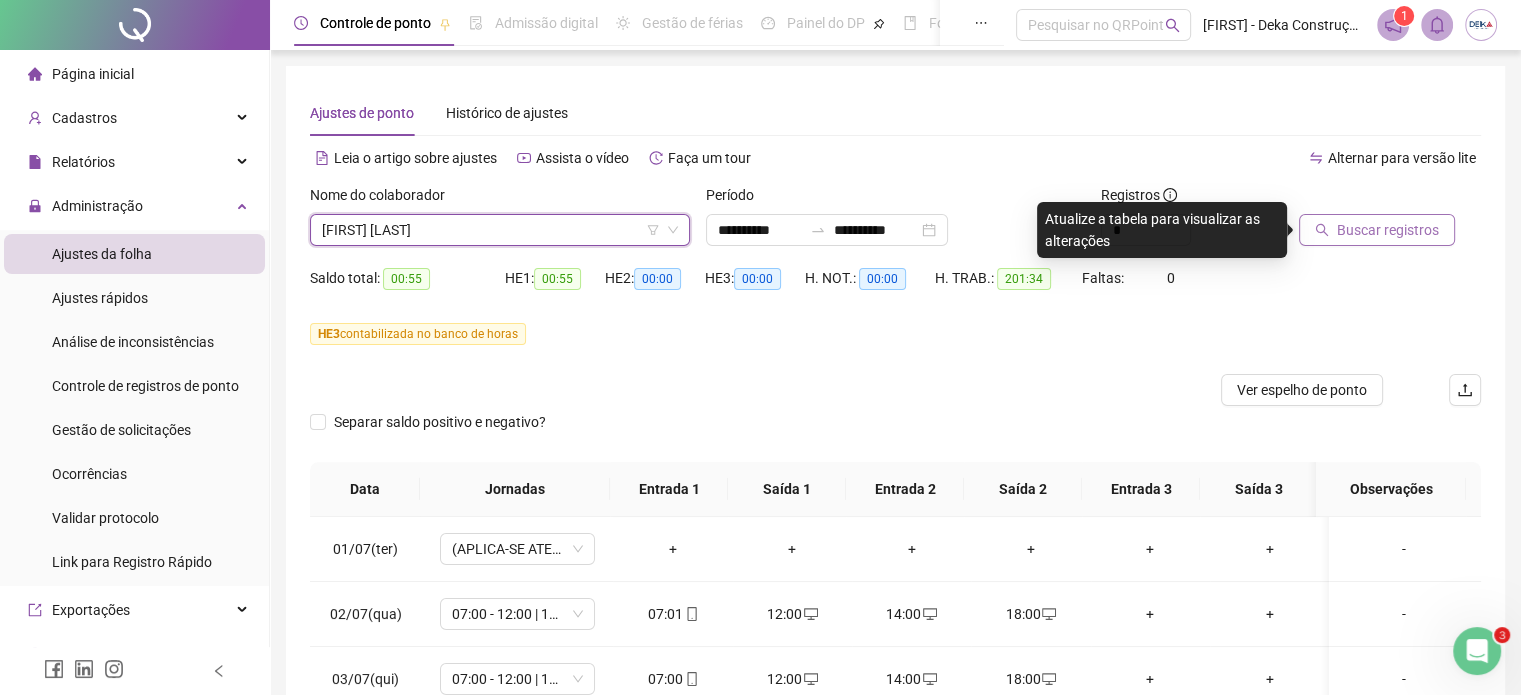 click on "Buscar registros" at bounding box center [1388, 230] 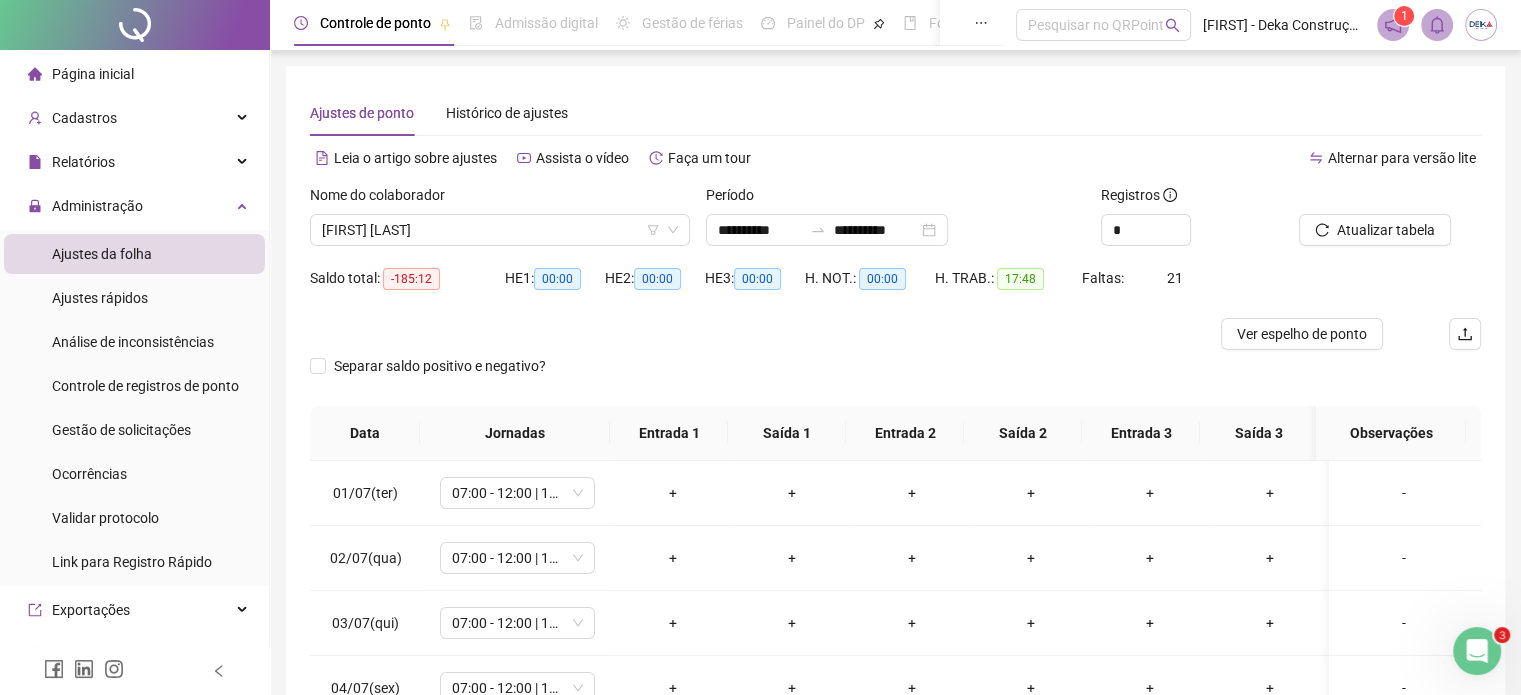 click at bounding box center [491, 230] 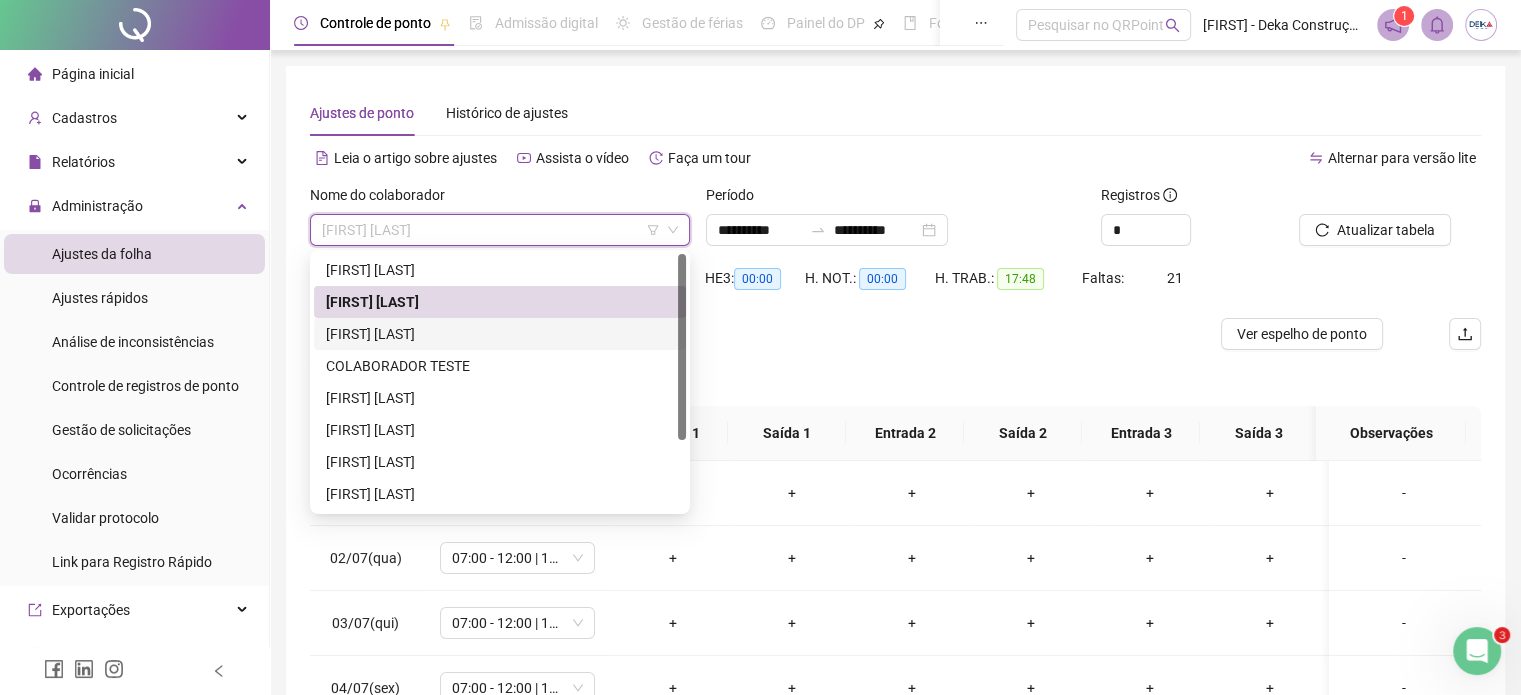 click on "[FIRST] [LAST]" at bounding box center (500, 334) 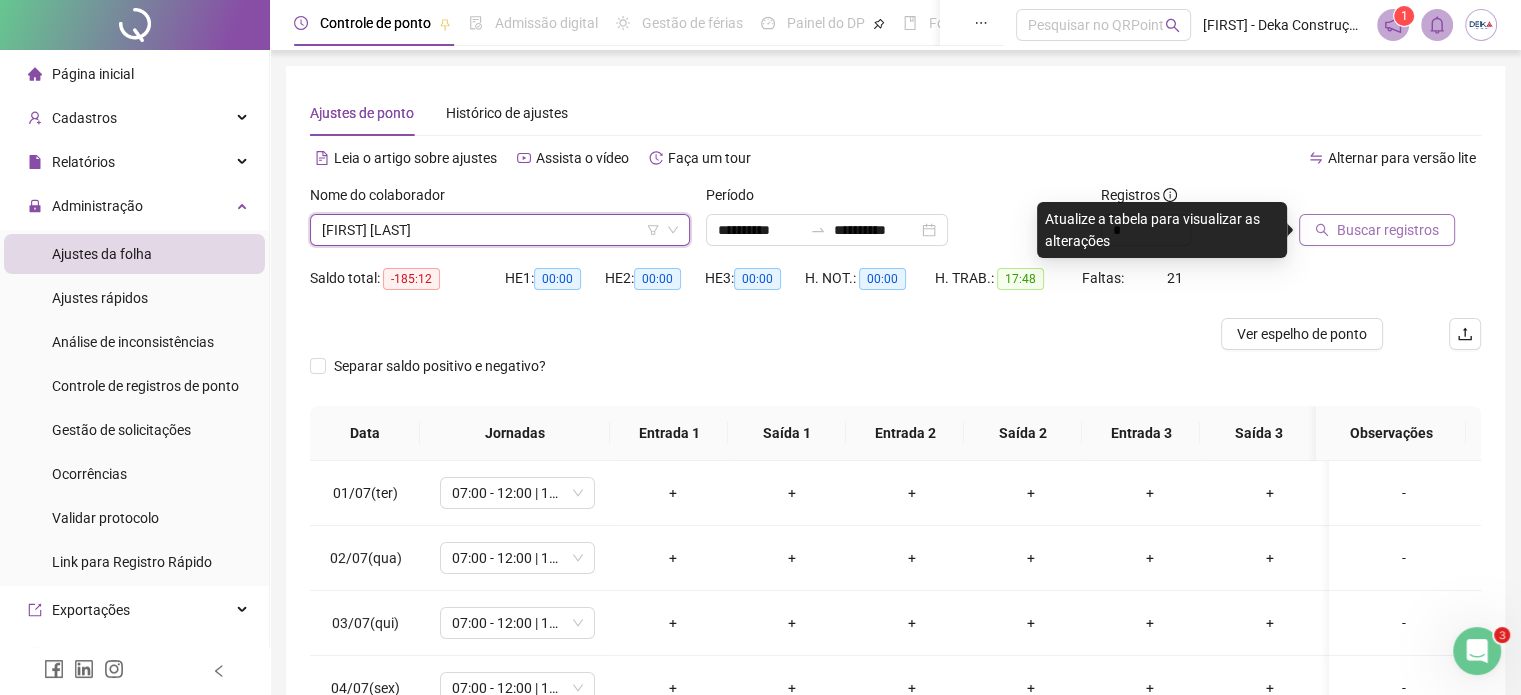 click on "Buscar registros" at bounding box center (1388, 230) 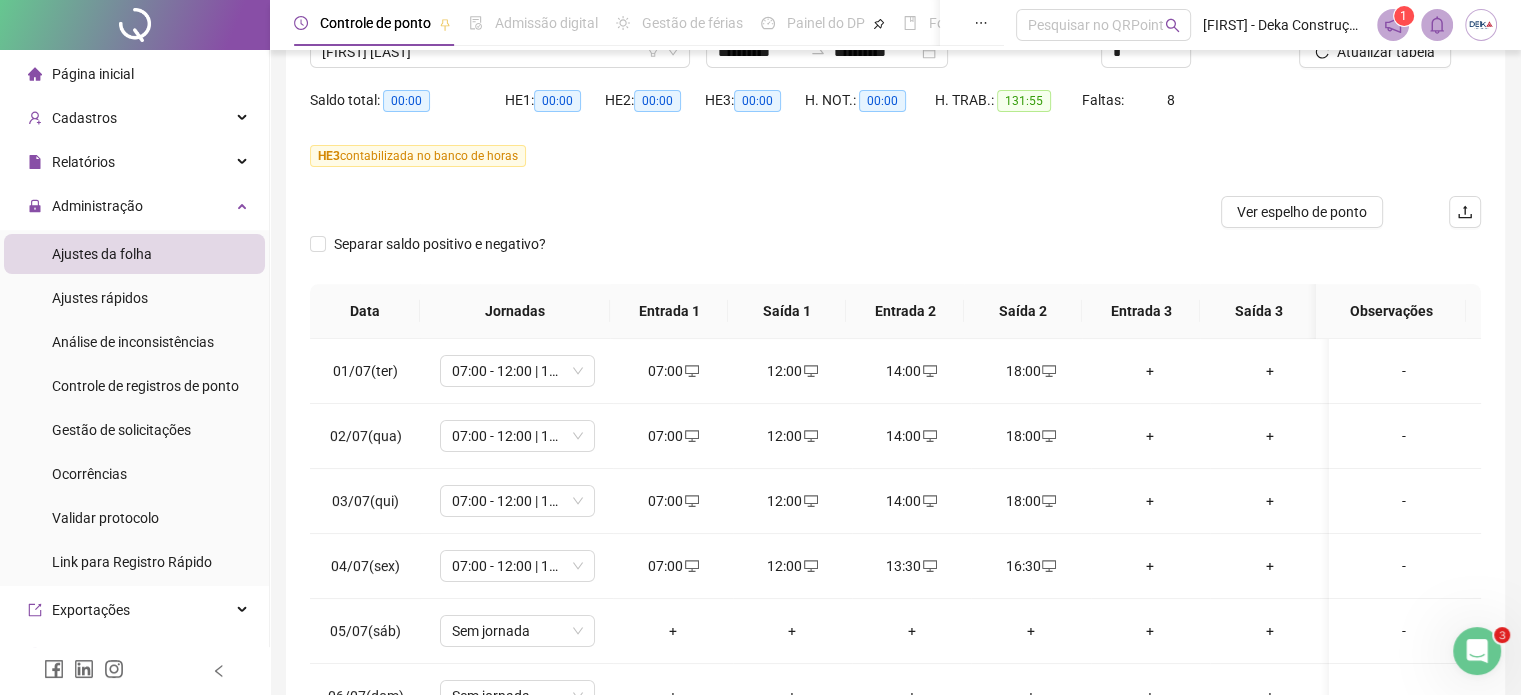 scroll, scrollTop: 300, scrollLeft: 0, axis: vertical 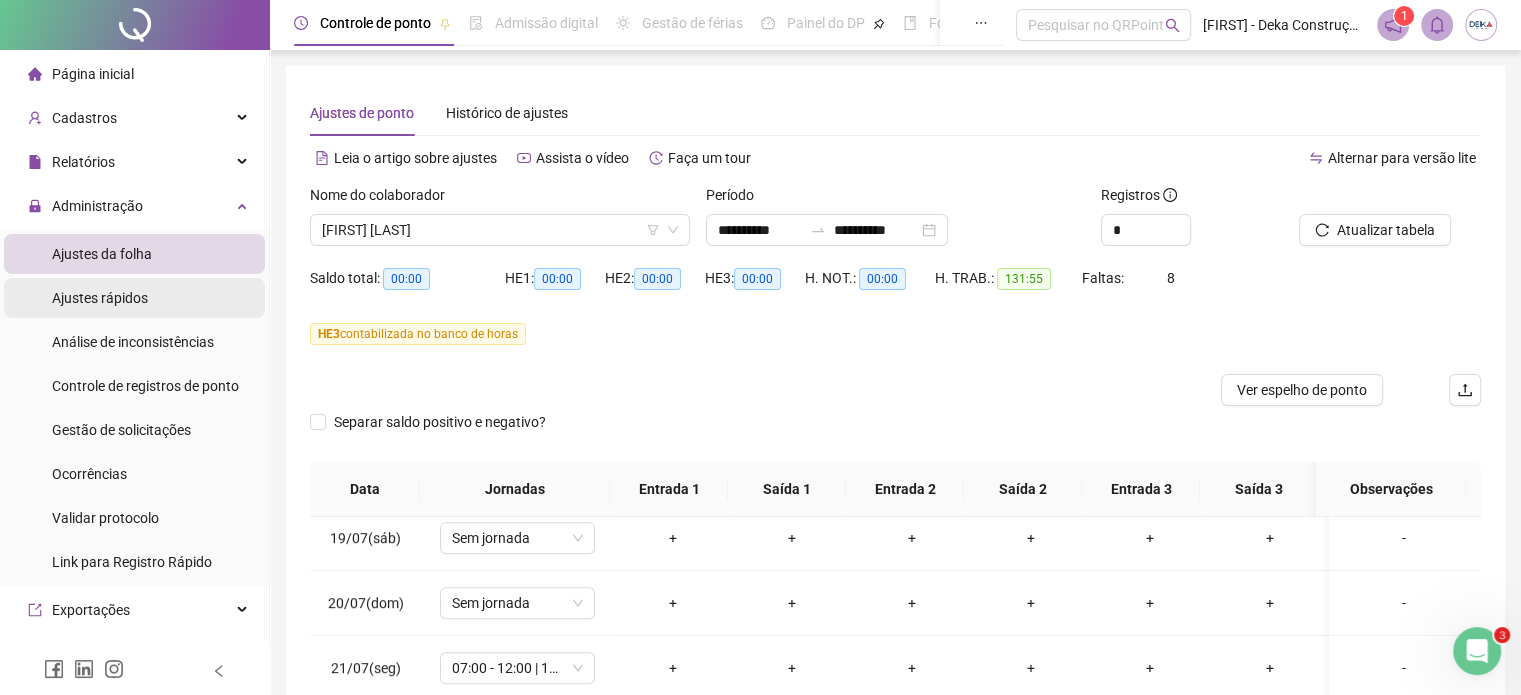 click on "Ajustes rápidos" at bounding box center [100, 298] 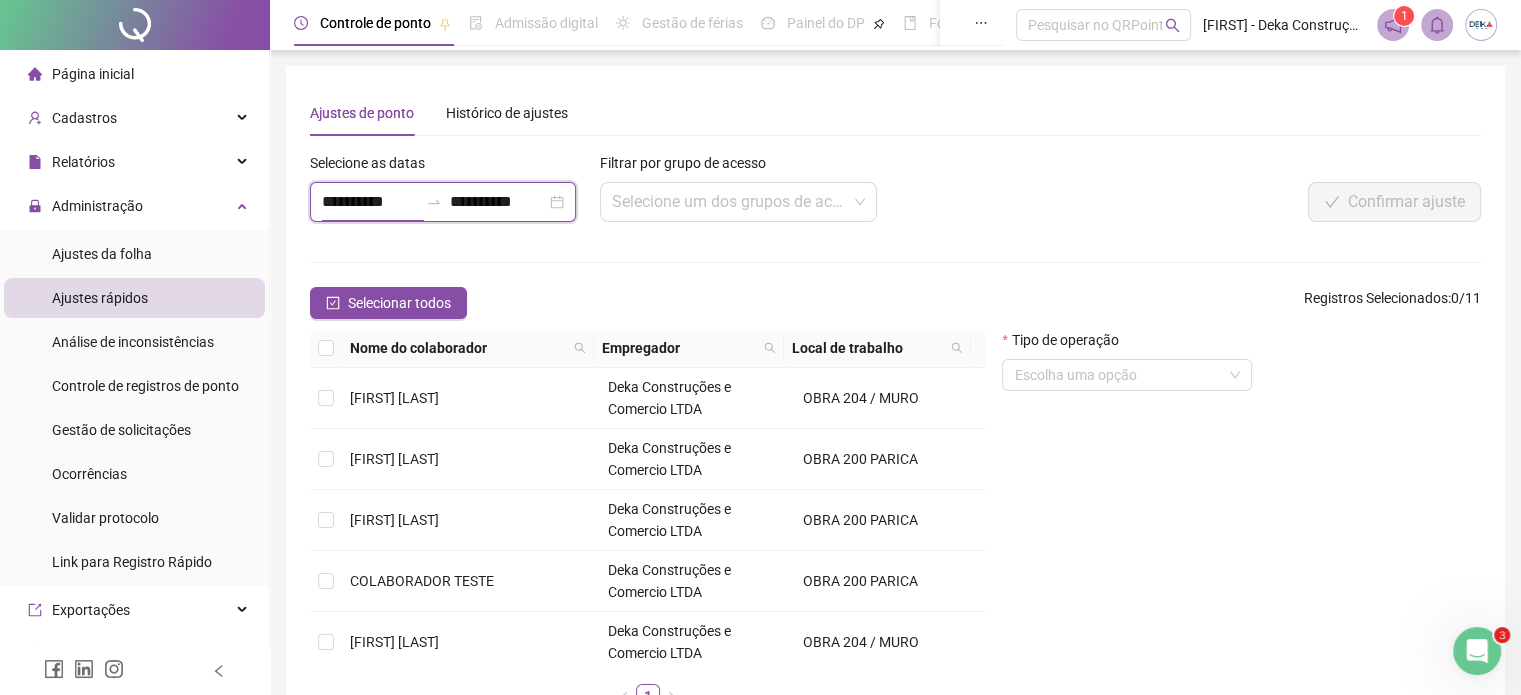 click on "**********" at bounding box center (370, 202) 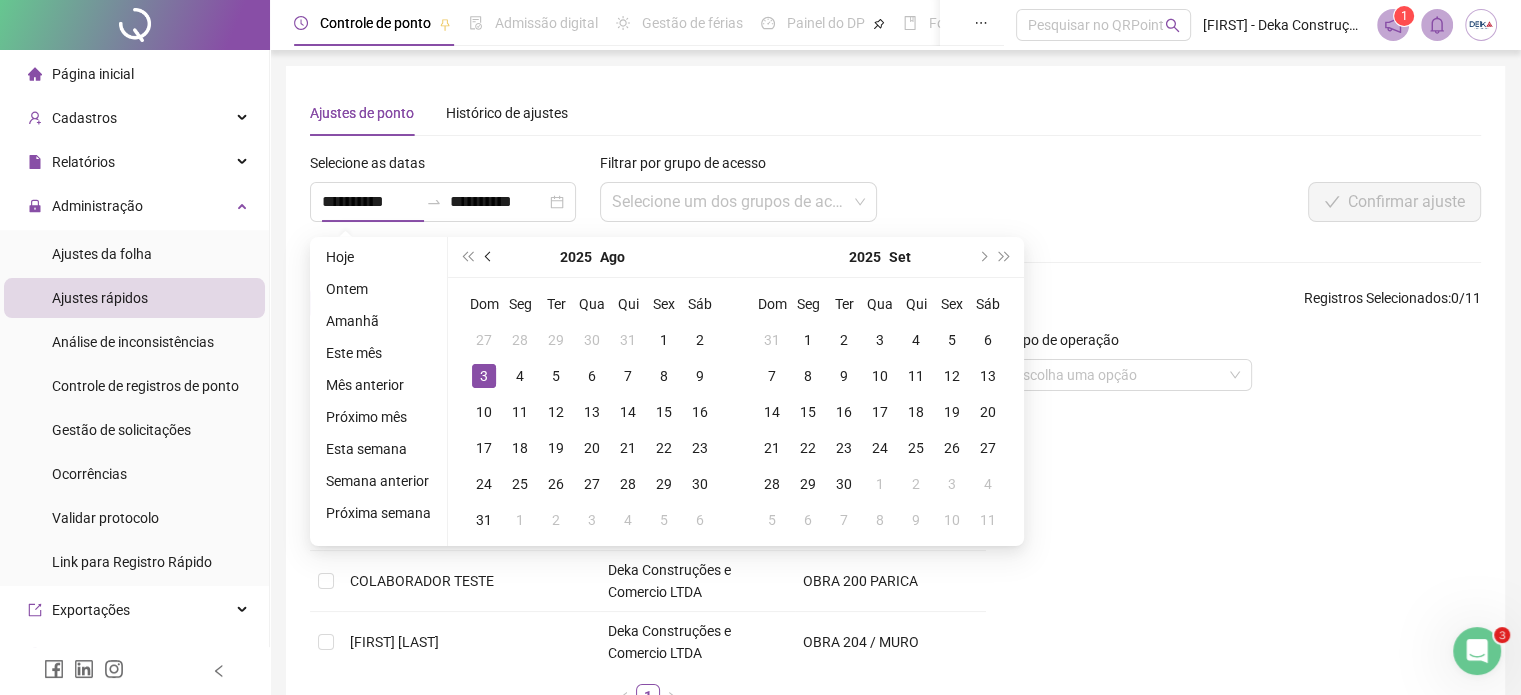 click at bounding box center (489, 257) 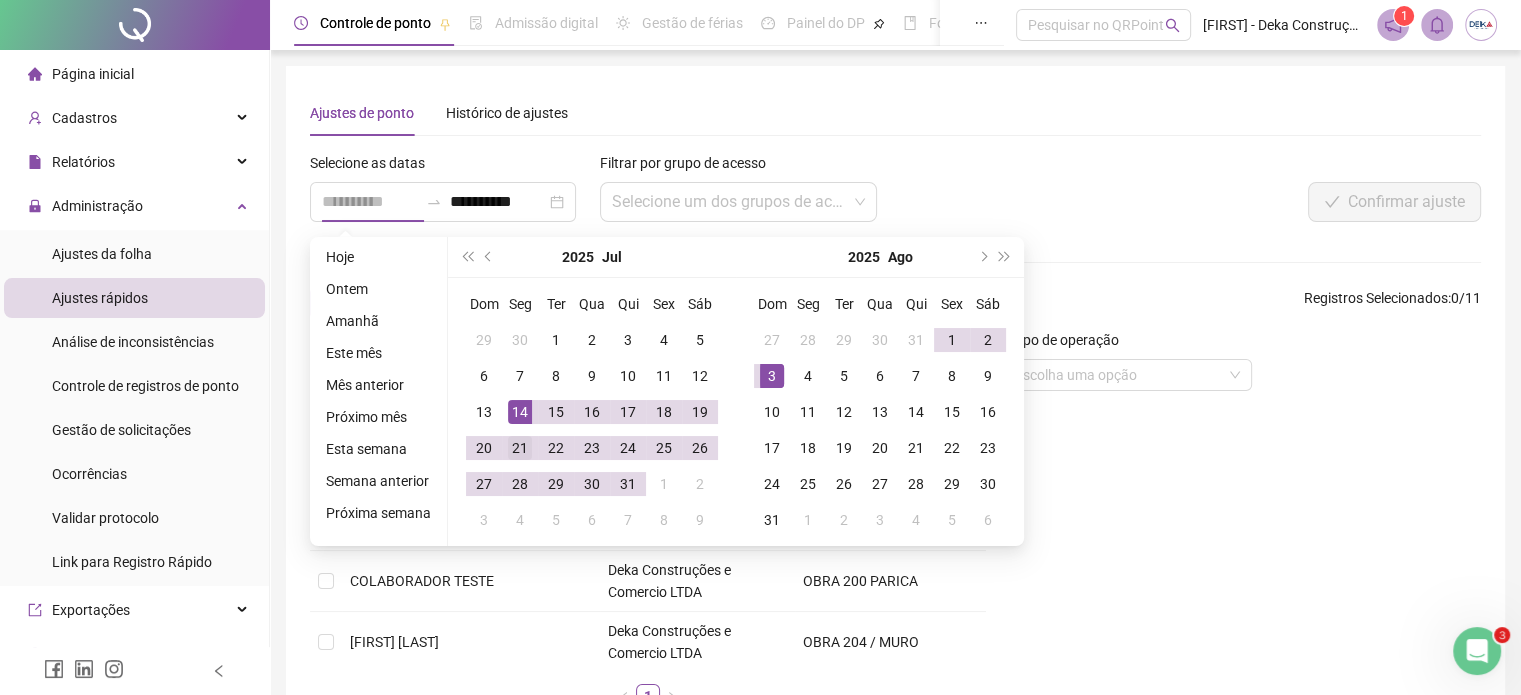 type on "**********" 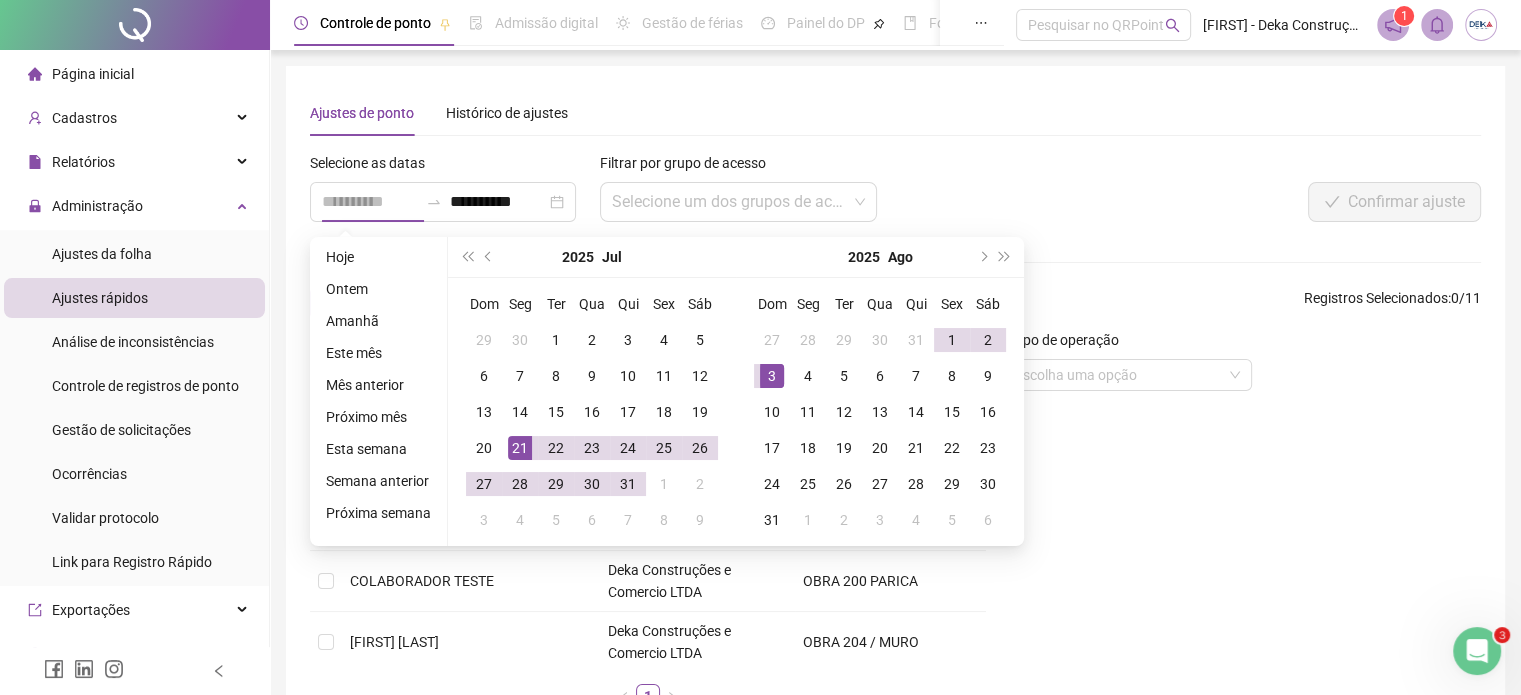 click on "21" at bounding box center [520, 448] 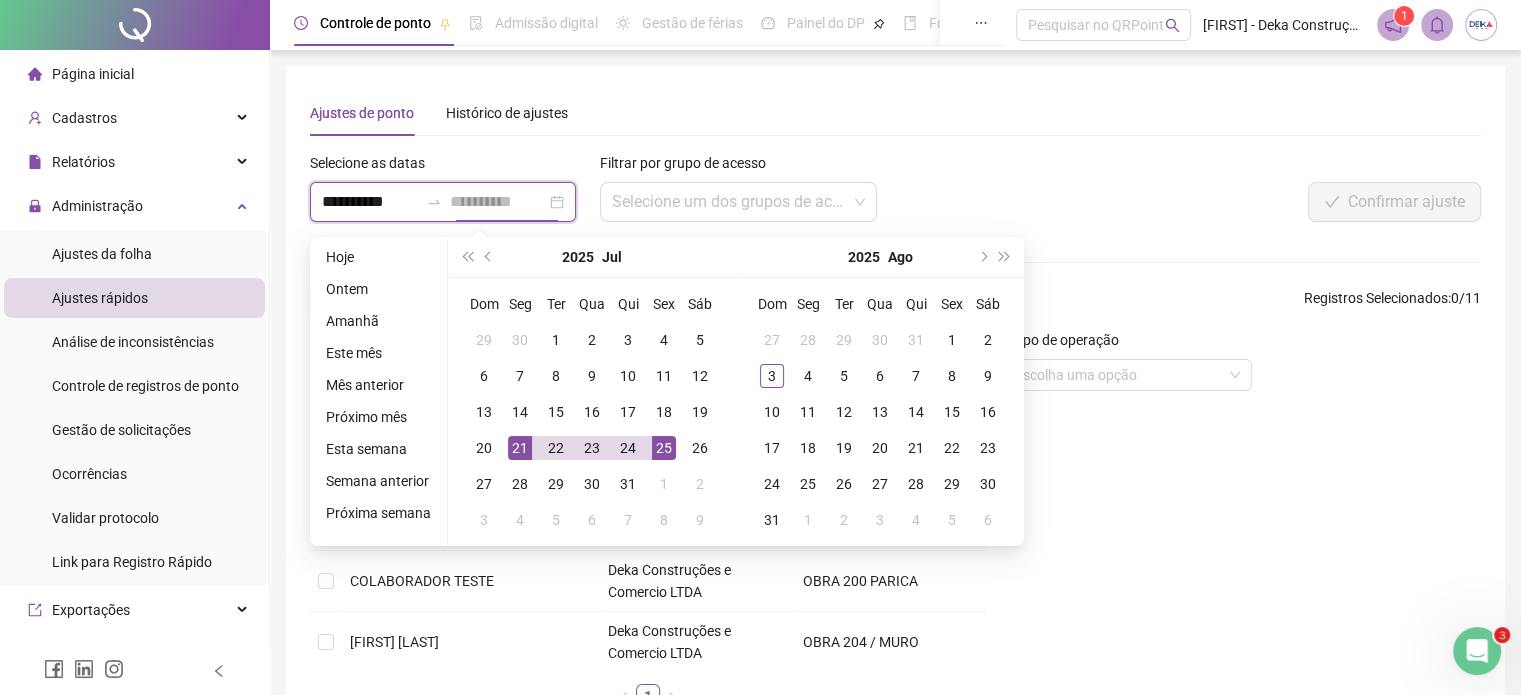 type on "**********" 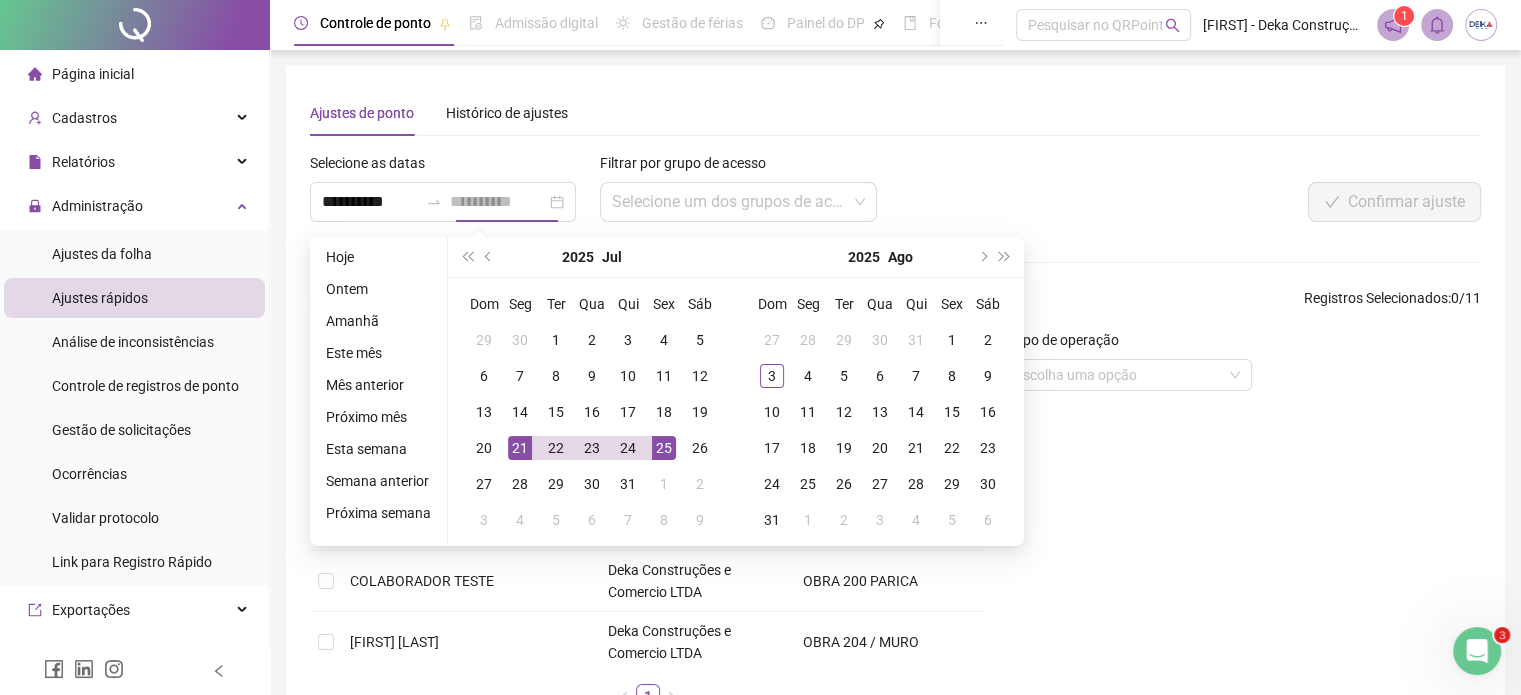 click on "25" at bounding box center [664, 448] 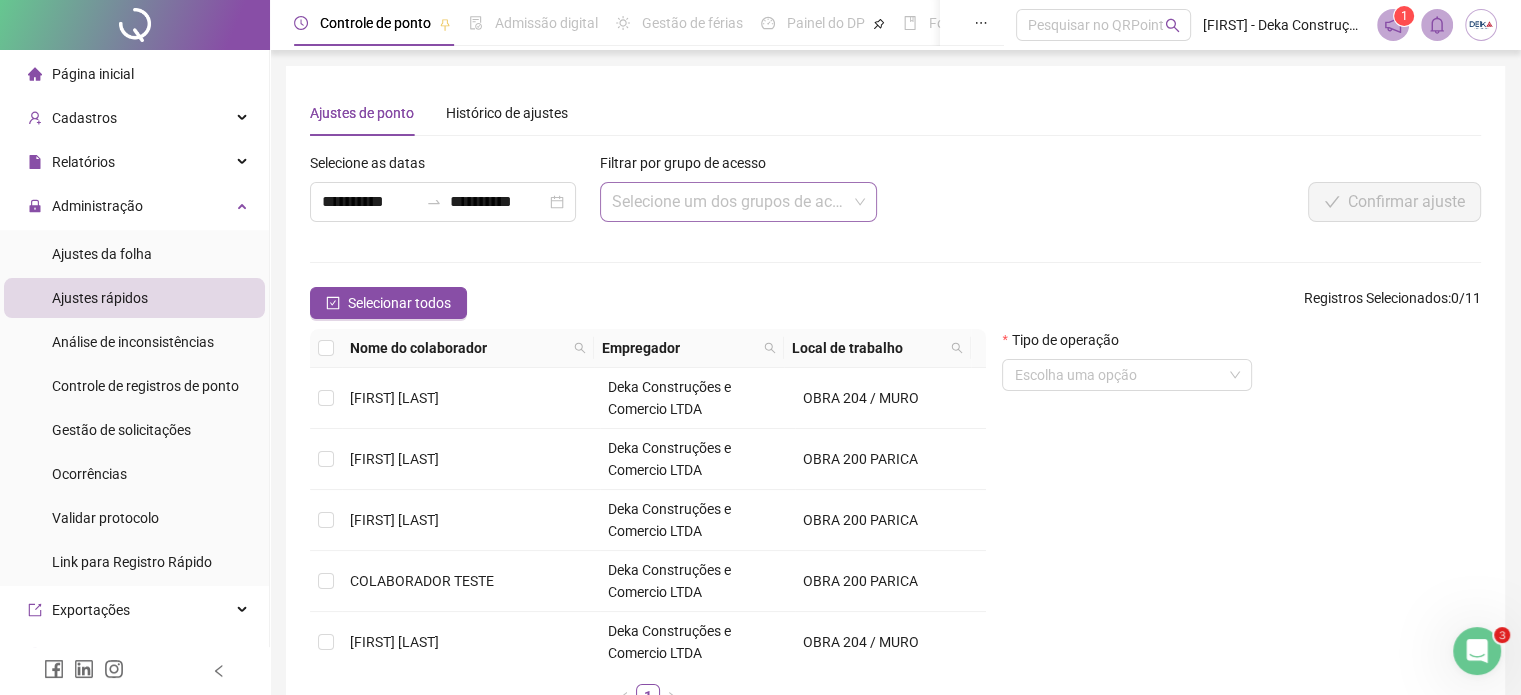 click at bounding box center (730, 202) 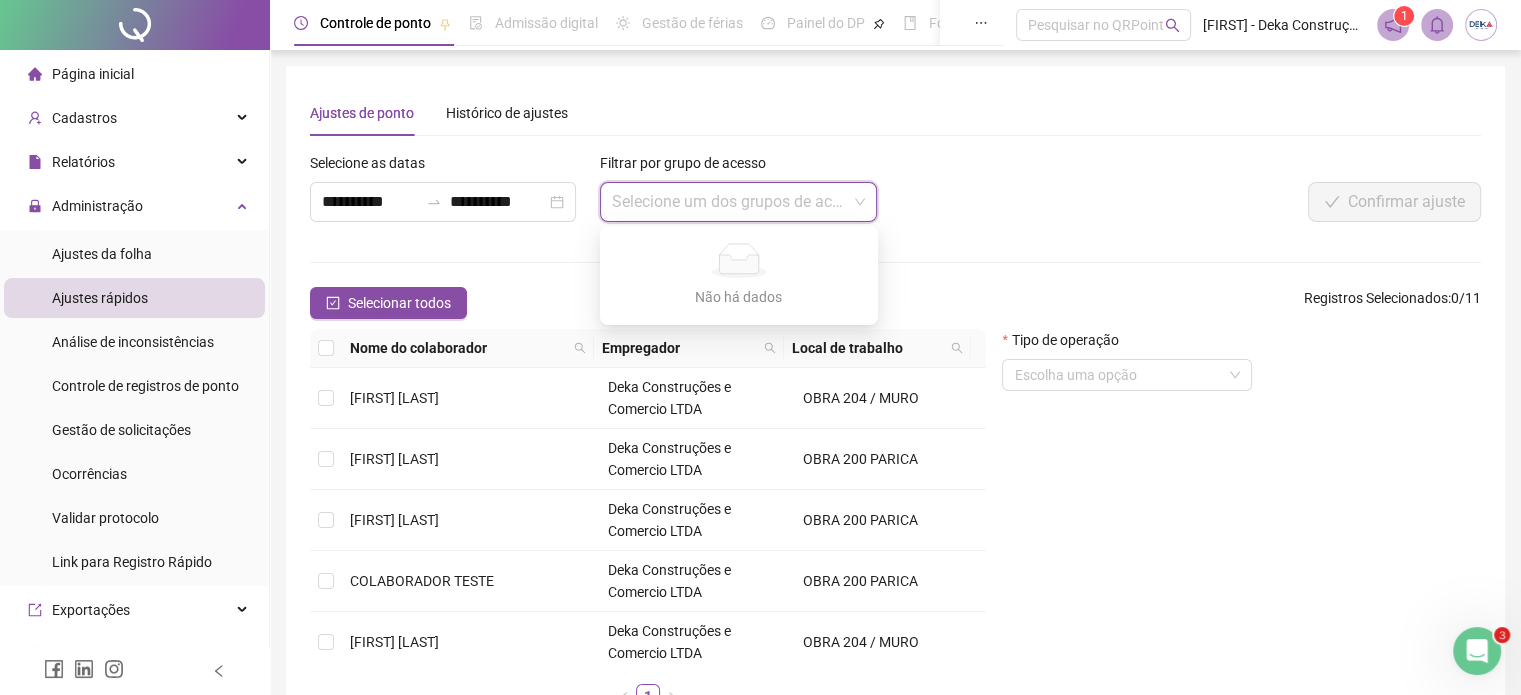 click on "**********" at bounding box center (895, 438) 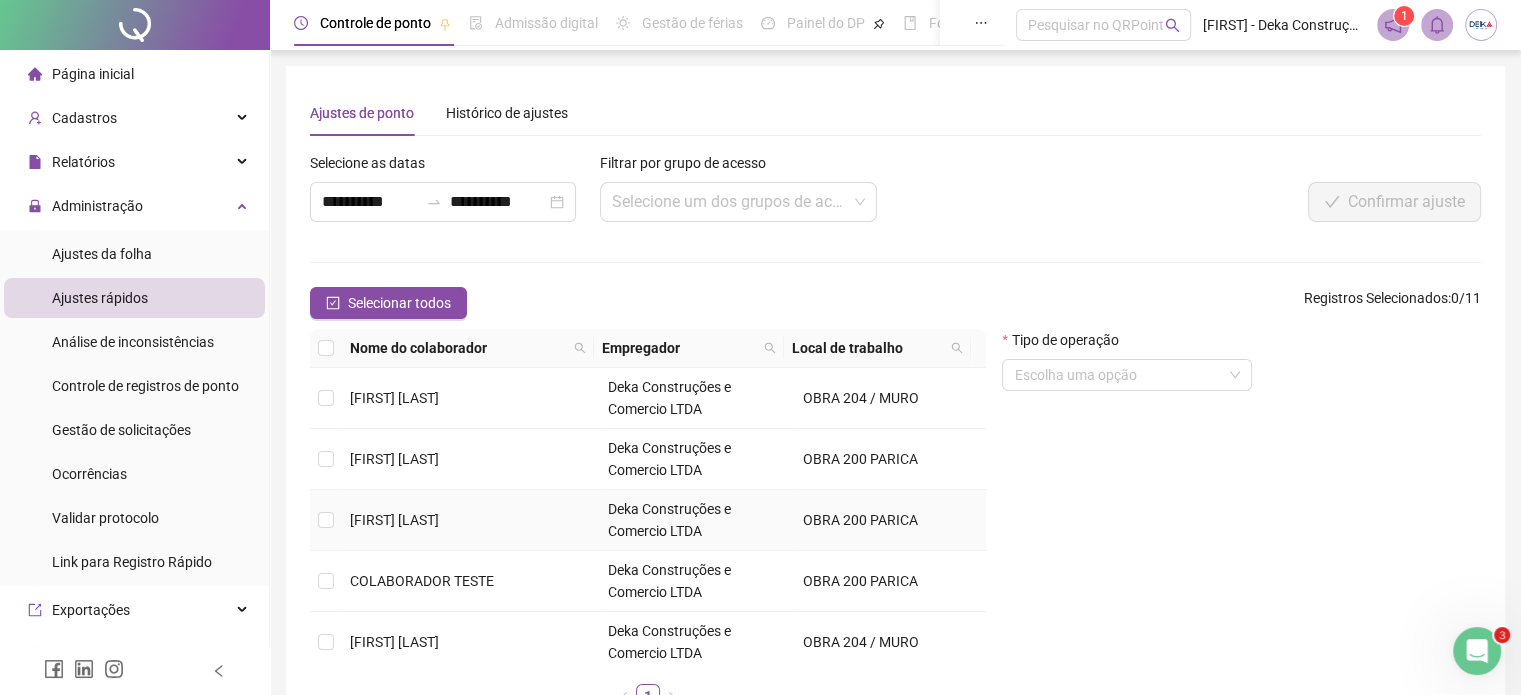 click on "[FIRST] [LAST]" at bounding box center (394, 520) 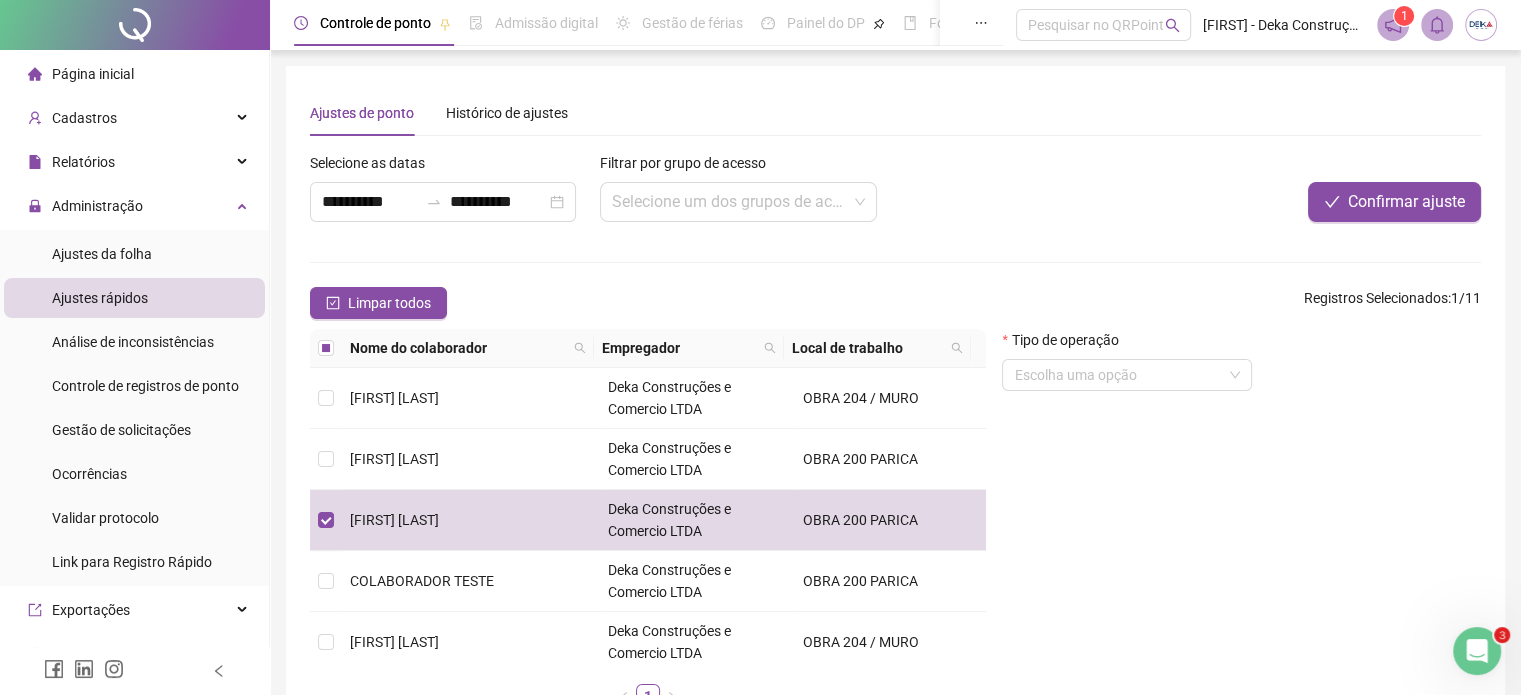 click on "Tipo de operação Escolha uma opção" at bounding box center [1127, 368] 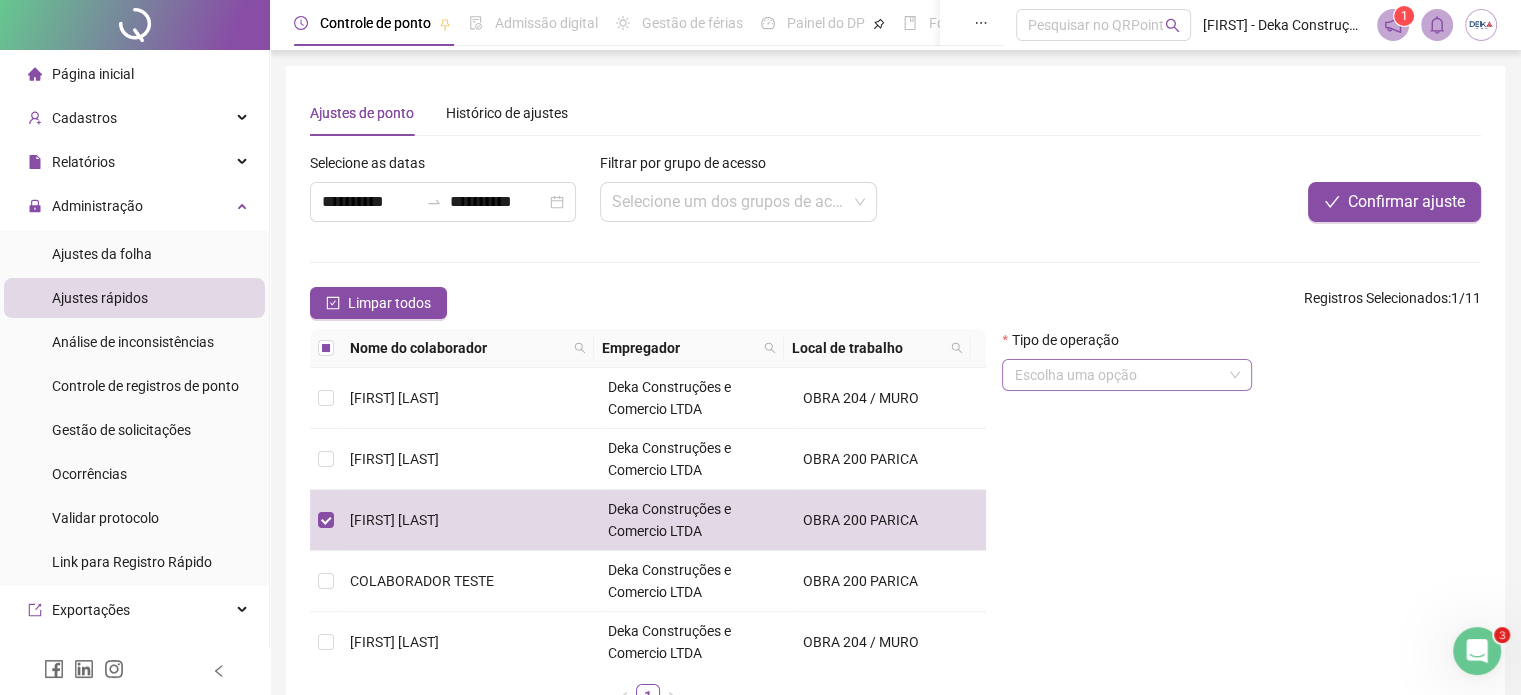 click at bounding box center [1118, 375] 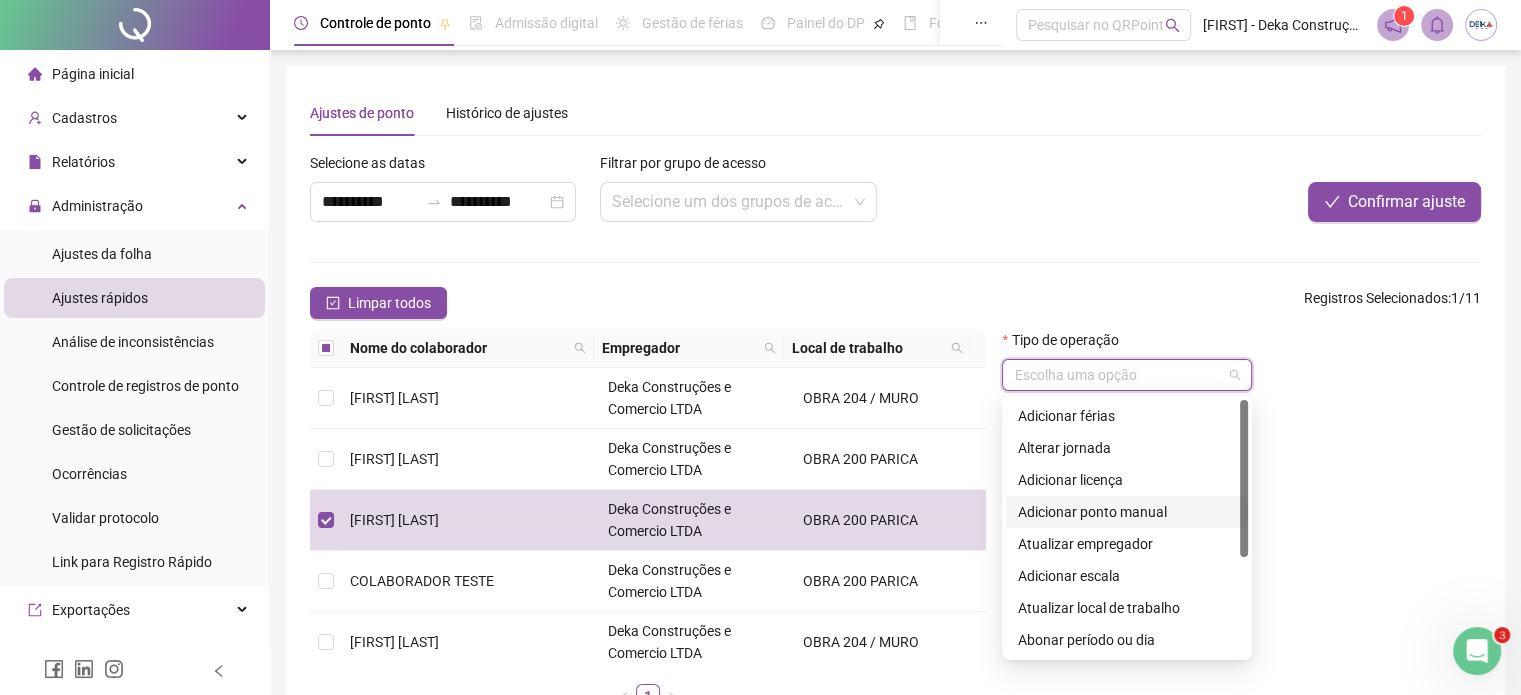 click on "Adicionar ponto manual" at bounding box center [1127, 512] 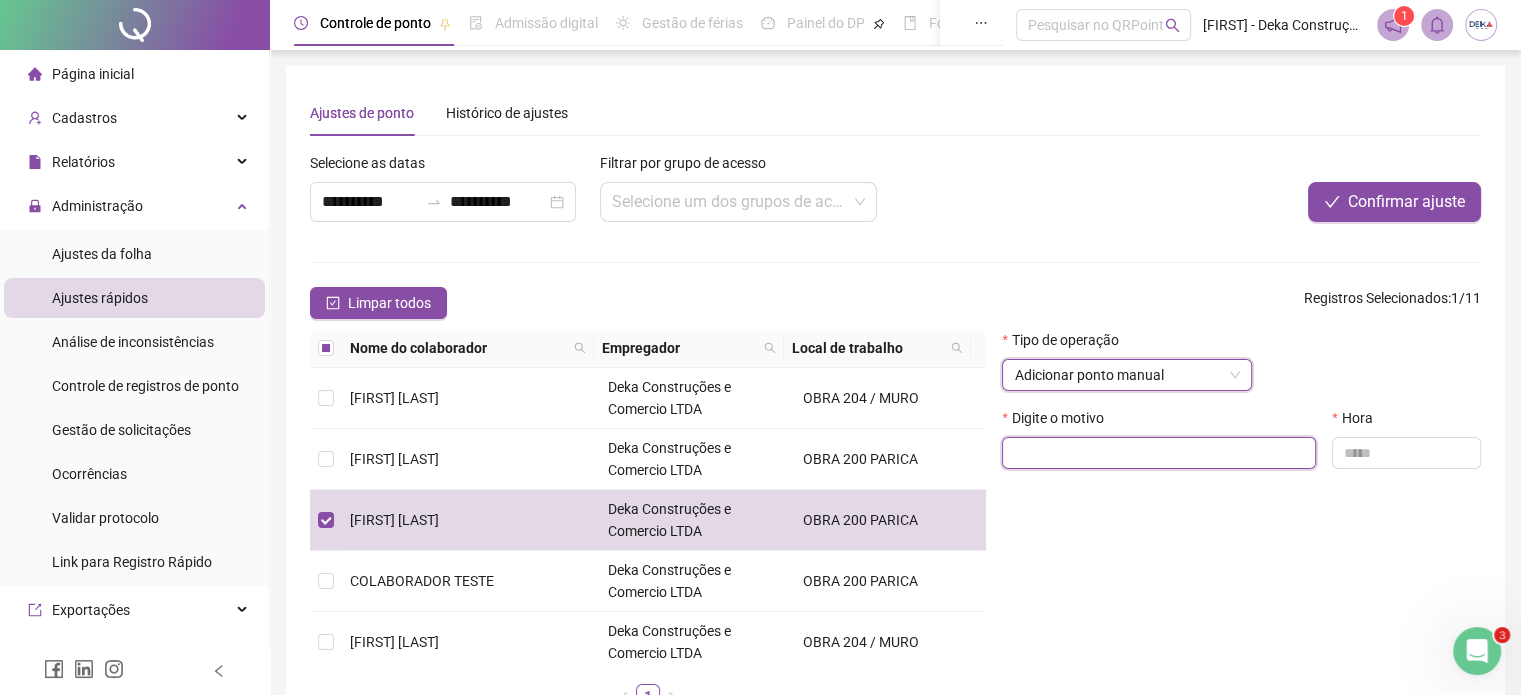click at bounding box center [1159, 453] 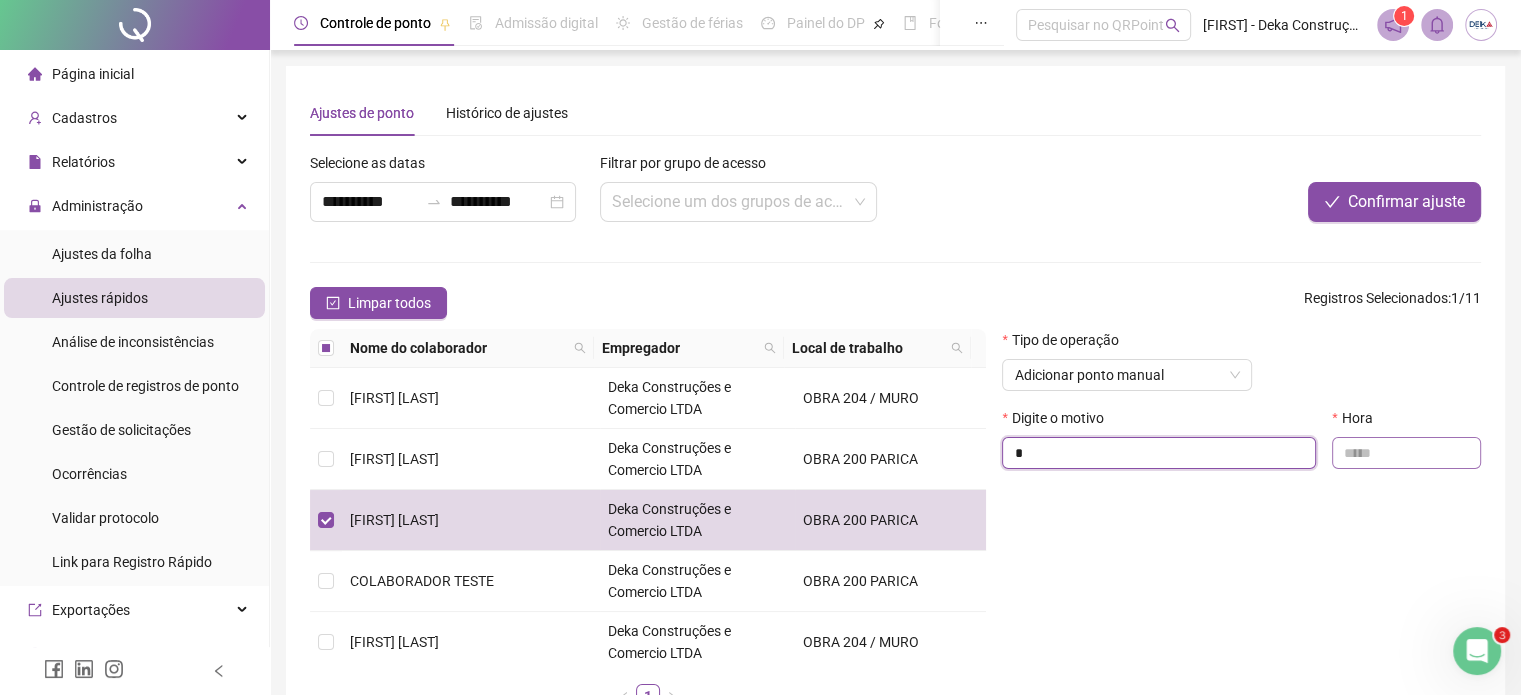 type on "*" 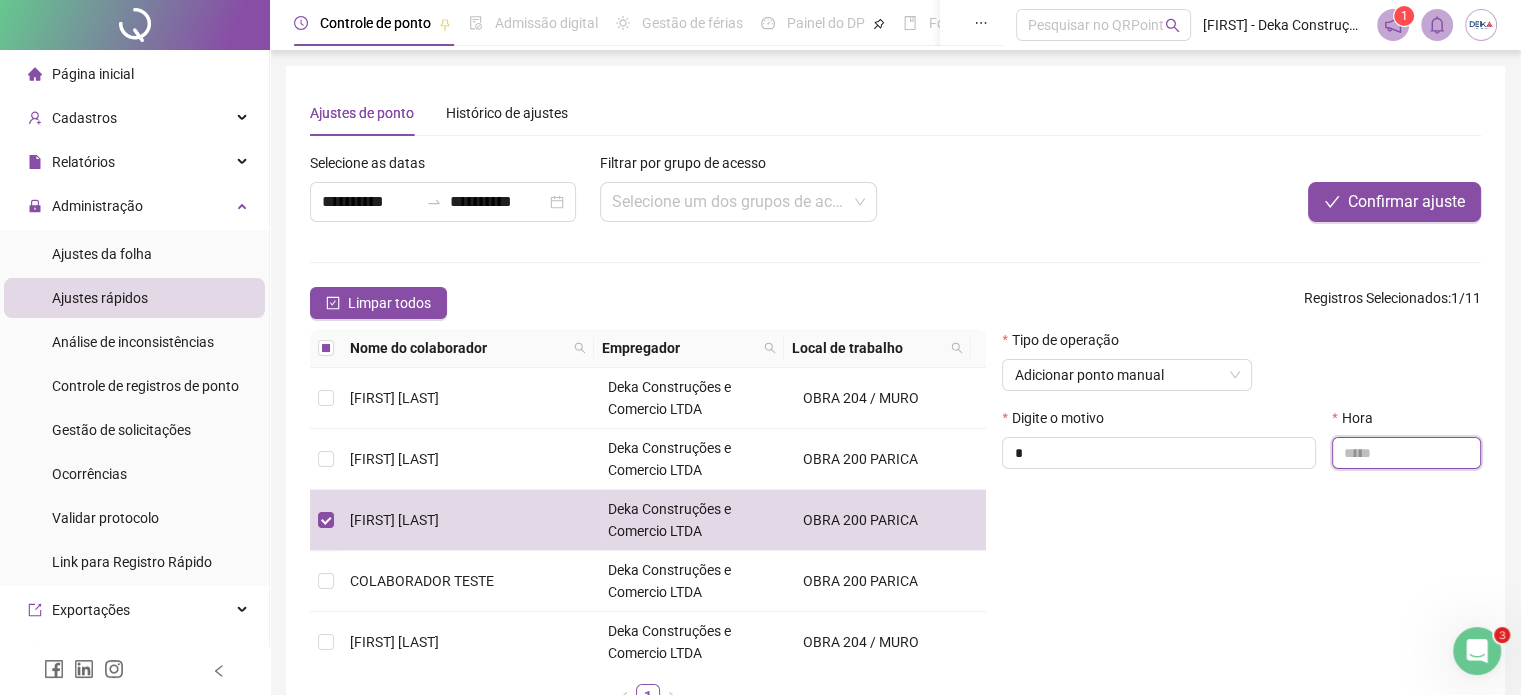 click at bounding box center [1406, 453] 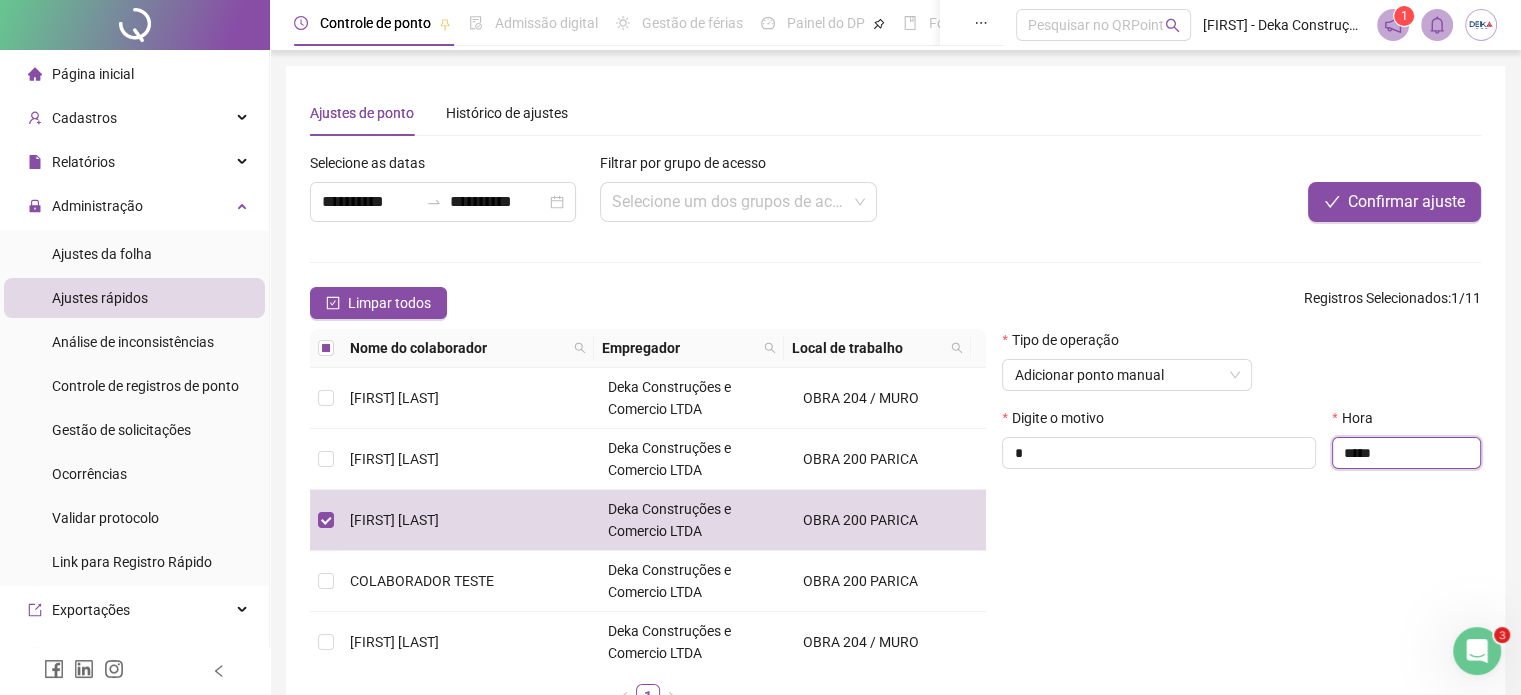 type on "*****" 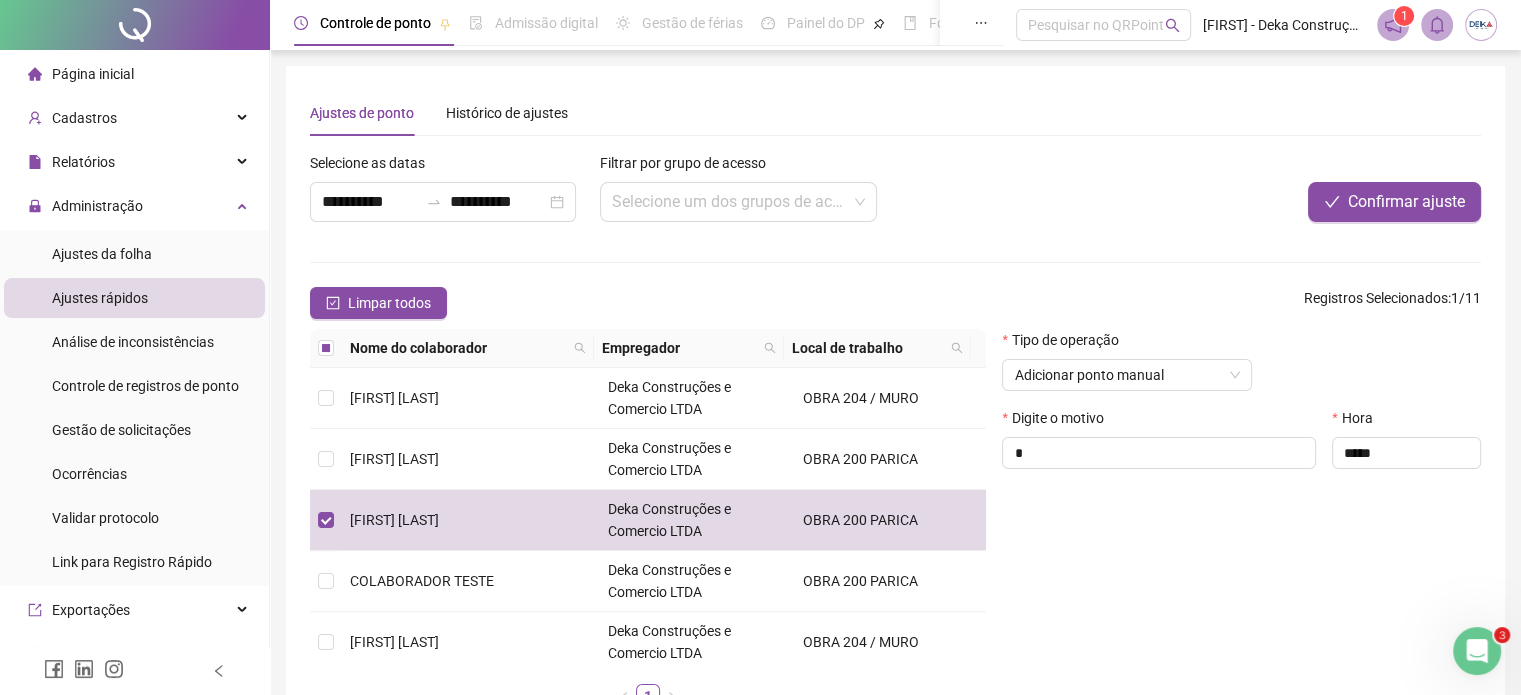 click at bounding box center [1237, 167] 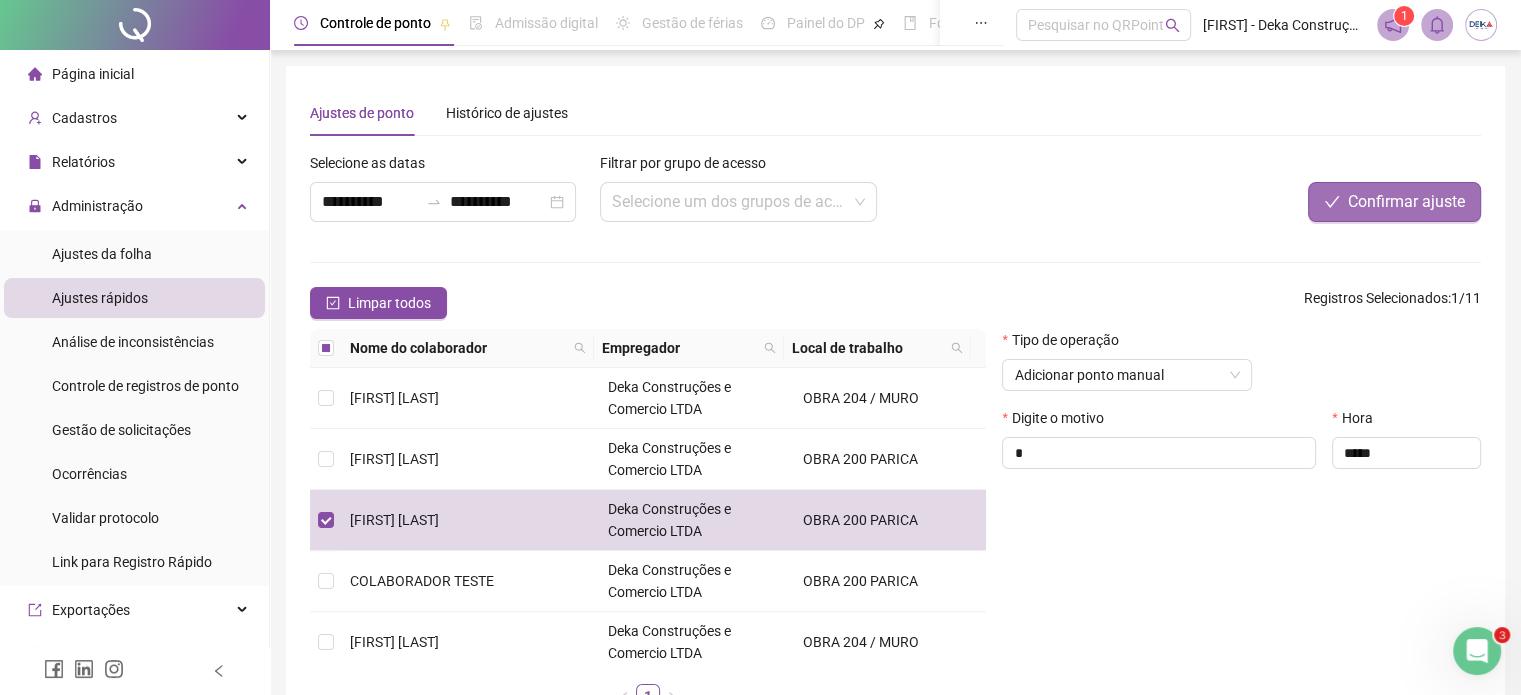 click on "Confirmar ajuste" at bounding box center [1406, 202] 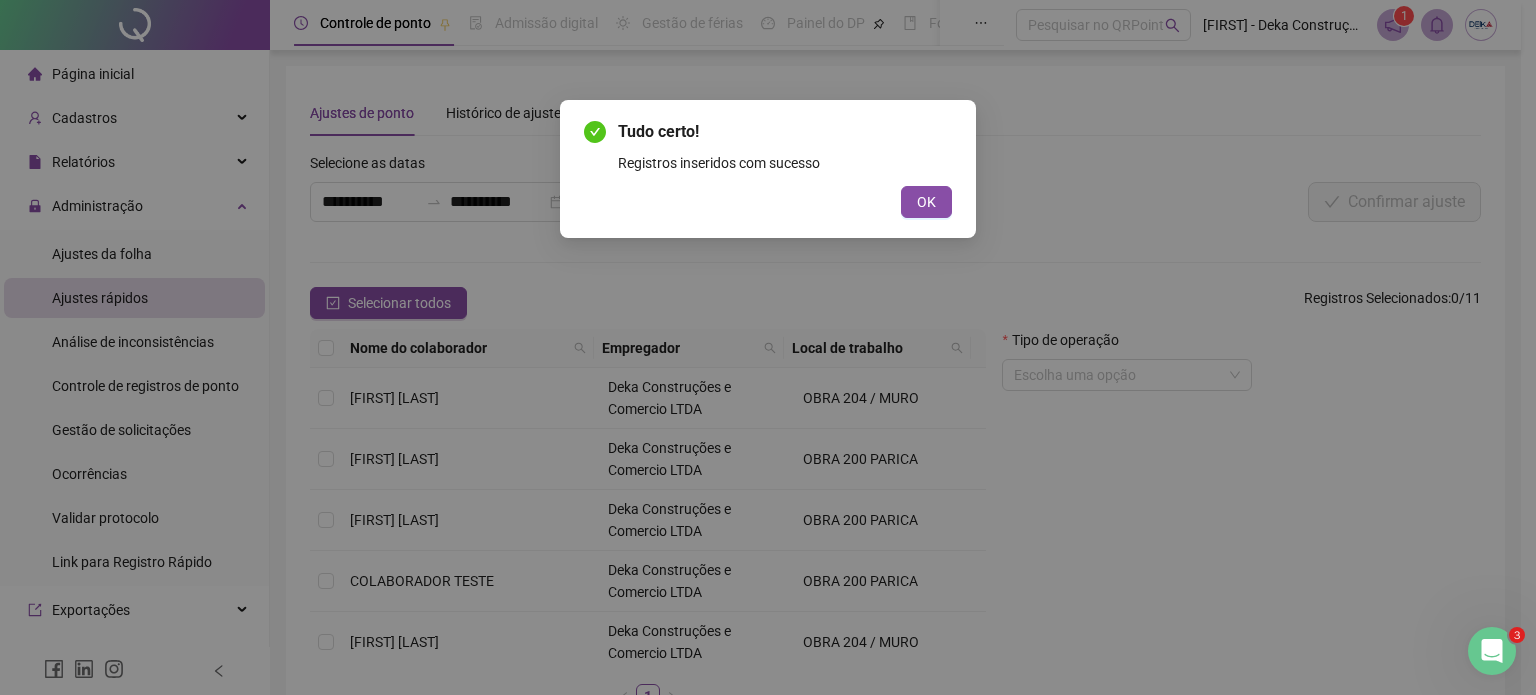 type 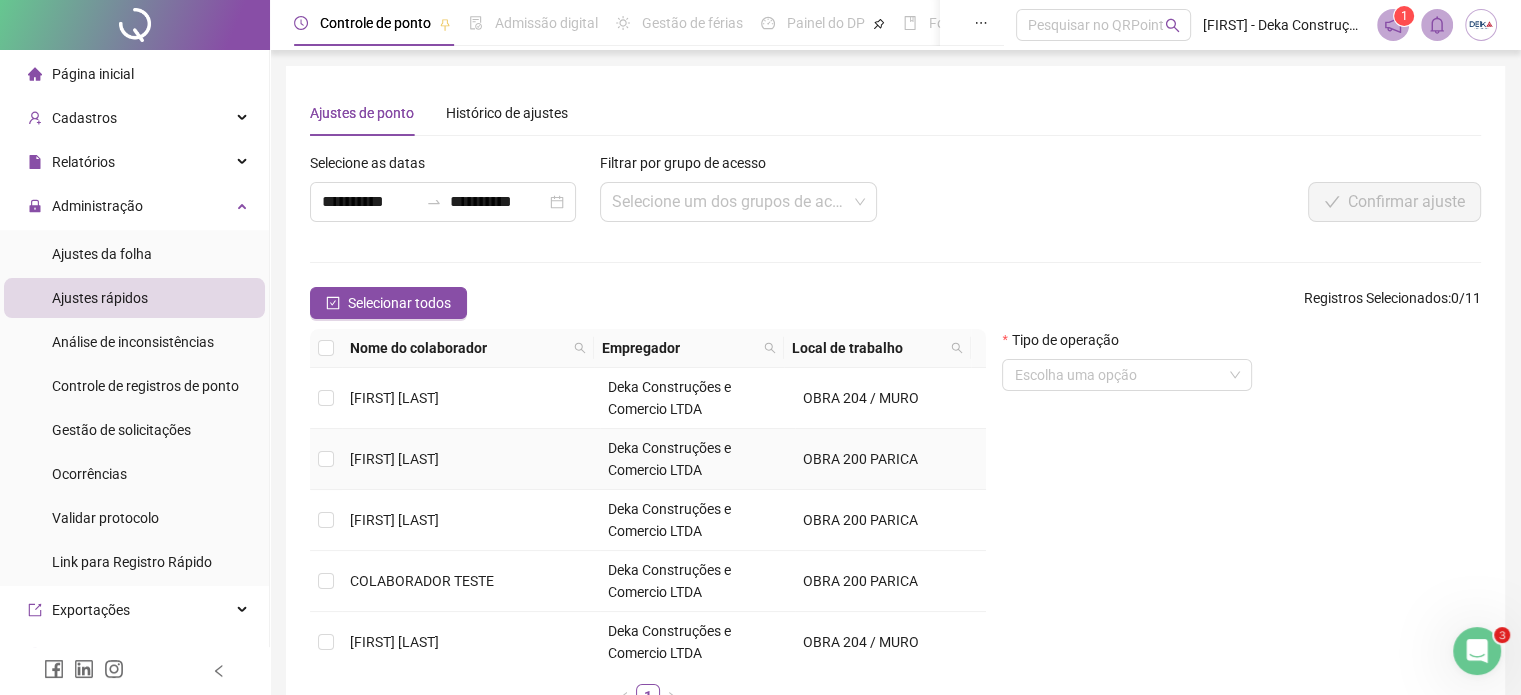 click on "[FIRST] [LAST]" at bounding box center (394, 520) 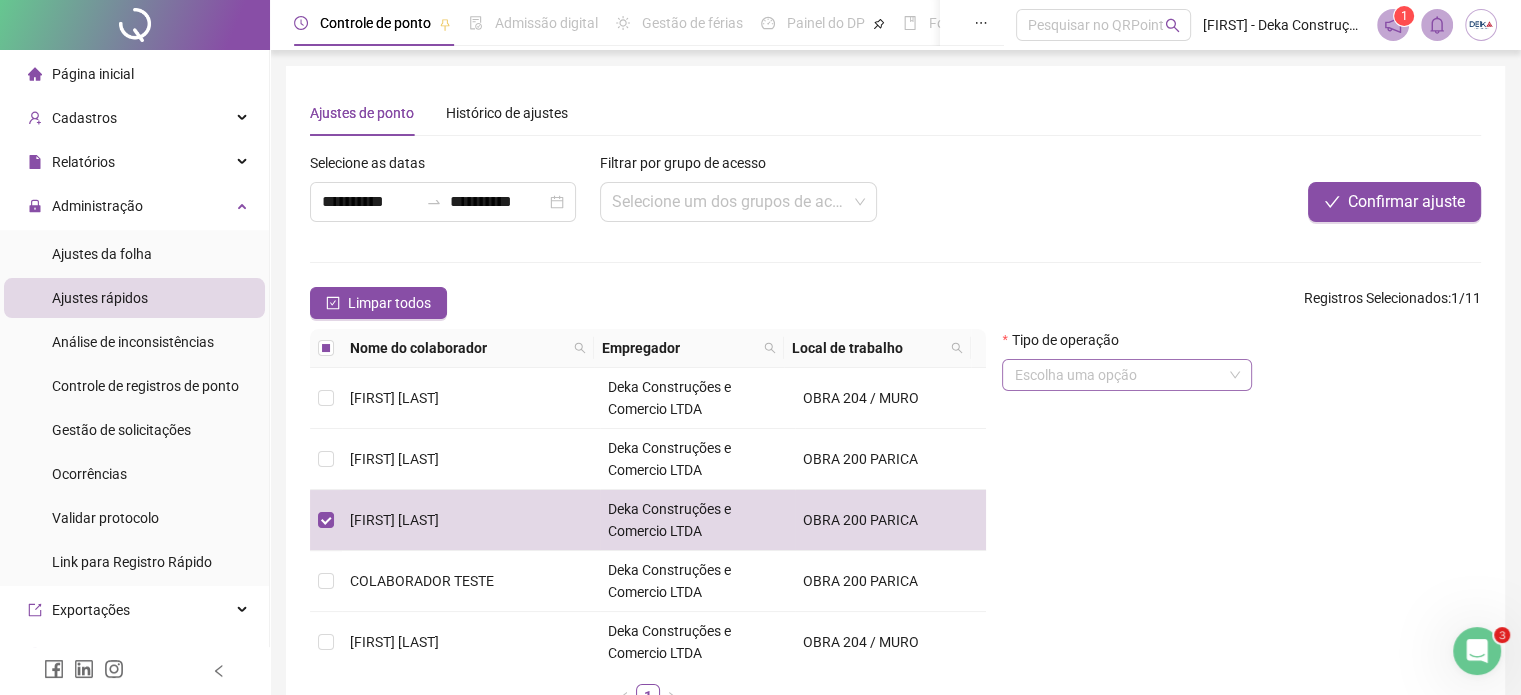 click at bounding box center [1118, 375] 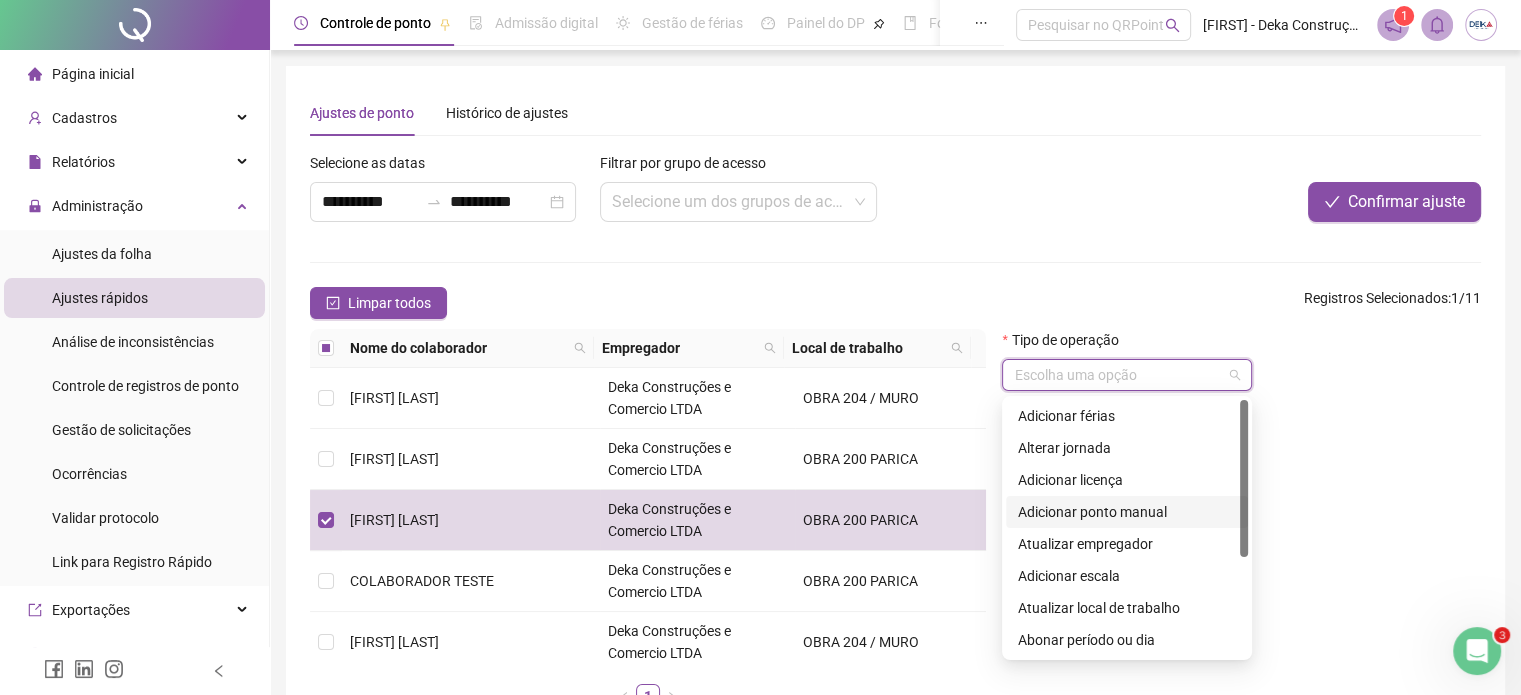 click on "Adicionar ponto manual" at bounding box center (1127, 512) 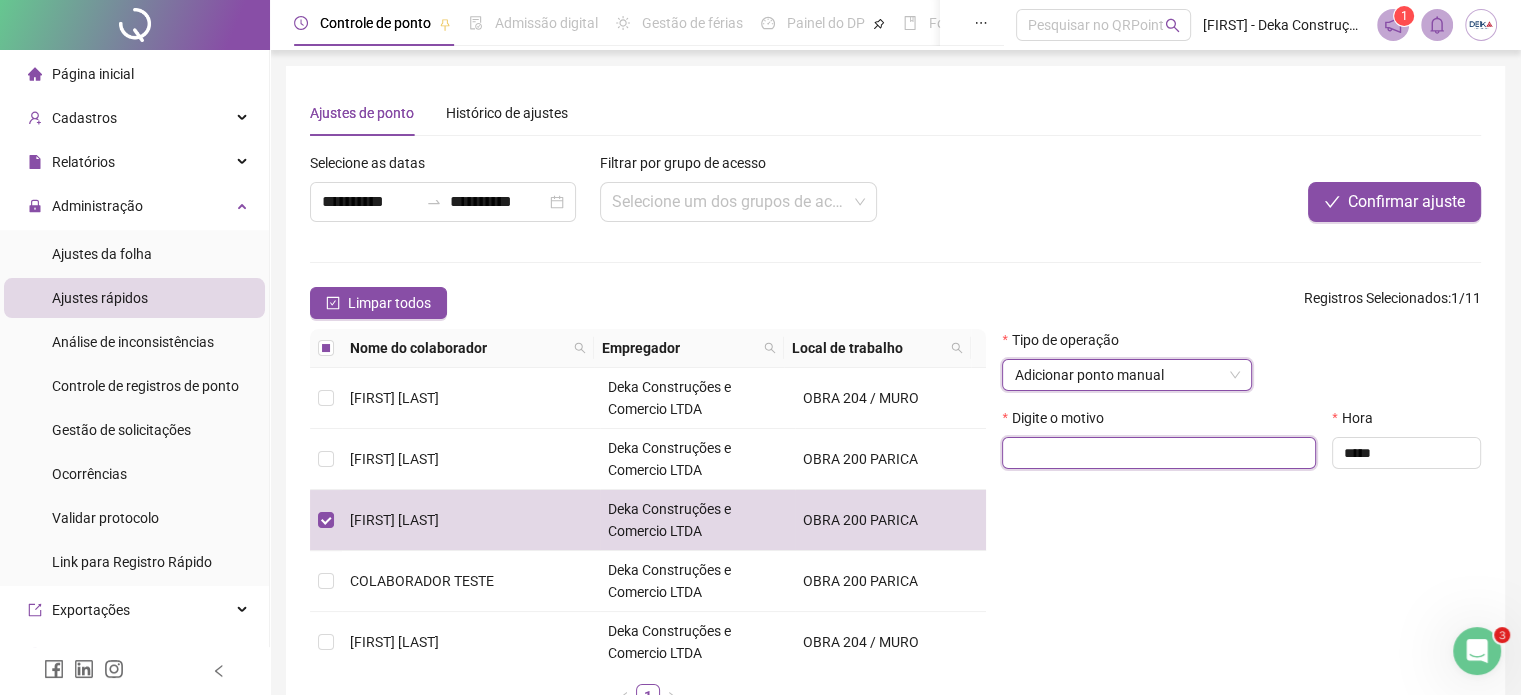 click at bounding box center [1159, 453] 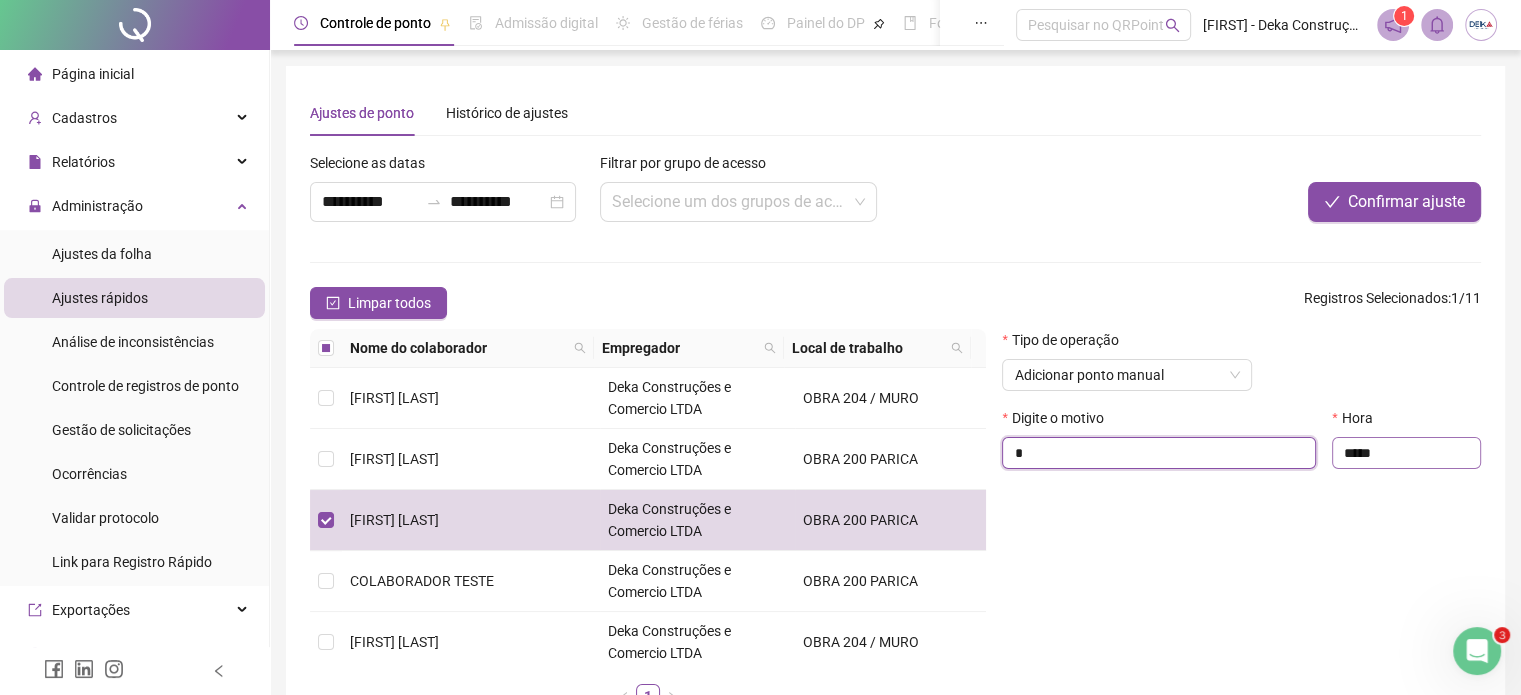 type on "*" 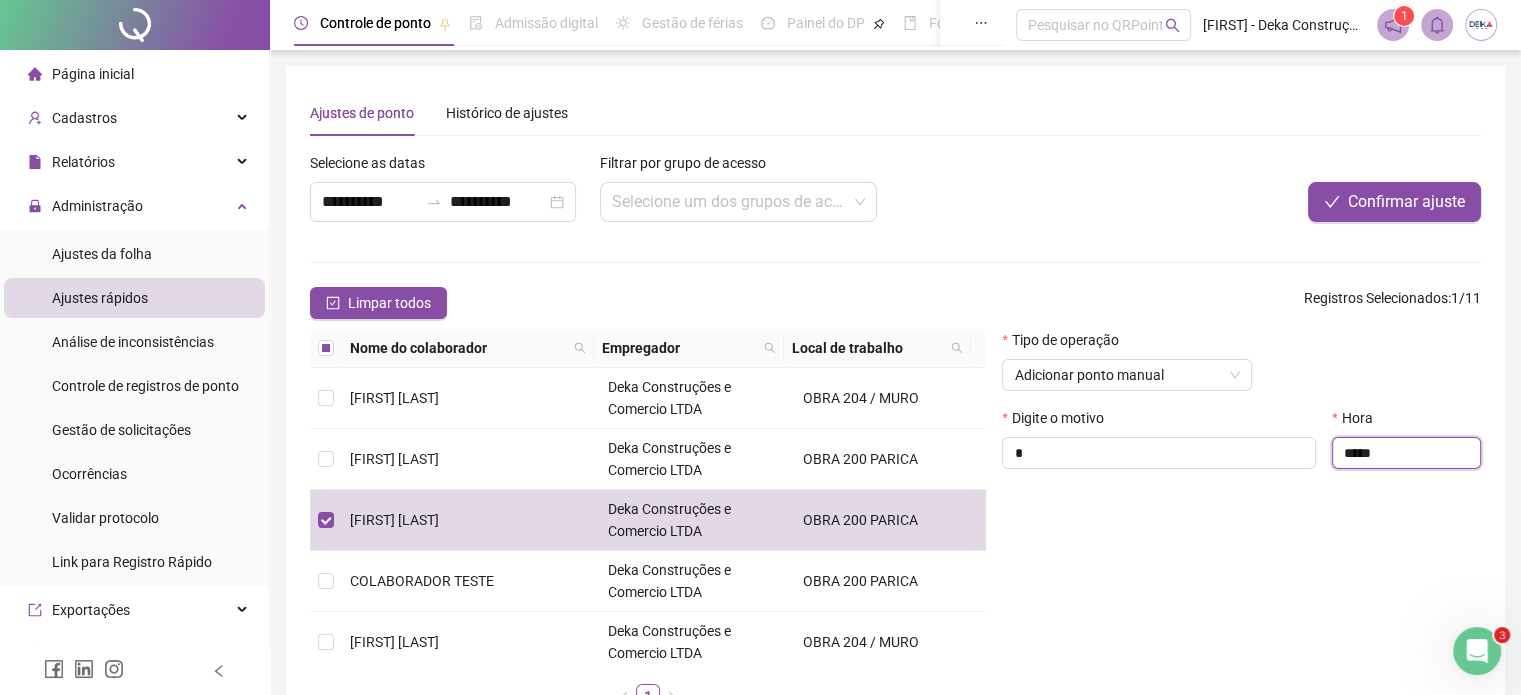 drag, startPoint x: 1388, startPoint y: 457, endPoint x: 1252, endPoint y: 473, distance: 136.93794 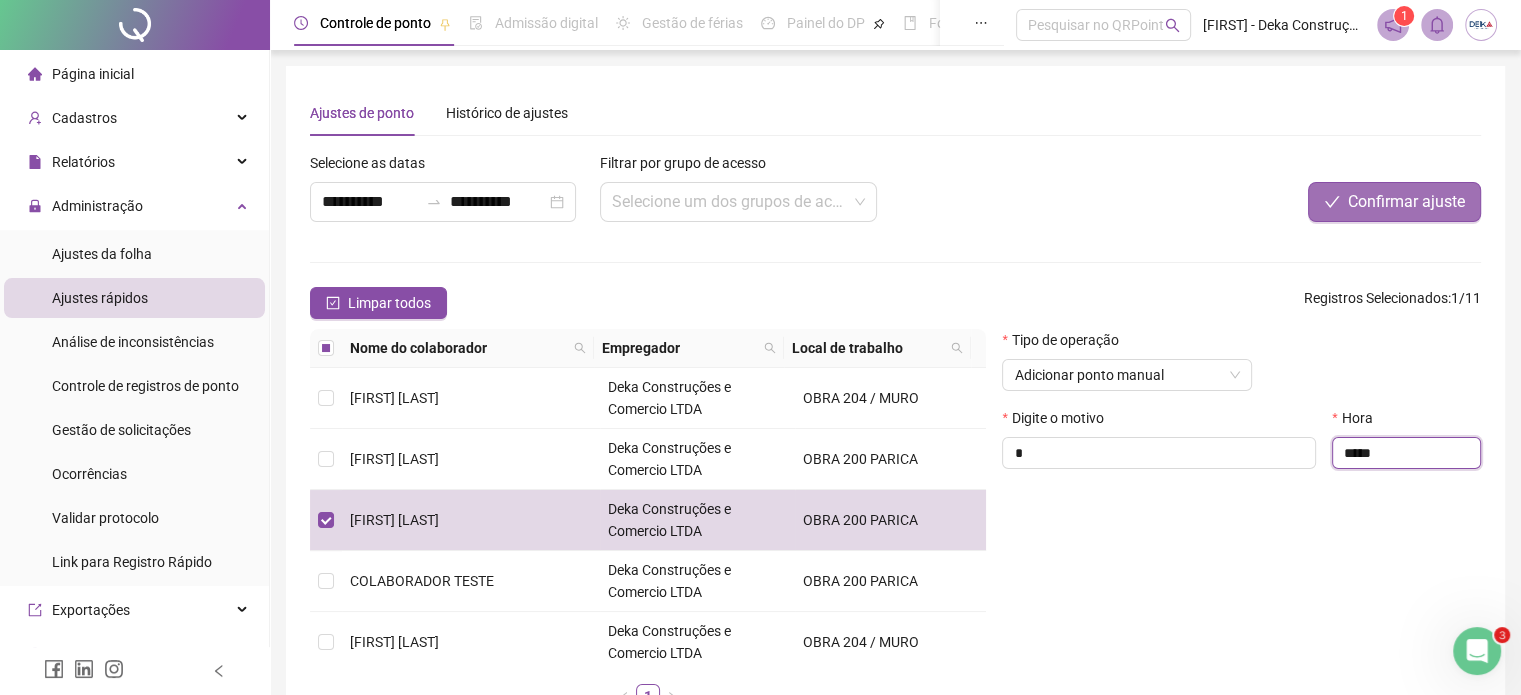 type on "*****" 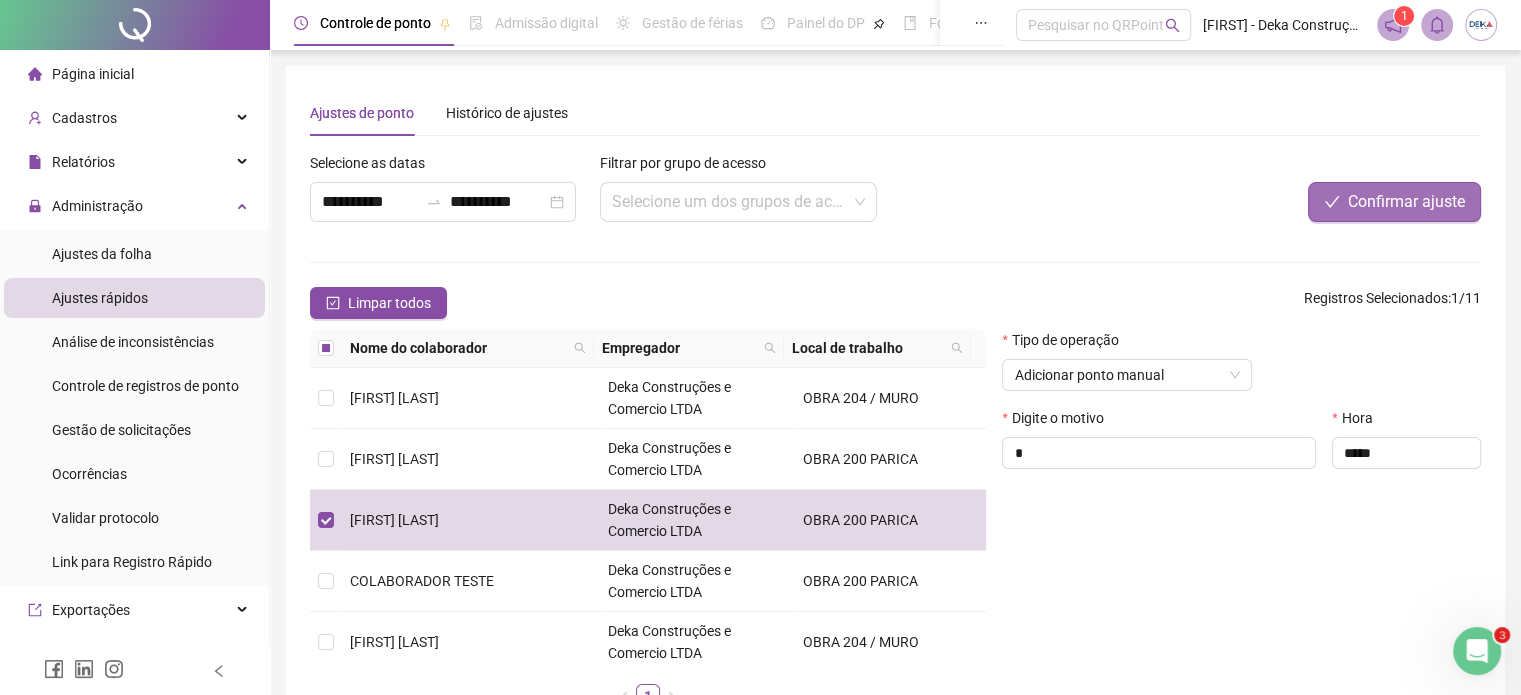 click on "Confirmar ajuste" at bounding box center [1394, 202] 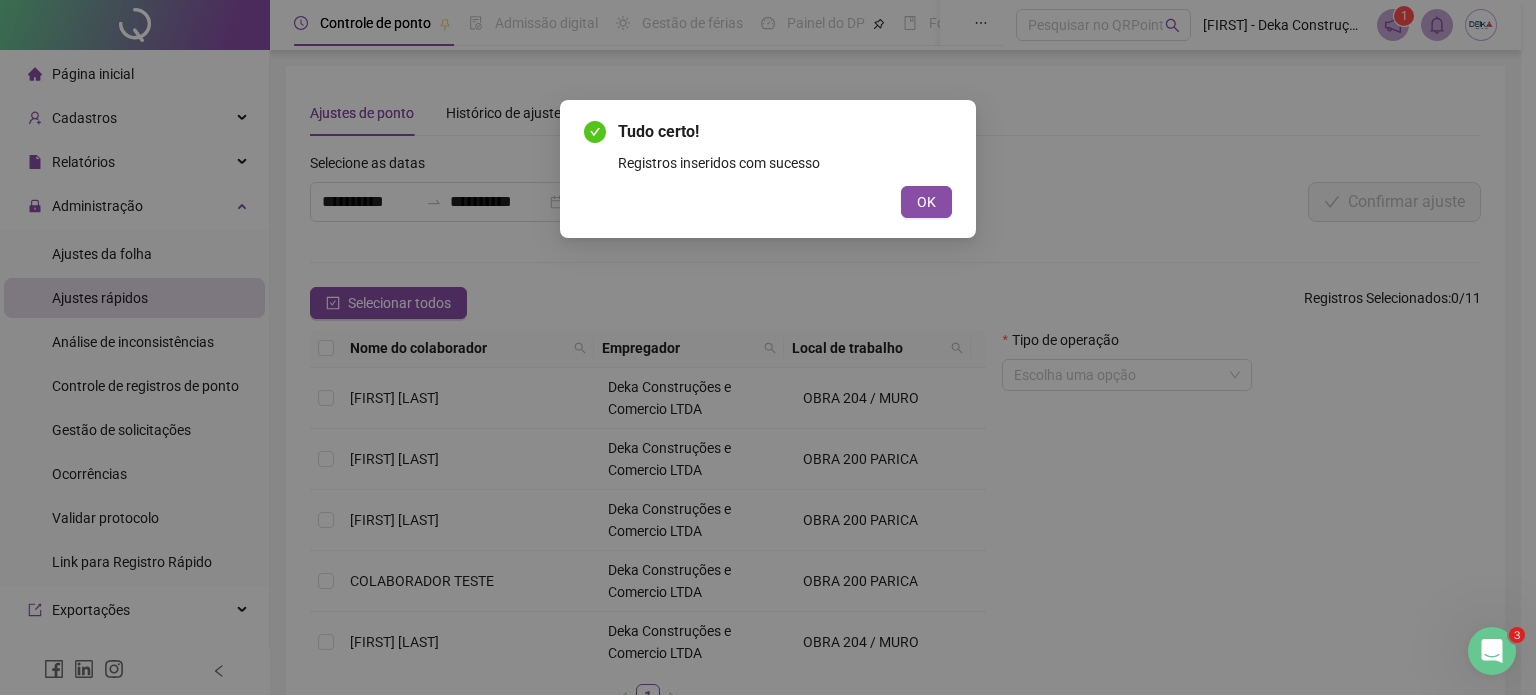 type 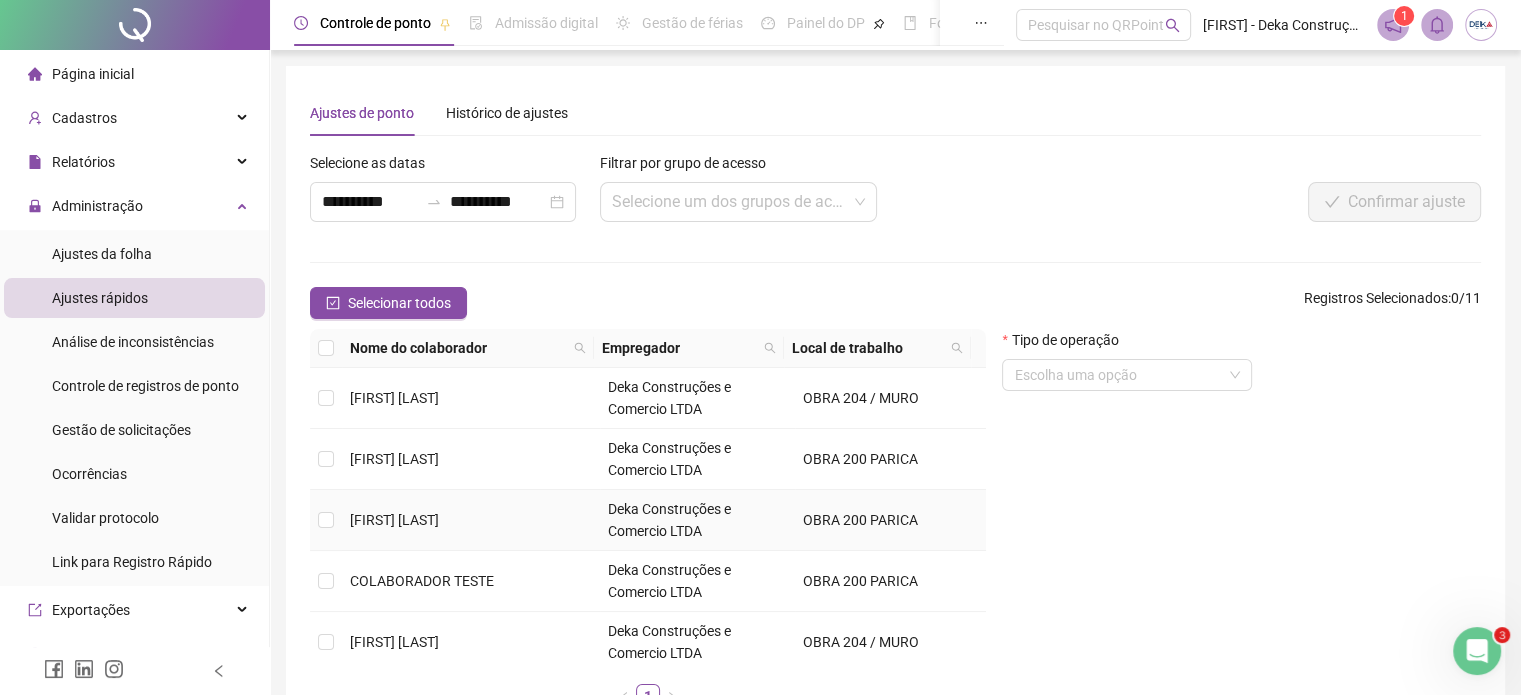 click on "[FIRST] [LAST]" at bounding box center (471, 520) 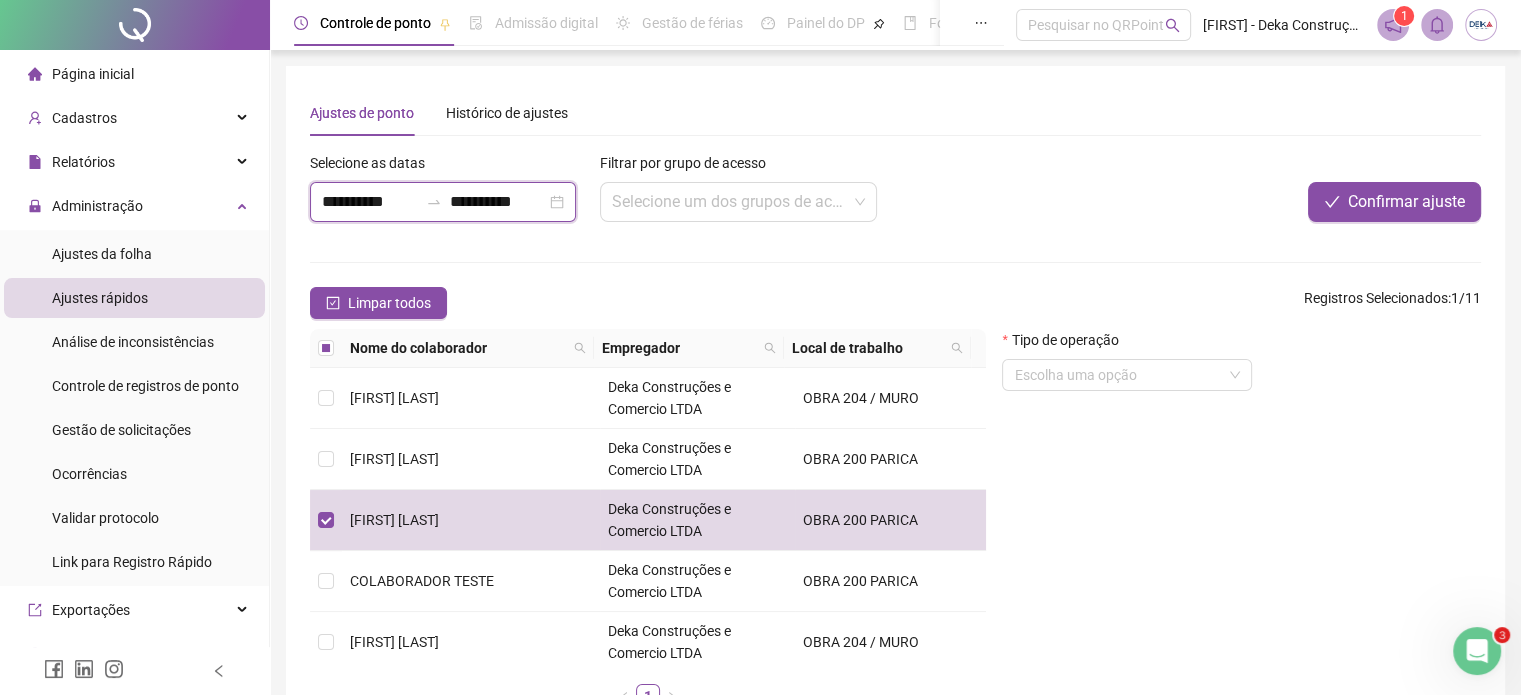 click on "**********" at bounding box center (370, 202) 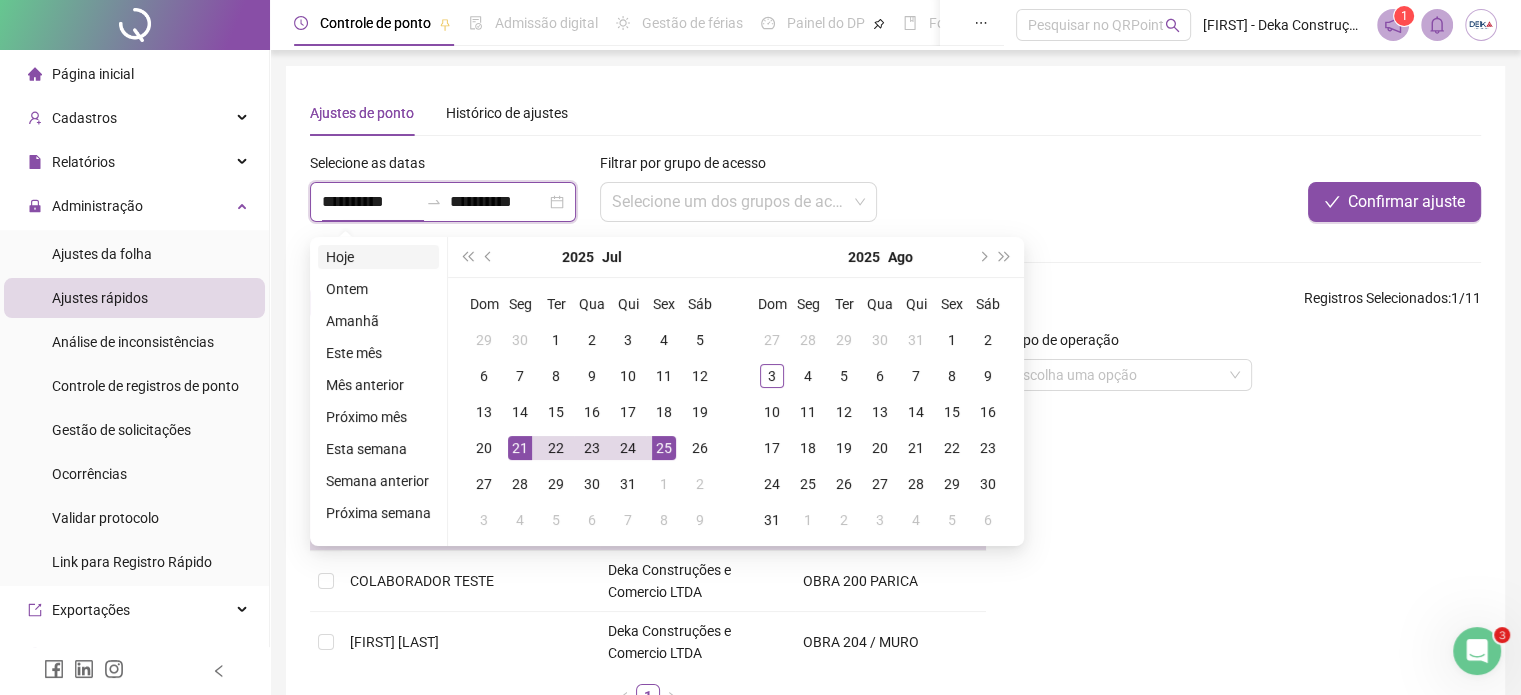 type on "**********" 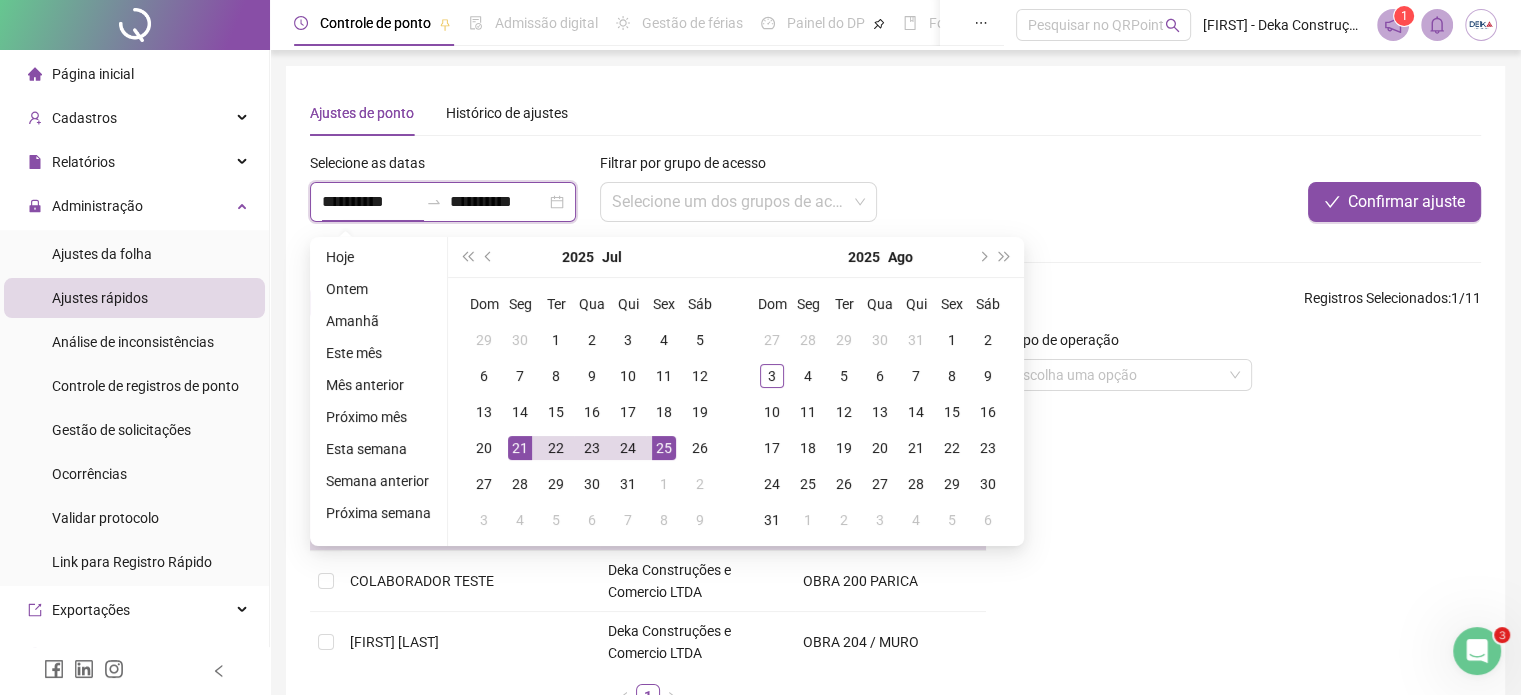 type on "**********" 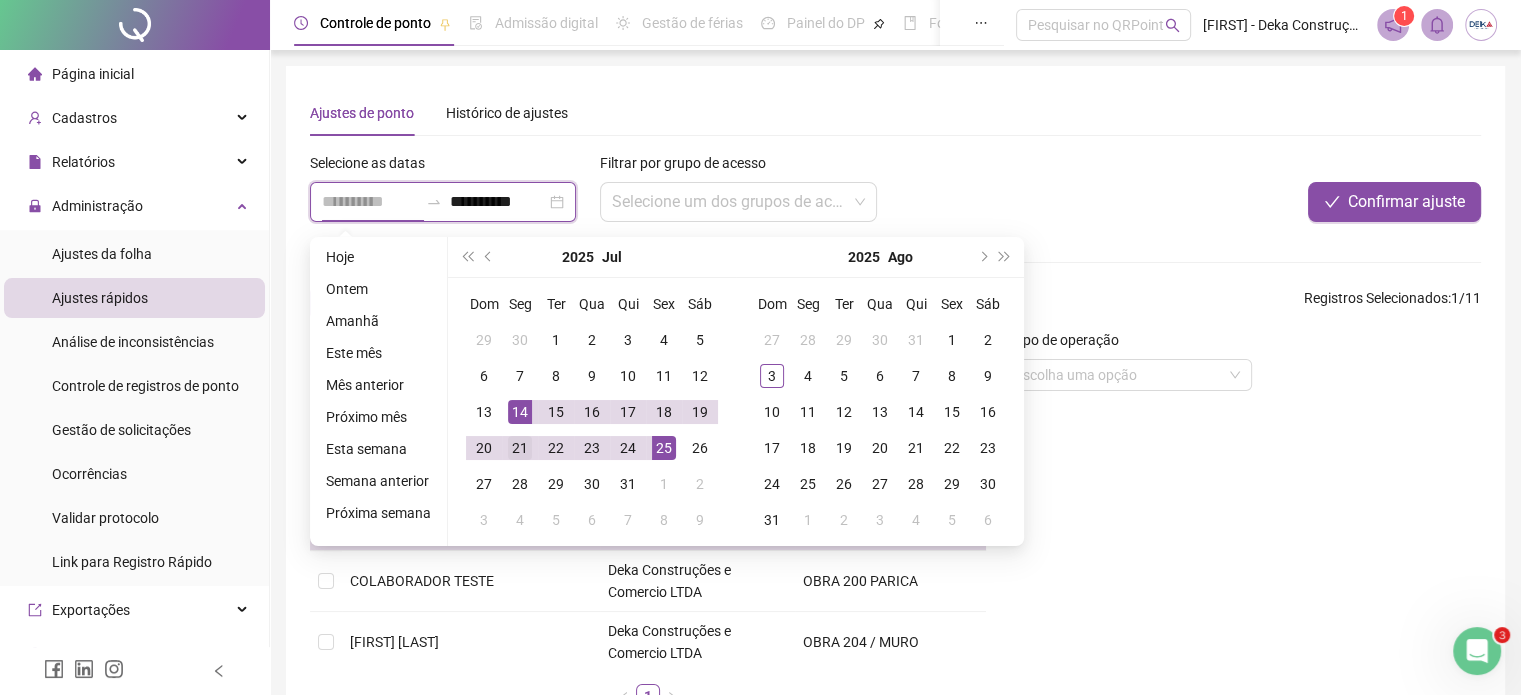 type on "**********" 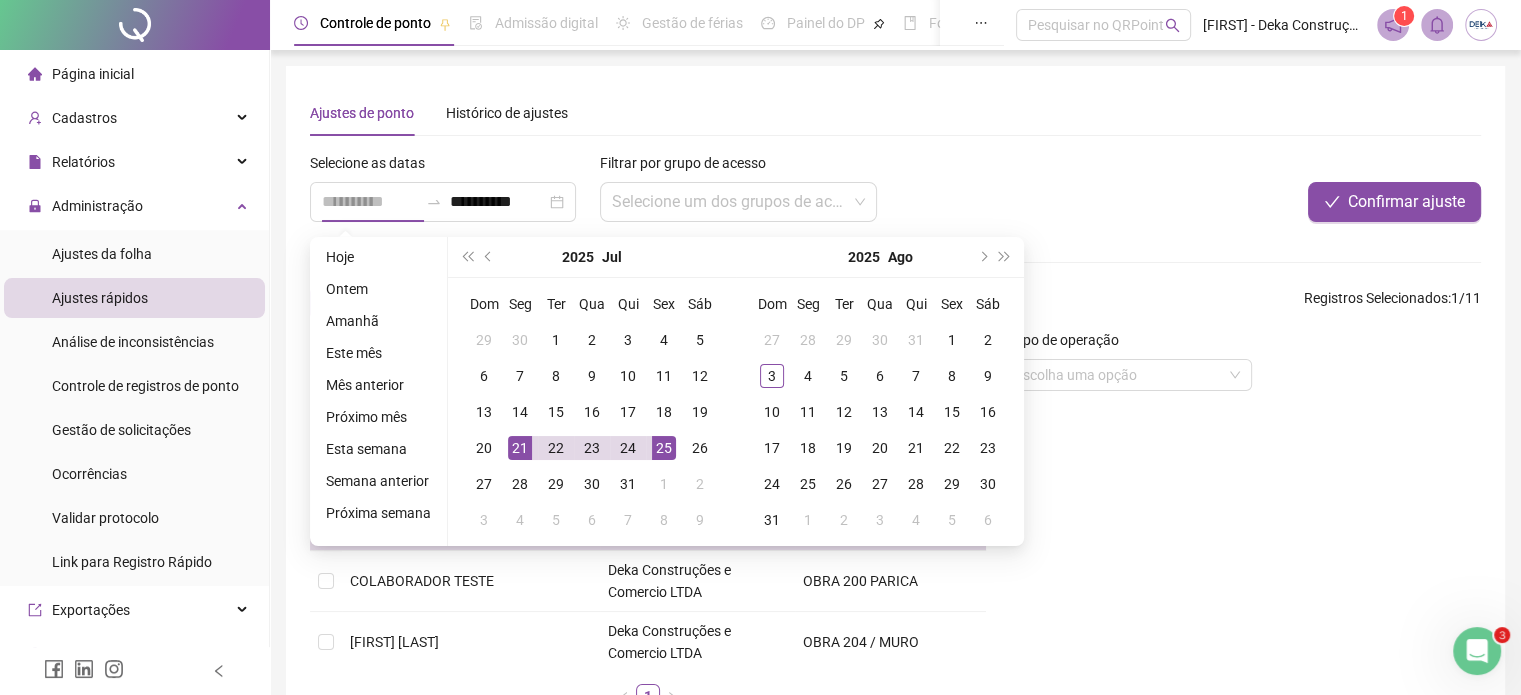 click on "21" at bounding box center [520, 448] 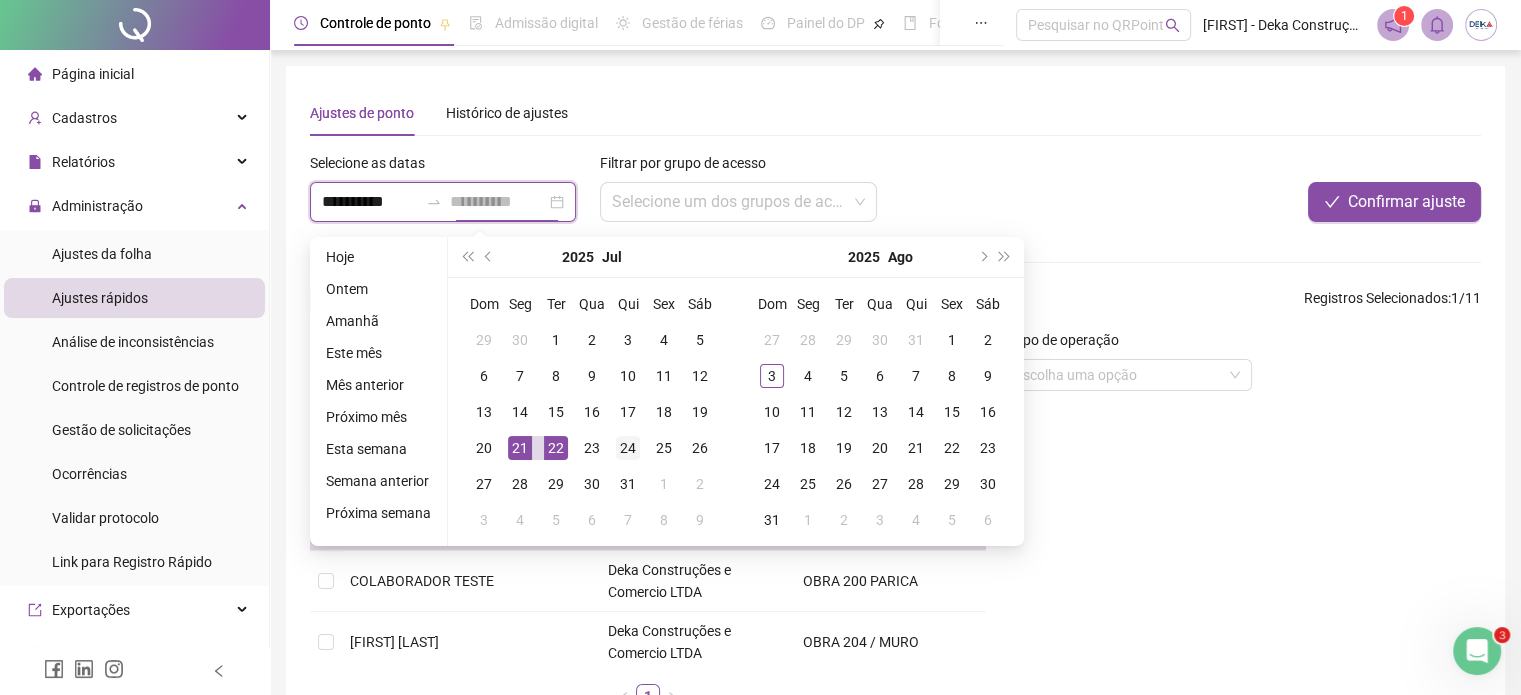 type on "**********" 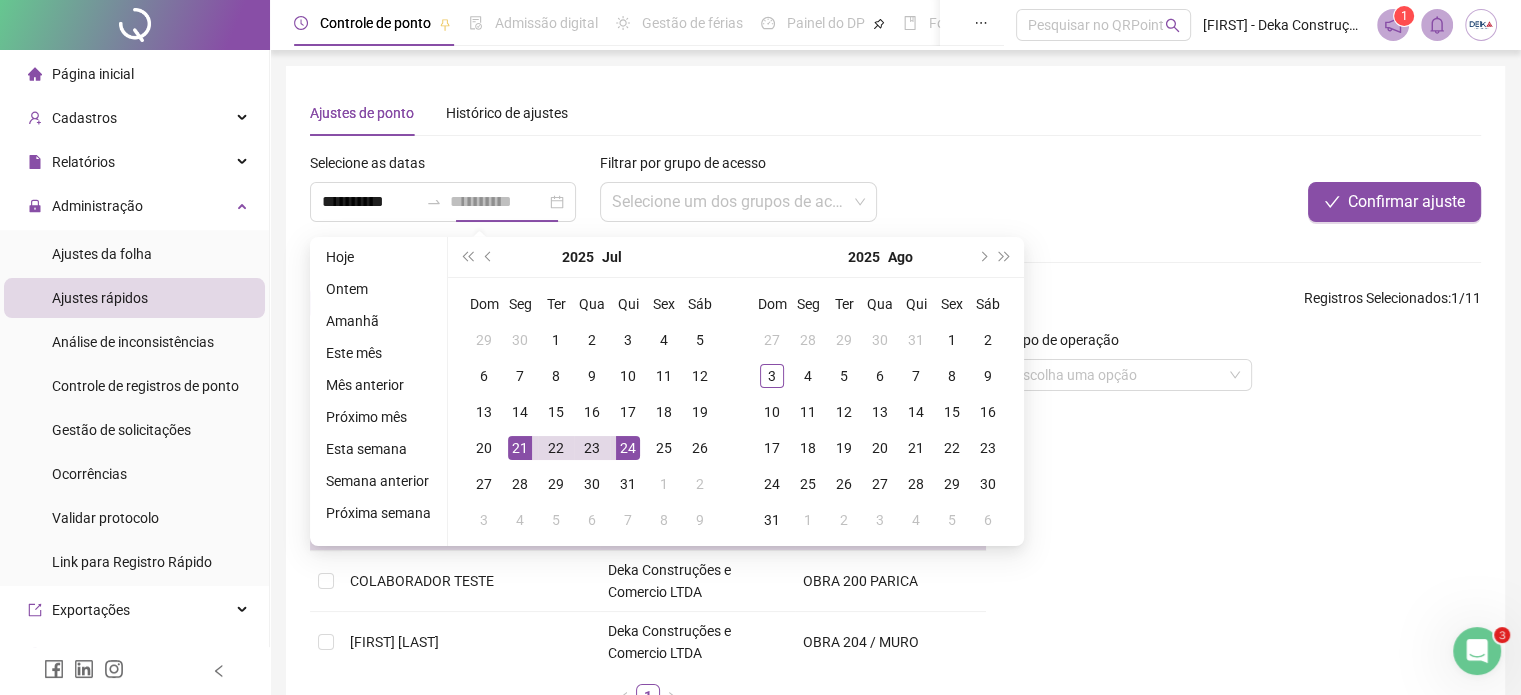 click on "24" at bounding box center [628, 448] 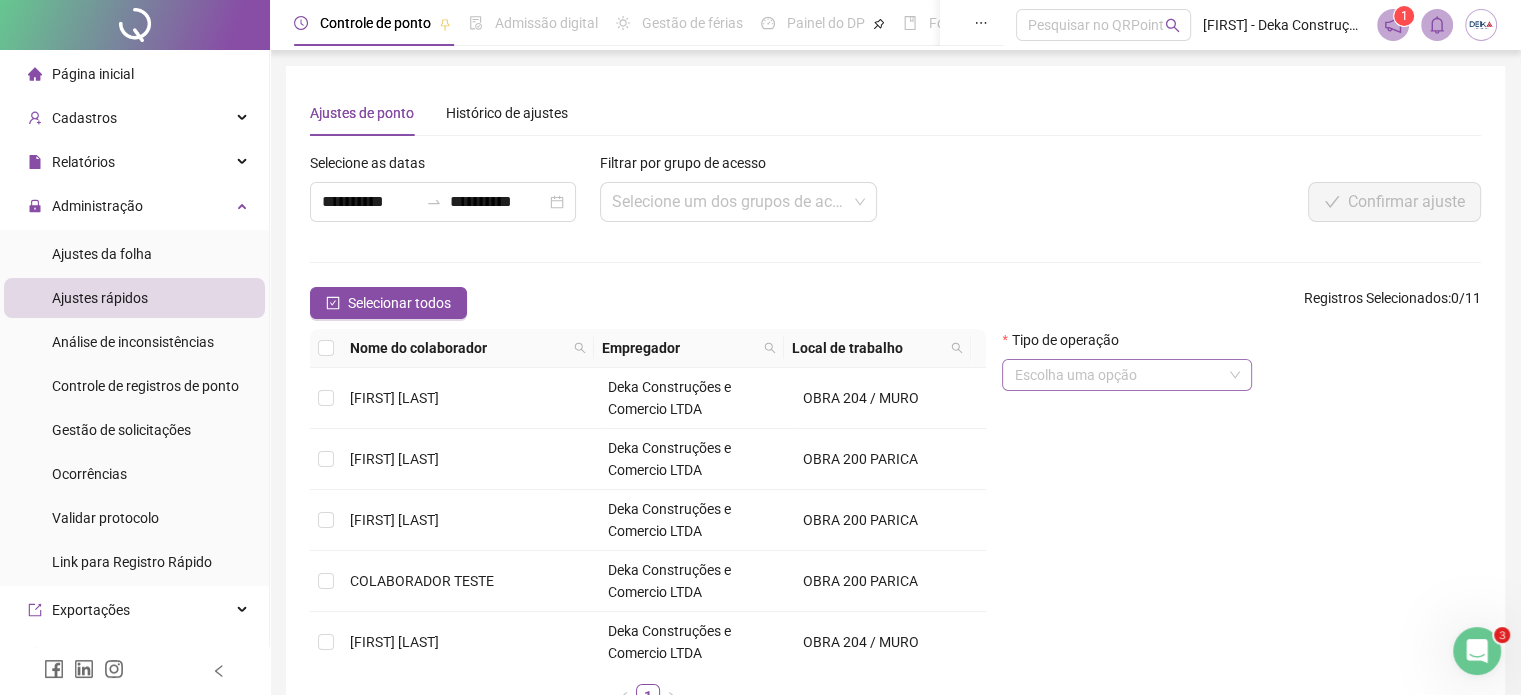 click at bounding box center (1118, 375) 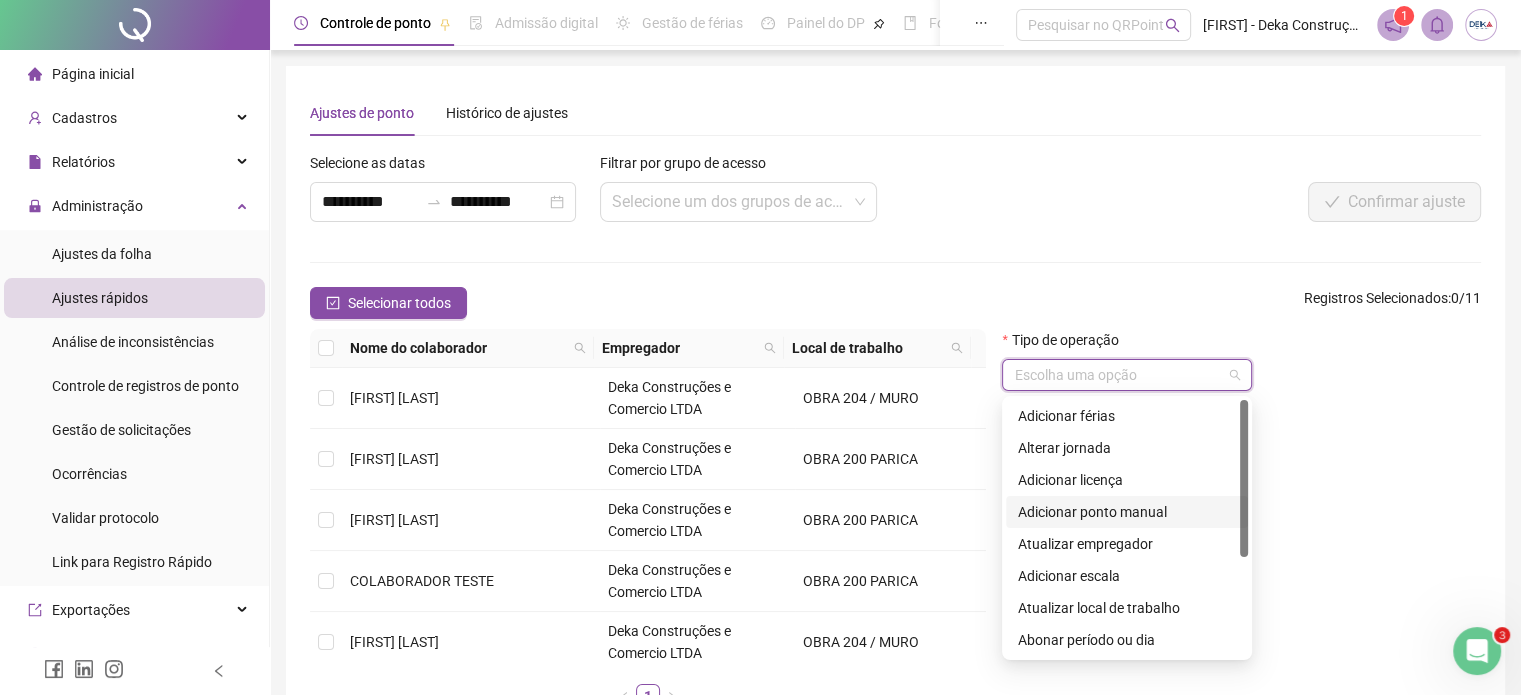 click on "Adicionar ponto manual" at bounding box center [1127, 512] 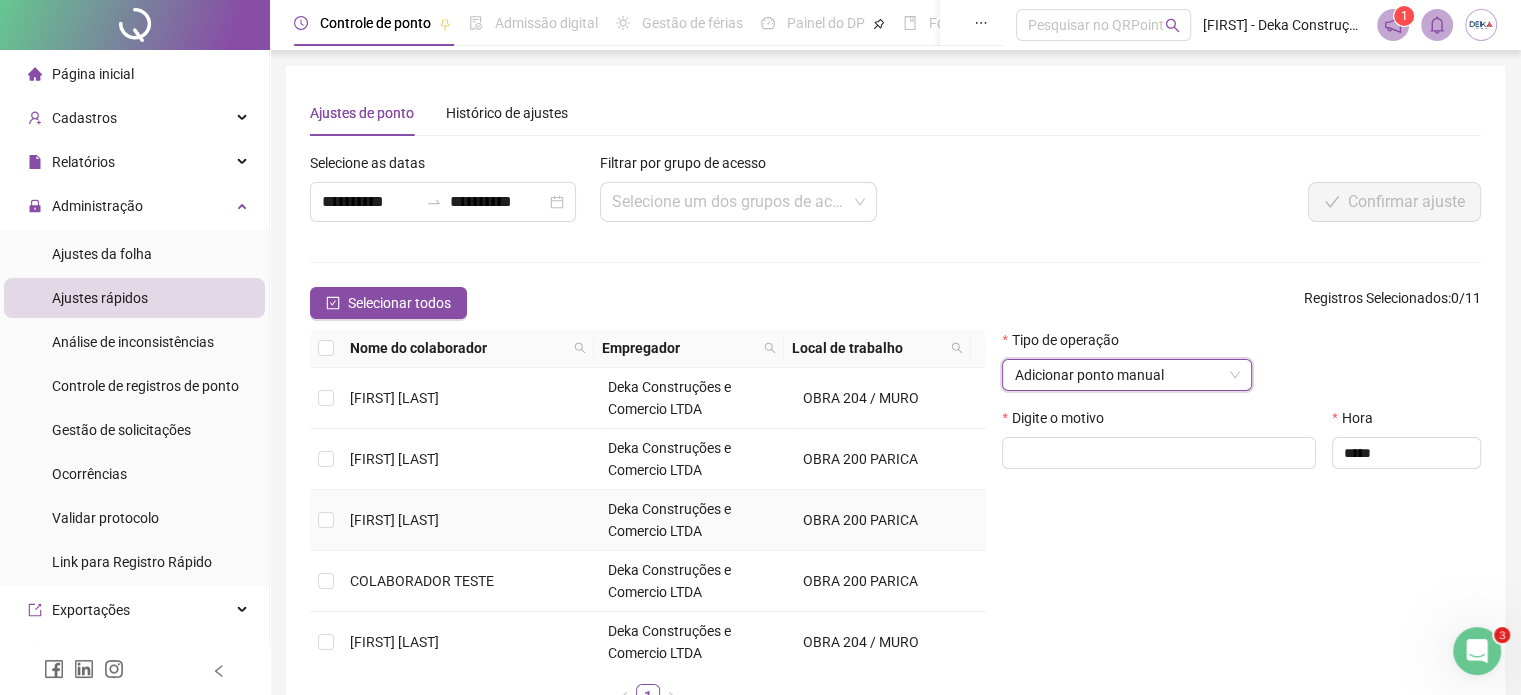 click on "[FIRST] [LAST]" at bounding box center [394, 520] 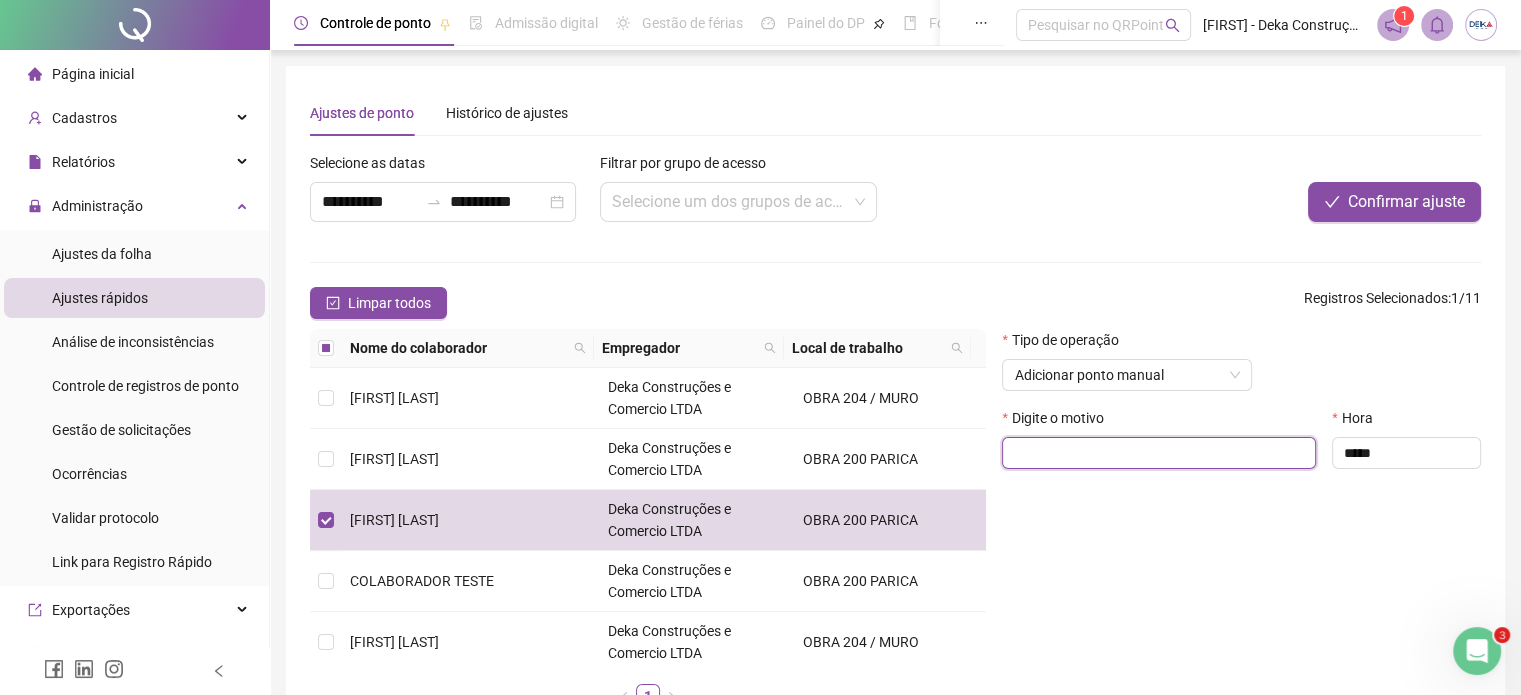 click at bounding box center [1159, 453] 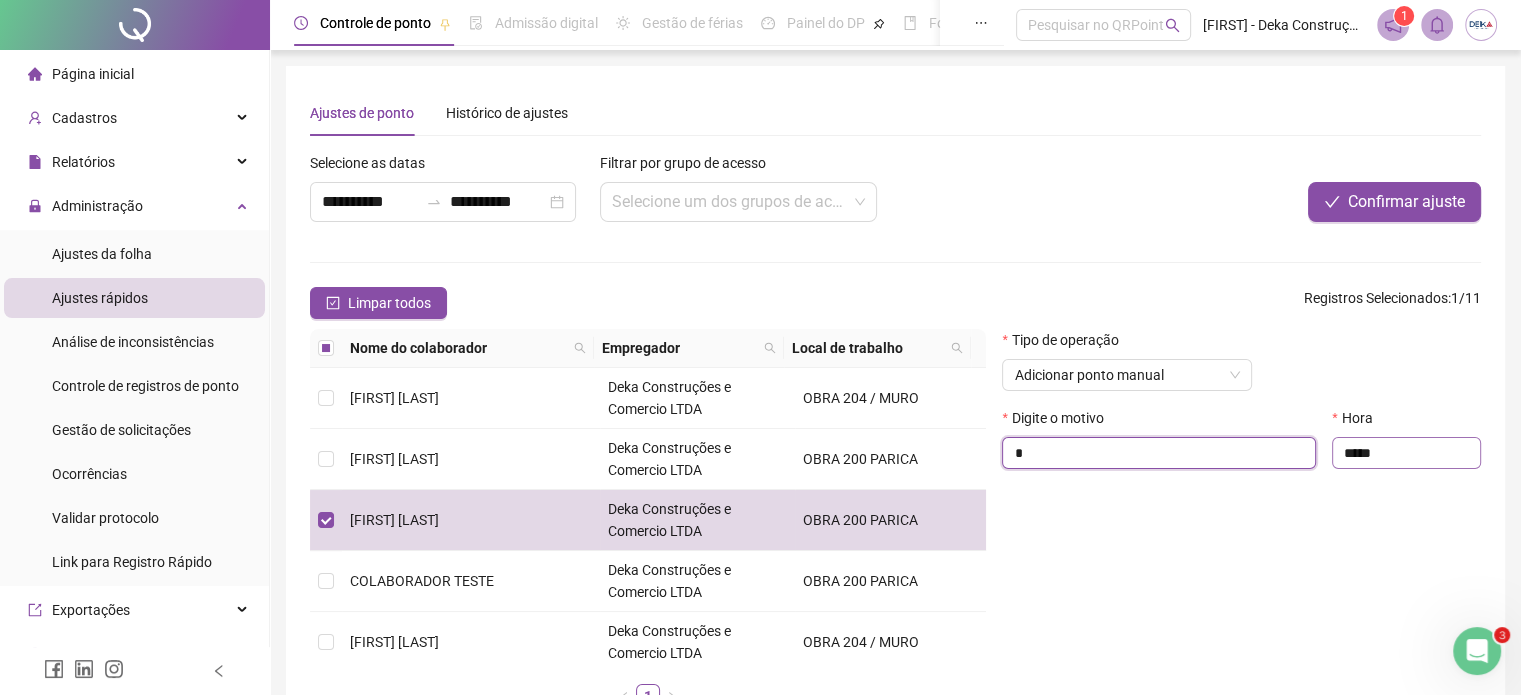 type on "*" 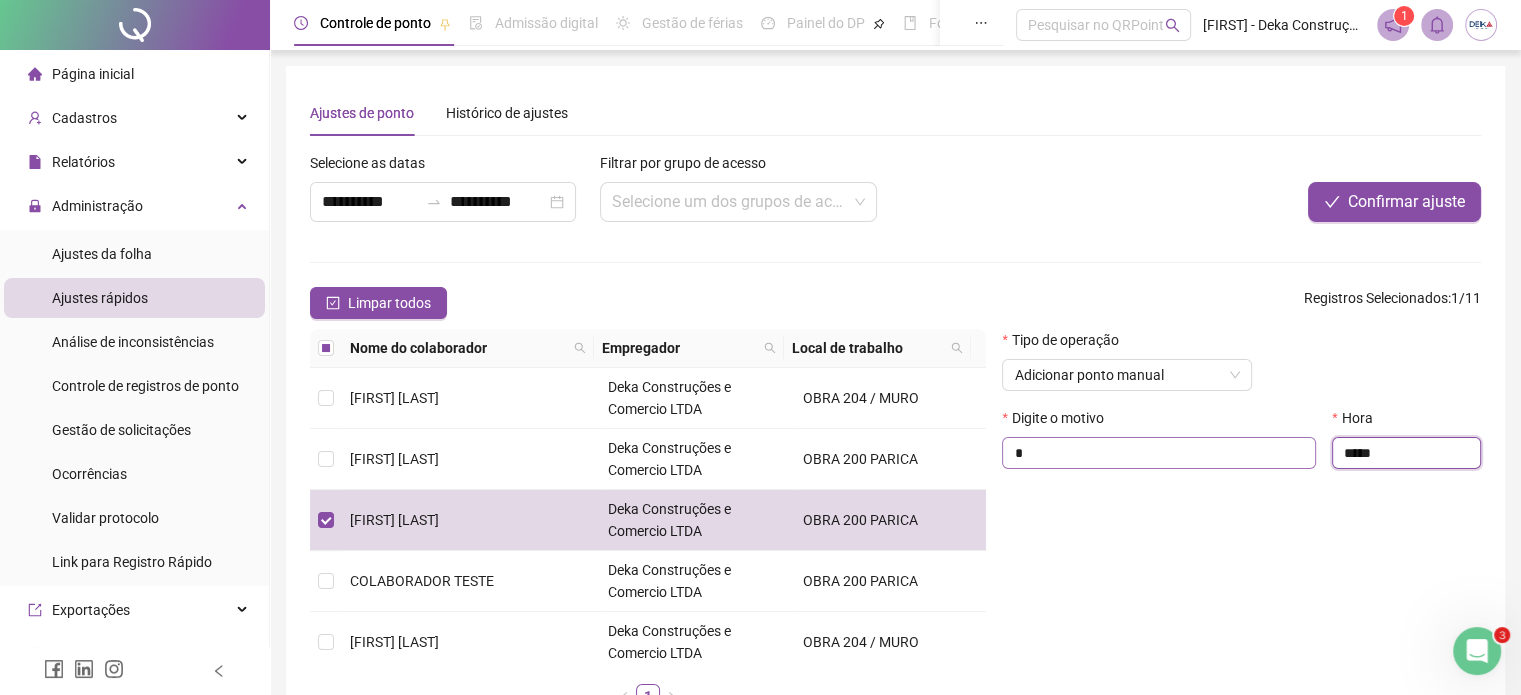 drag, startPoint x: 1420, startPoint y: 451, endPoint x: 1311, endPoint y: 443, distance: 109.29318 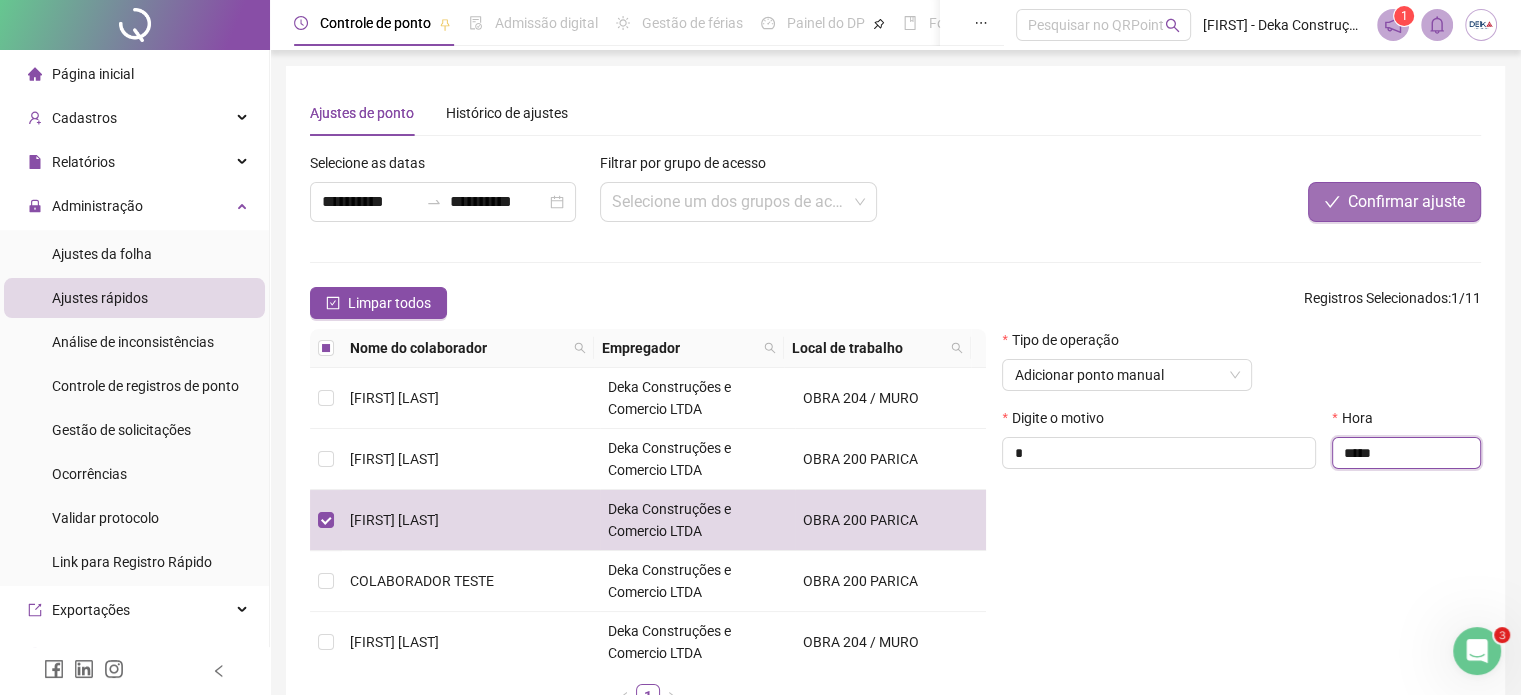 type on "*****" 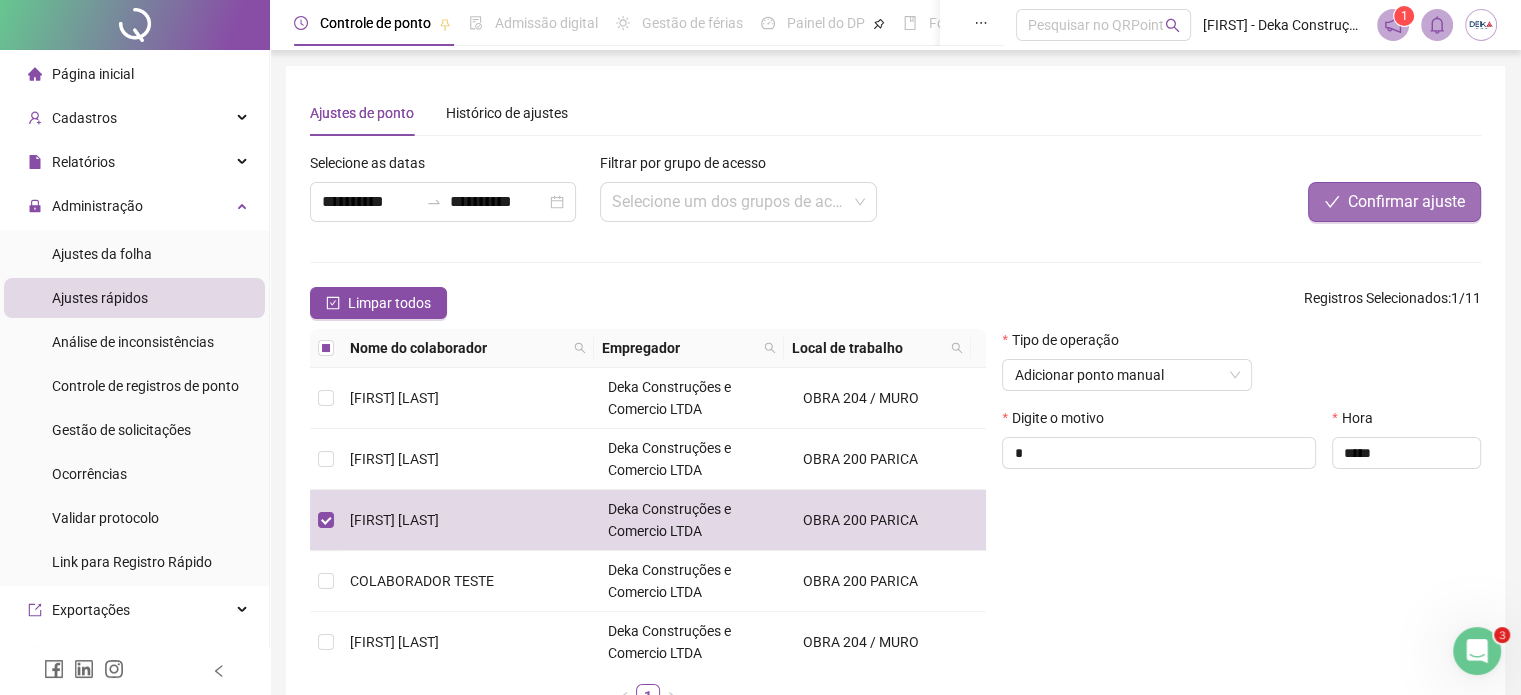 click on "Confirmar ajuste" at bounding box center (1406, 202) 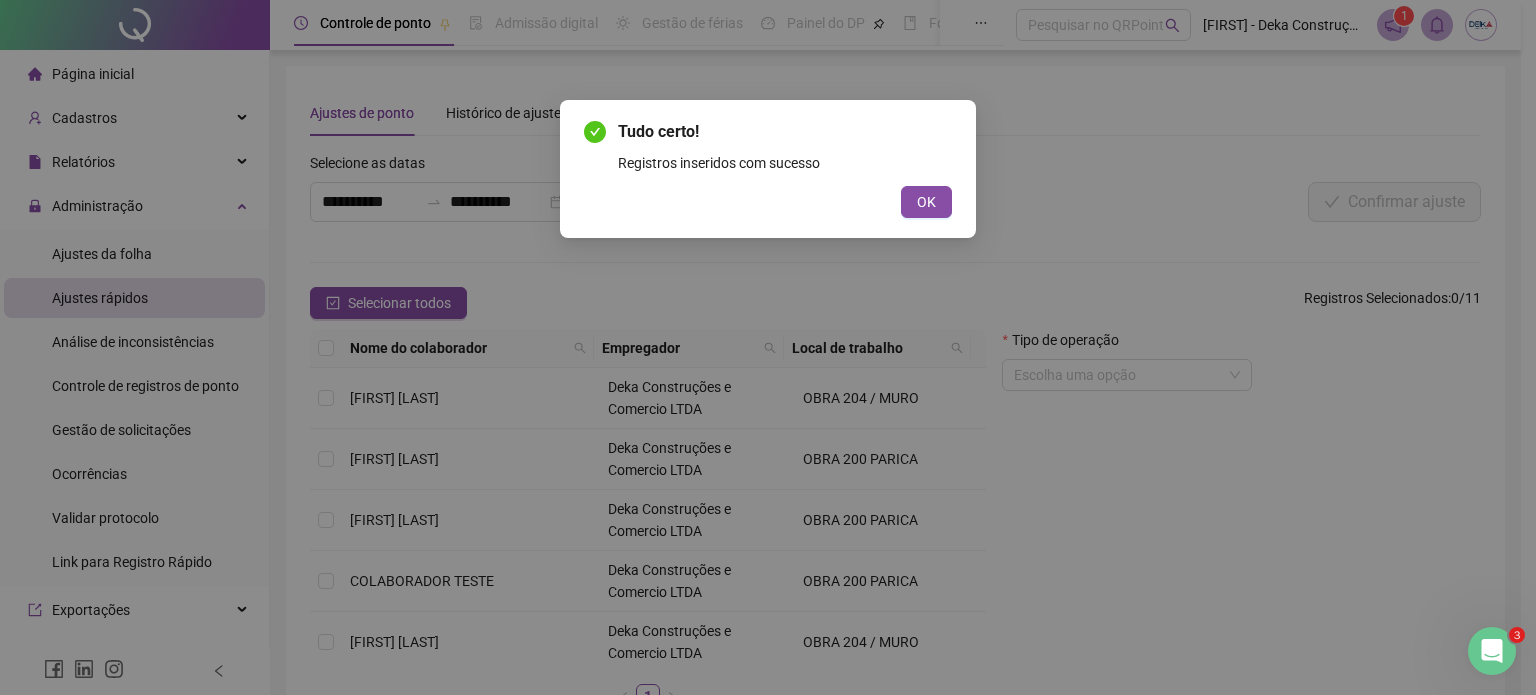 type 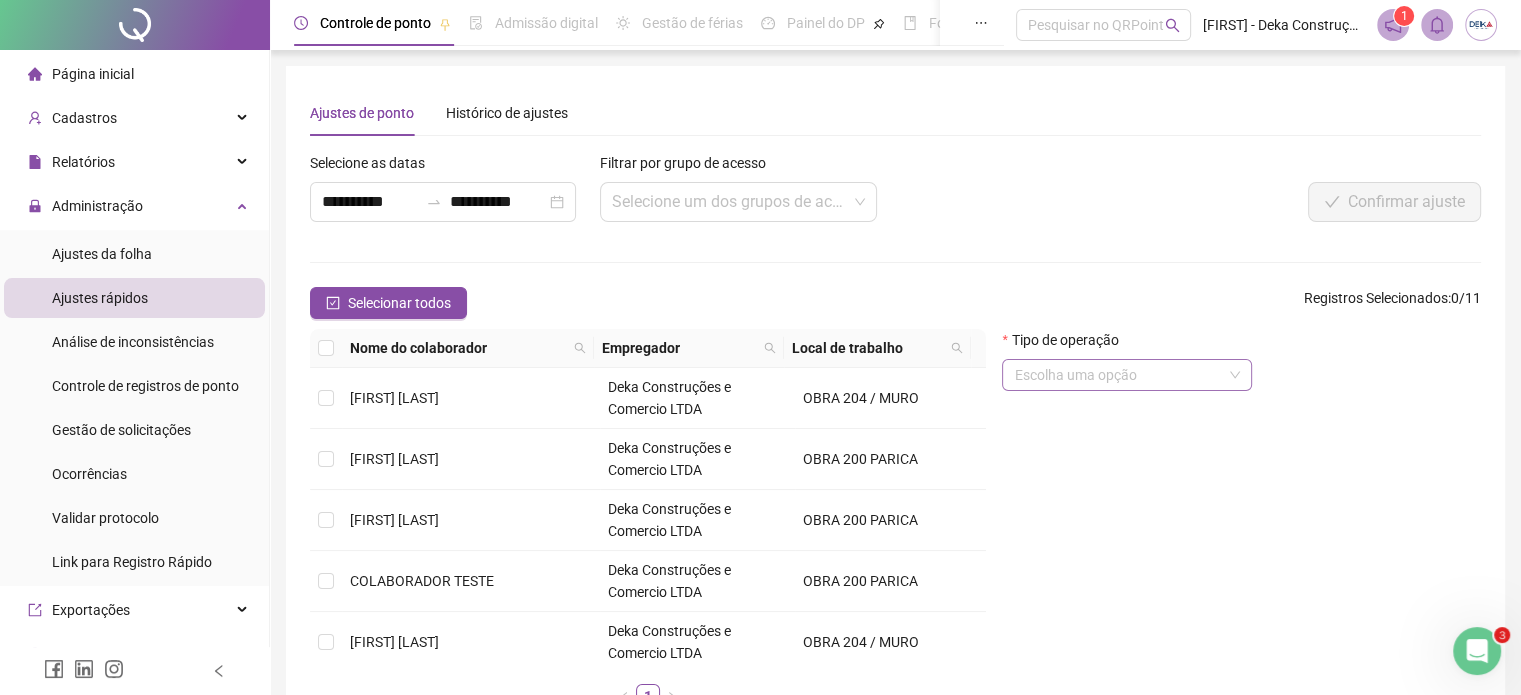 click at bounding box center [1118, 375] 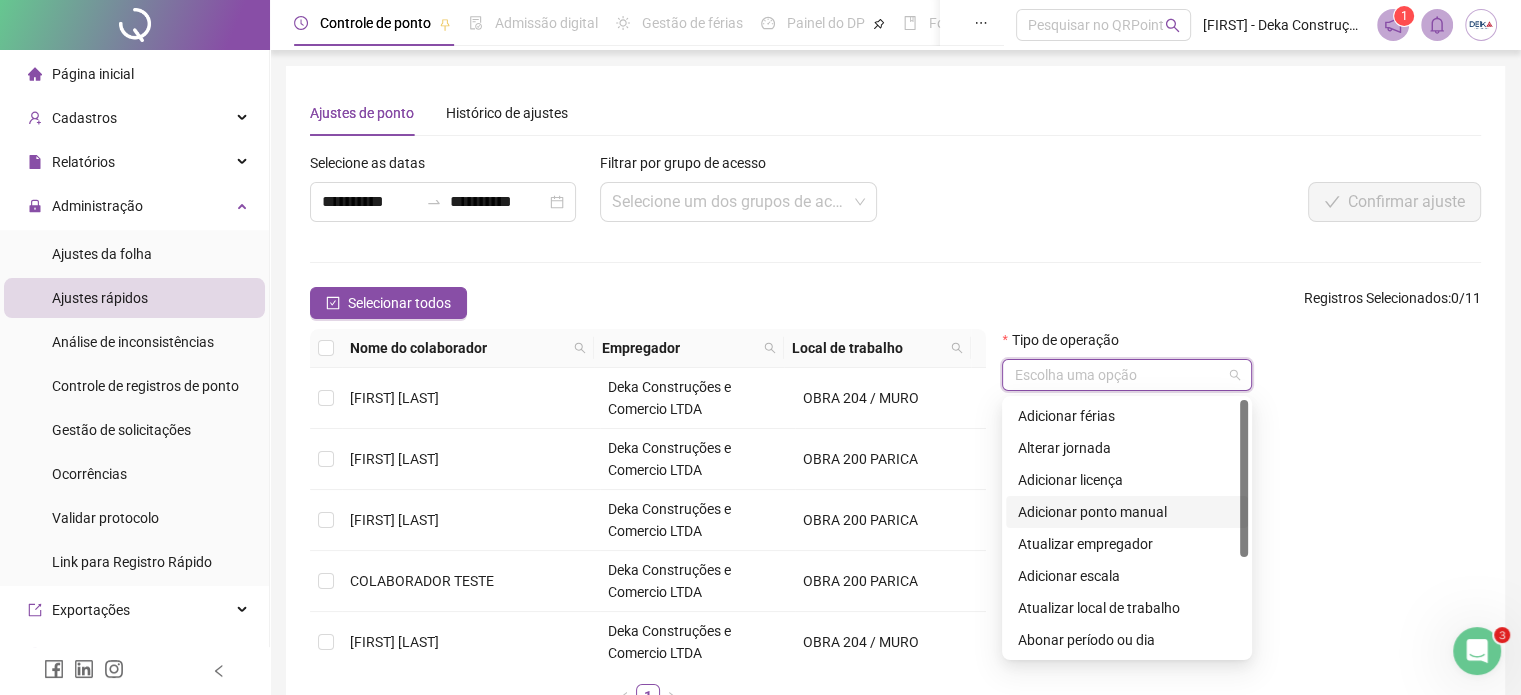 click on "Adicionar ponto manual" at bounding box center (1127, 512) 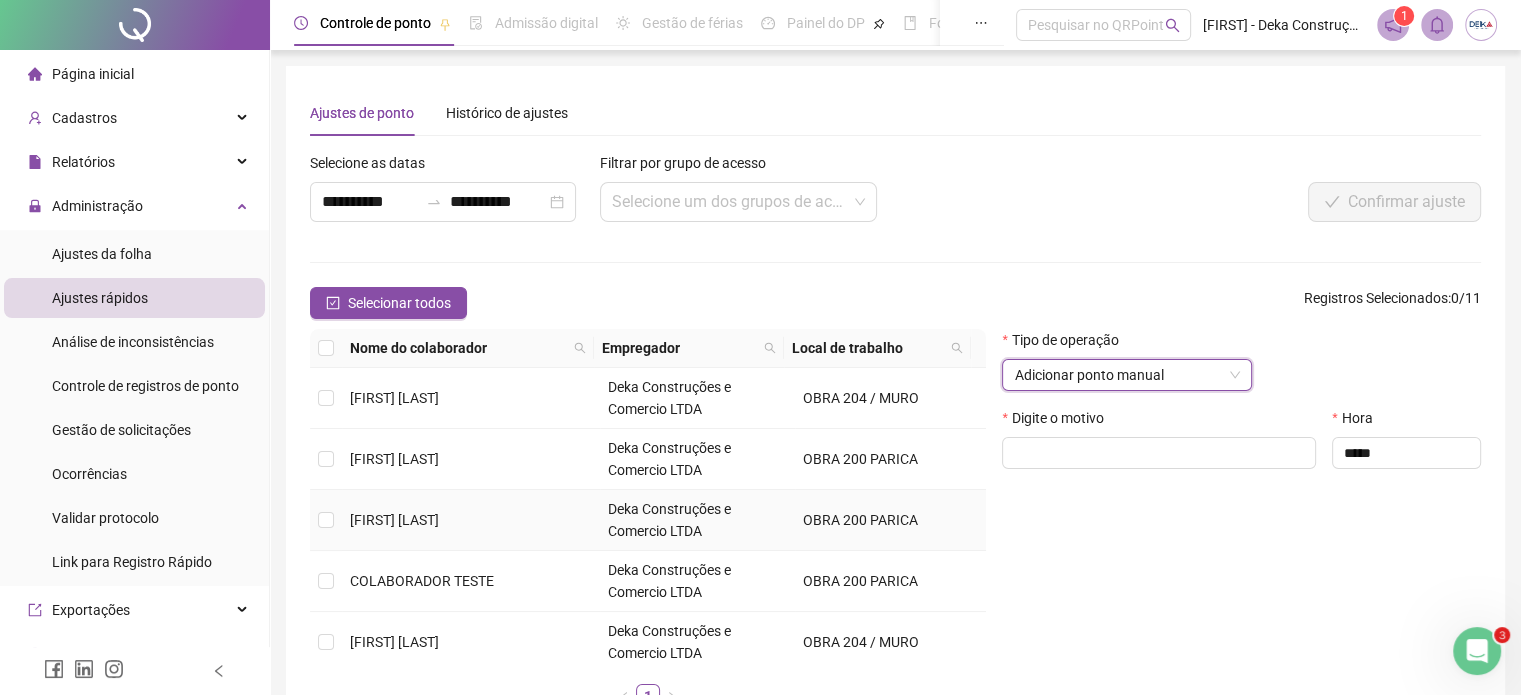 click on "[FIRST] [LAST]" at bounding box center (471, 520) 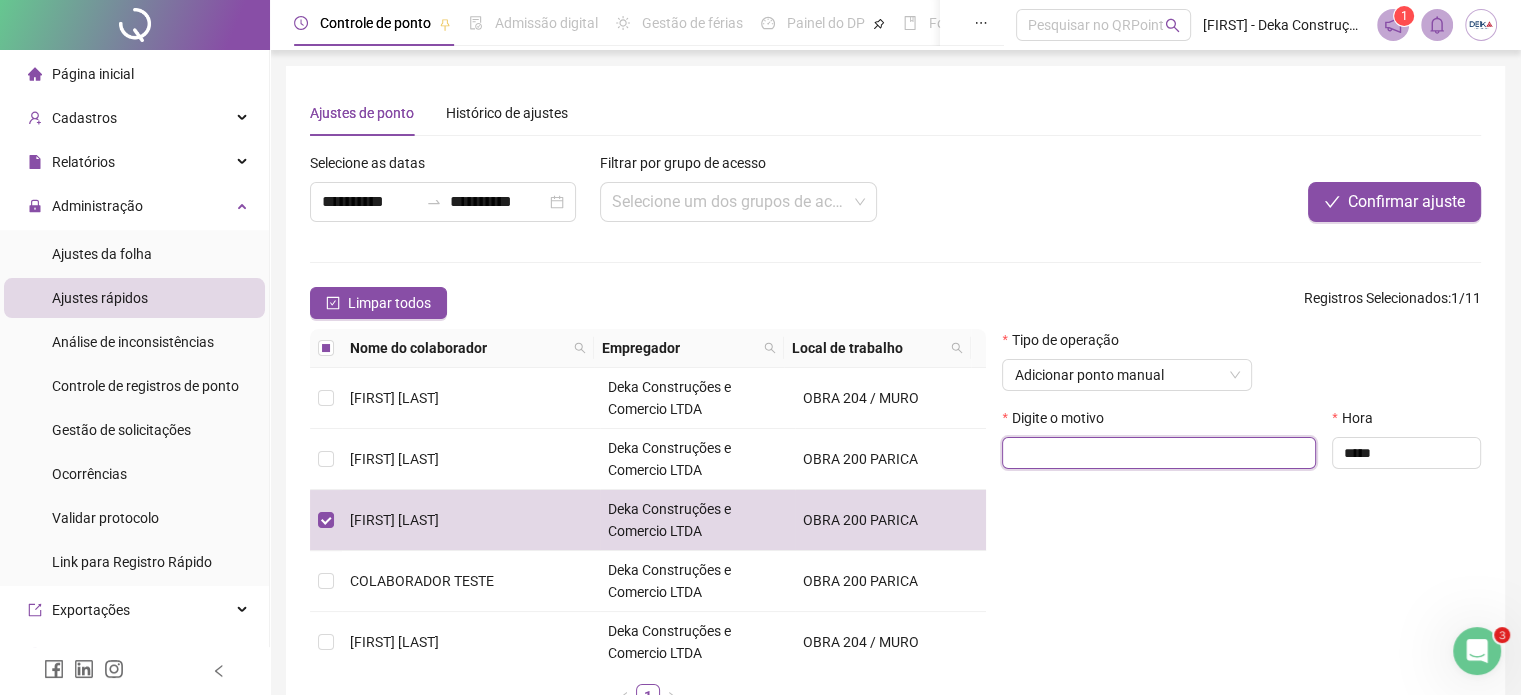 click at bounding box center [1159, 453] 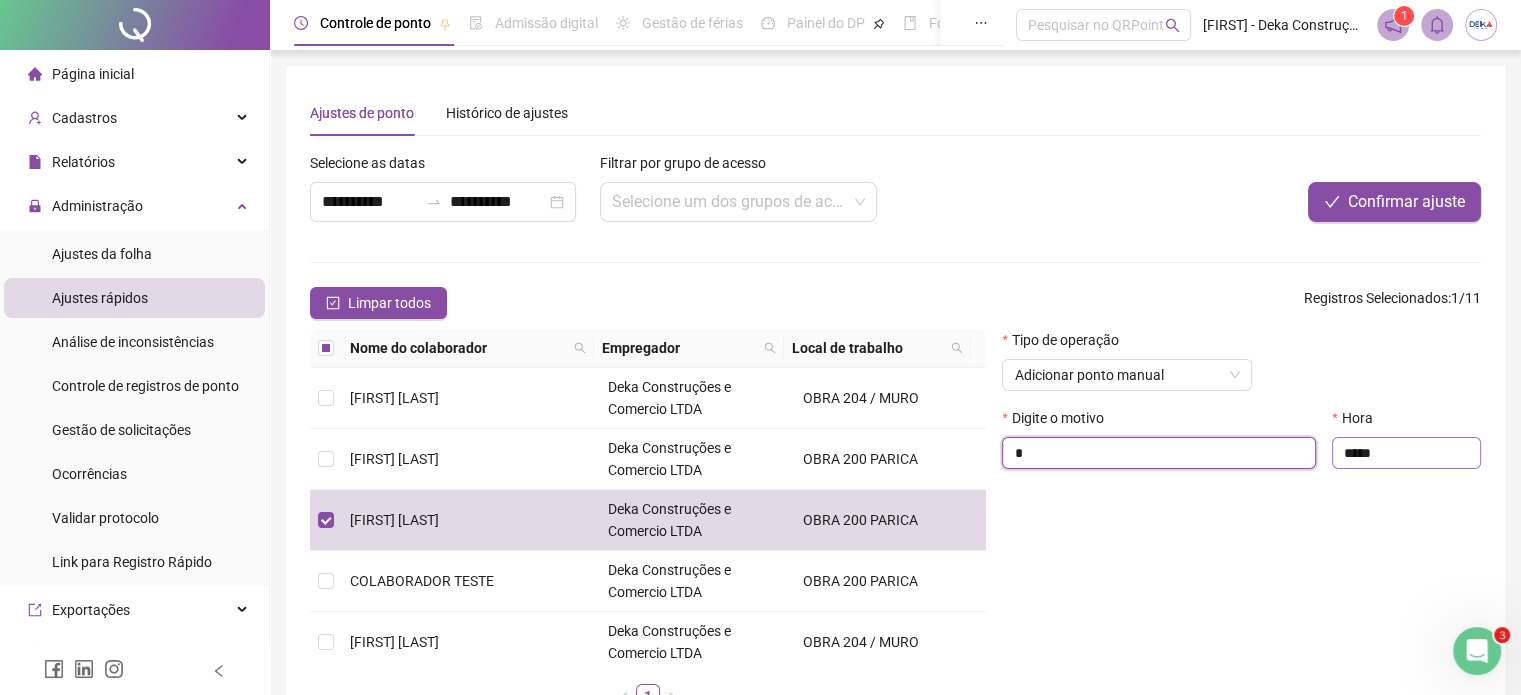 type on "*" 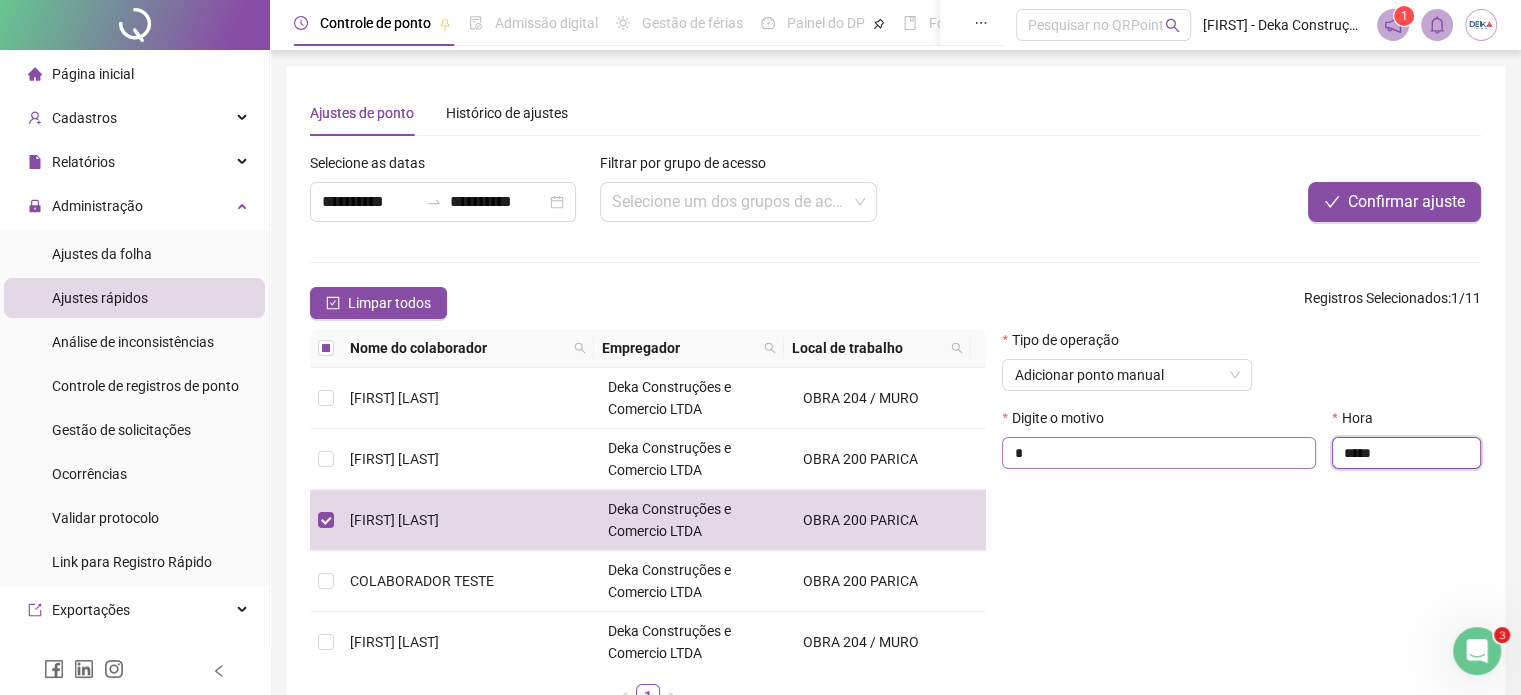 drag, startPoint x: 1376, startPoint y: 456, endPoint x: 1277, endPoint y: 457, distance: 99.00505 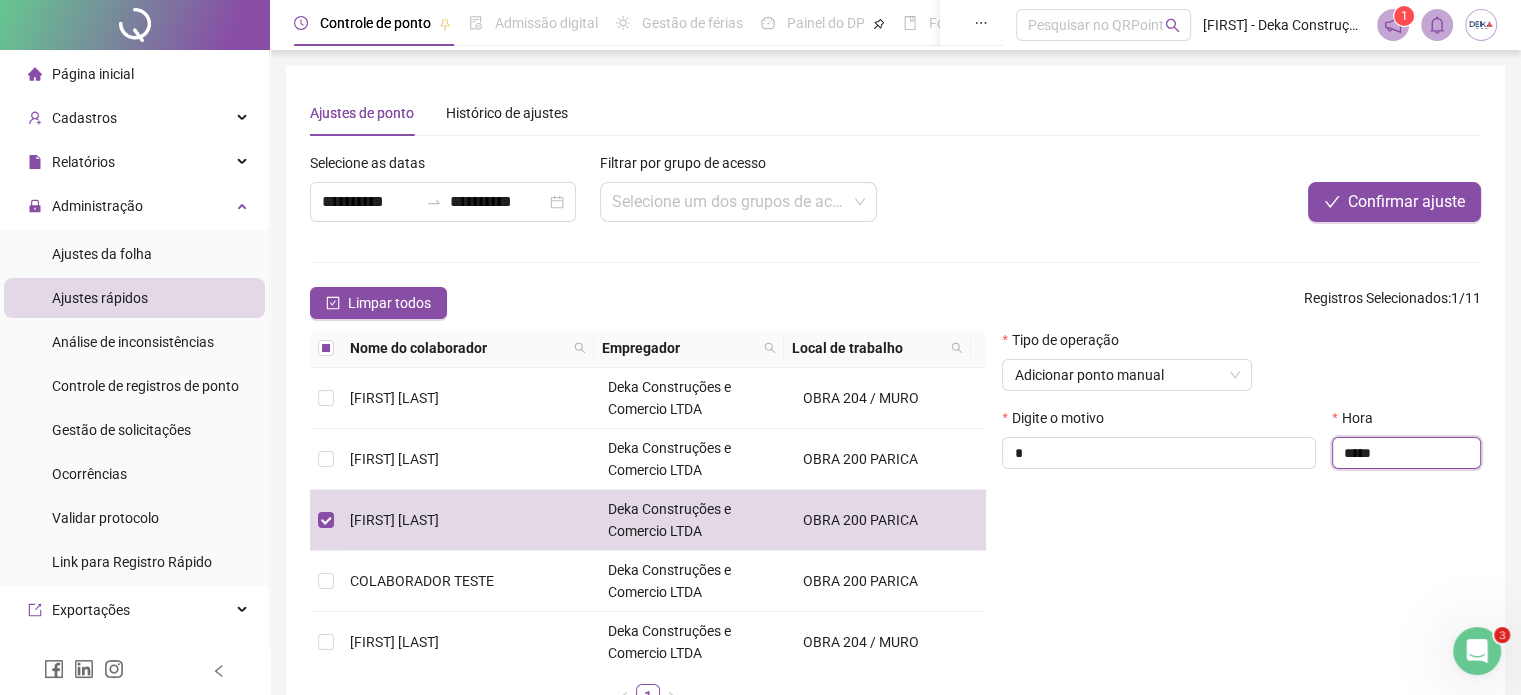 type on "*" 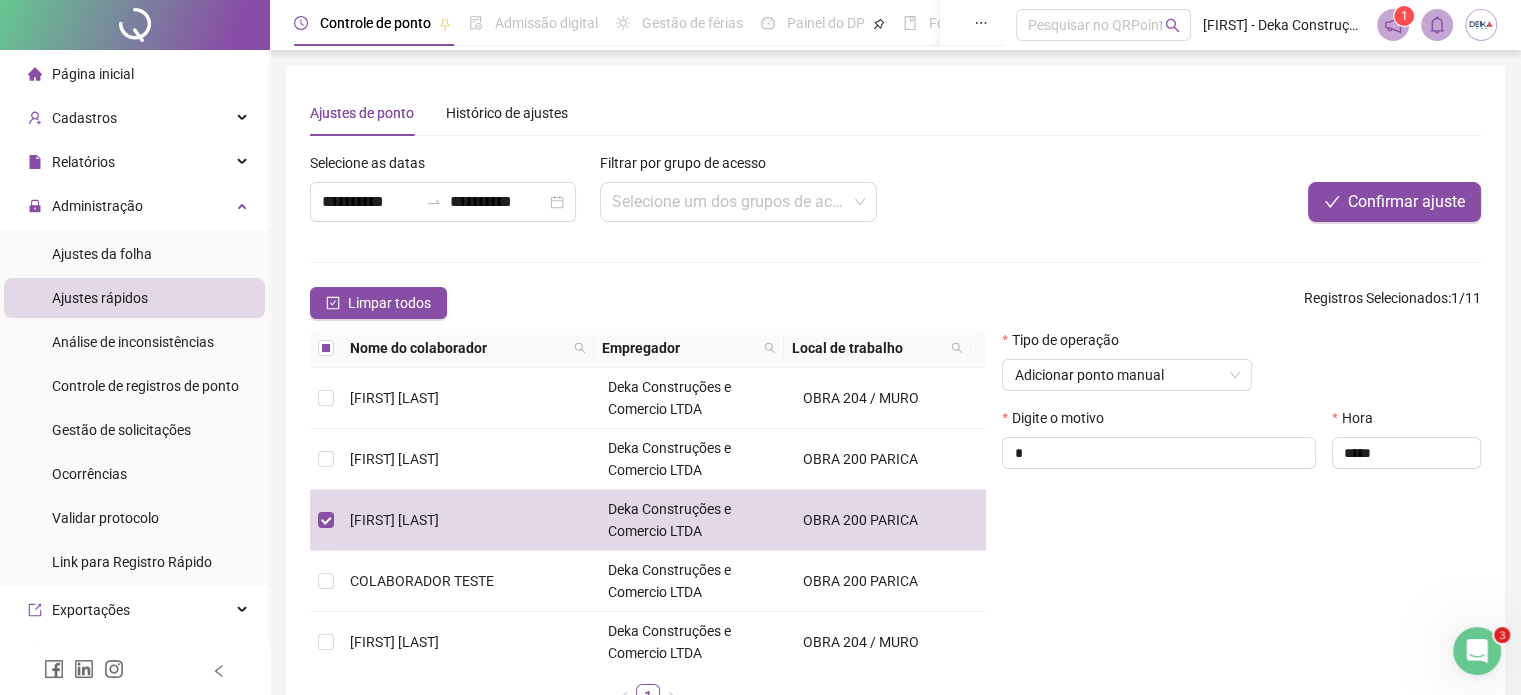 drag, startPoint x: 1413, startPoint y: 135, endPoint x: 1392, endPoint y: 192, distance: 60.74537 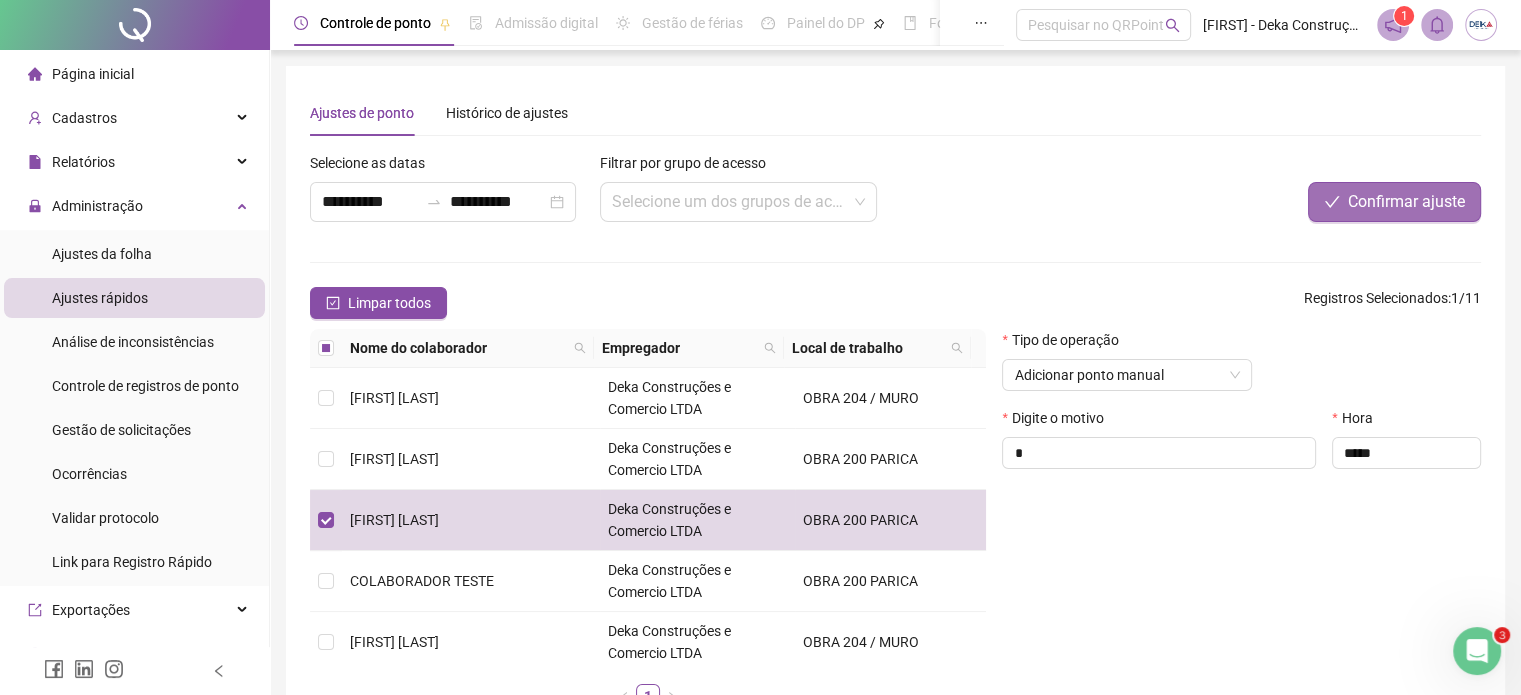 click on "**********" at bounding box center (895, 407) 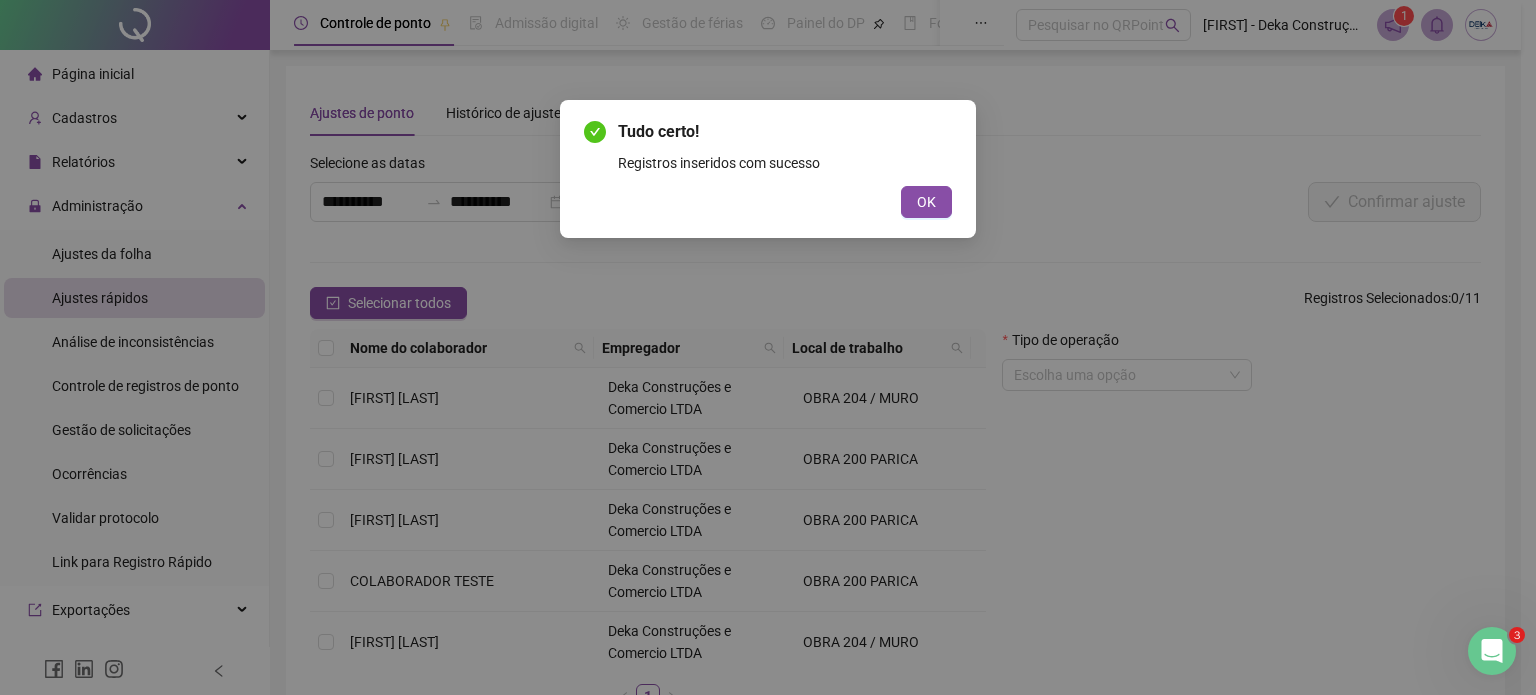 type 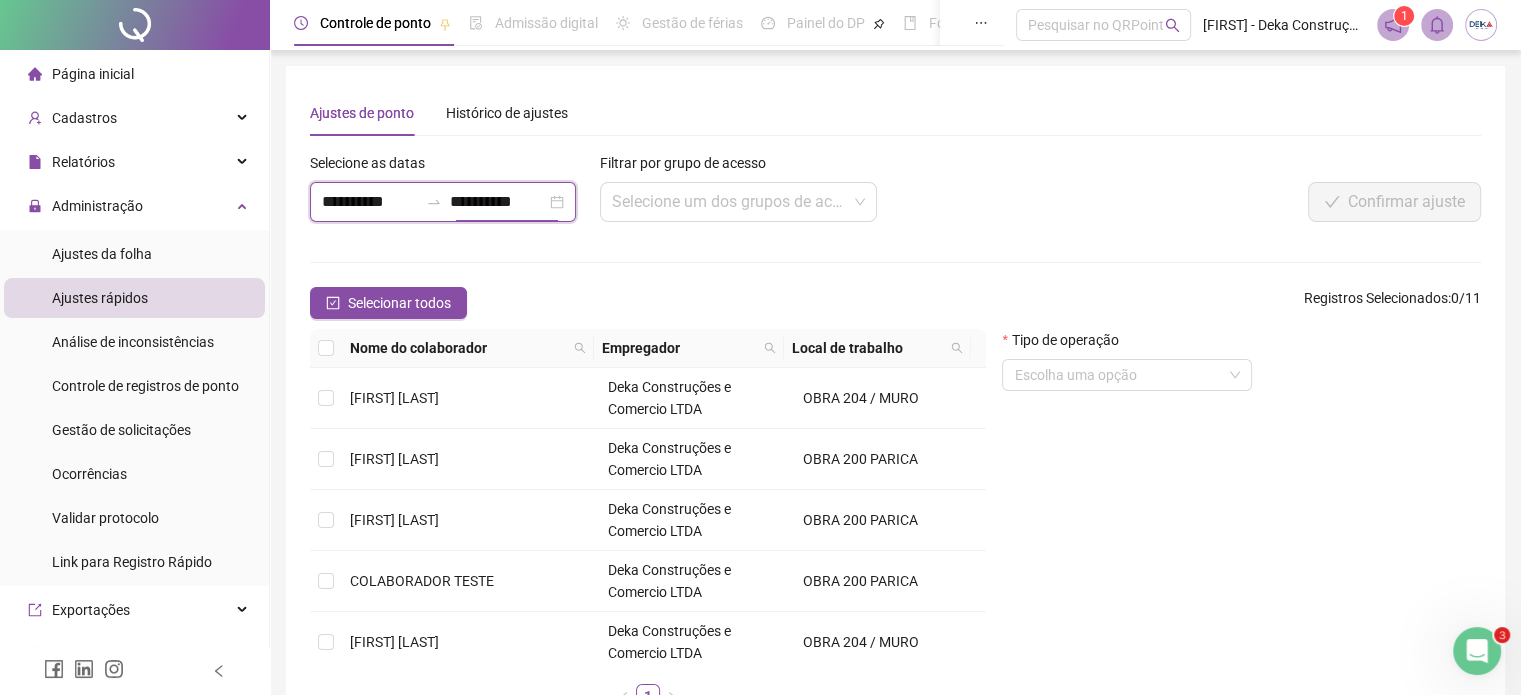 click on "**********" at bounding box center (498, 202) 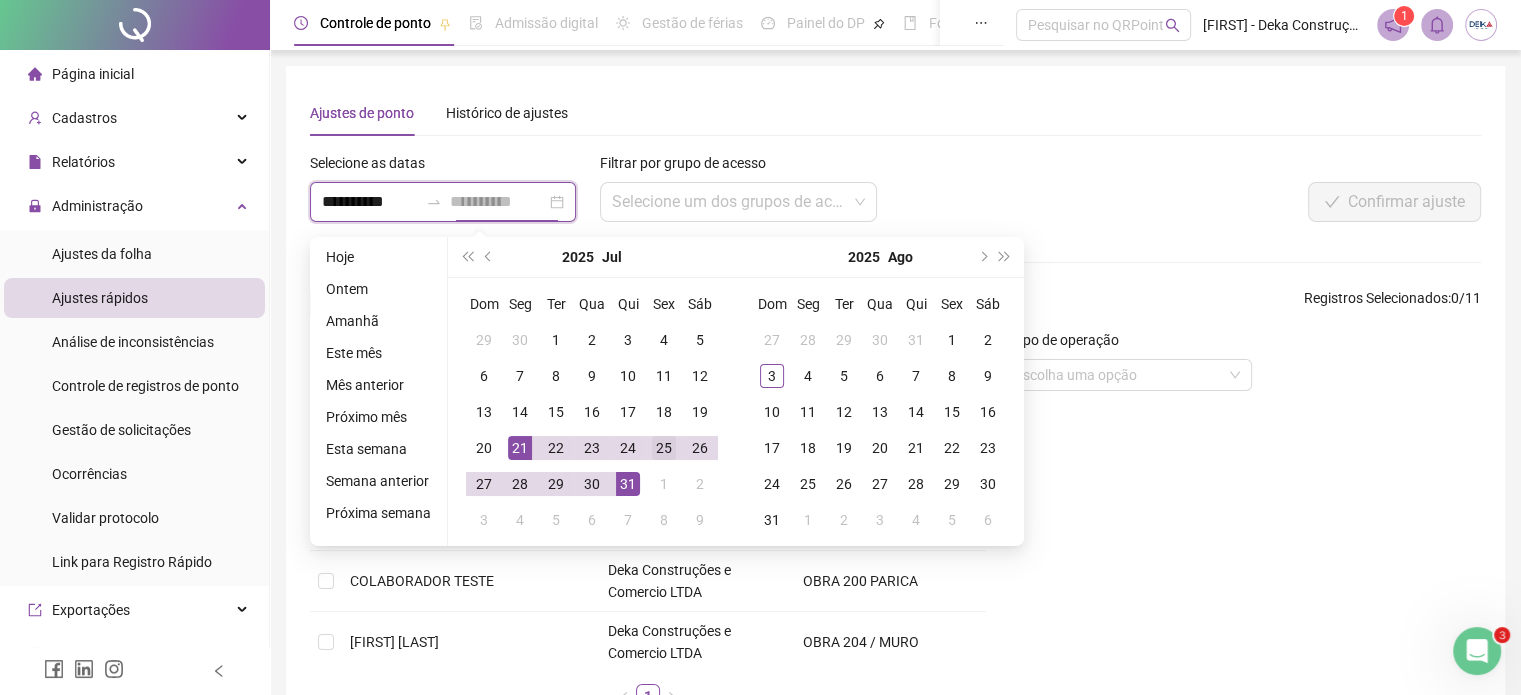 type on "**********" 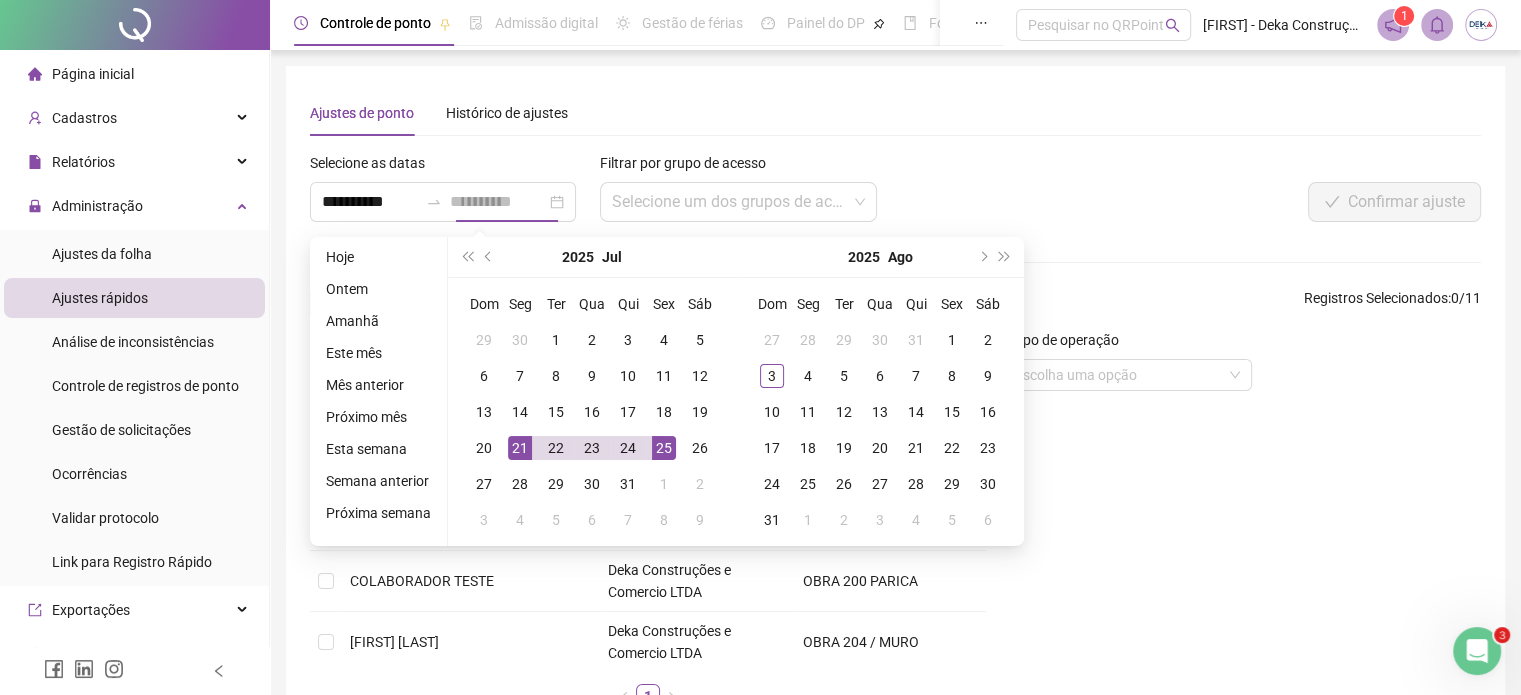 click on "25" at bounding box center [664, 448] 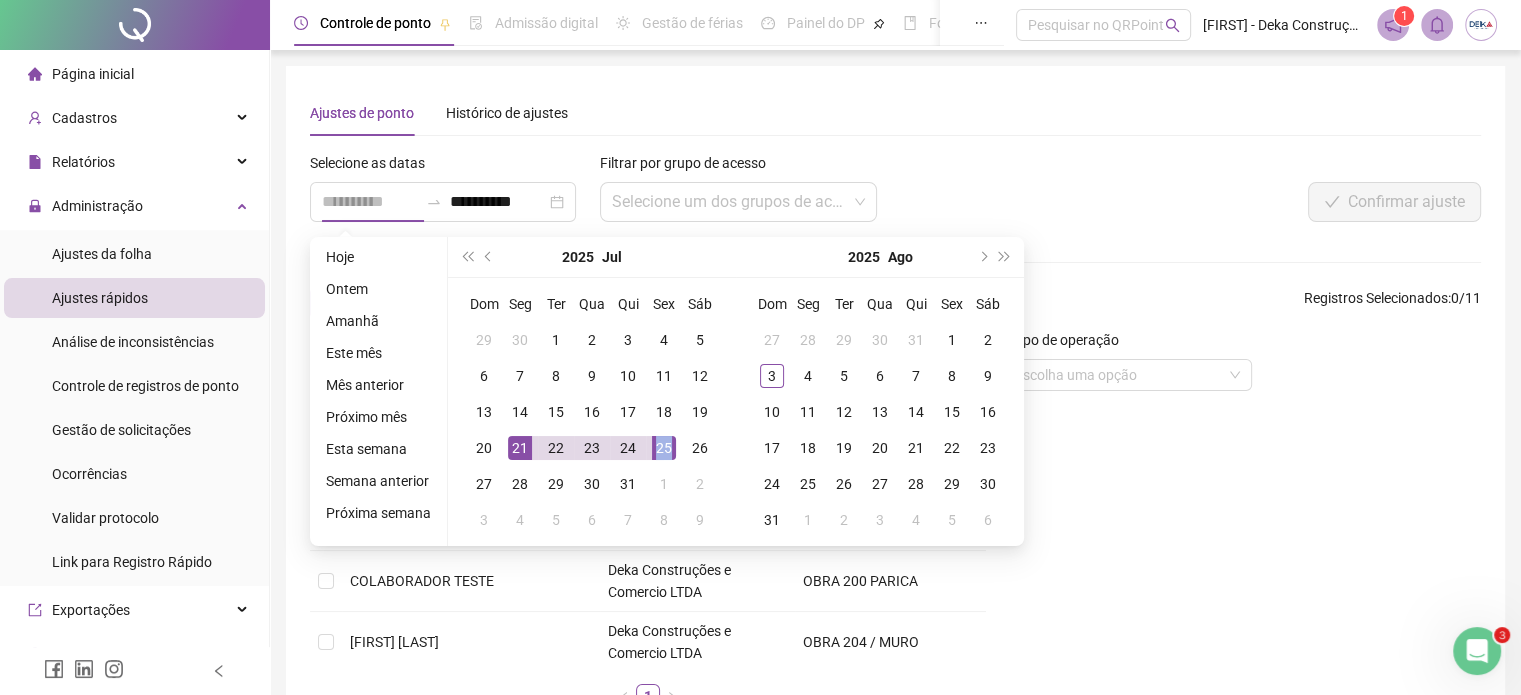 click on "25" at bounding box center (664, 448) 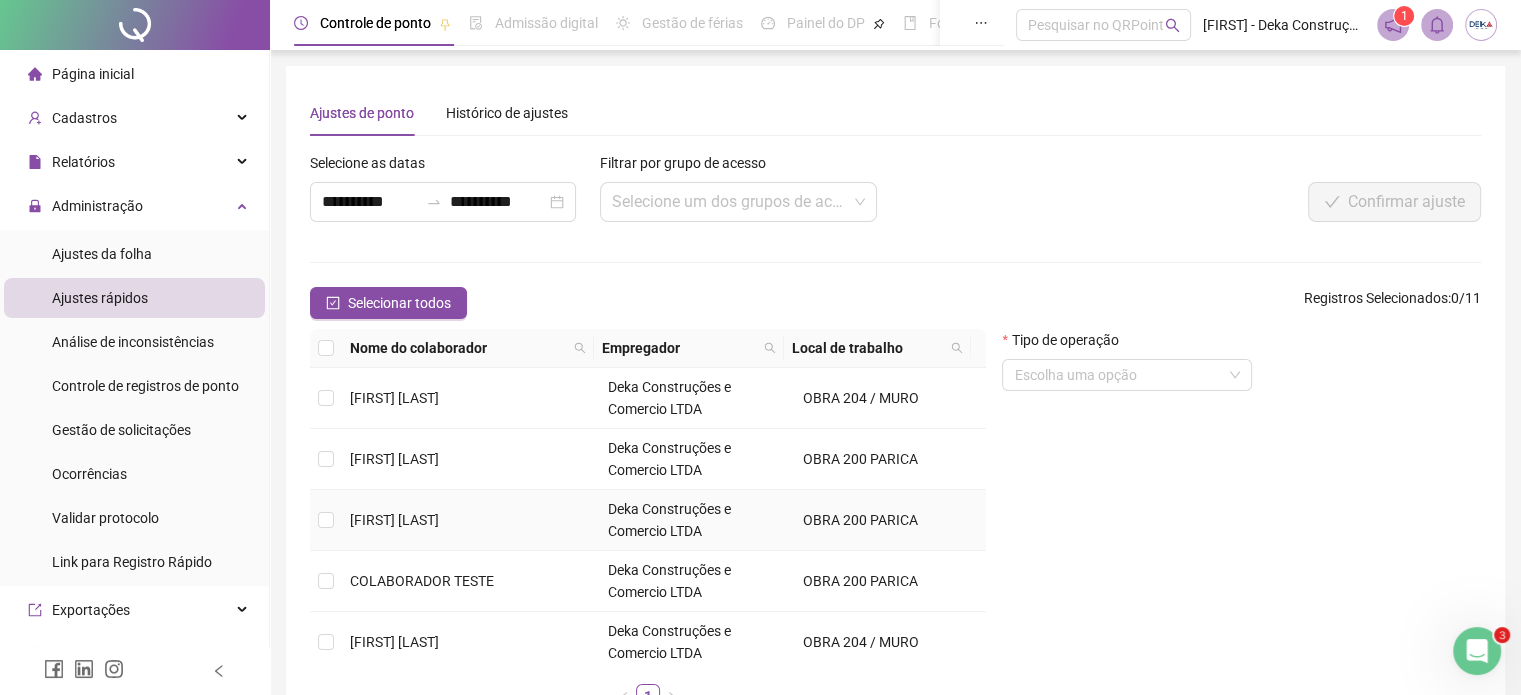 click on "[FIRST] [LAST]" at bounding box center (394, 520) 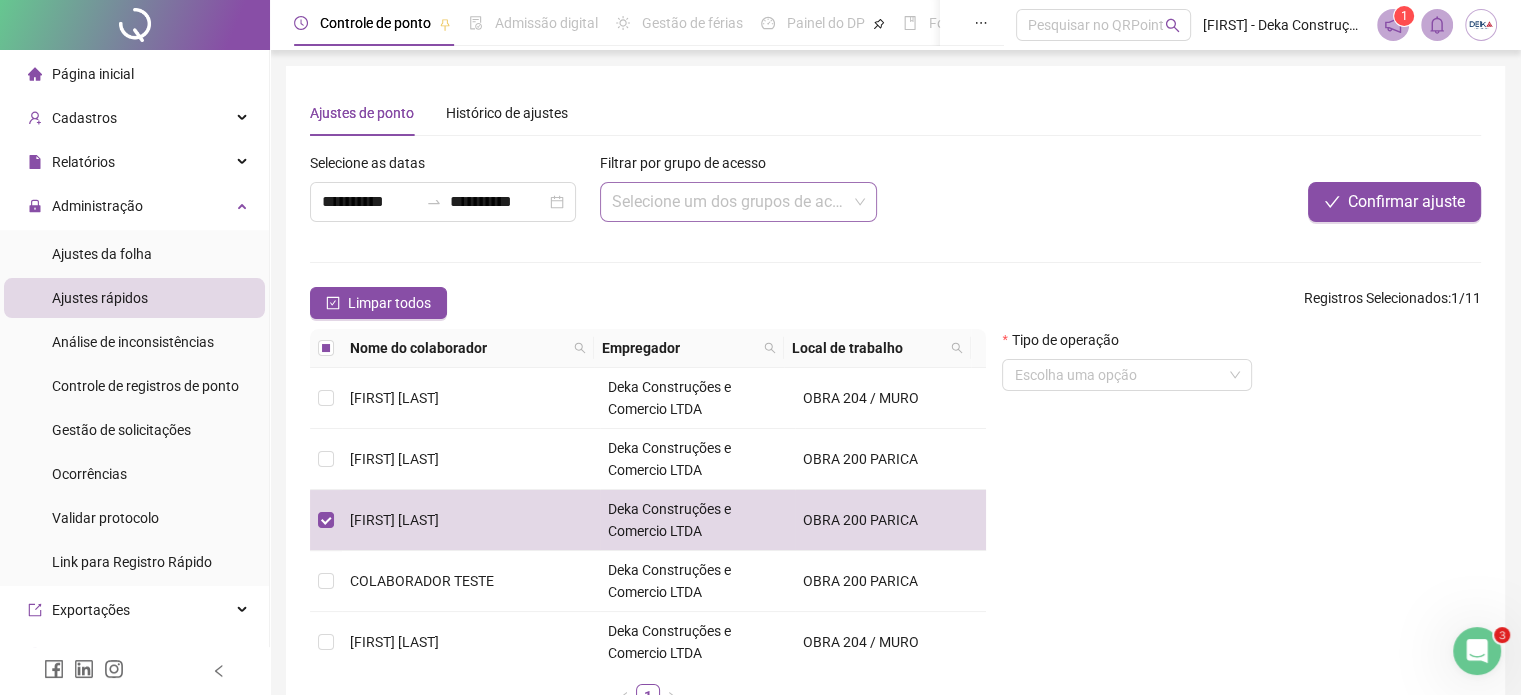 click at bounding box center (730, 202) 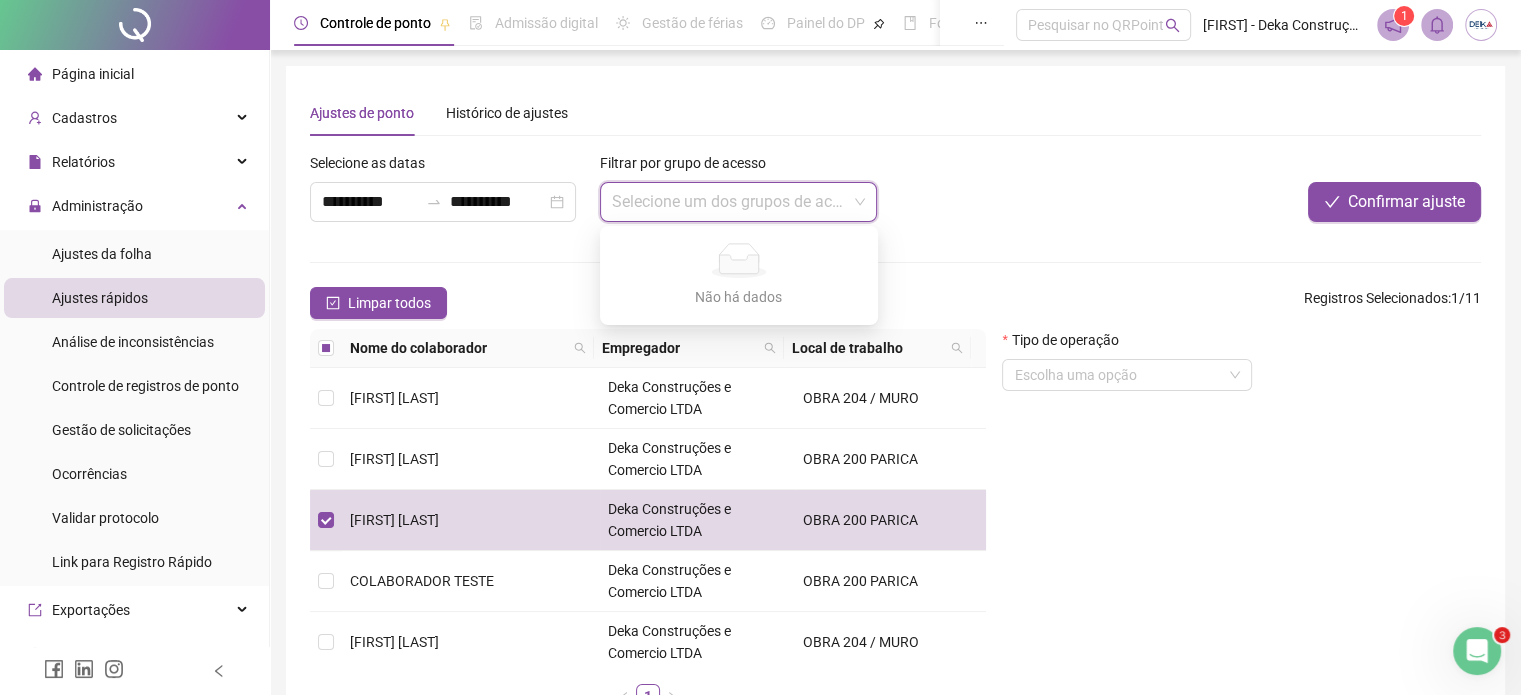 click on "Limpar todos Registros Selecionados :  1 / 11" at bounding box center [895, 303] 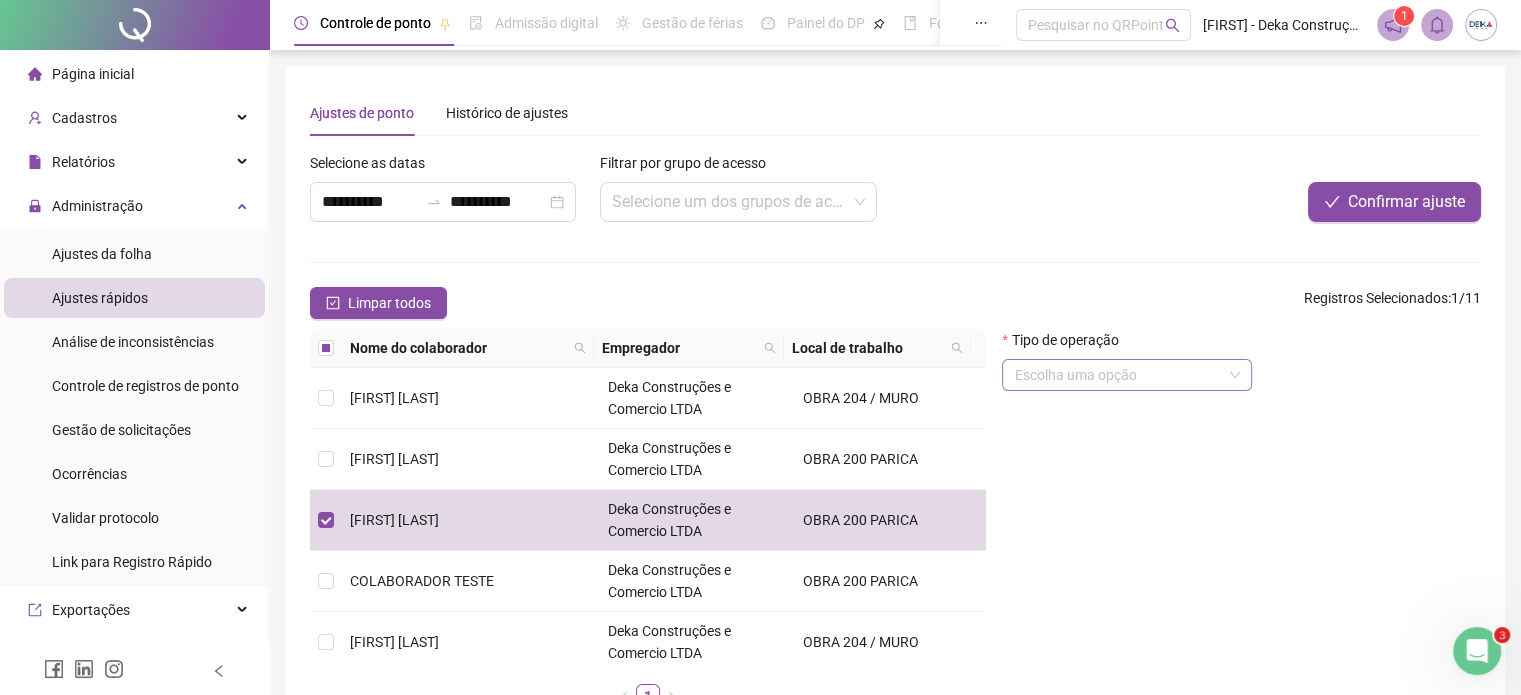 click at bounding box center (1118, 375) 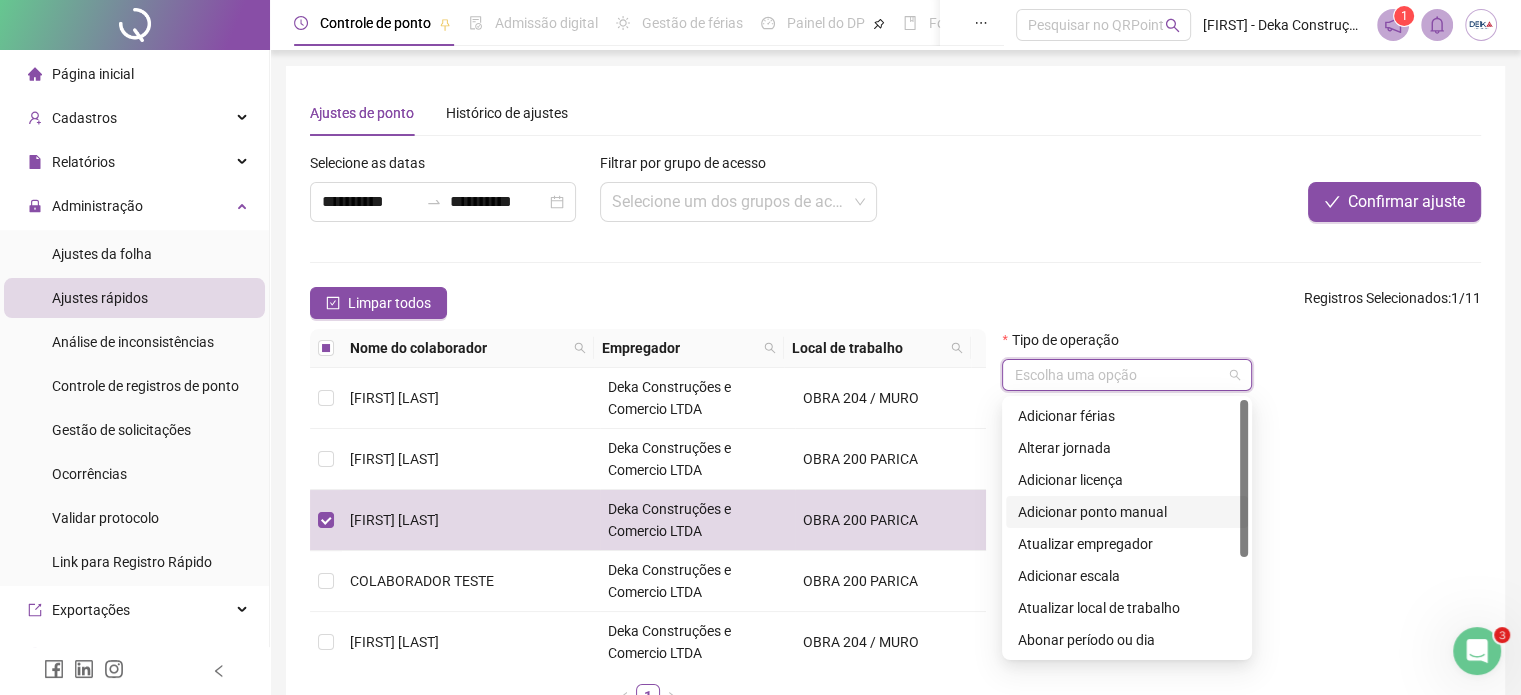 click on "Adicionar ponto manual" at bounding box center [1127, 512] 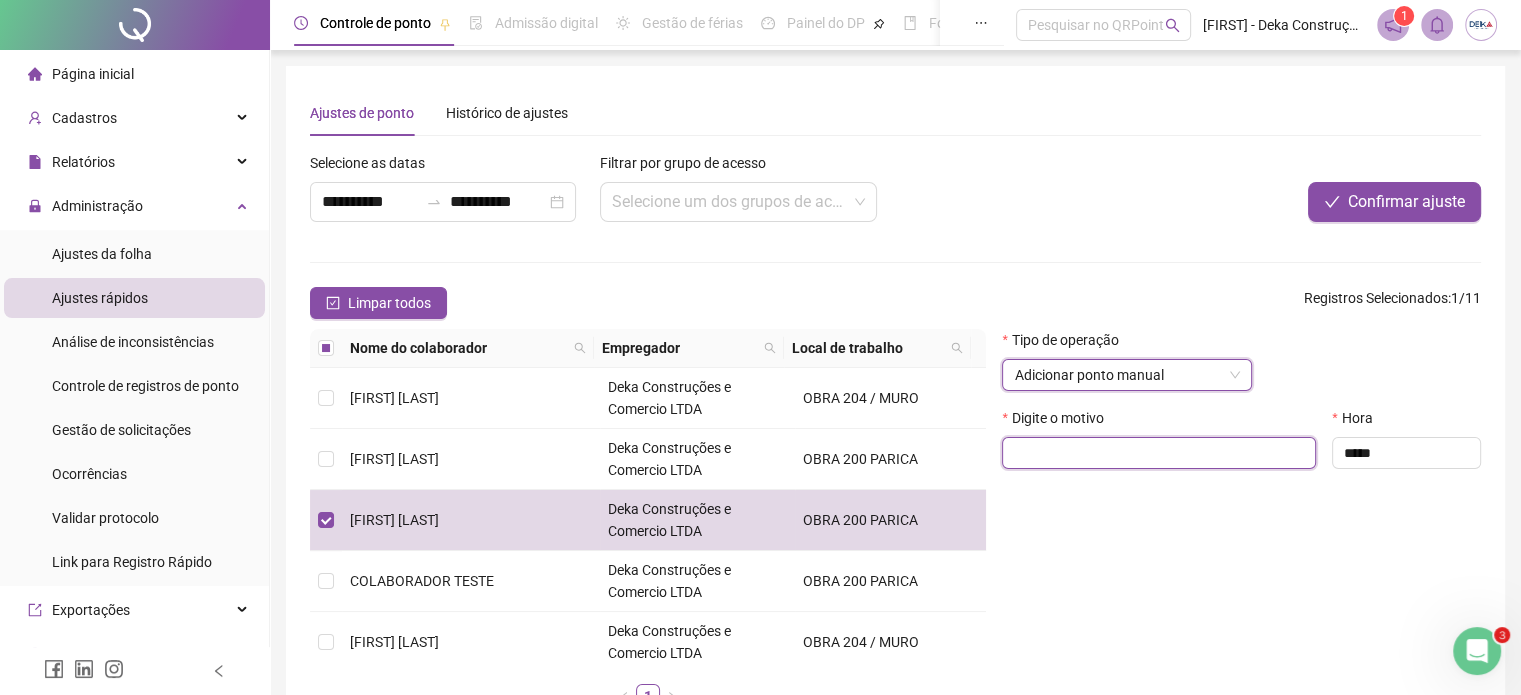 drag, startPoint x: 1138, startPoint y: 492, endPoint x: 1162, endPoint y: 451, distance: 47.507893 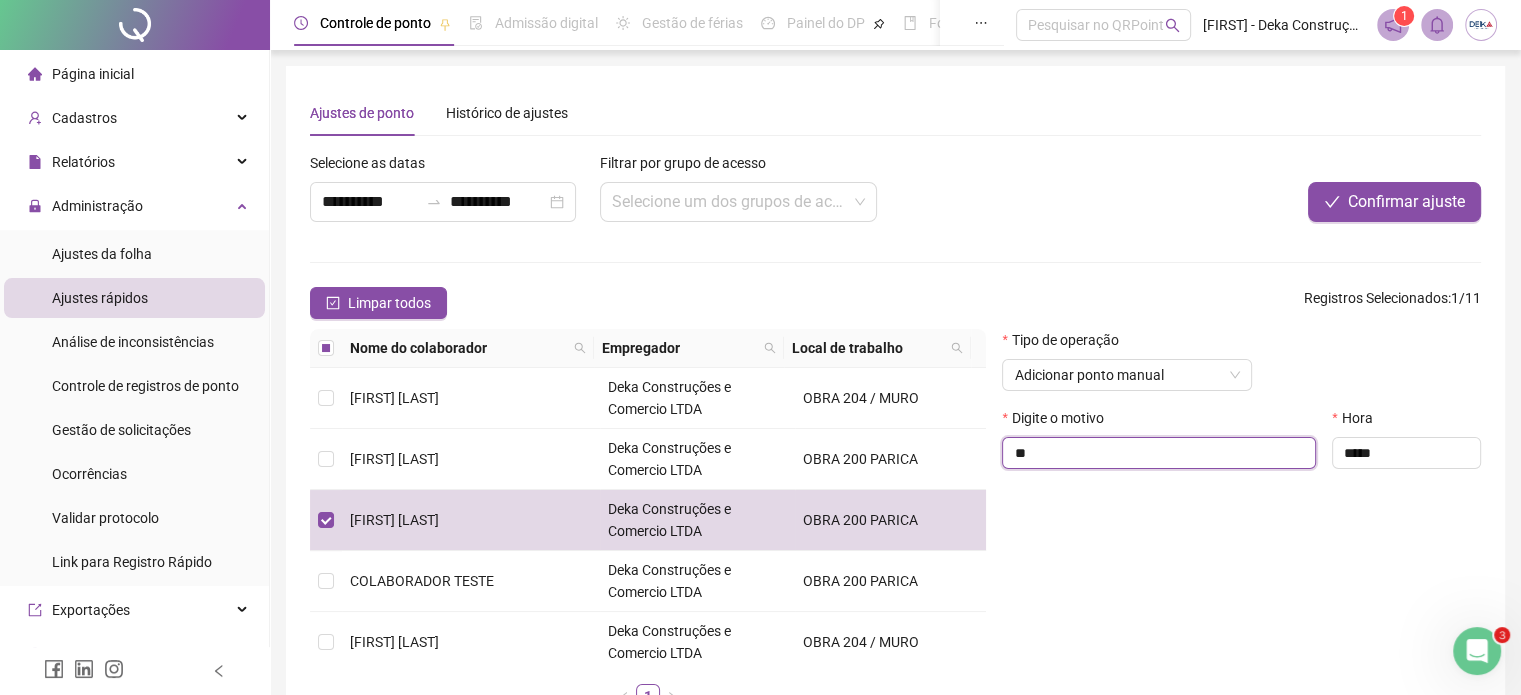 type on "*" 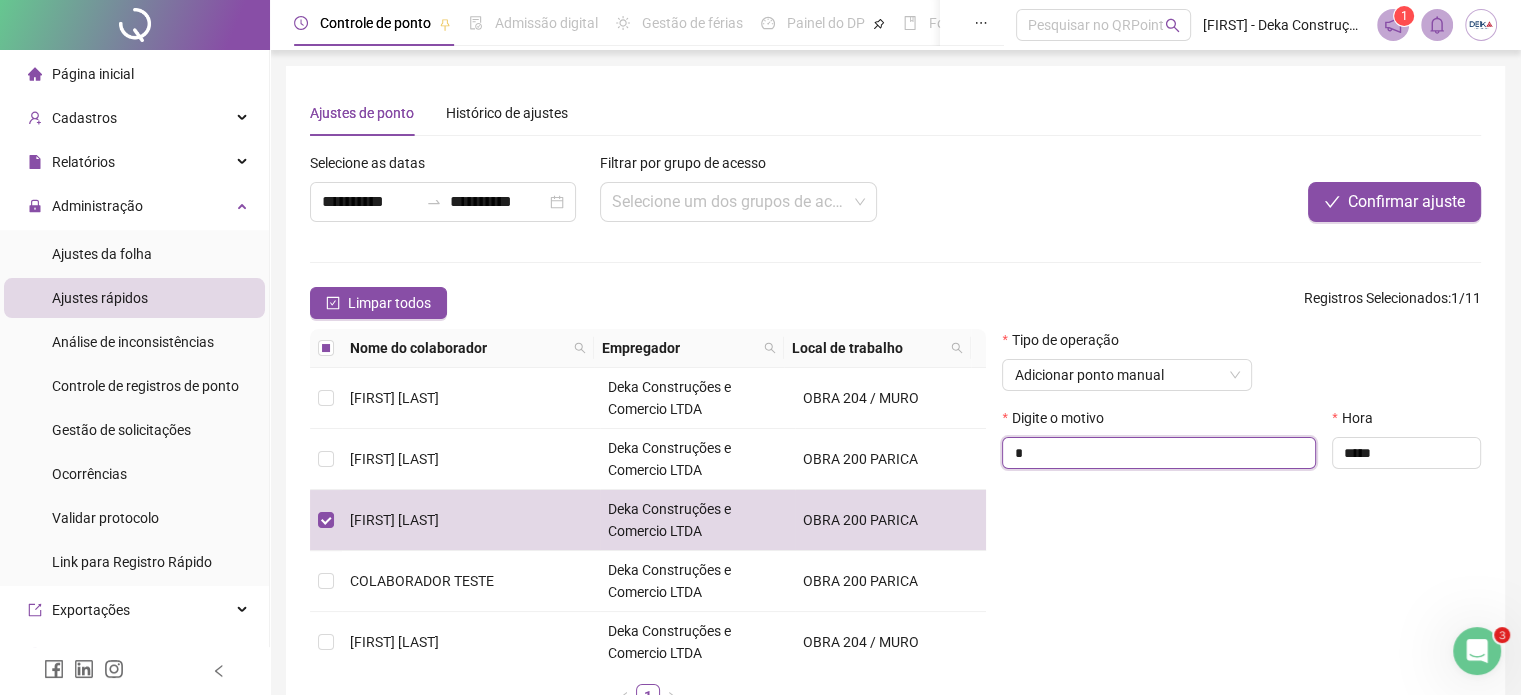 type on "*" 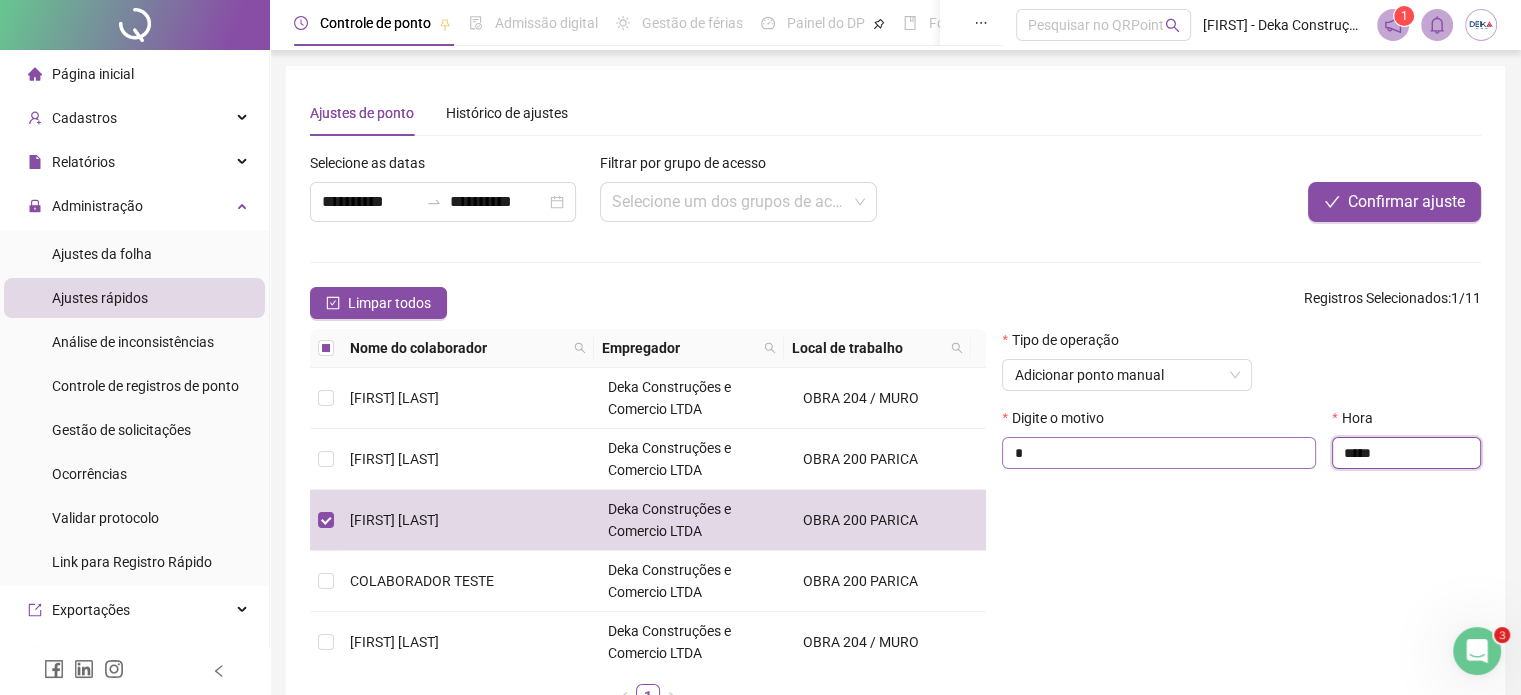 drag, startPoint x: 1322, startPoint y: 459, endPoint x: 1268, endPoint y: 453, distance: 54.33231 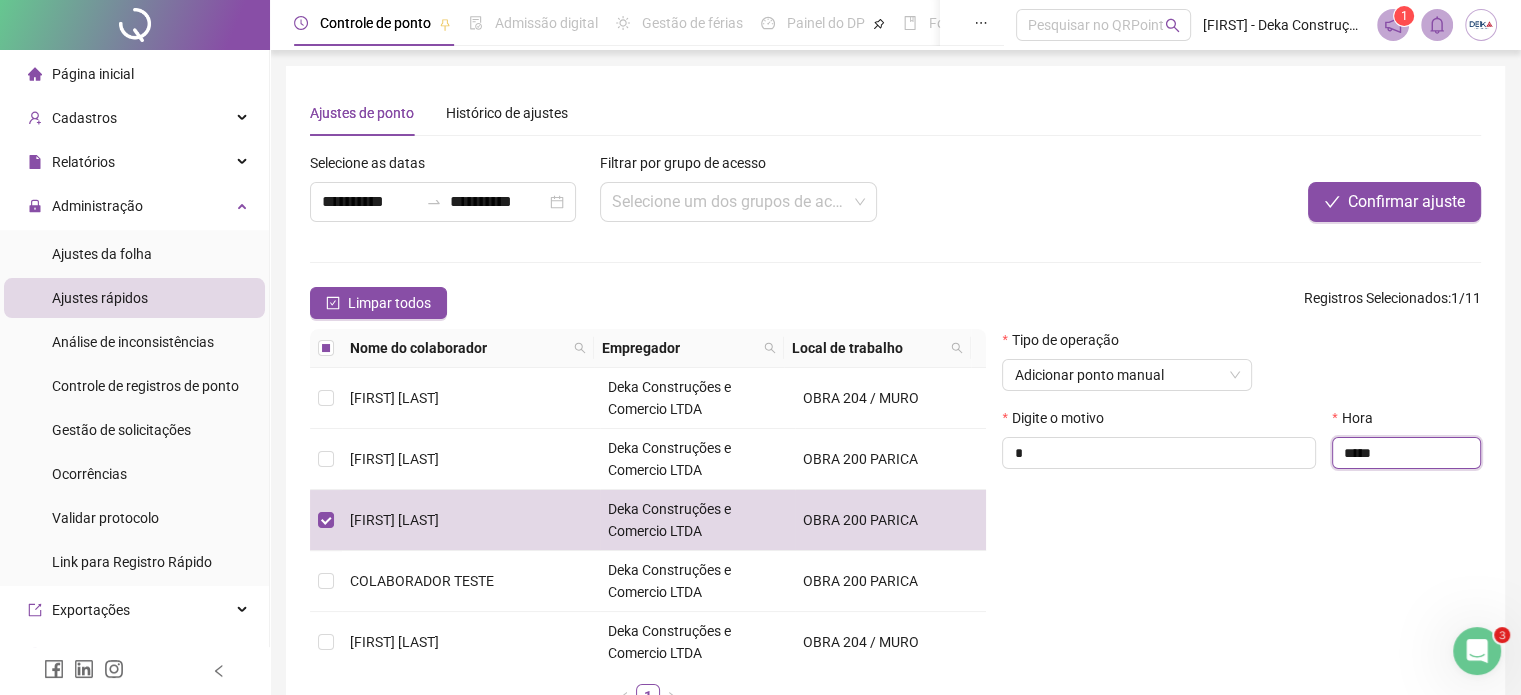 type on "*****" 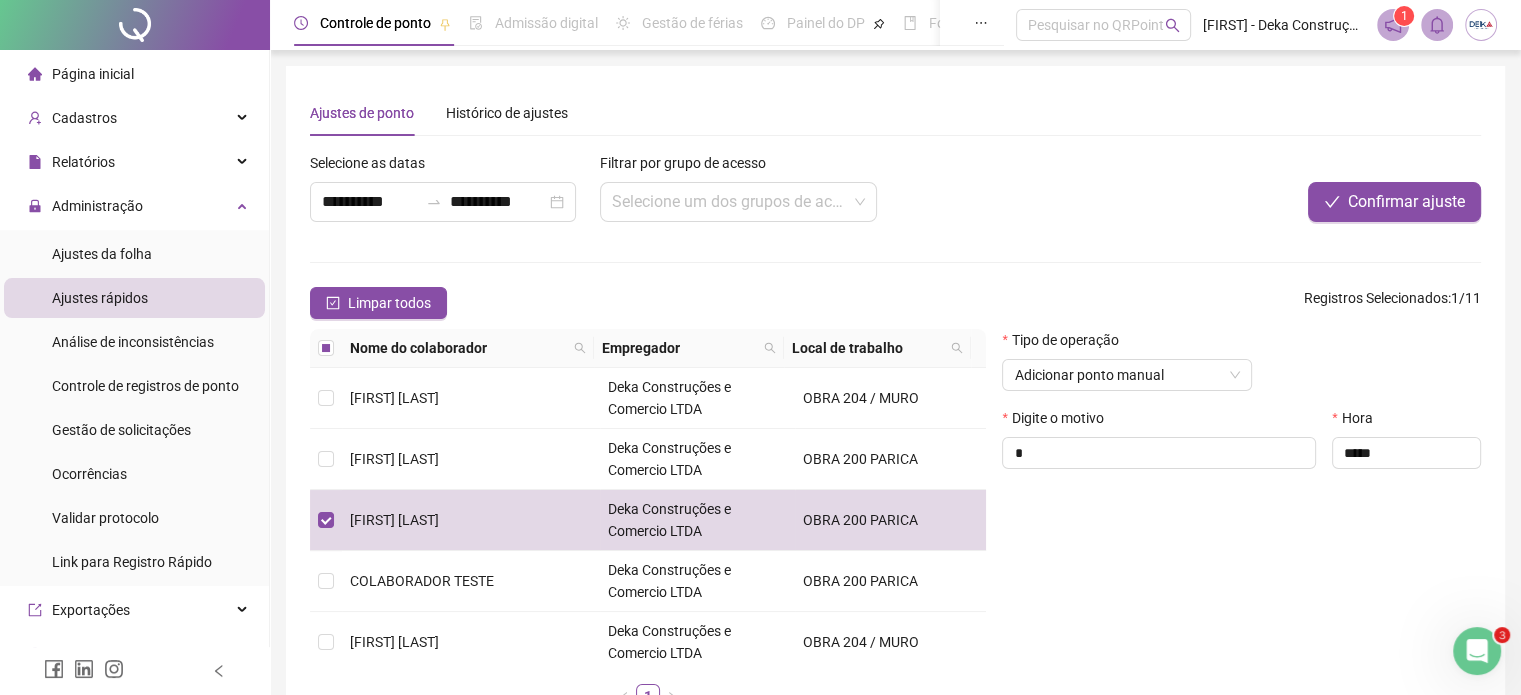 click on "Confirmar ajuste" at bounding box center (1406, 202) 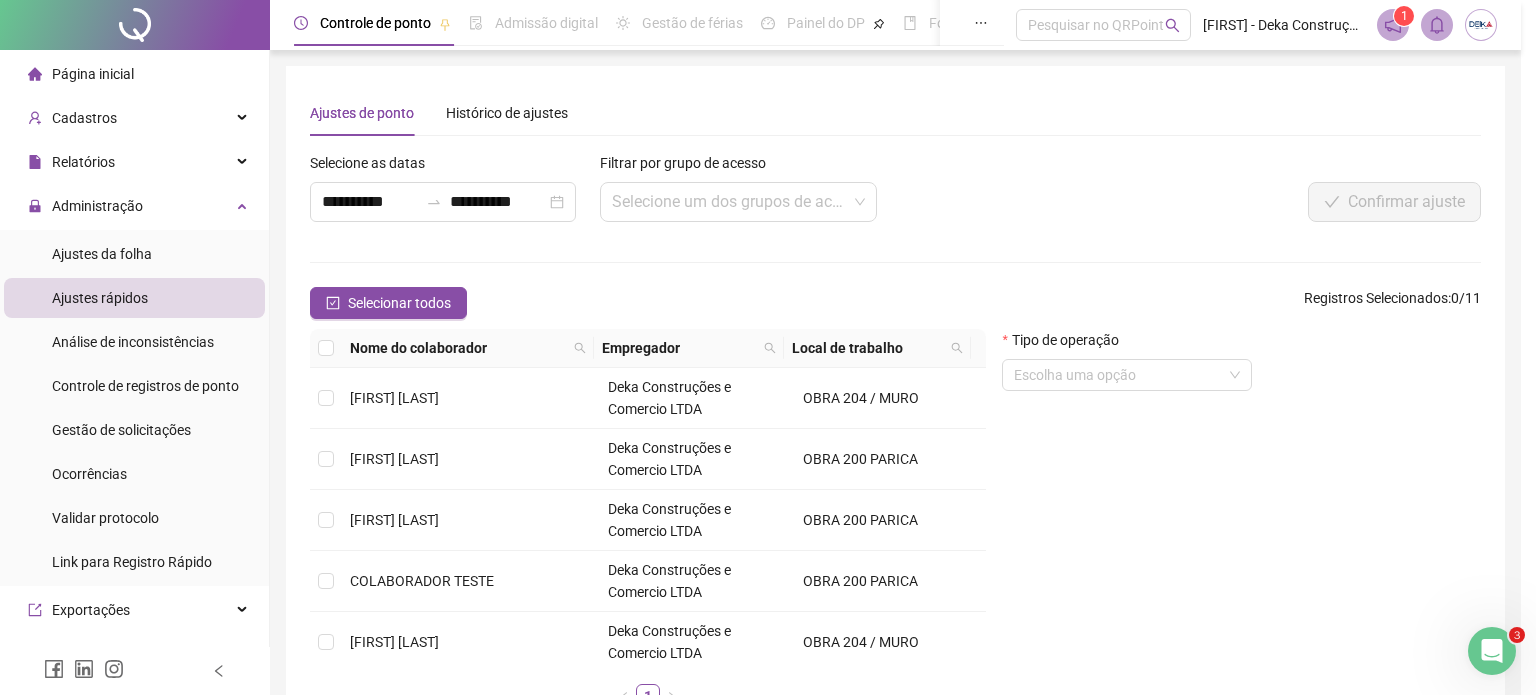 type 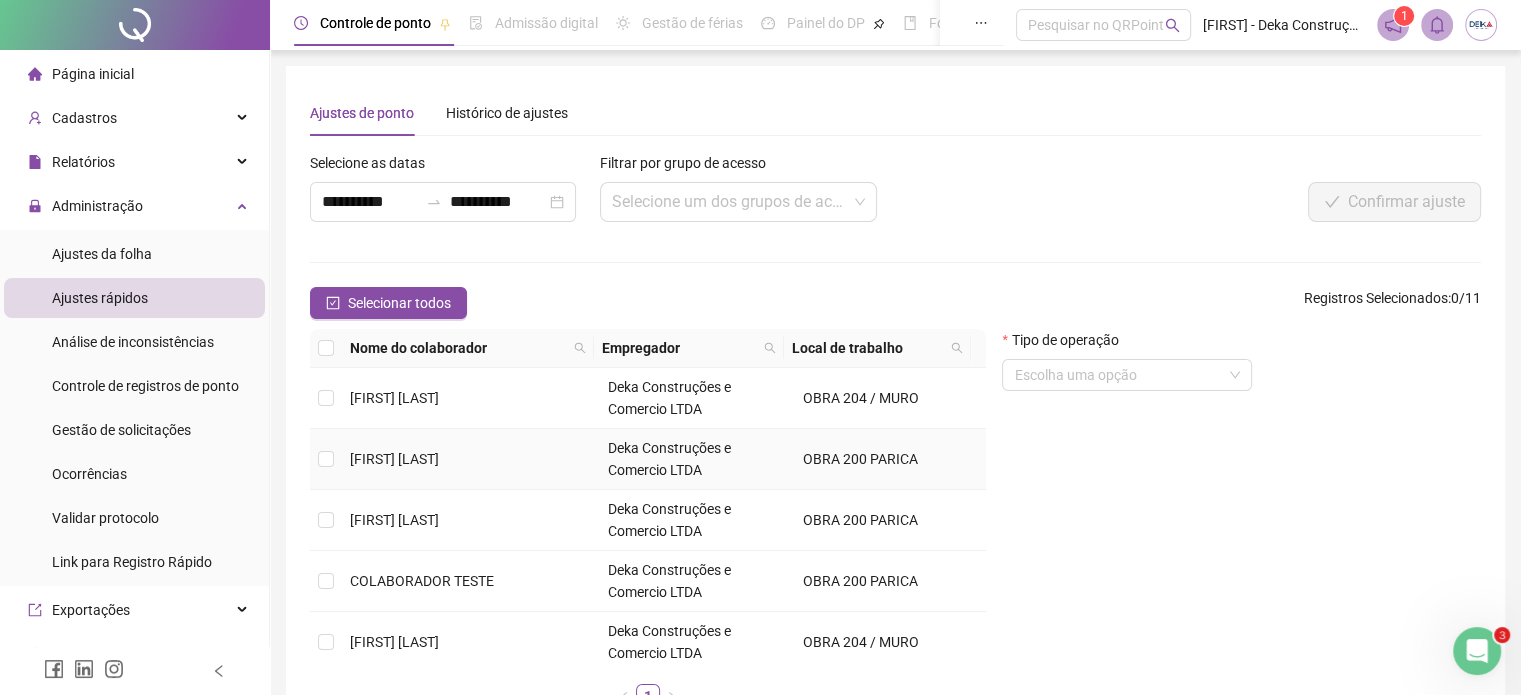 click on "[FIRST] [LAST]" at bounding box center [394, 459] 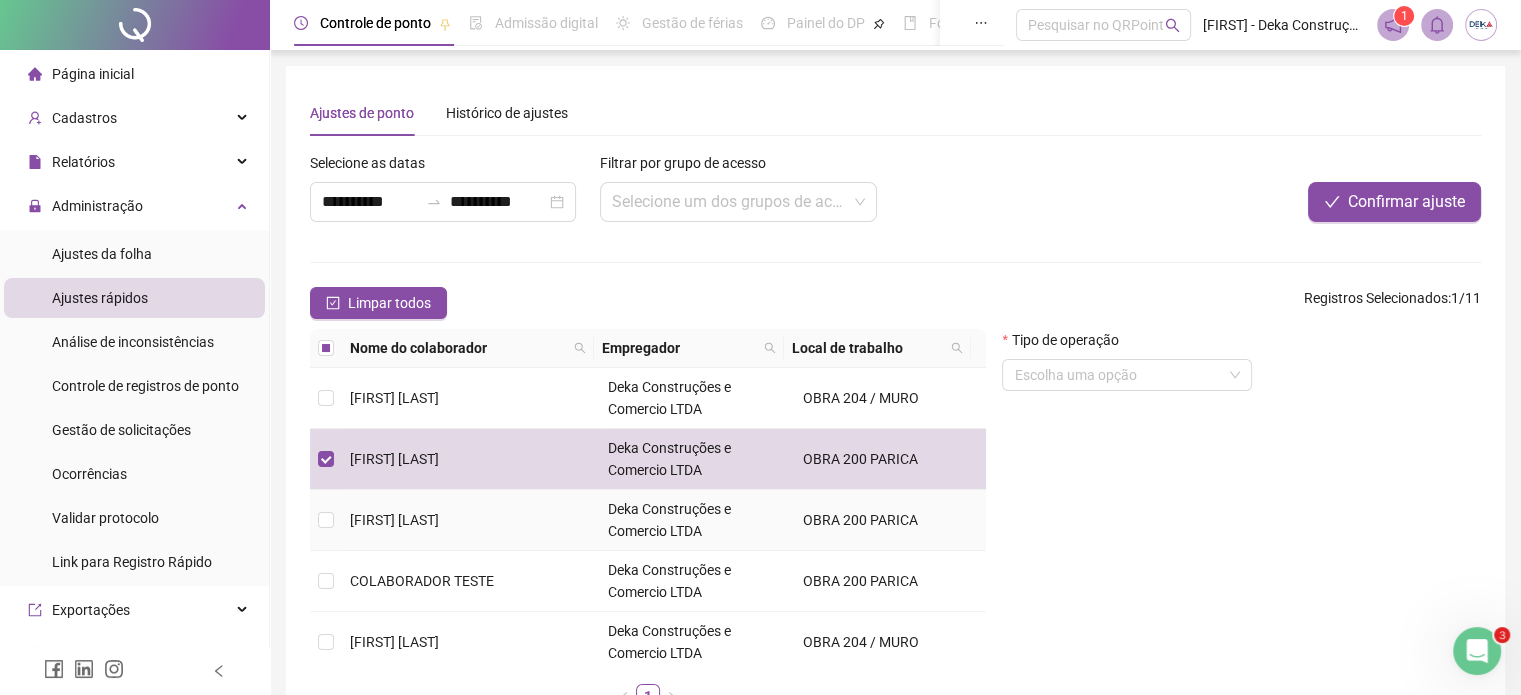 drag, startPoint x: 444, startPoint y: 503, endPoint x: 489, endPoint y: 424, distance: 90.91754 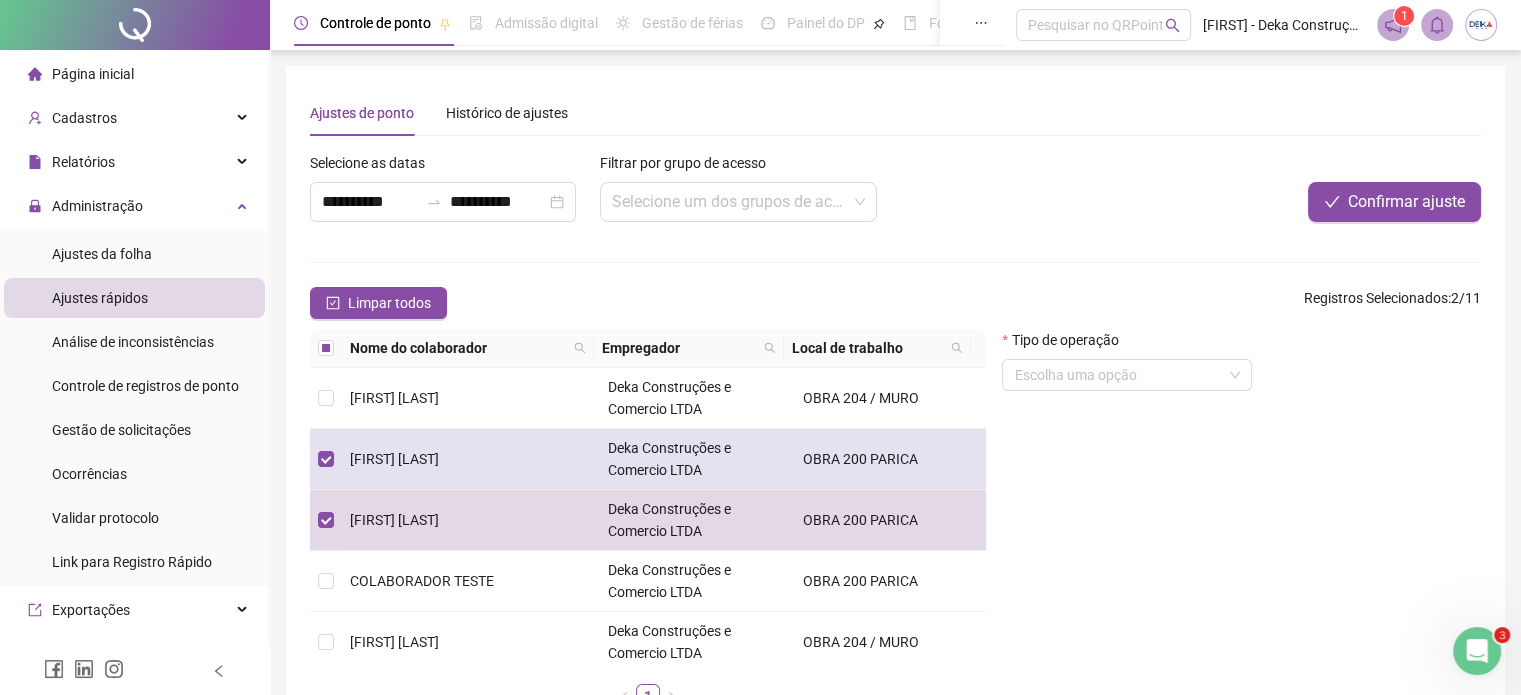 click on "[FIRST] [LAST]" at bounding box center [394, 459] 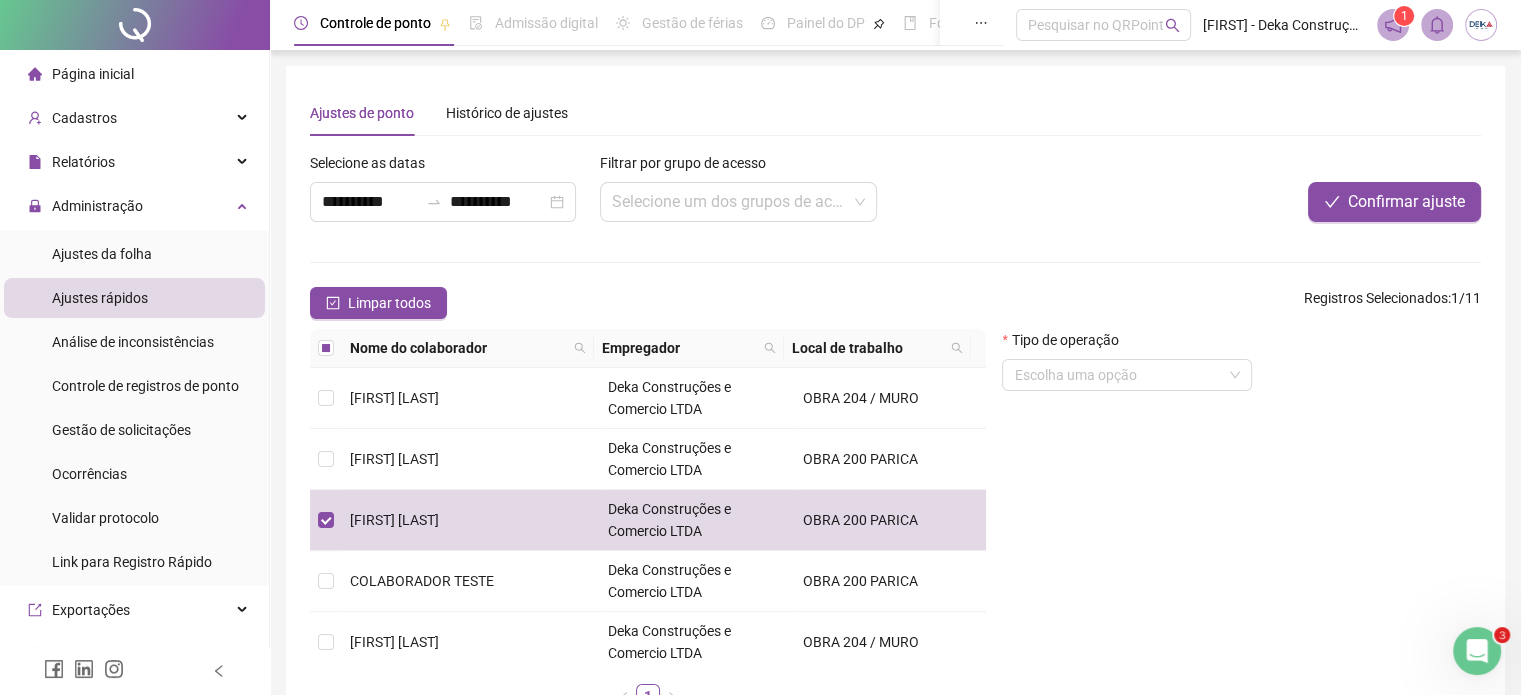 click on "Tipo de operação" at bounding box center (1066, 340) 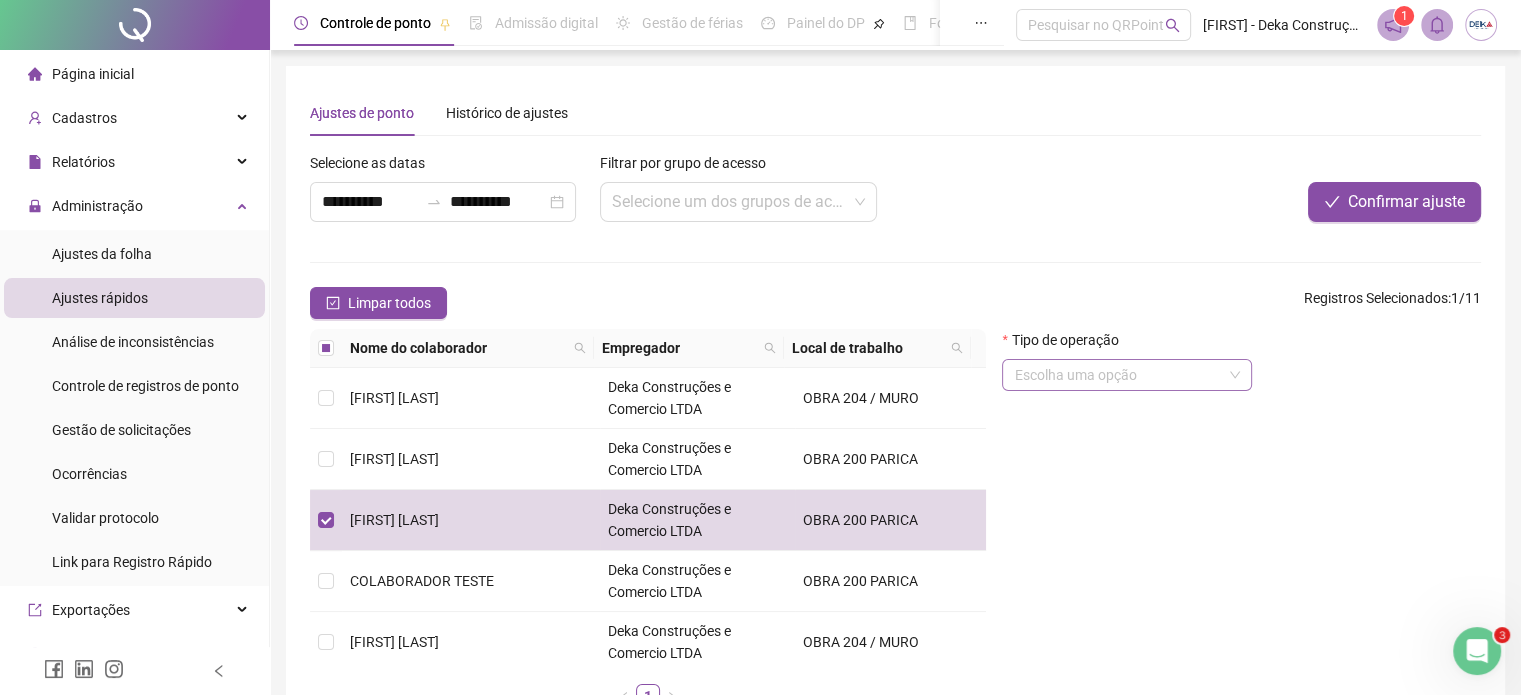 click at bounding box center (1118, 375) 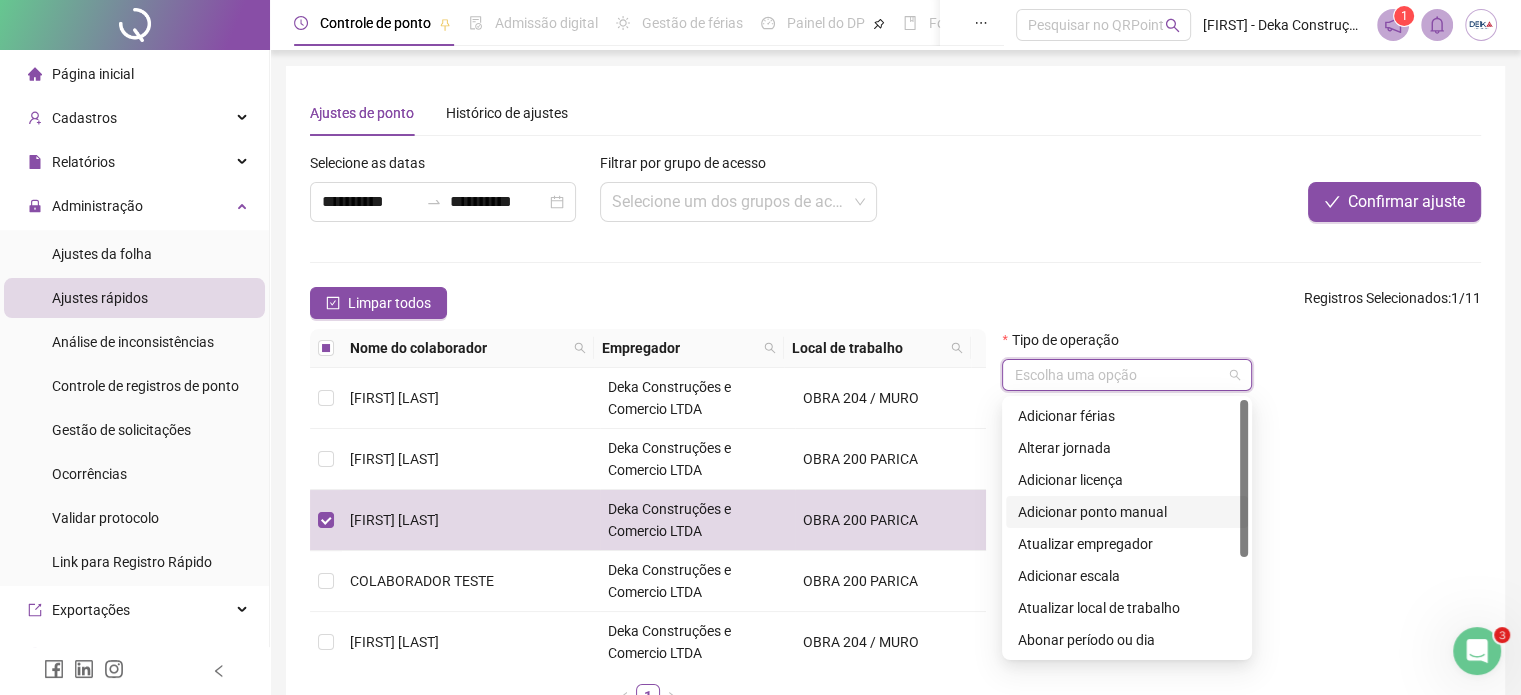 click on "Adicionar ponto manual" at bounding box center (1127, 512) 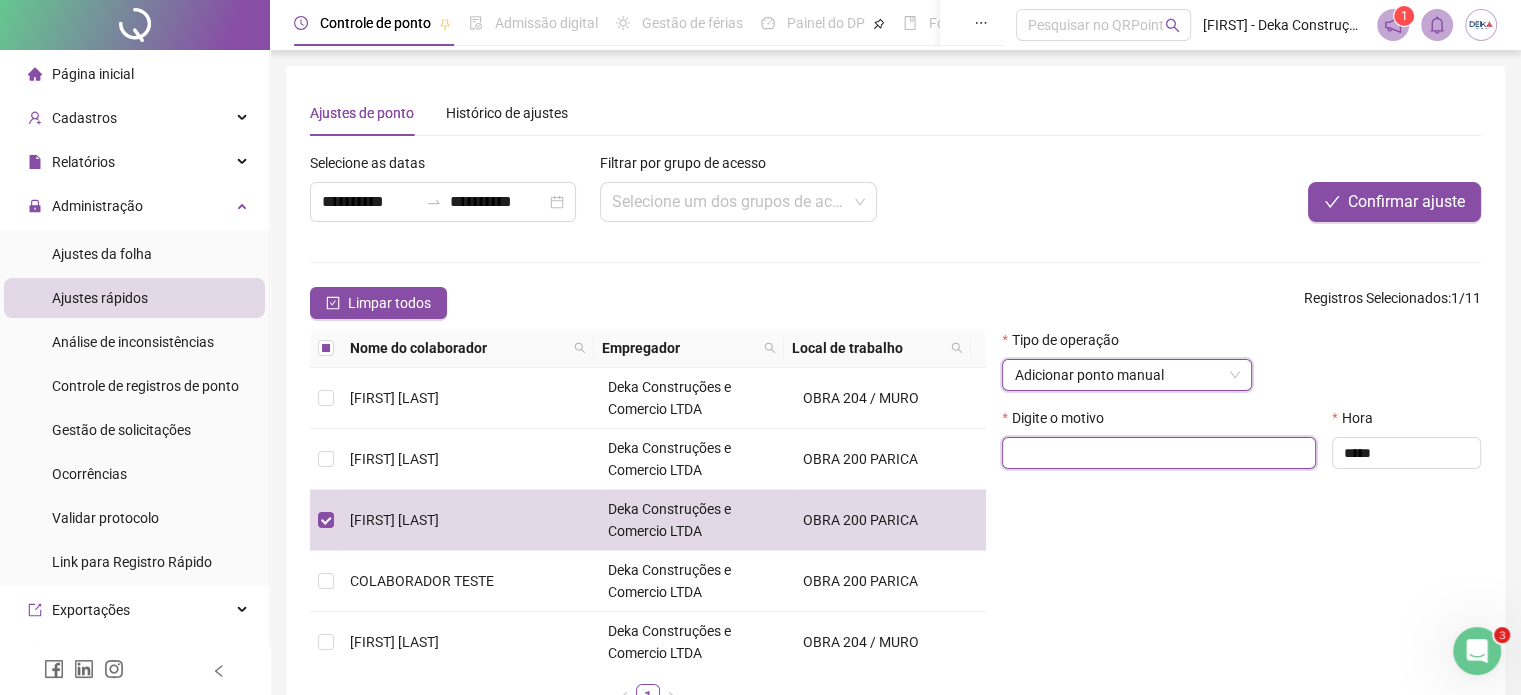 click at bounding box center (1159, 453) 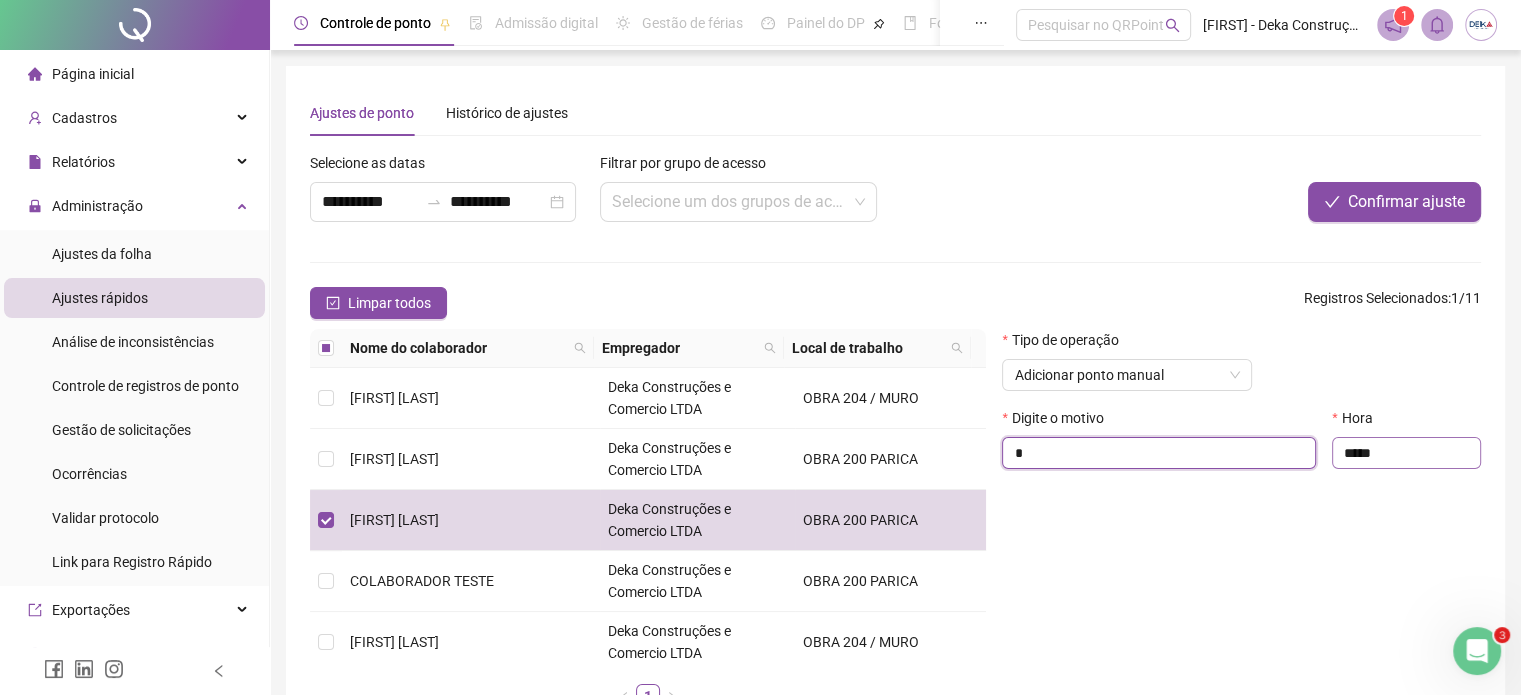 type on "*" 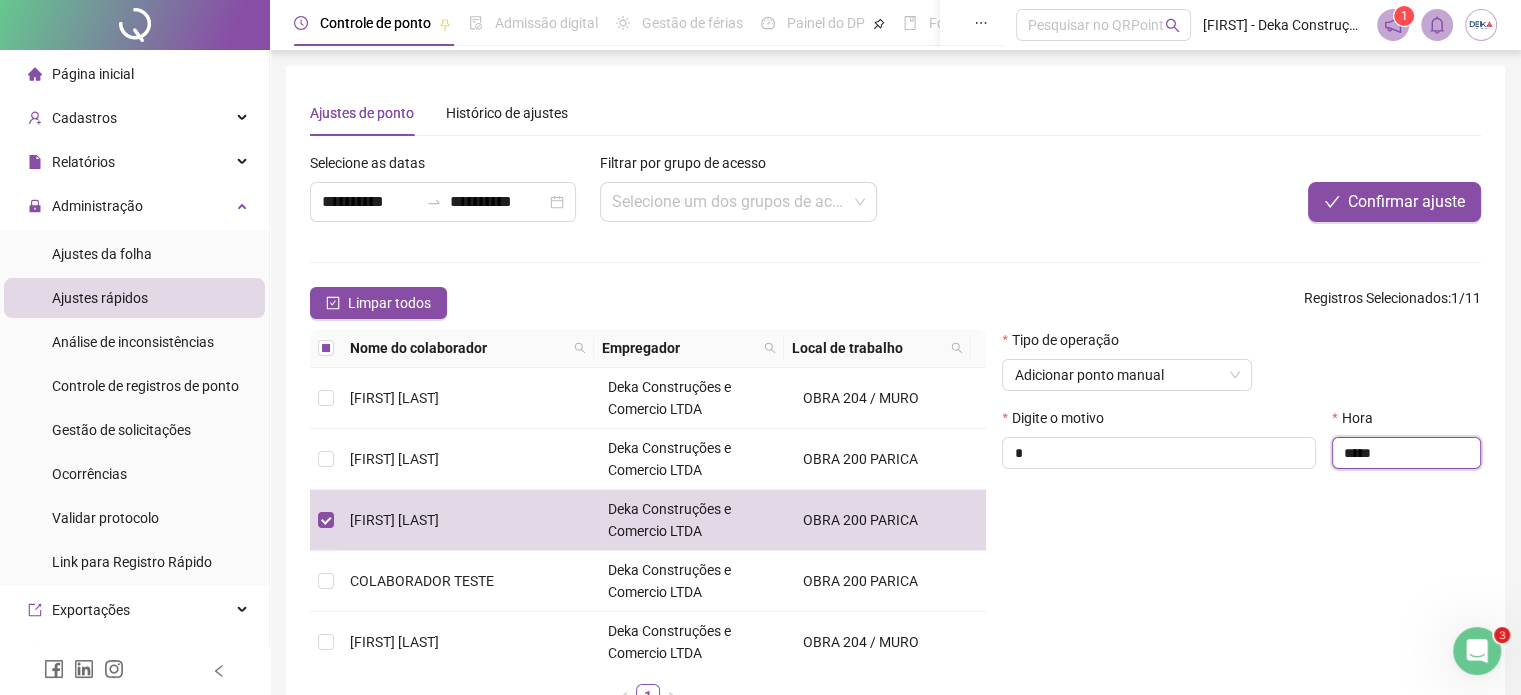 drag, startPoint x: 1370, startPoint y: 455, endPoint x: 1297, endPoint y: 475, distance: 75.690155 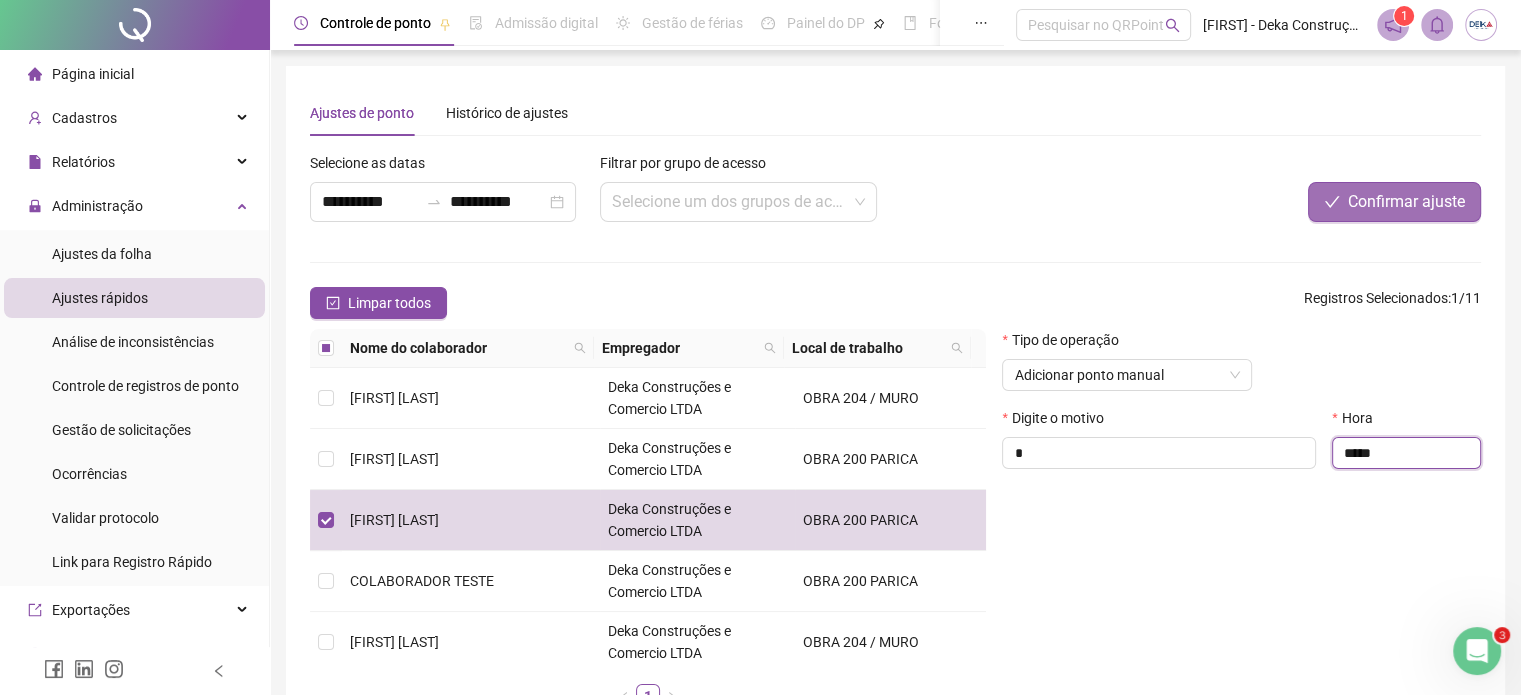 type on "*****" 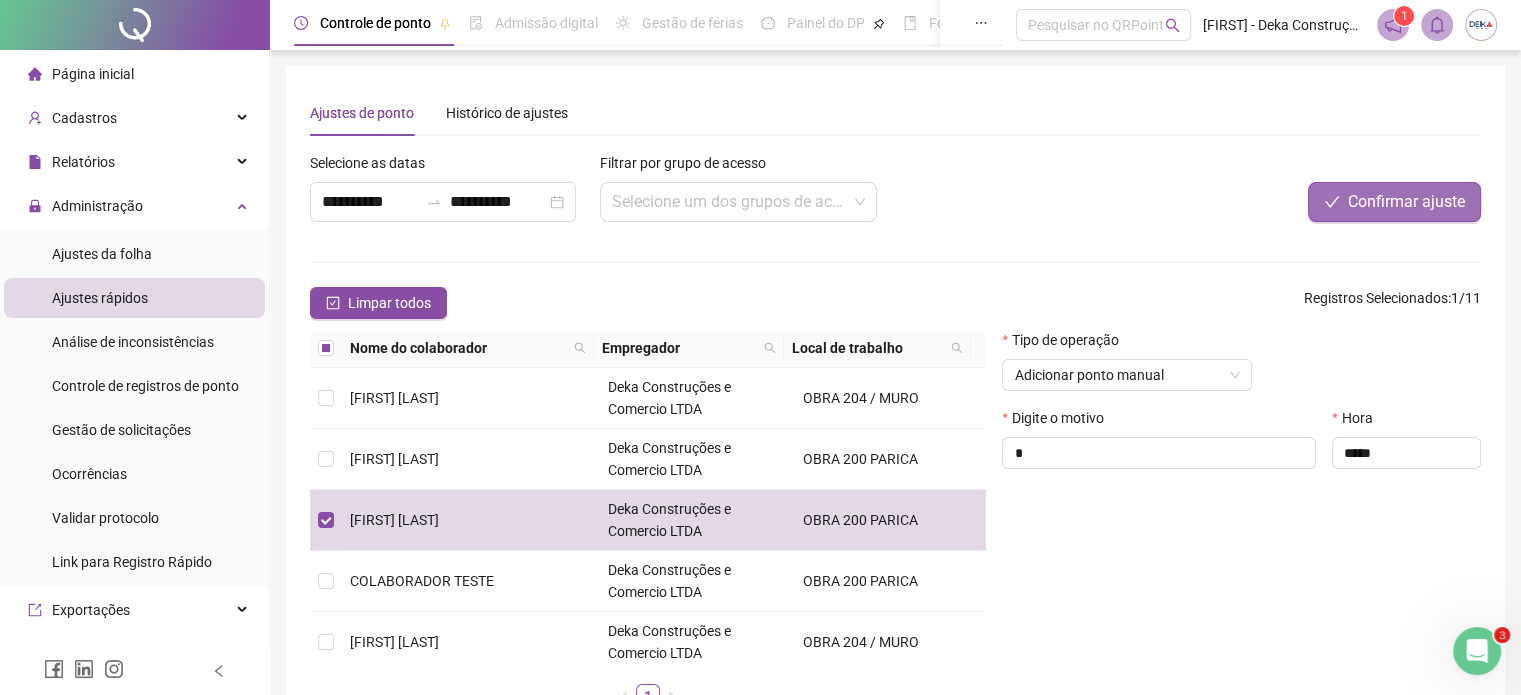 click on "Confirmar ajuste" at bounding box center (1394, 202) 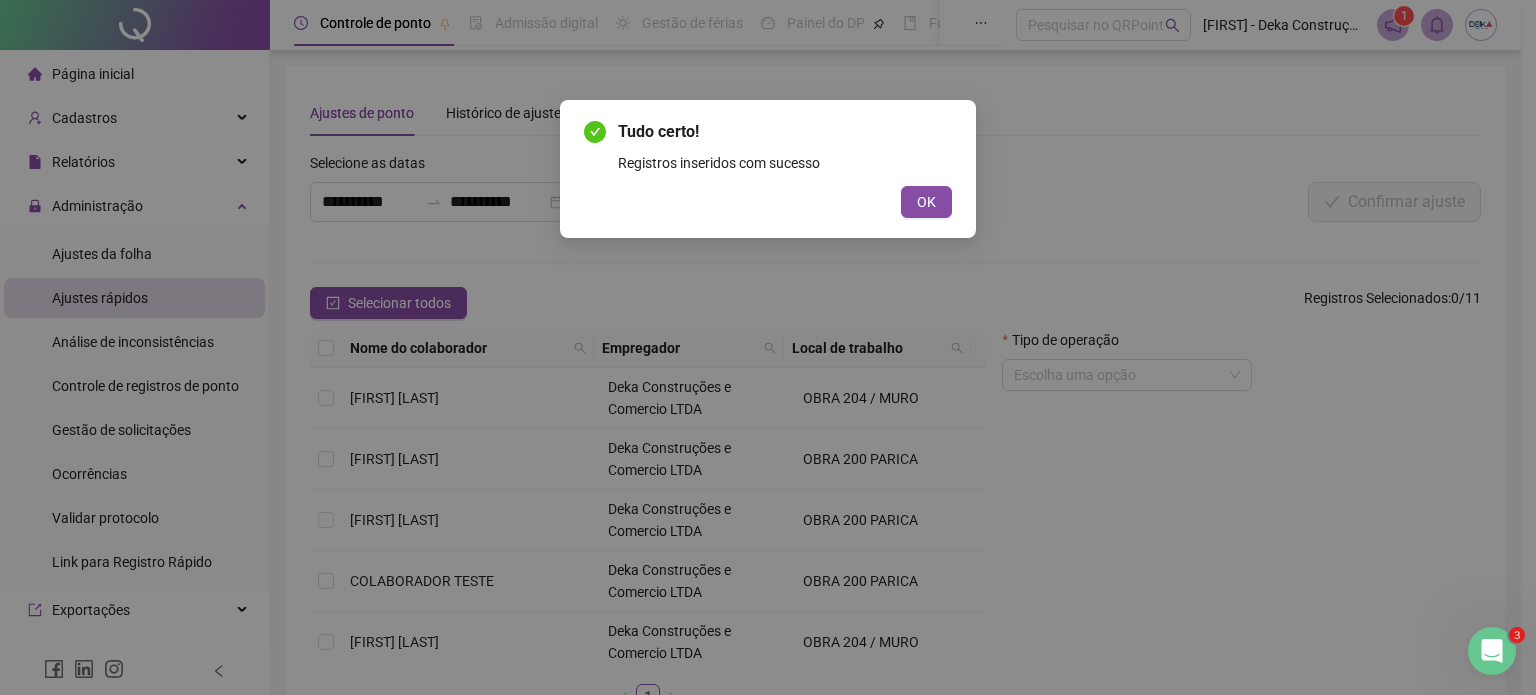 type 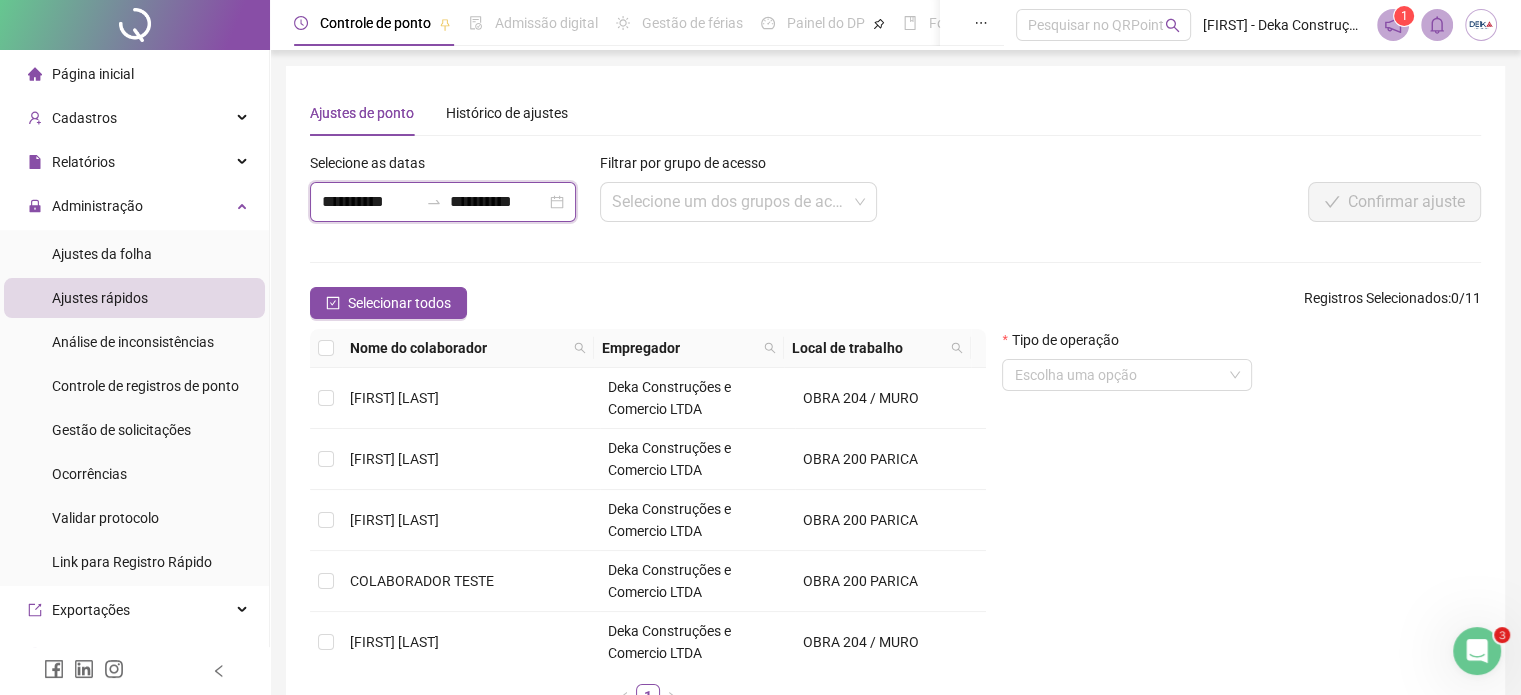 click on "**********" at bounding box center (370, 202) 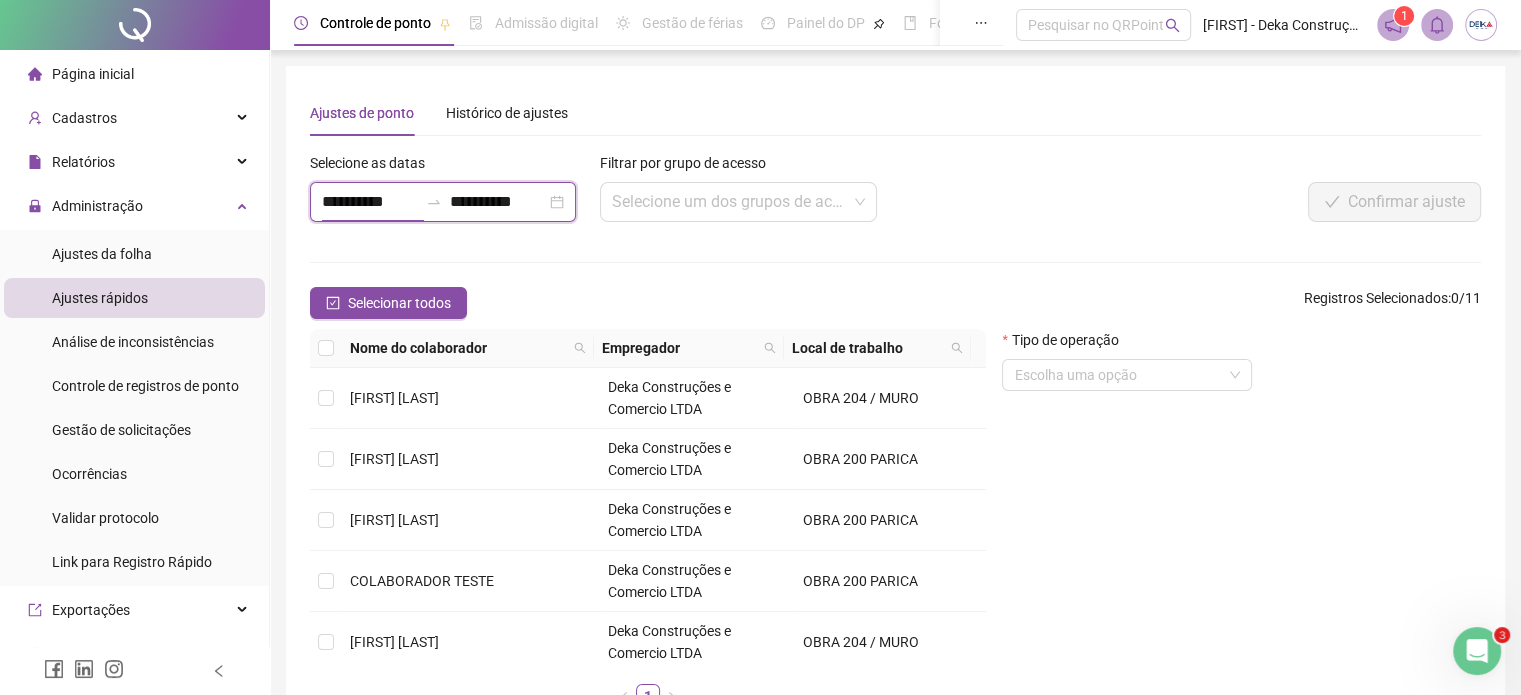 type on "**********" 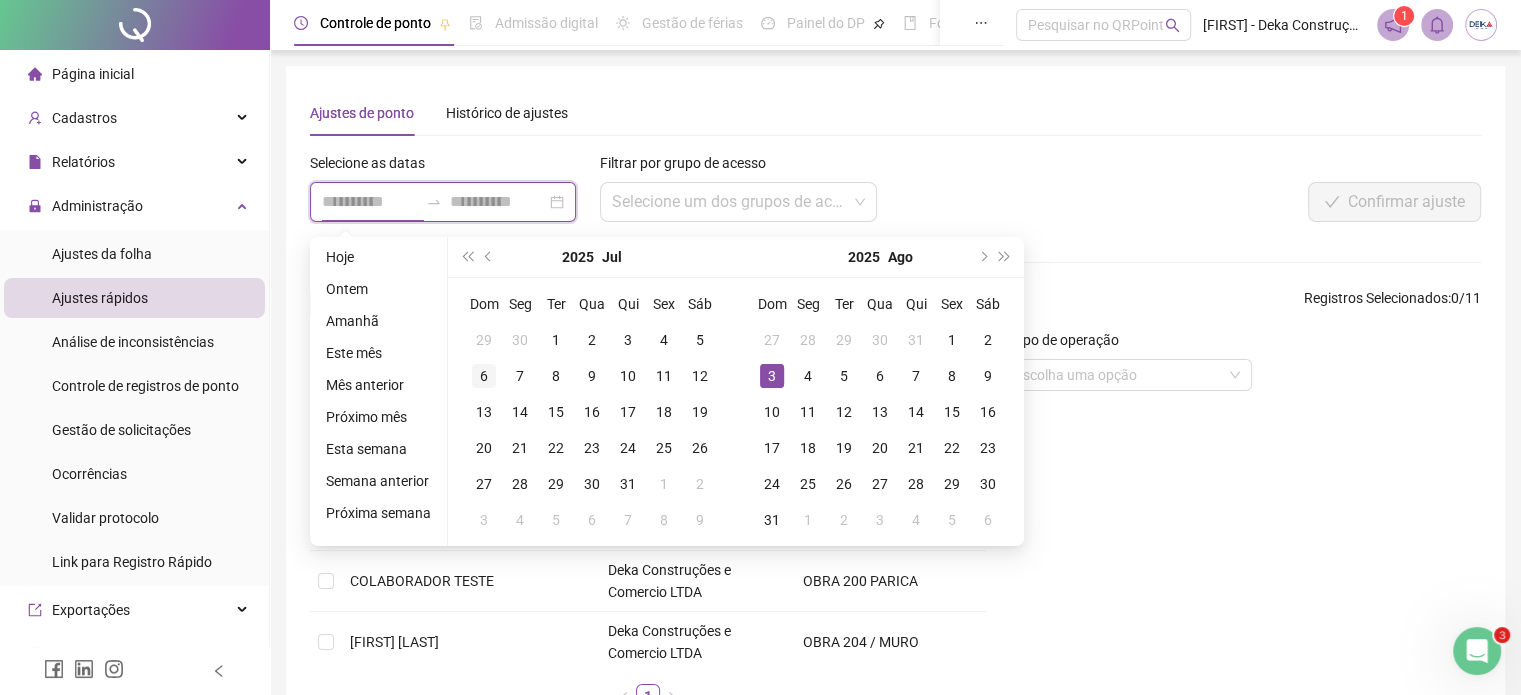 type on "**********" 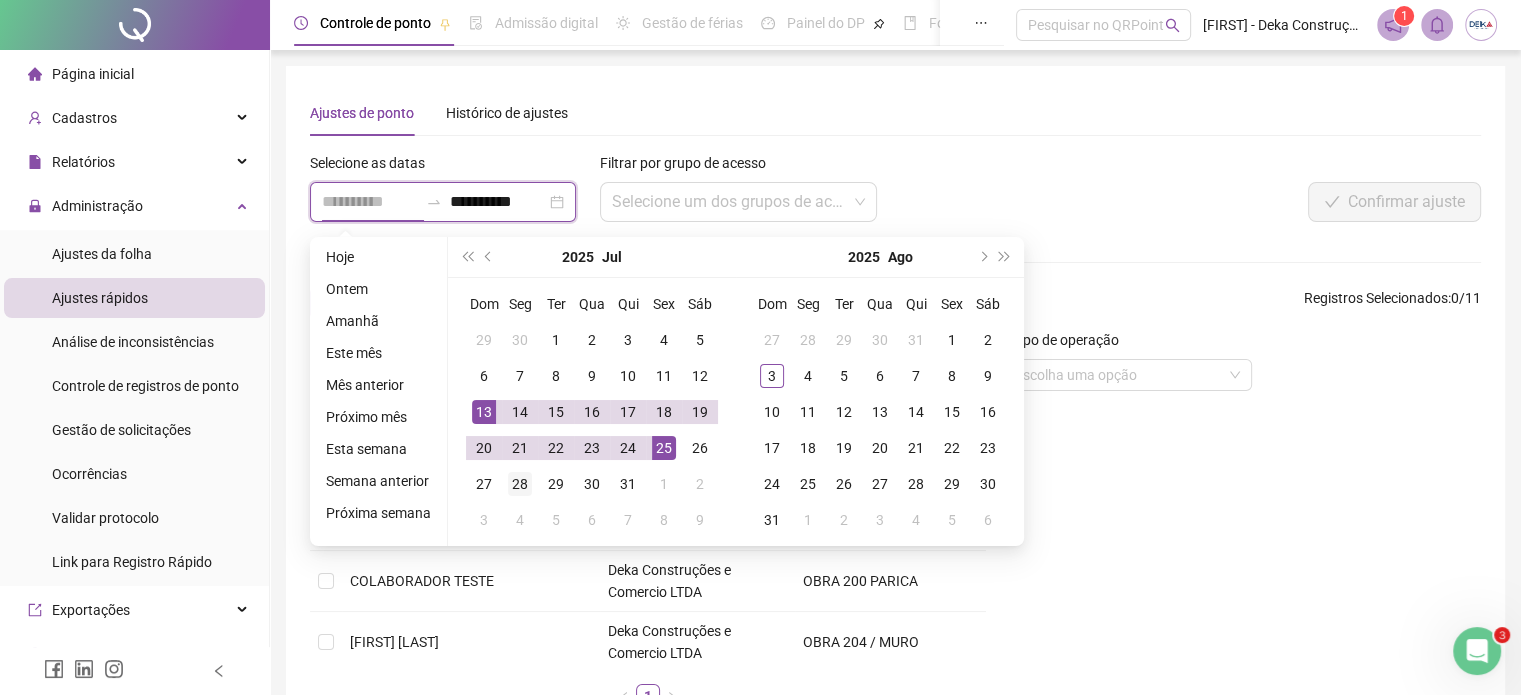 type on "**********" 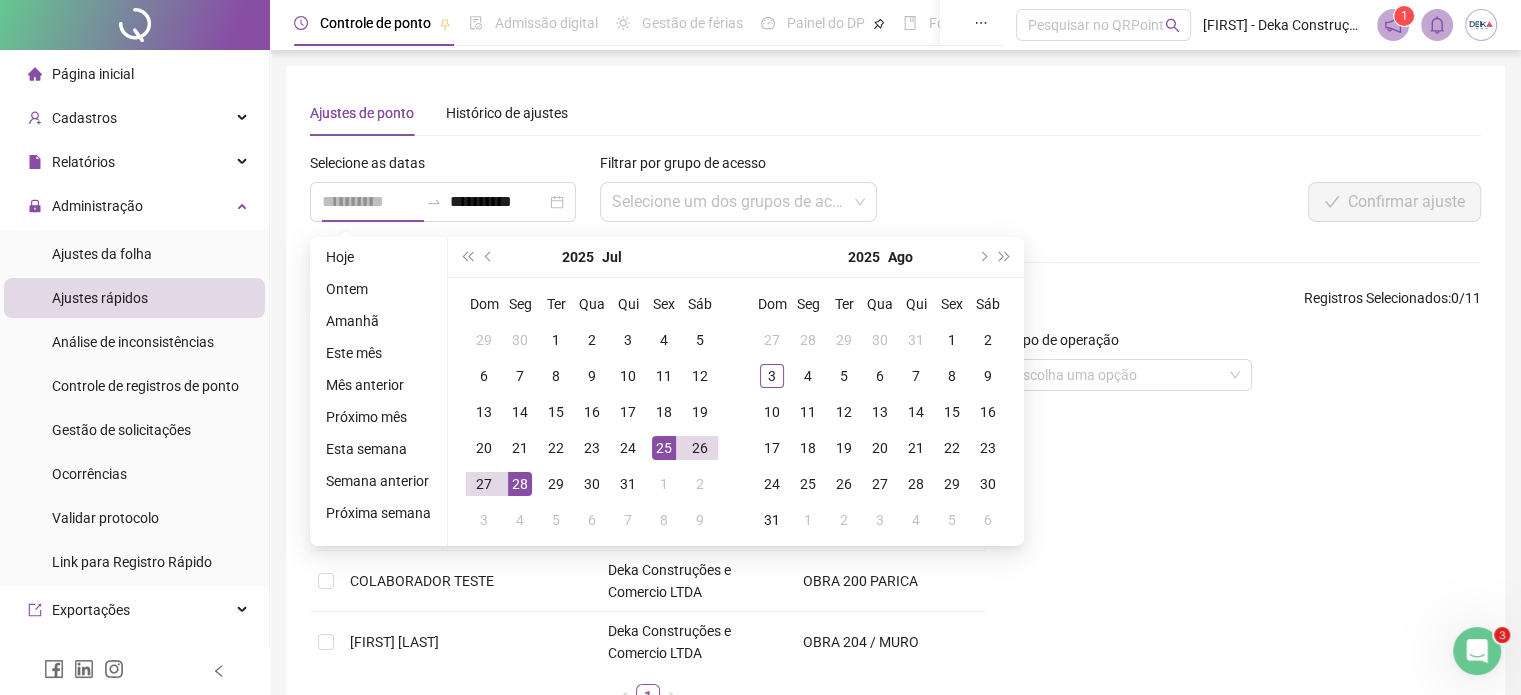 click on "28" at bounding box center [520, 484] 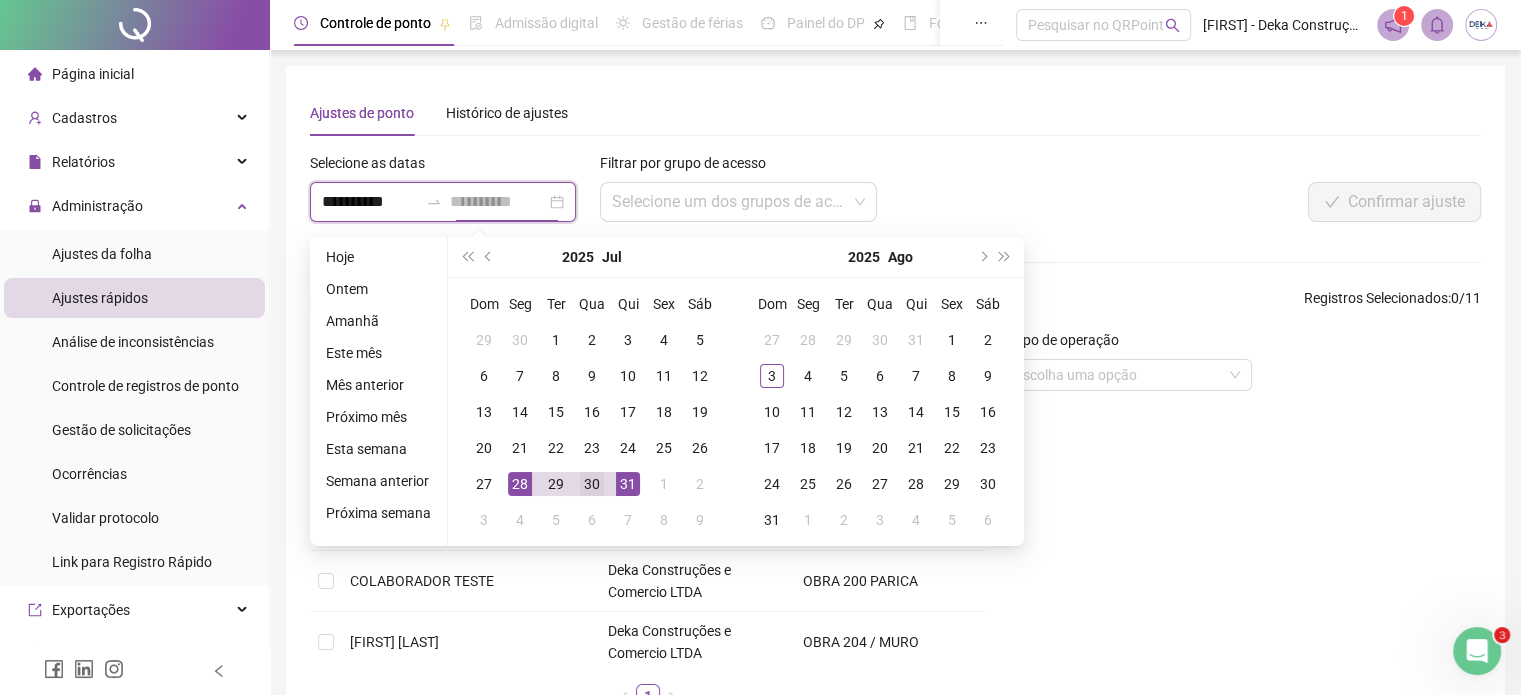 type on "**********" 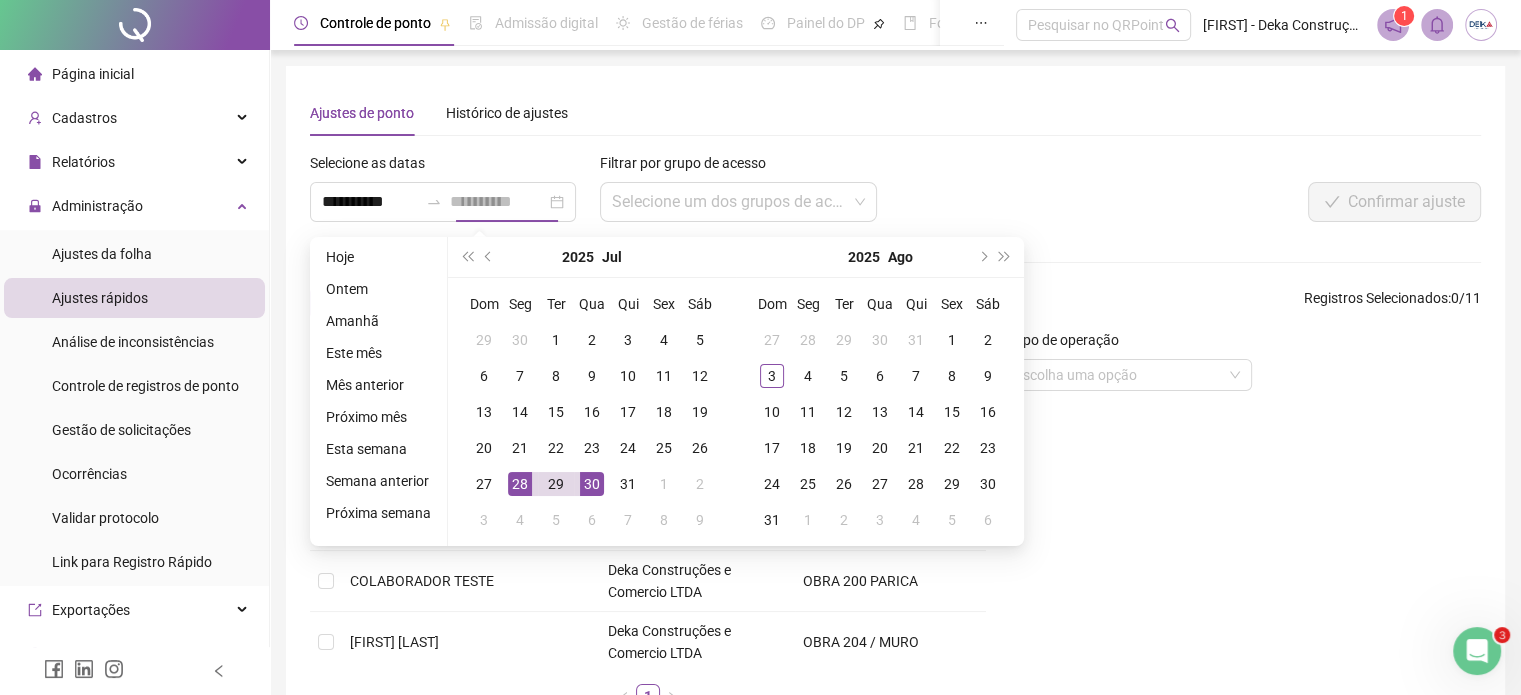 click on "30" at bounding box center [592, 484] 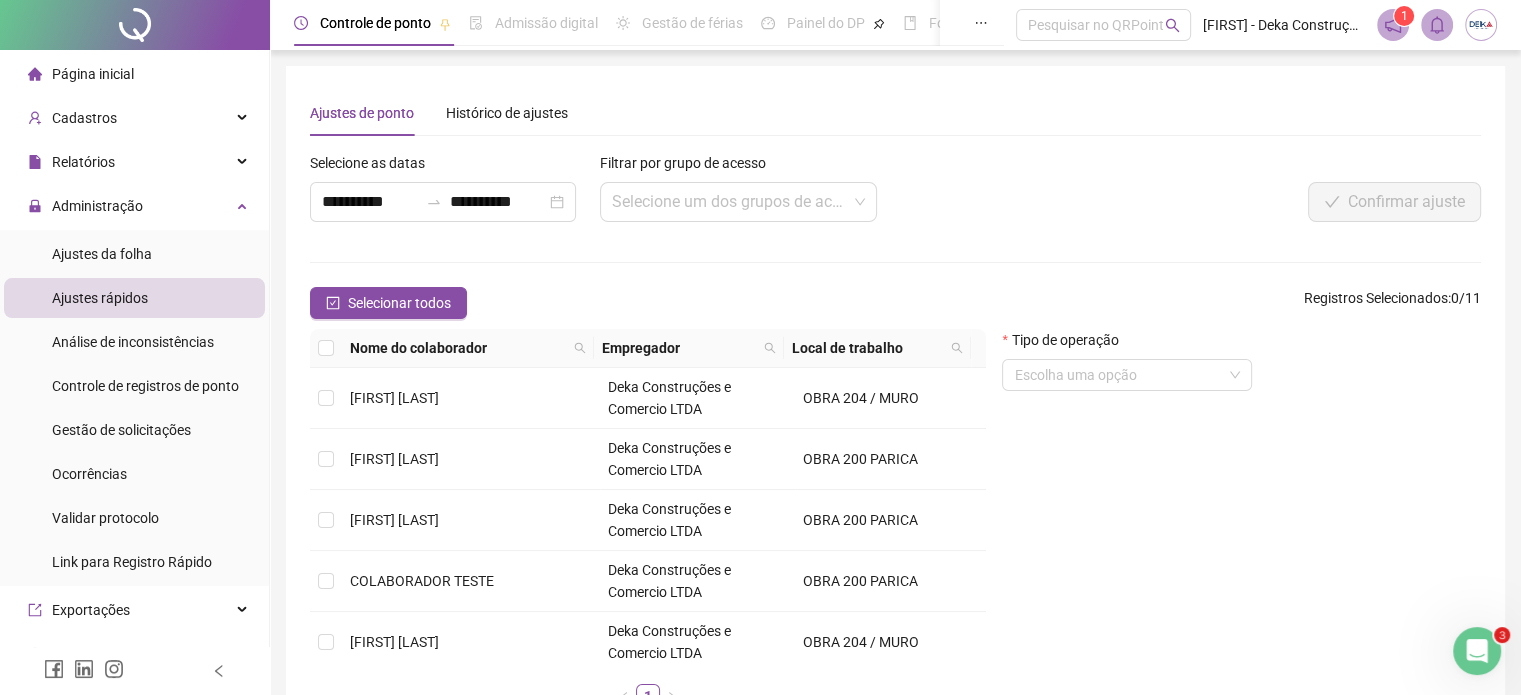 click on "Confirmar ajuste" at bounding box center [1237, 202] 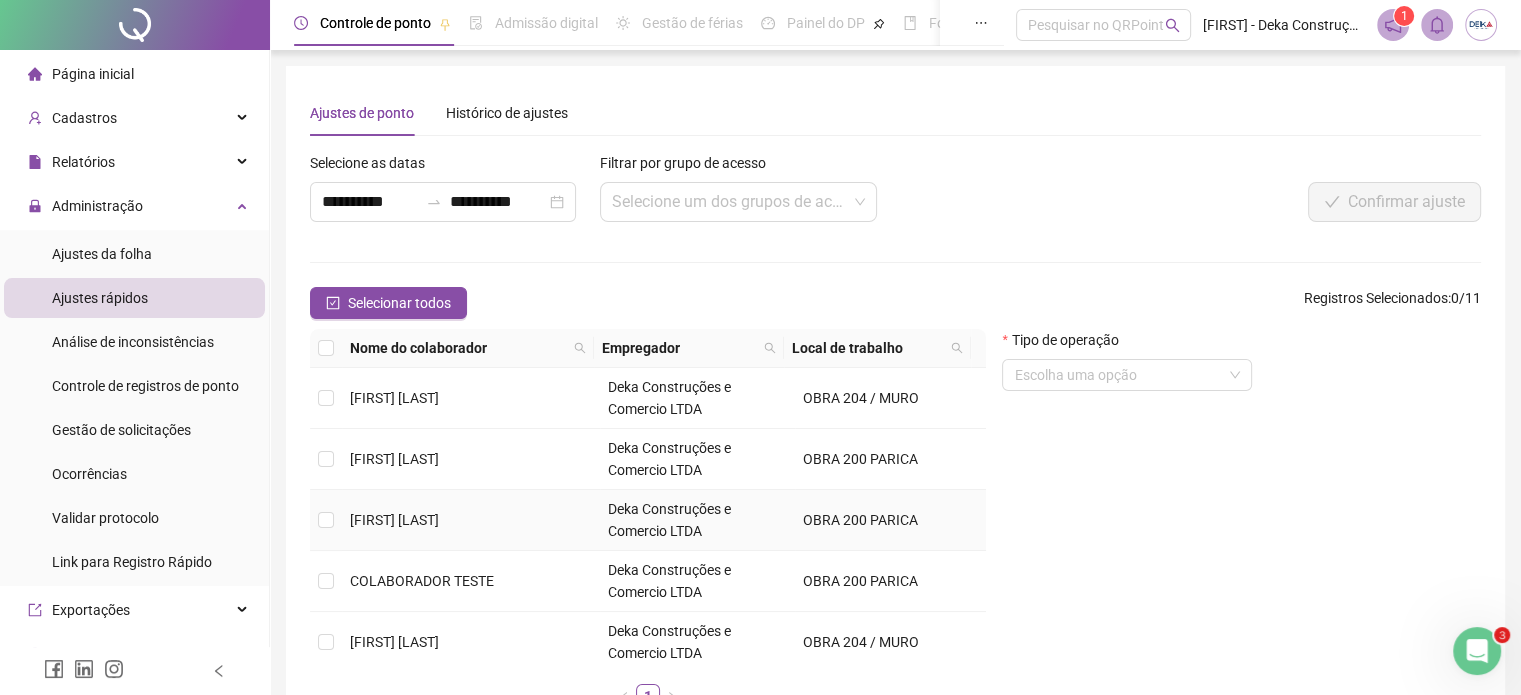 click on "[FIRST] [LAST]" at bounding box center (394, 520) 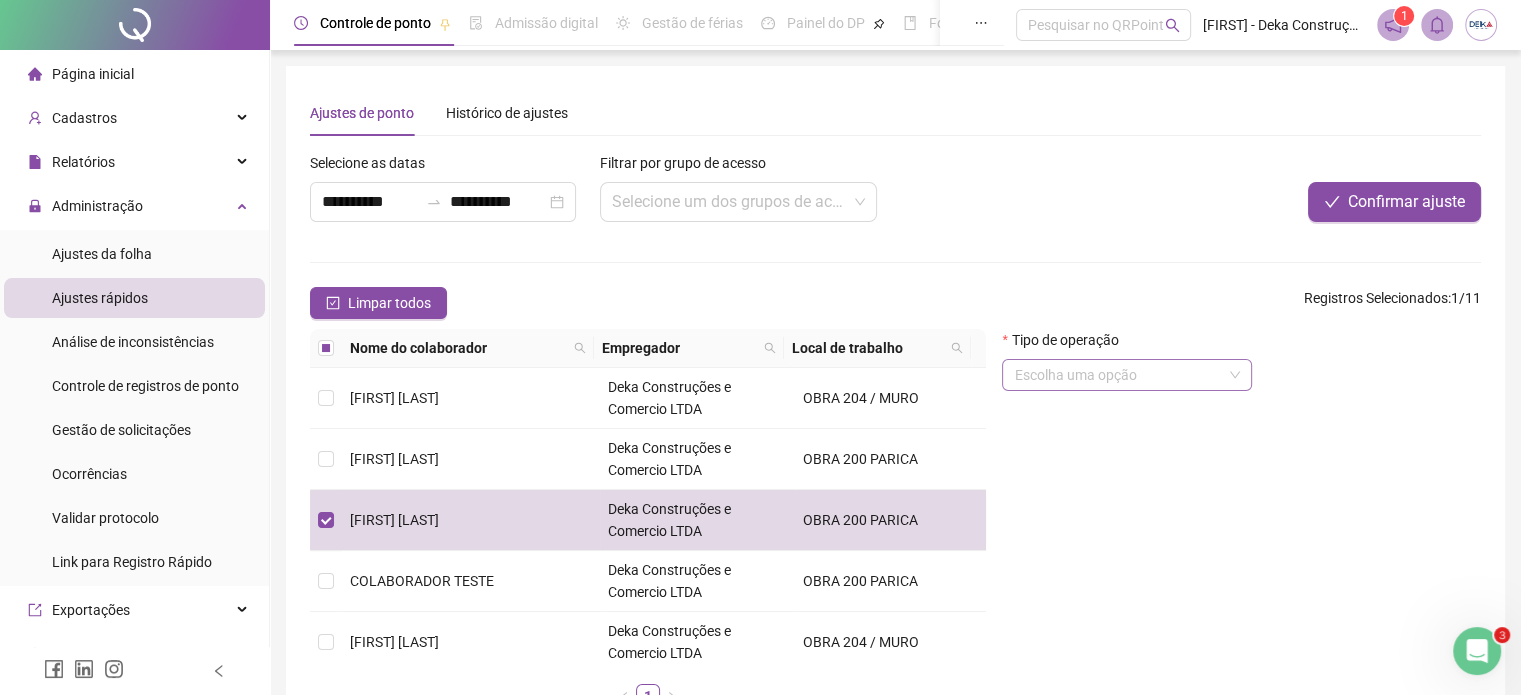 click at bounding box center (1118, 375) 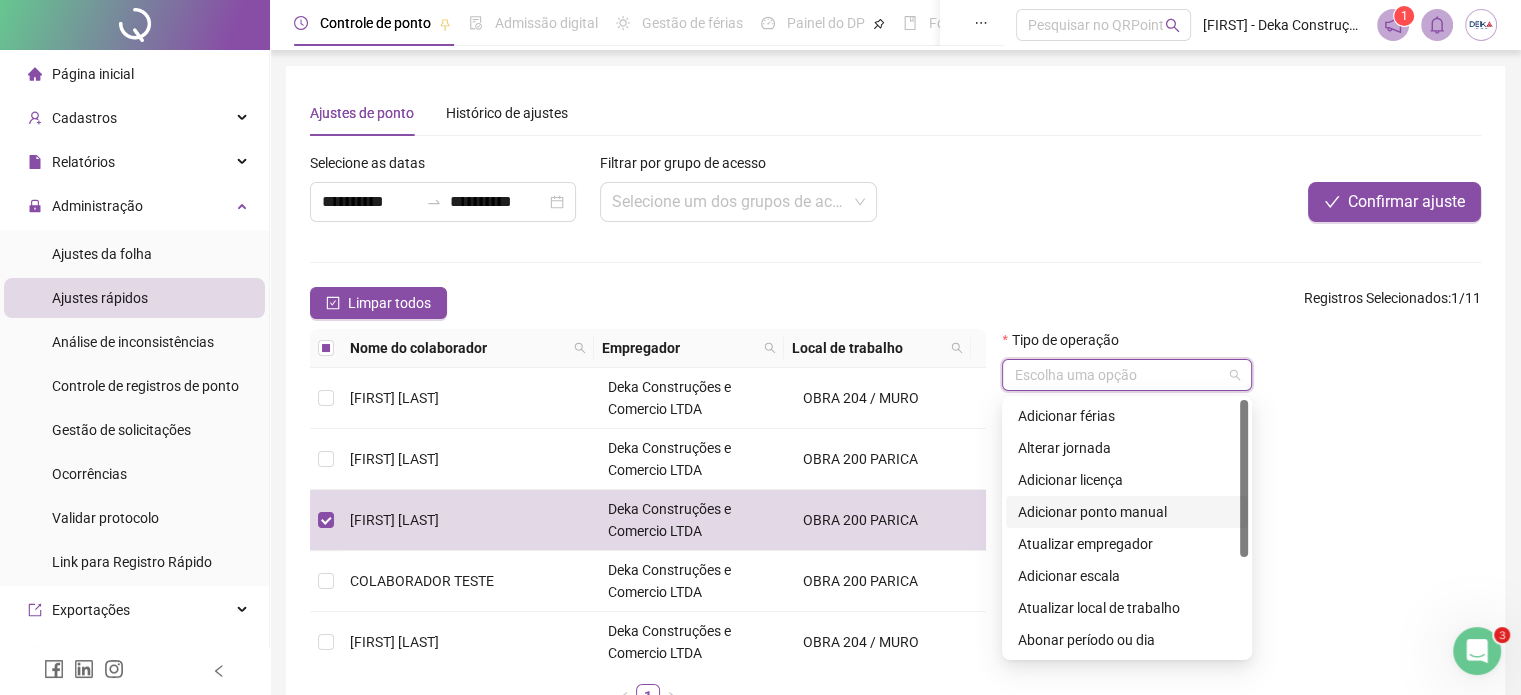 click on "Adicionar ponto manual" at bounding box center [1127, 512] 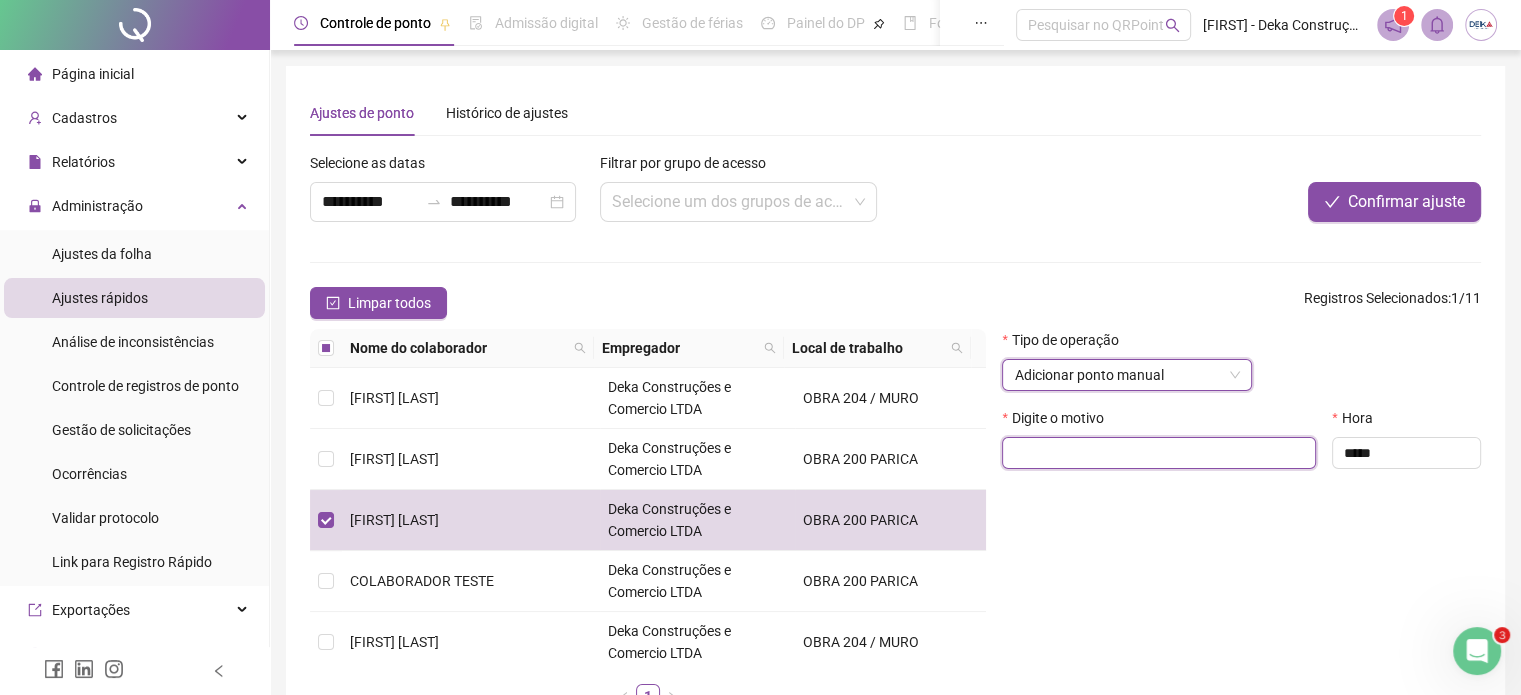 click at bounding box center (1159, 453) 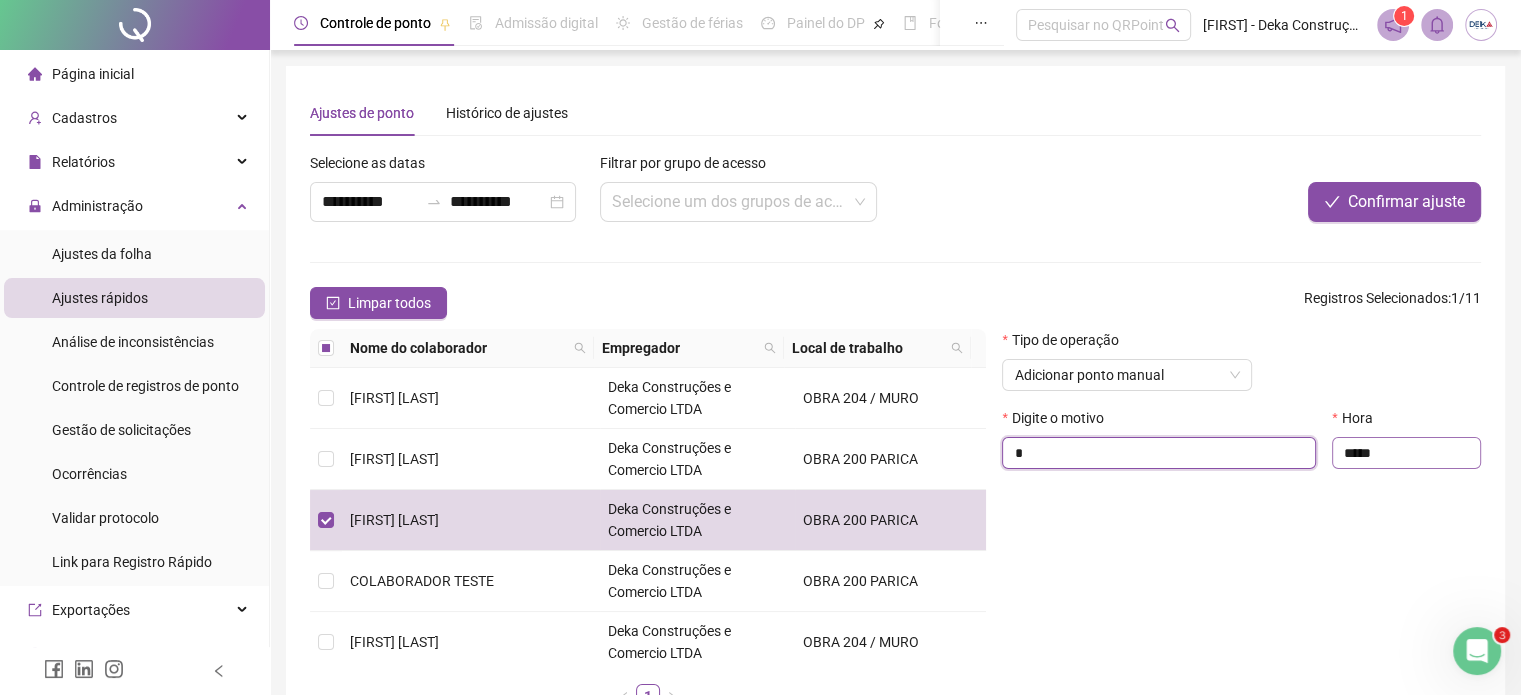 type on "*" 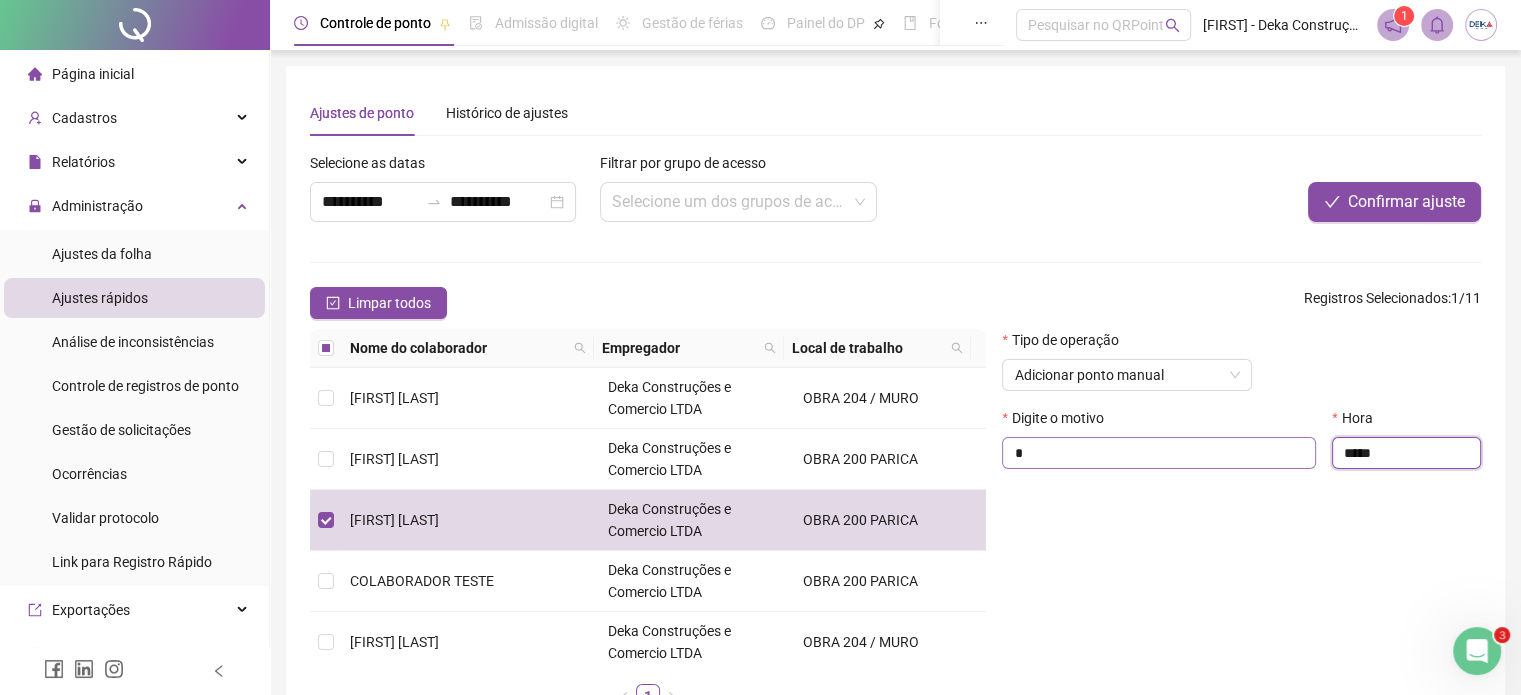 drag, startPoint x: 1392, startPoint y: 448, endPoint x: 1248, endPoint y: 467, distance: 145.24806 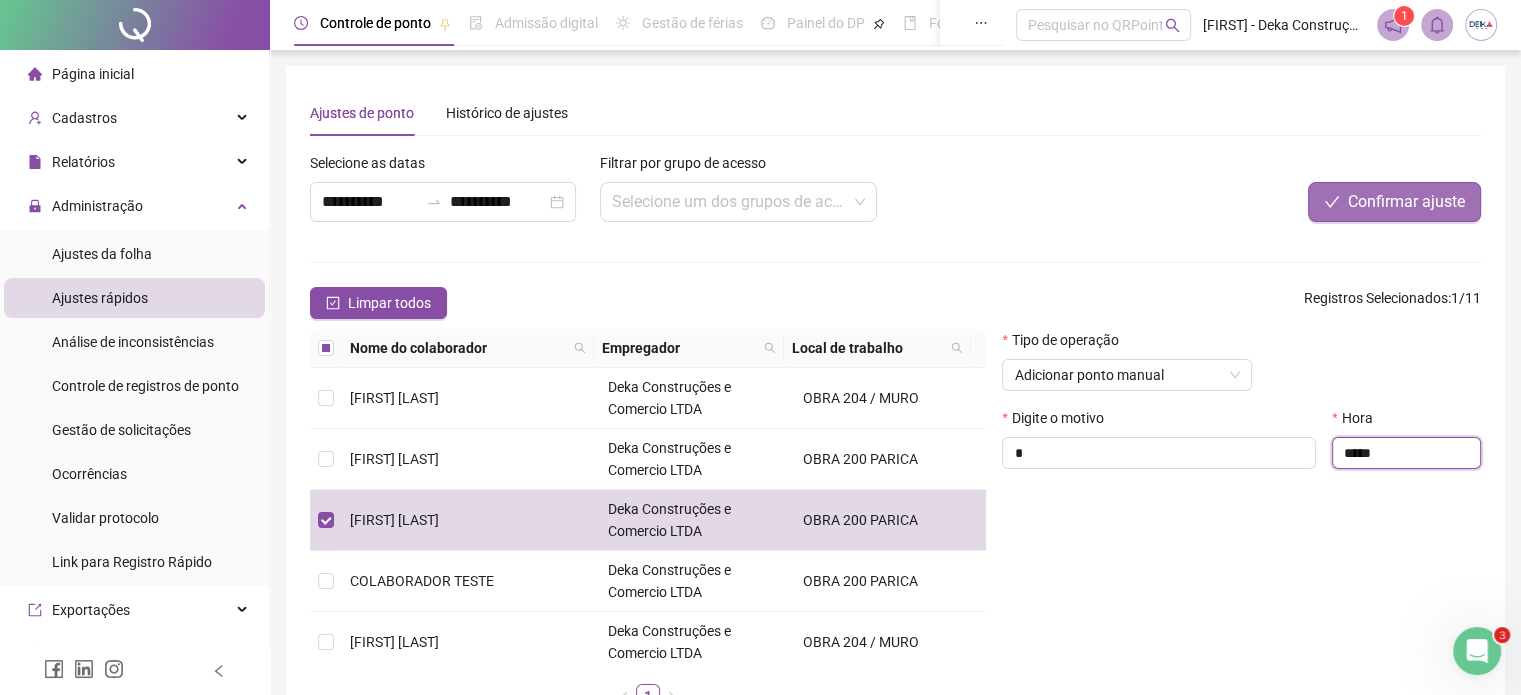 type on "*****" 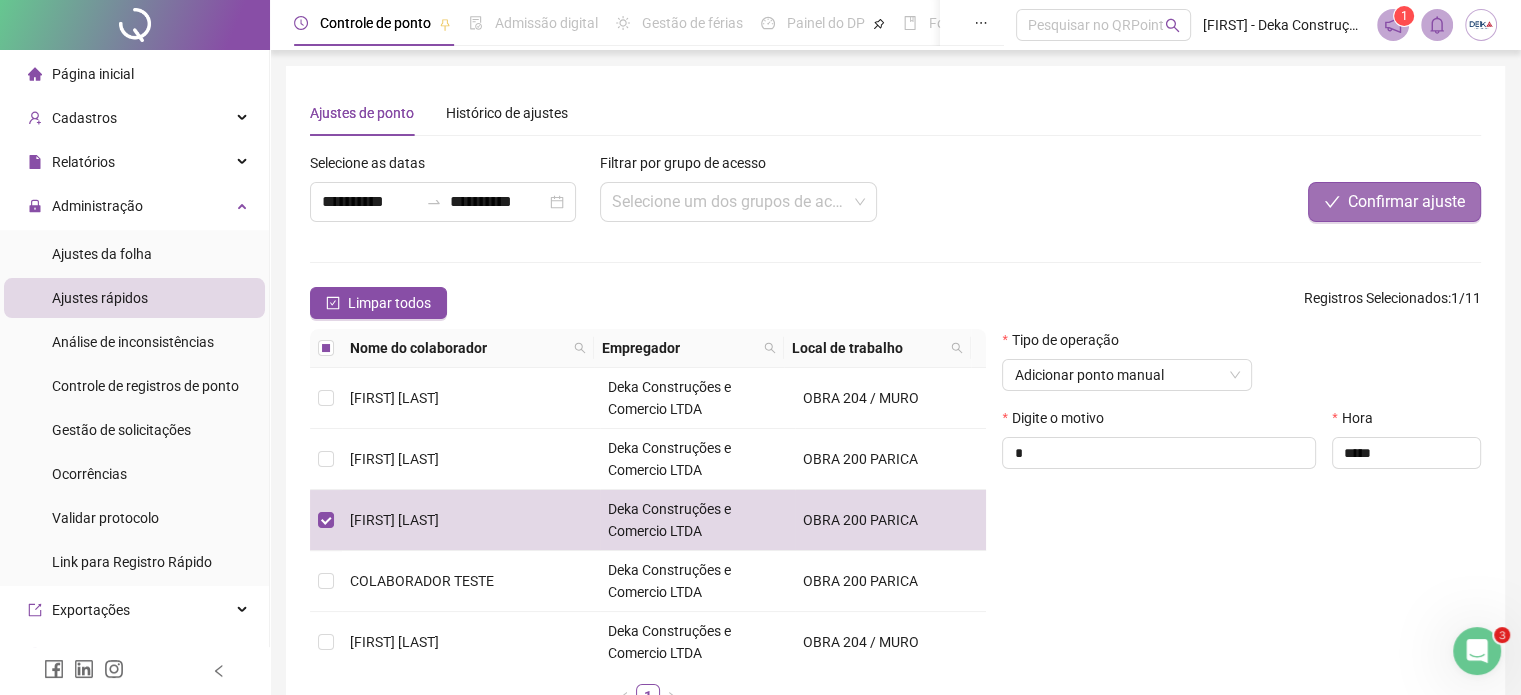 click on "Confirmar ajuste" at bounding box center [1406, 202] 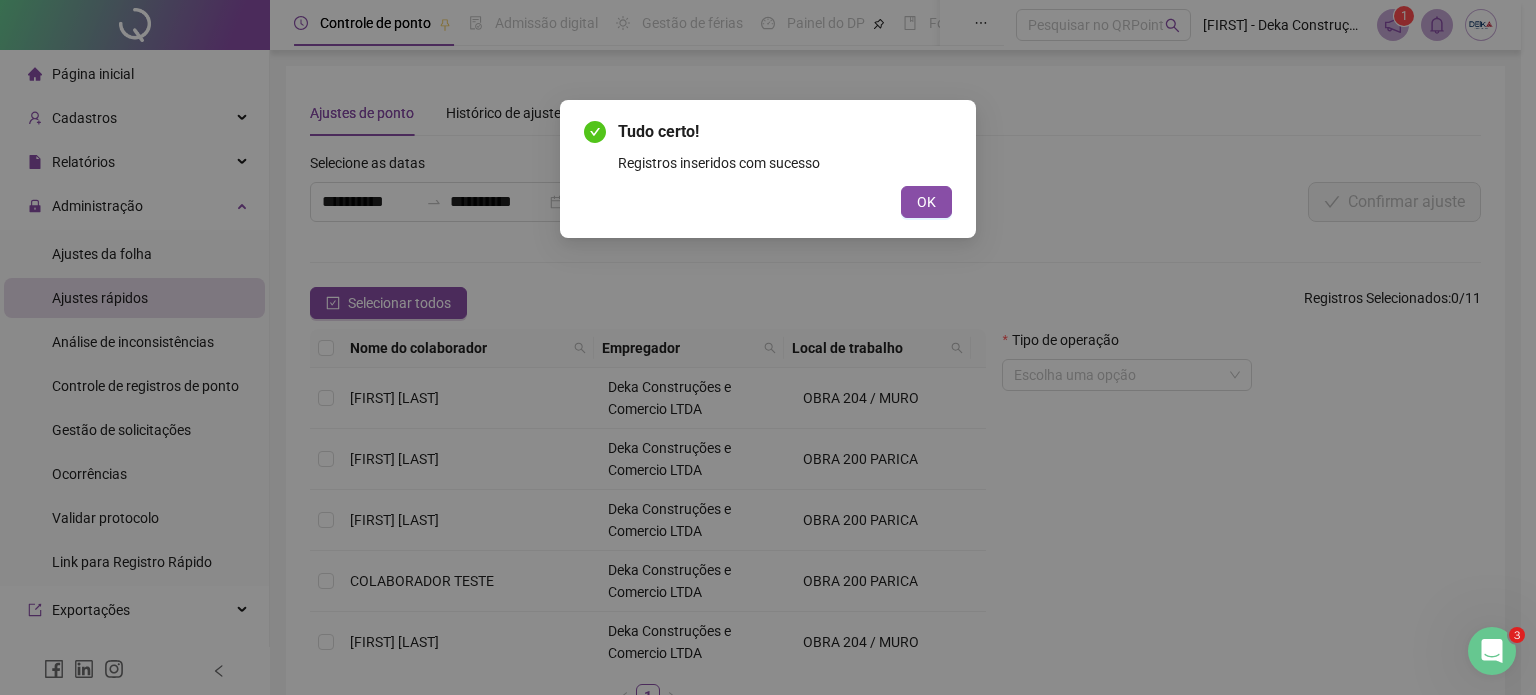 type 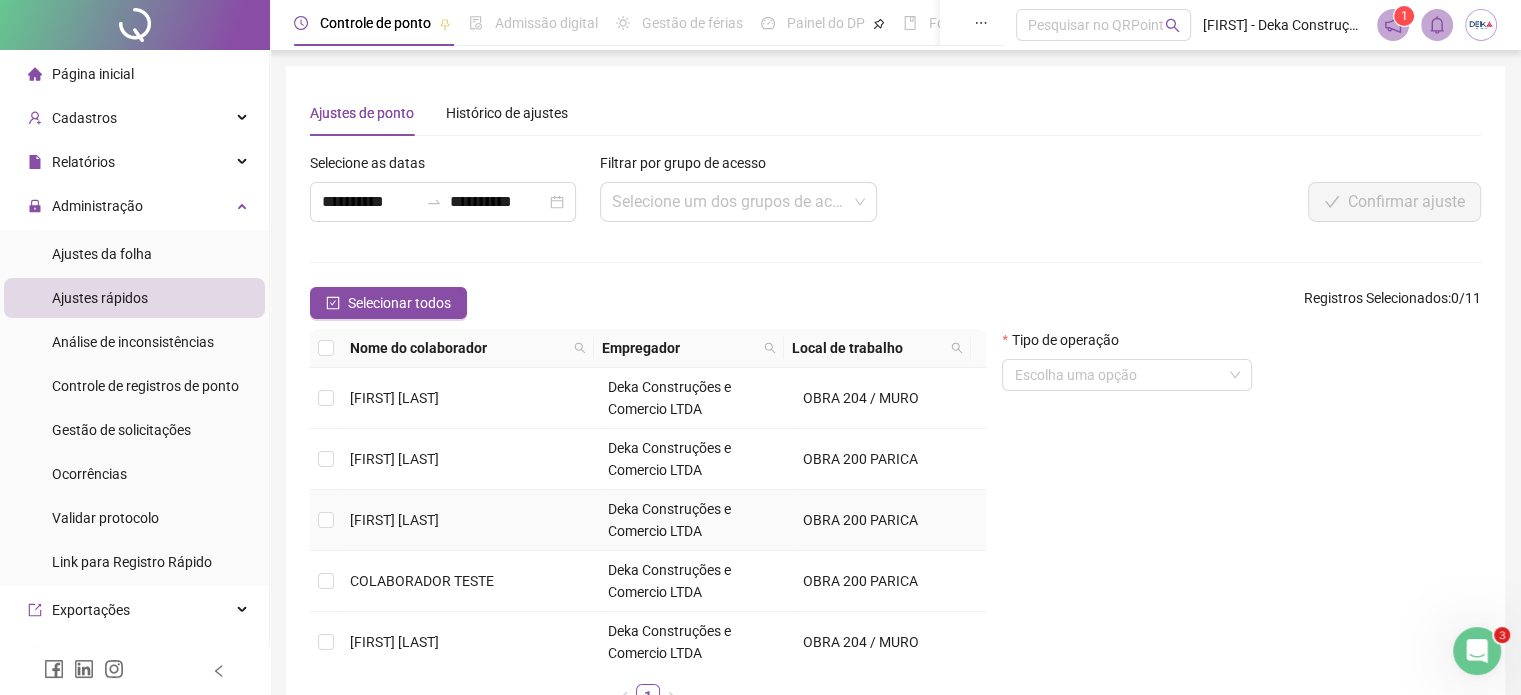 click on "[FIRST] [LAST]" at bounding box center (394, 520) 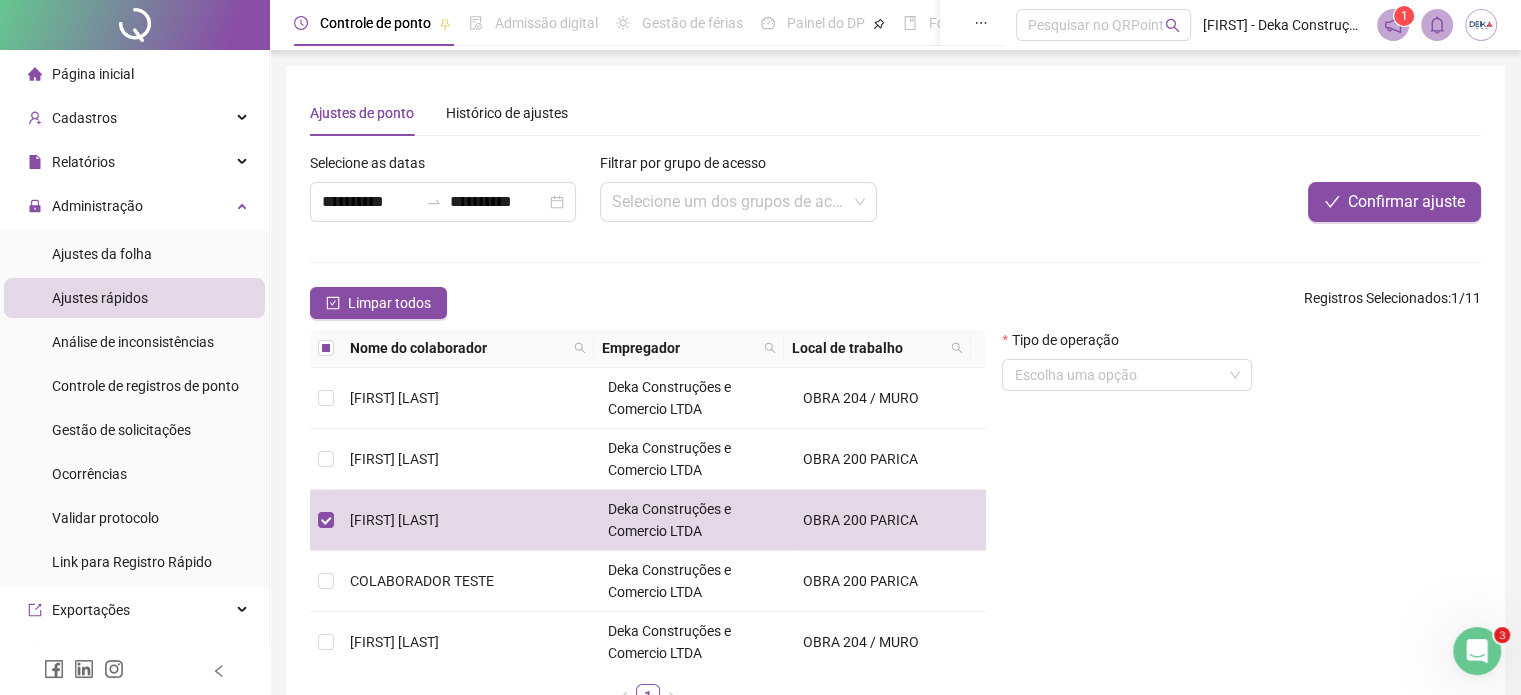 drag, startPoint x: 1166, startPoint y: 377, endPoint x: 1156, endPoint y: 407, distance: 31.622776 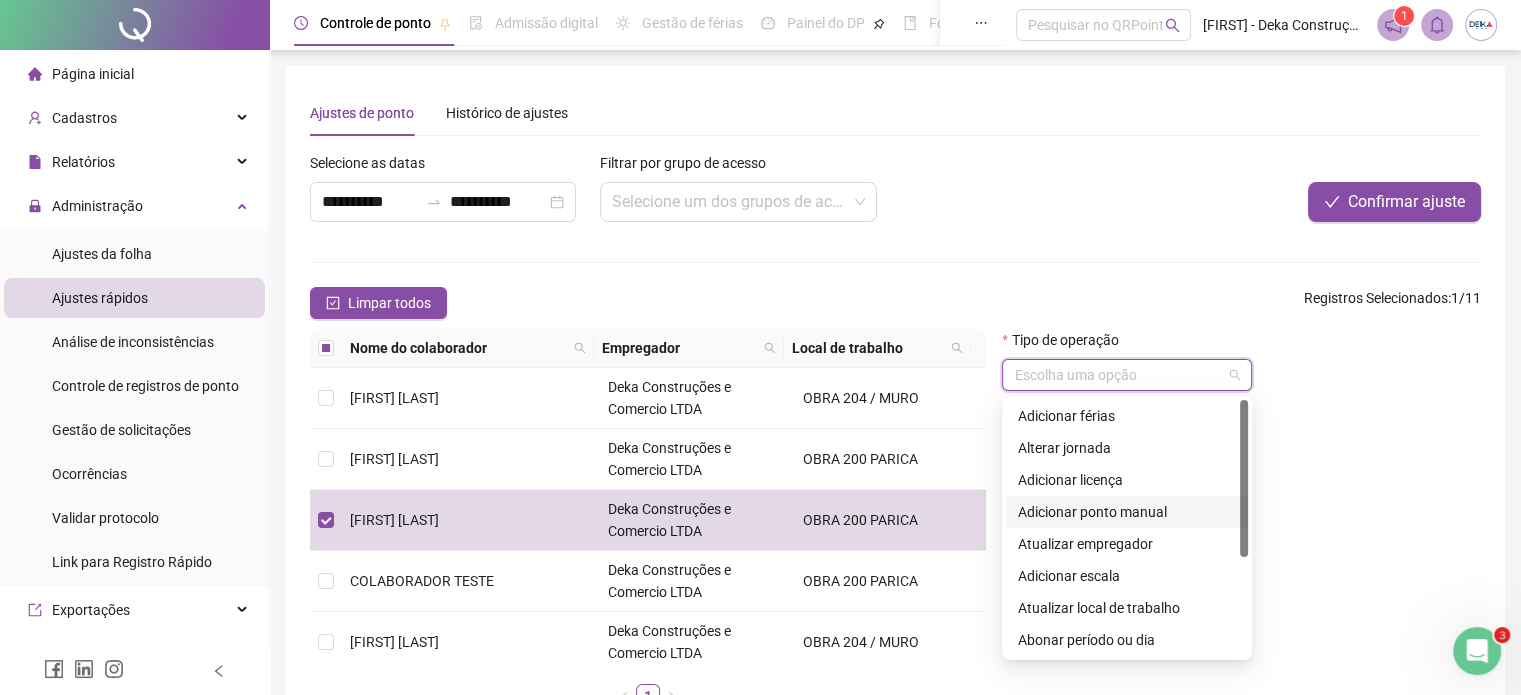 click on "Adicionar ponto manual" at bounding box center [1127, 512] 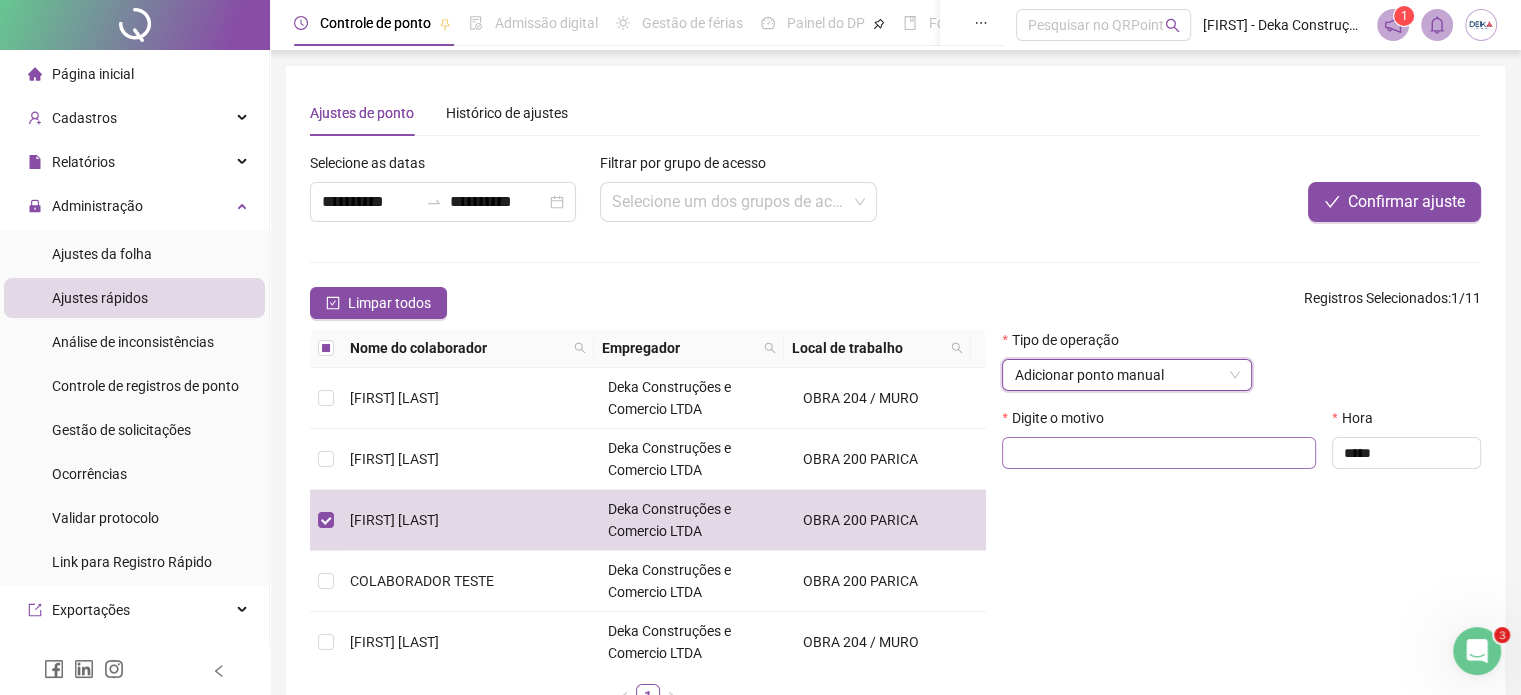 type on "*" 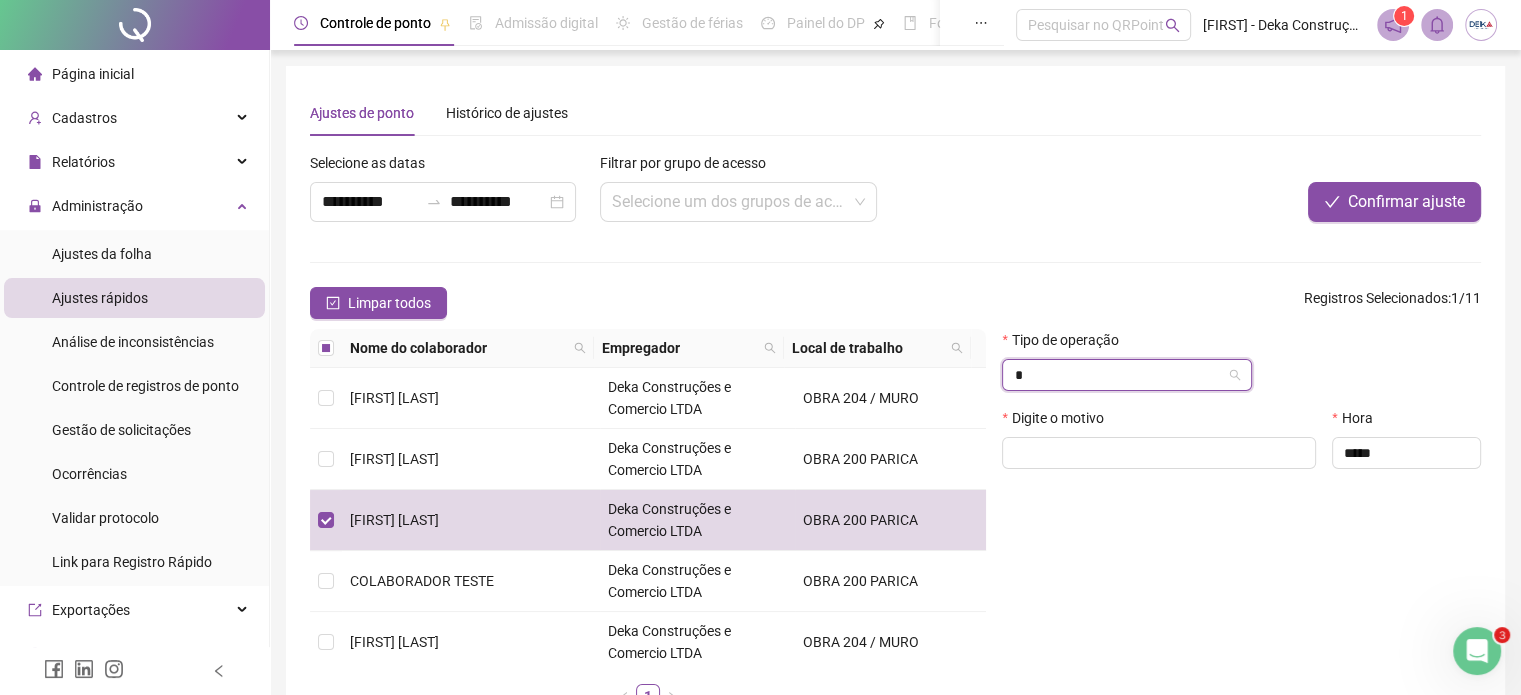 click on "Não há dados Não há dados" at bounding box center [1002, 396] 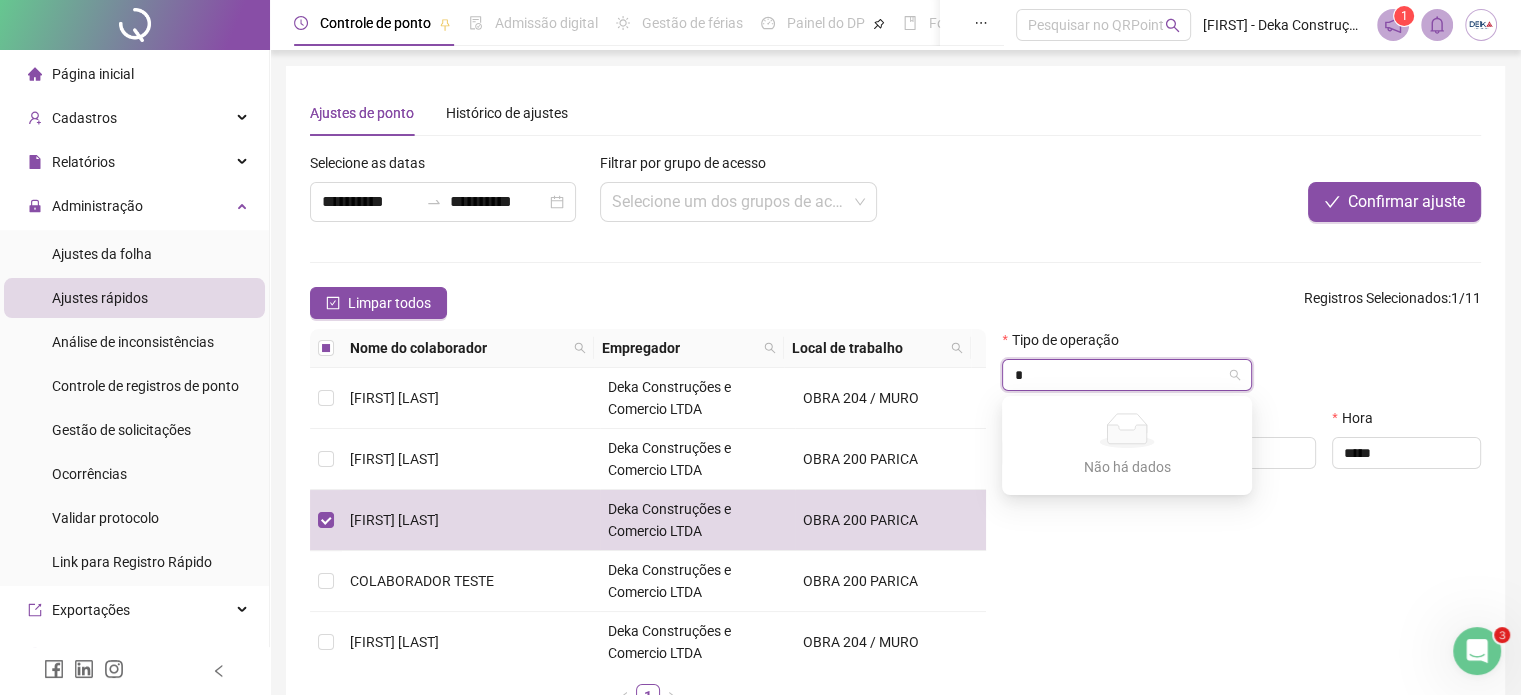 click on "Não há dados Não há dados" at bounding box center [1127, 445] 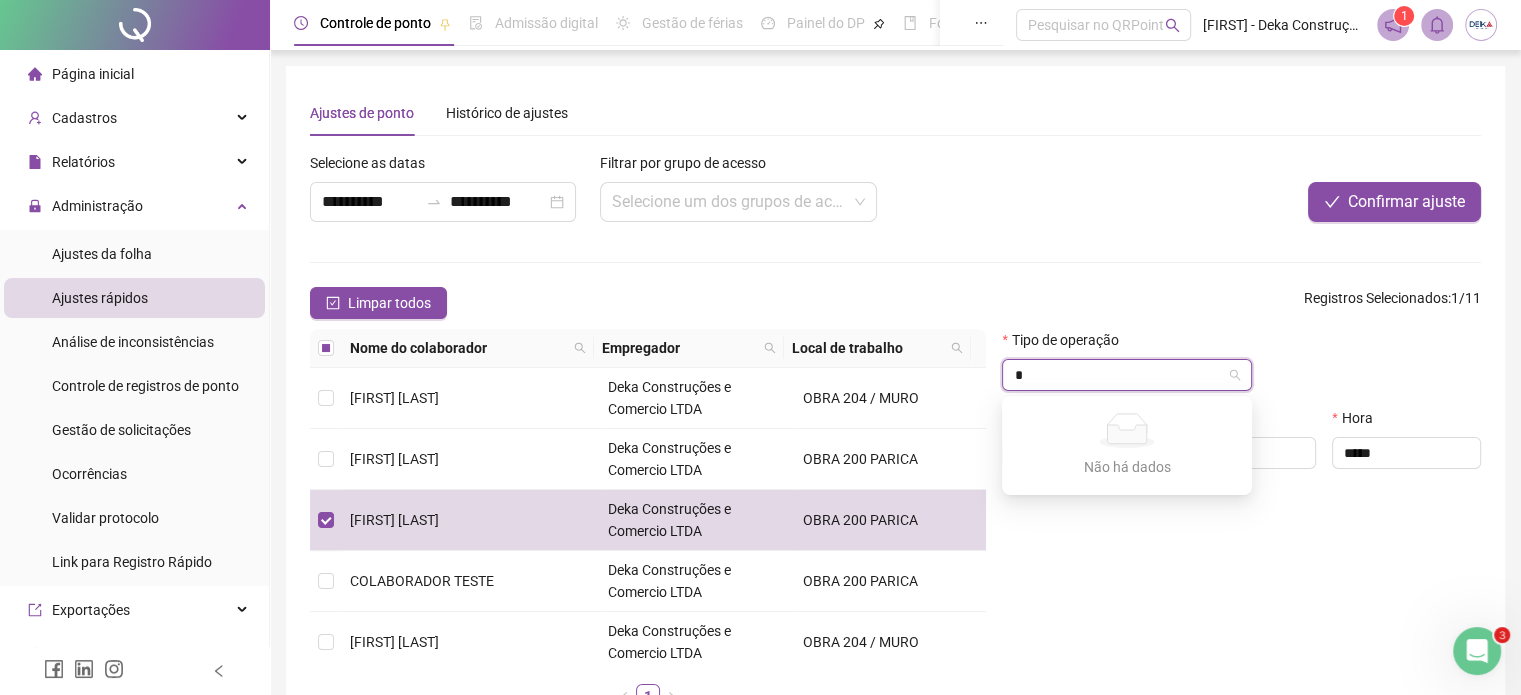 type 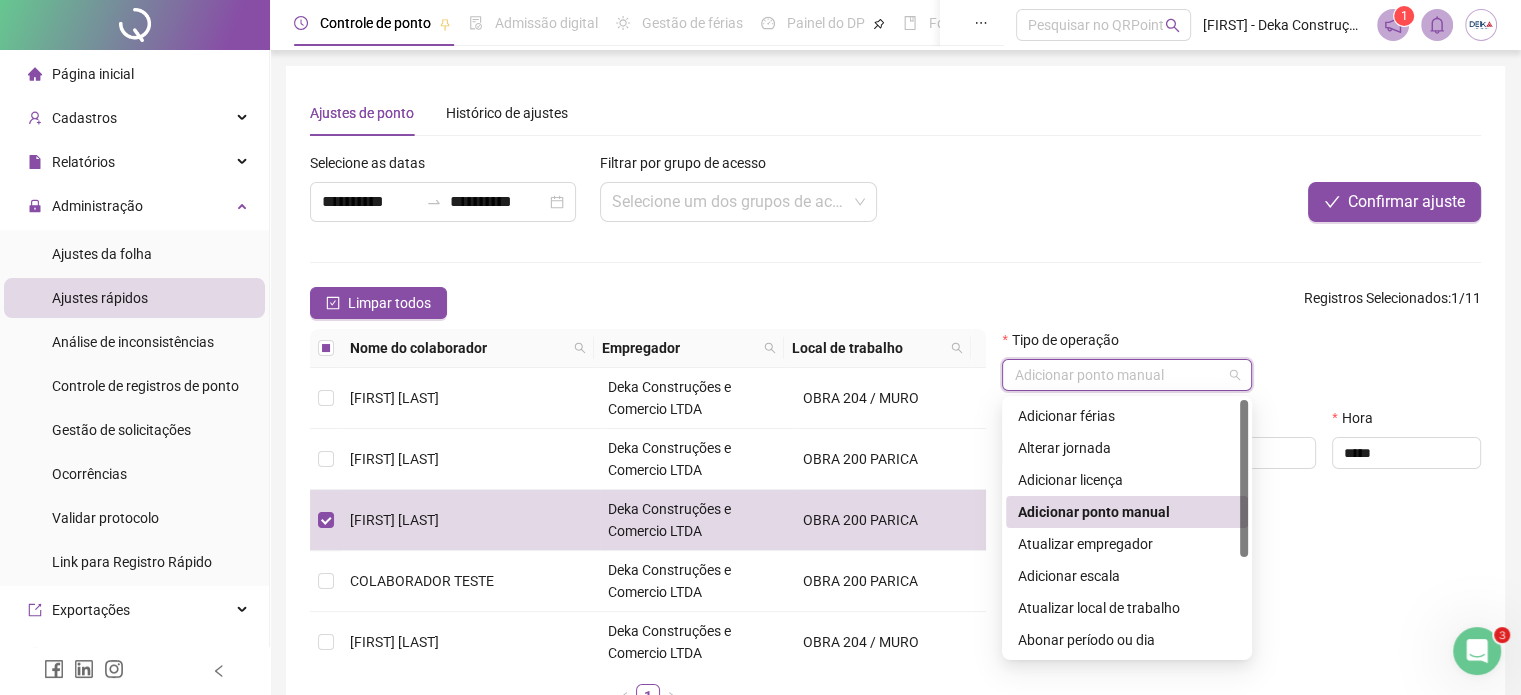 click on "Adicionar ponto manual" at bounding box center (1127, 512) 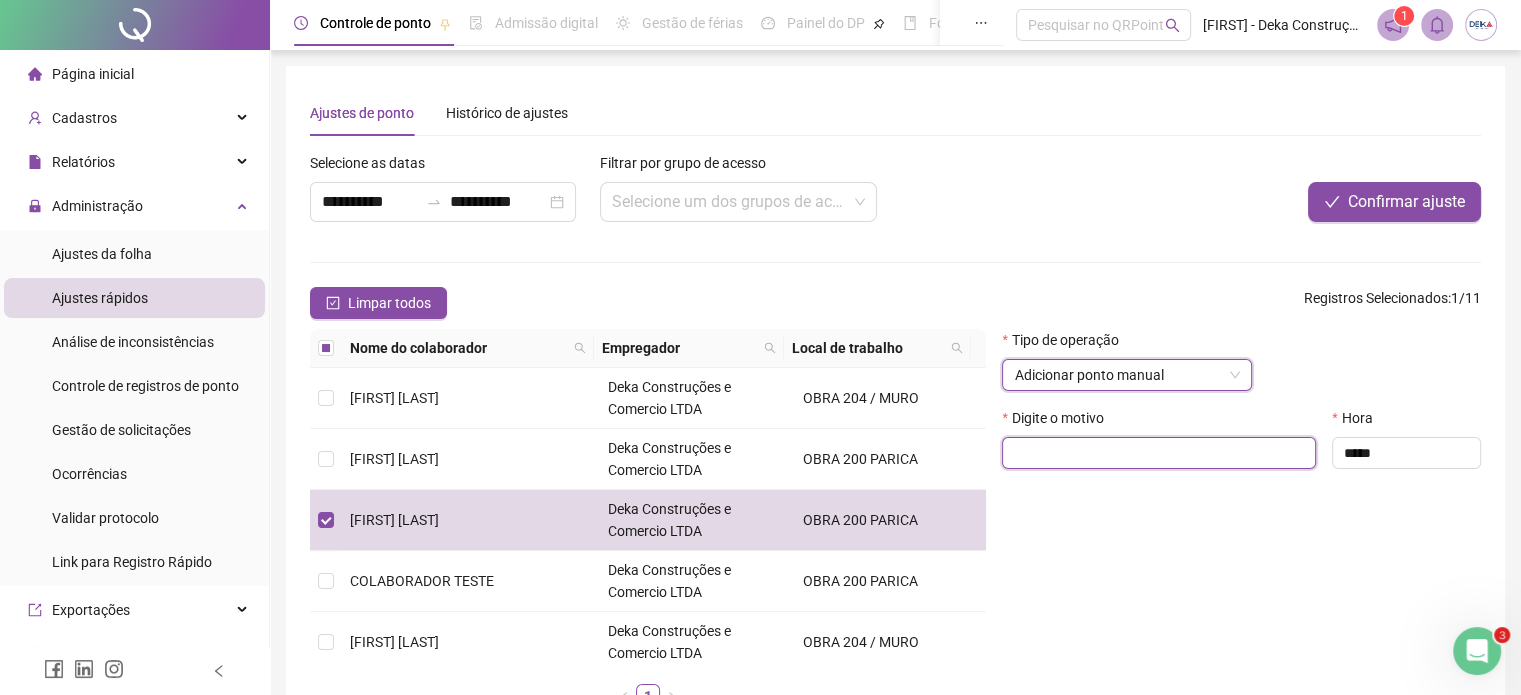 click at bounding box center [1159, 453] 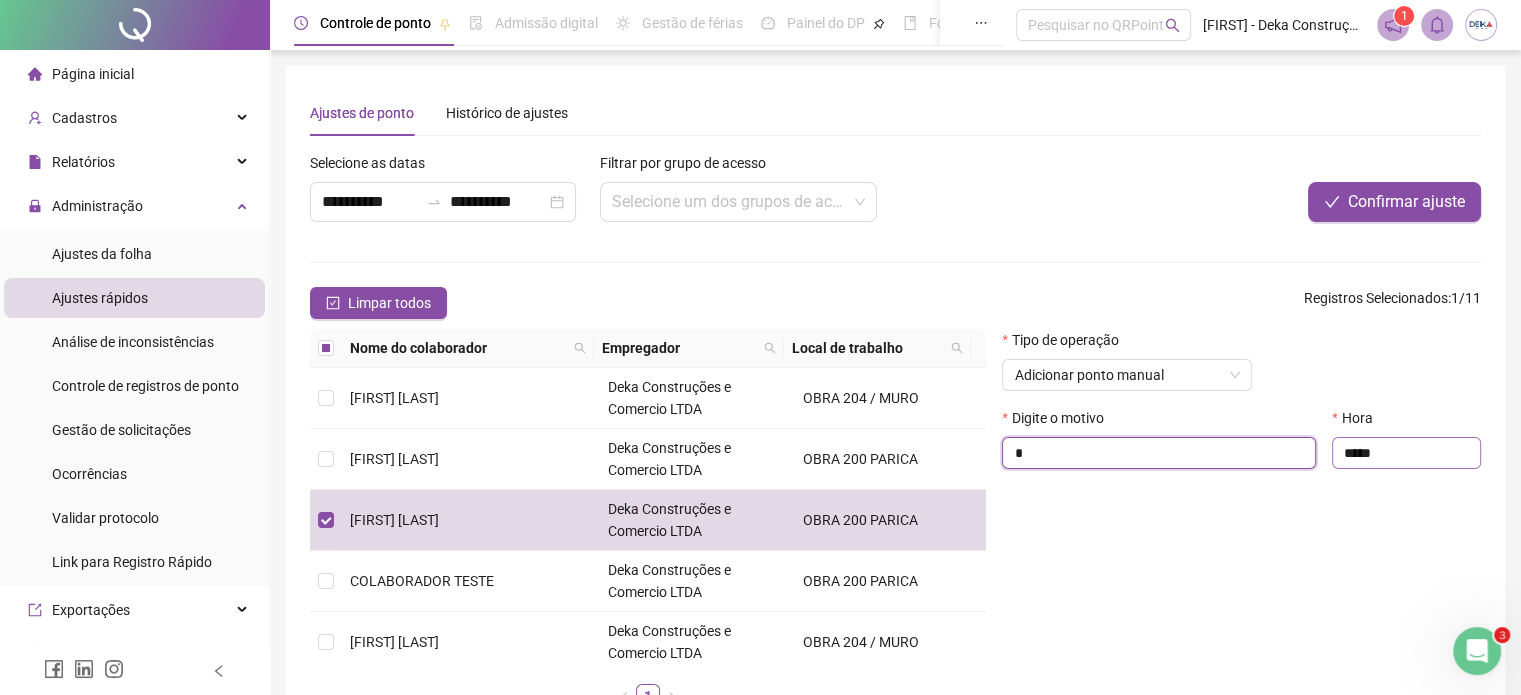 type on "*" 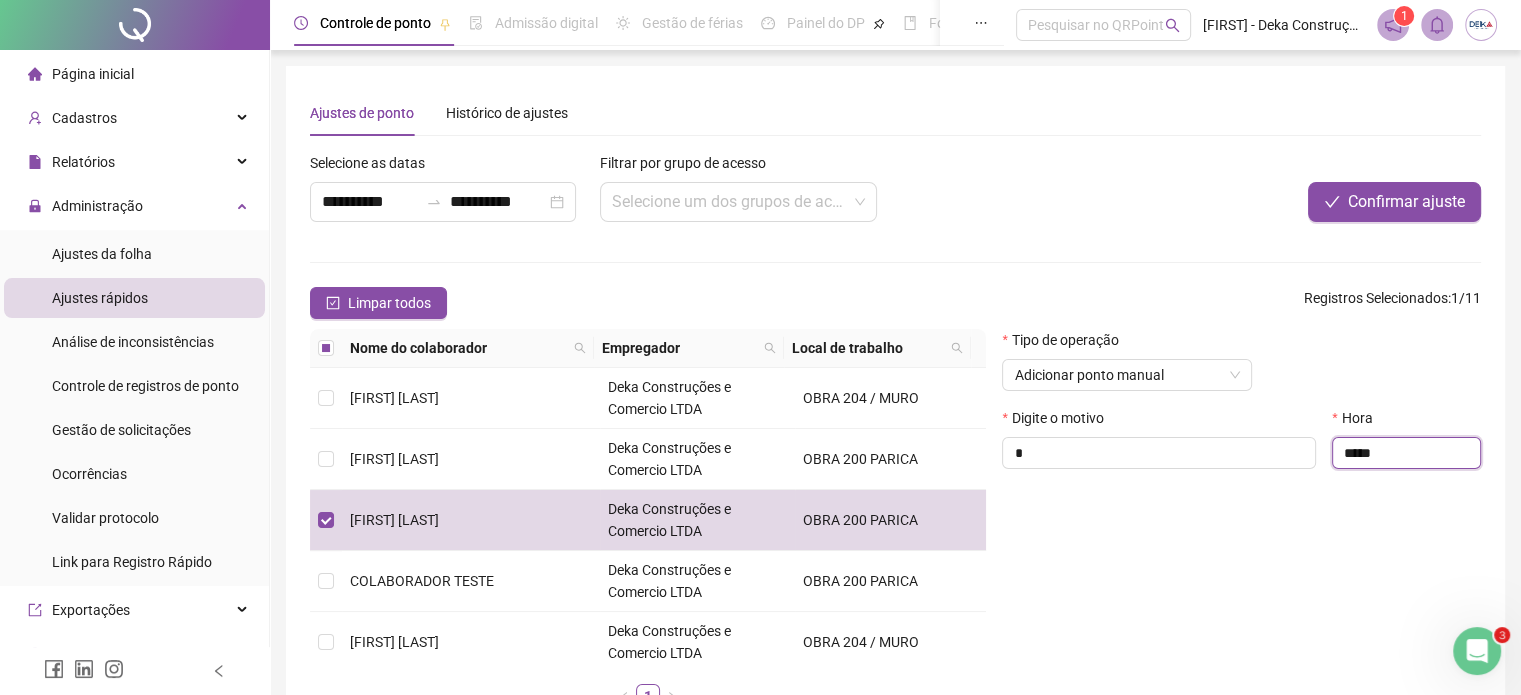 drag, startPoint x: 1399, startPoint y: 459, endPoint x: 1276, endPoint y: 427, distance: 127.09445 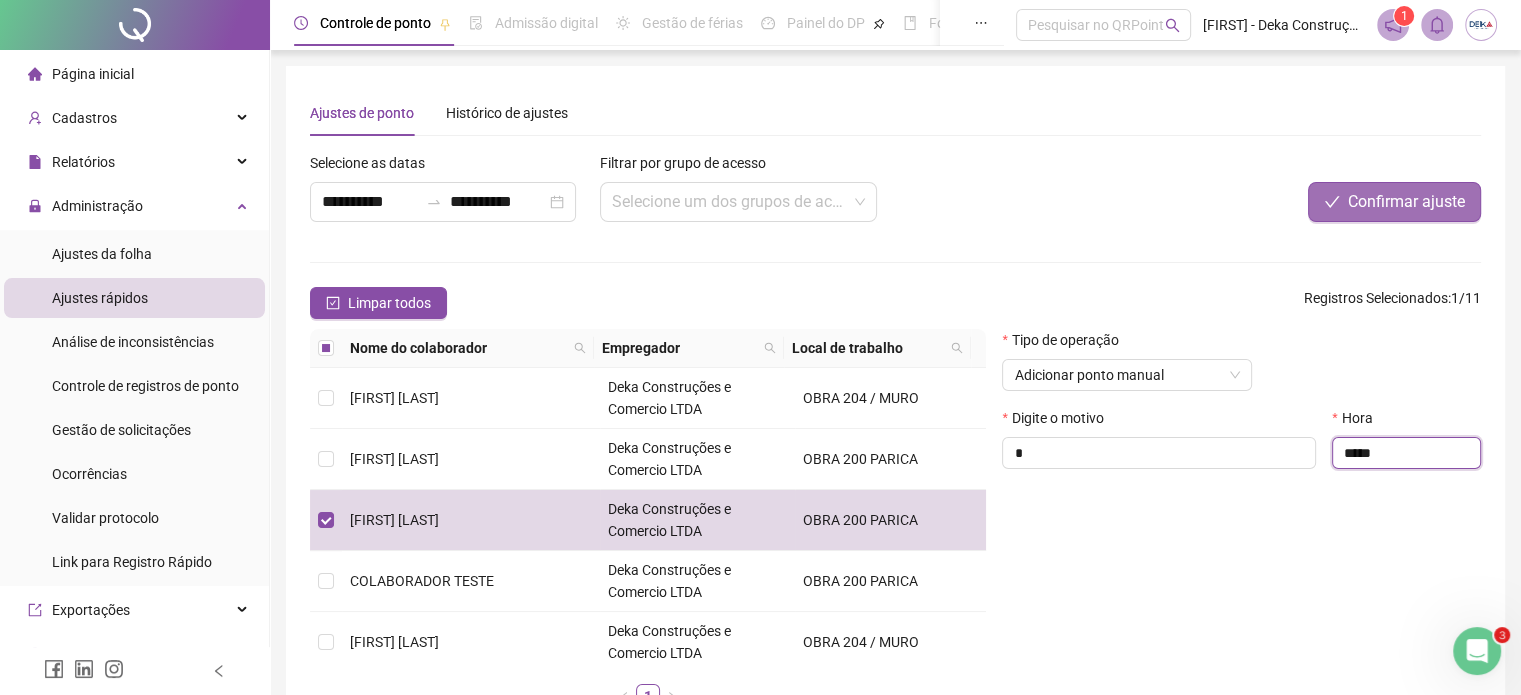 type on "*****" 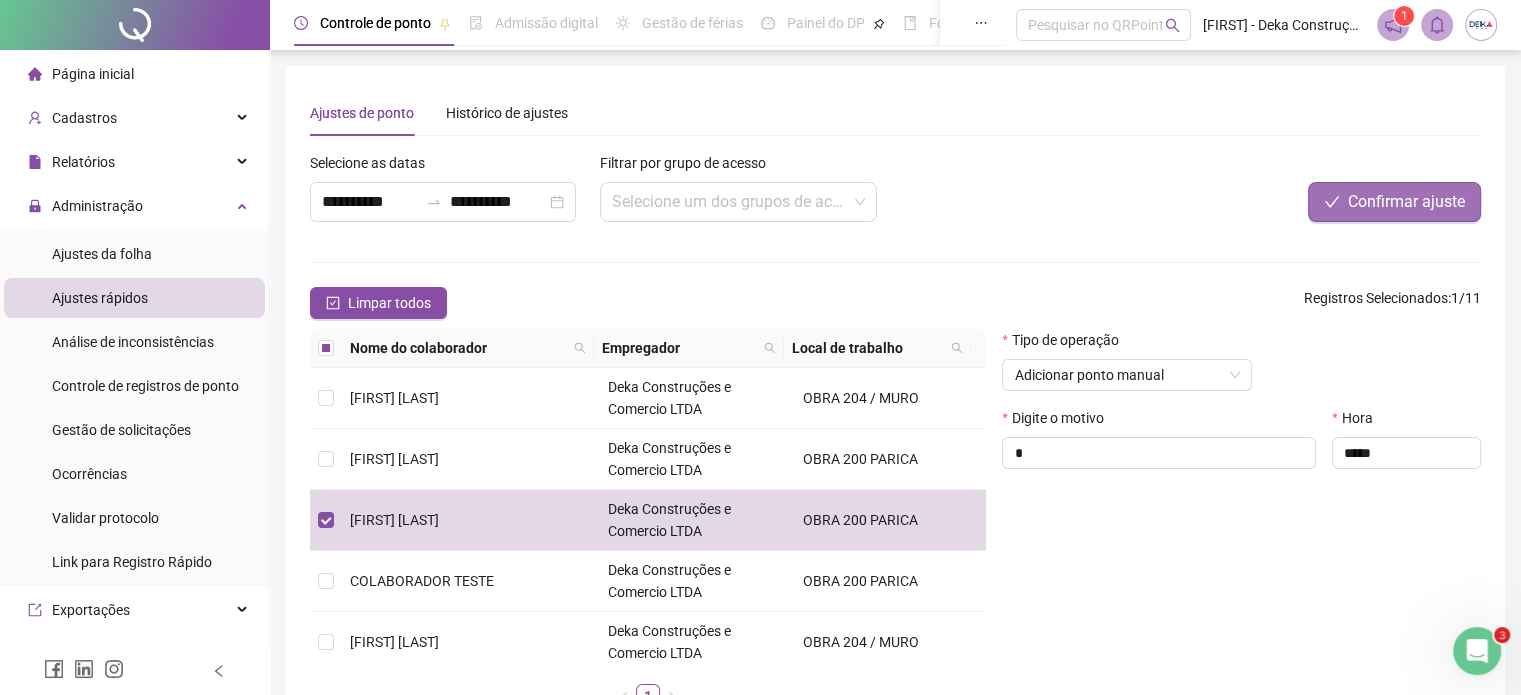 type 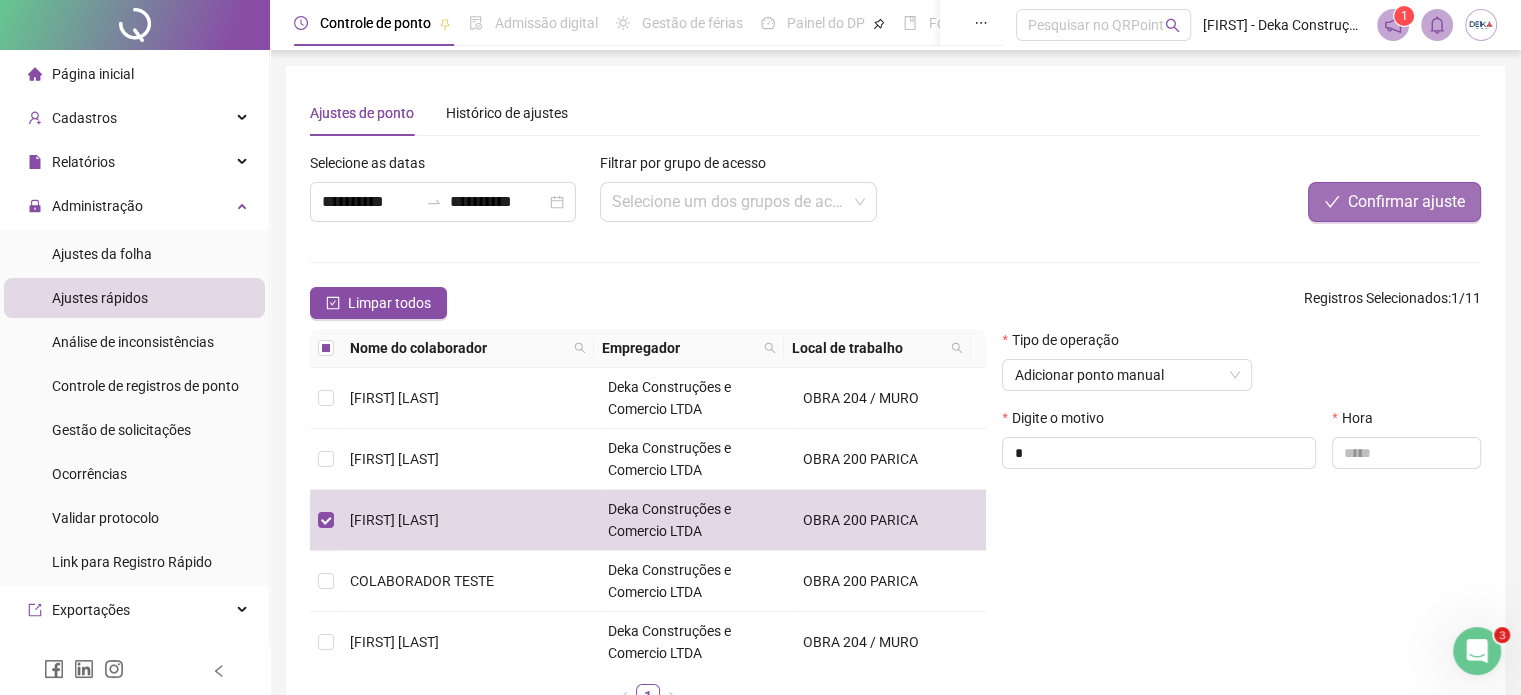 click on "Confirmar ajuste" at bounding box center [1406, 202] 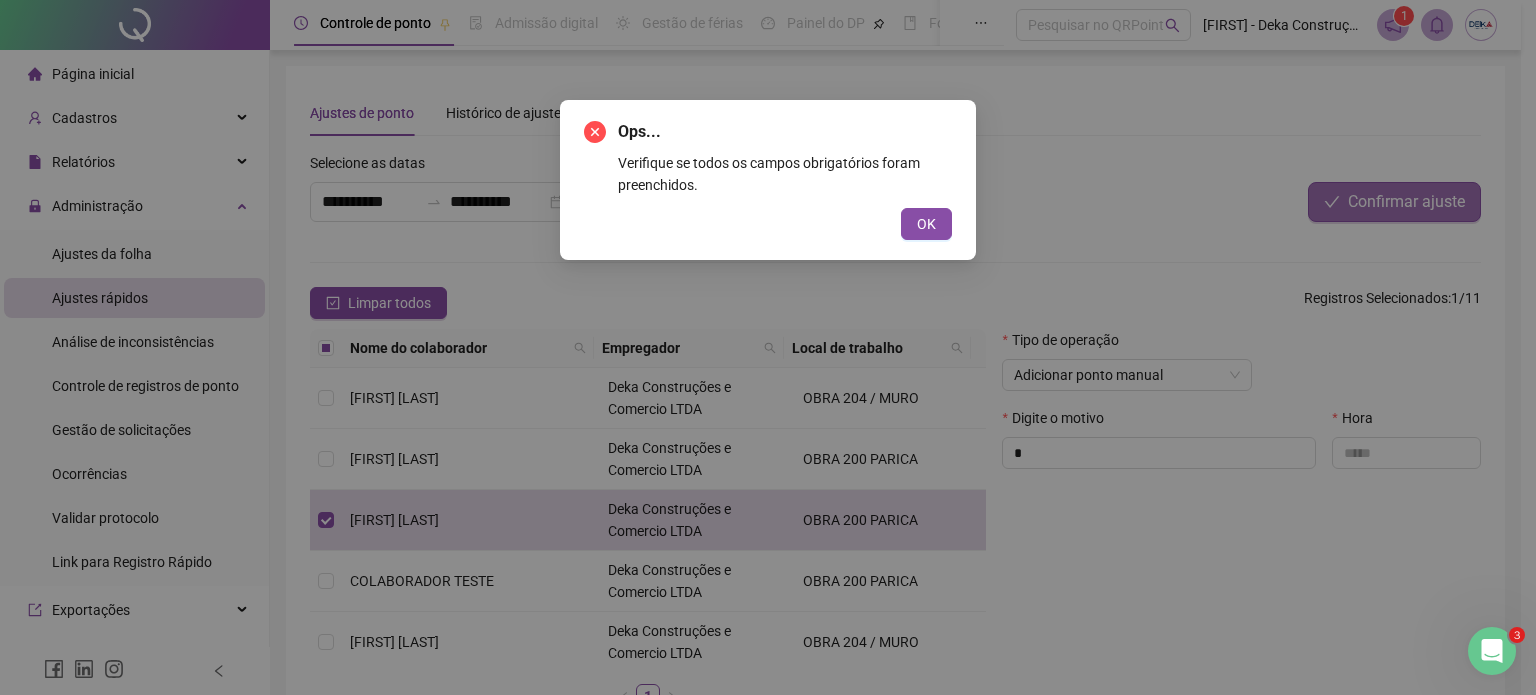 type 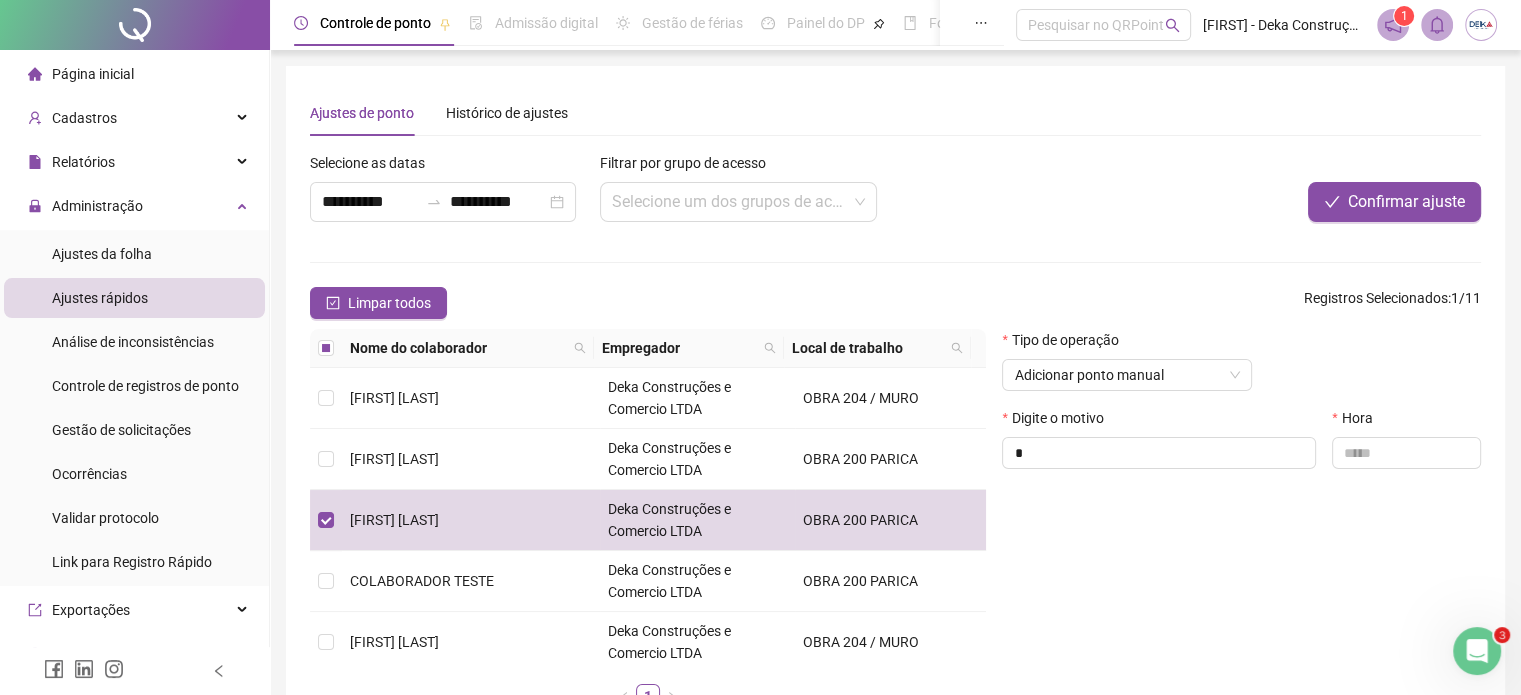 click on "Hora" at bounding box center (1406, 446) 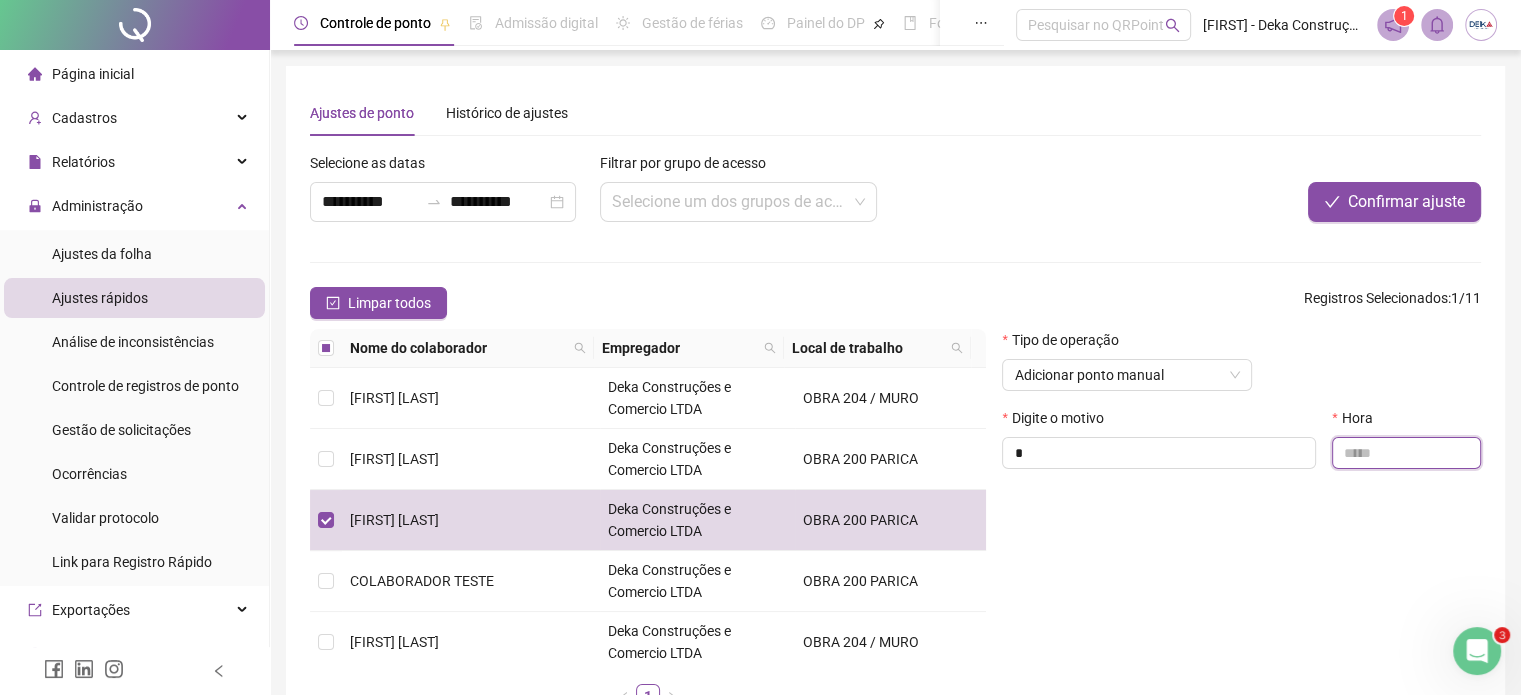click at bounding box center (1406, 453) 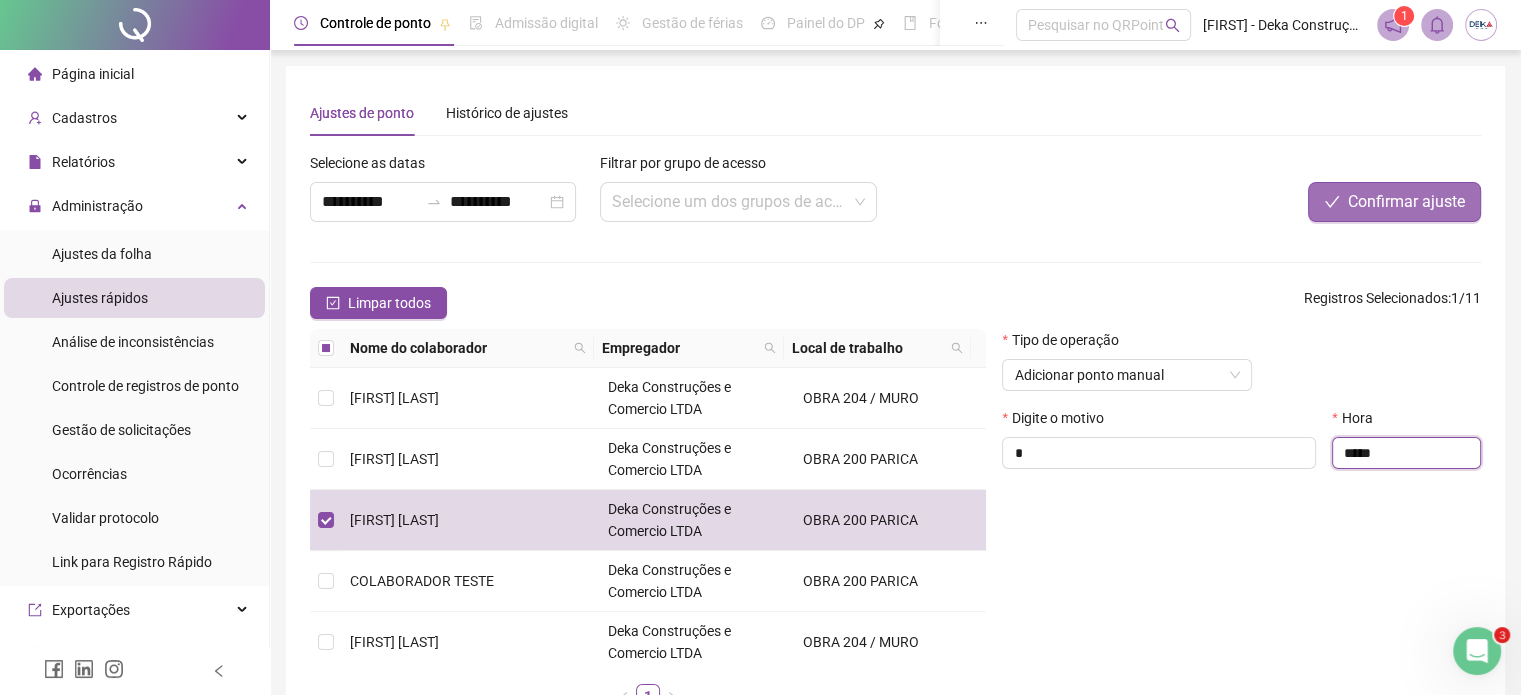 type on "*****" 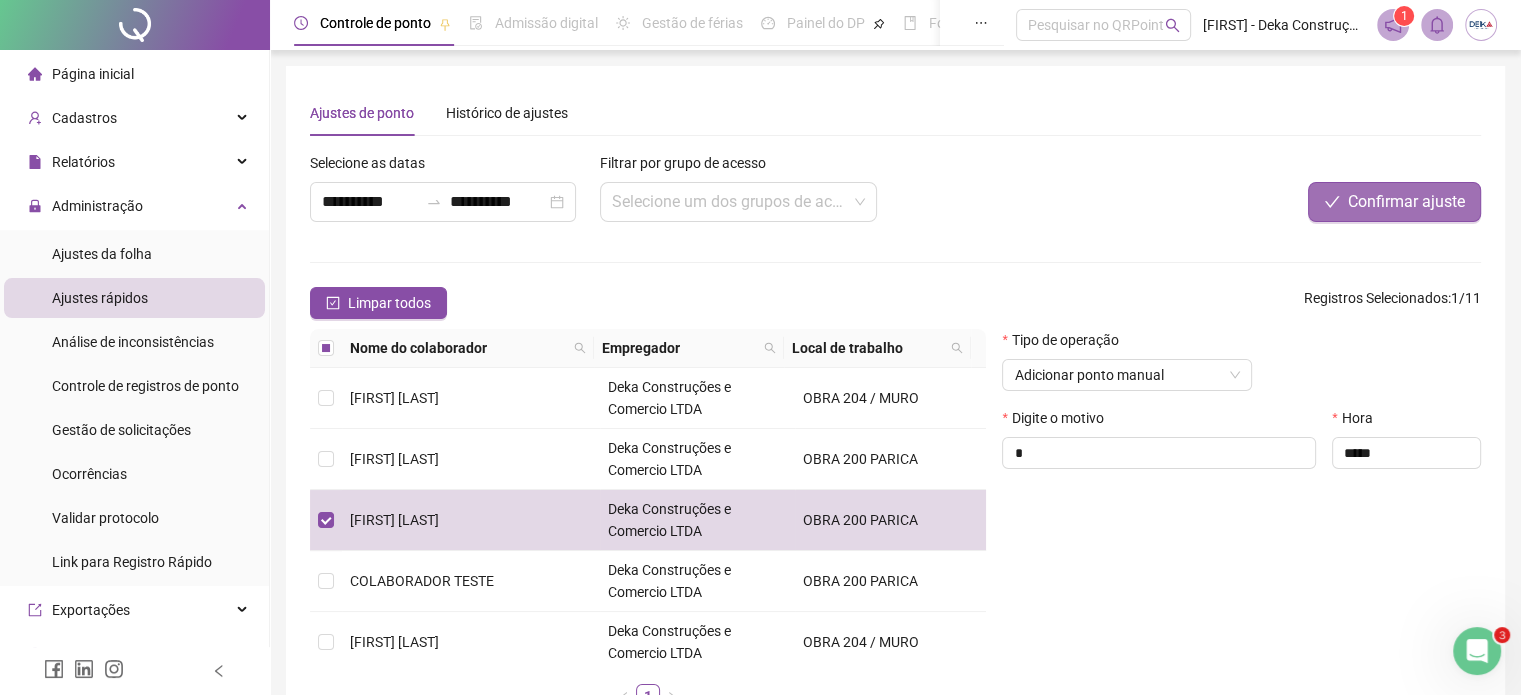 click on "Confirmar ajuste" at bounding box center [1406, 202] 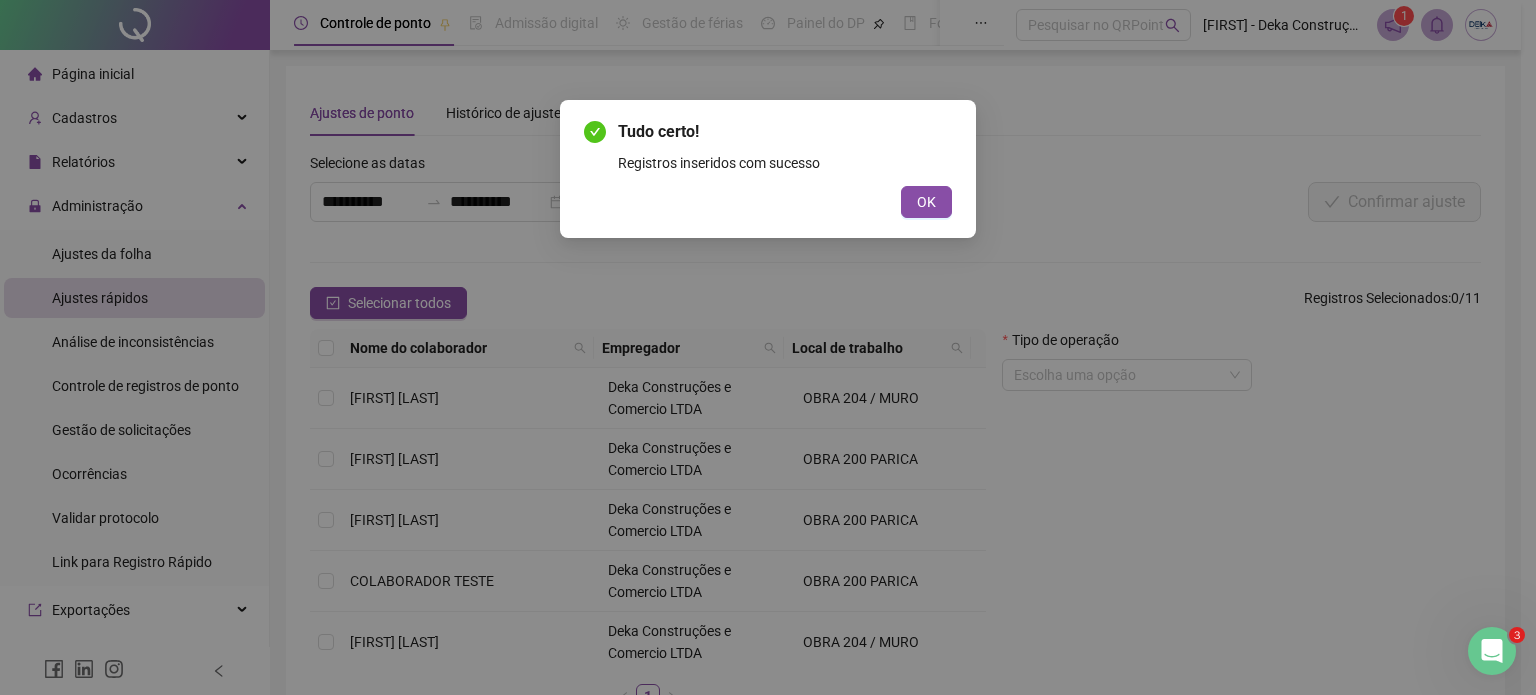type 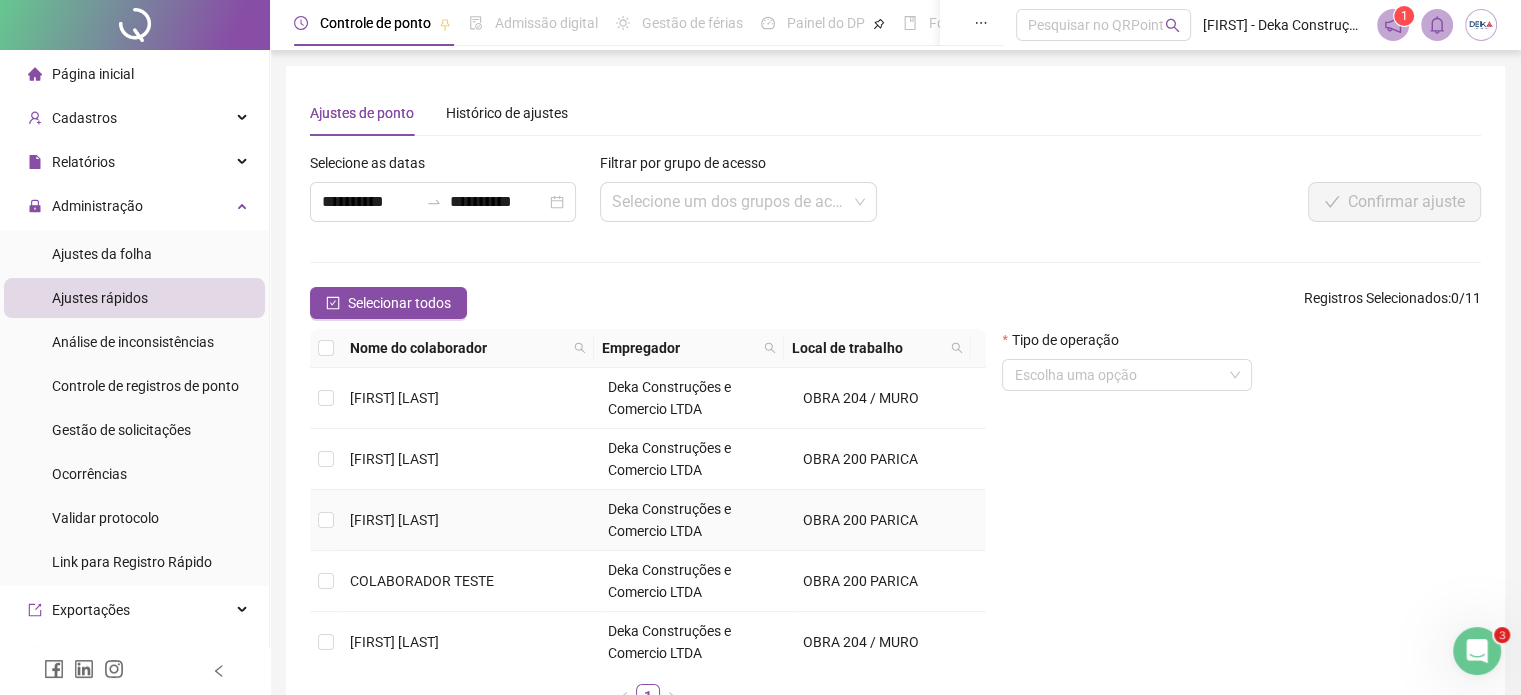 click on "[FIRST] [LAST]" at bounding box center (394, 520) 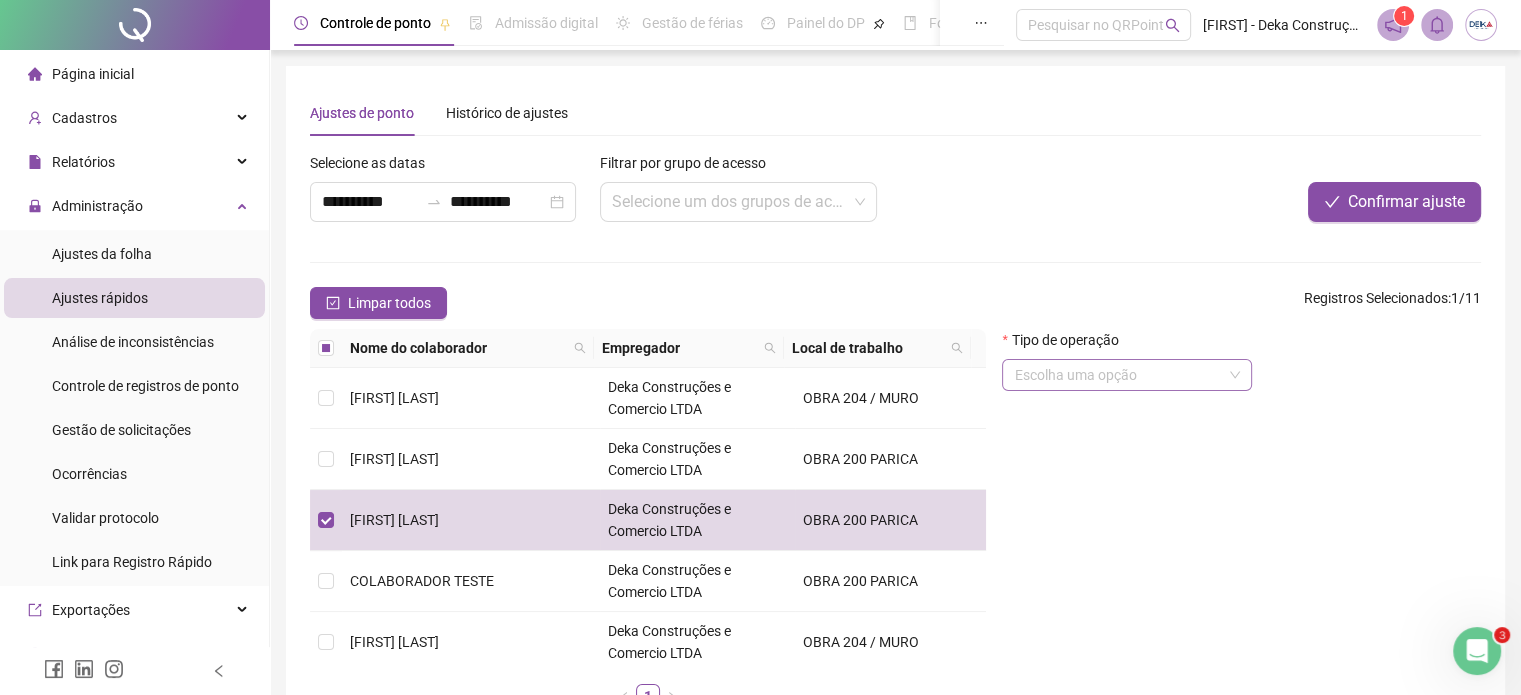 click at bounding box center (1118, 375) 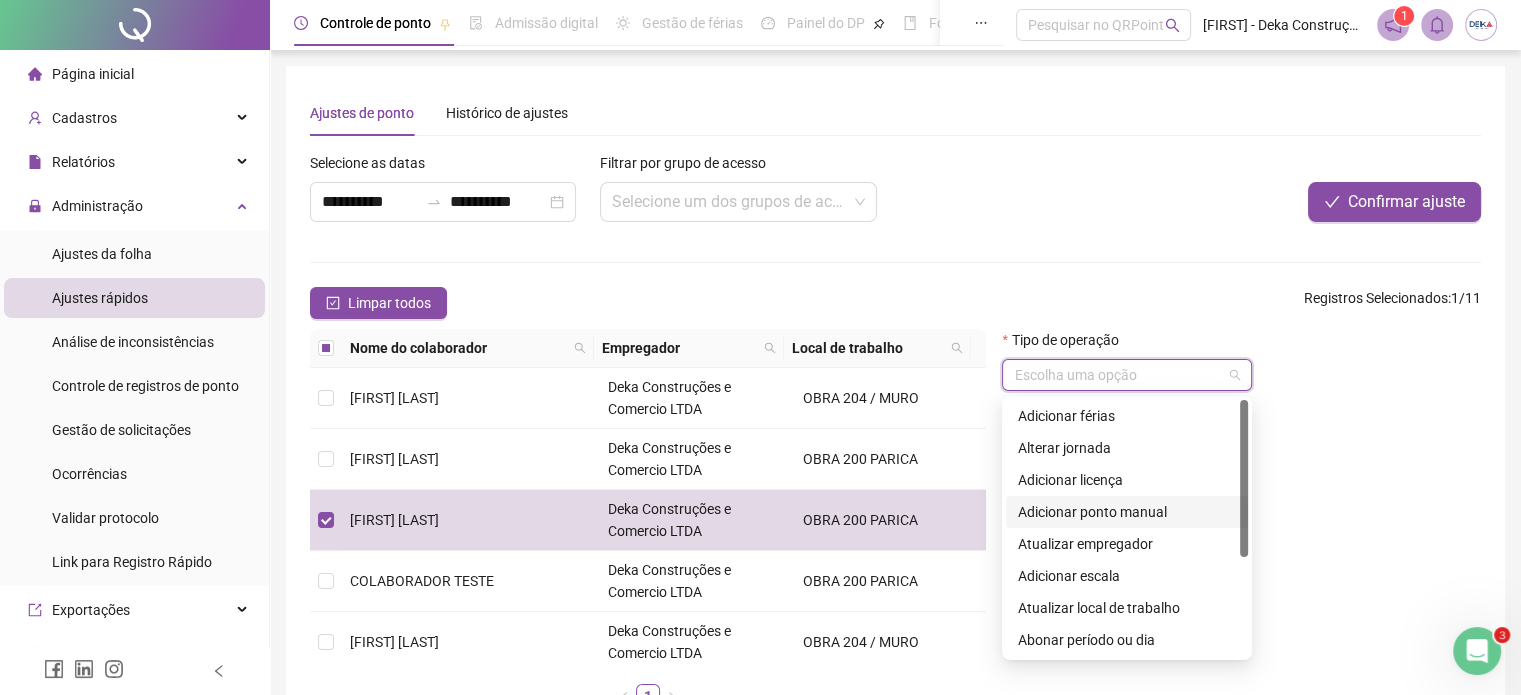 click on "Adicionar ponto manual" at bounding box center [1127, 512] 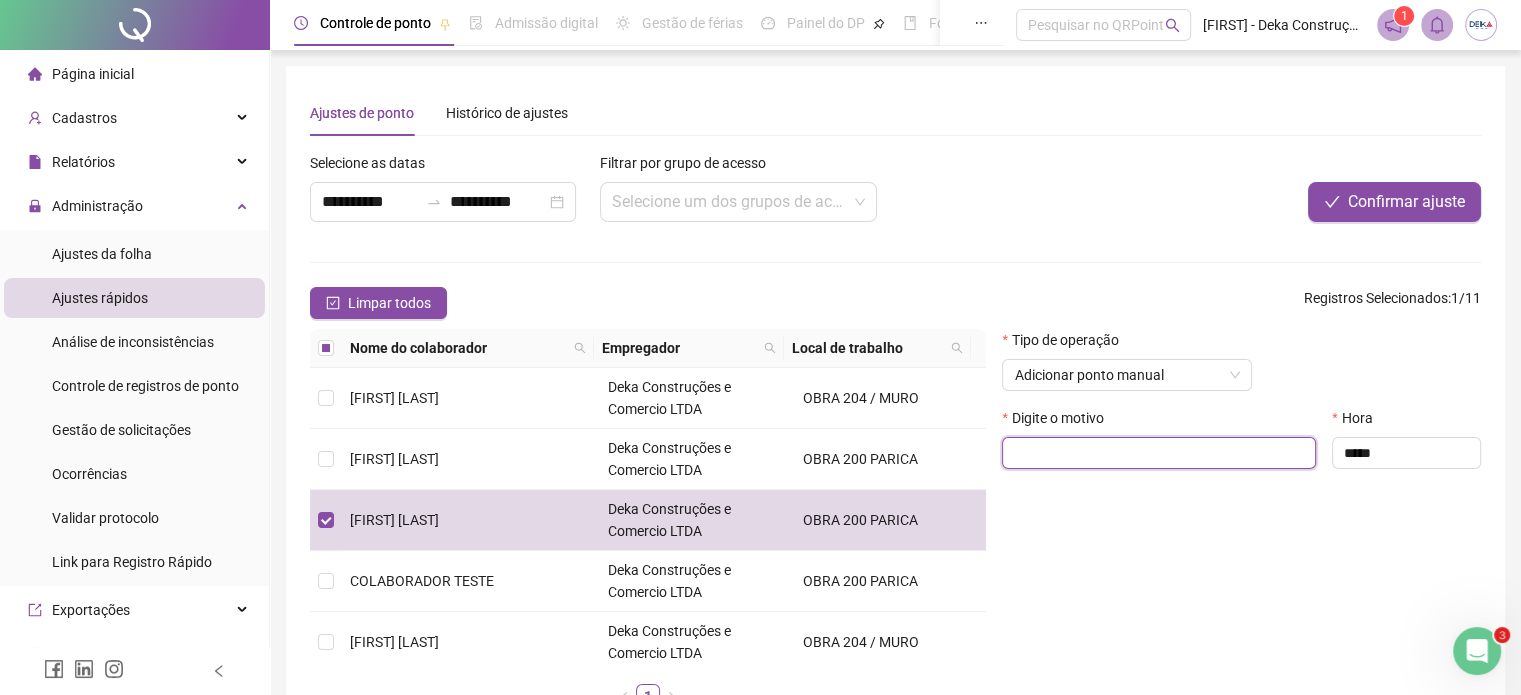 click at bounding box center [1159, 453] 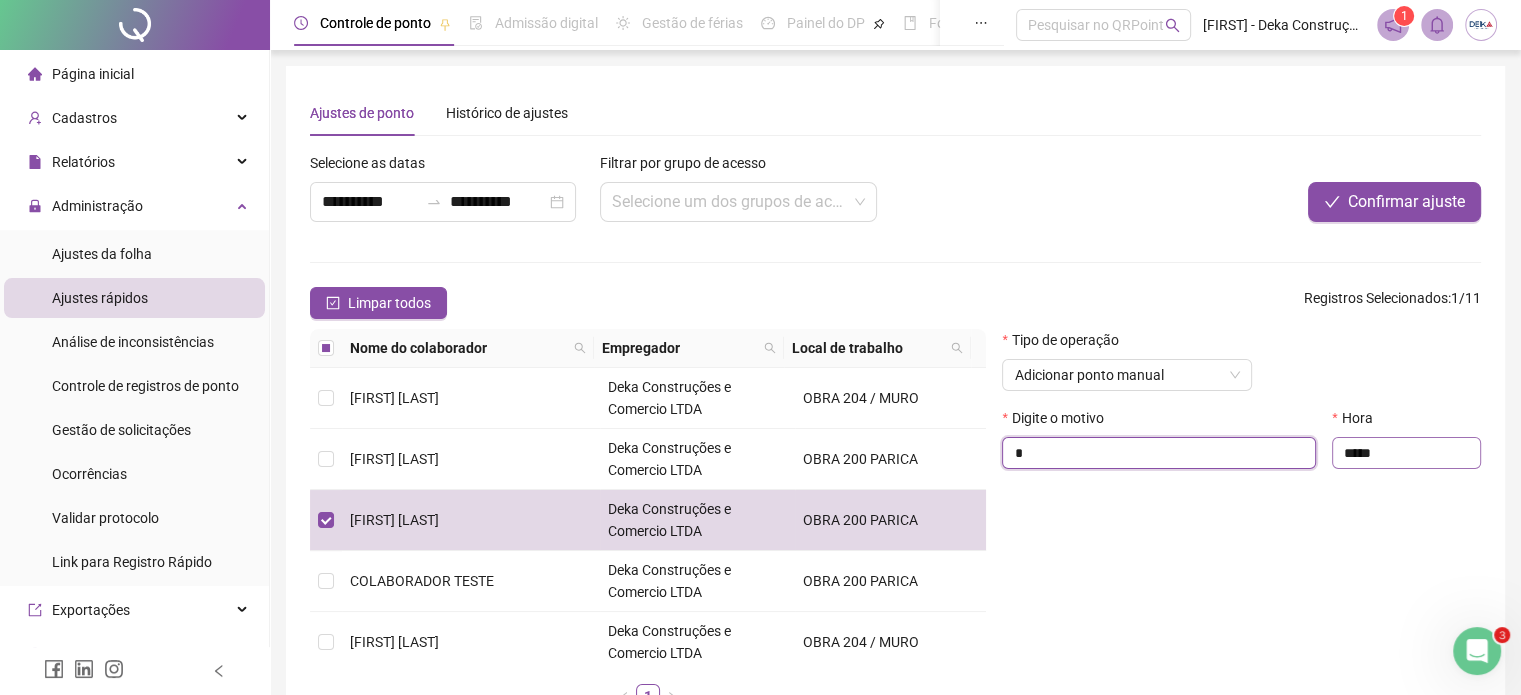 type on "*" 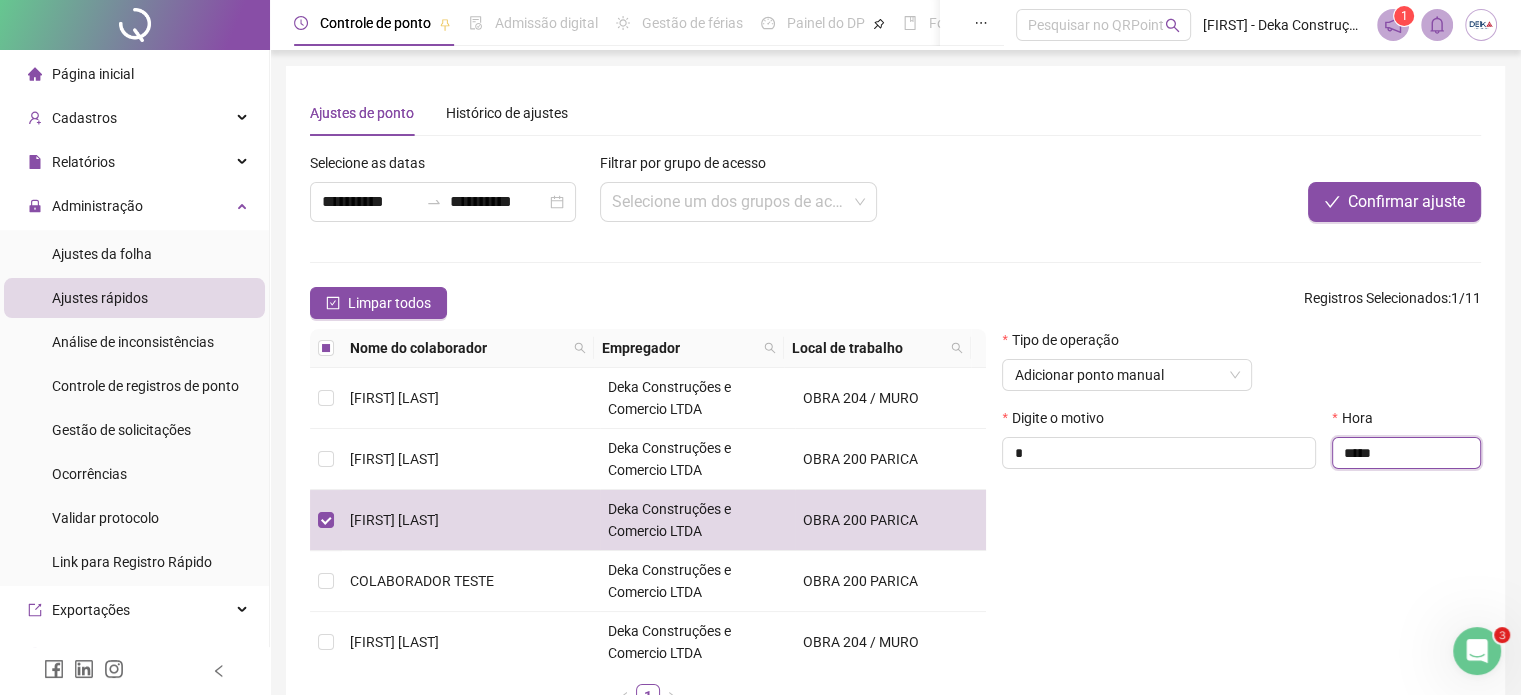 drag, startPoint x: 1372, startPoint y: 463, endPoint x: 1206, endPoint y: 475, distance: 166.43317 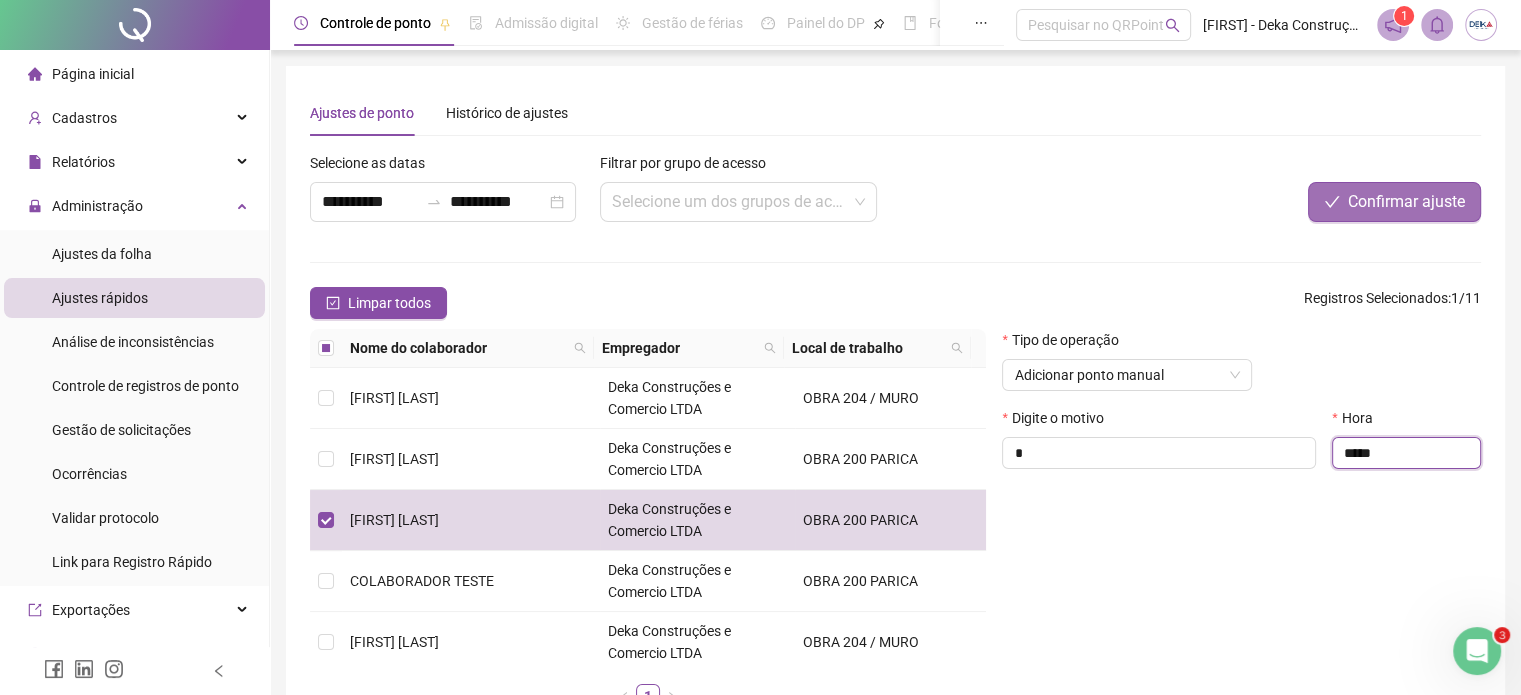 type on "*****" 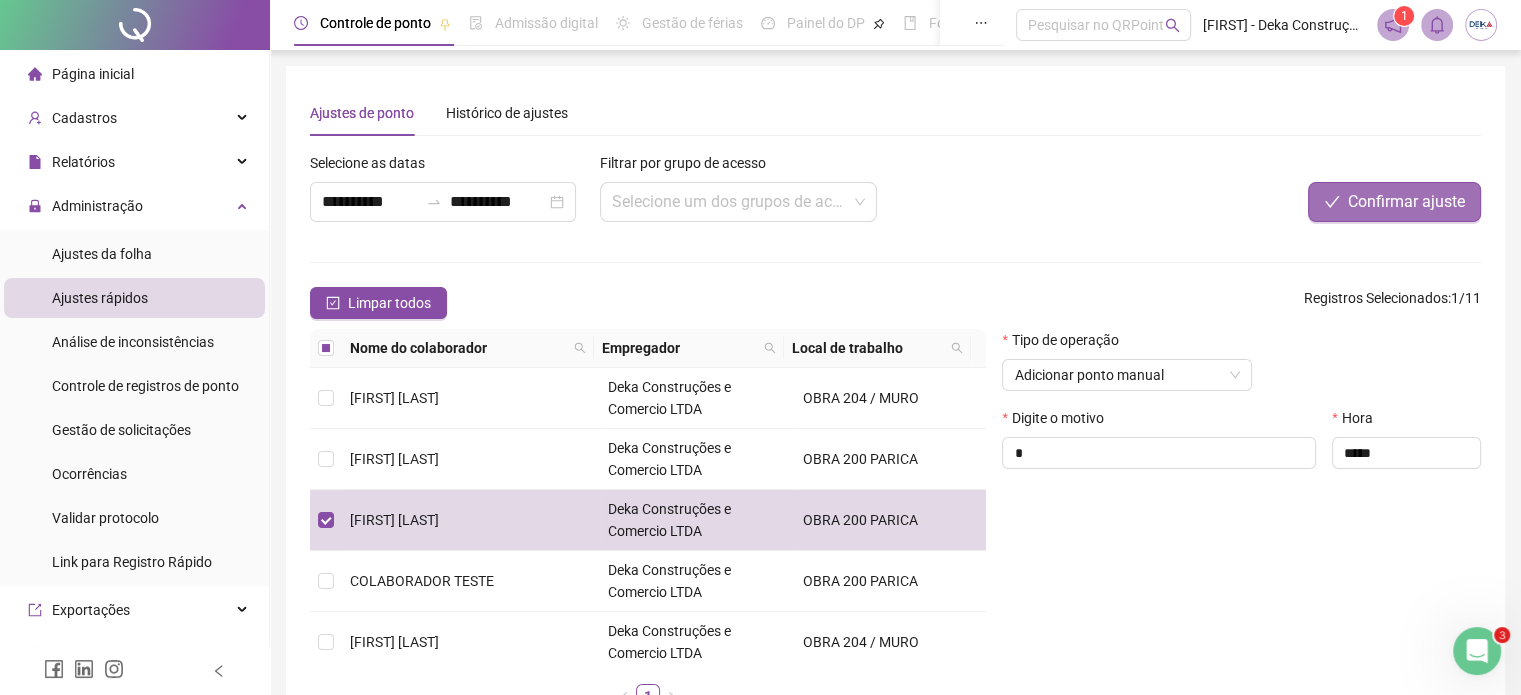 click on "Confirmar ajuste" at bounding box center [1406, 202] 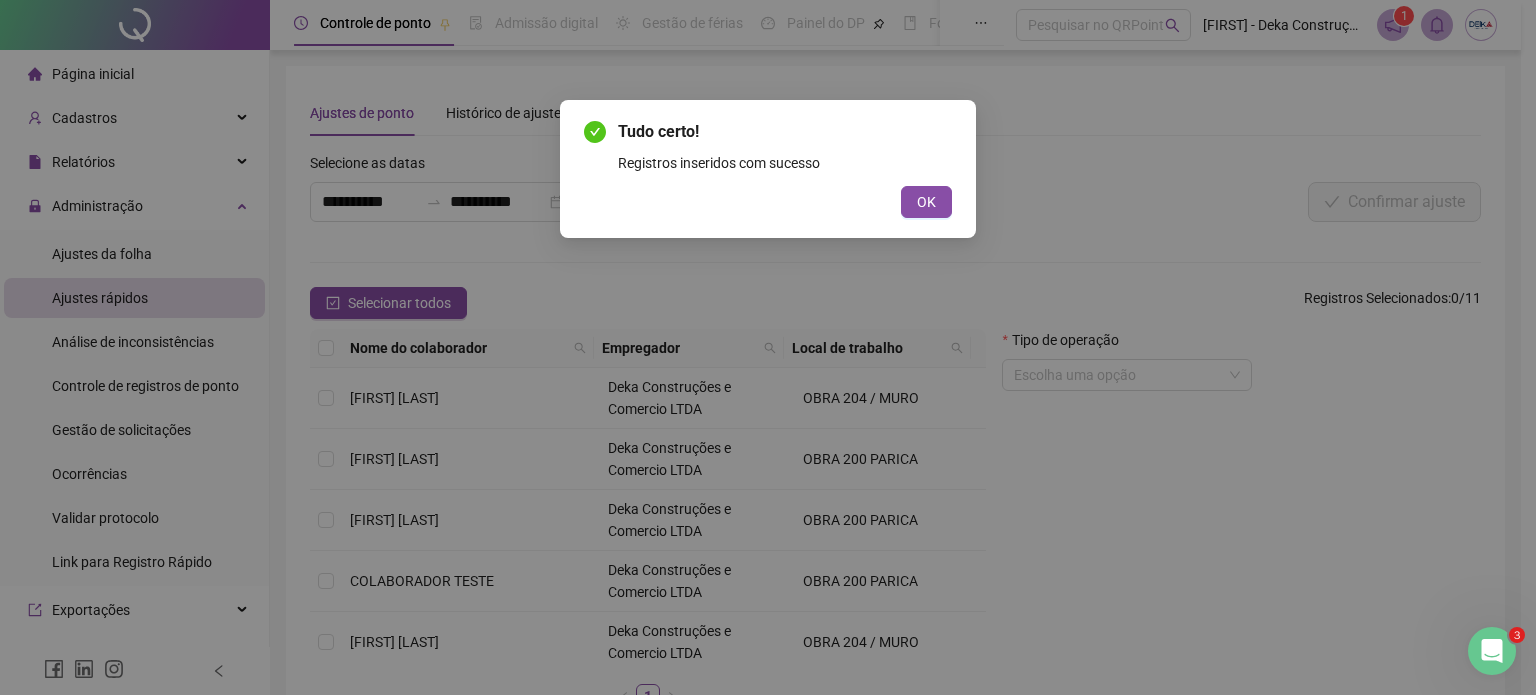 type 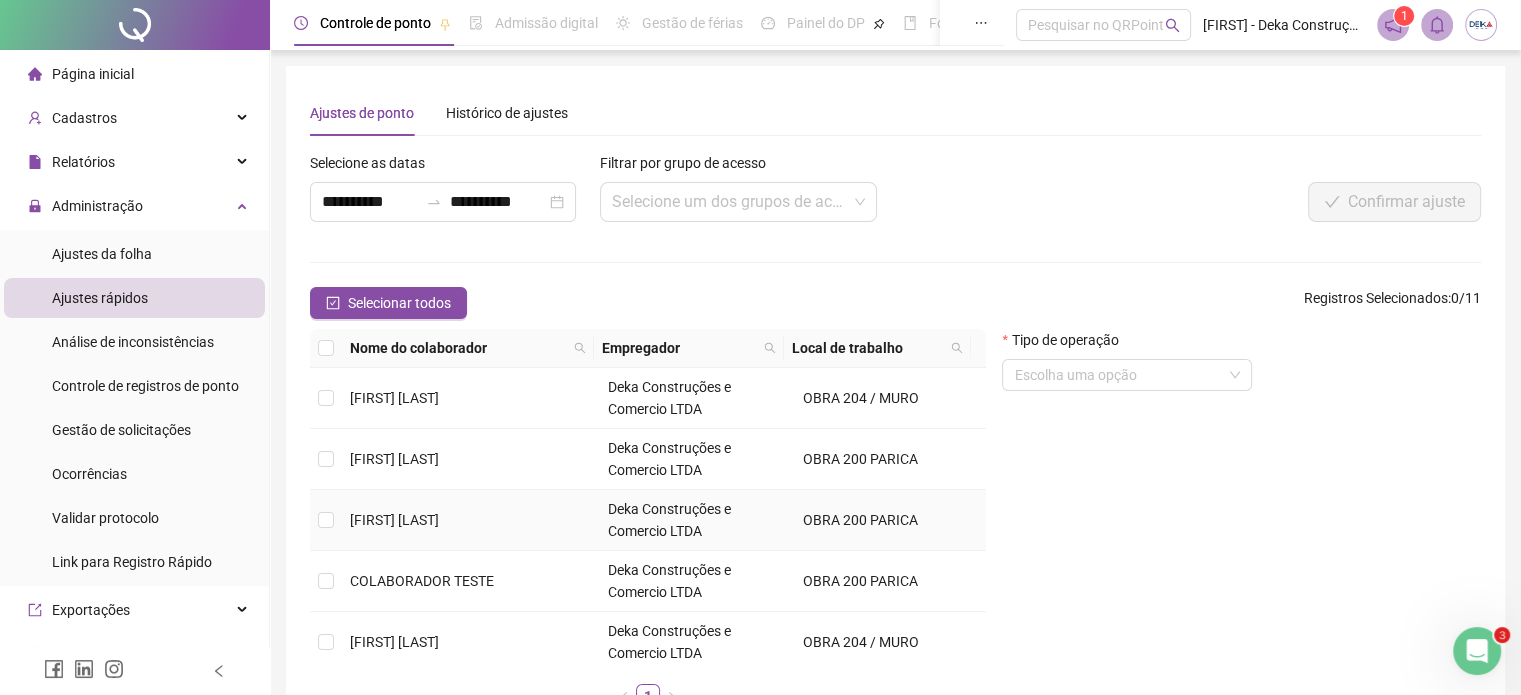 click on "[FIRST] [LAST]" at bounding box center (471, 520) 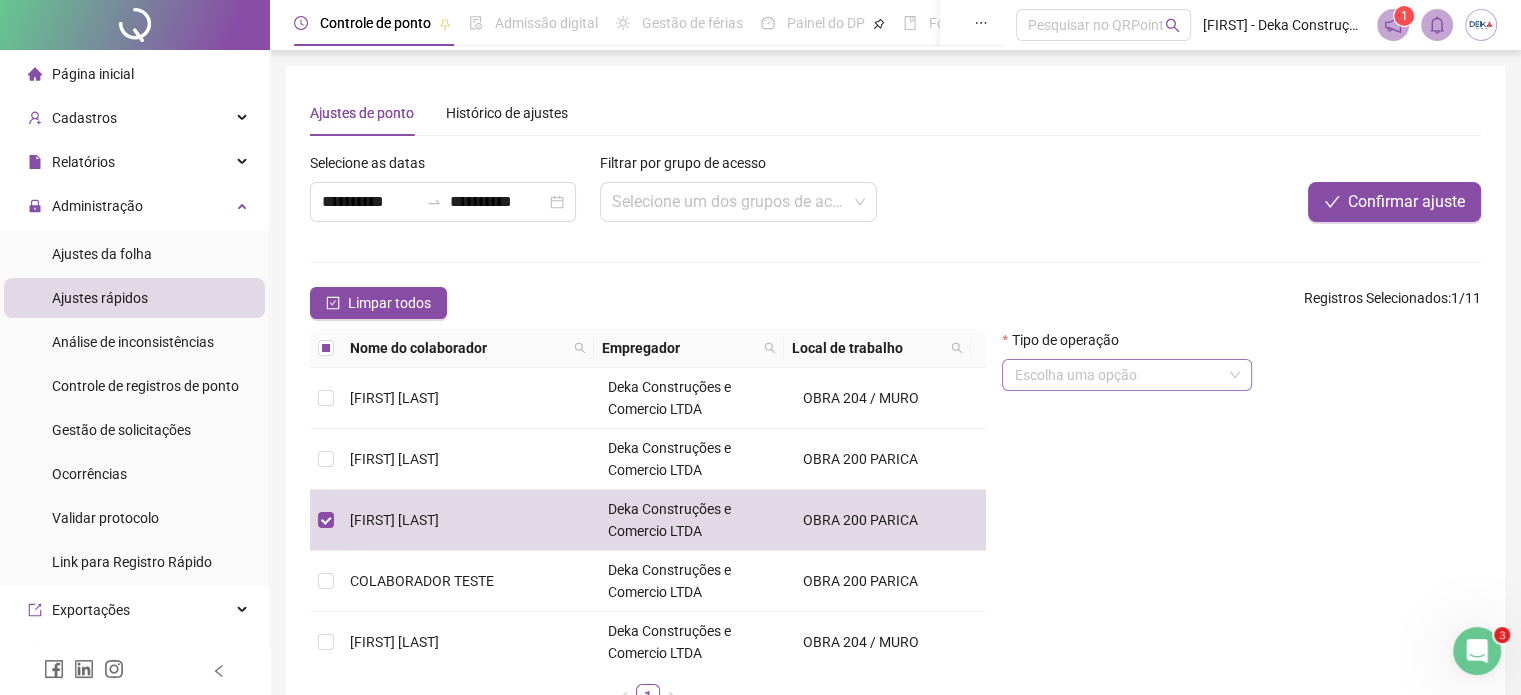 click at bounding box center (1118, 375) 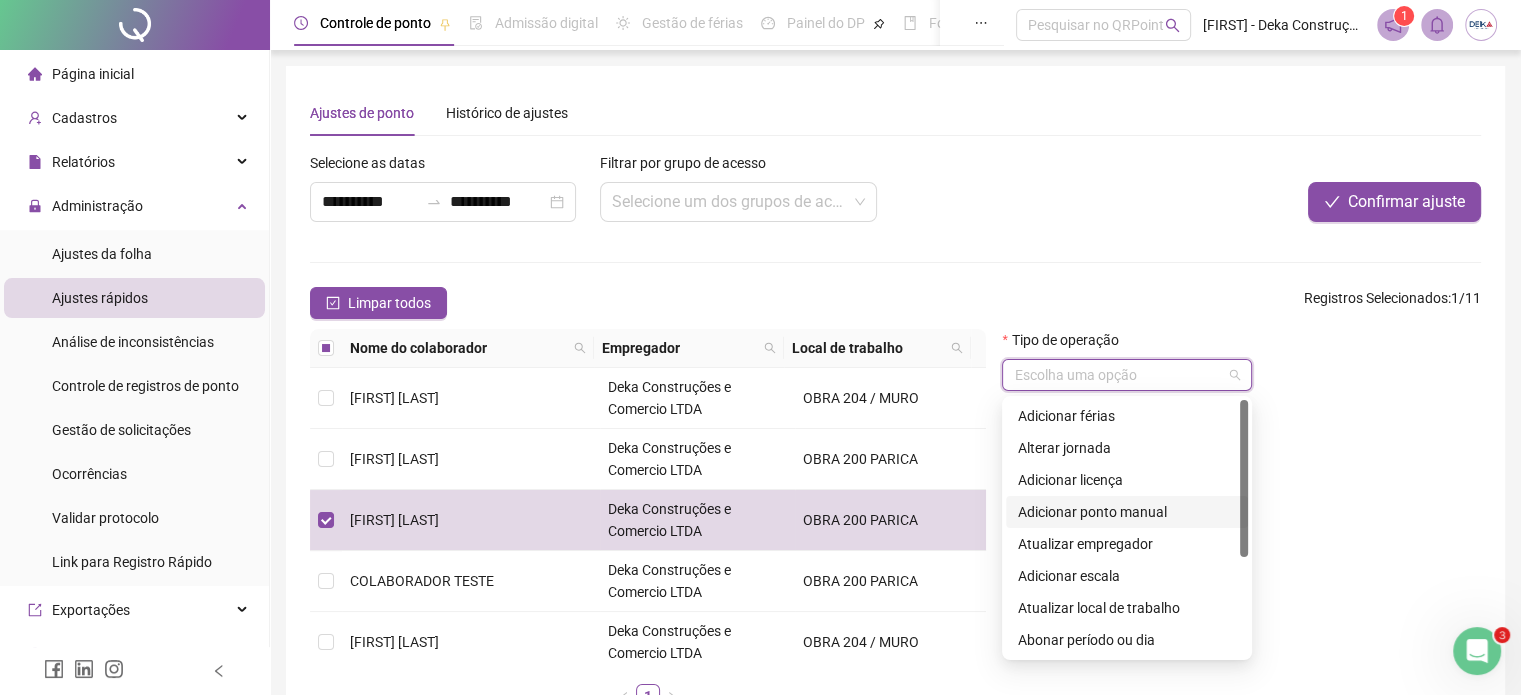 click on "Adicionar ponto manual" at bounding box center [1127, 512] 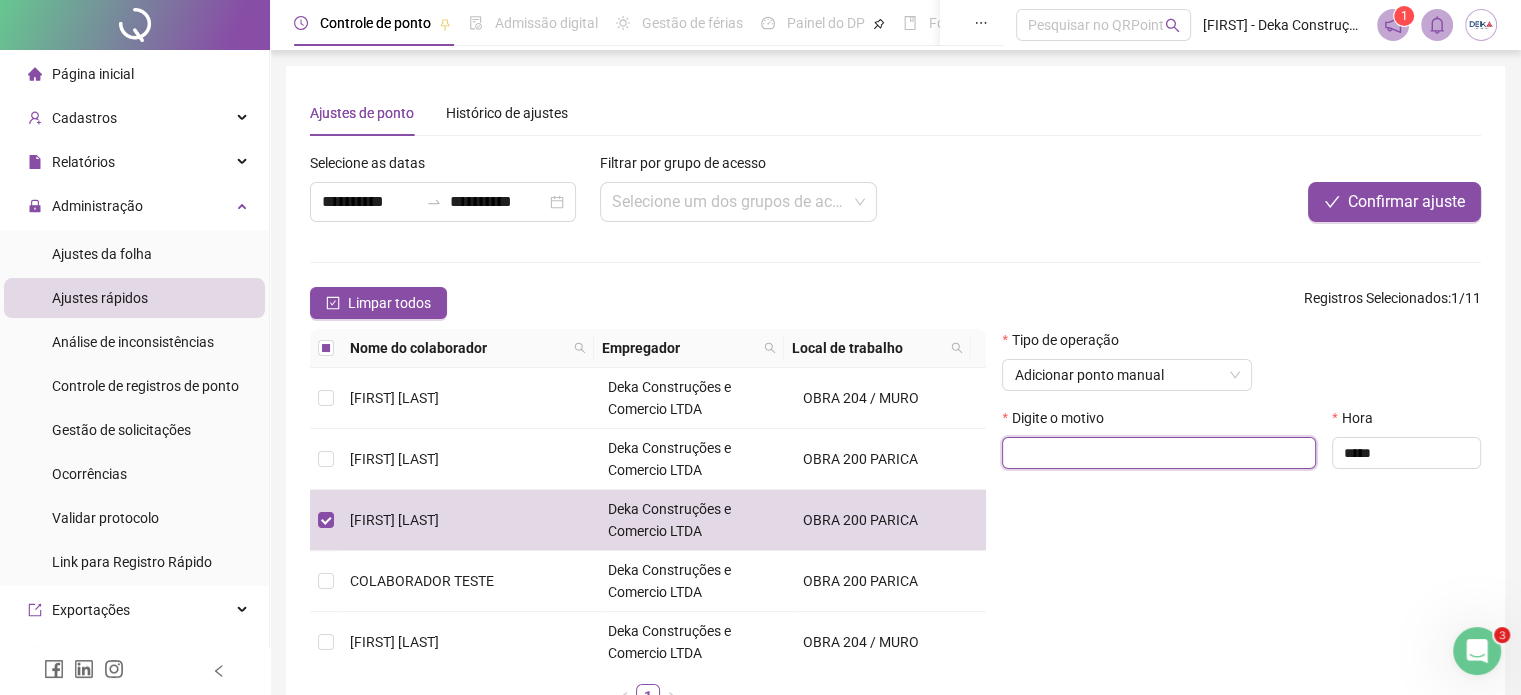 click at bounding box center [1159, 453] 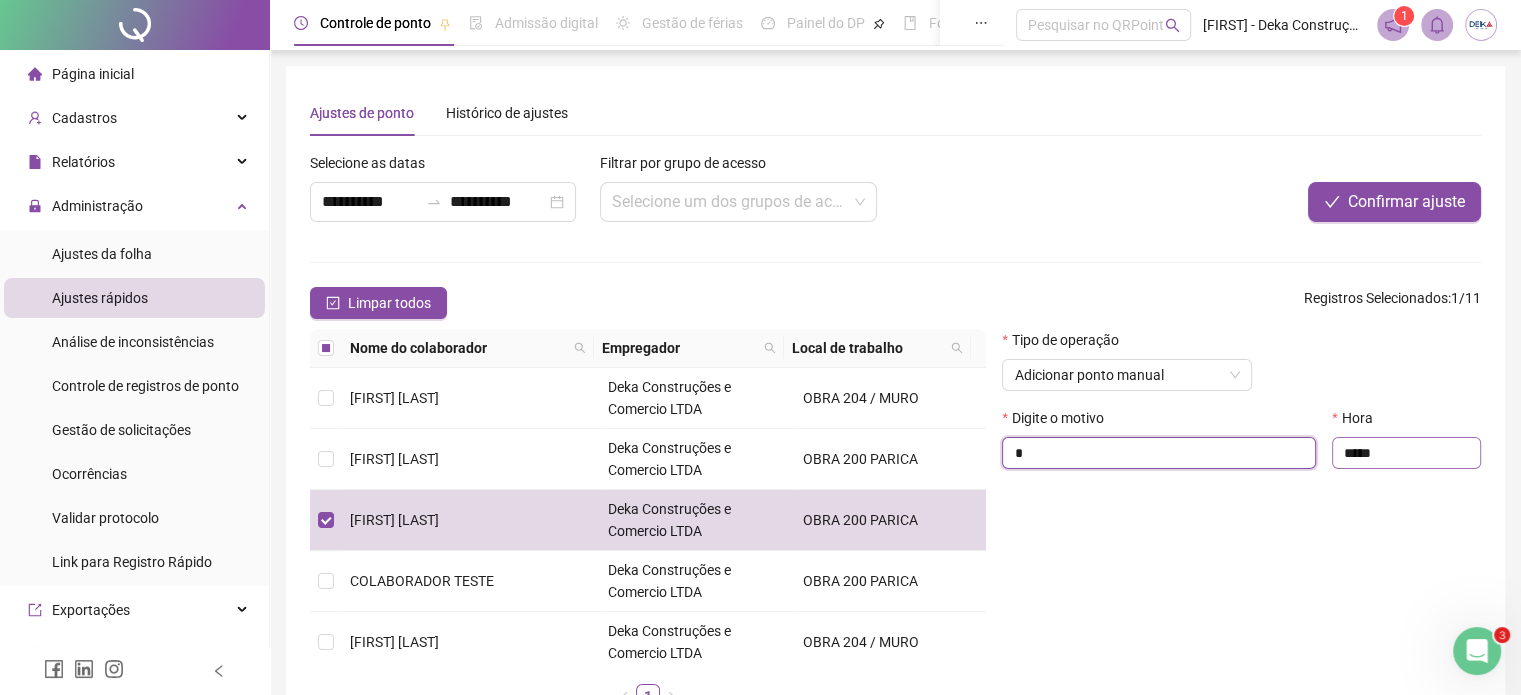 type on "*" 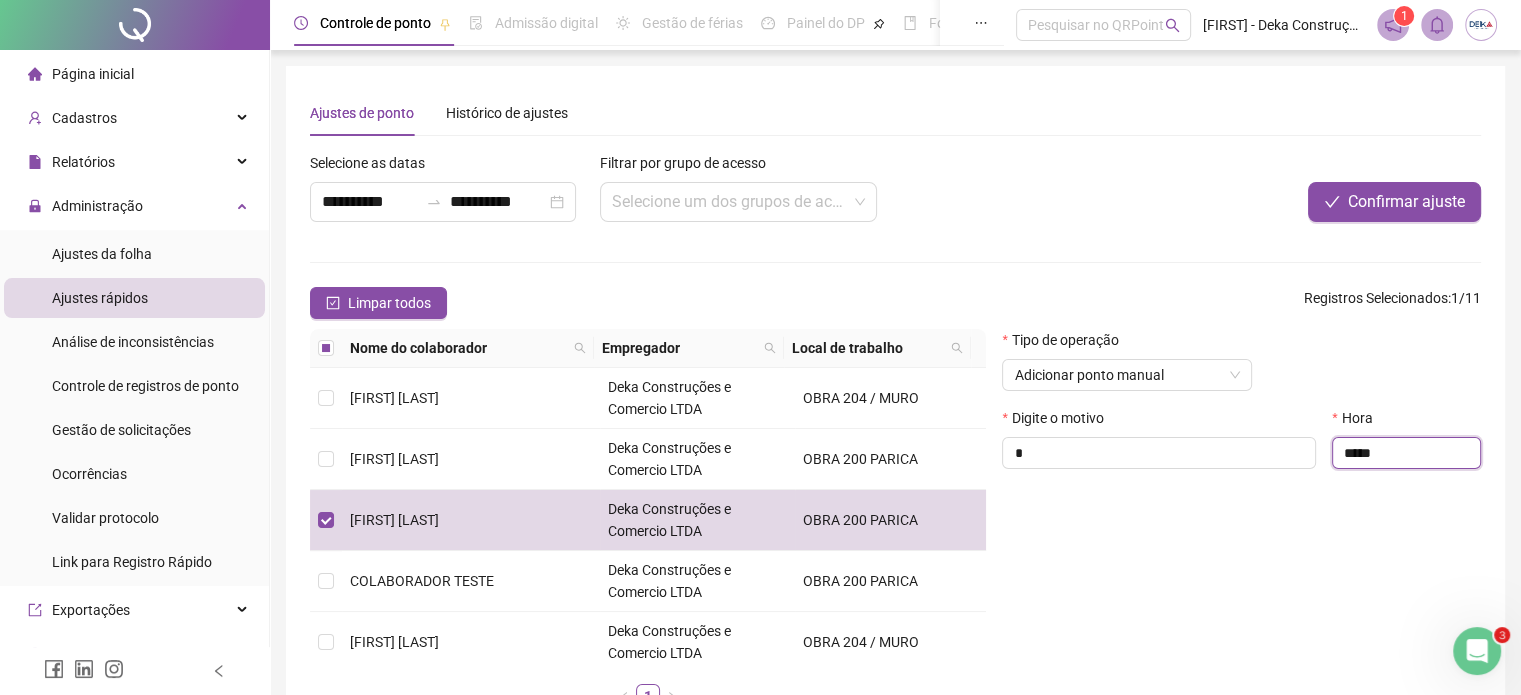 click on "*****" at bounding box center (1406, 453) 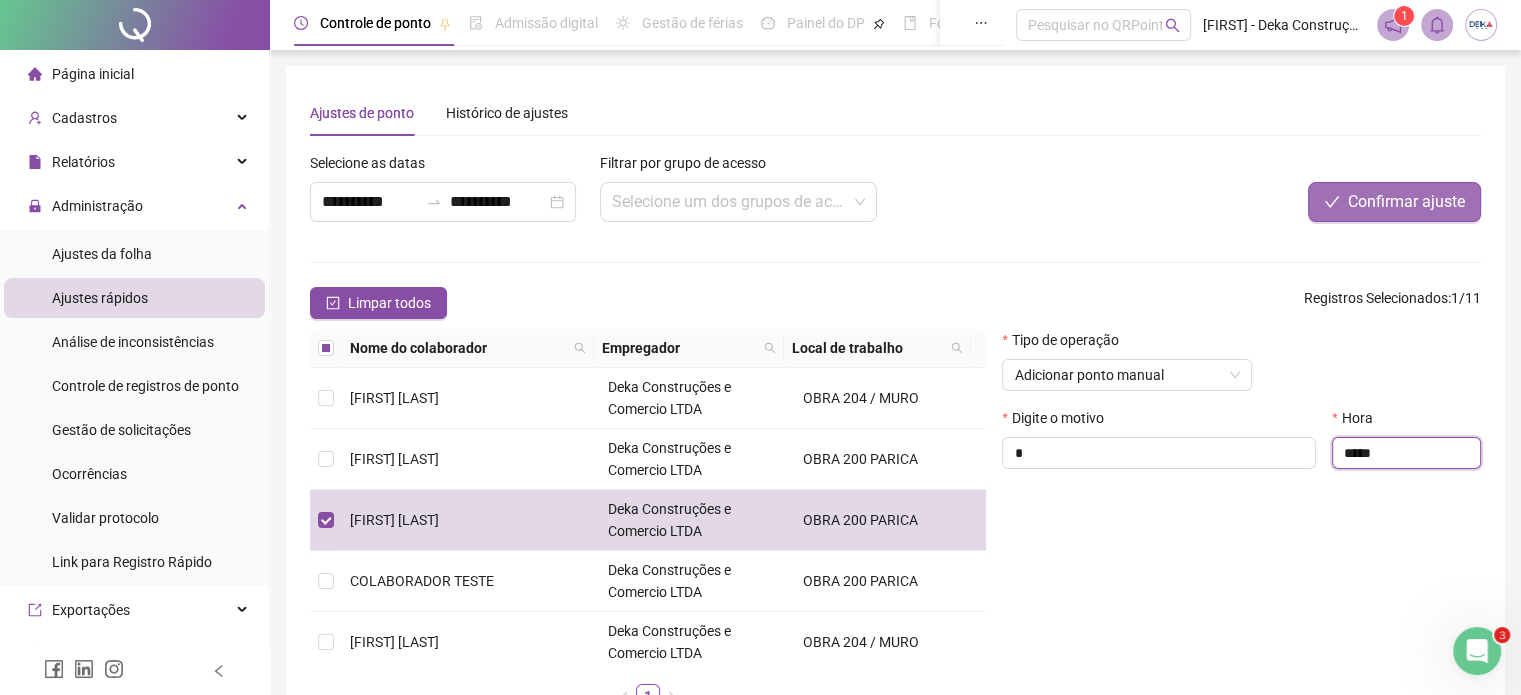 type on "*****" 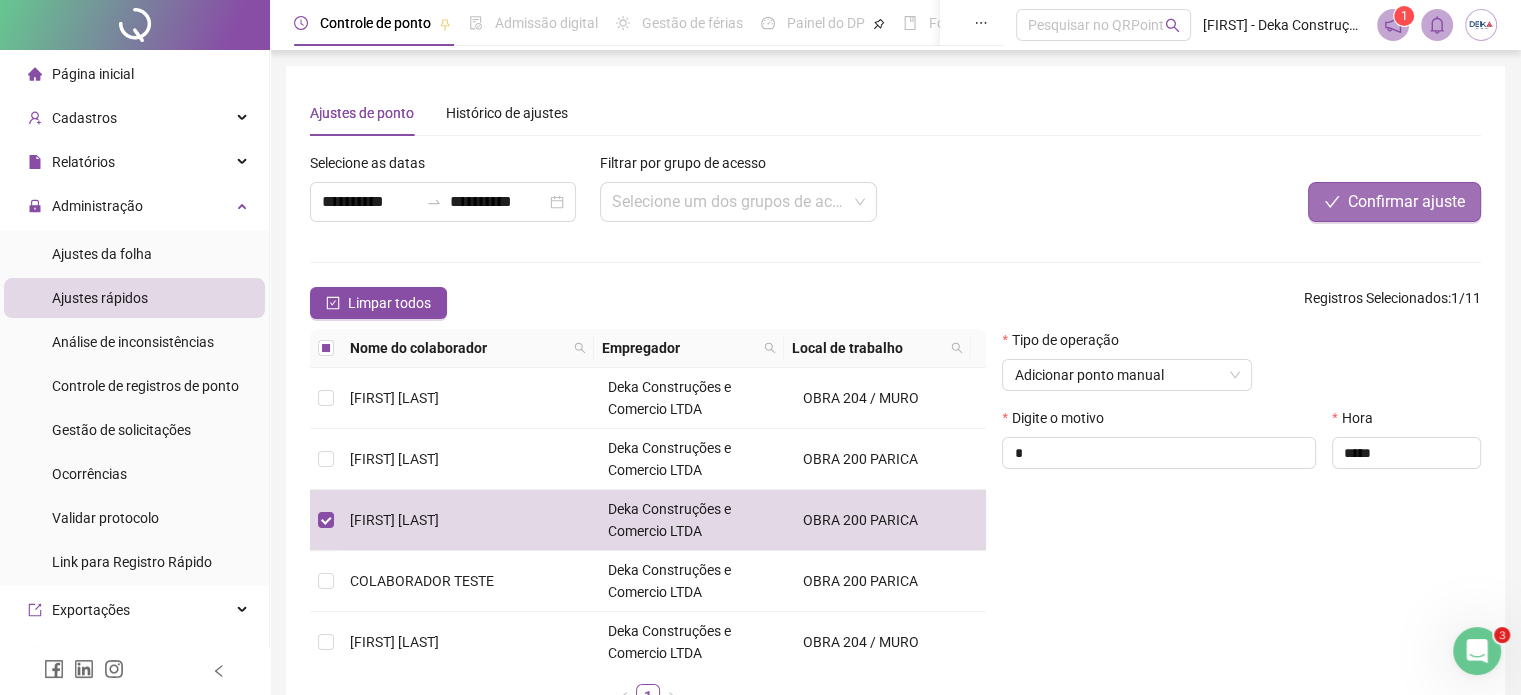 click on "Confirmar ajuste" at bounding box center (1406, 202) 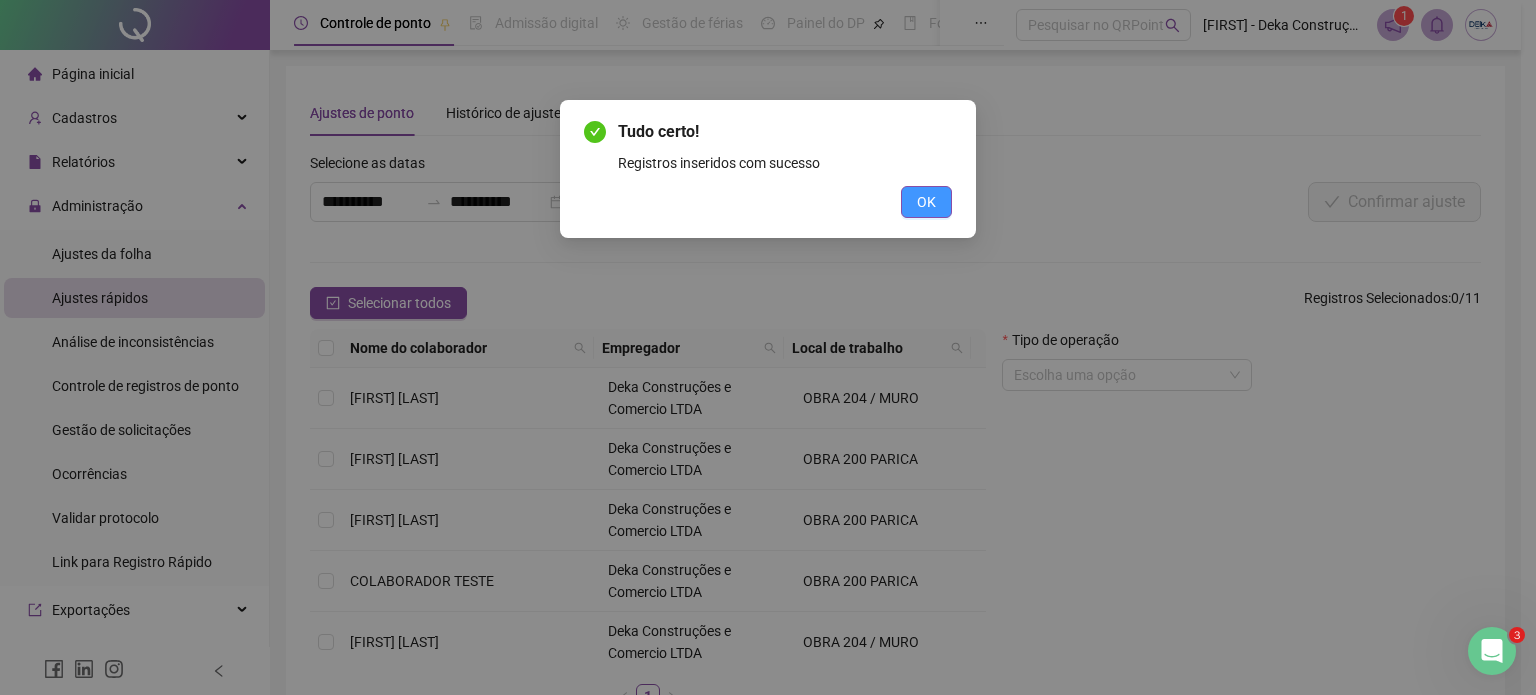 click on "OK" at bounding box center (926, 202) 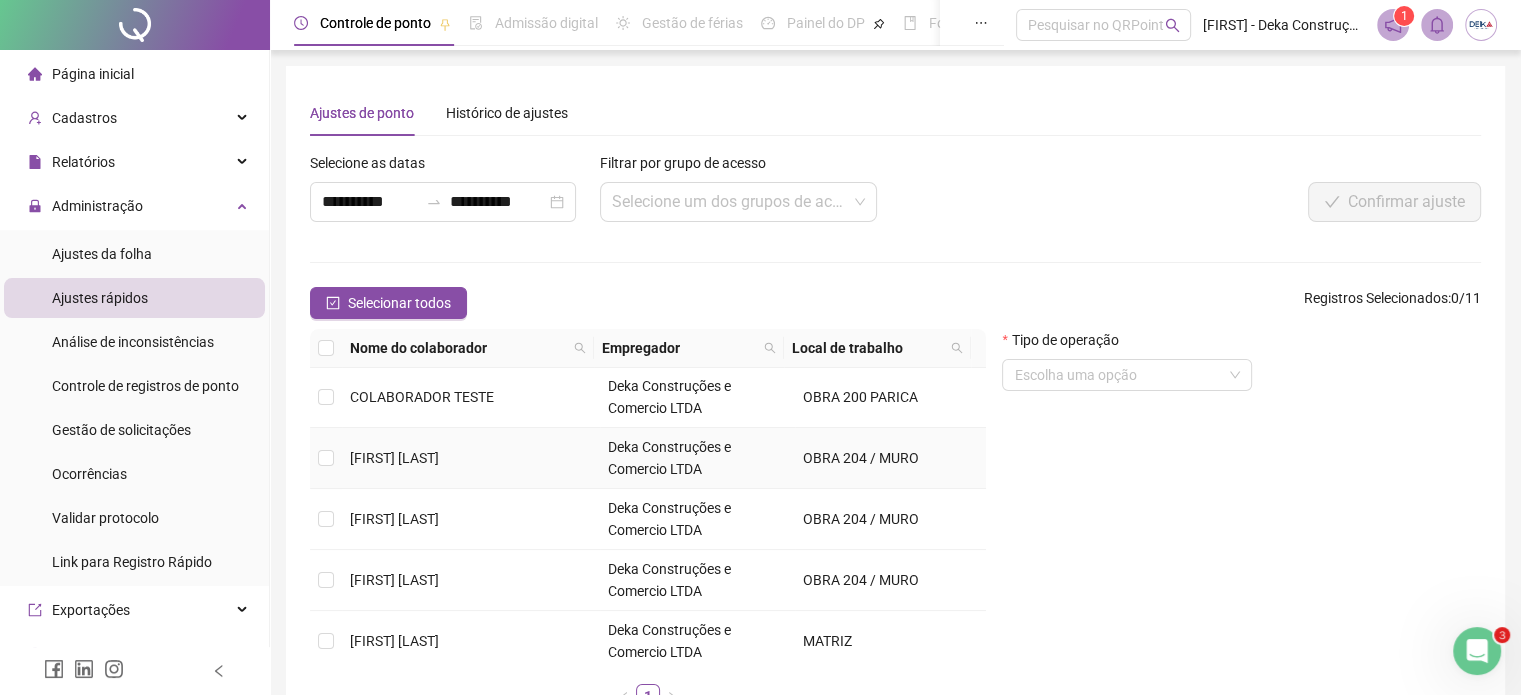 scroll, scrollTop: 300, scrollLeft: 0, axis: vertical 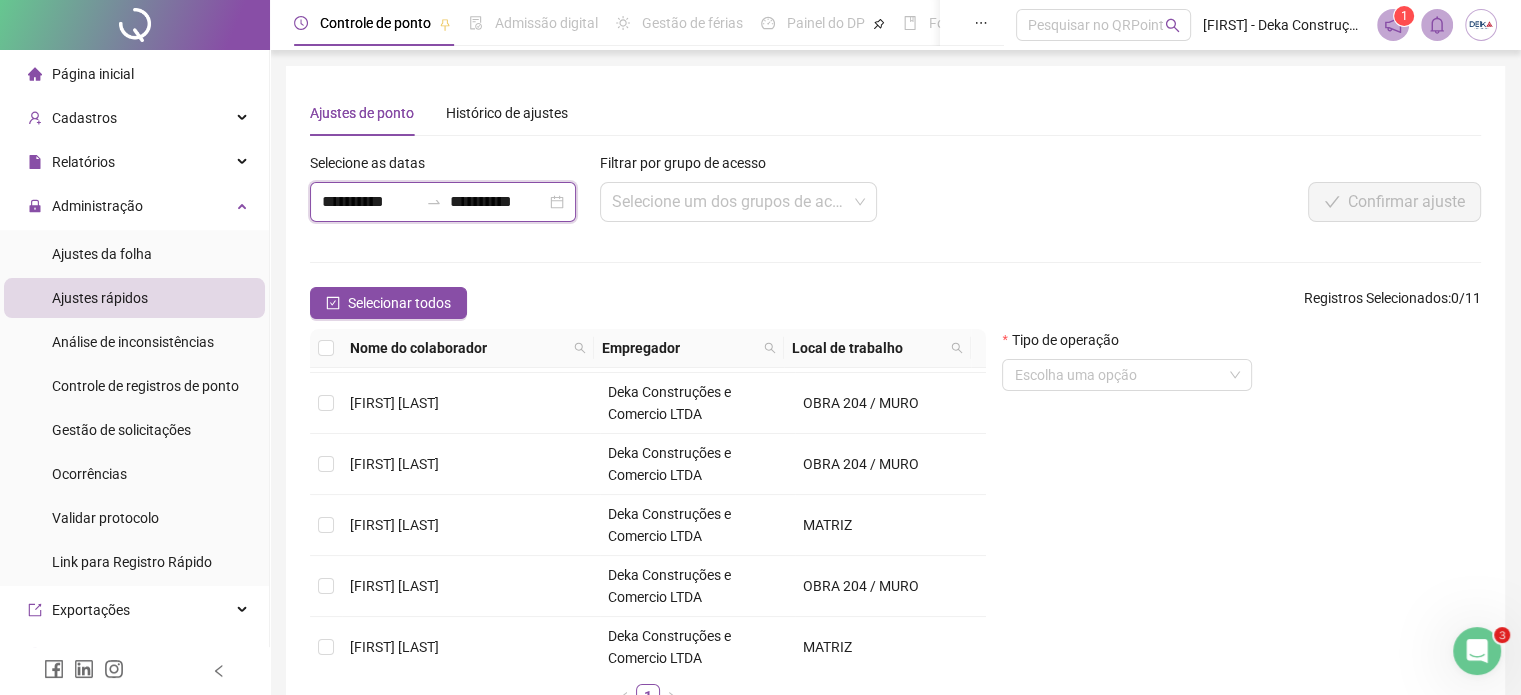 click on "**********" at bounding box center [370, 202] 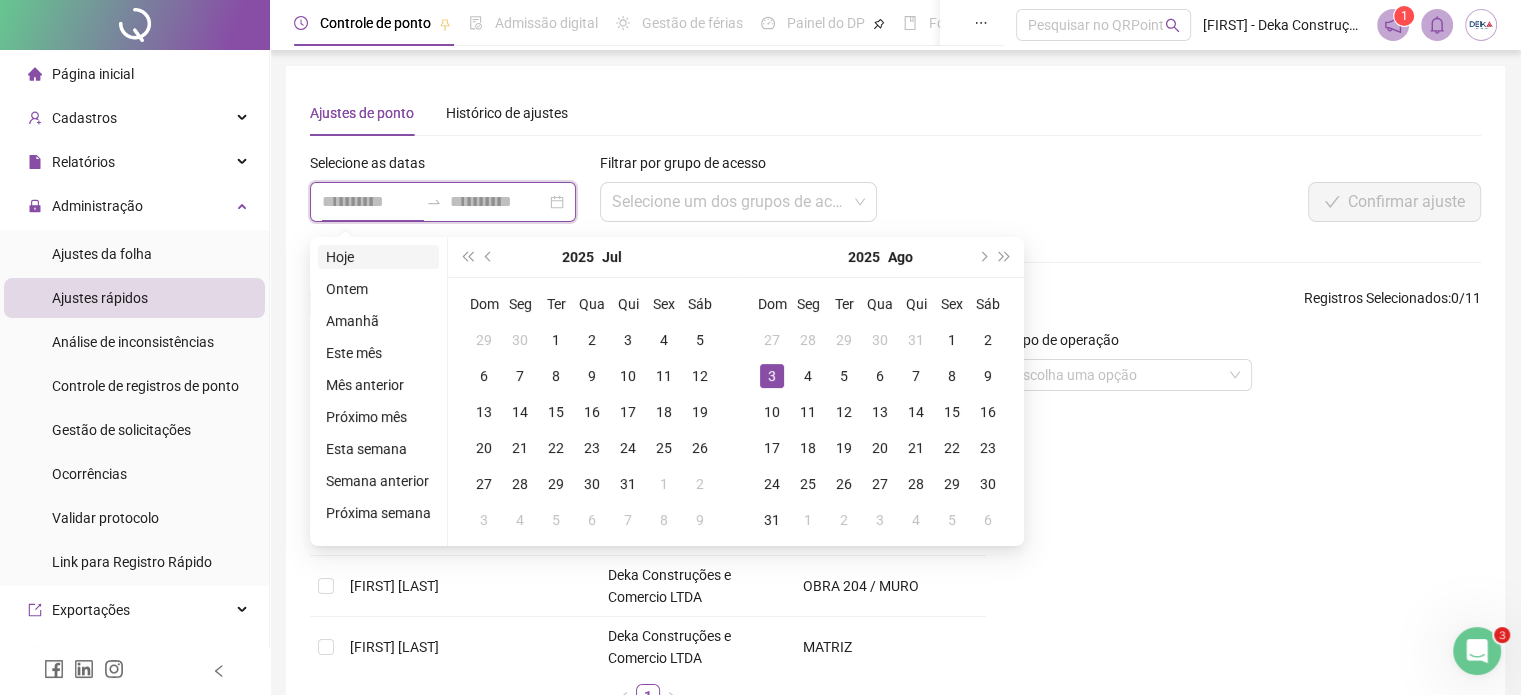 type on "**********" 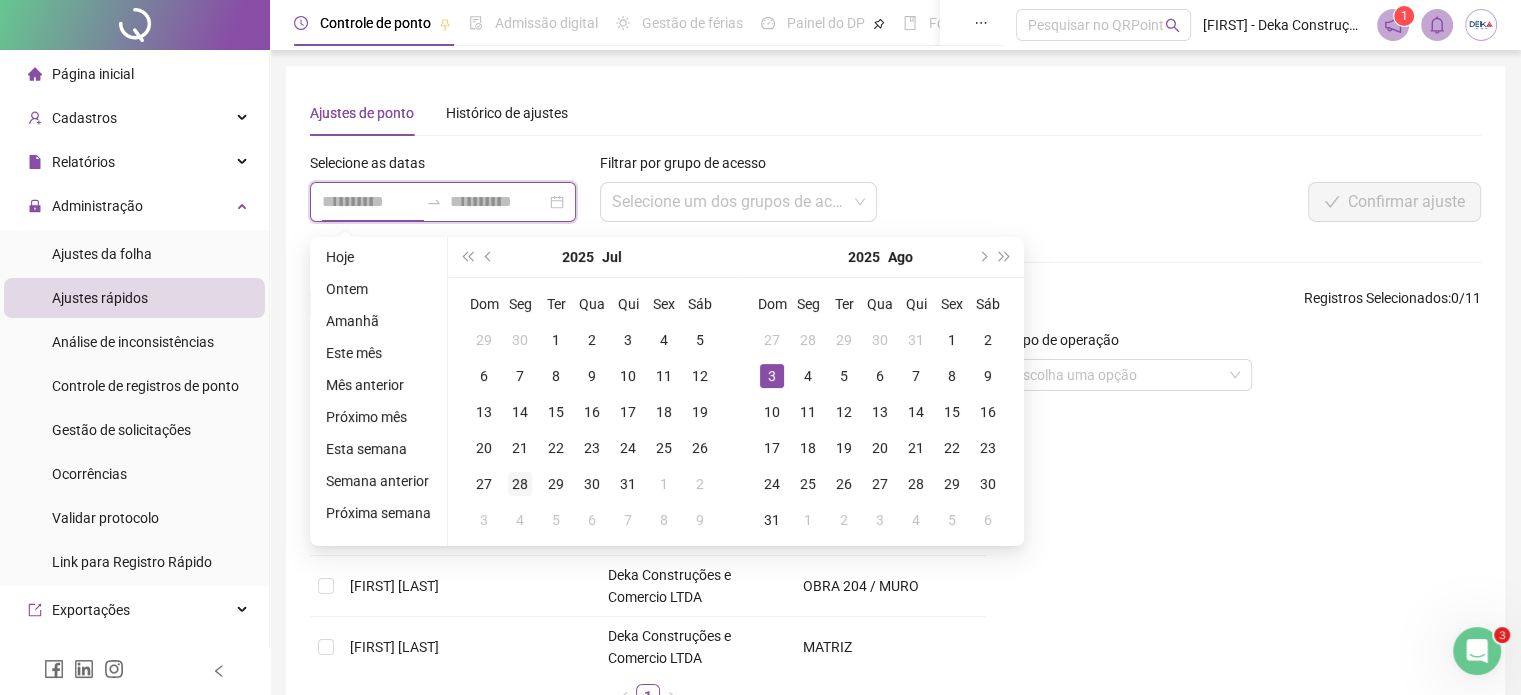 type on "**********" 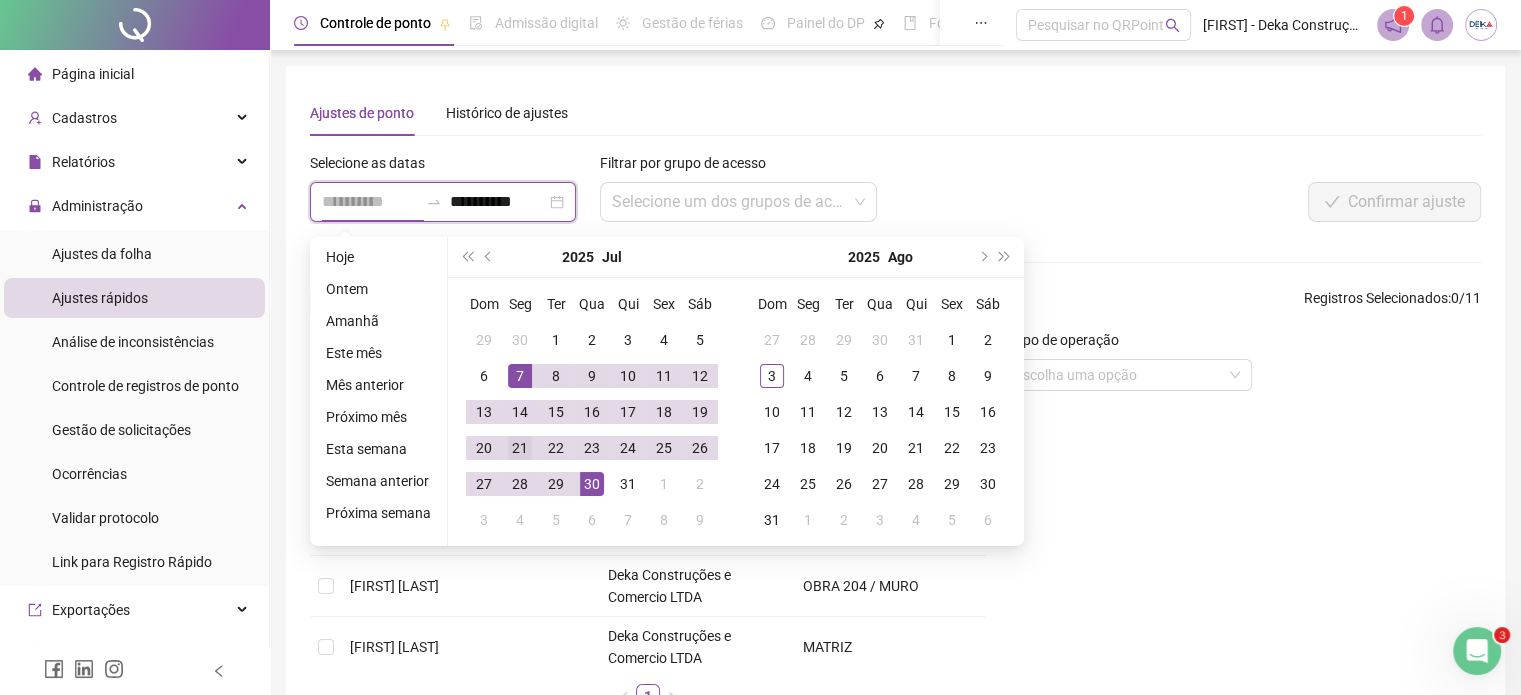 type on "**********" 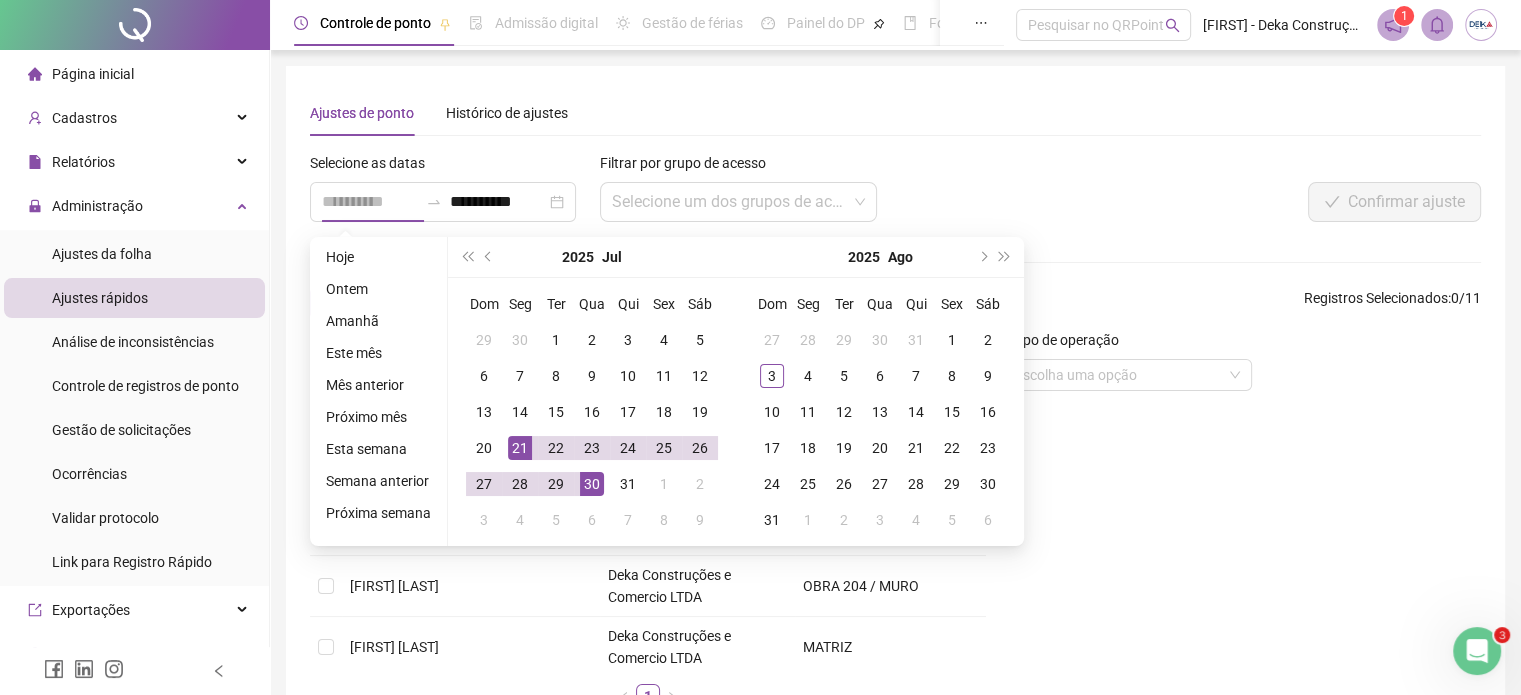 click on "21" at bounding box center [520, 448] 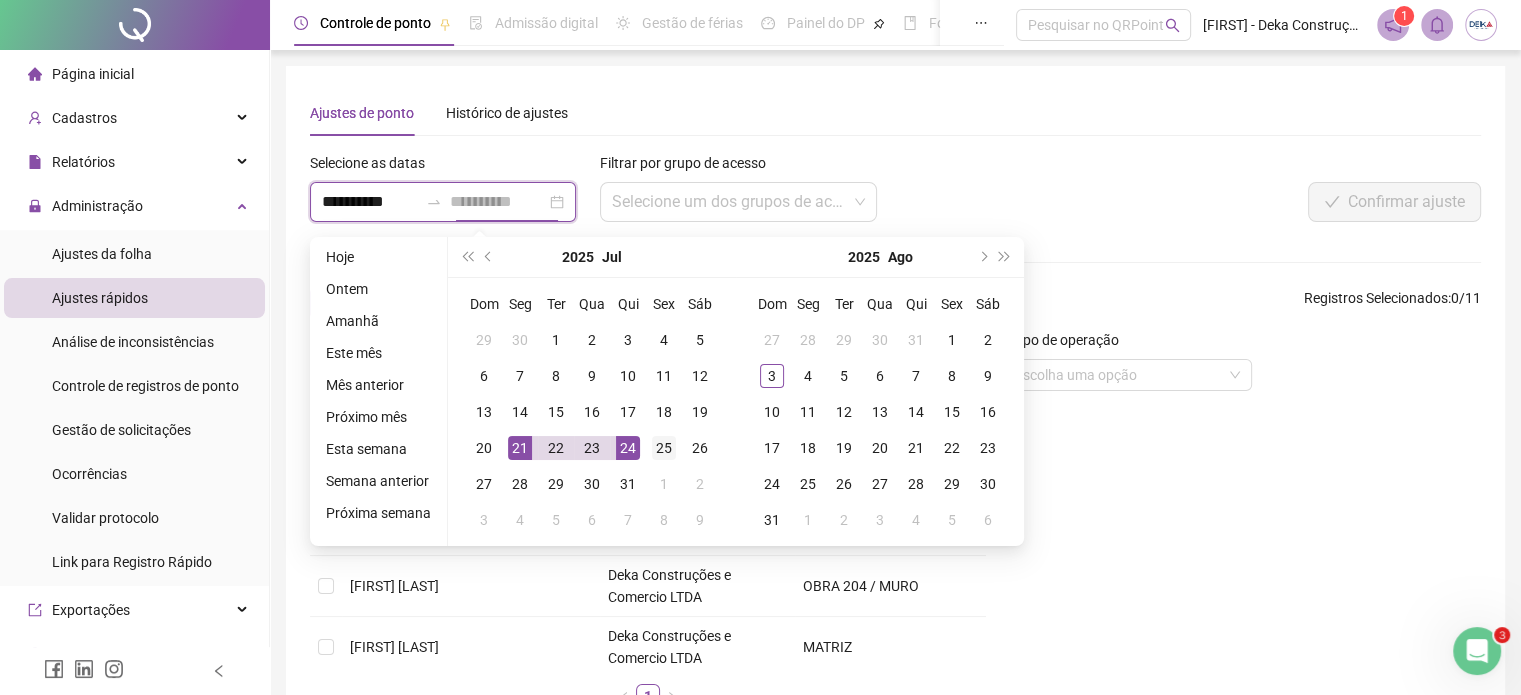 type on "**********" 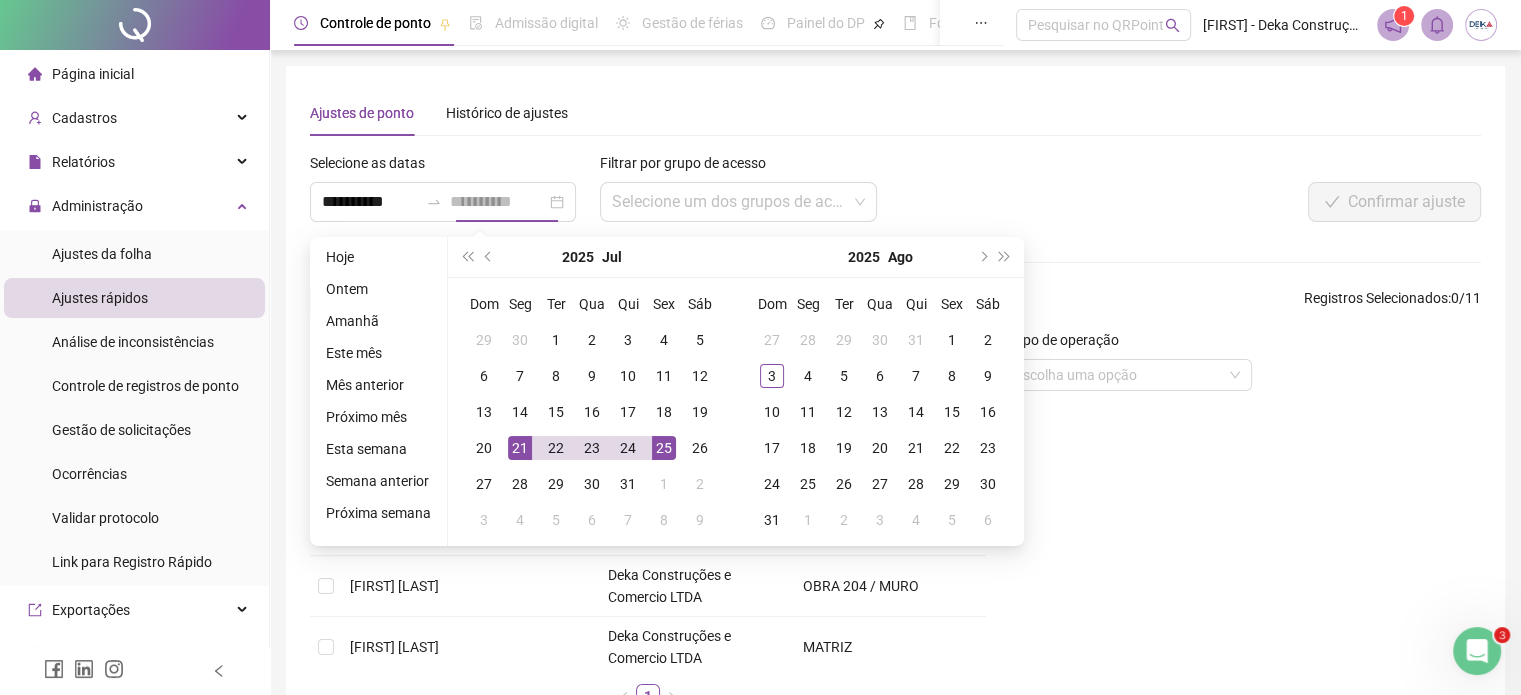 click on "25" at bounding box center (664, 448) 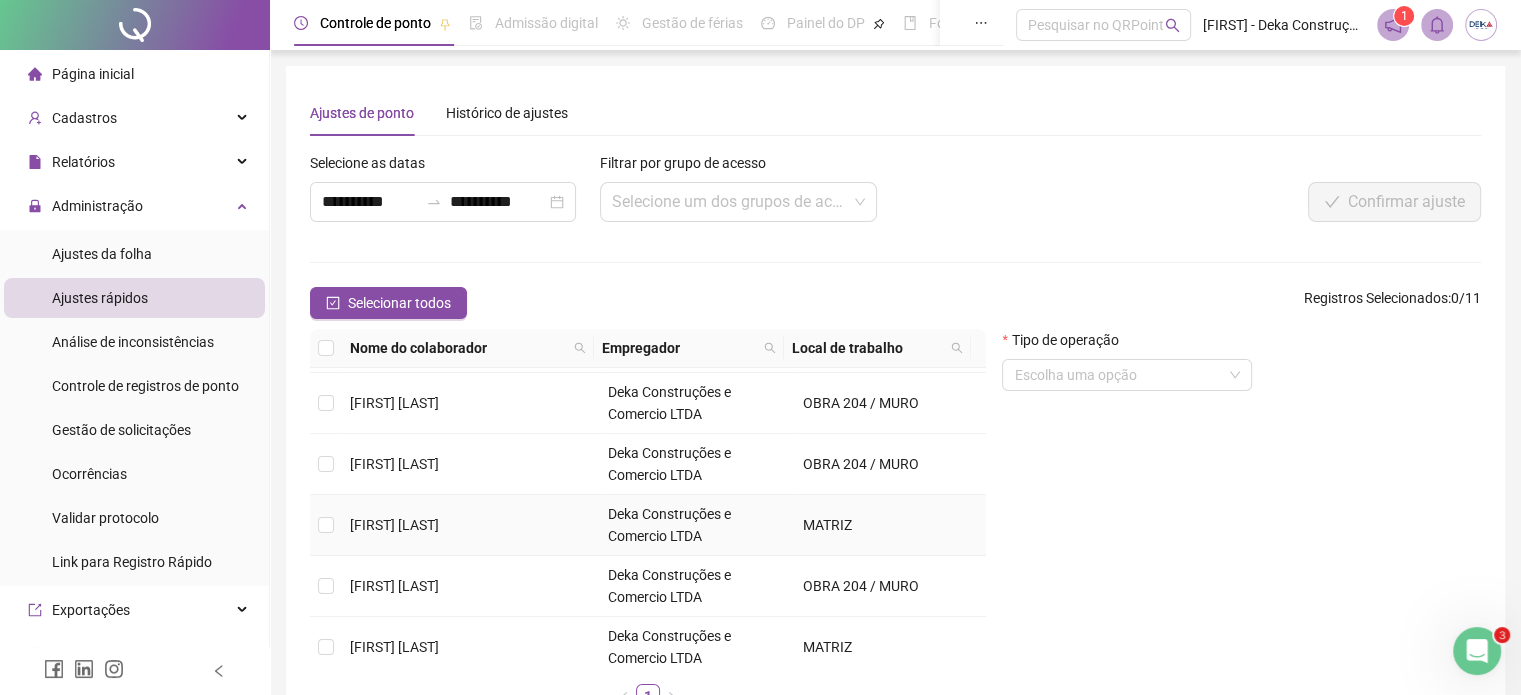 click on "[FIRST] [LAST]" at bounding box center [471, 525] 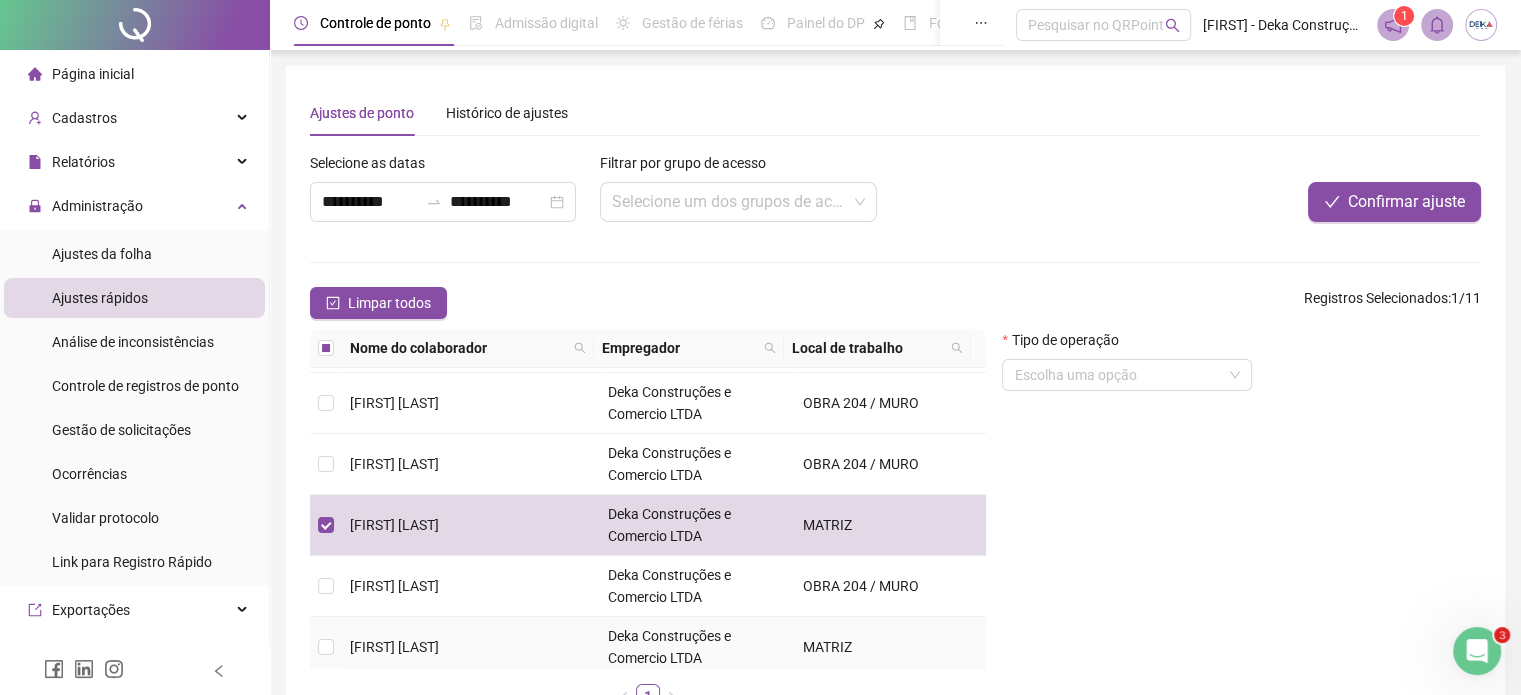 click on "[FIRST] [LAST]" at bounding box center [394, 647] 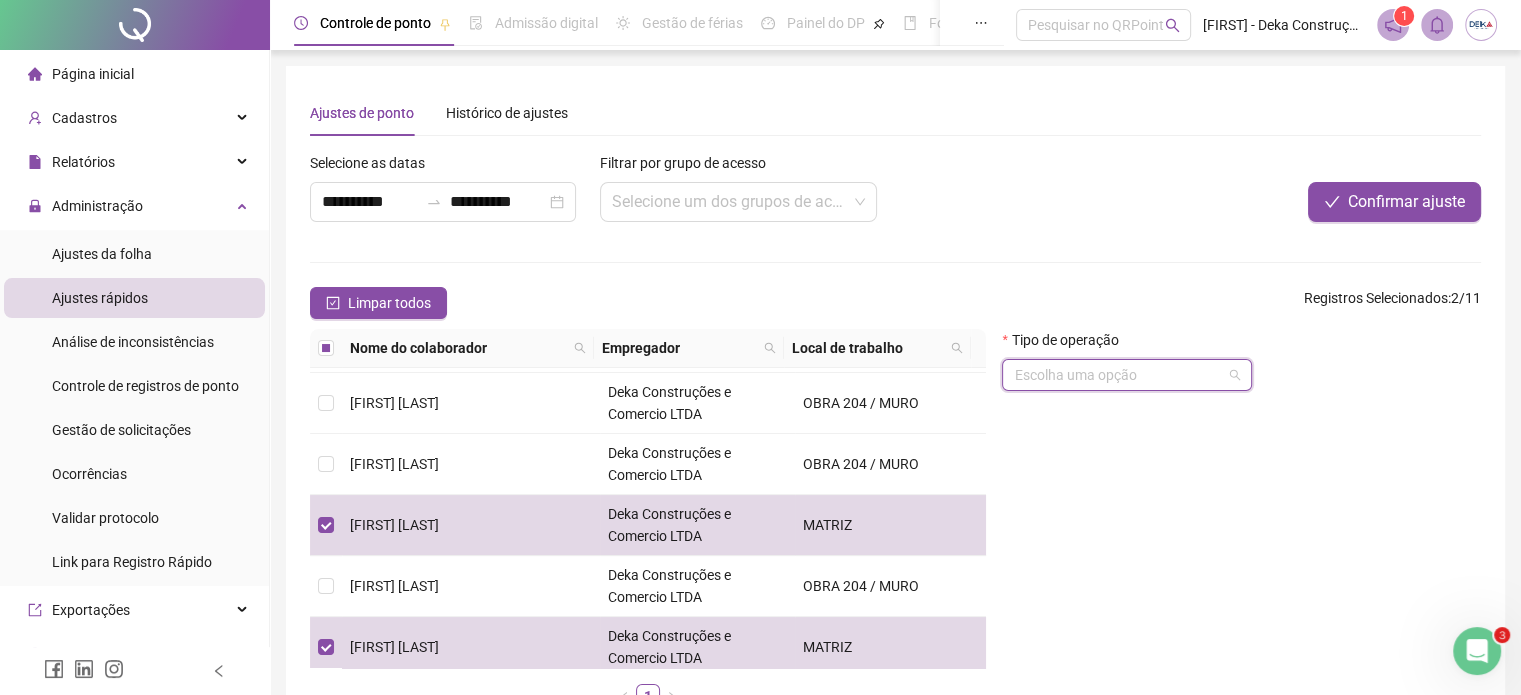 click at bounding box center [1118, 375] 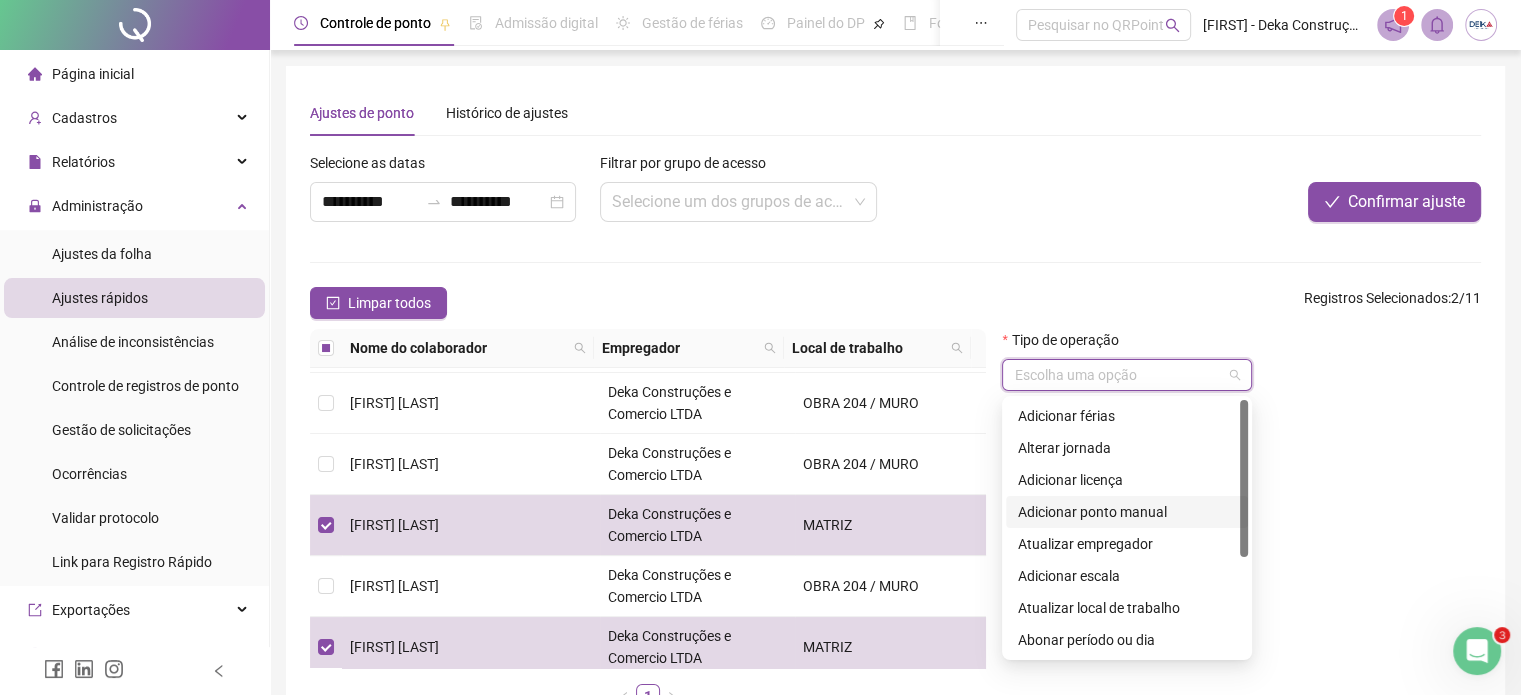 click on "Adicionar ponto manual" at bounding box center (1127, 512) 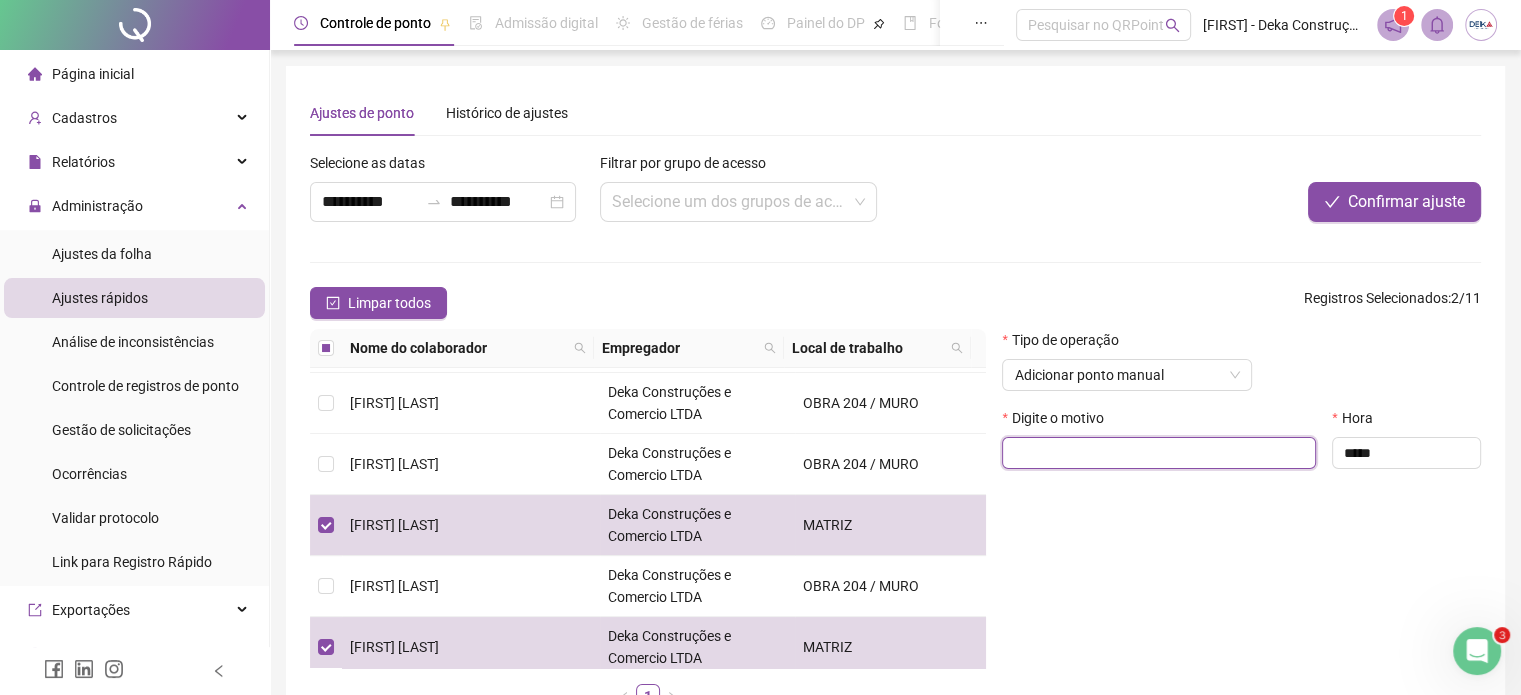 click at bounding box center (1159, 453) 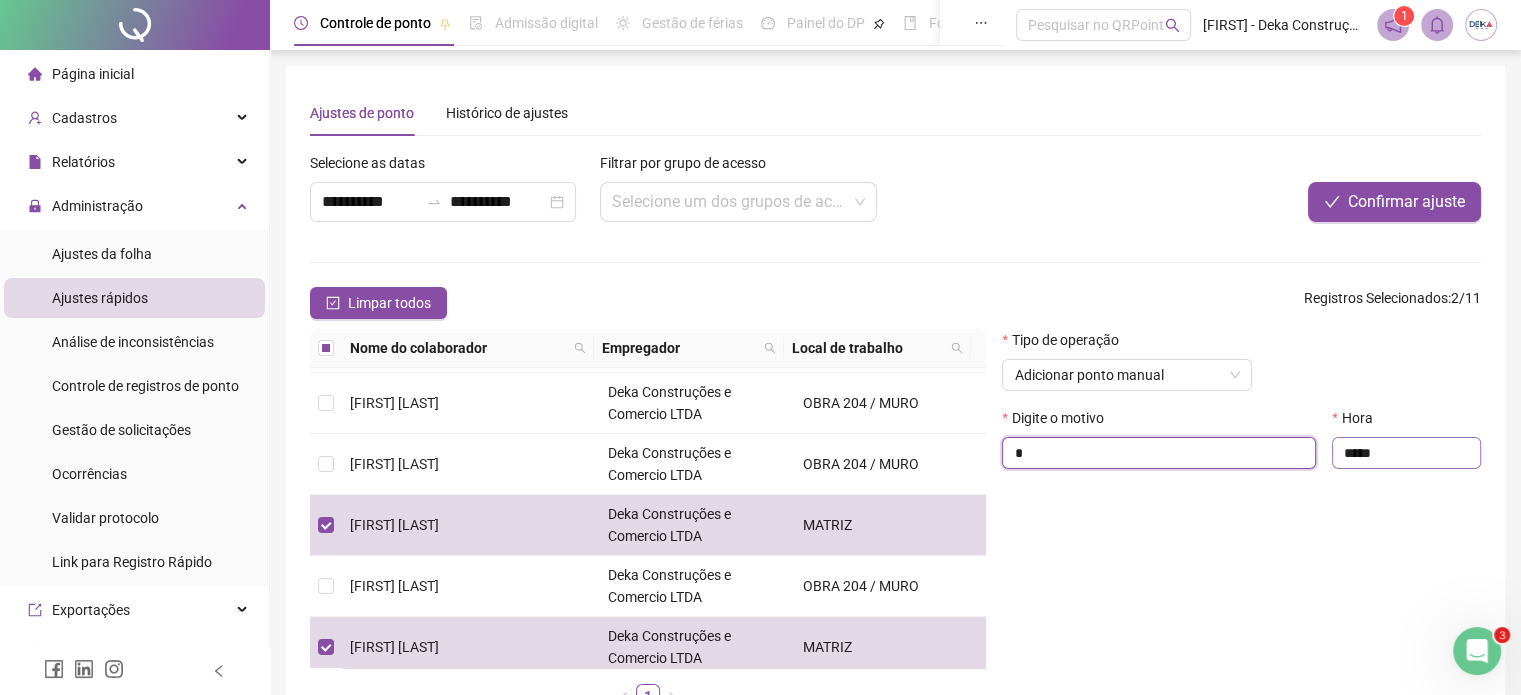 type on "*" 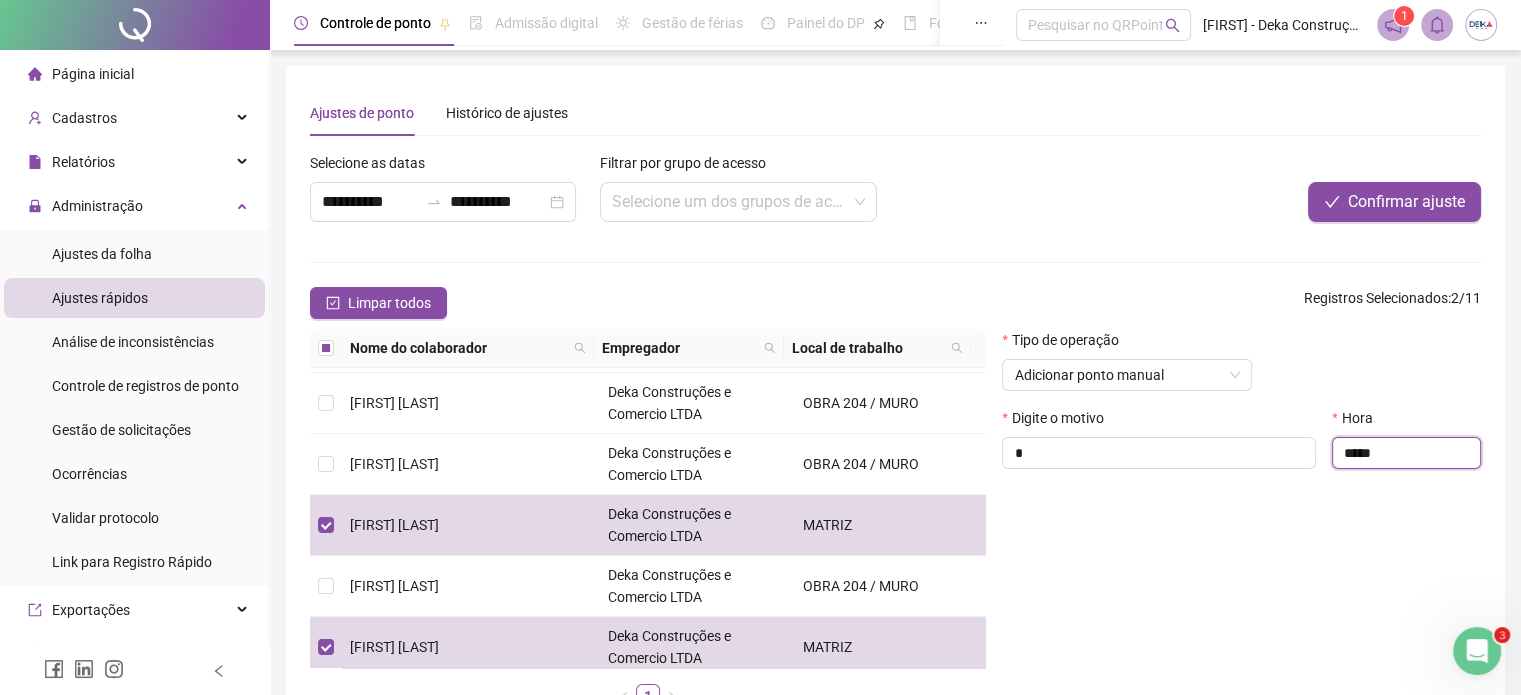 drag, startPoint x: 1437, startPoint y: 459, endPoint x: 1402, endPoint y: 383, distance: 83.67198 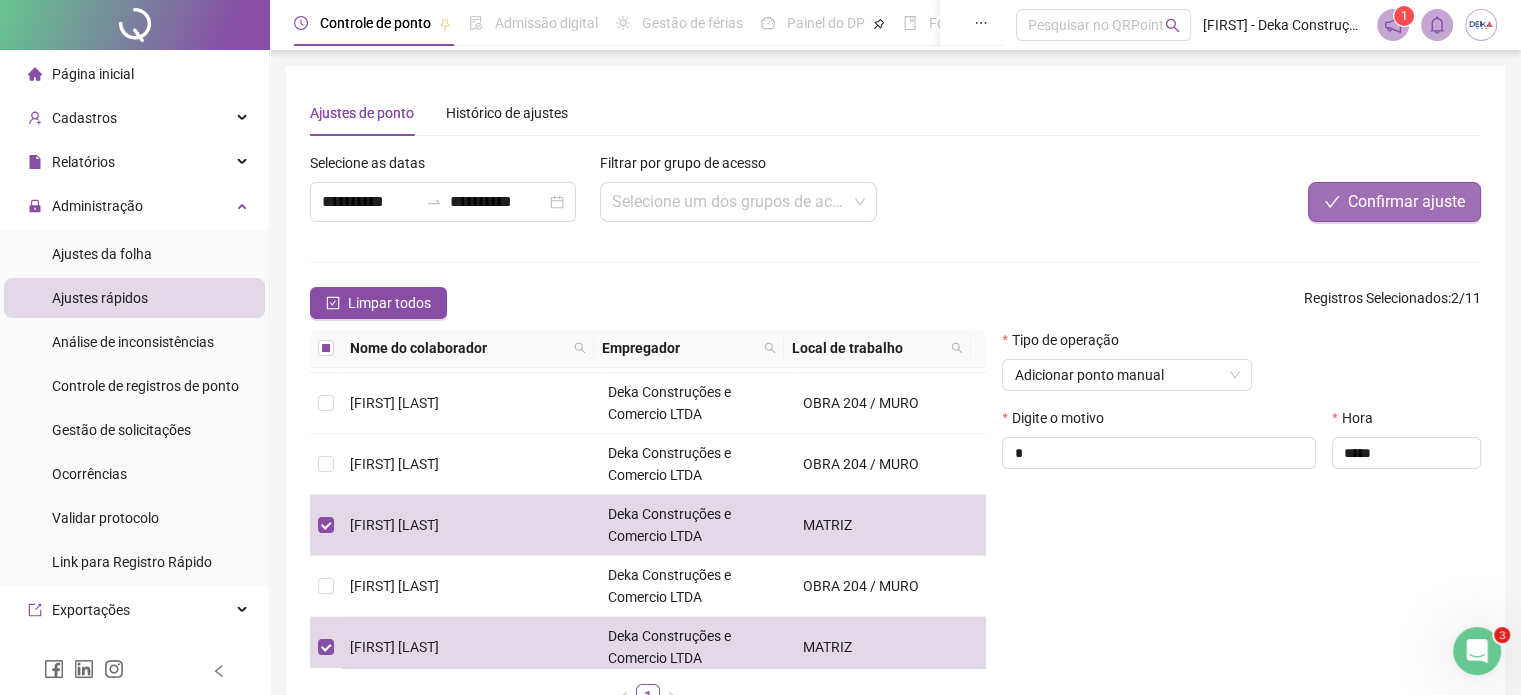 click on "Confirmar ajuste" at bounding box center [1394, 202] 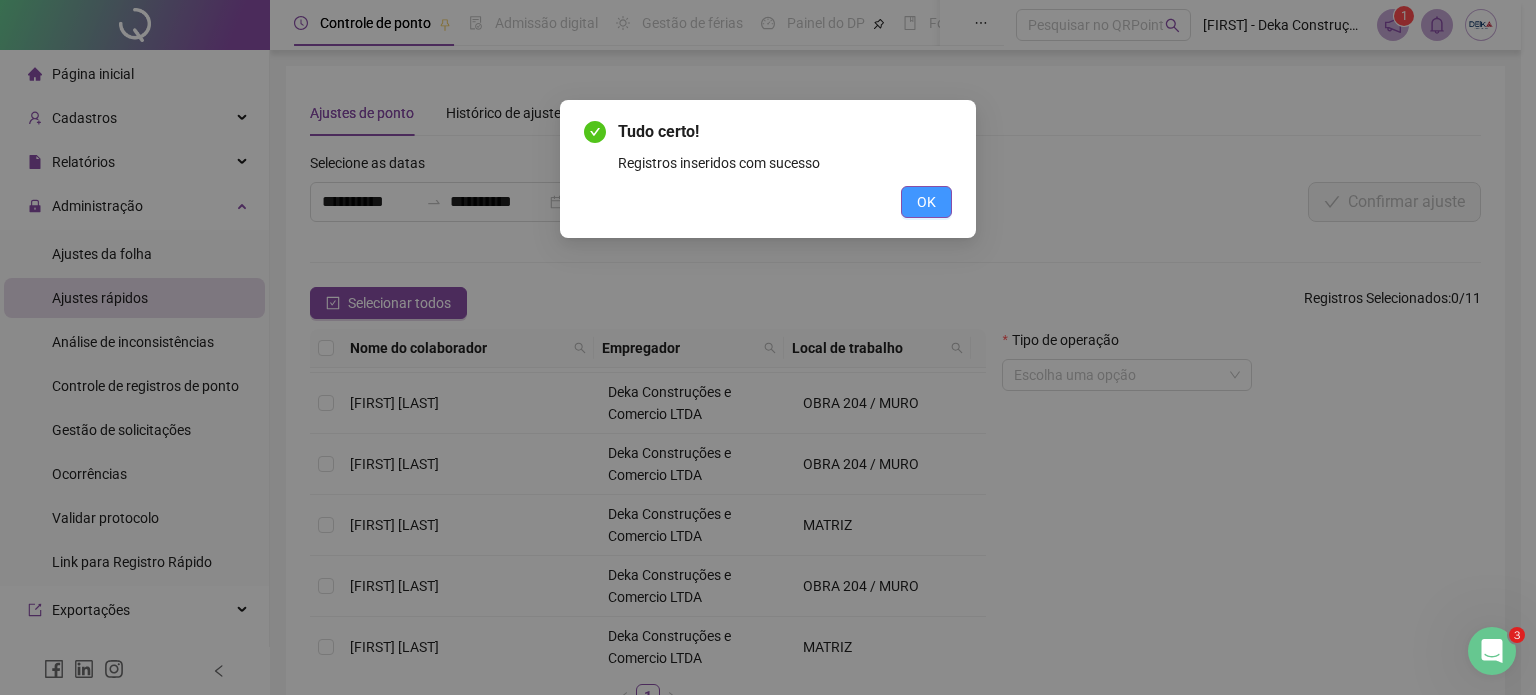 click on "OK" at bounding box center [926, 202] 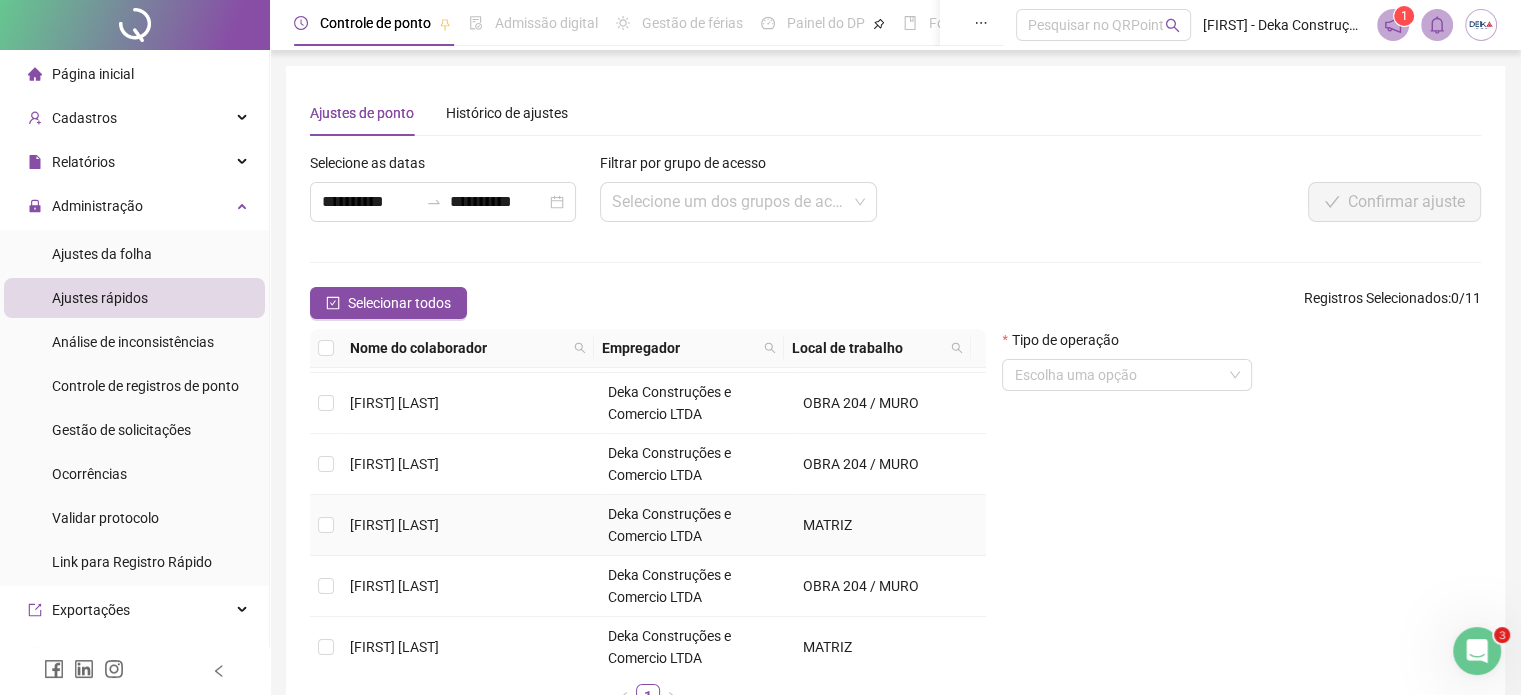 click on "[FIRST] [LAST]" at bounding box center (471, 525) 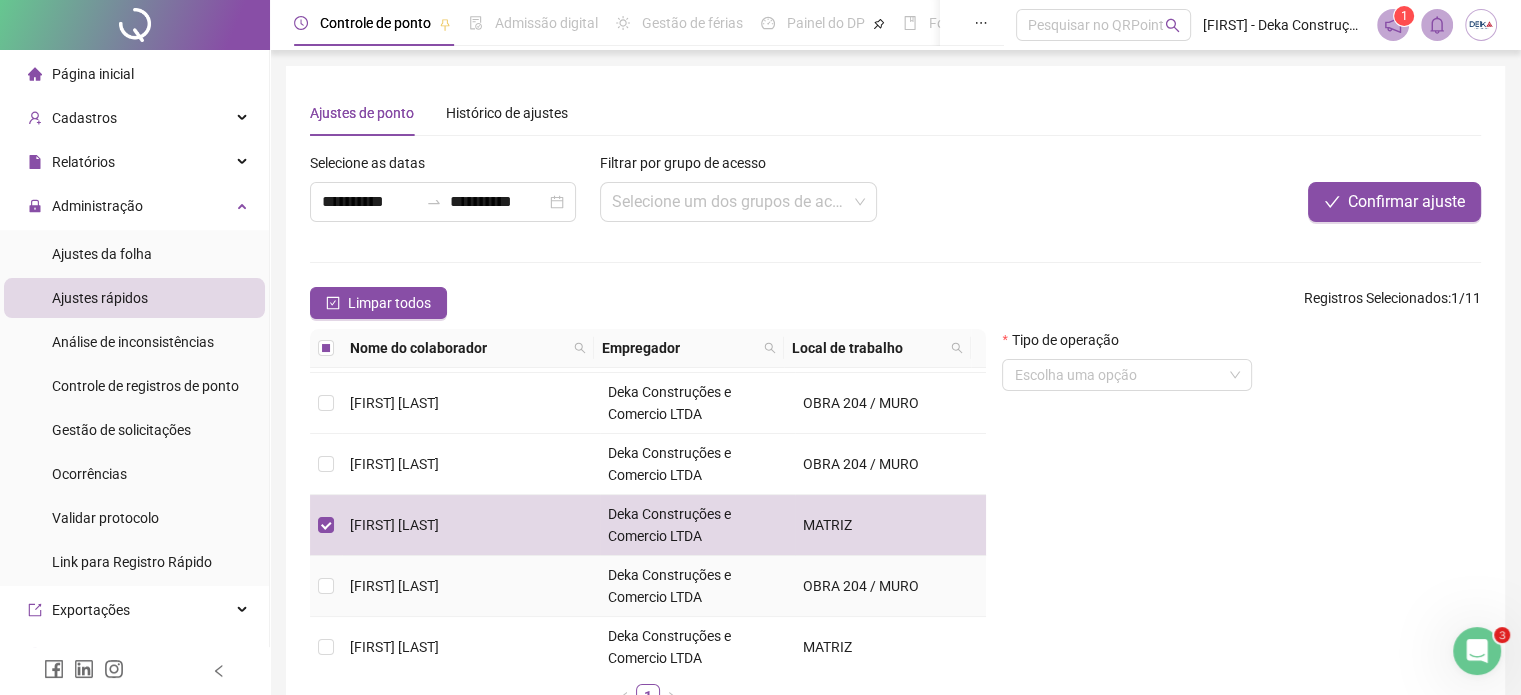 click on "[FIRST] [LAST]" at bounding box center [471, 647] 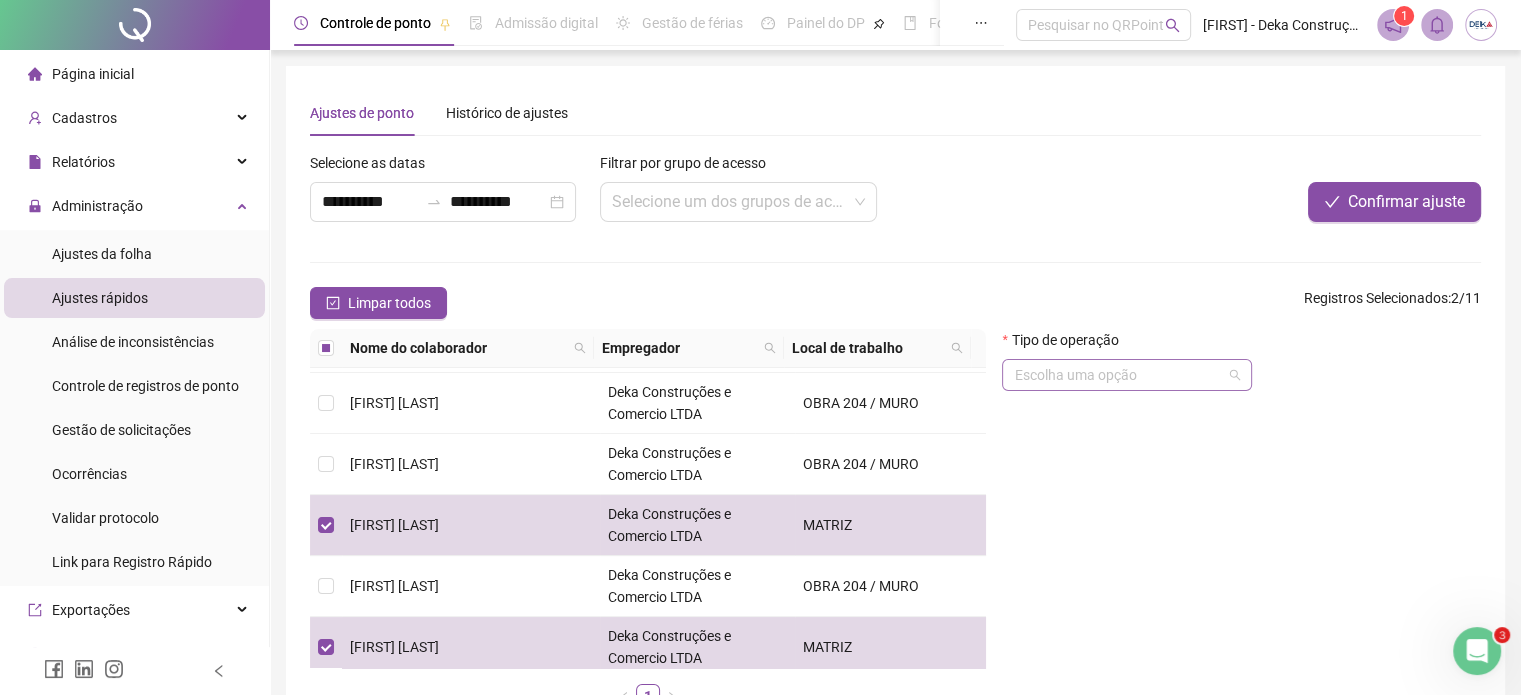 click at bounding box center [1118, 375] 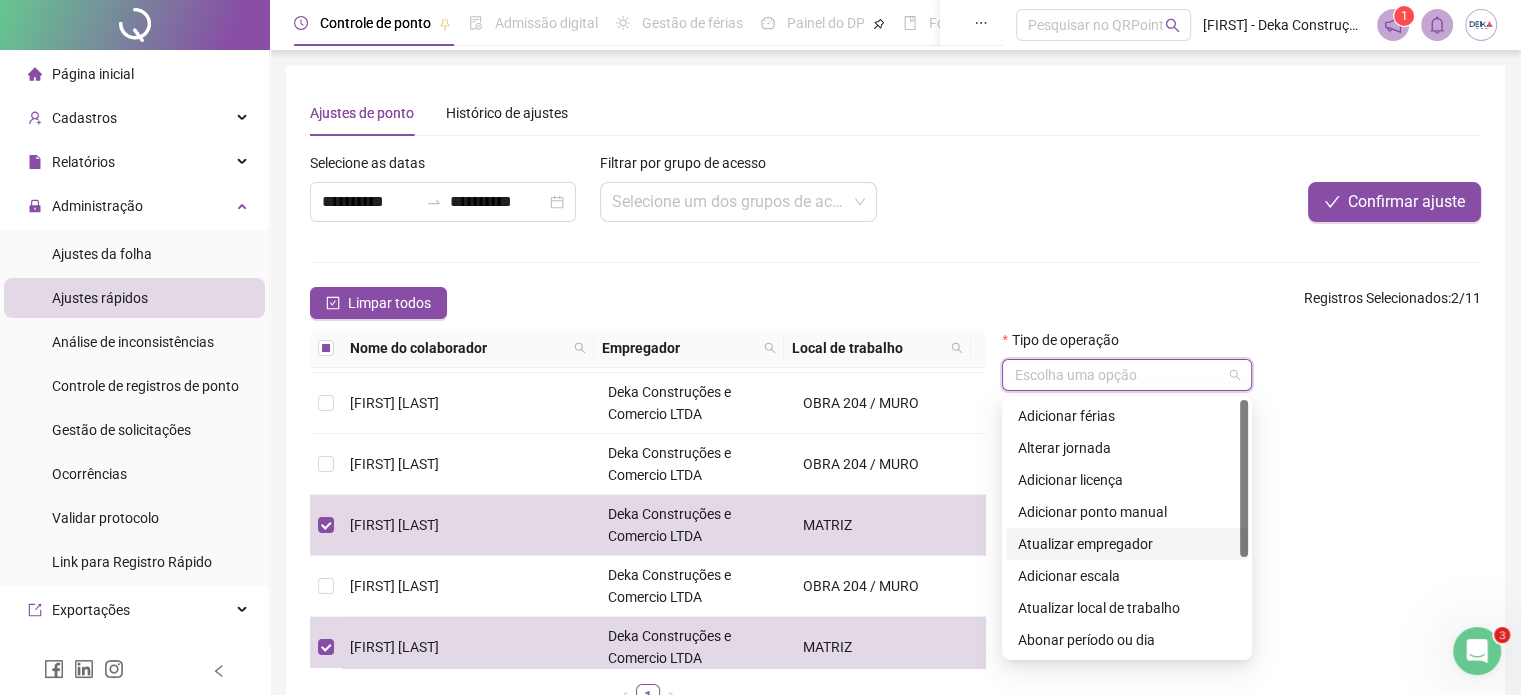 click on "Adicionar ponto manual" at bounding box center (1127, 512) 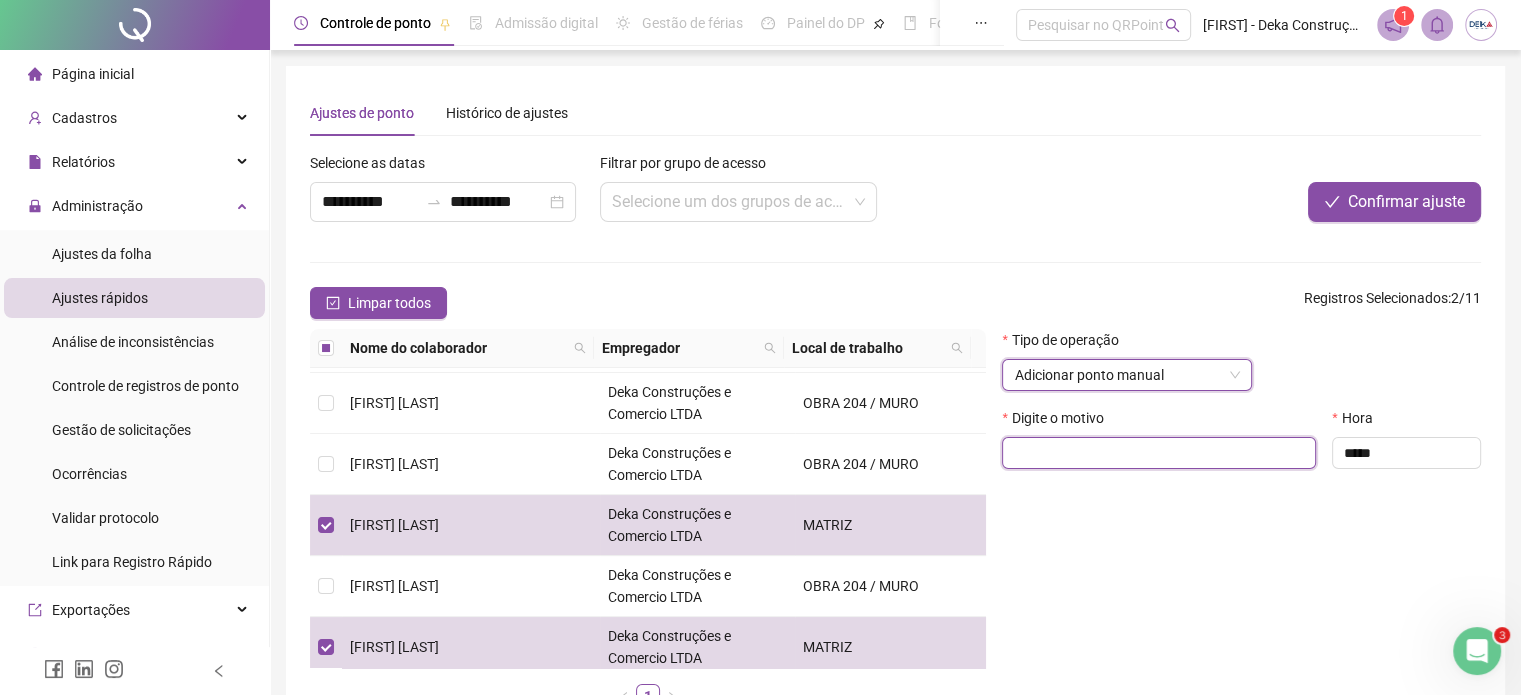 click at bounding box center (1159, 453) 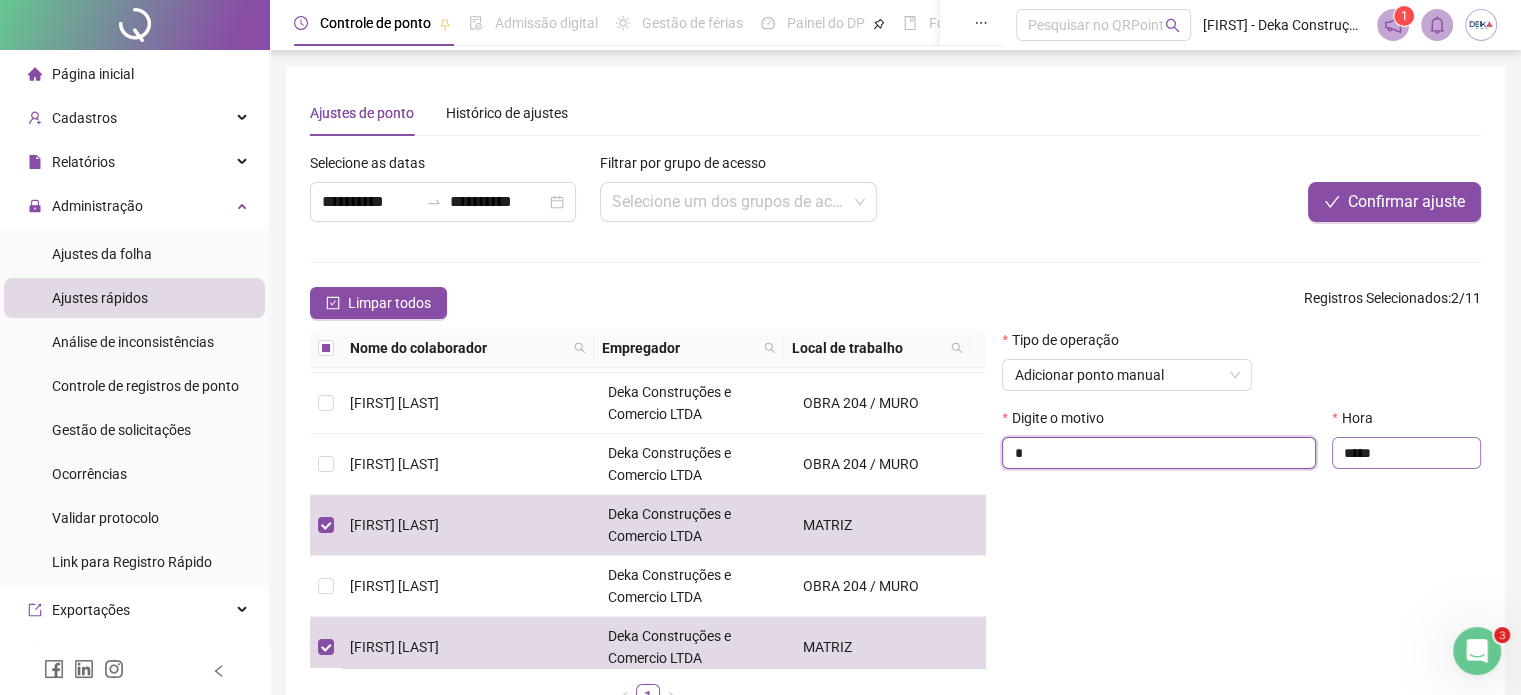 type on "*" 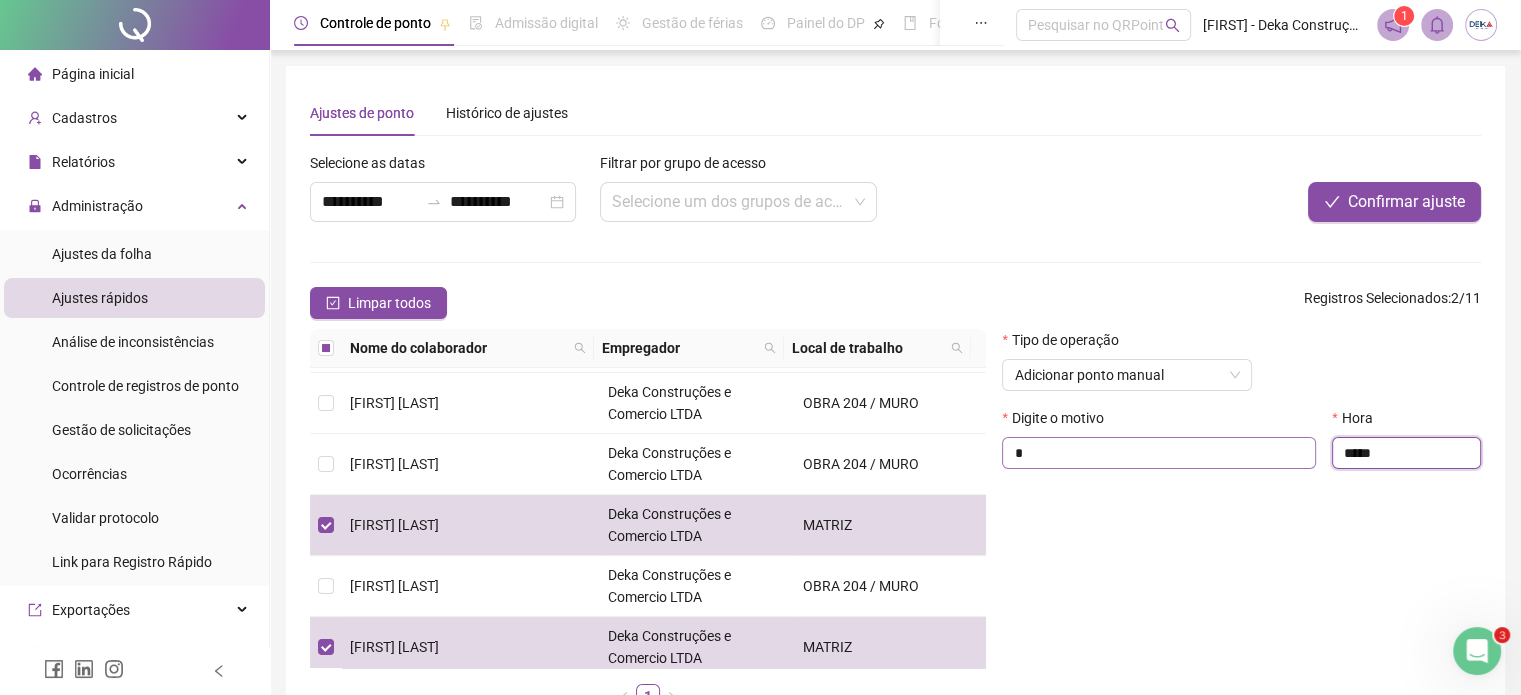 drag, startPoint x: 1400, startPoint y: 458, endPoint x: 1313, endPoint y: 460, distance: 87.02299 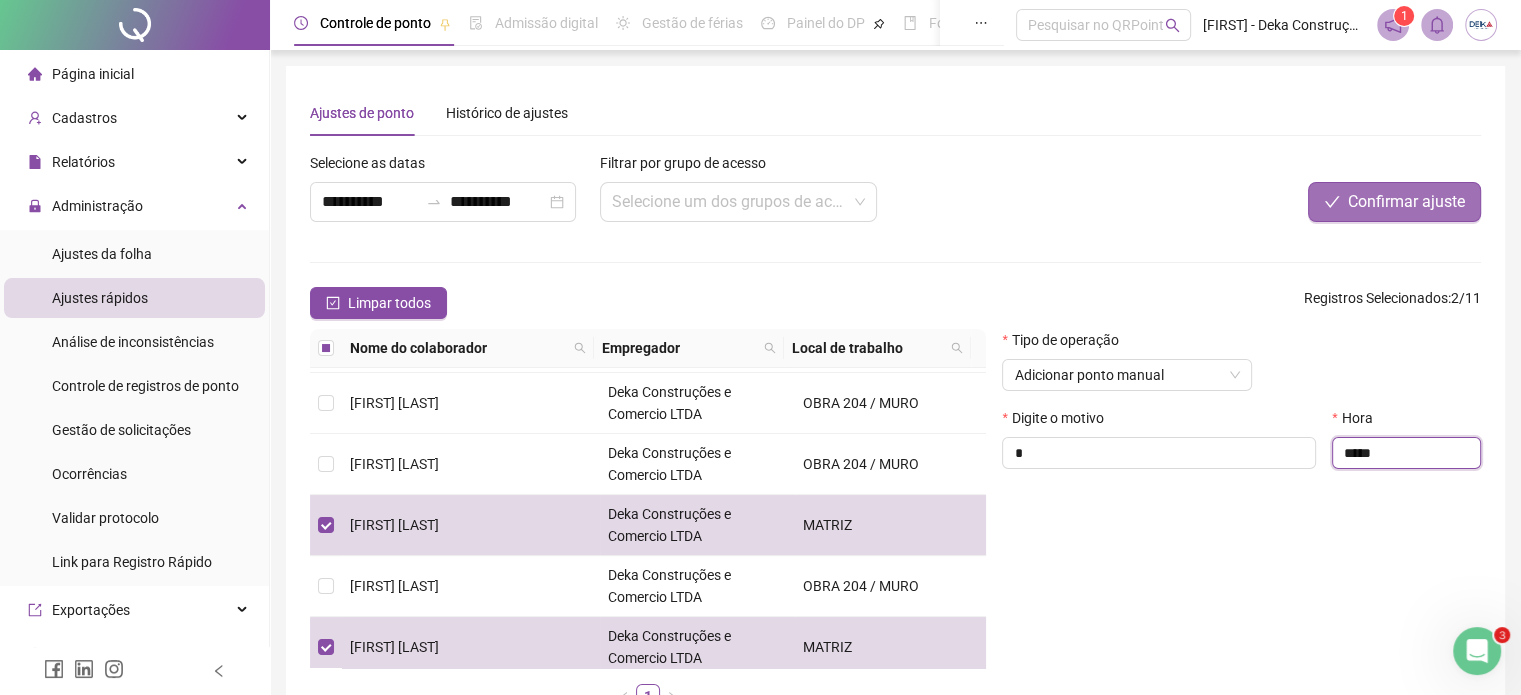 type on "*****" 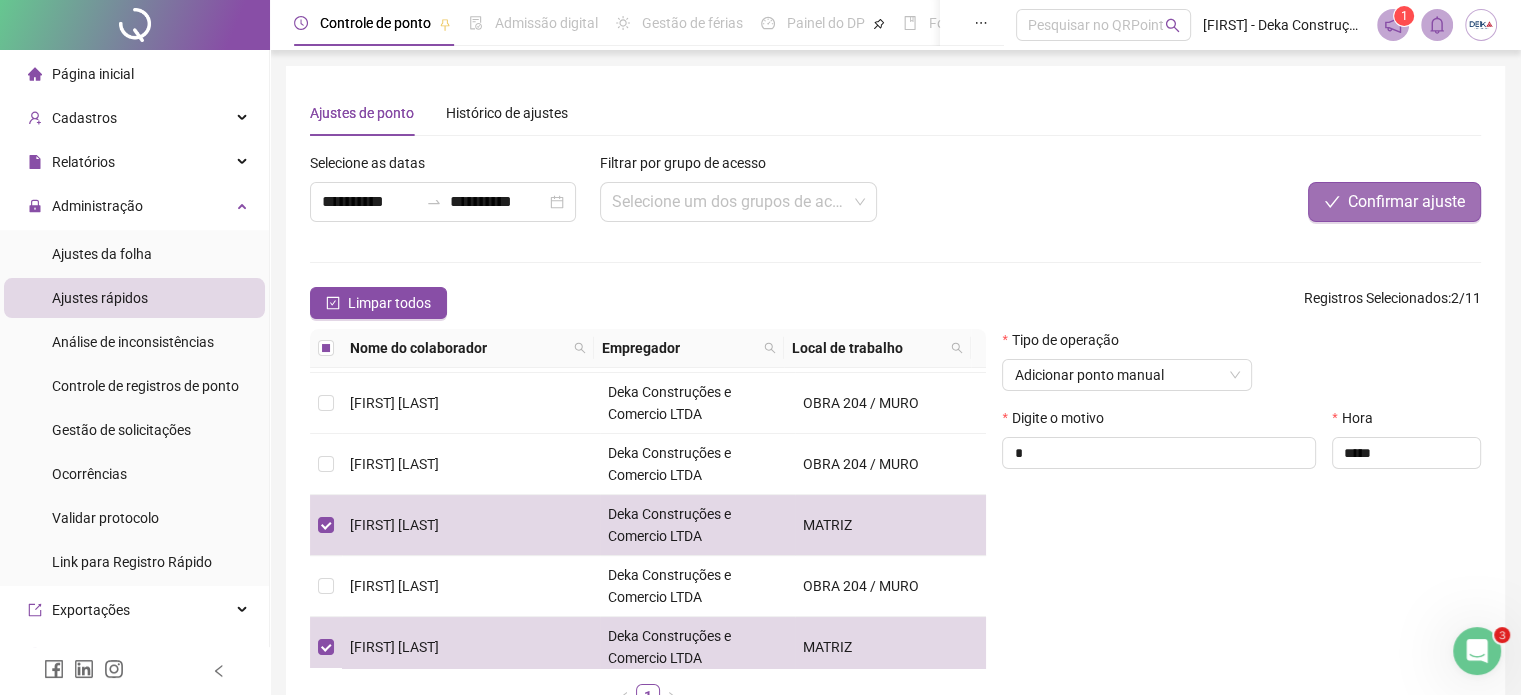 click on "Confirmar ajuste" at bounding box center (1394, 202) 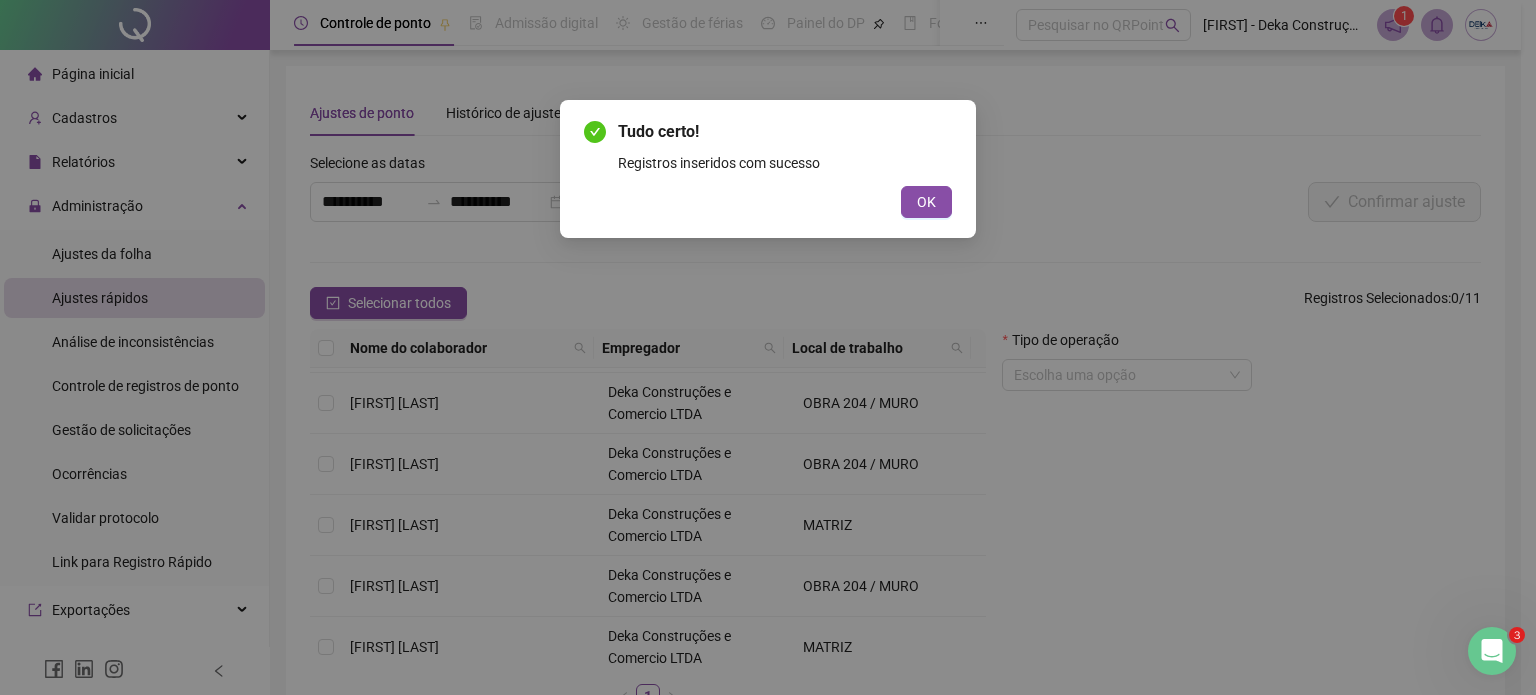 type 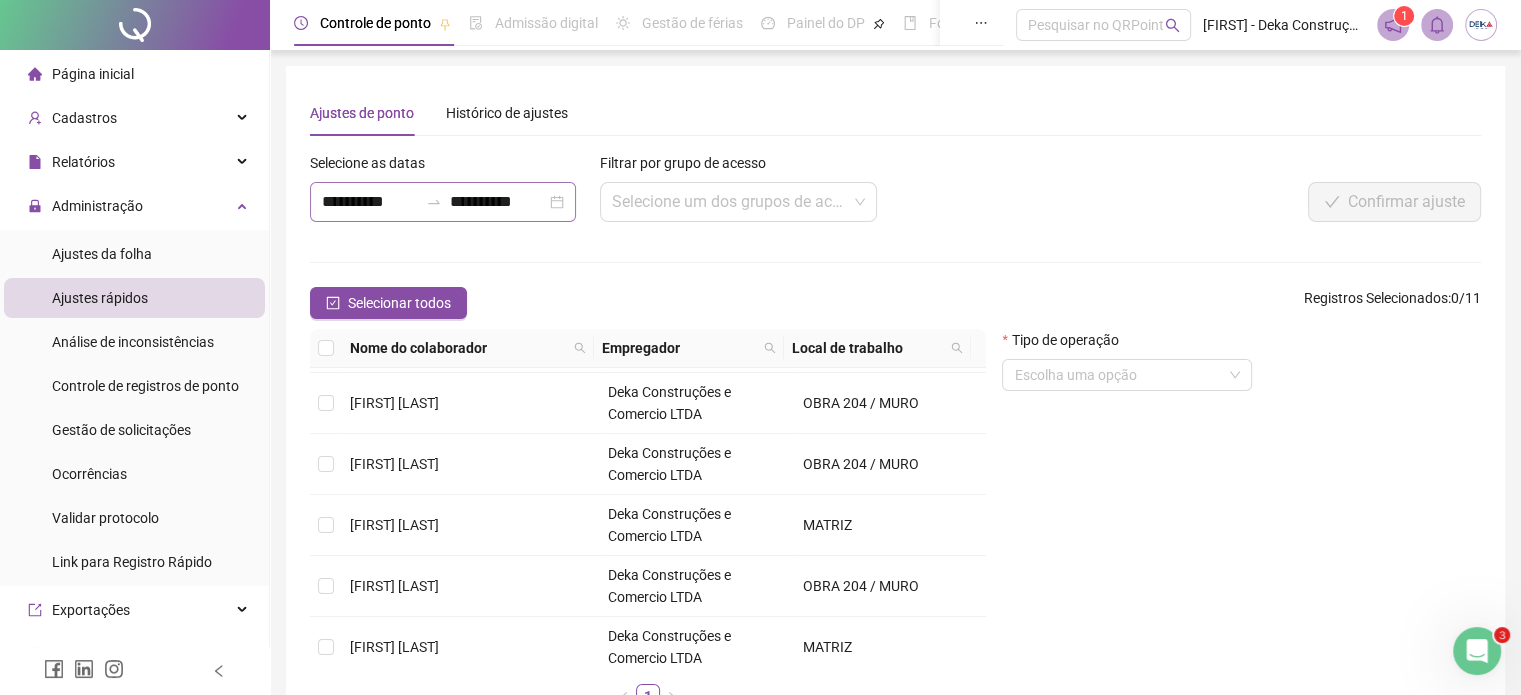 click on "**********" at bounding box center (443, 202) 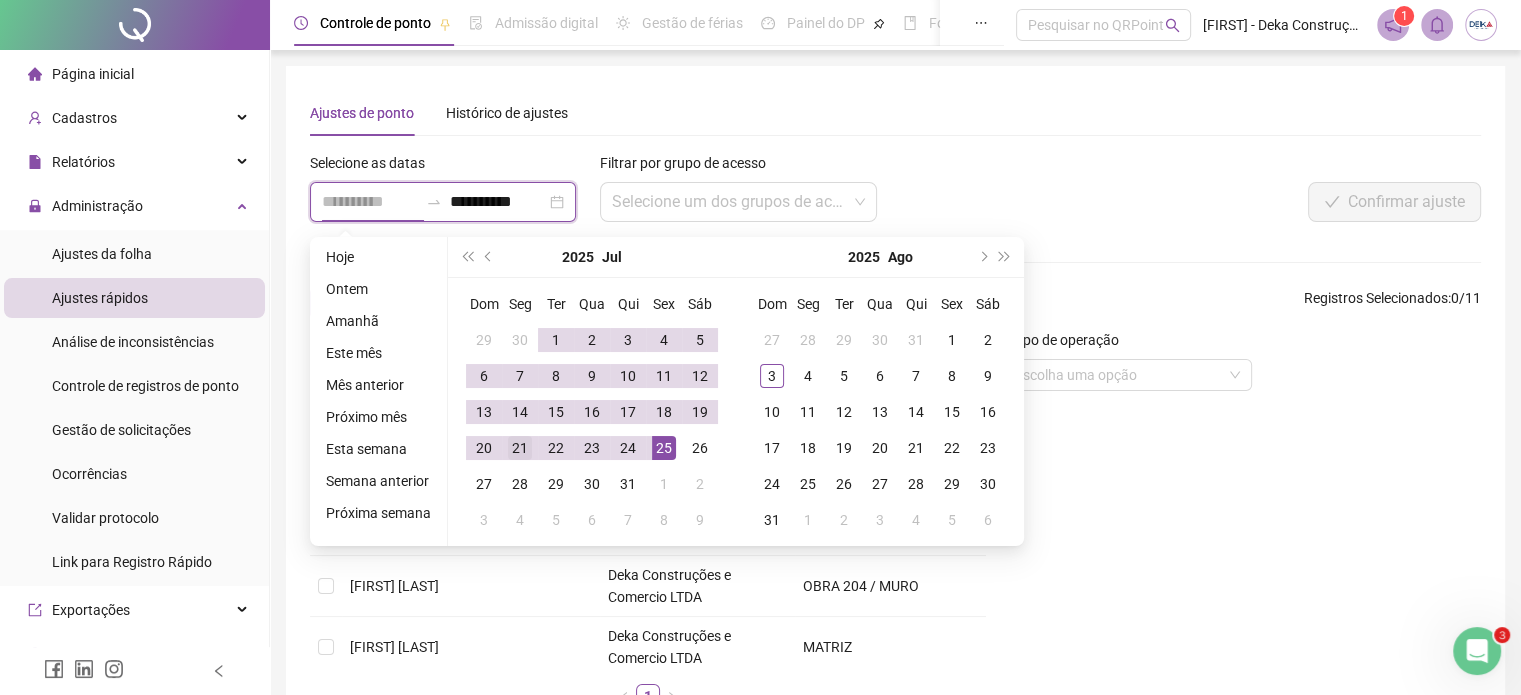 type on "**********" 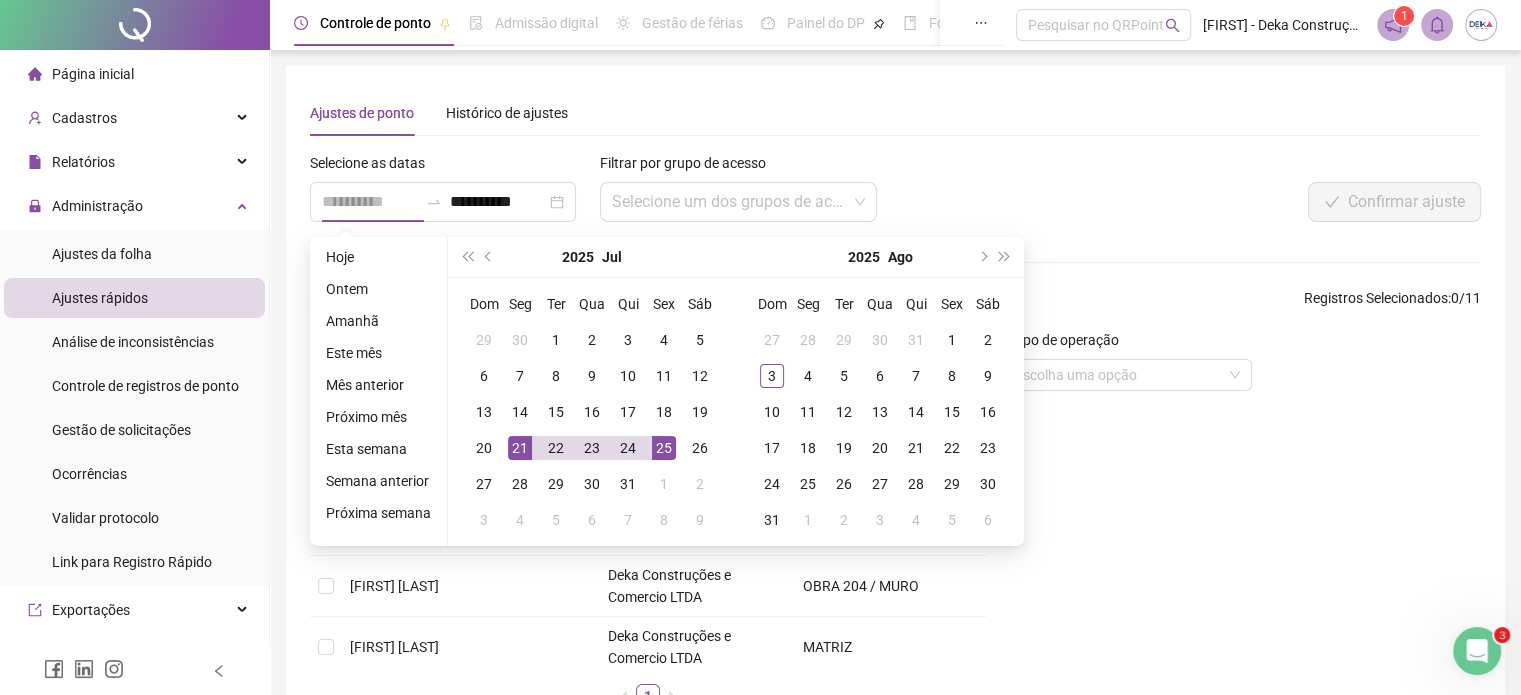 click on "21" at bounding box center (520, 448) 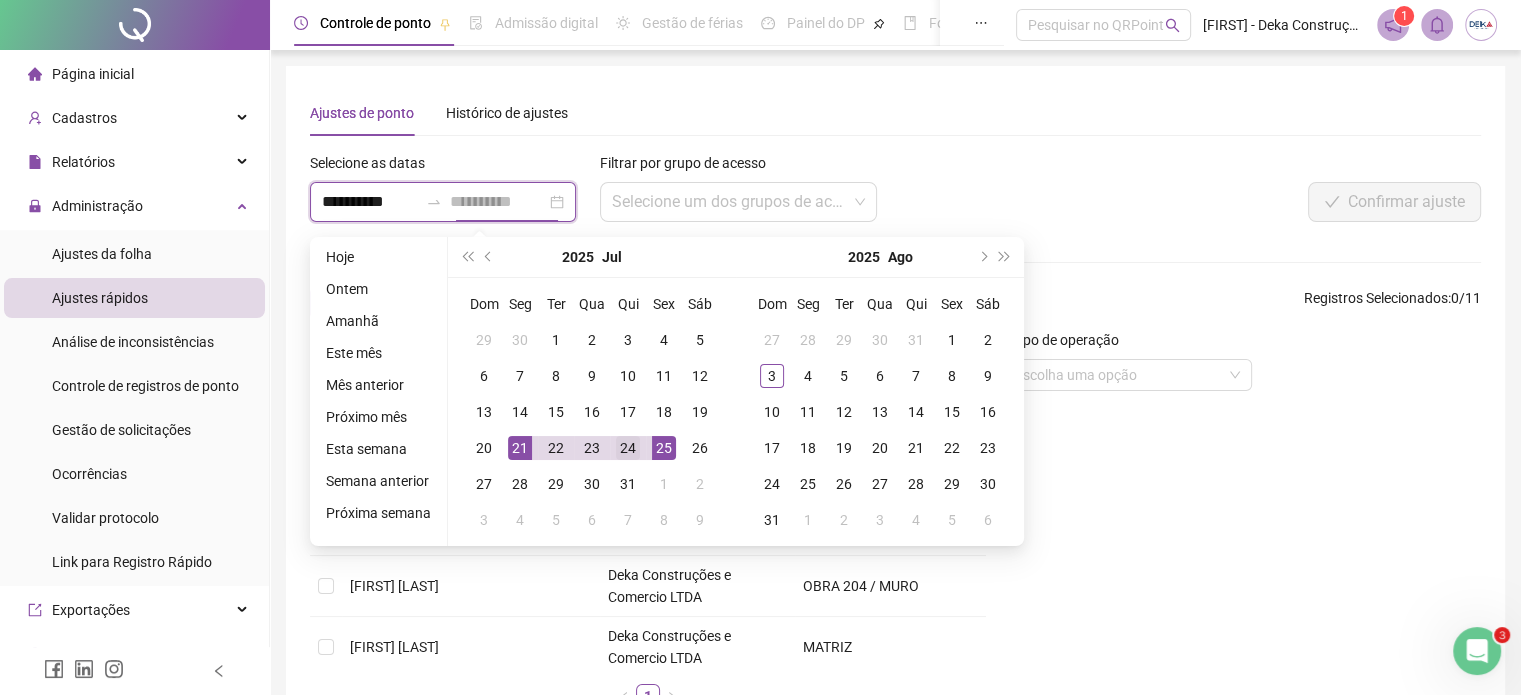 type on "**********" 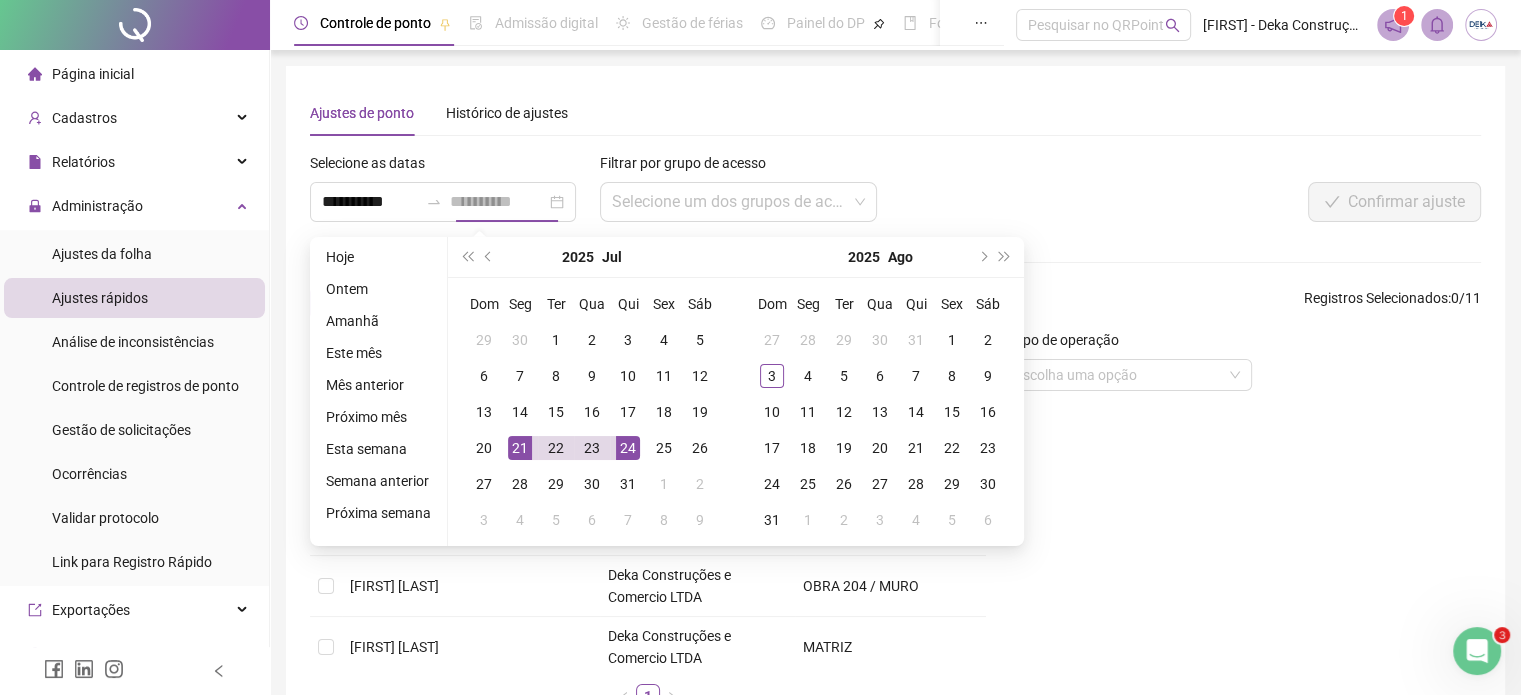 drag, startPoint x: 632, startPoint y: 443, endPoint x: 680, endPoint y: 416, distance: 55.072678 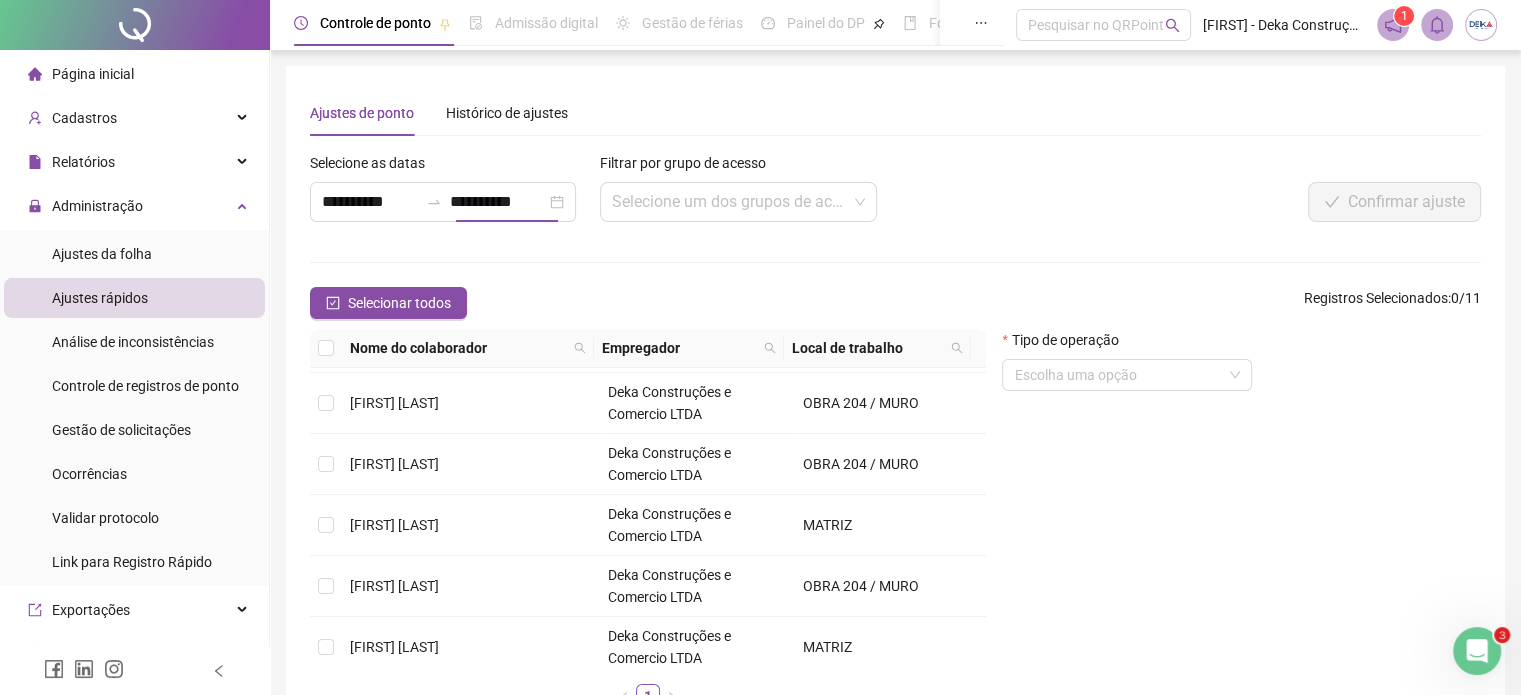 click on "Confirmar ajuste" at bounding box center (1237, 202) 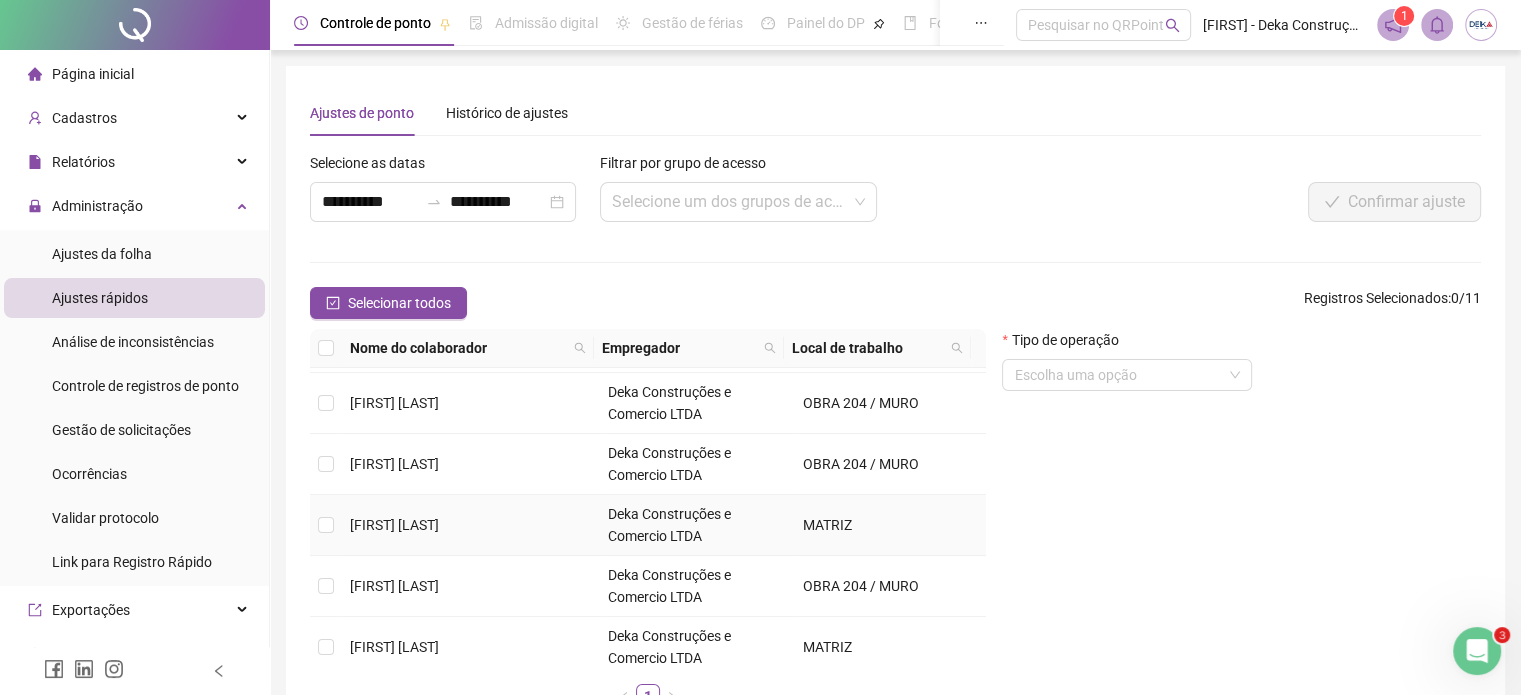 click on "[FIRST] [LAST]" at bounding box center (394, 525) 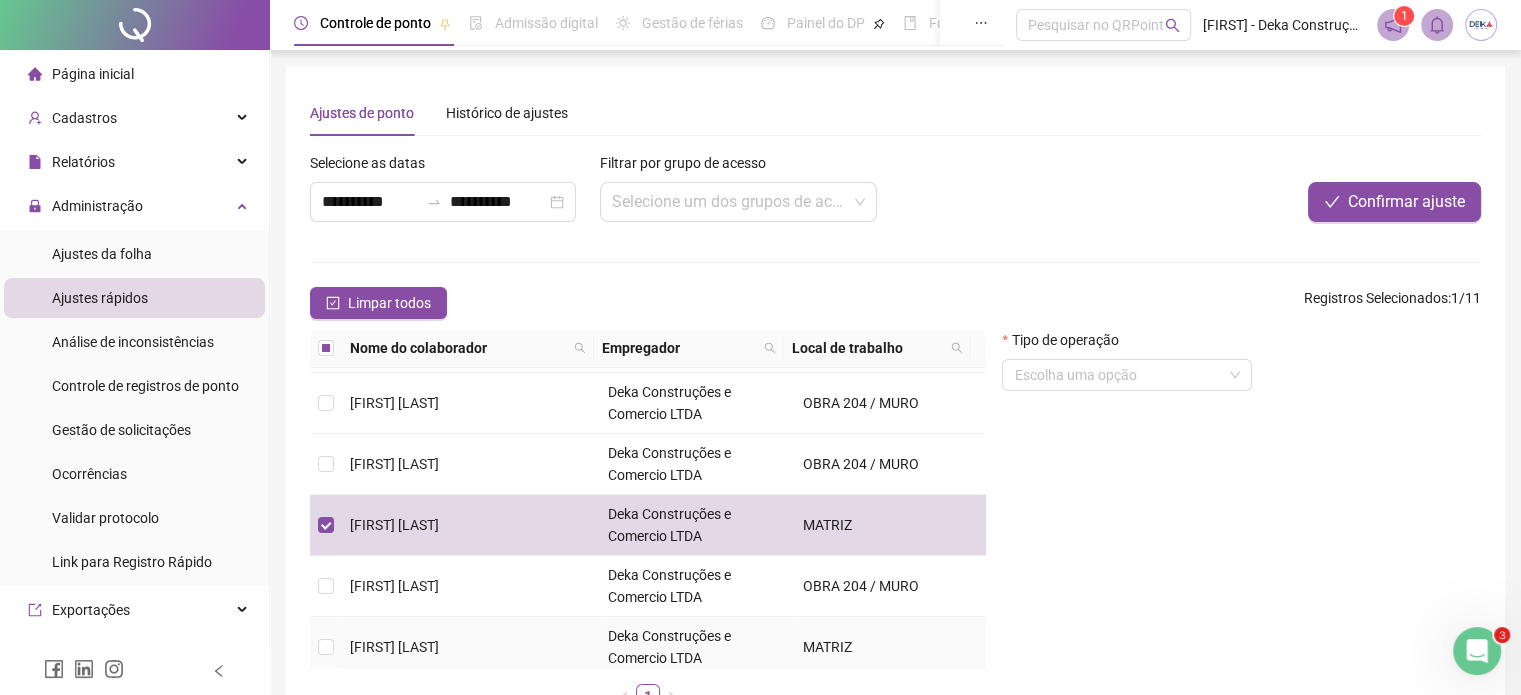 drag, startPoint x: 472, startPoint y: 651, endPoint x: 648, endPoint y: 555, distance: 200.47943 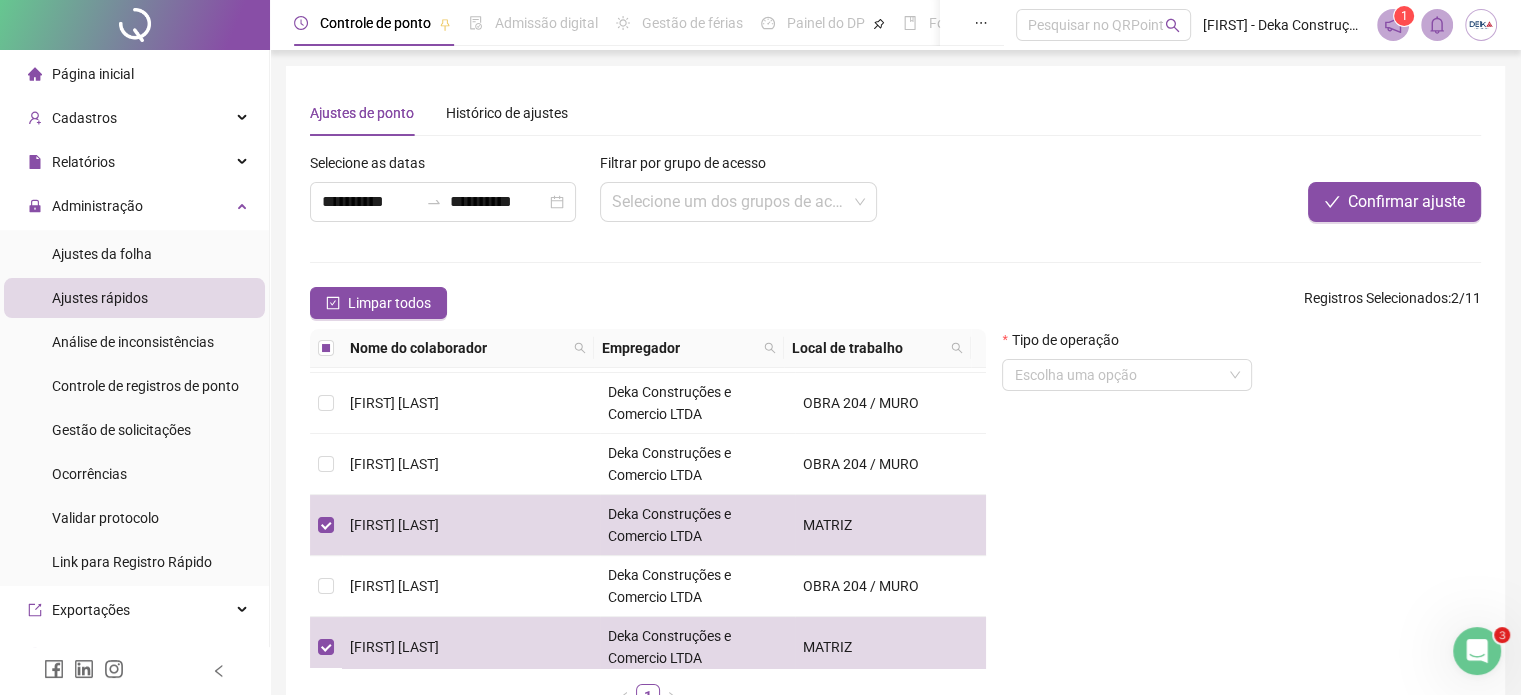 drag, startPoint x: 1008, startPoint y: 410, endPoint x: 1088, endPoint y: 356, distance: 96.519424 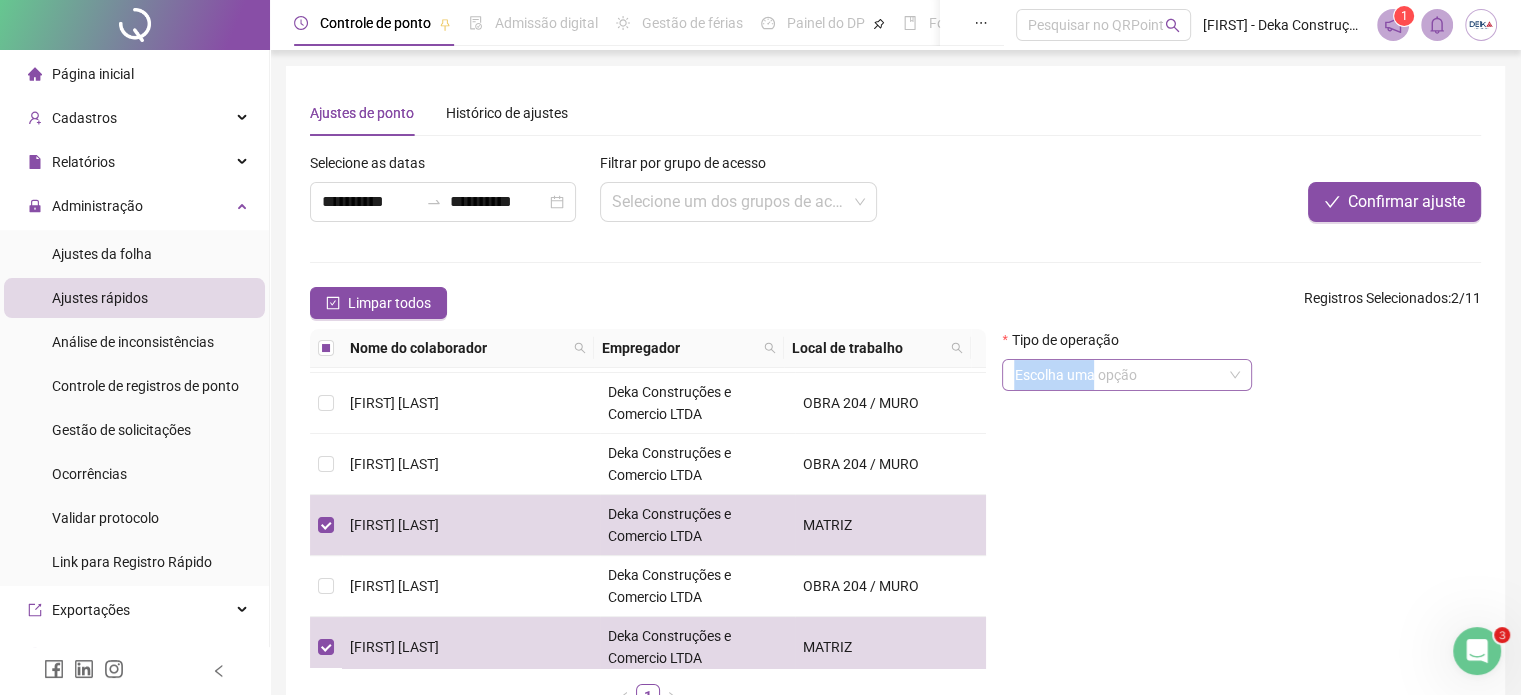 drag, startPoint x: 1092, startPoint y: 355, endPoint x: 1092, endPoint y: 381, distance: 26 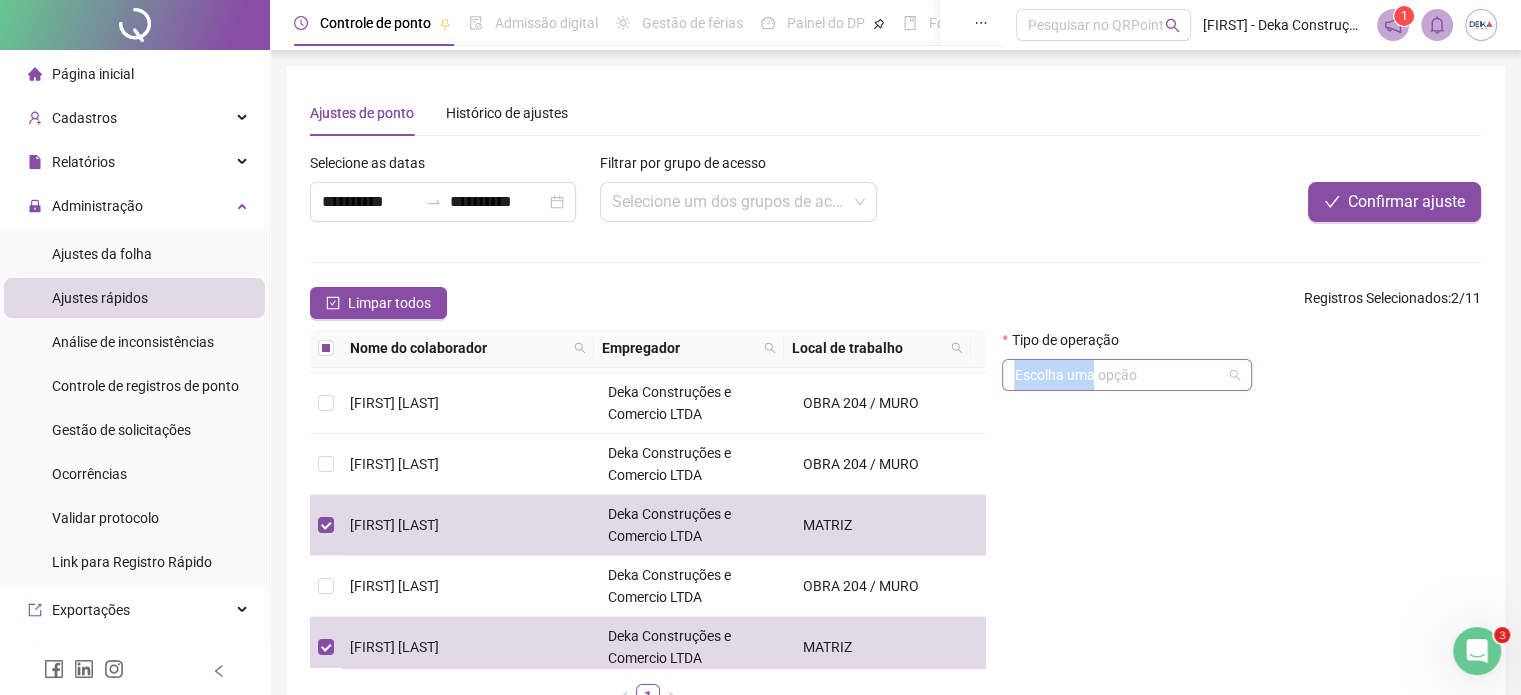 click at bounding box center [1118, 375] 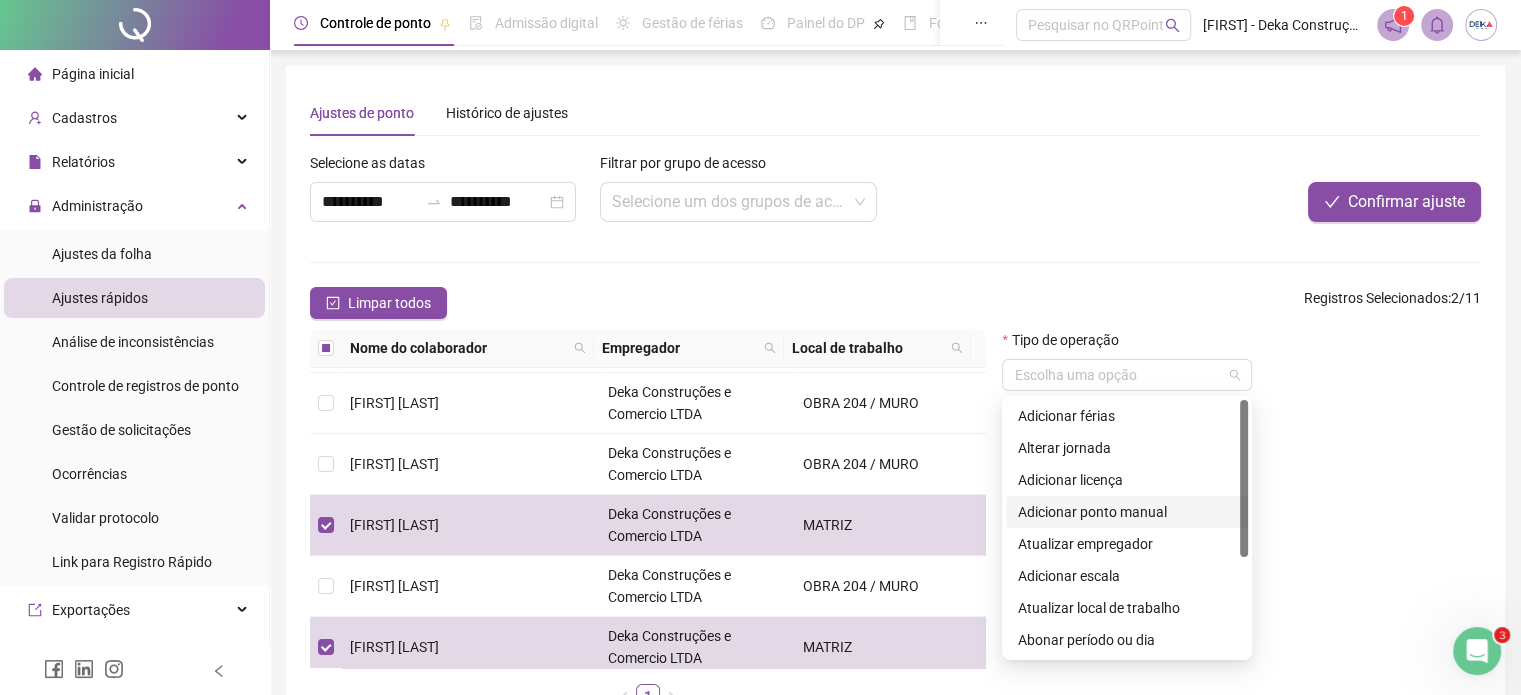click on "Adicionar ponto manual" at bounding box center [1127, 512] 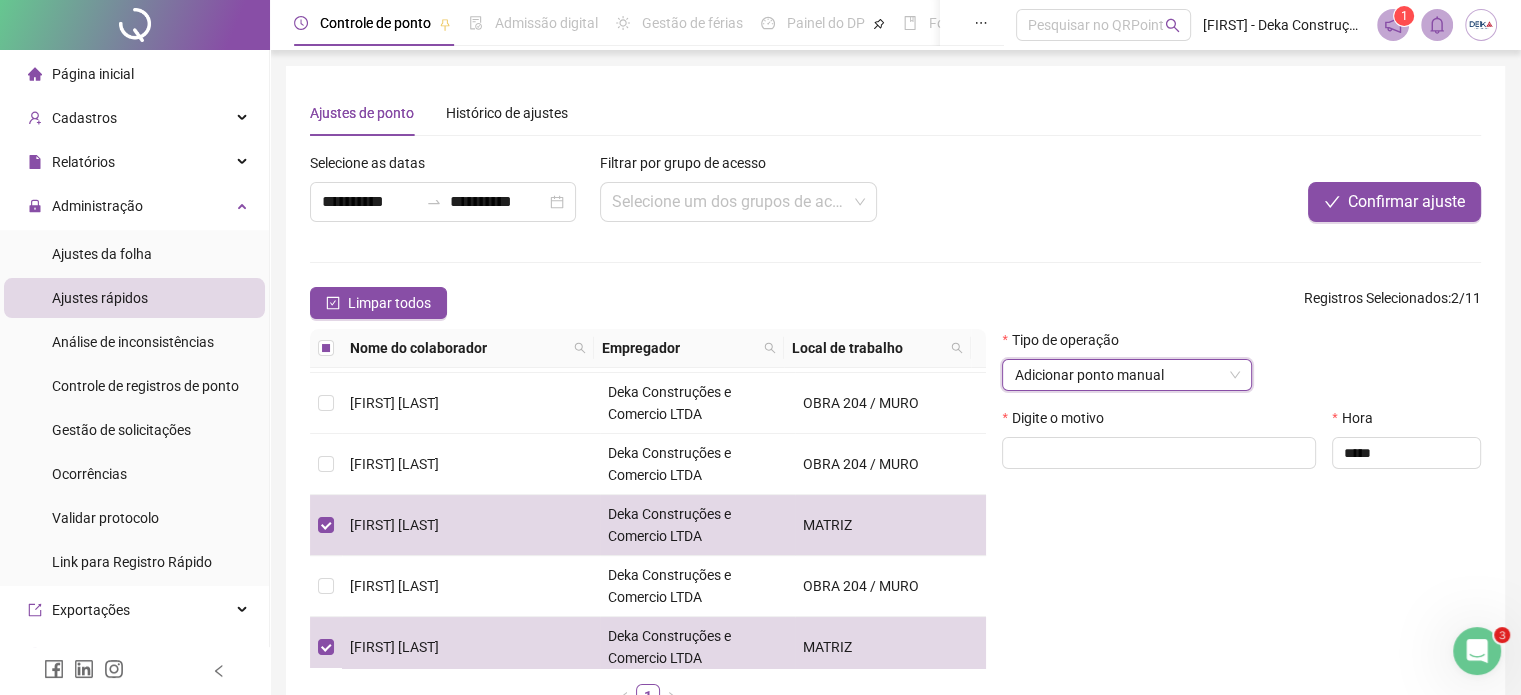 click on "Digite o motivo" at bounding box center (1059, 418) 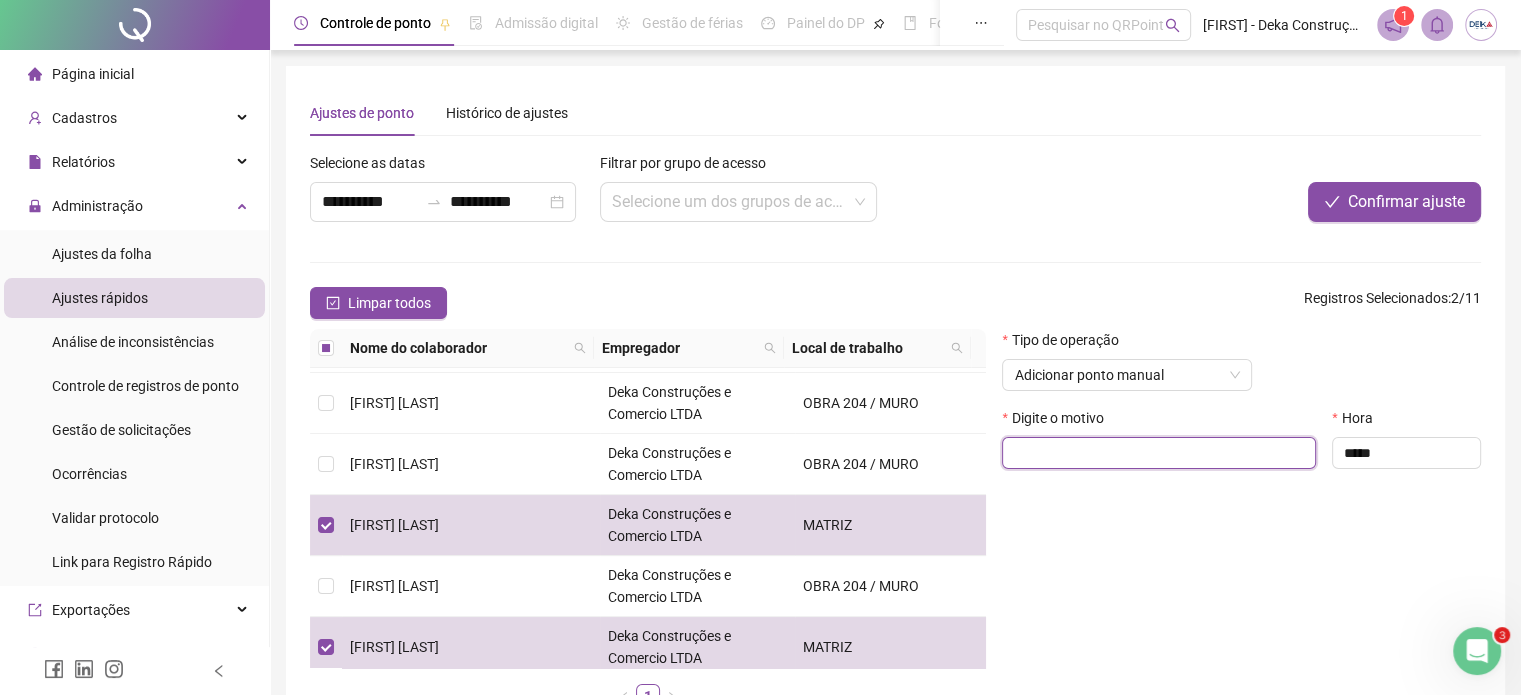 click at bounding box center [1159, 453] 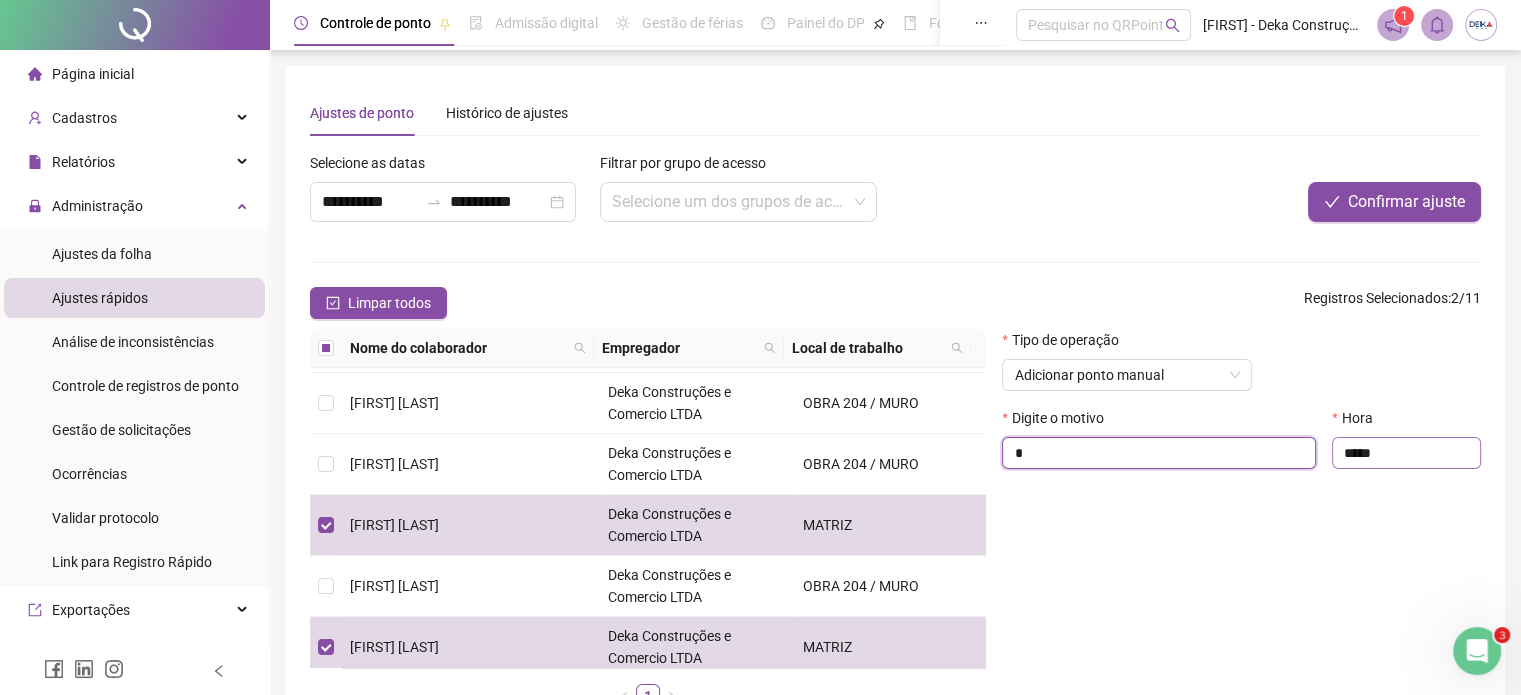 type on "*" 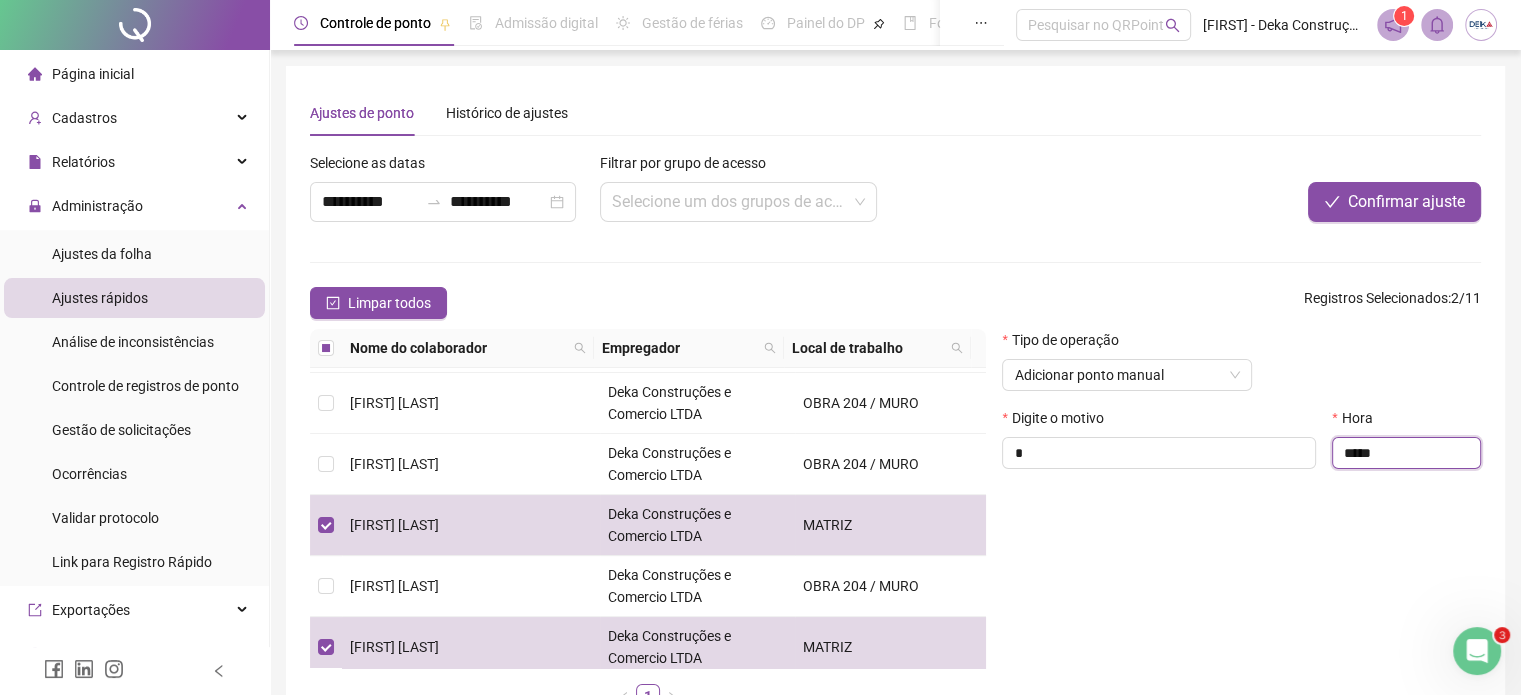 drag, startPoint x: 1383, startPoint y: 455, endPoint x: 1336, endPoint y: 403, distance: 70.0928 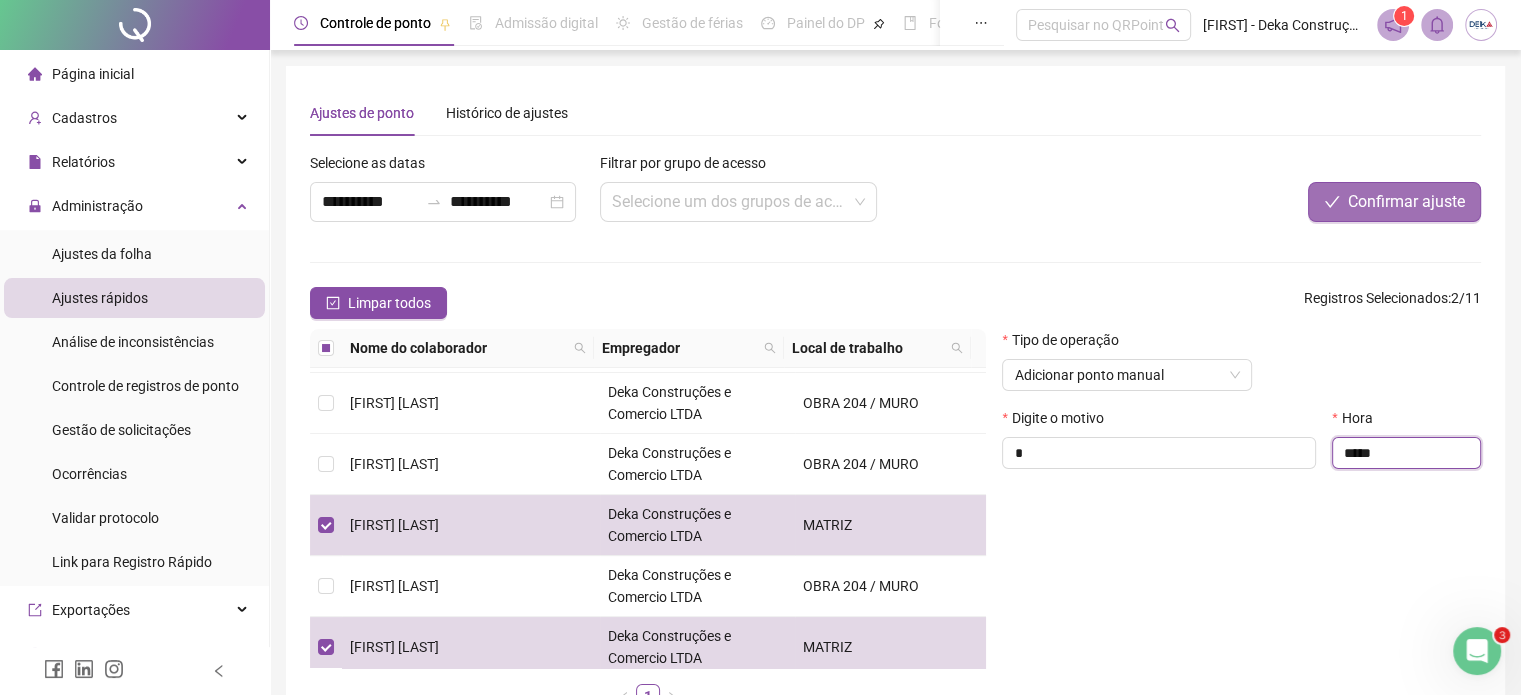 type on "*****" 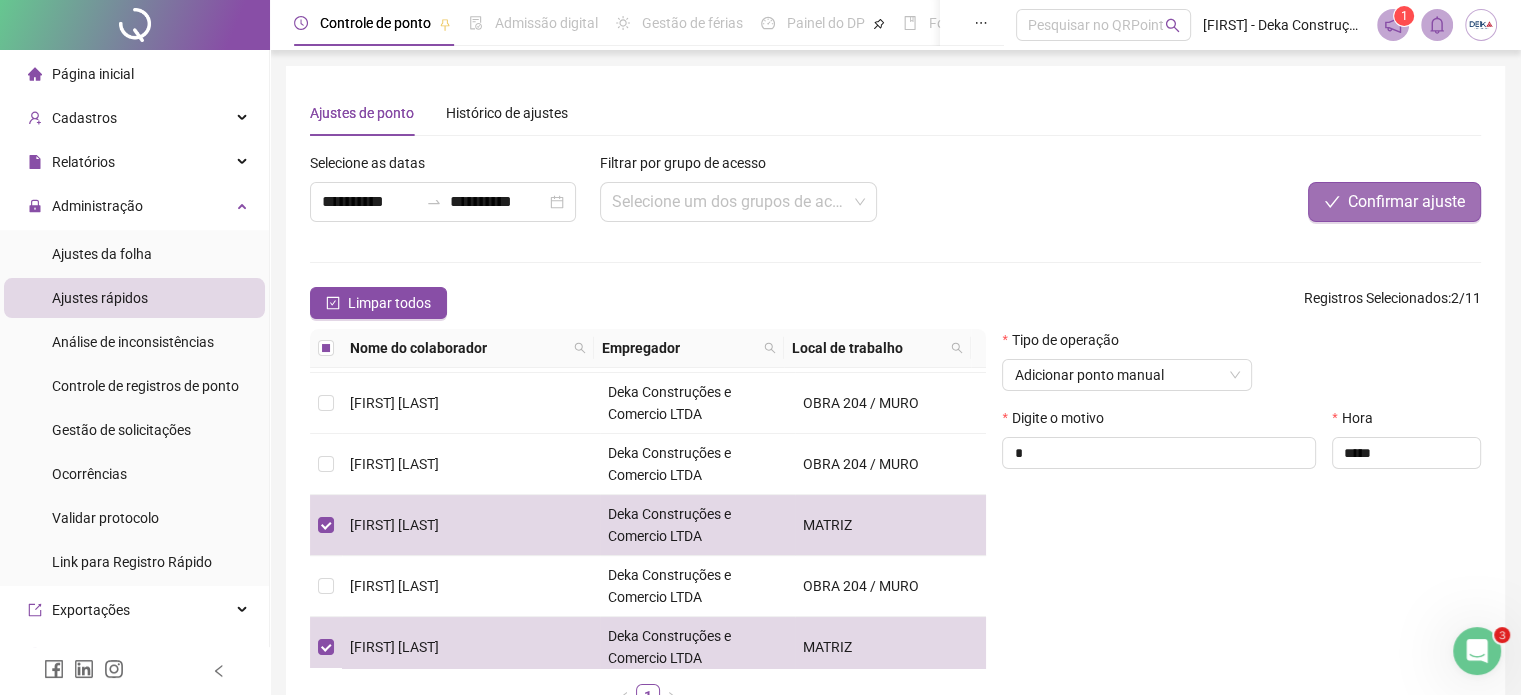 type 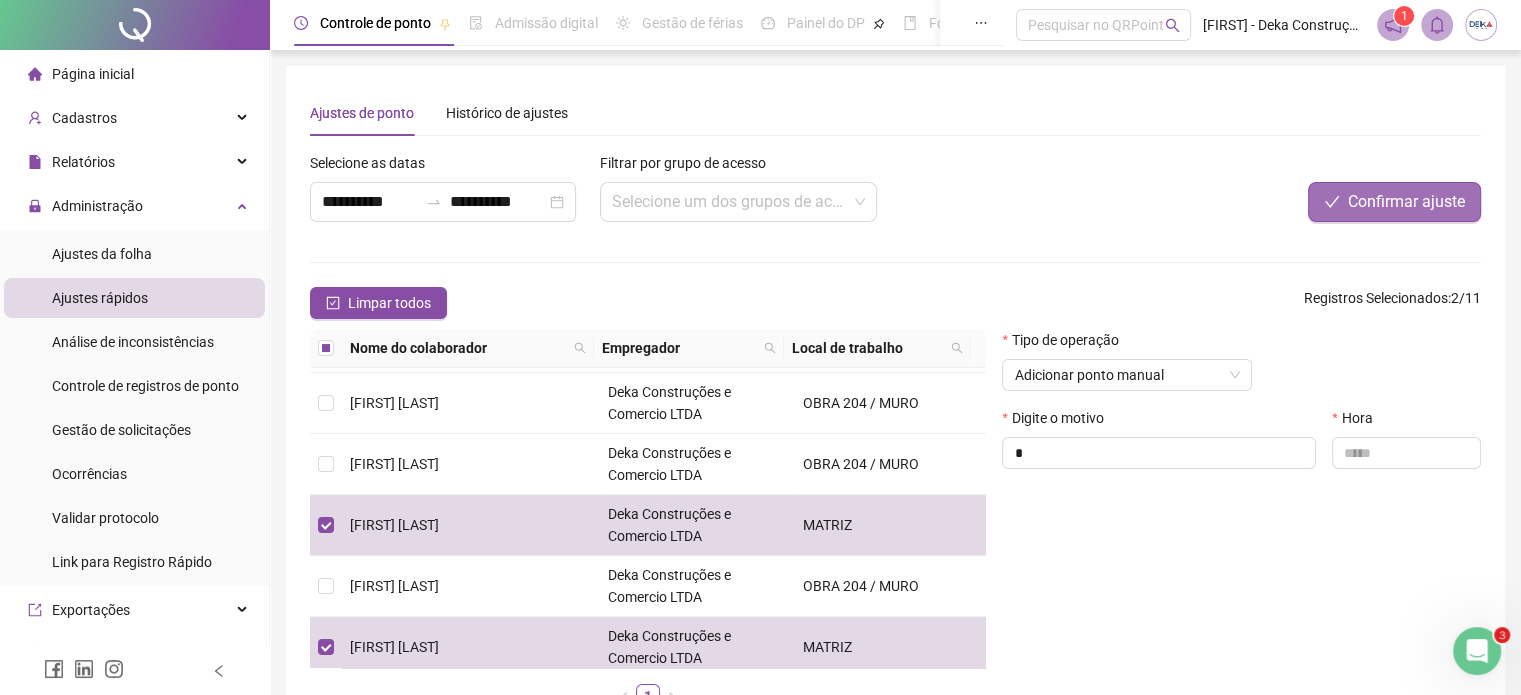 click on "Confirmar ajuste" at bounding box center [1394, 202] 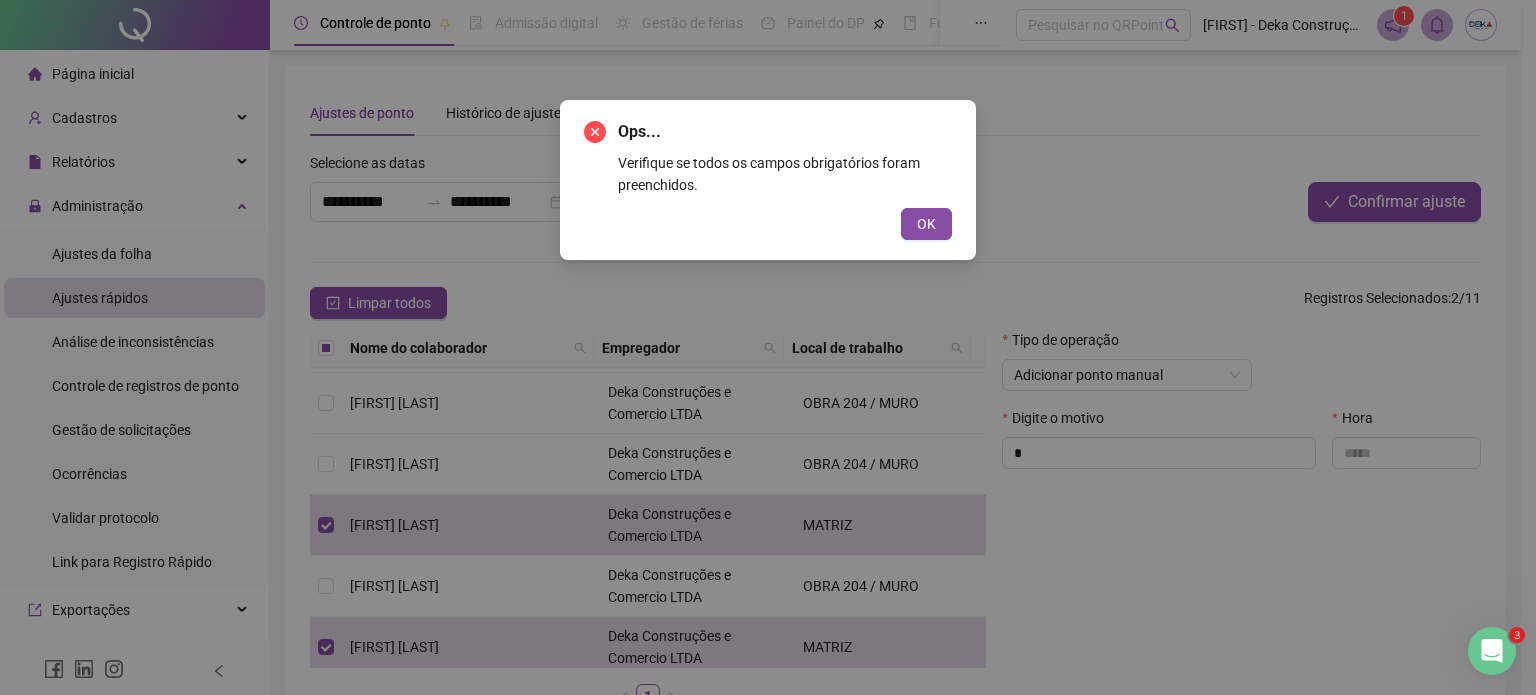 type 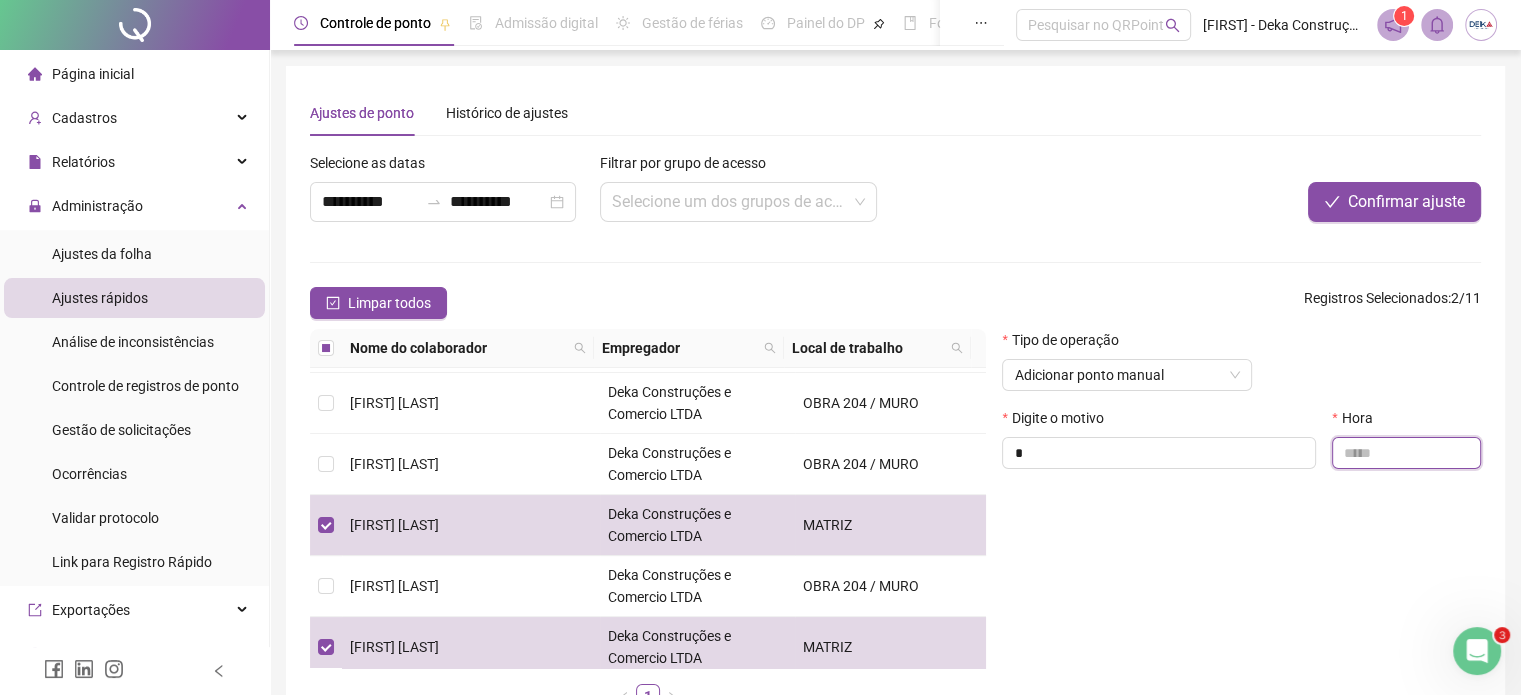 drag, startPoint x: 1376, startPoint y: 447, endPoint x: 1387, endPoint y: 449, distance: 11.18034 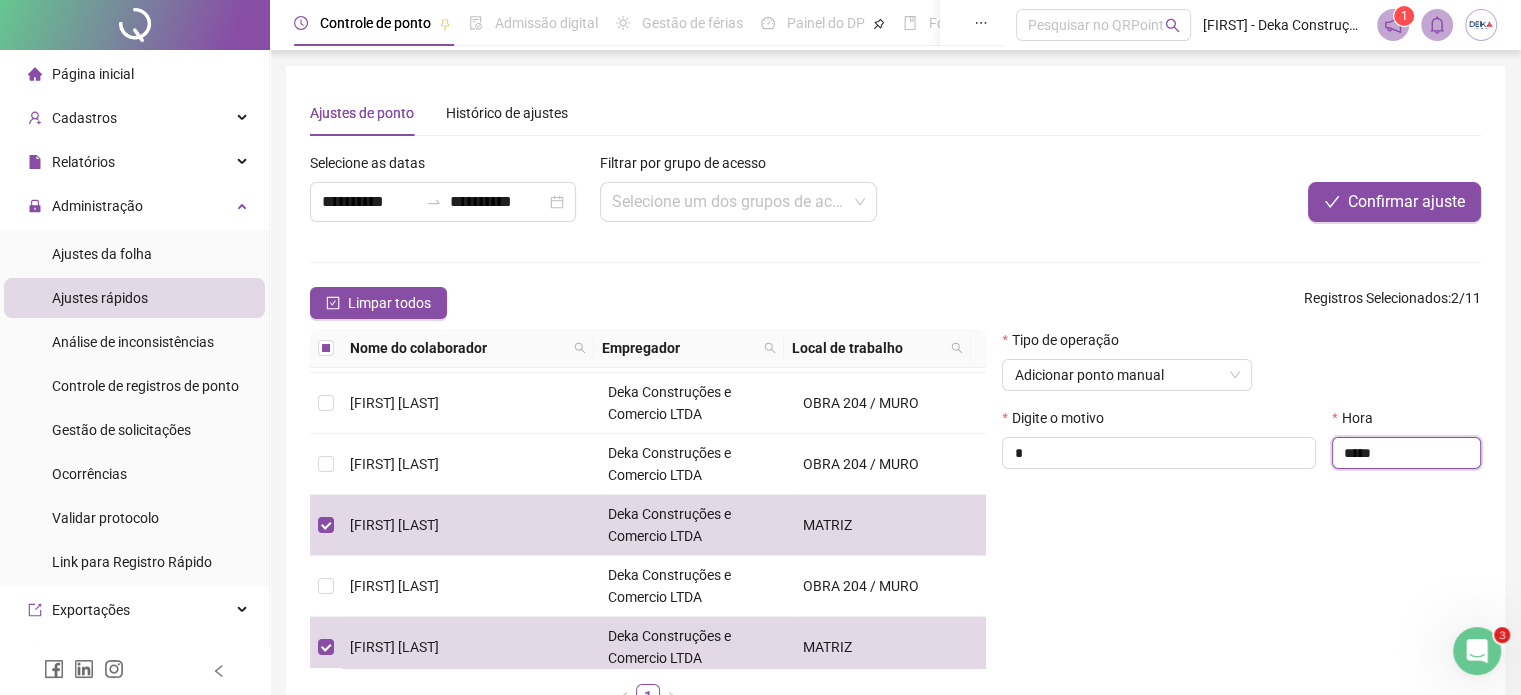type on "*****" 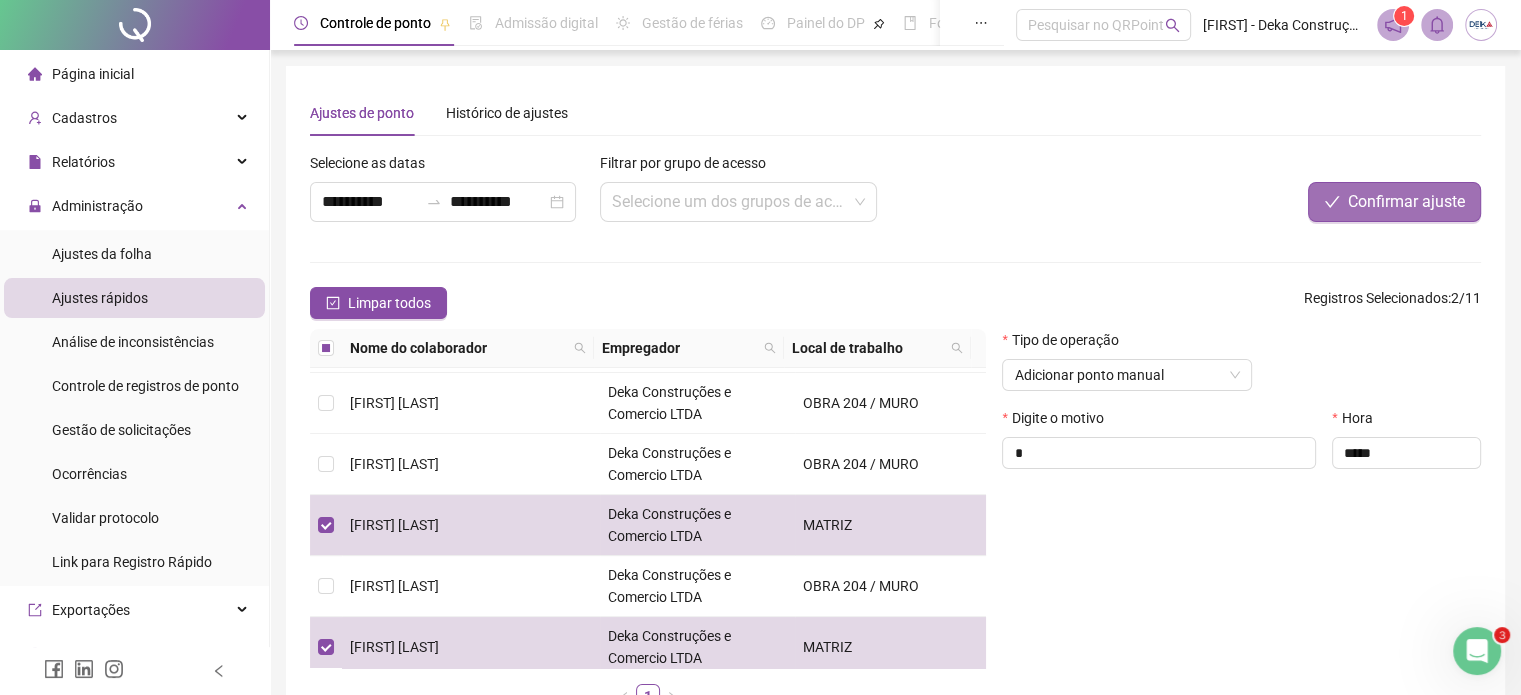drag, startPoint x: 1385, startPoint y: 207, endPoint x: 1396, endPoint y: 215, distance: 13.601471 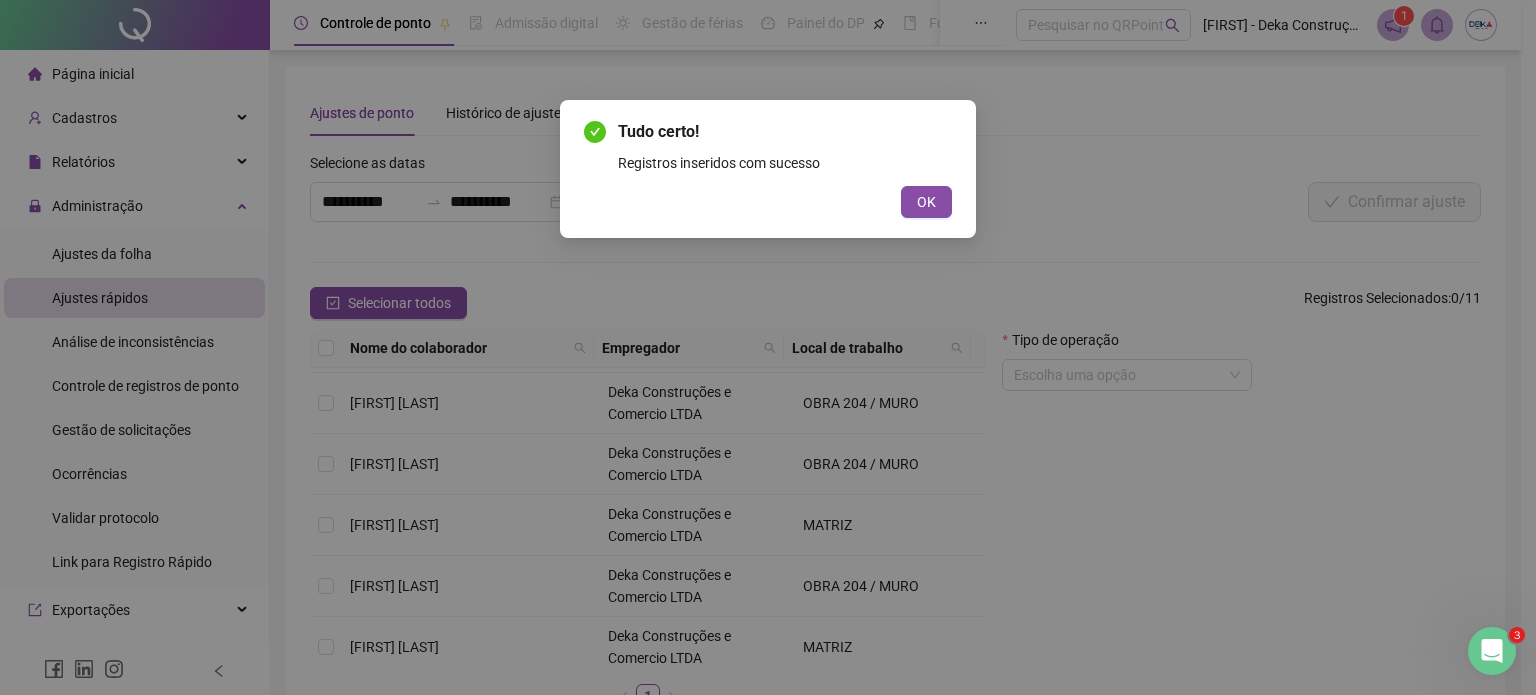 type 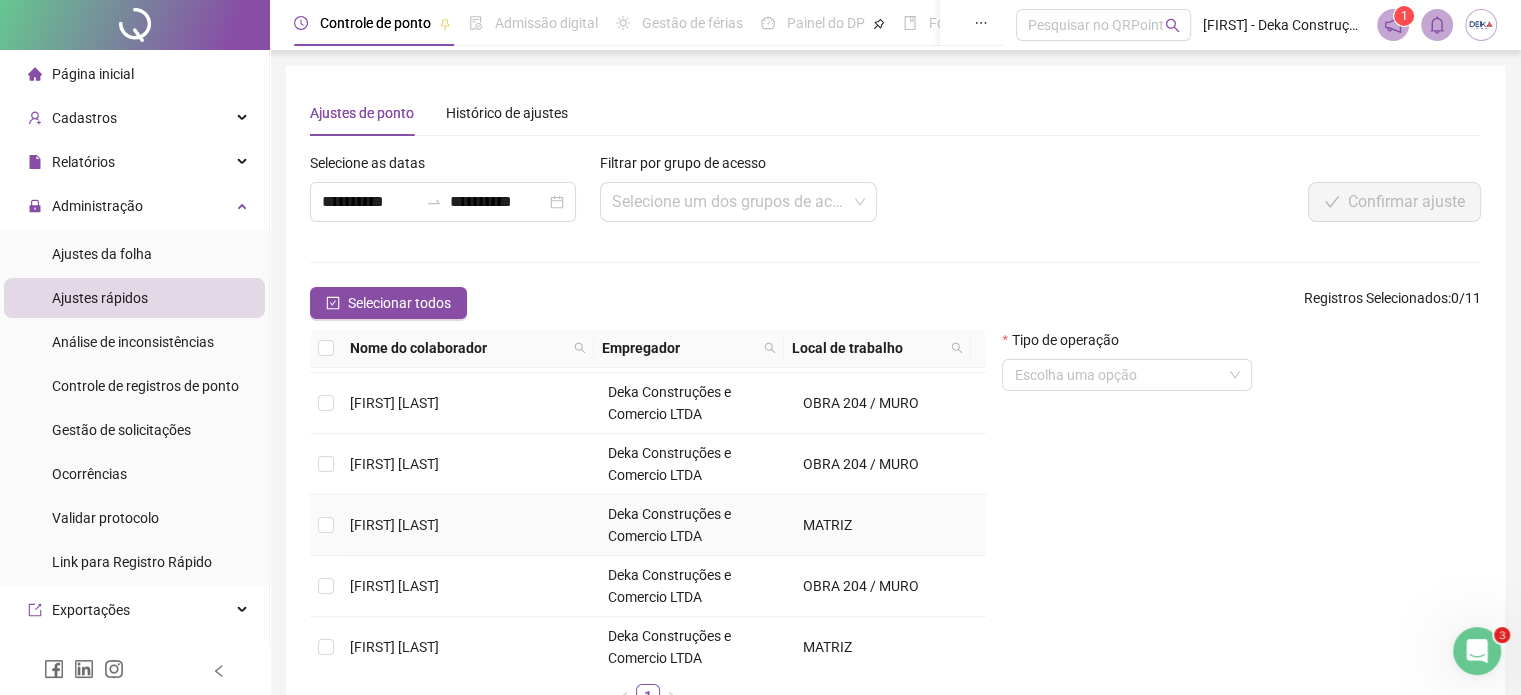 click on "[FIRST] [LAST]" at bounding box center (471, 525) 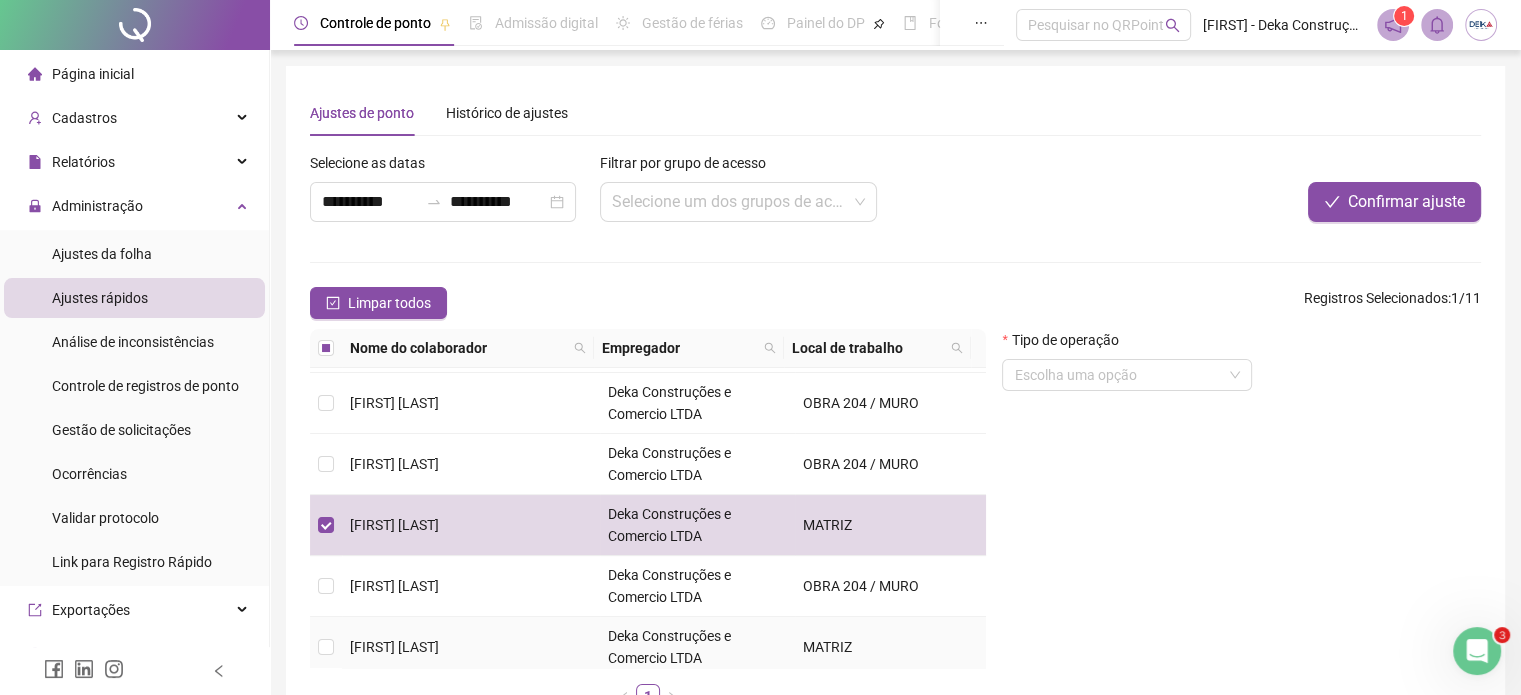 click on "[FIRST] [LAST]" at bounding box center [471, 647] 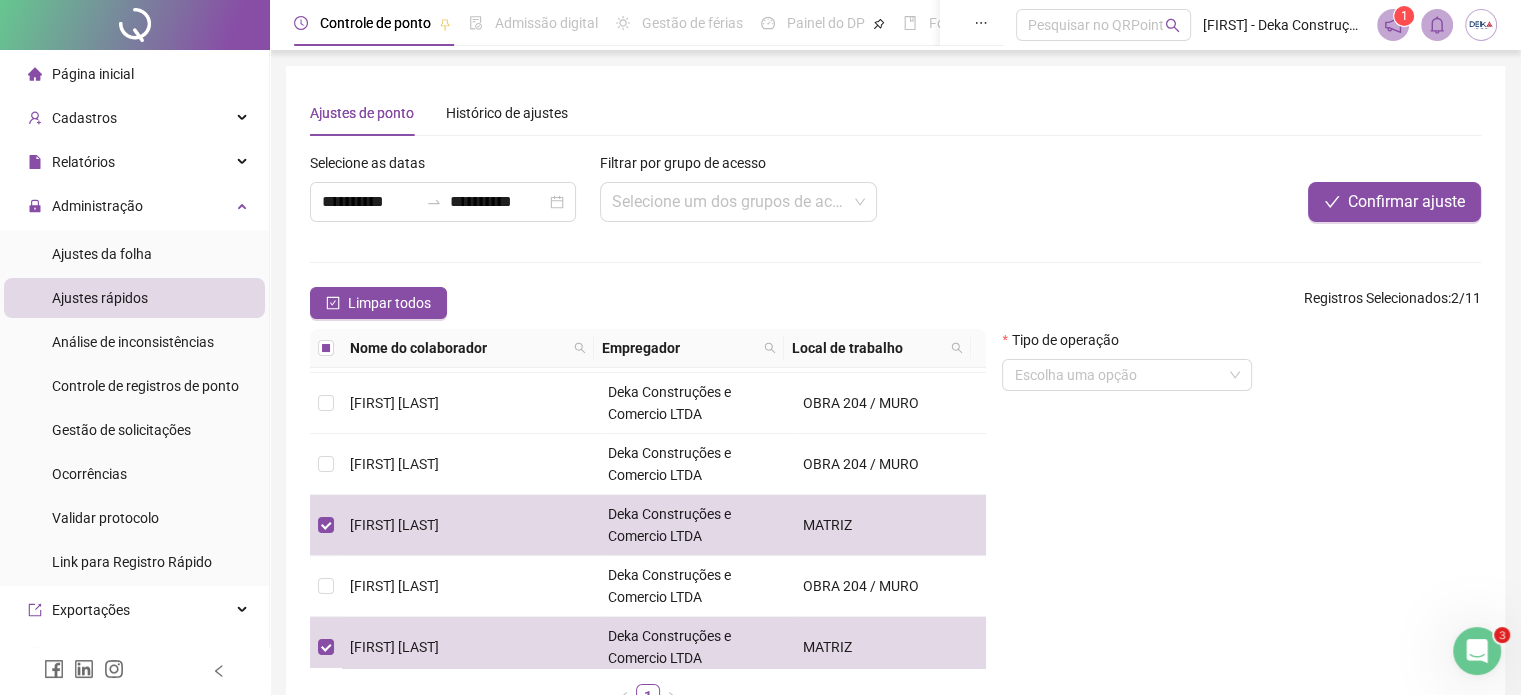 click on "Tipo de operação Escolha uma opção" at bounding box center (1127, 368) 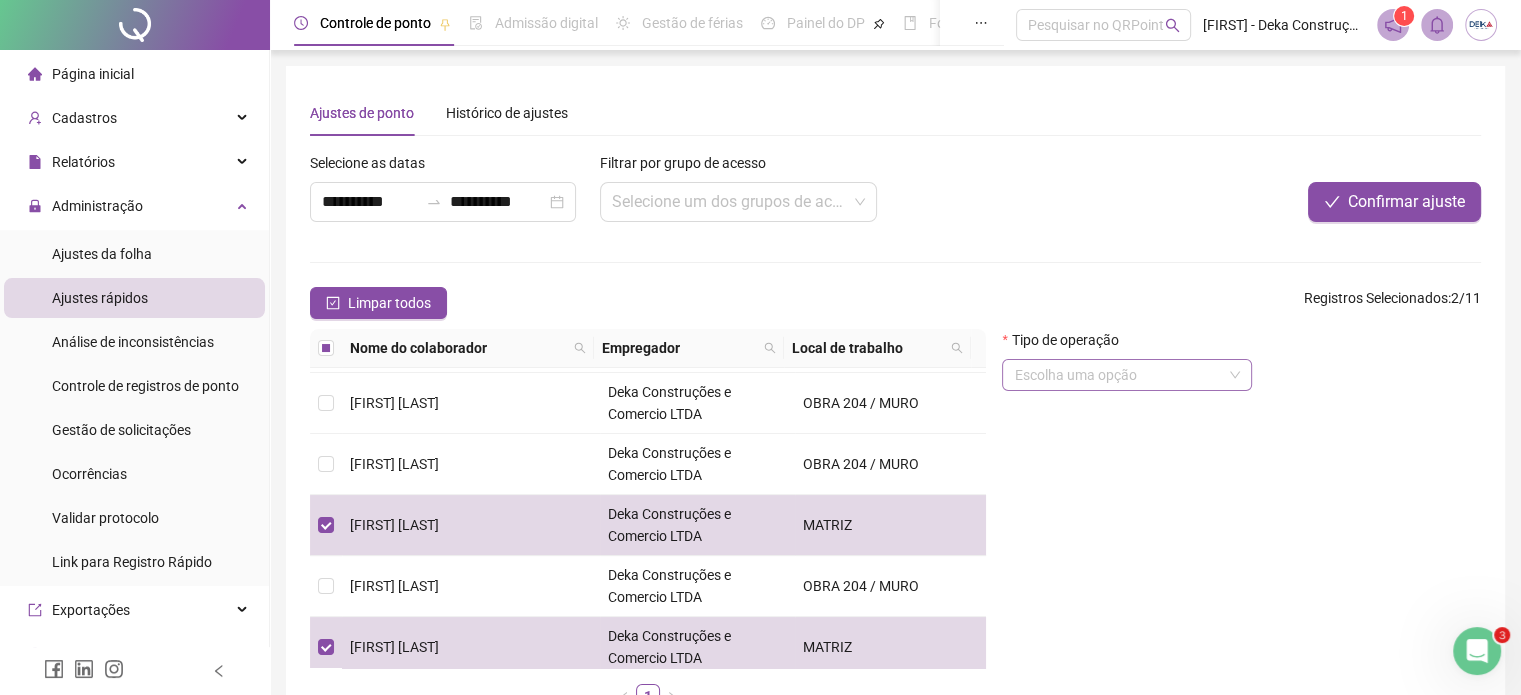 click at bounding box center (1118, 375) 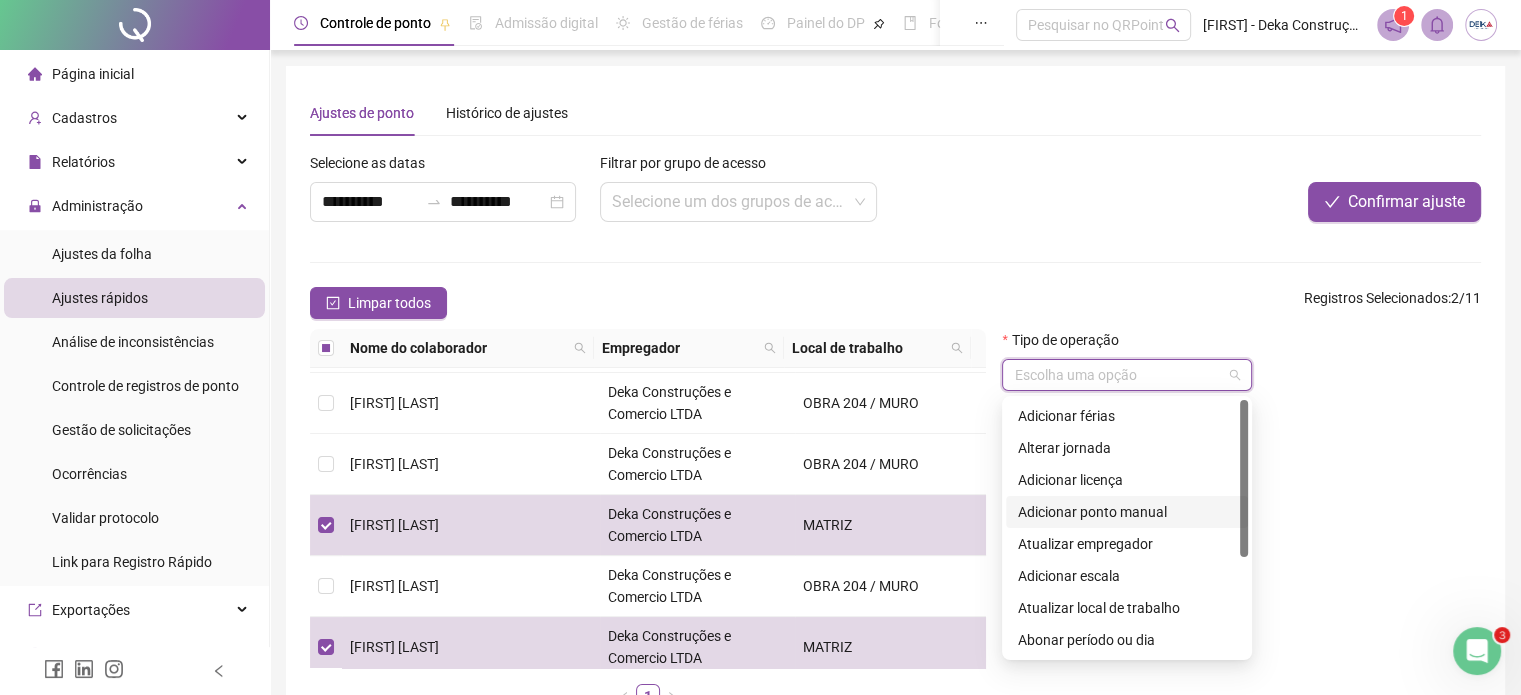 click on "Adicionar ponto manual" at bounding box center [1127, 512] 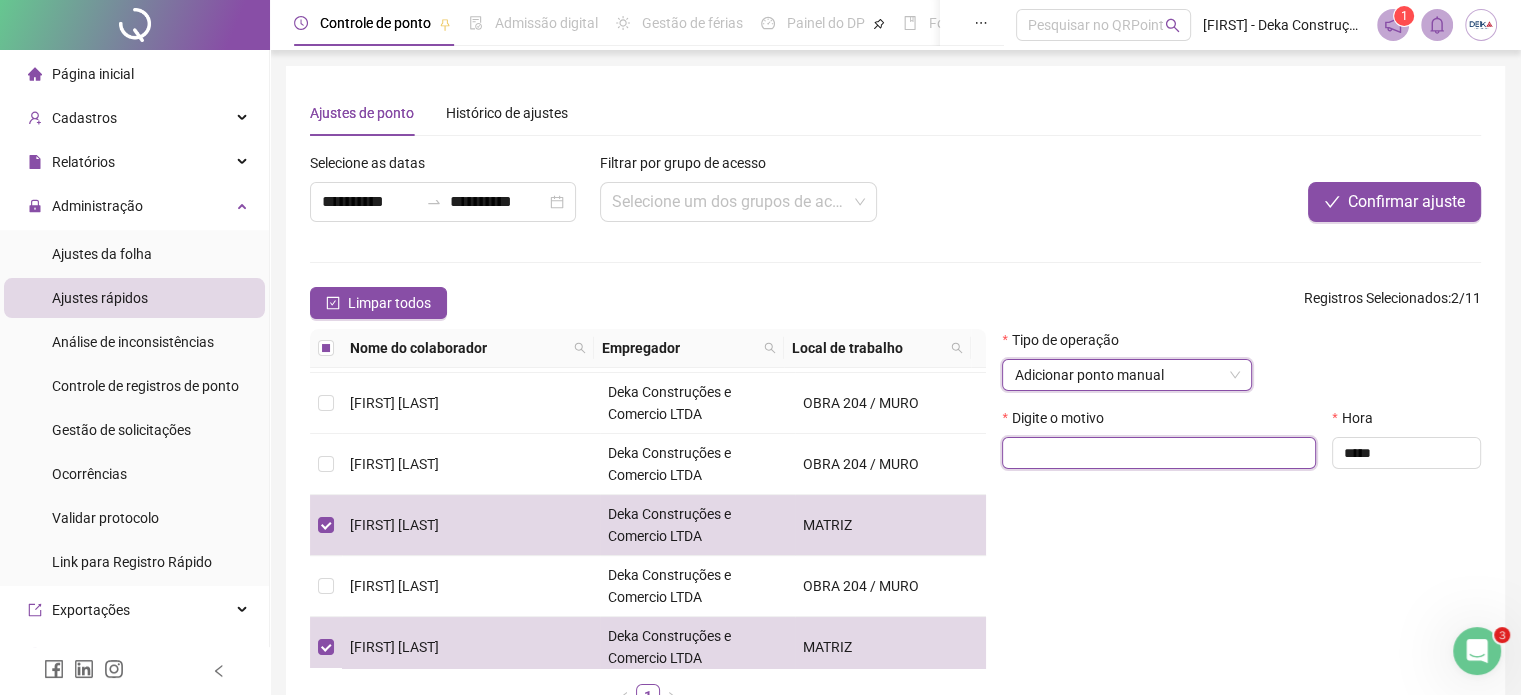 click at bounding box center [1159, 453] 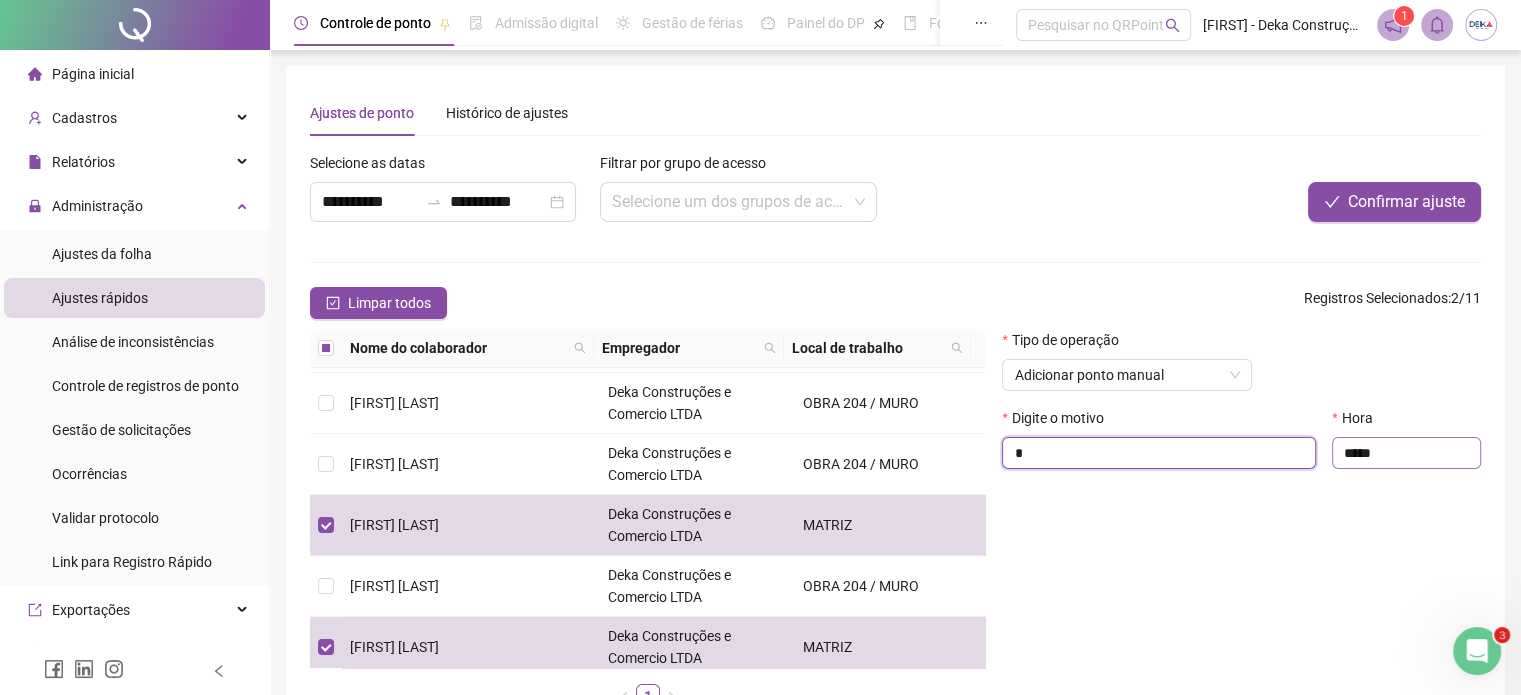 type on "*" 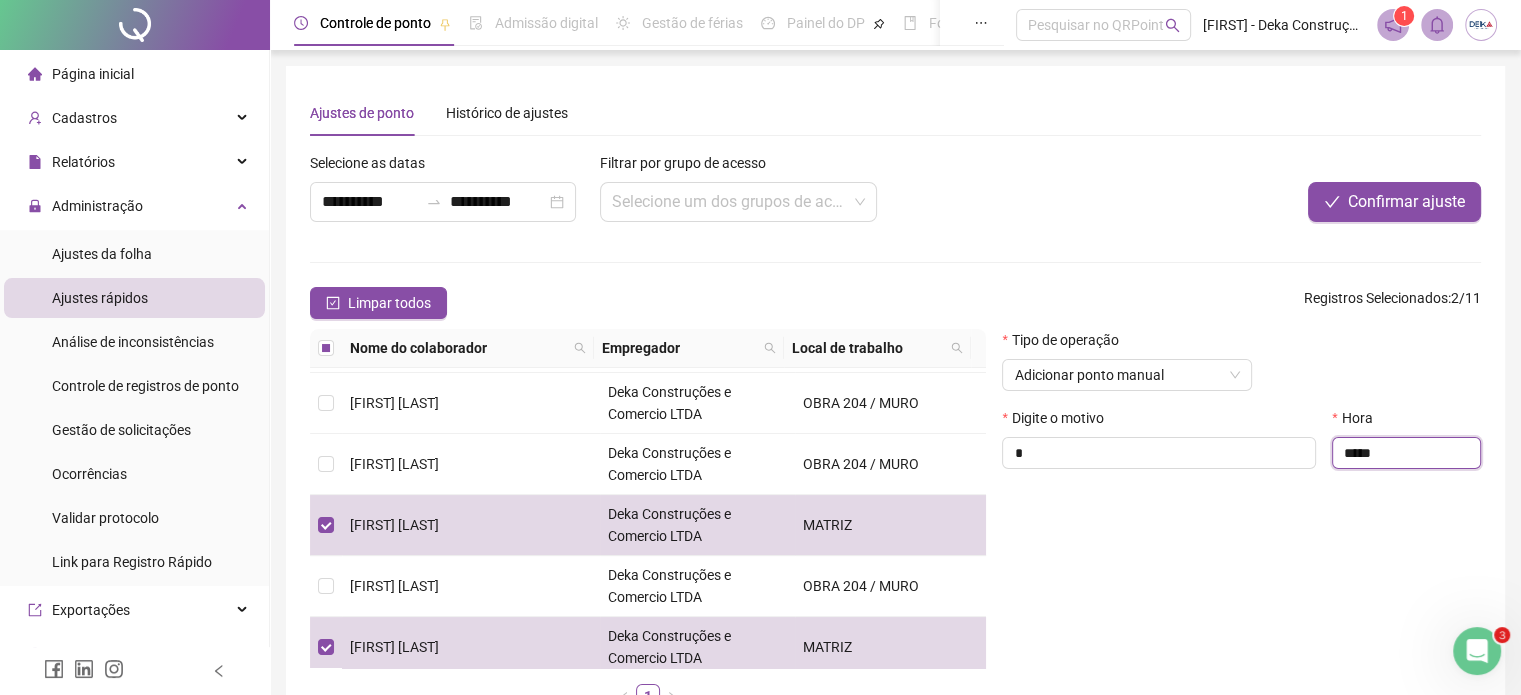 drag, startPoint x: 1400, startPoint y: 468, endPoint x: 1335, endPoint y: 452, distance: 66.94027 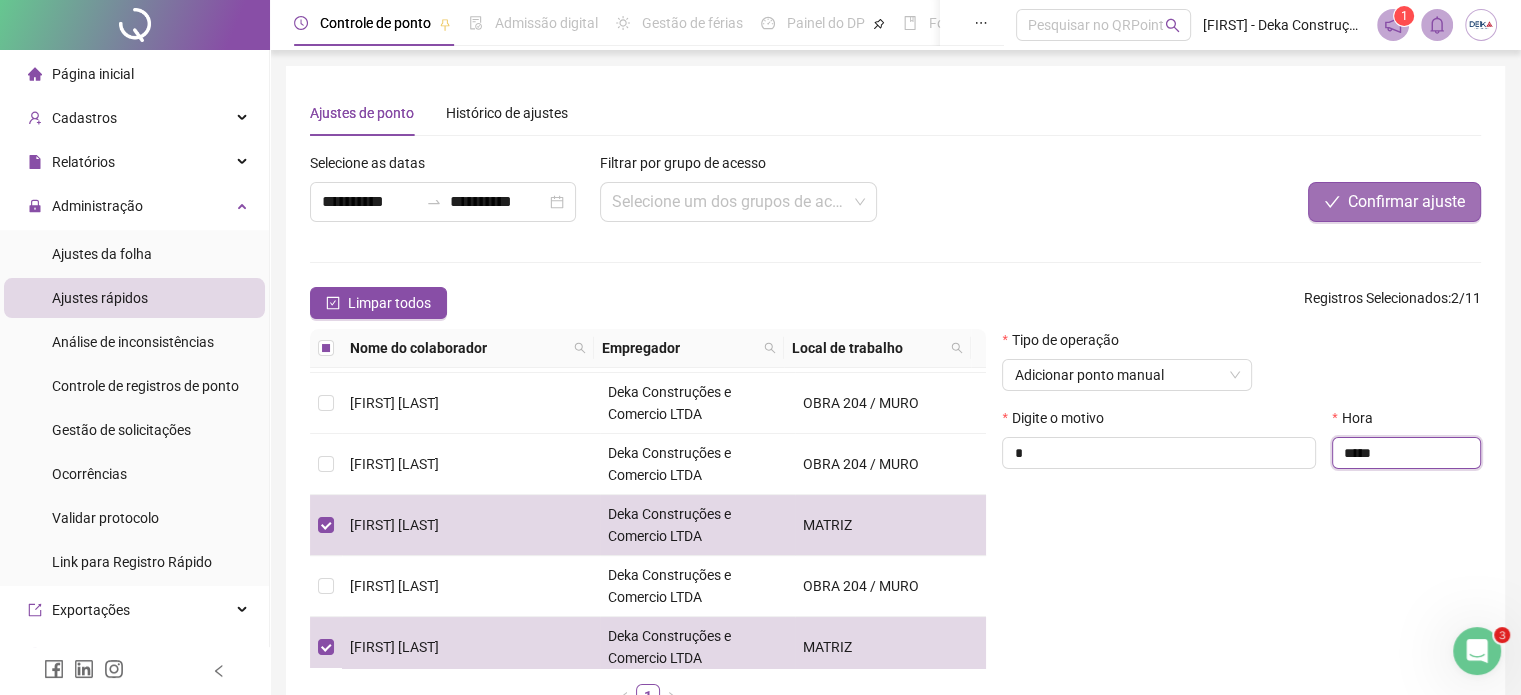 type on "*****" 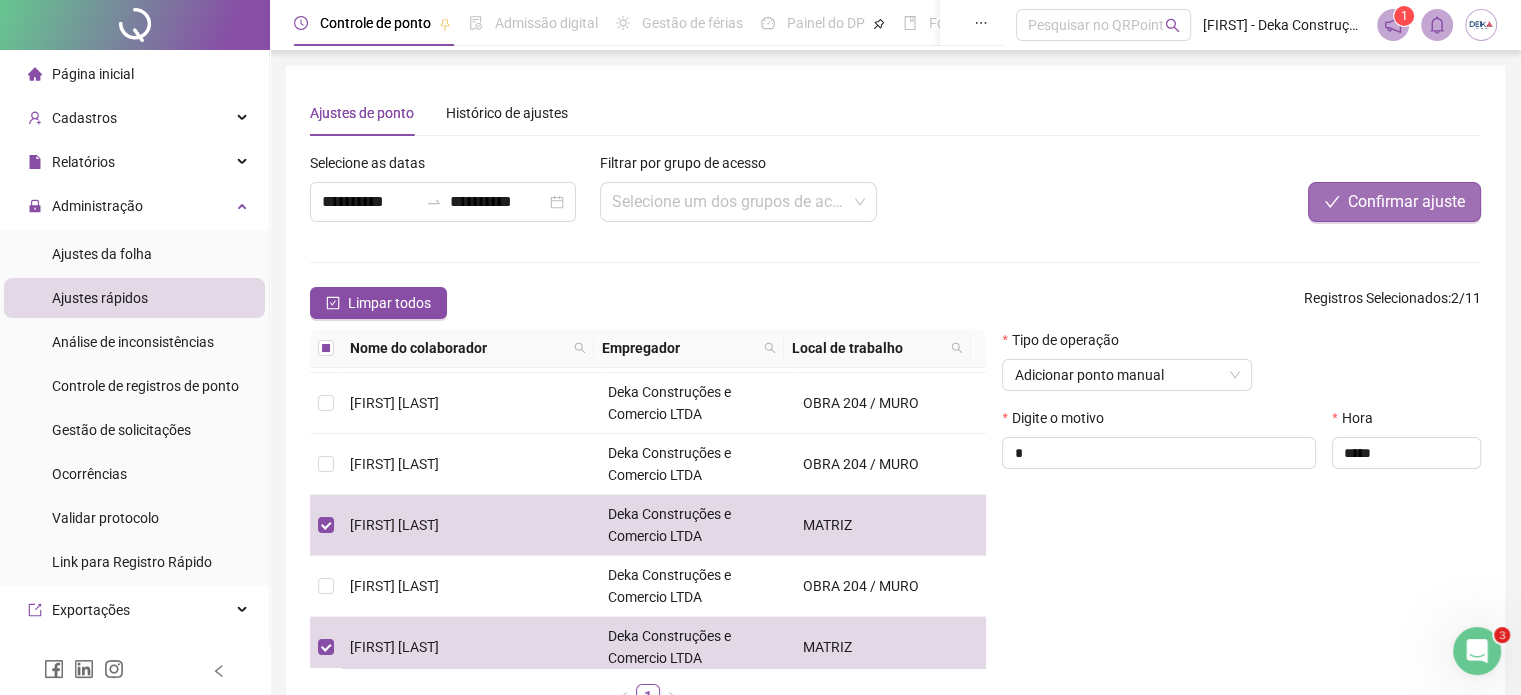 click on "Confirmar ajuste" at bounding box center (1394, 202) 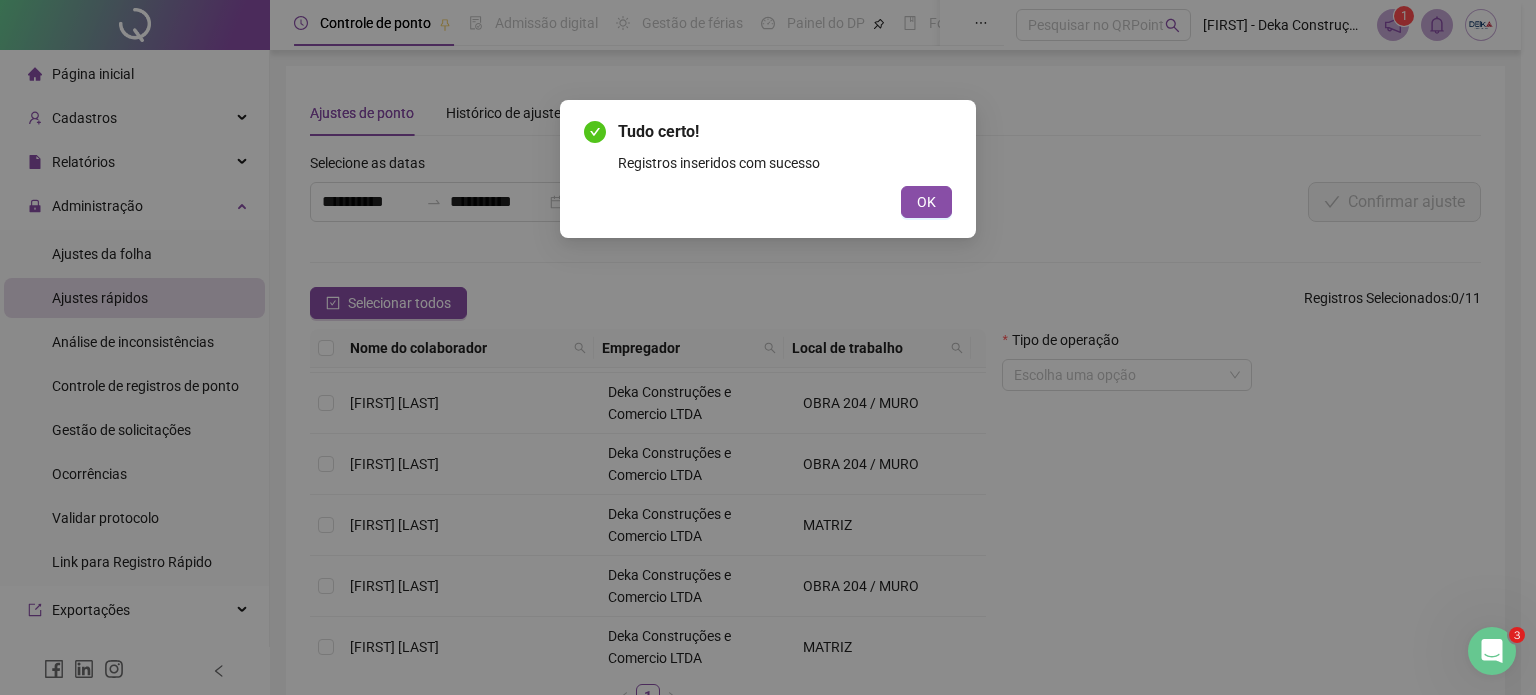 click on "Tudo certo! Registros inseridos com sucesso OK" at bounding box center (768, 169) 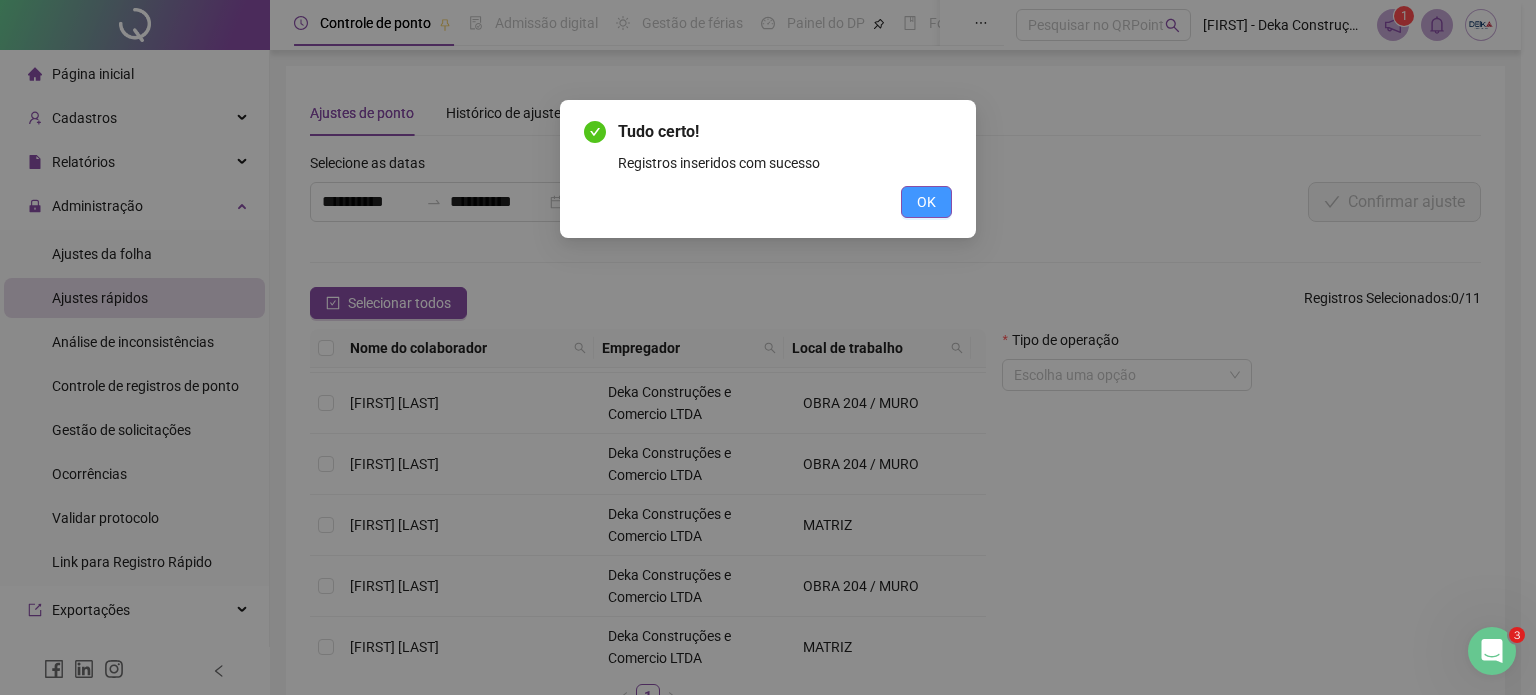 click on "OK" at bounding box center [926, 202] 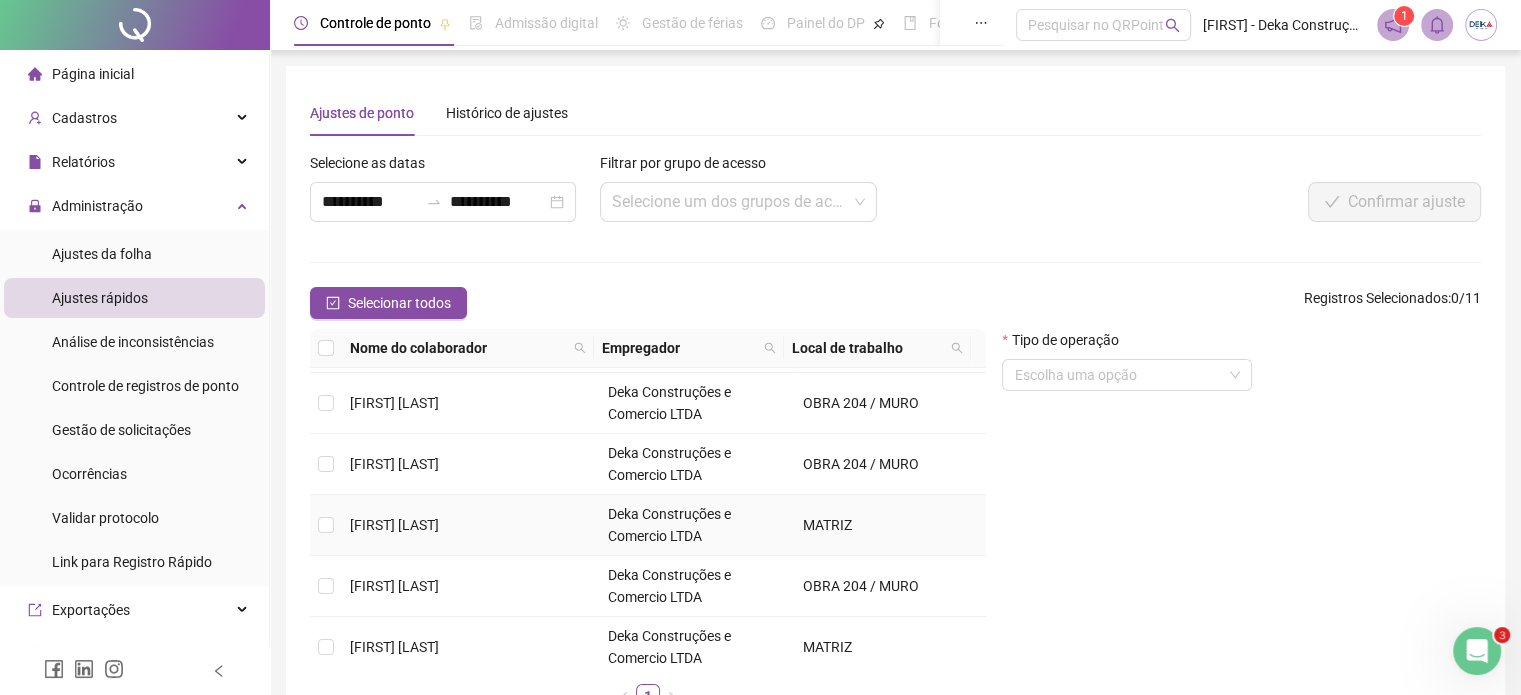 click on "[FIRST] [LAST]" at bounding box center (471, 525) 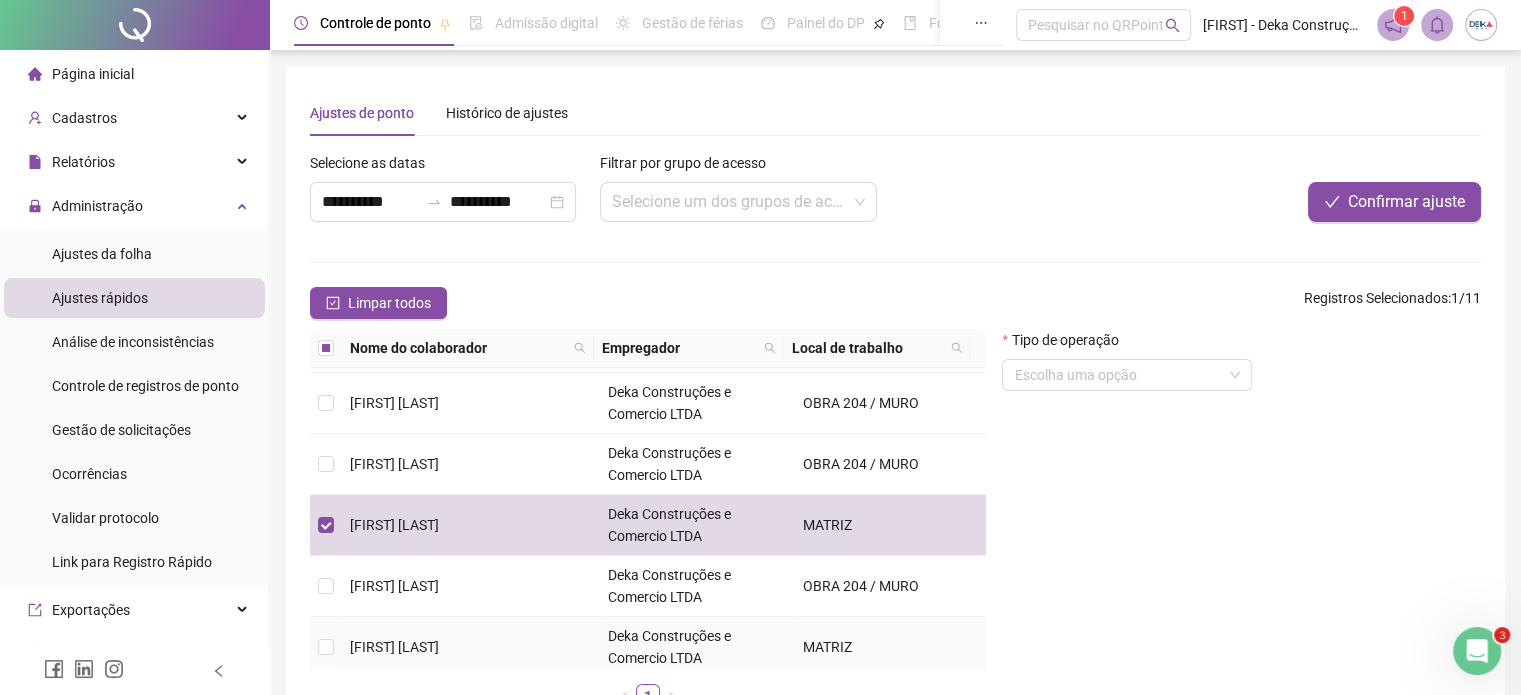 click on "[FIRST] [LAST]" at bounding box center [394, 647] 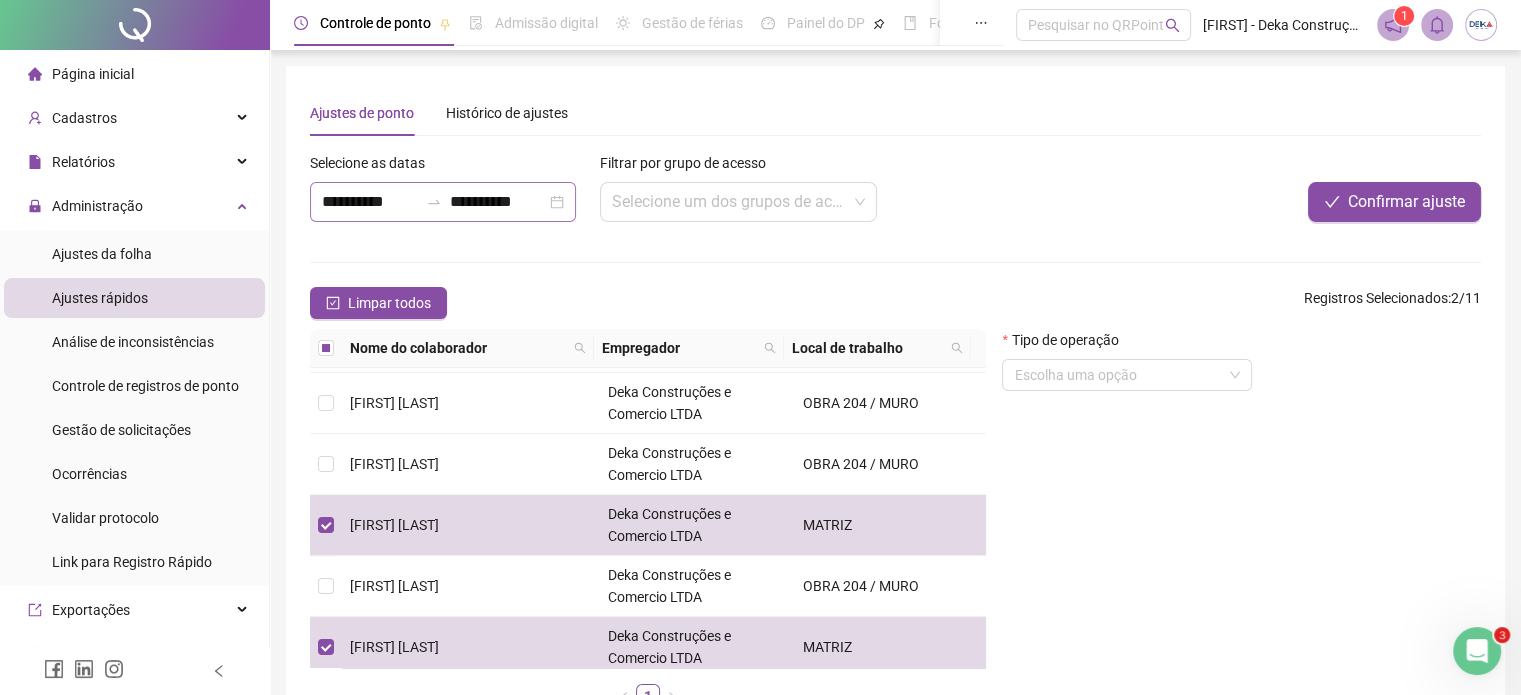 click on "**********" at bounding box center (443, 202) 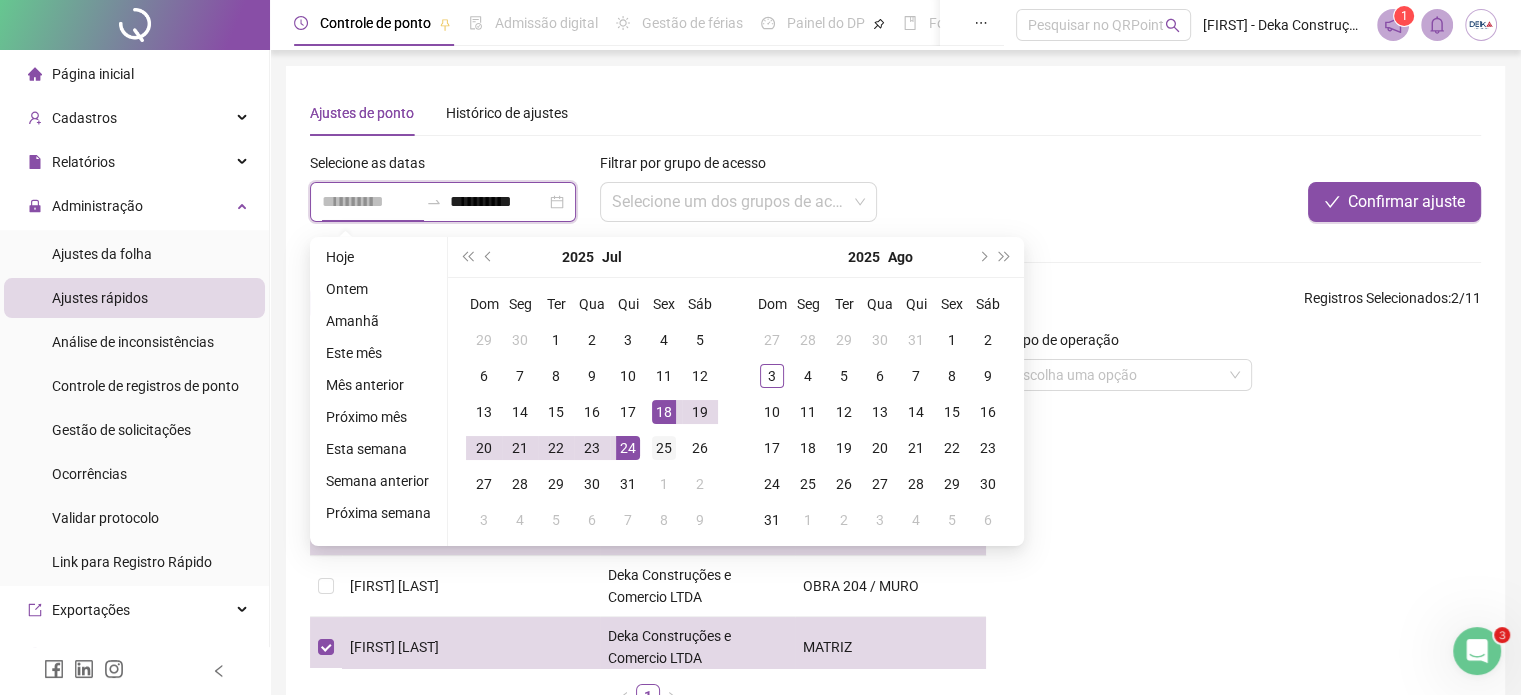 type on "**********" 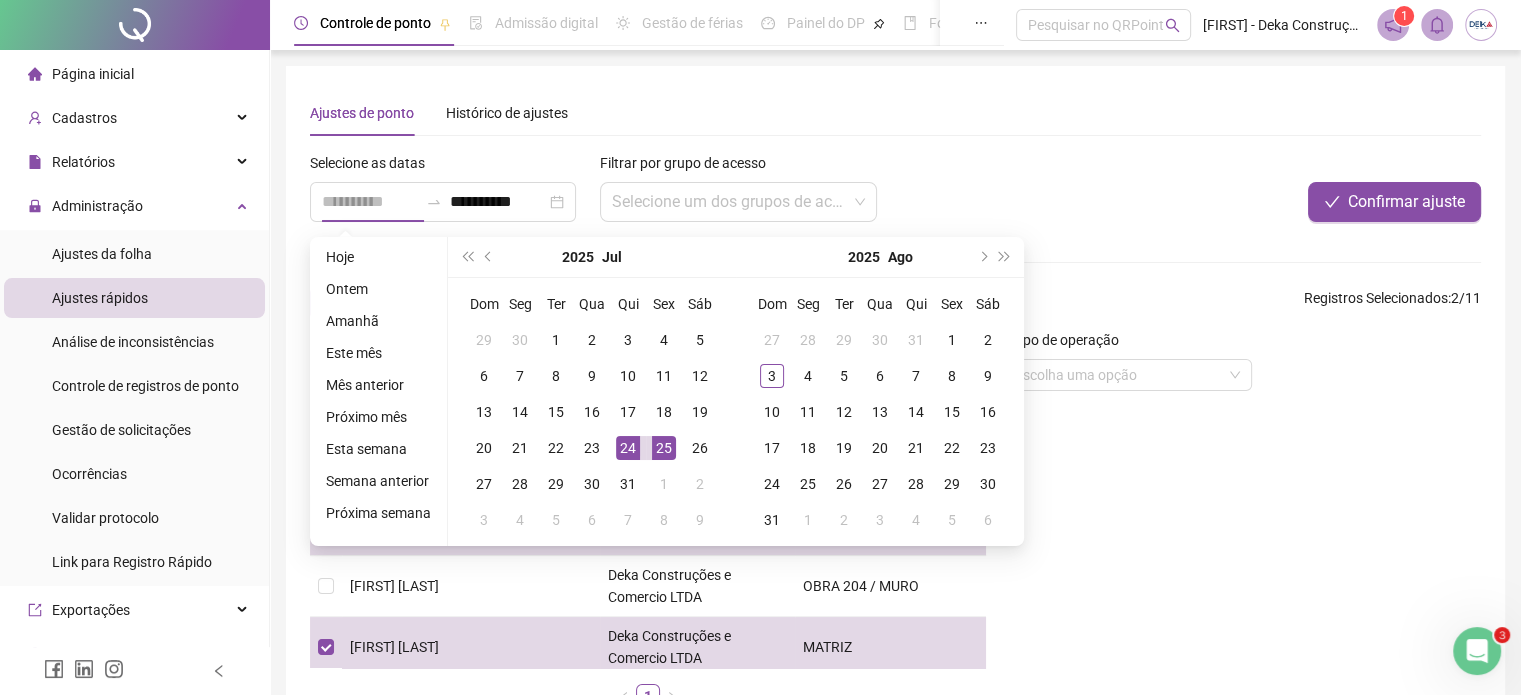 click on "25" at bounding box center [664, 448] 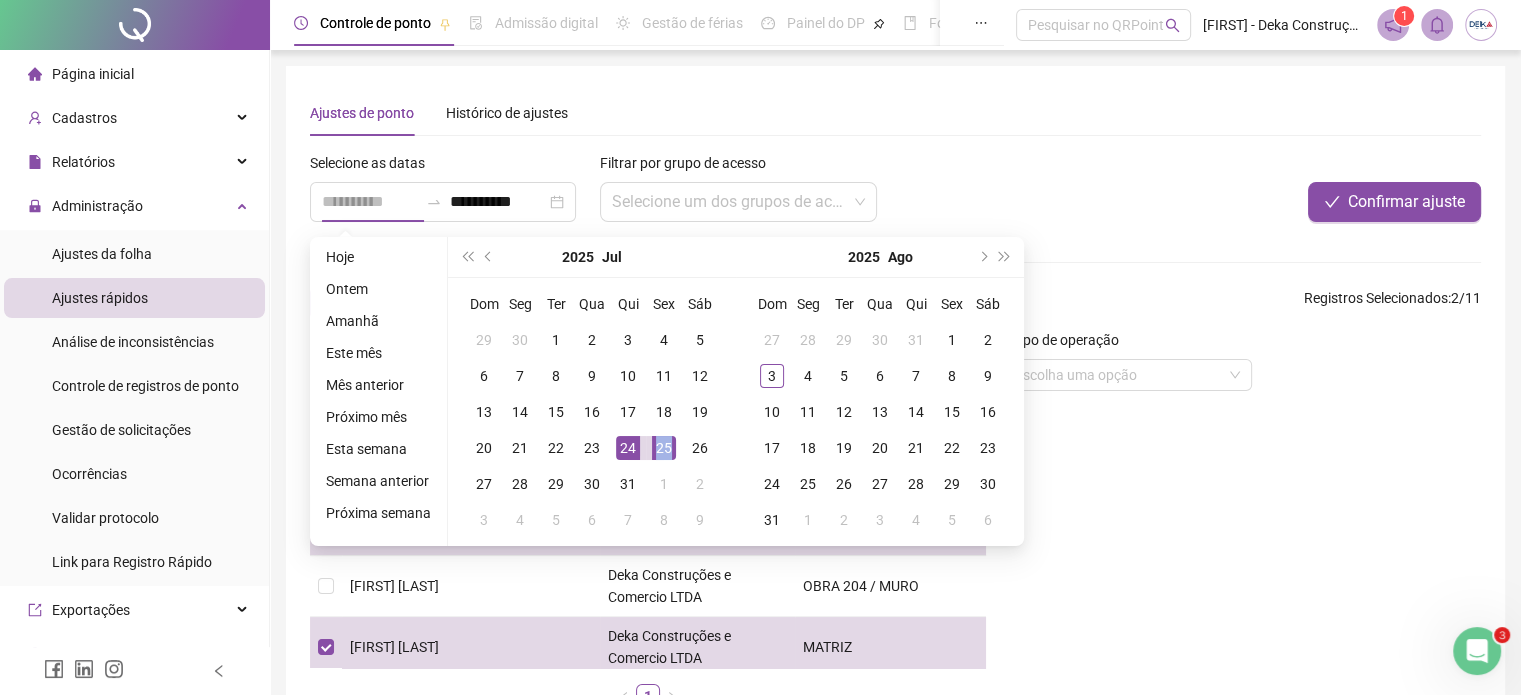 click on "25" at bounding box center (664, 448) 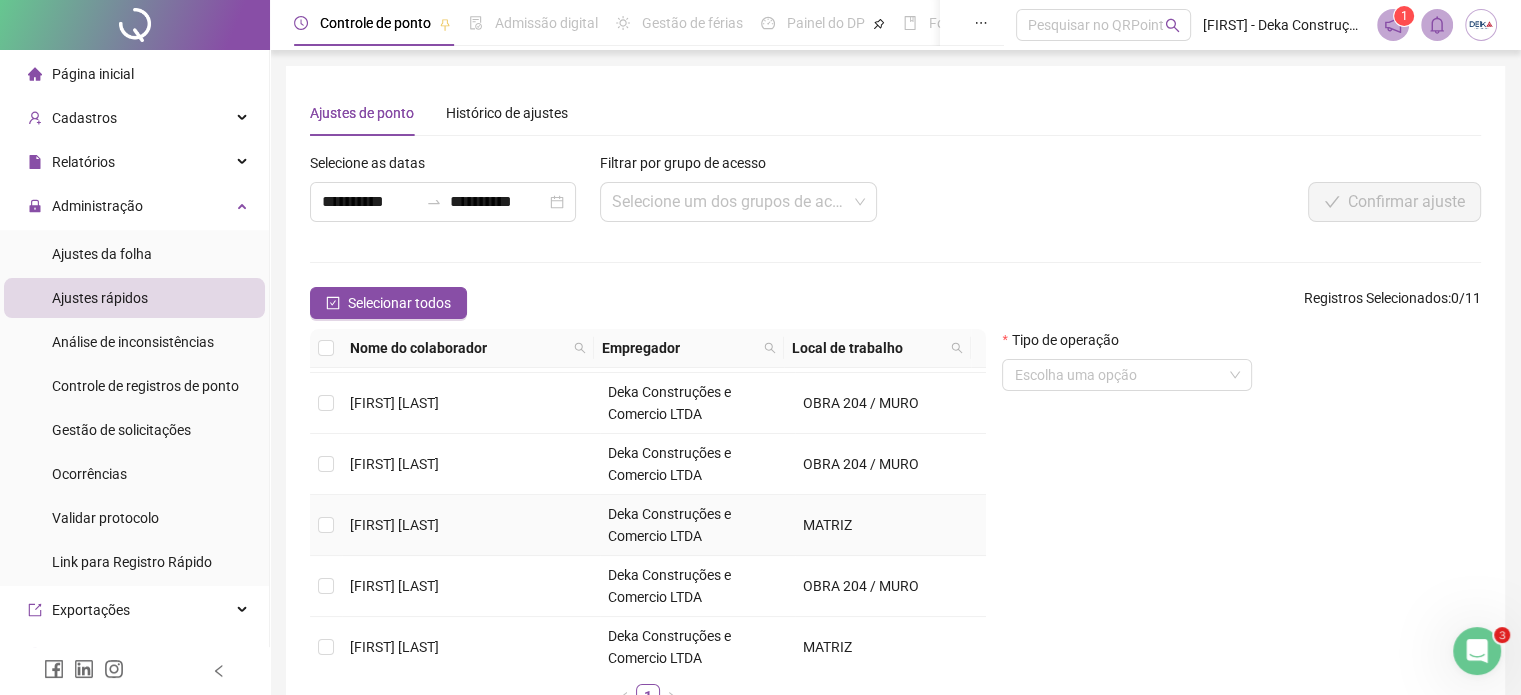 click on "[FIRST] [LAST]" at bounding box center (394, 525) 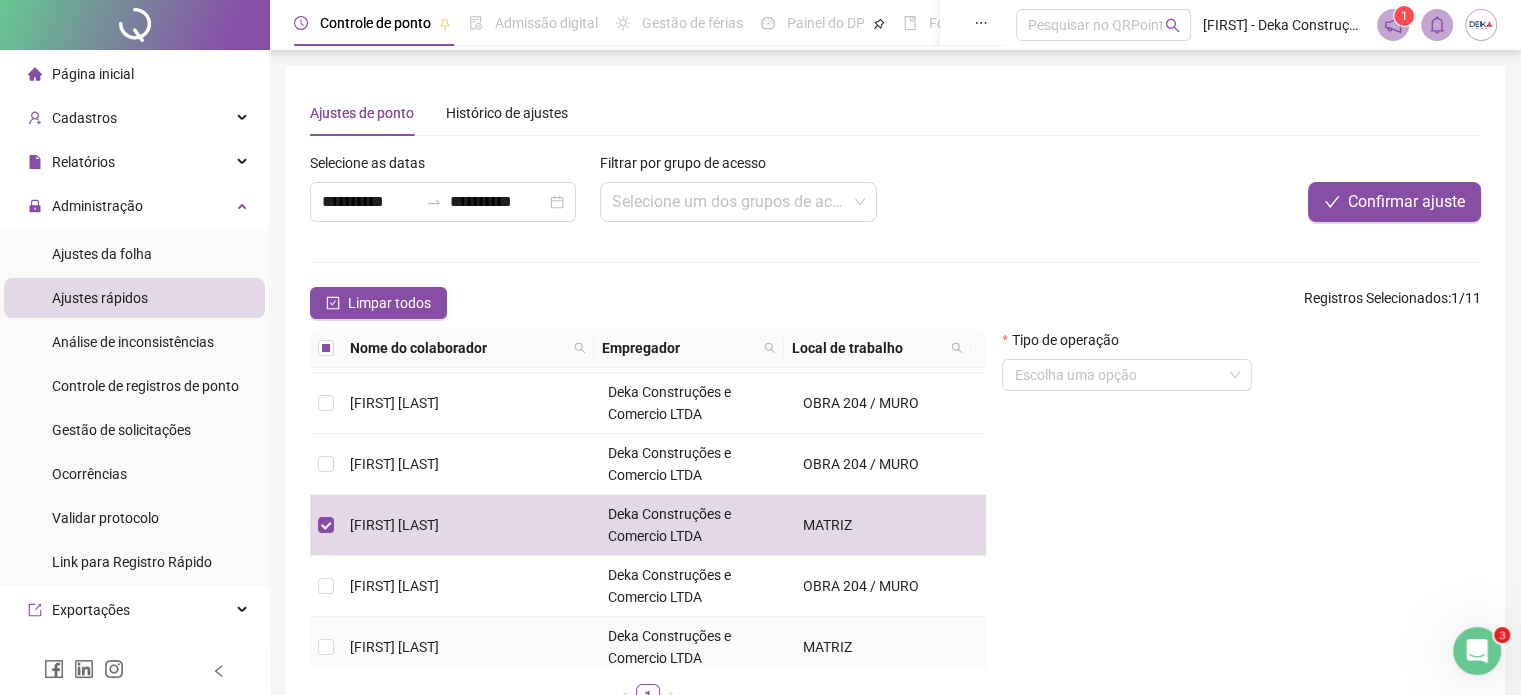 click on "[FIRST] [LAST]" at bounding box center [394, 647] 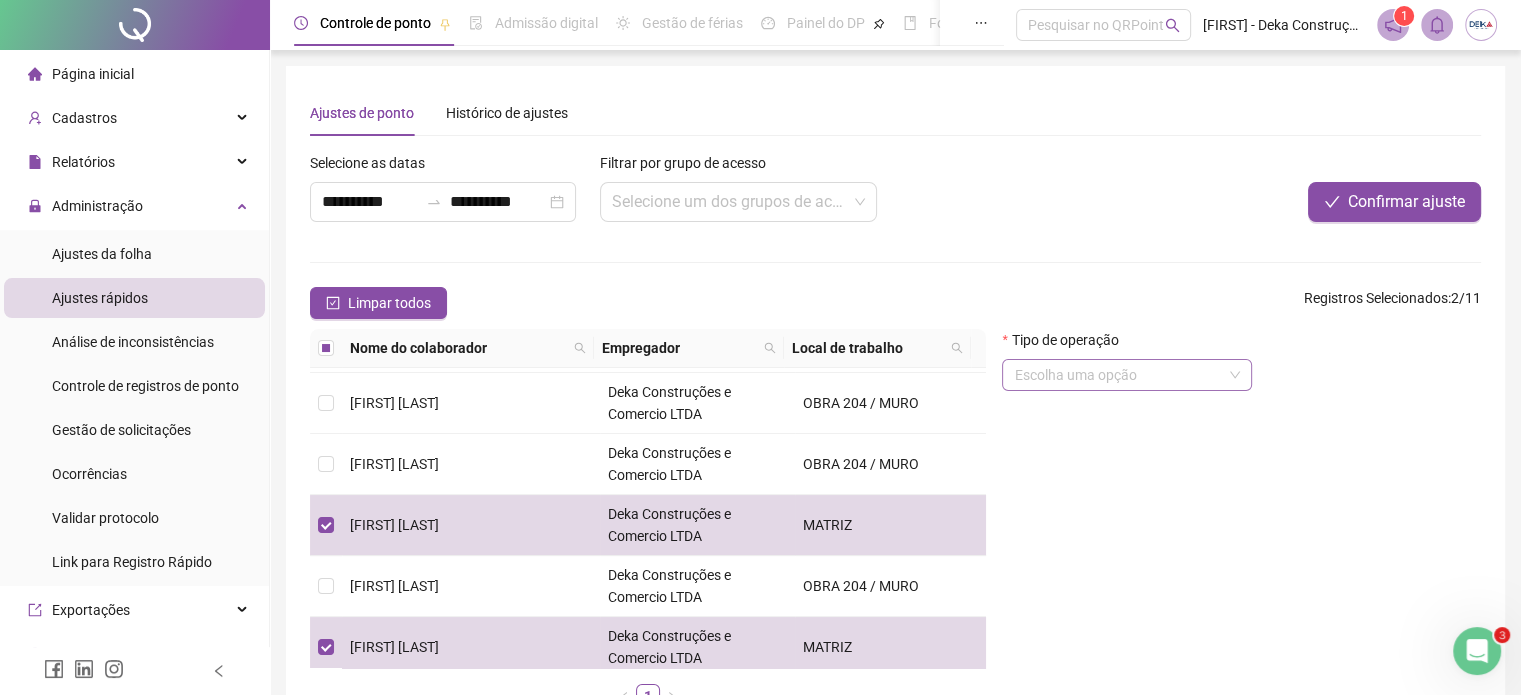 click at bounding box center [1118, 375] 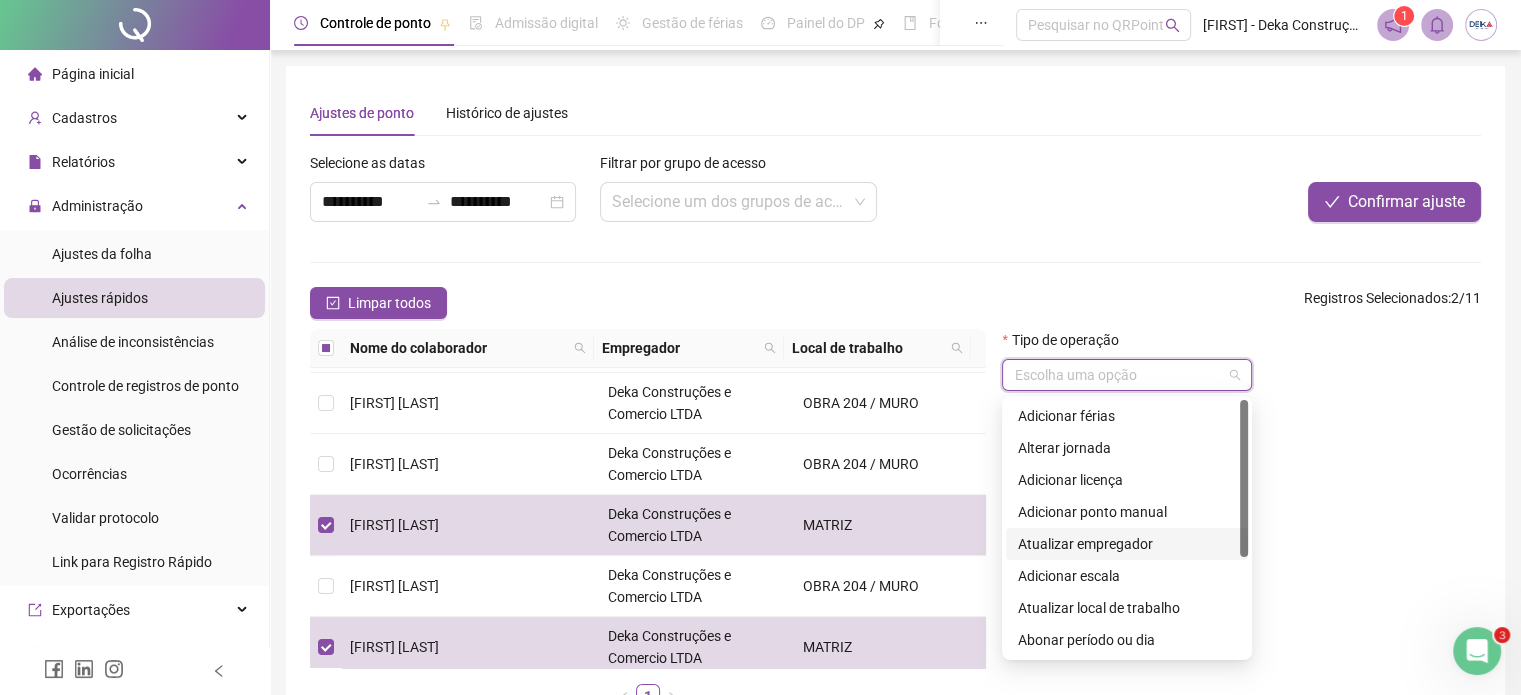click on "Adicionar ponto manual" at bounding box center [1127, 512] 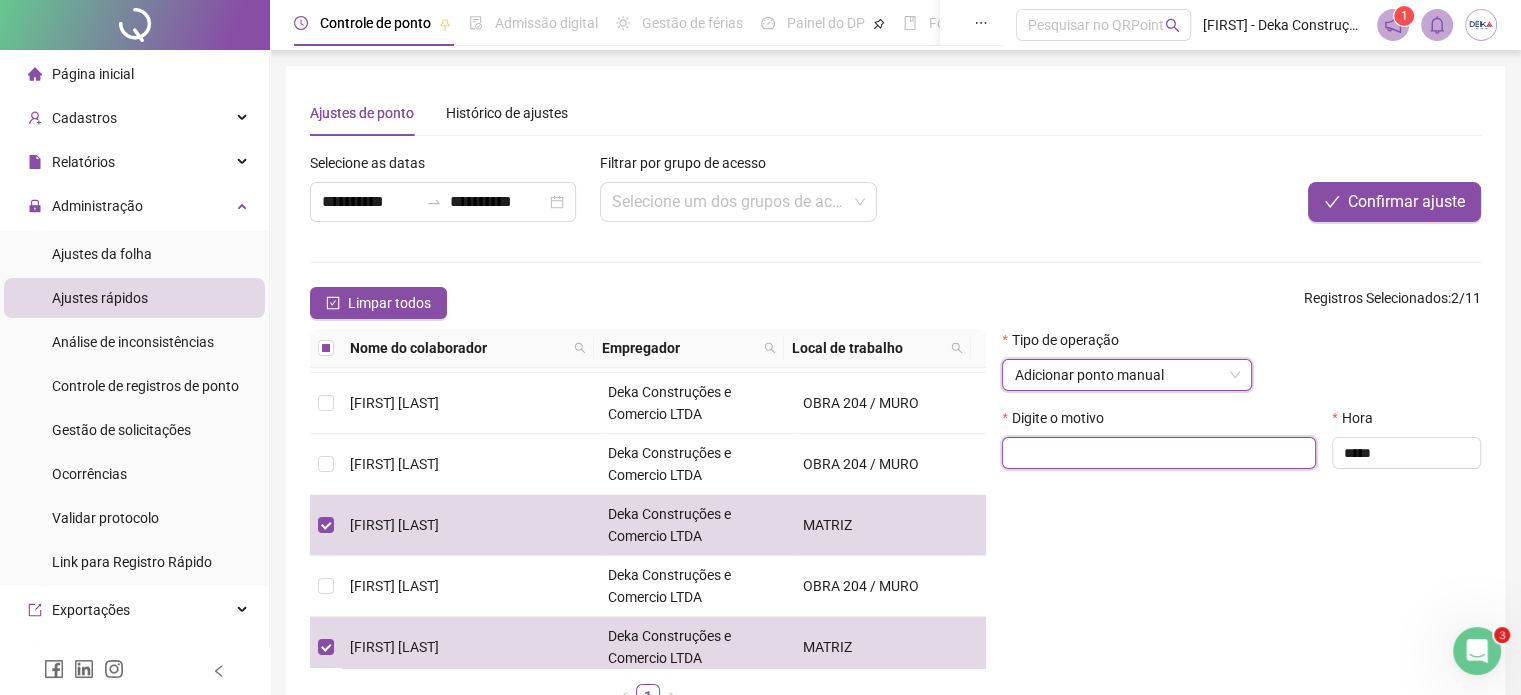 click at bounding box center (1159, 453) 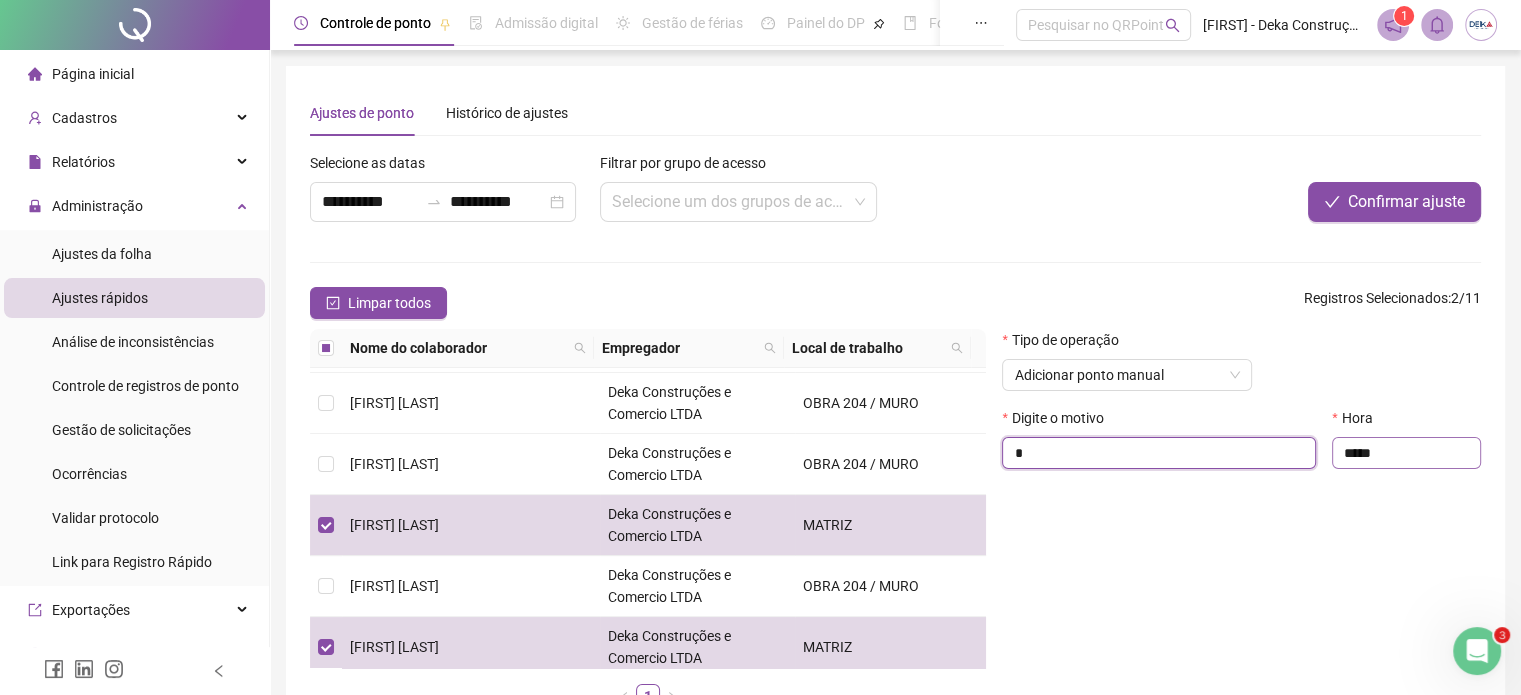 type on "*" 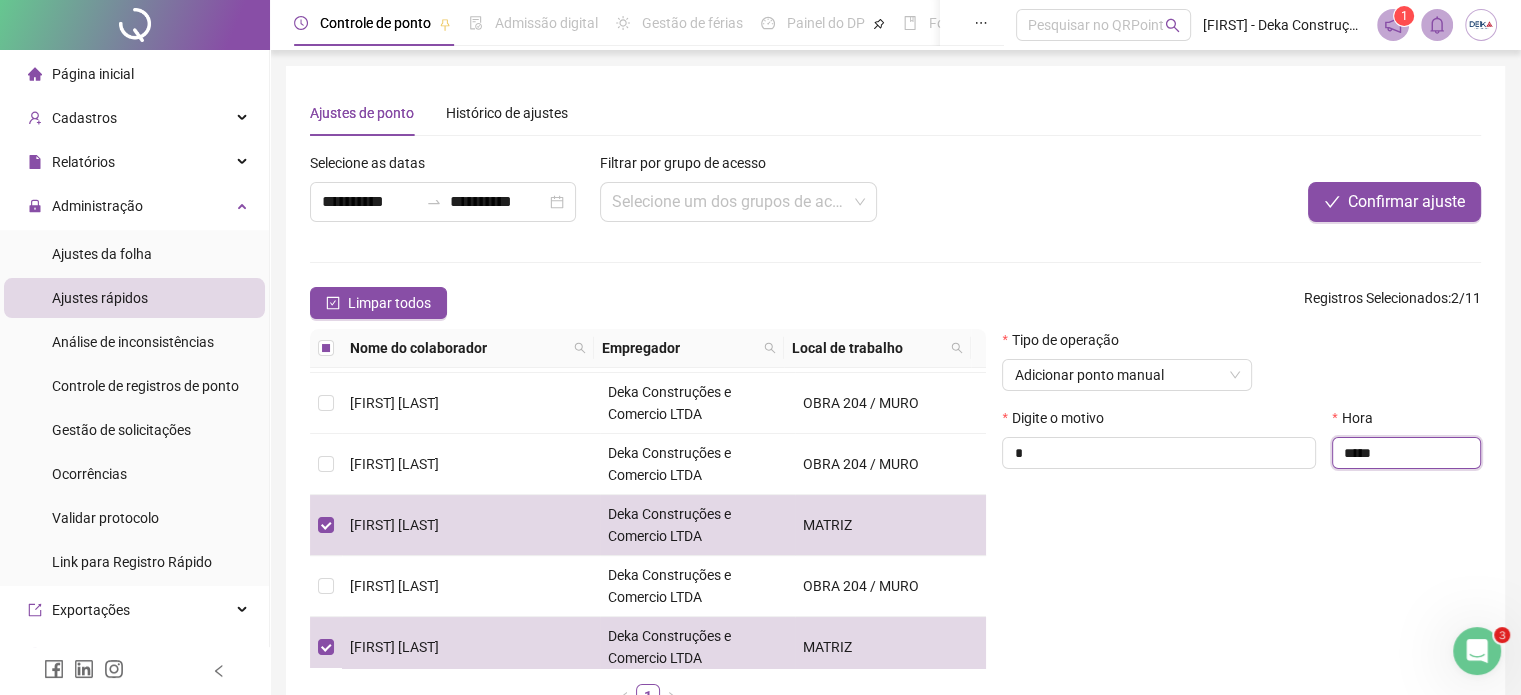 drag, startPoint x: 1377, startPoint y: 464, endPoint x: 1336, endPoint y: 447, distance: 44.38468 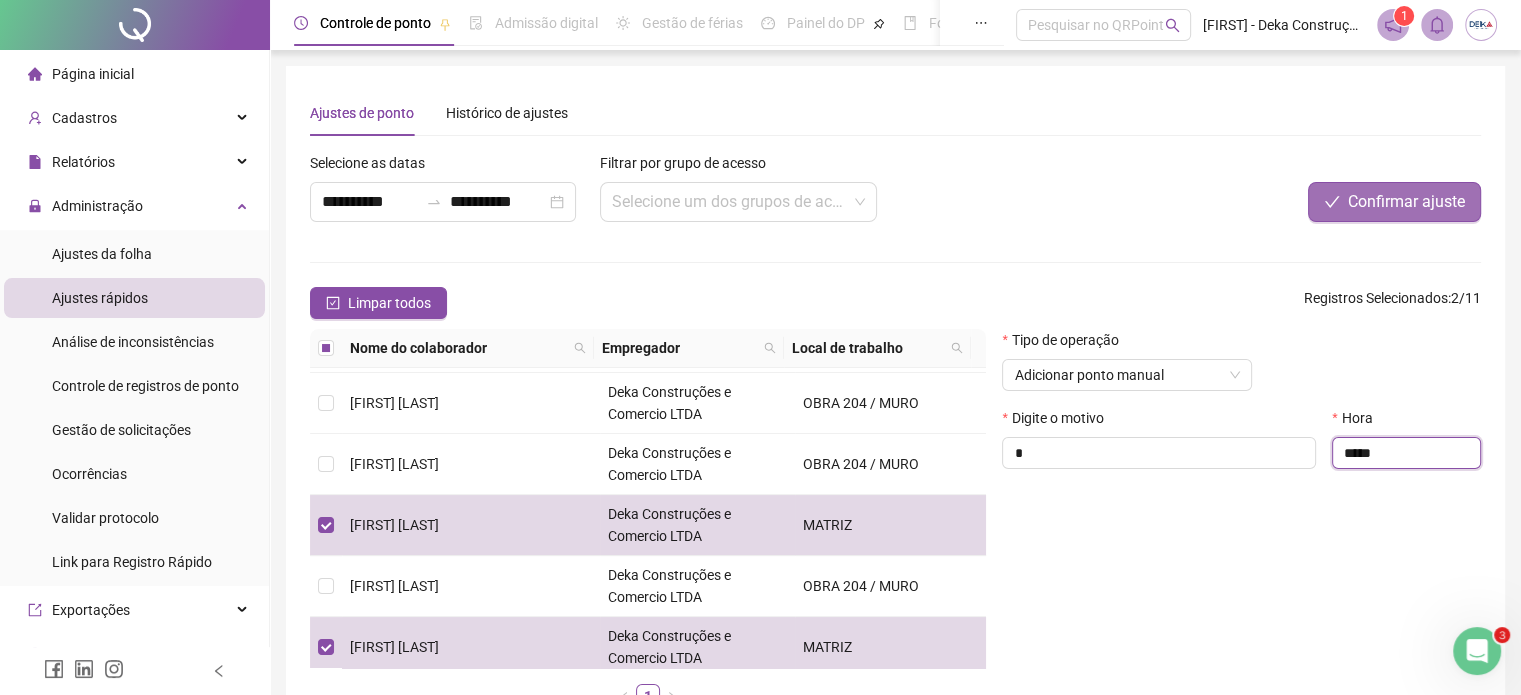 type on "*****" 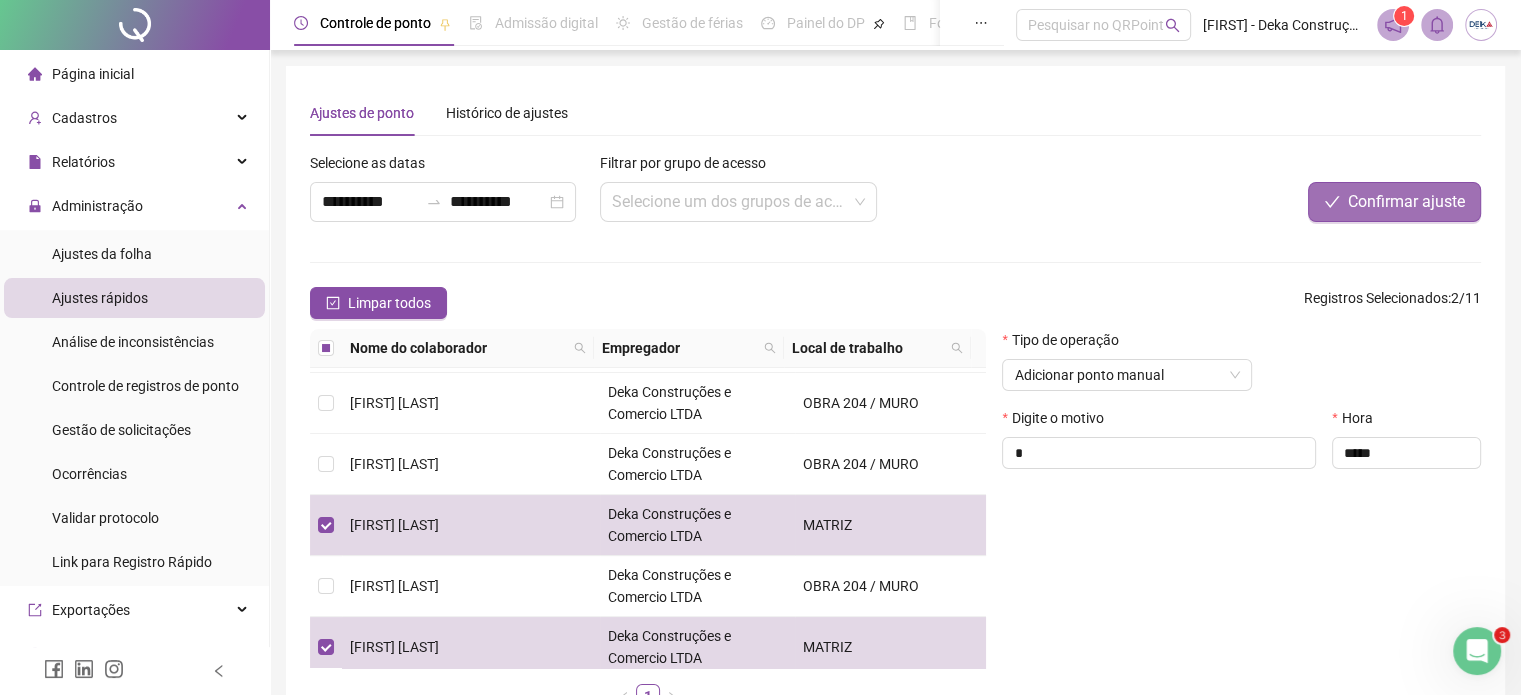 click on "Confirmar ajuste" at bounding box center (1406, 202) 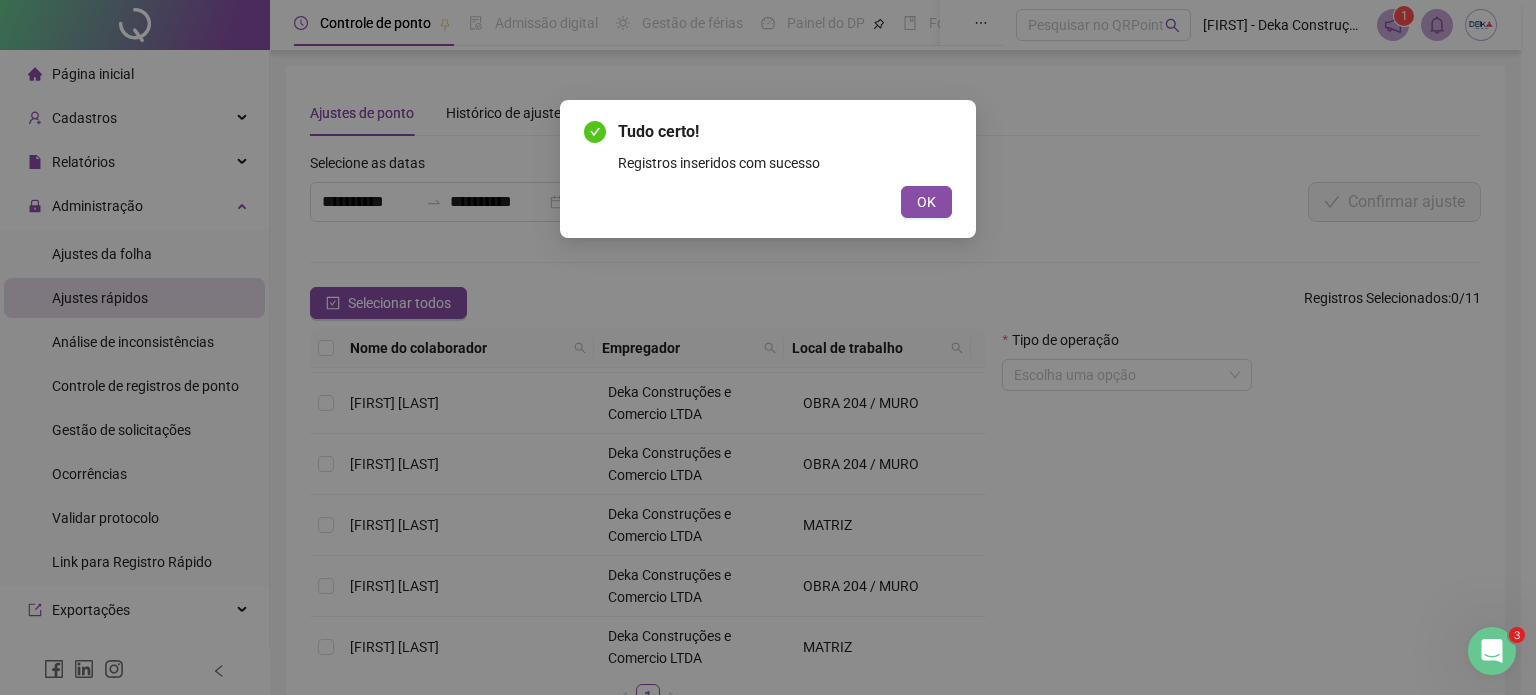 type 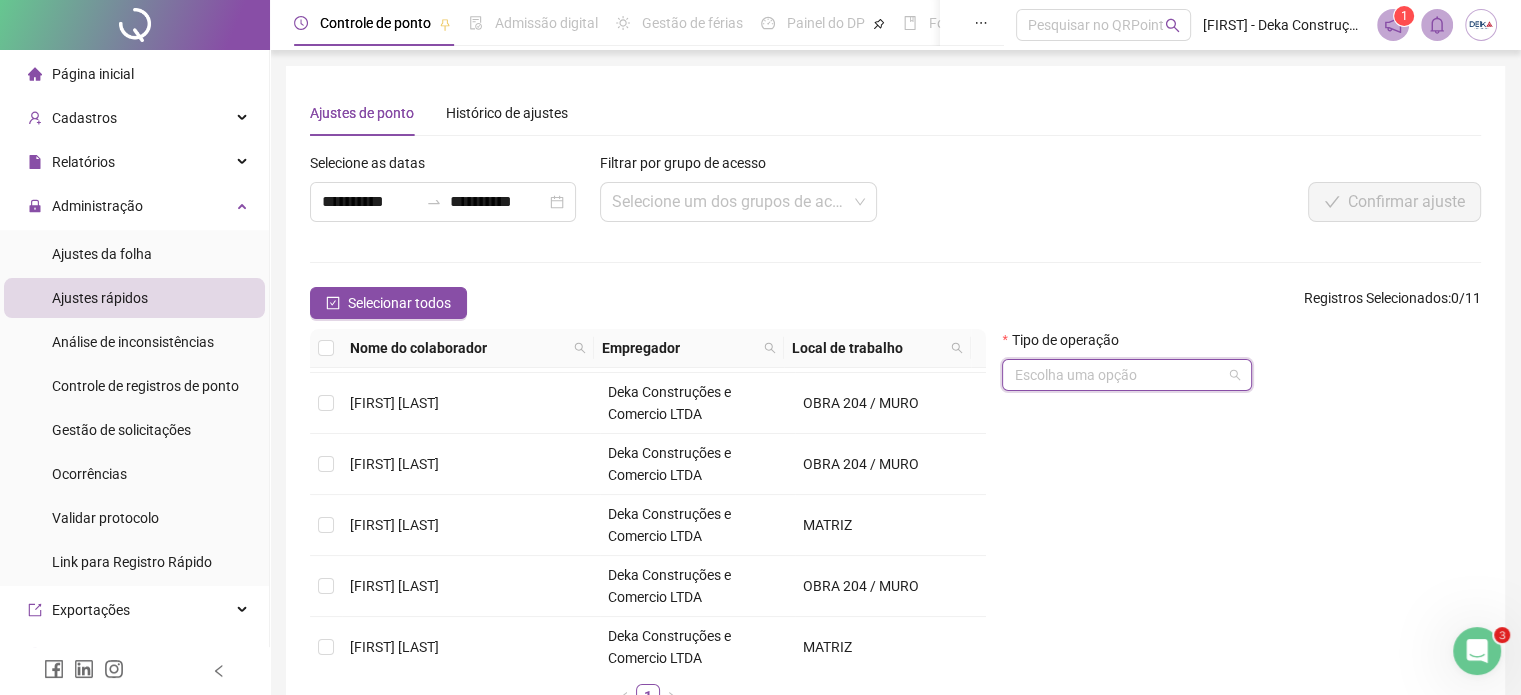 click at bounding box center (1118, 375) 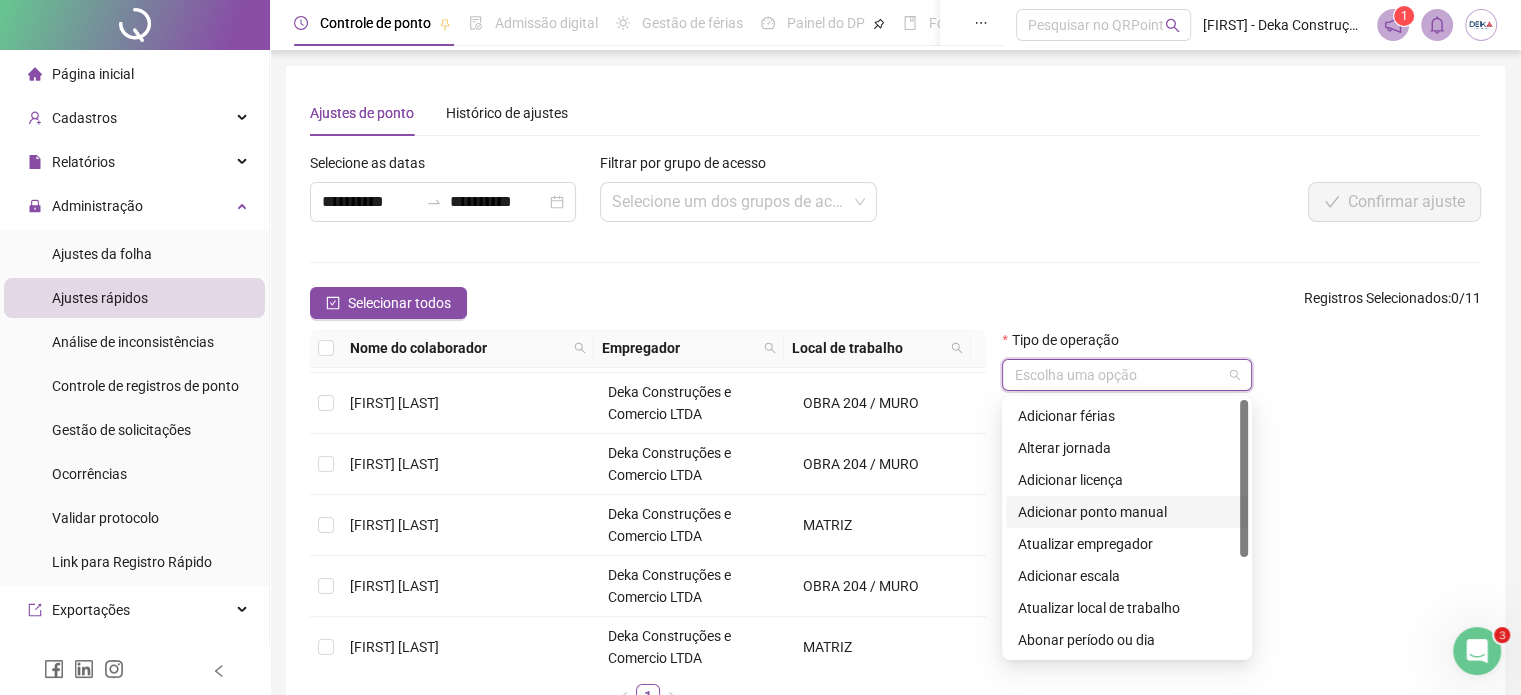 click on "Atualizar empregador" at bounding box center [1127, 544] 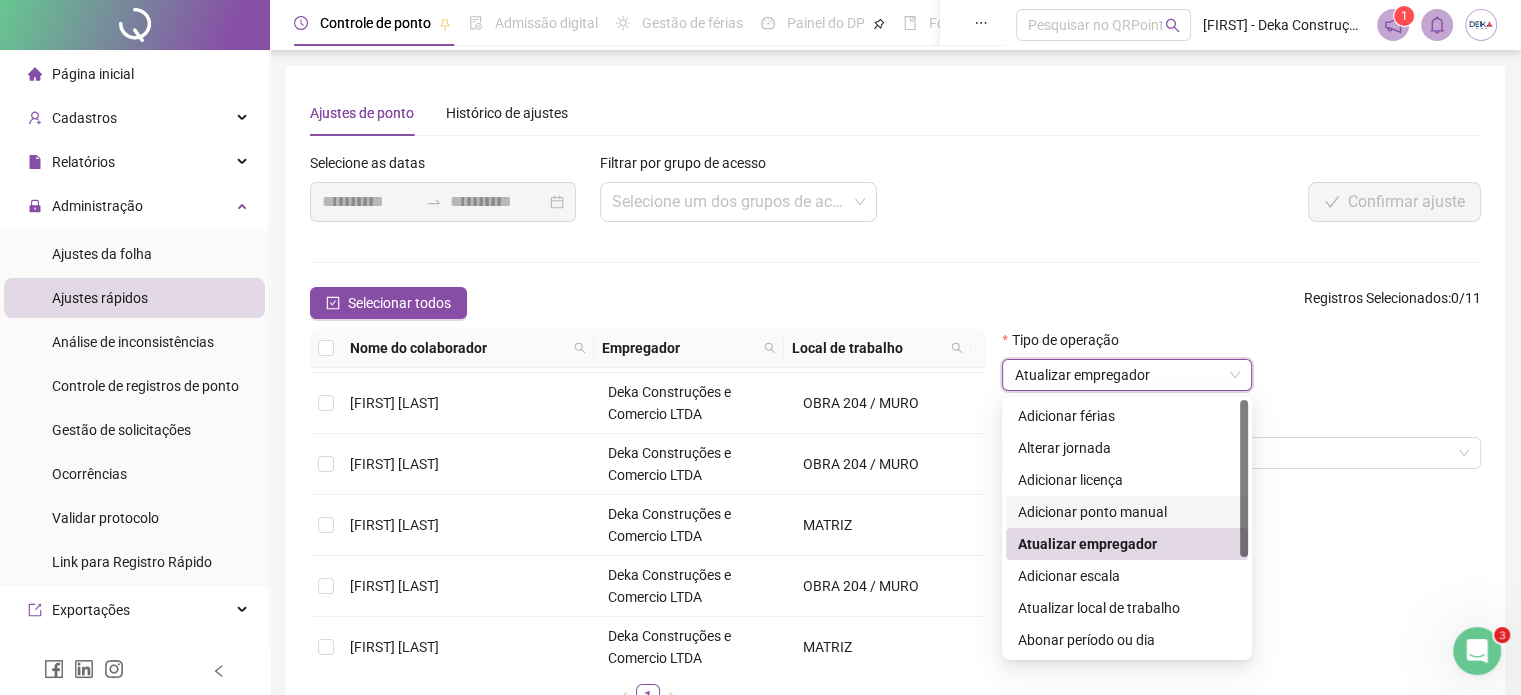 type 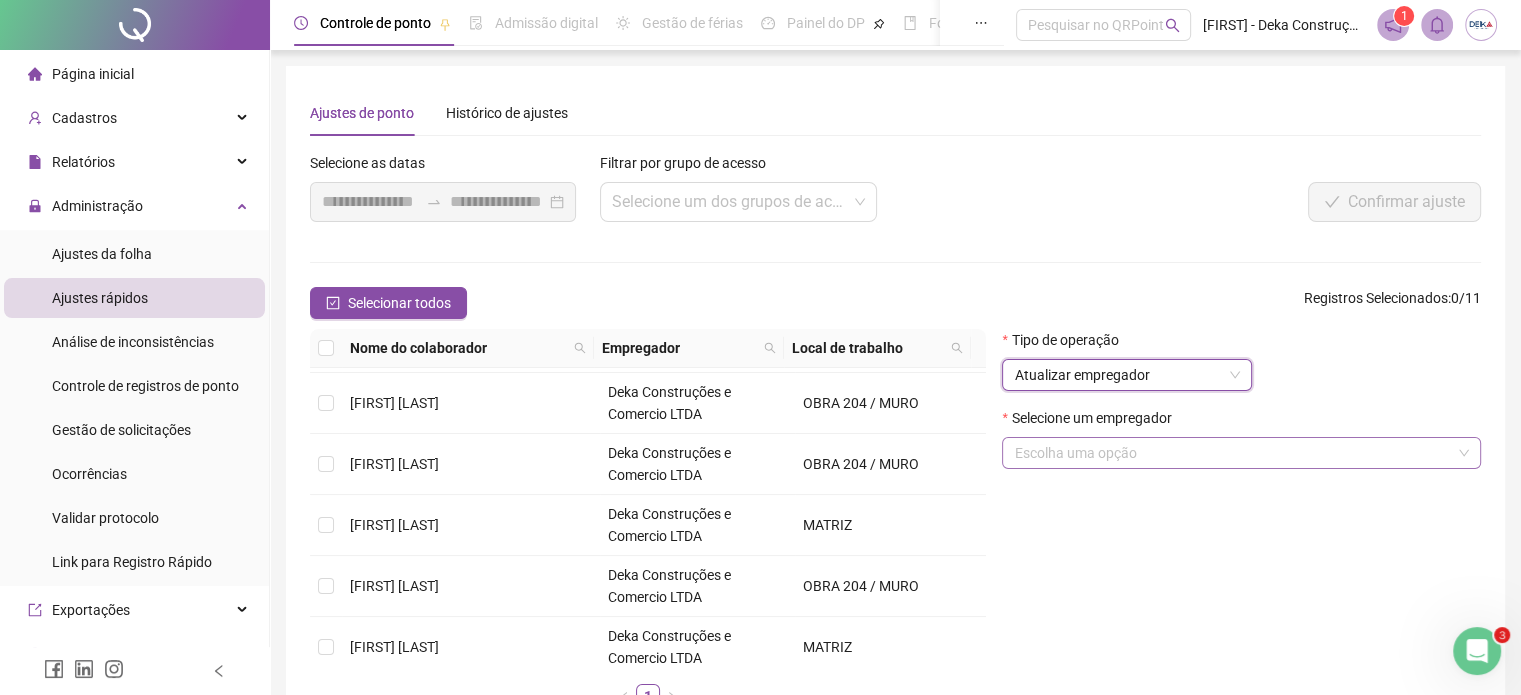 click at bounding box center [1232, 453] 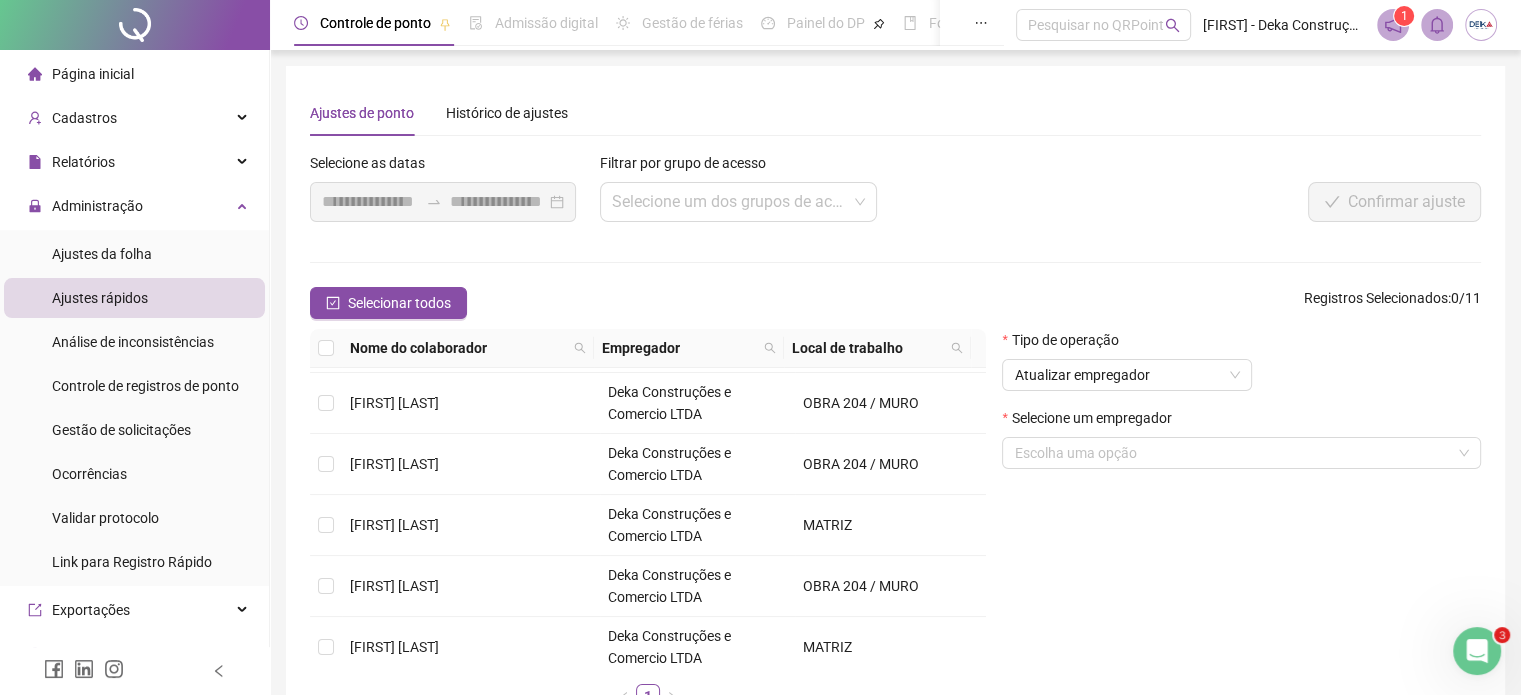 click on "Tipo de operação Atualizar empregador" at bounding box center (1127, 368) 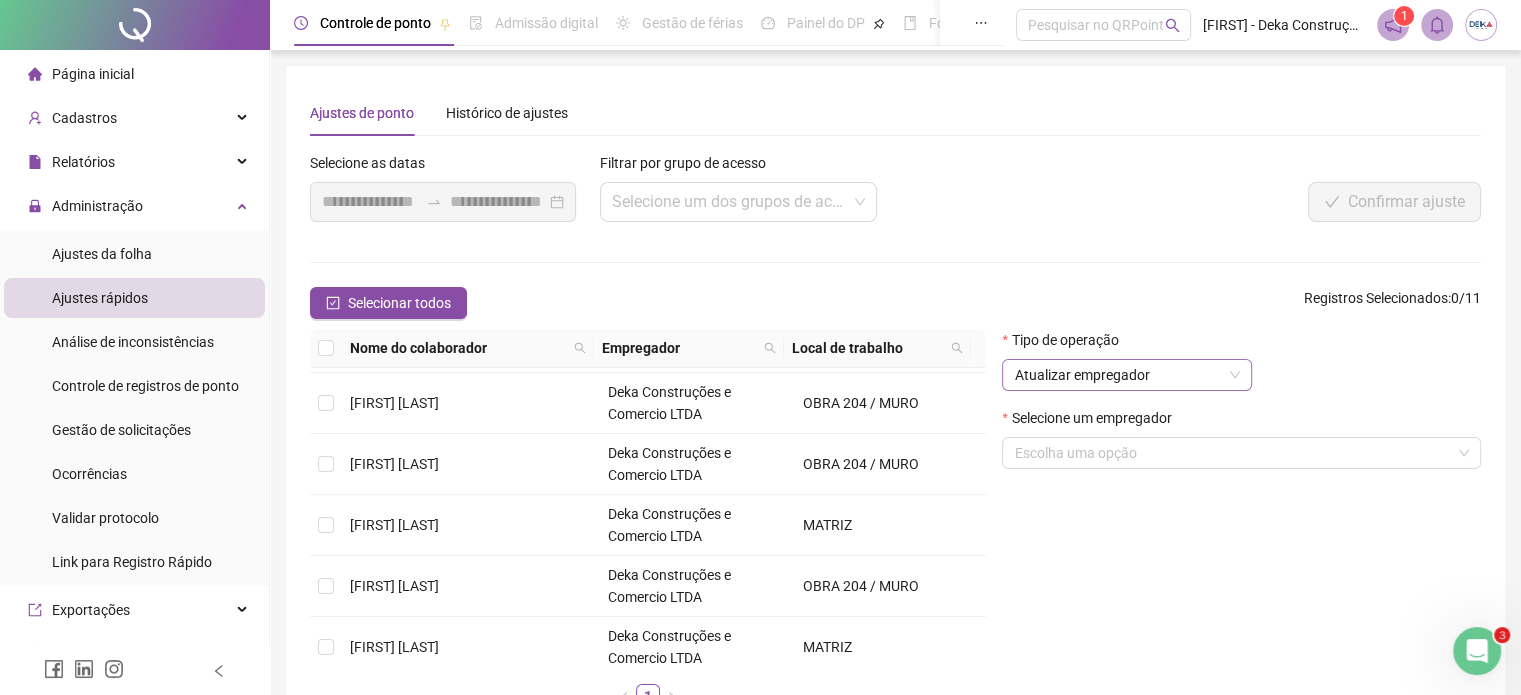 click on "Atualizar empregador" at bounding box center [1127, 375] 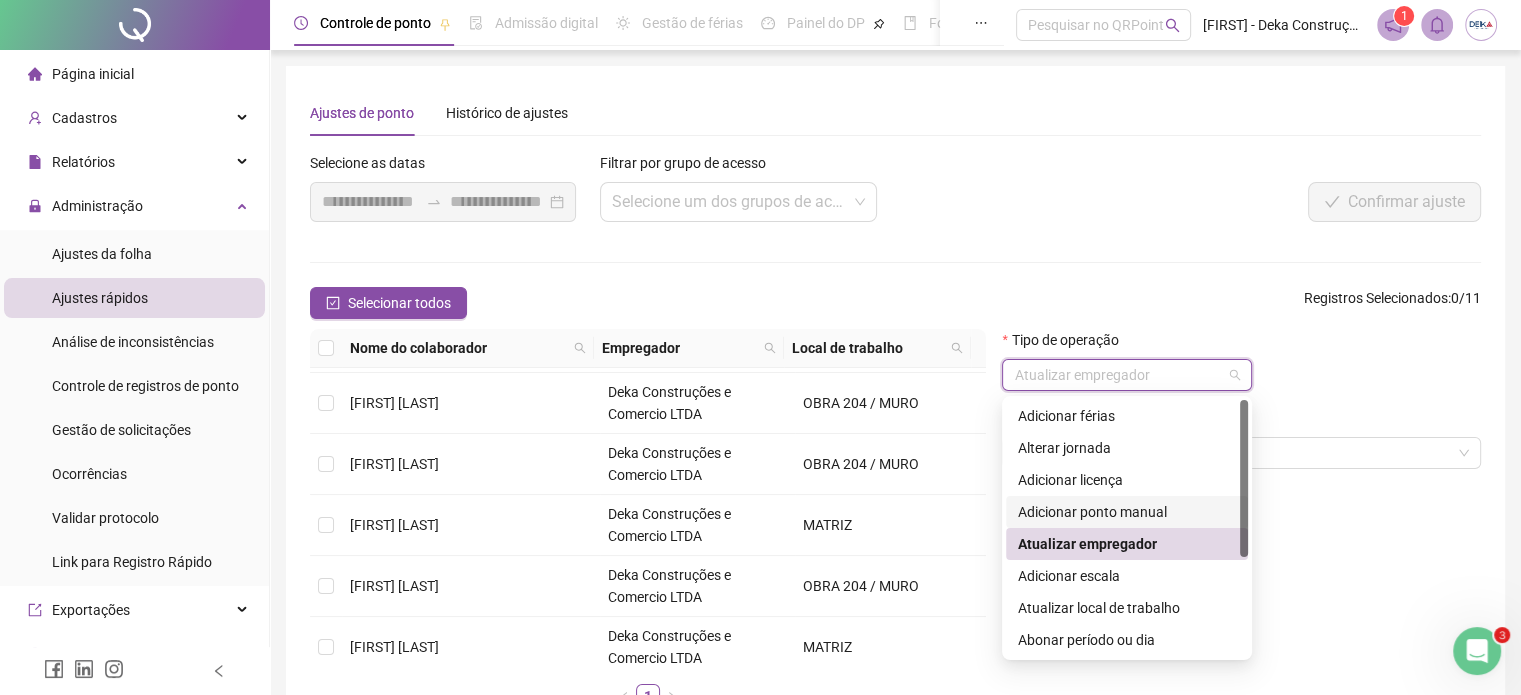 click on "Adicionar ponto manual" at bounding box center (1127, 512) 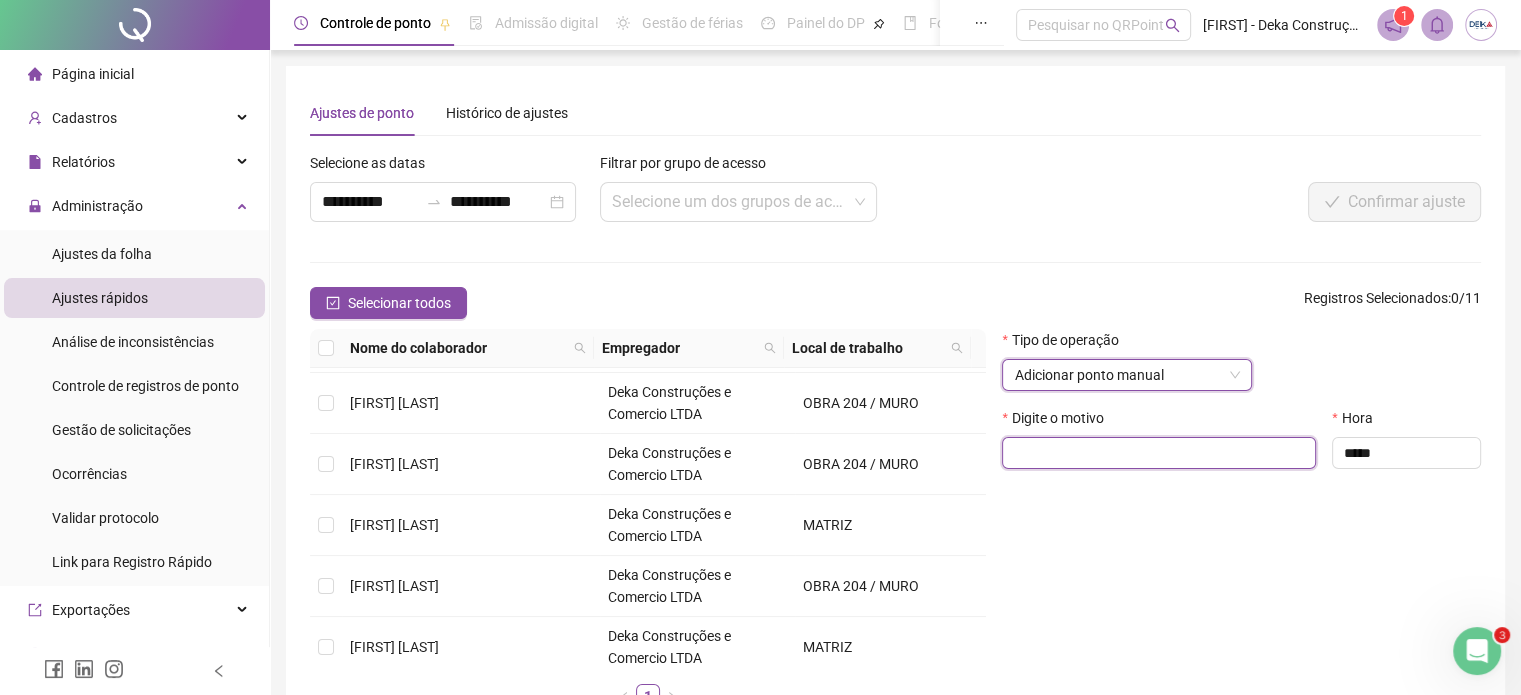 click at bounding box center (1159, 453) 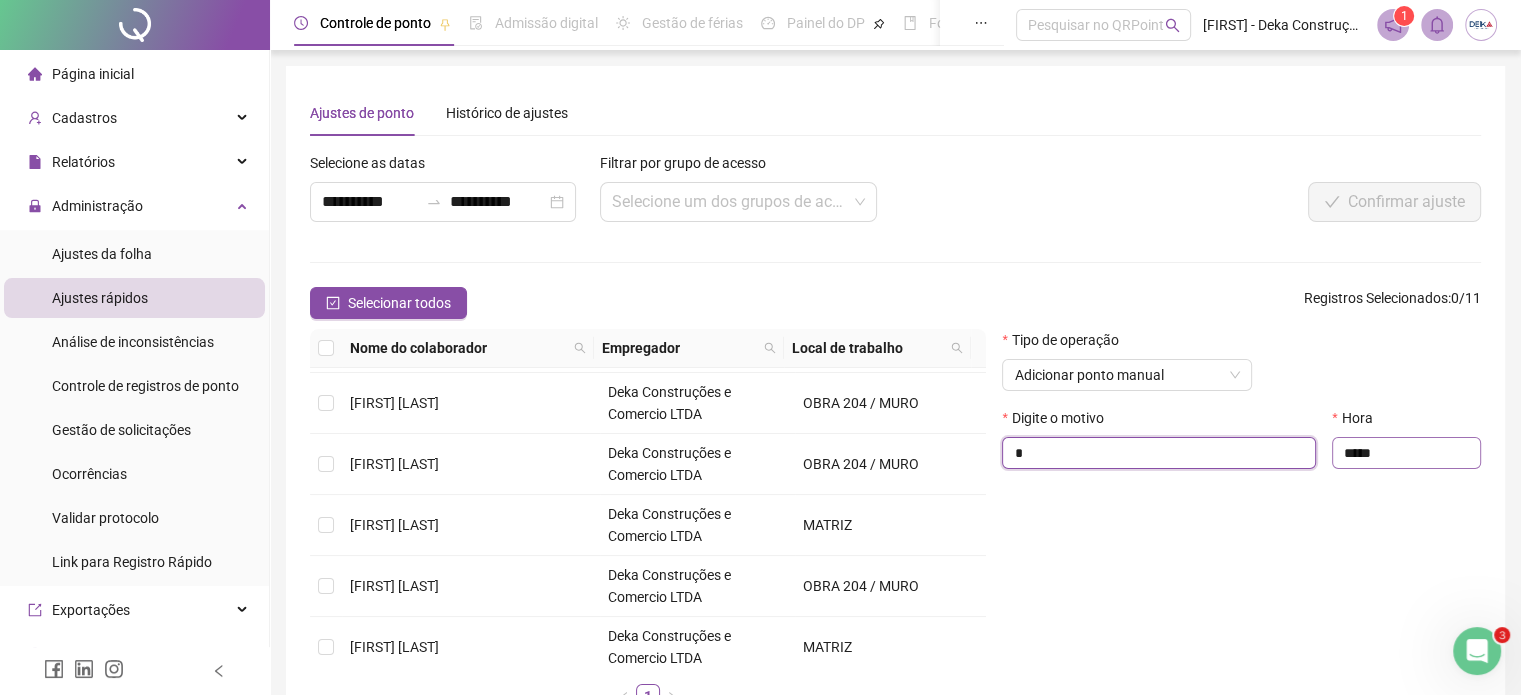 type on "*" 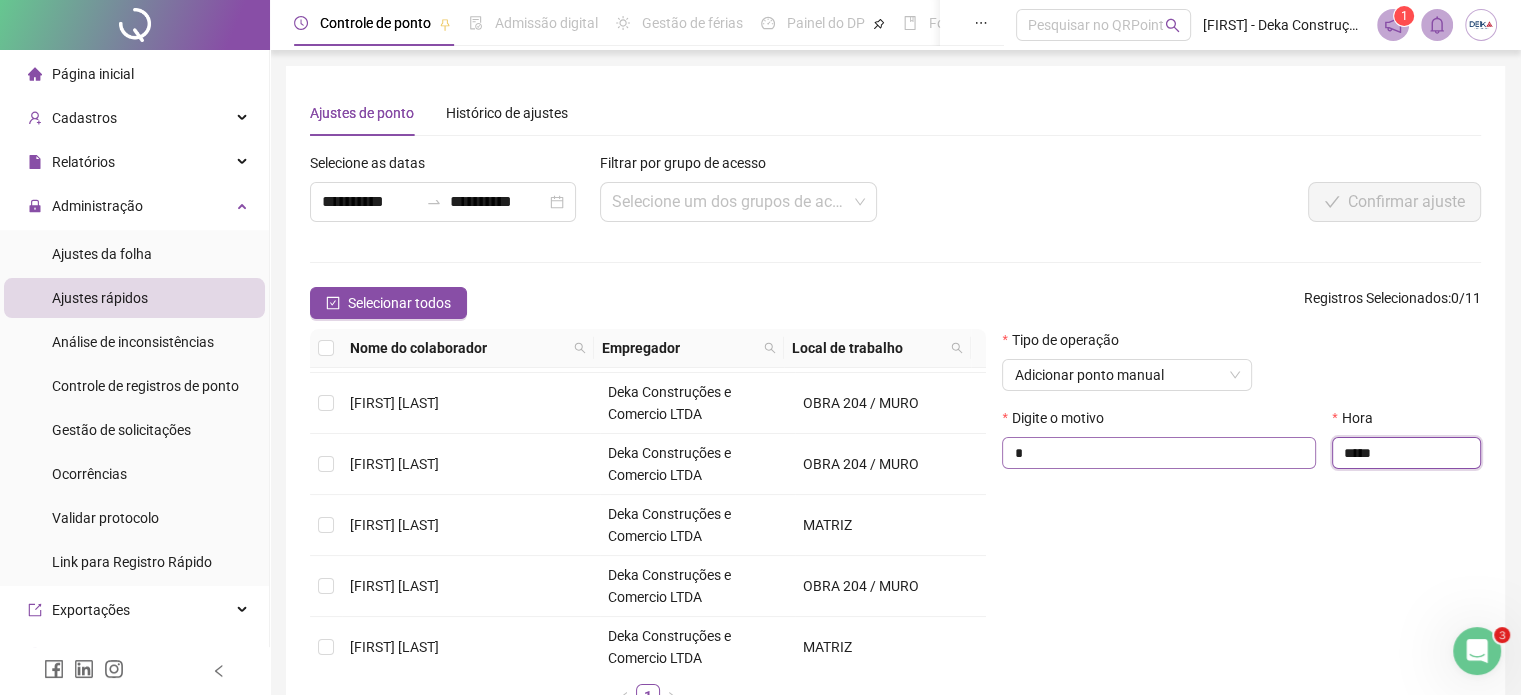 drag, startPoint x: 1414, startPoint y: 458, endPoint x: 1290, endPoint y: 449, distance: 124.32619 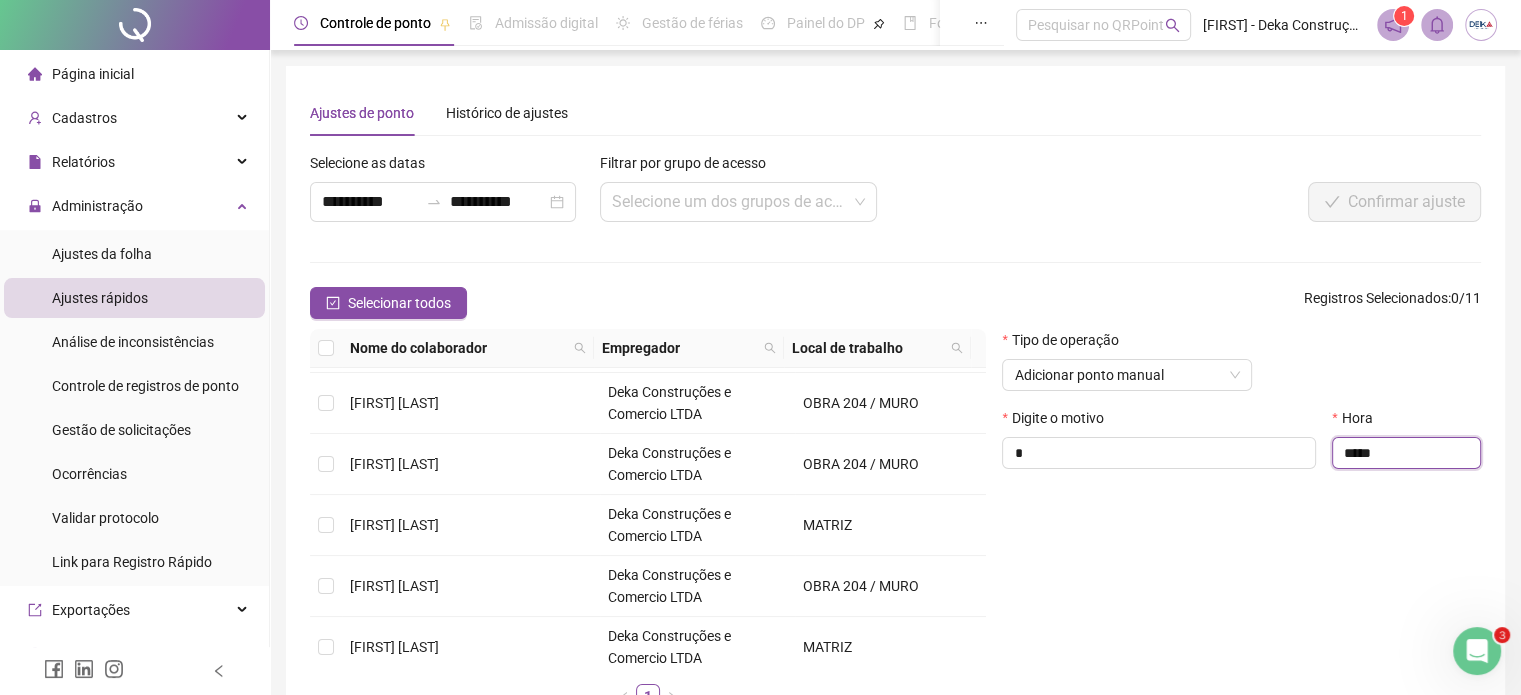 type on "*****" 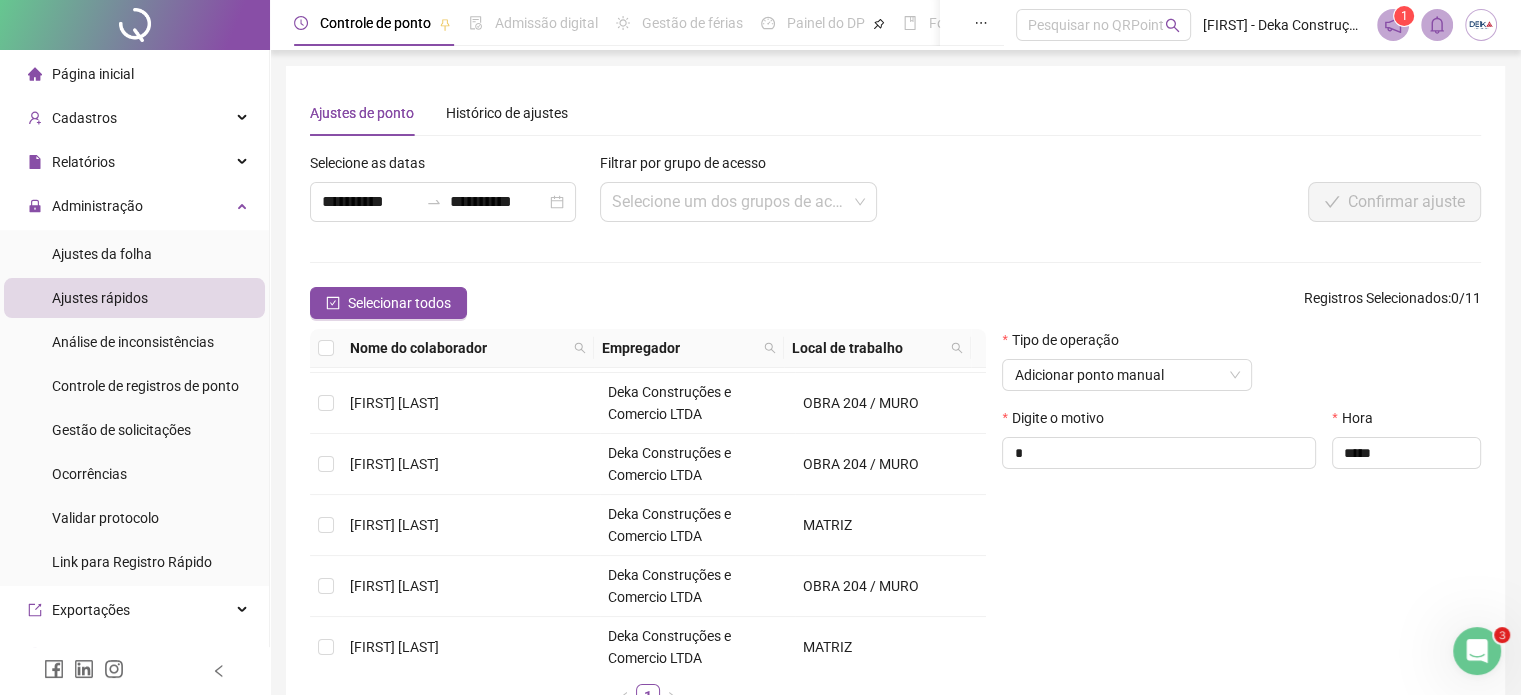 click on "Tipo de operação Adicionar ponto manual Digite o motivo * Hora *****" at bounding box center [1241, 526] 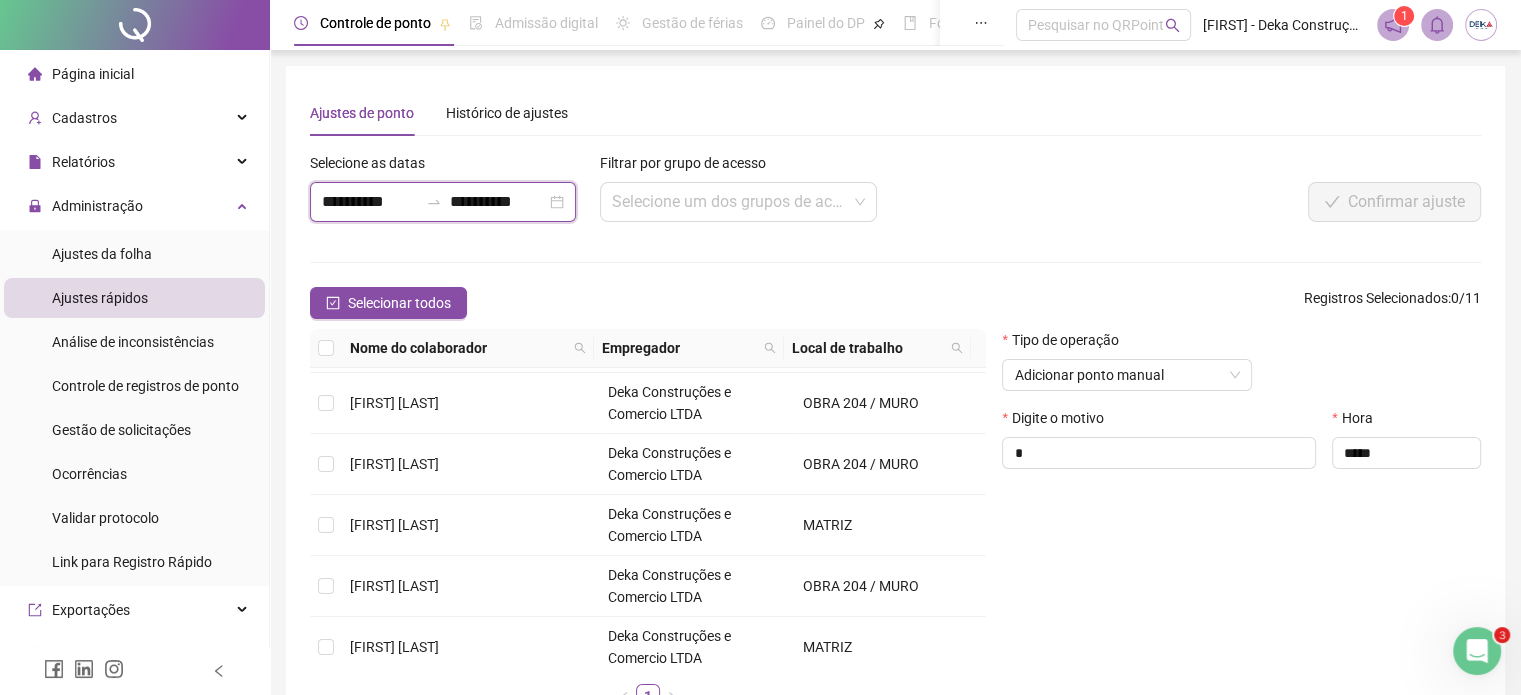 click on "**********" at bounding box center (498, 202) 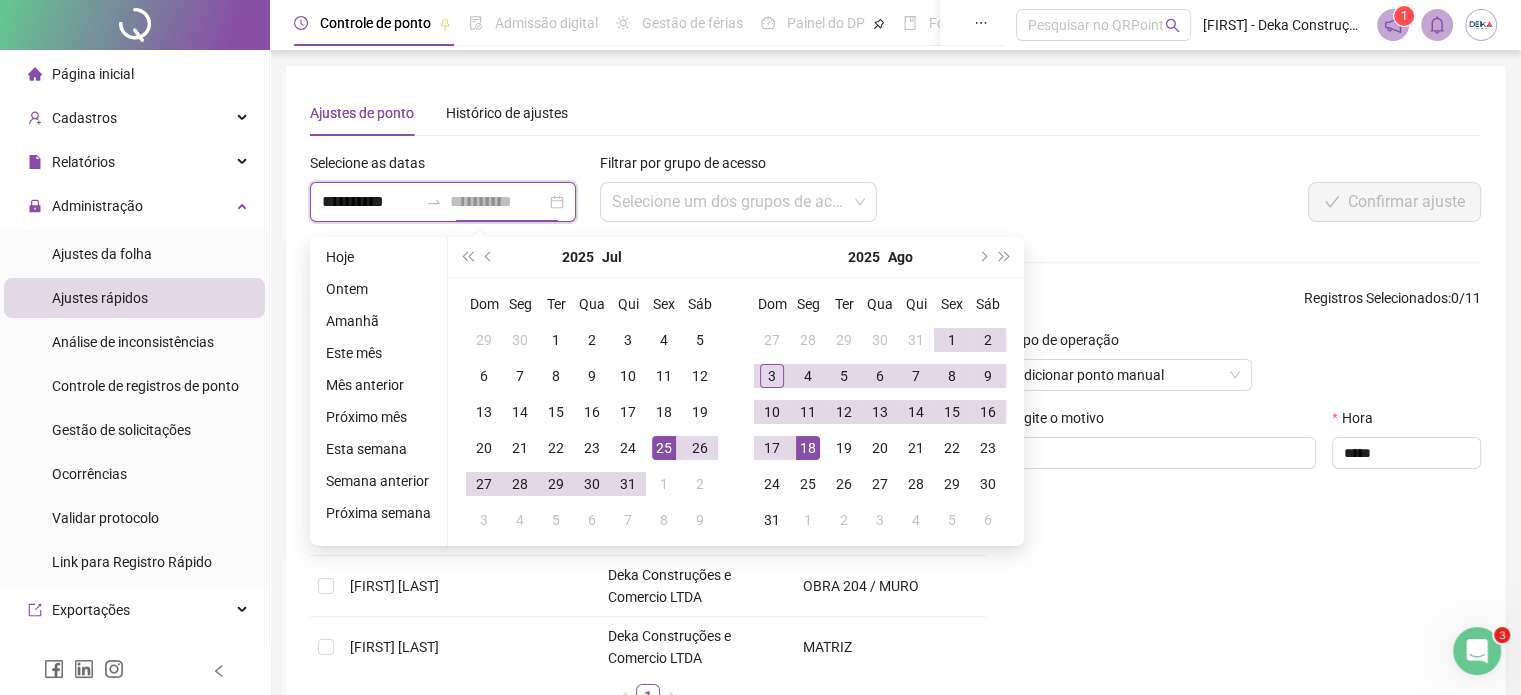type on "**********" 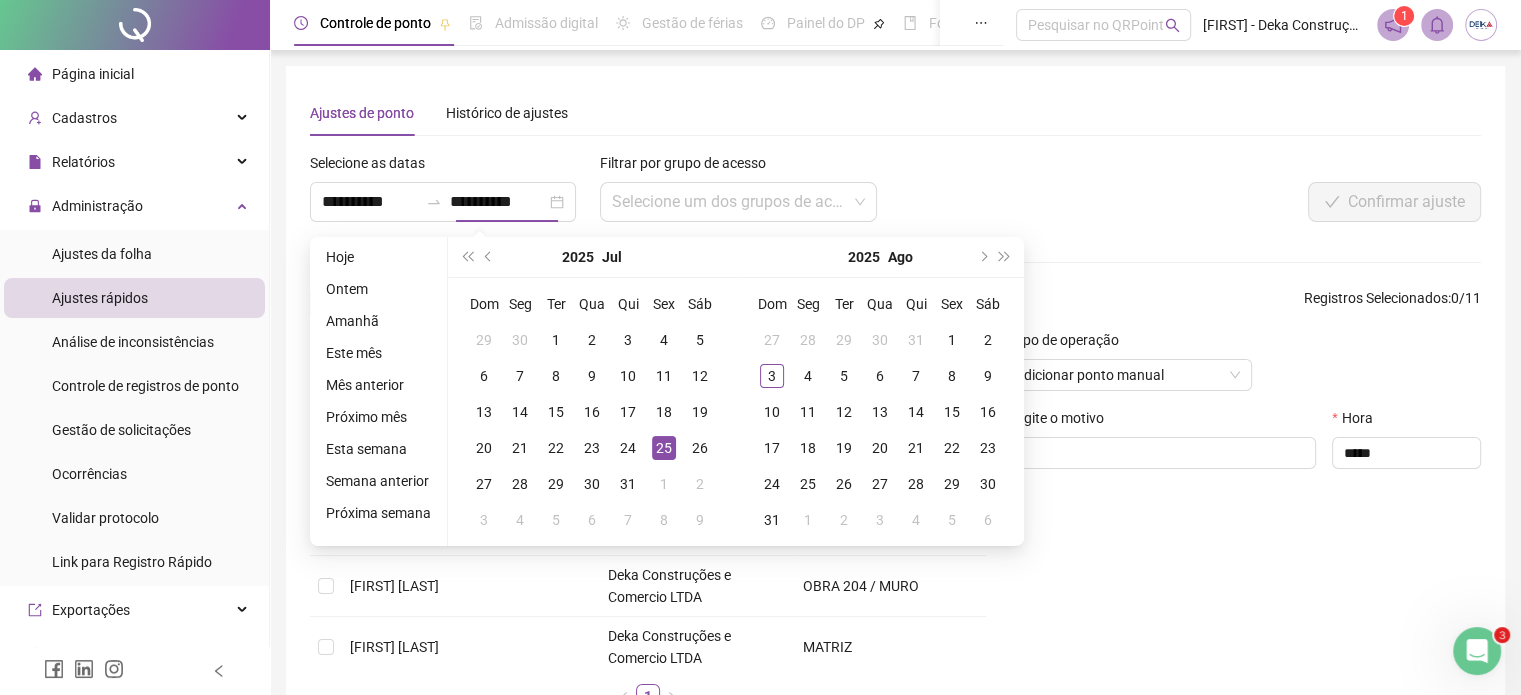 click on "Confirmar ajuste" at bounding box center (1237, 202) 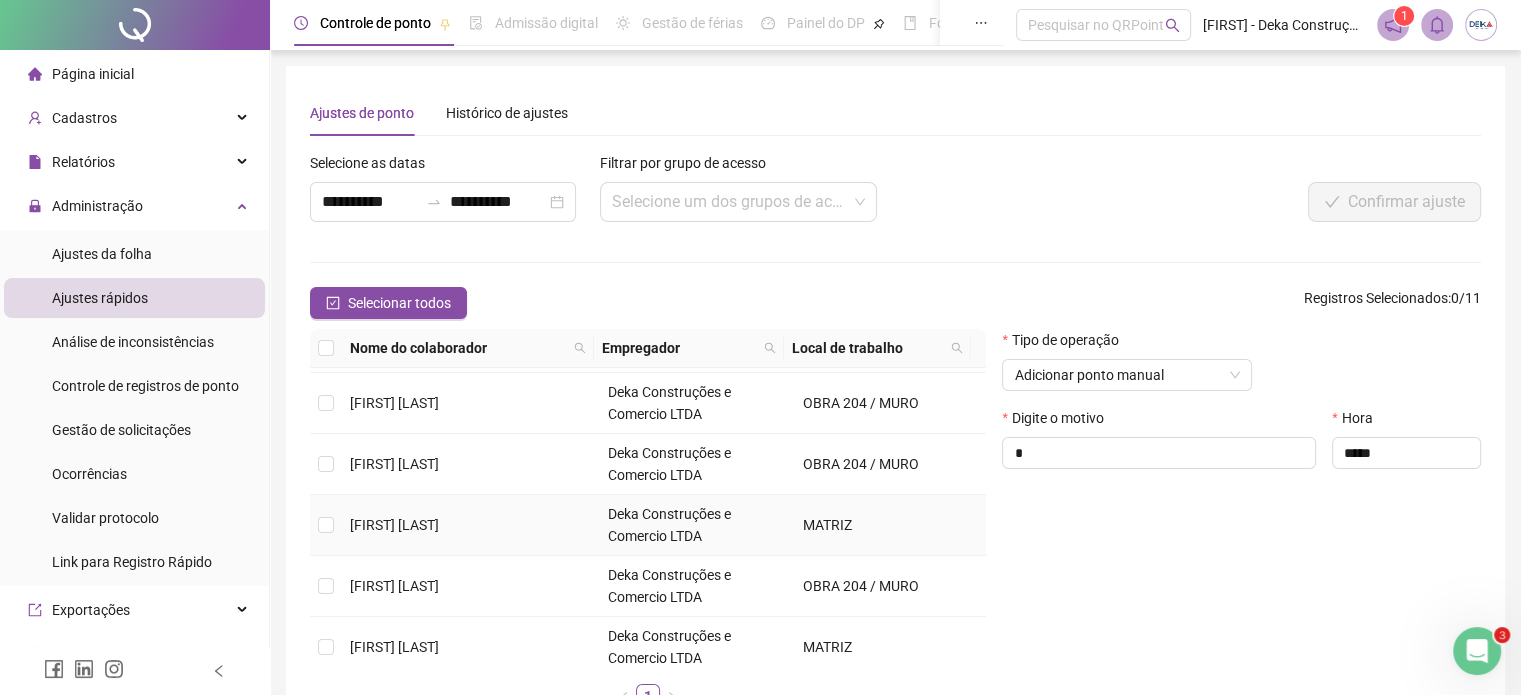 click on "[FIRST] [LAST]" at bounding box center [394, 525] 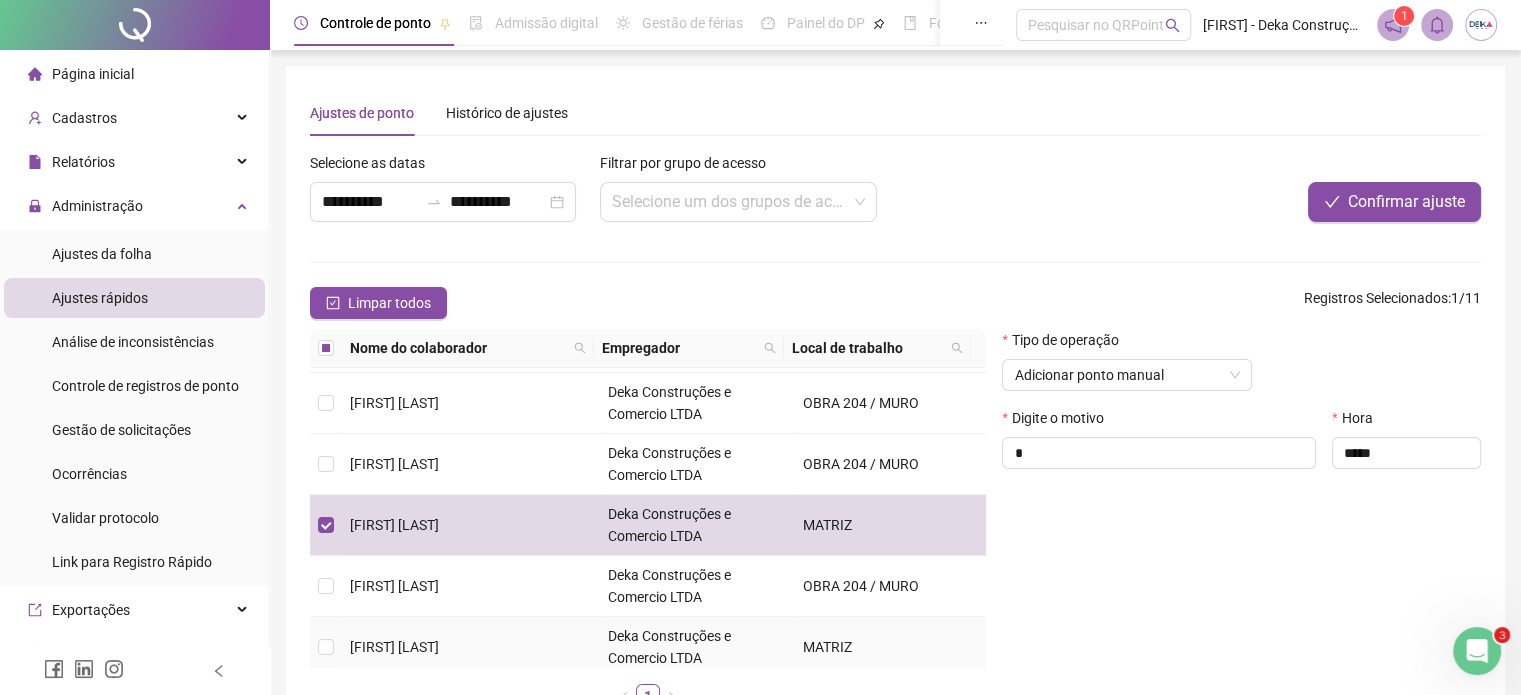 drag, startPoint x: 464, startPoint y: 623, endPoint x: 479, endPoint y: 617, distance: 16.155495 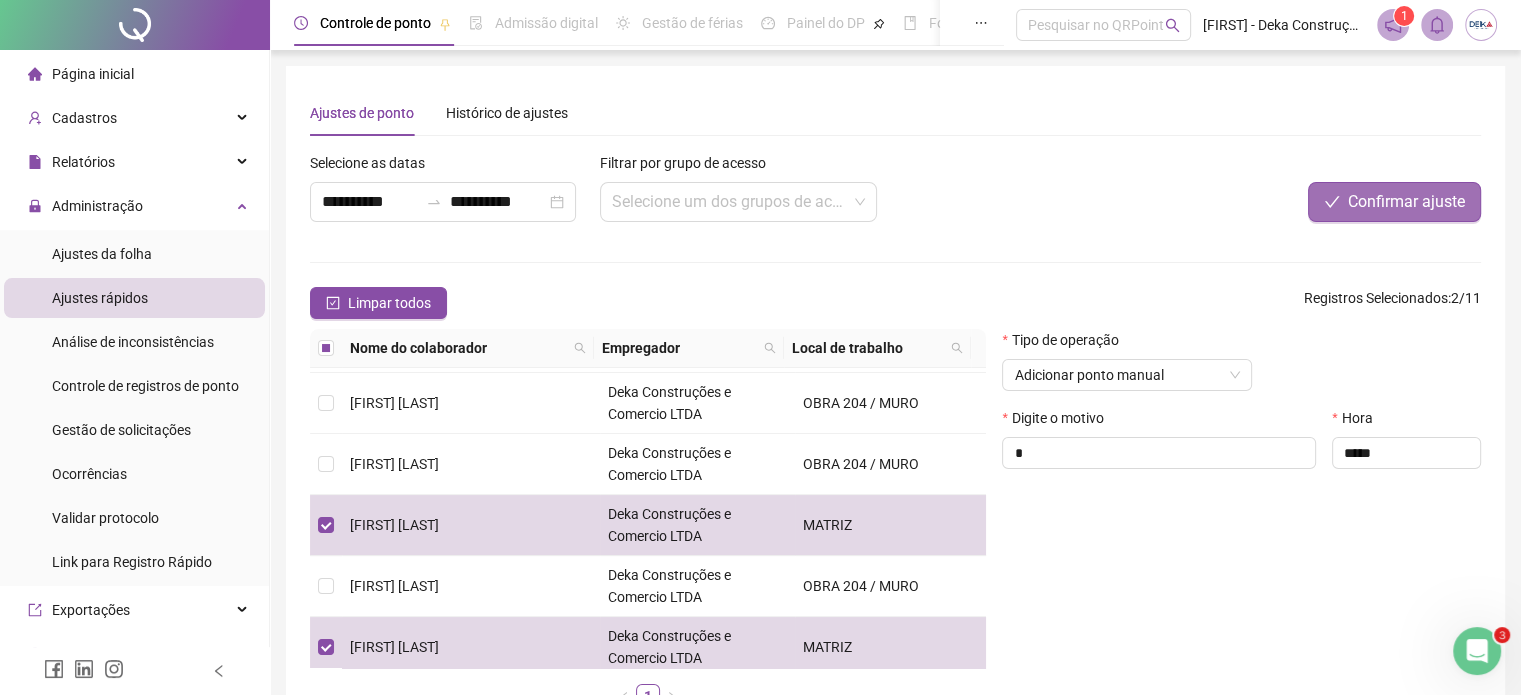 click on "Confirmar ajuste" at bounding box center [1406, 202] 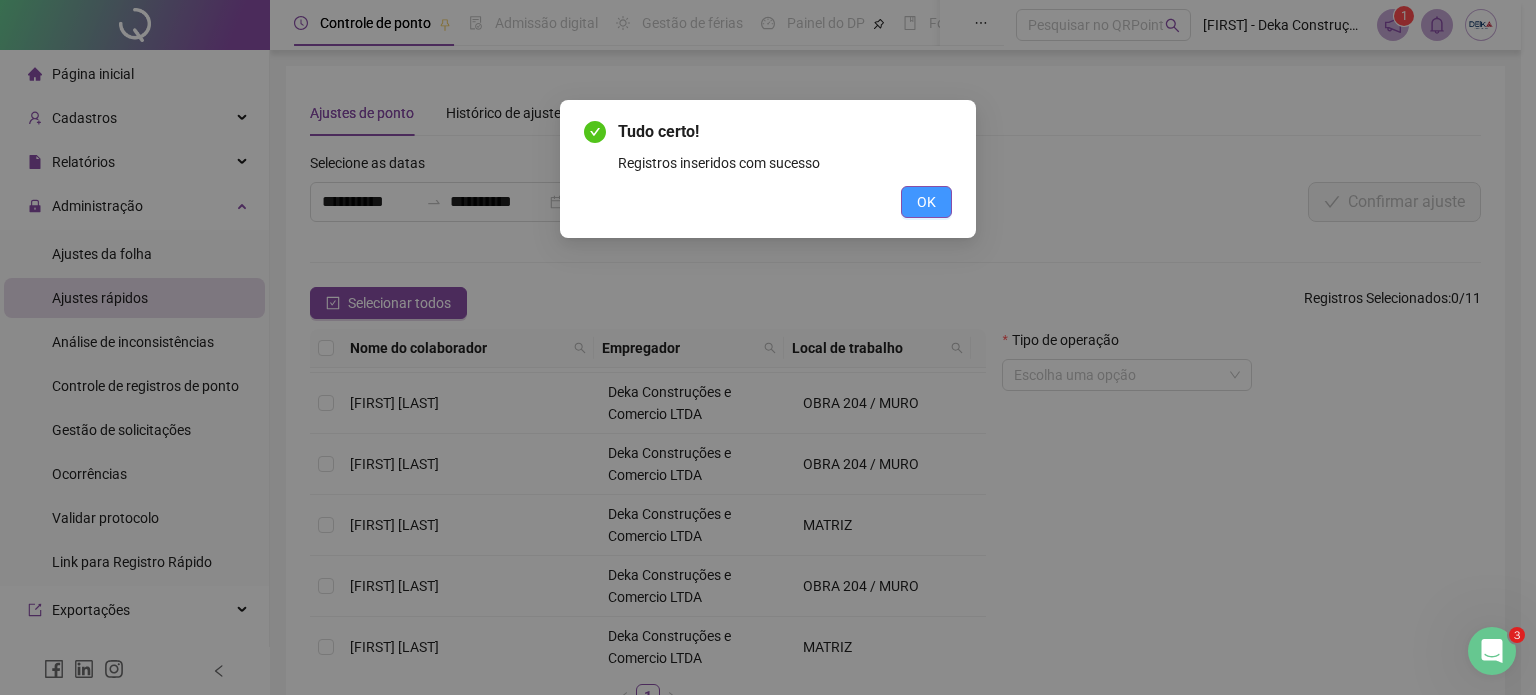 click on "OK" at bounding box center [926, 202] 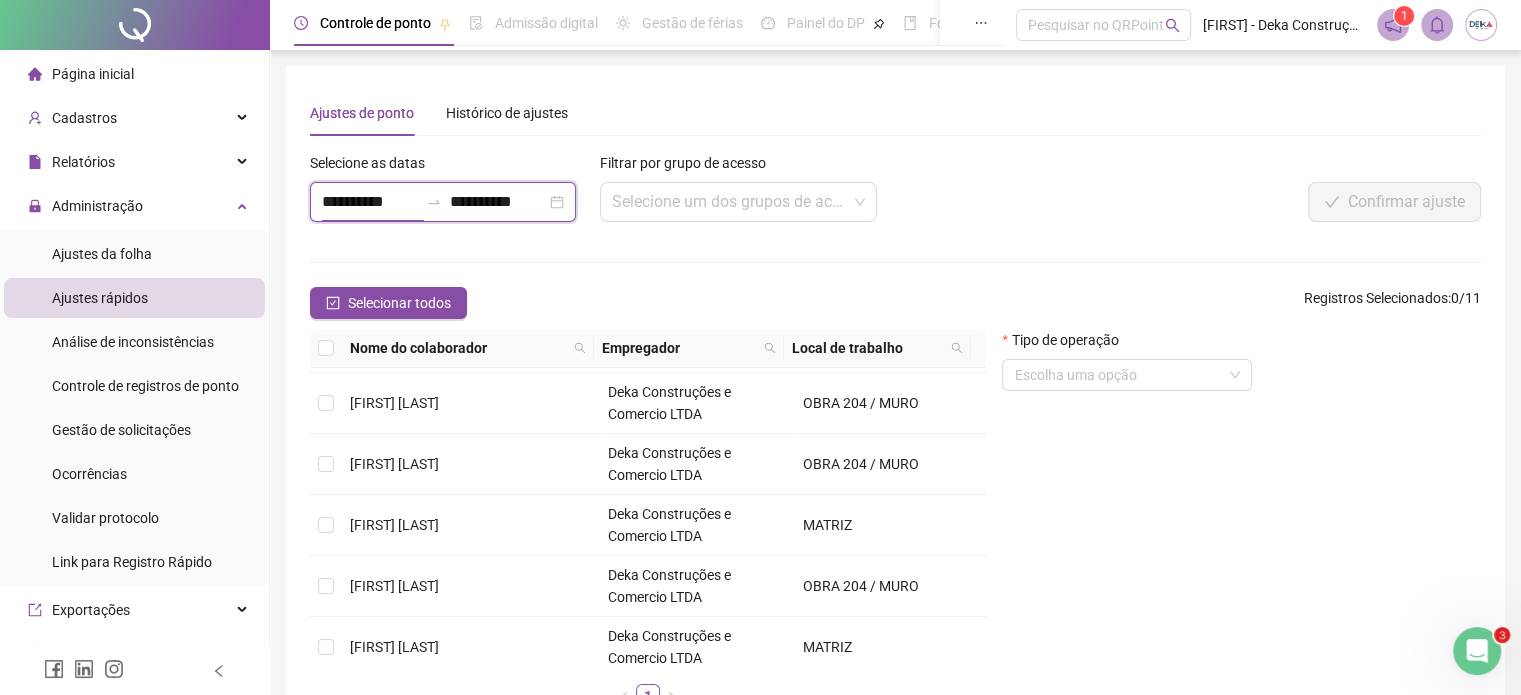 click on "**********" at bounding box center [370, 202] 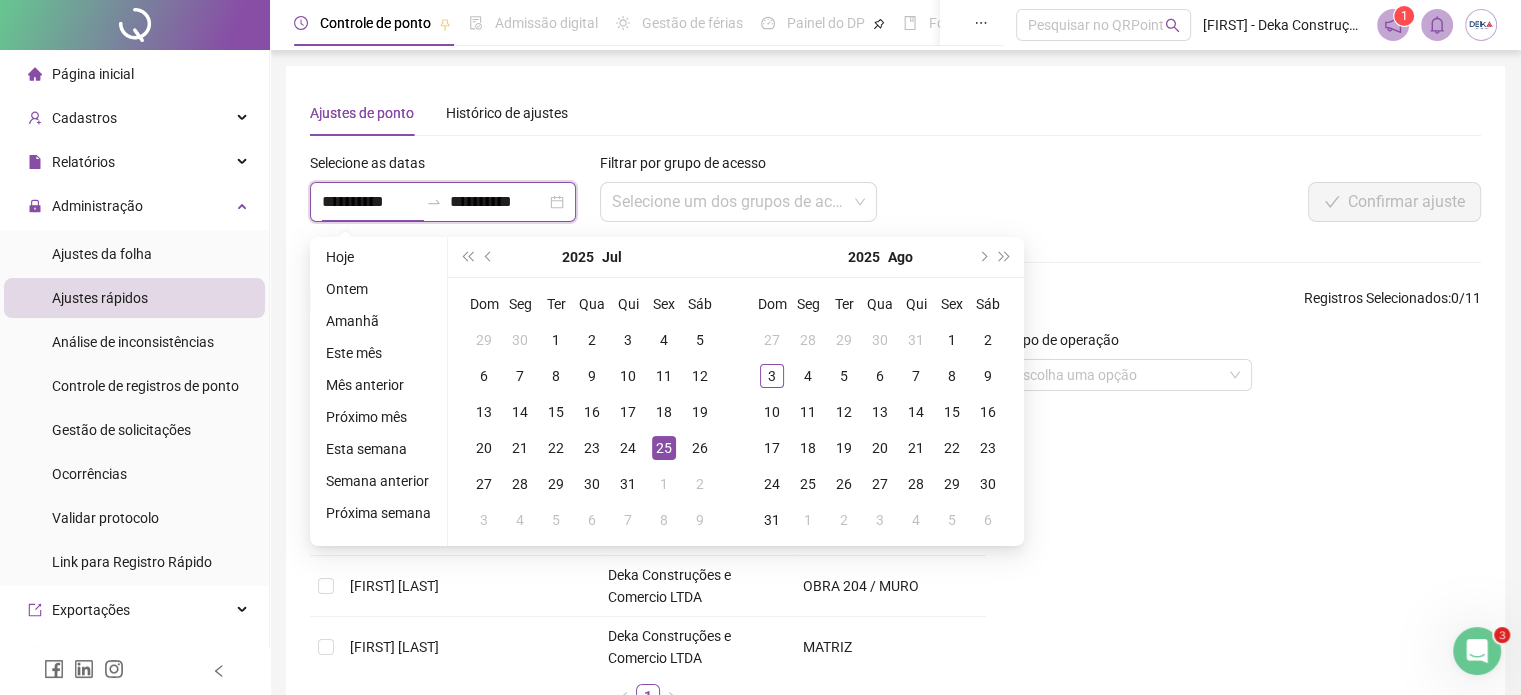 type on "**********" 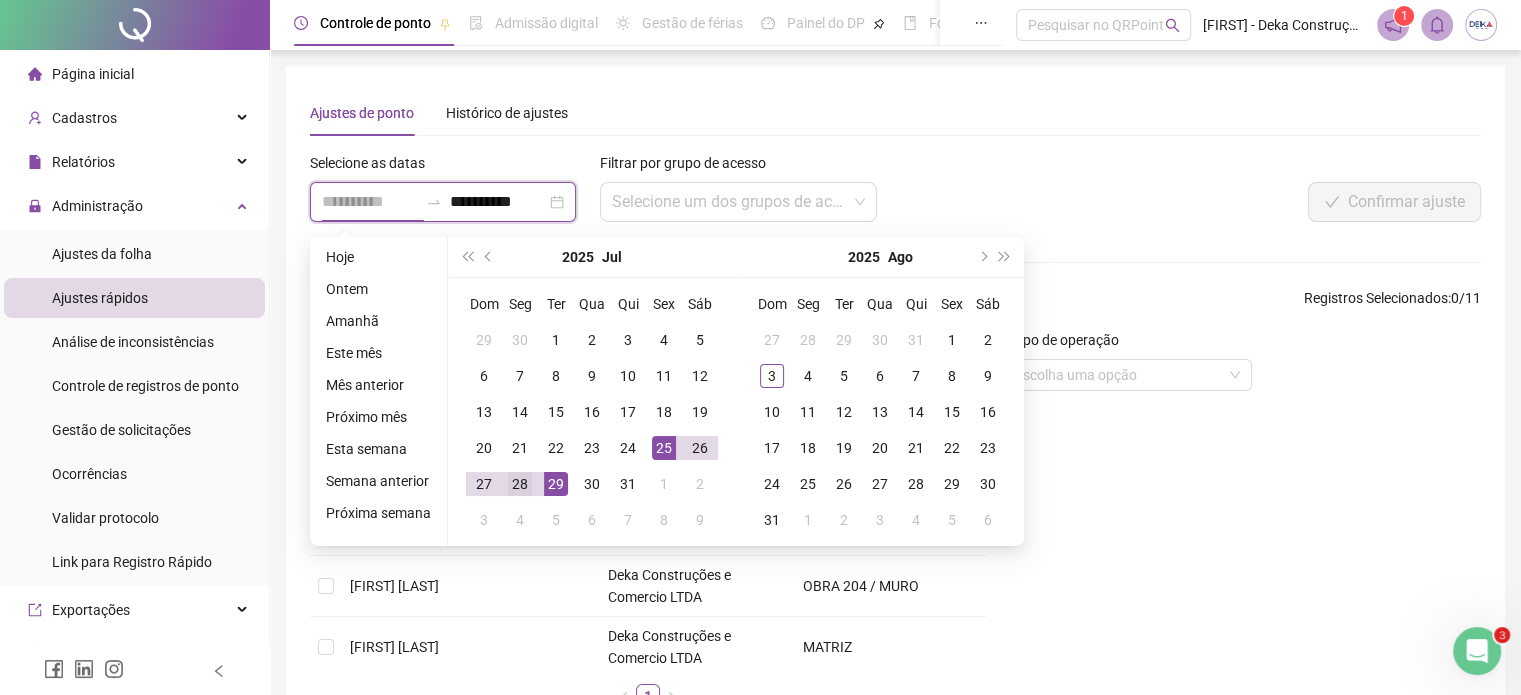 type on "**********" 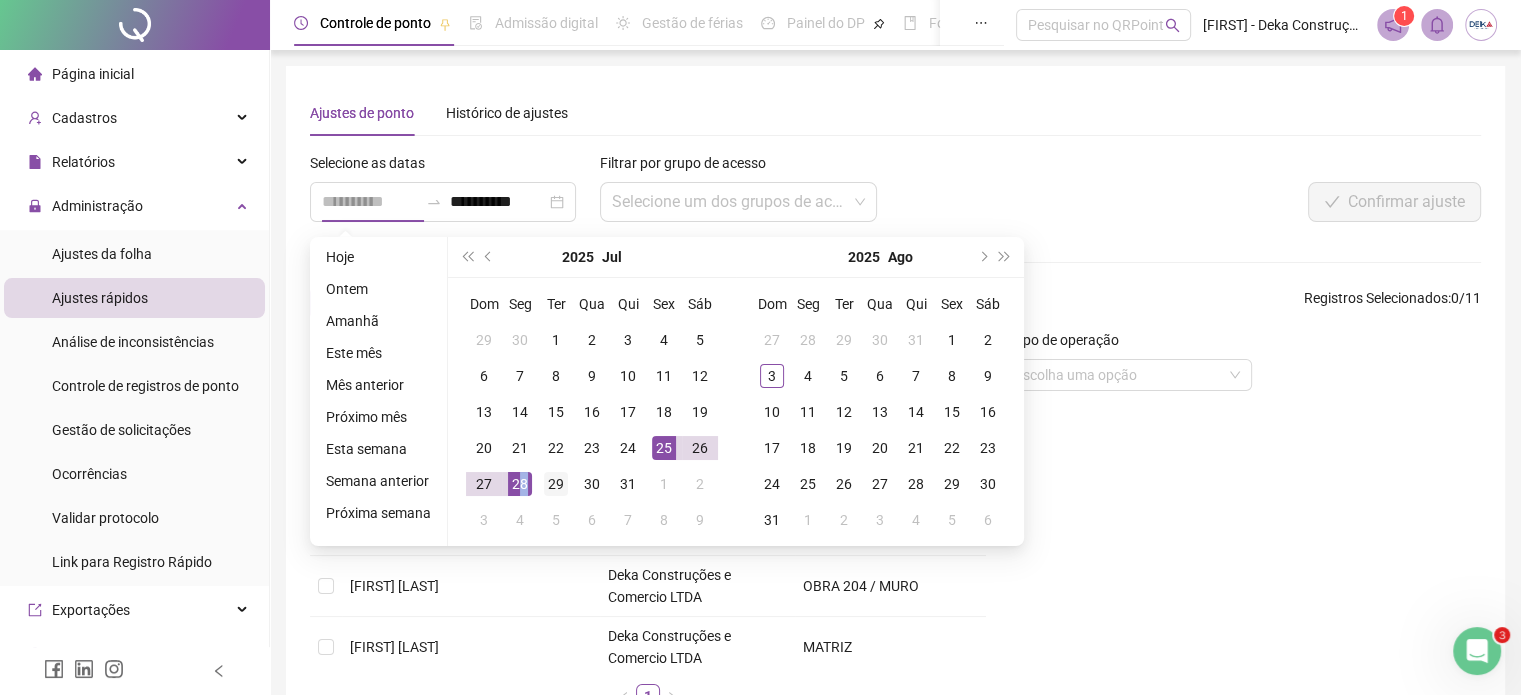 drag, startPoint x: 519, startPoint y: 483, endPoint x: 548, endPoint y: 479, distance: 29.274563 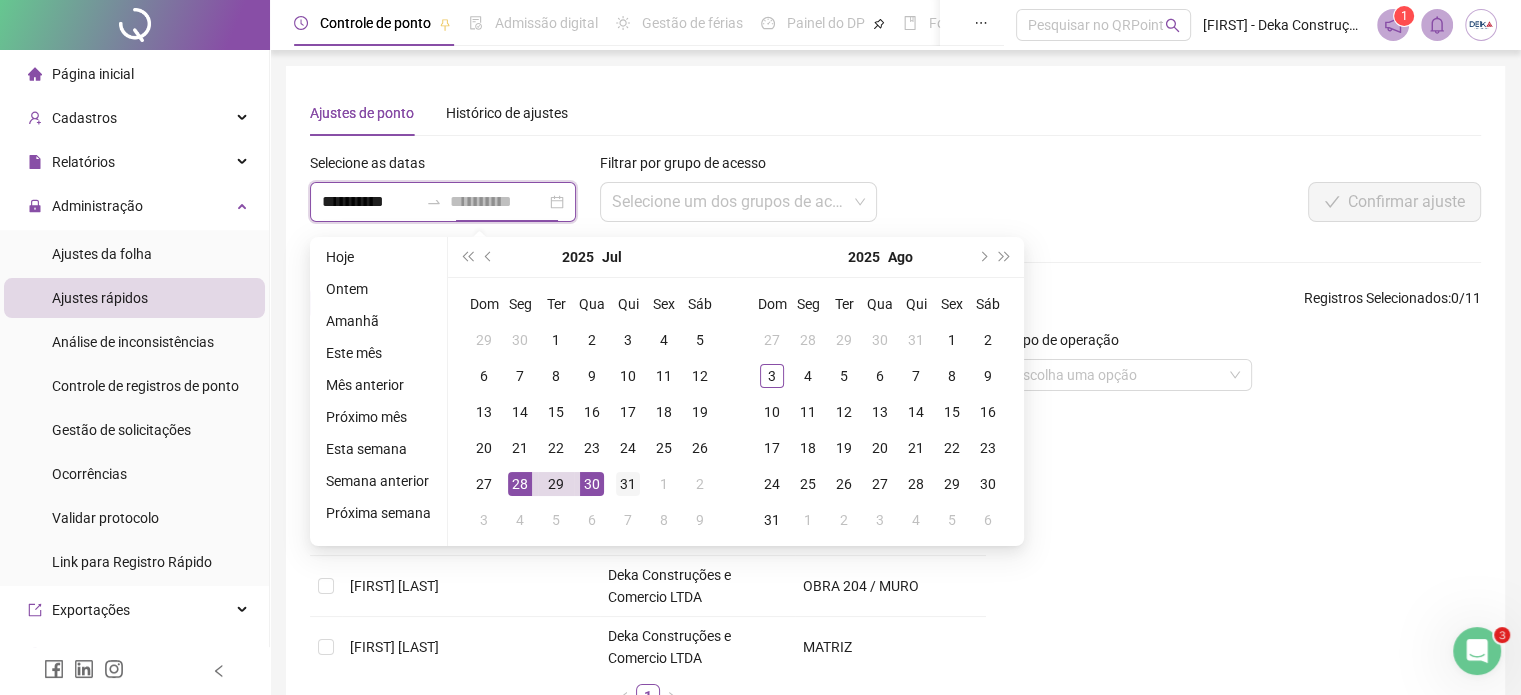 type on "**********" 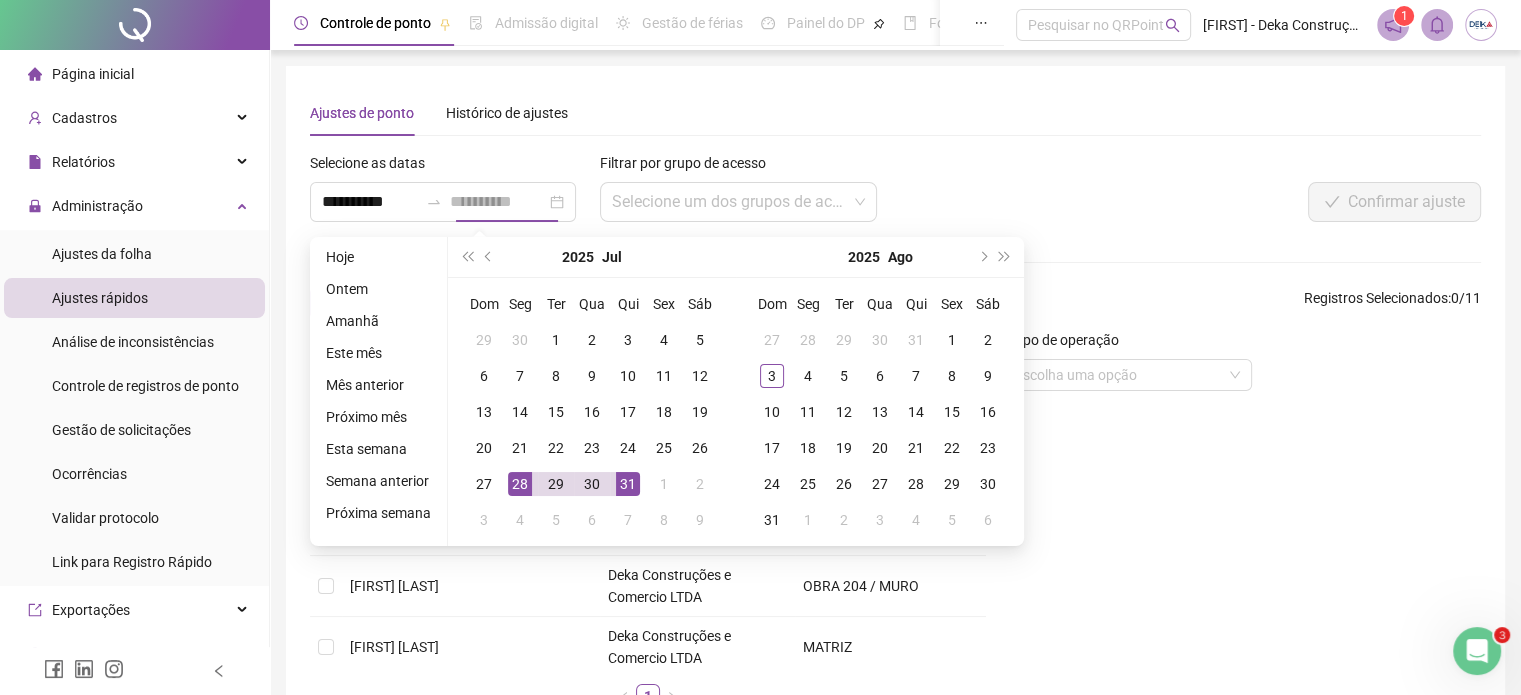 click on "31" at bounding box center [628, 484] 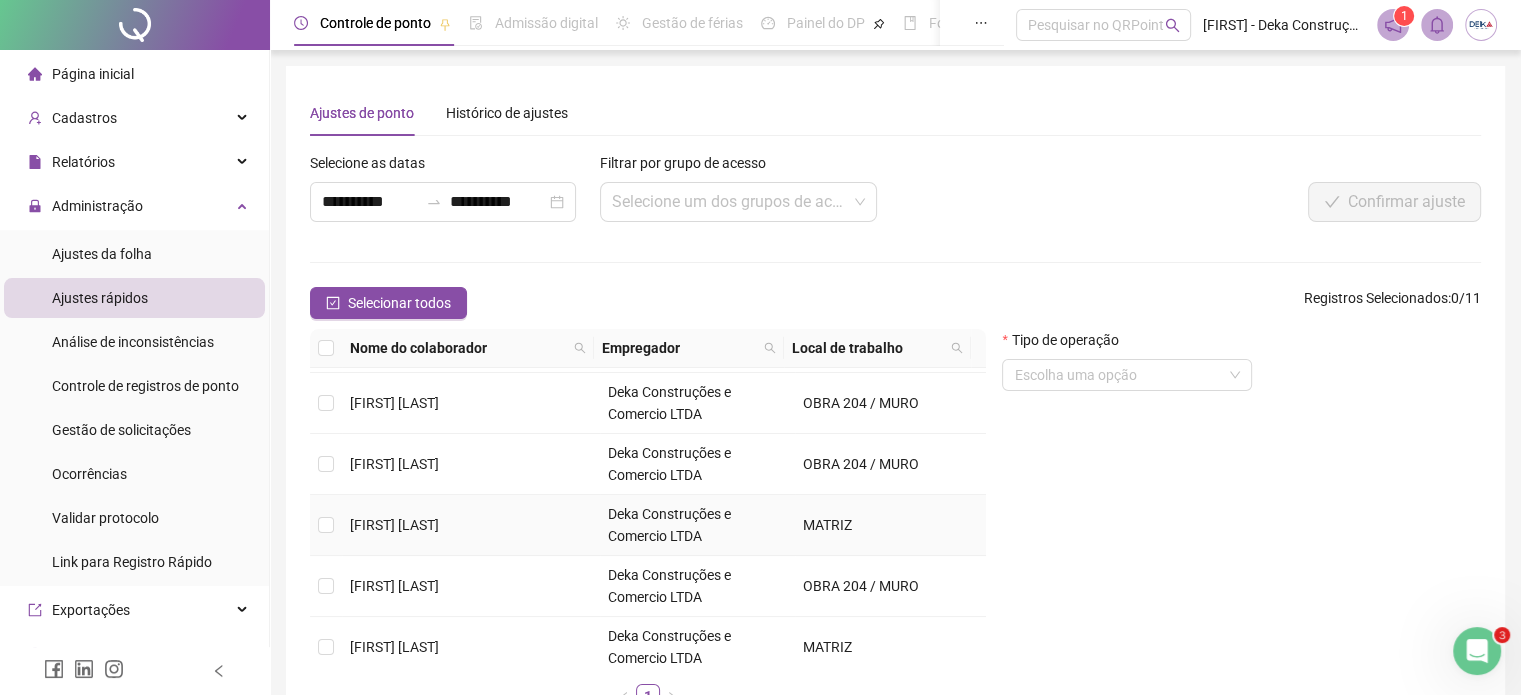drag, startPoint x: 417, startPoint y: 532, endPoint x: 419, endPoint y: 543, distance: 11.18034 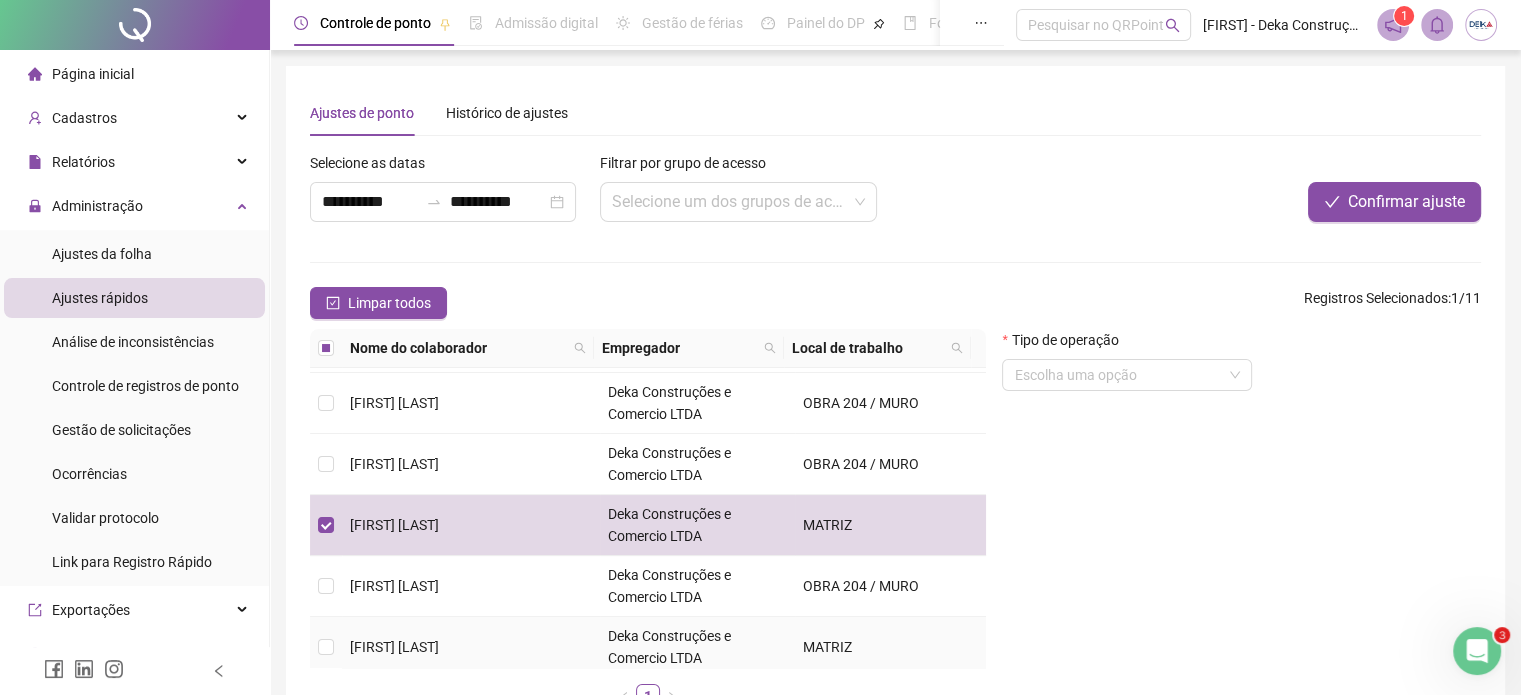 click on "[FIRST] [LAST]" at bounding box center [471, 647] 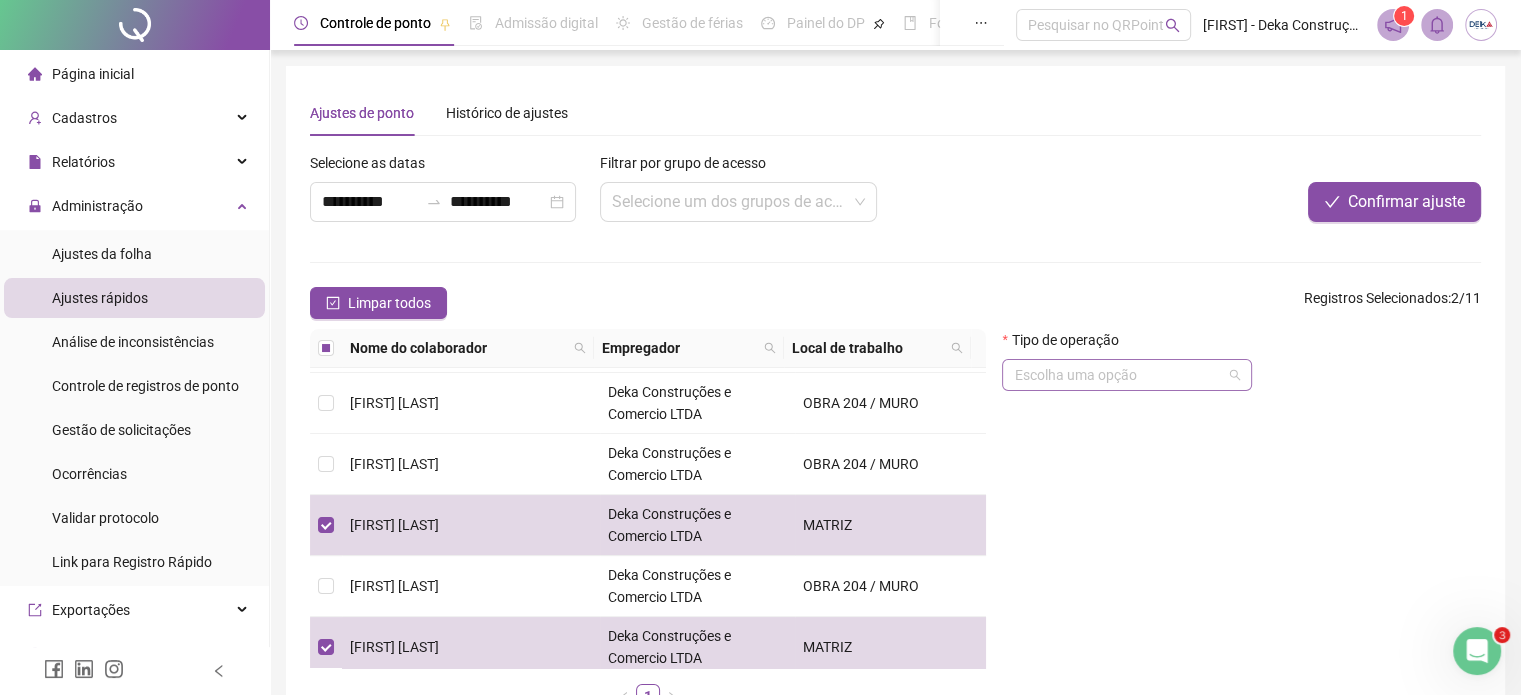 drag, startPoint x: 455, startPoint y: 617, endPoint x: 1108, endPoint y: 363, distance: 700.6604 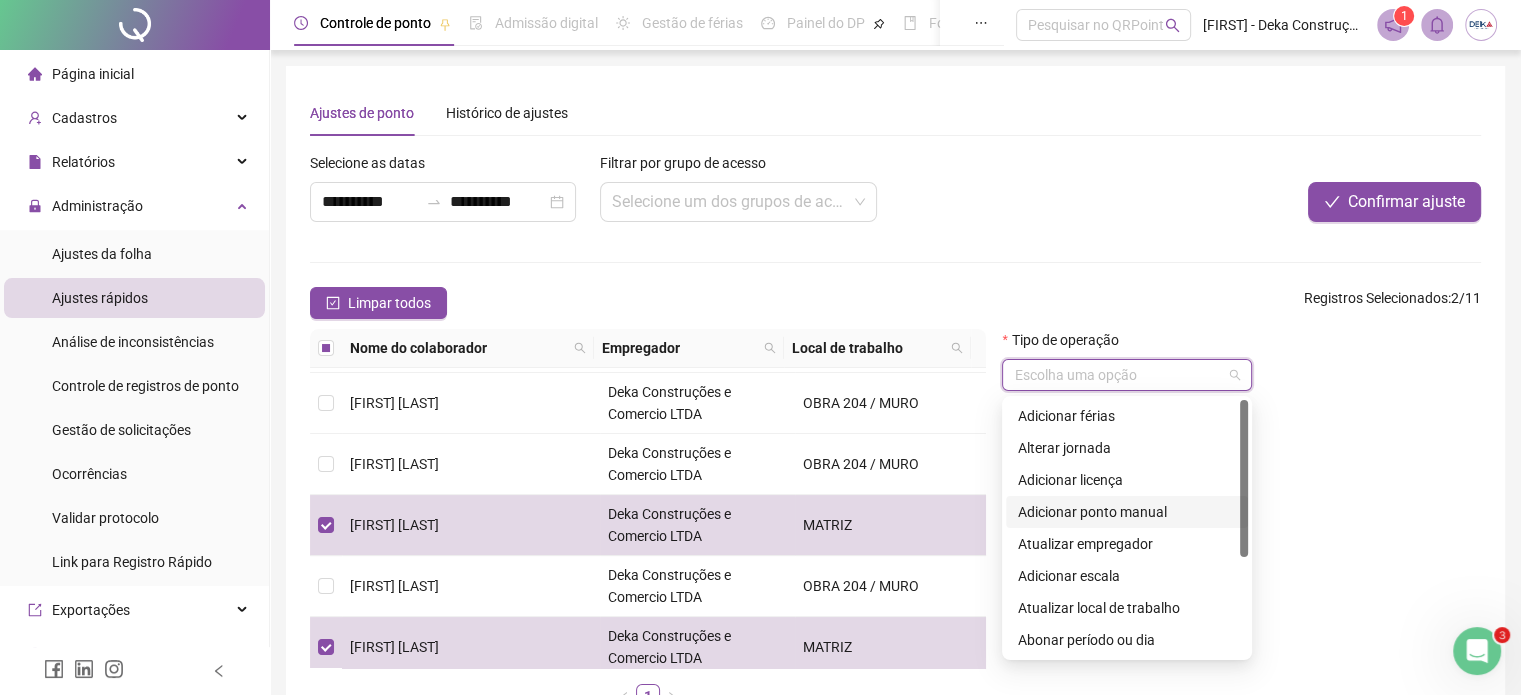 click on "Adicionar ponto manual" at bounding box center (1127, 512) 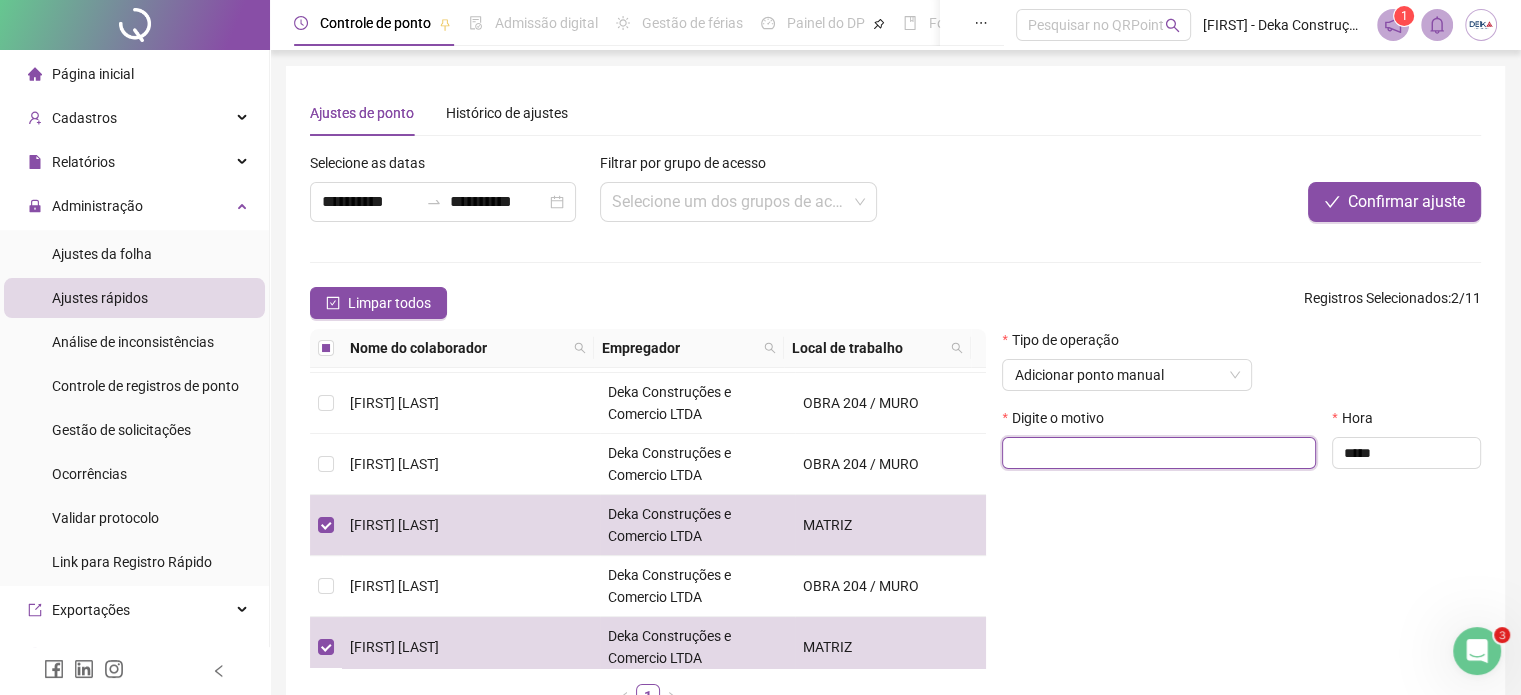 click at bounding box center [1159, 453] 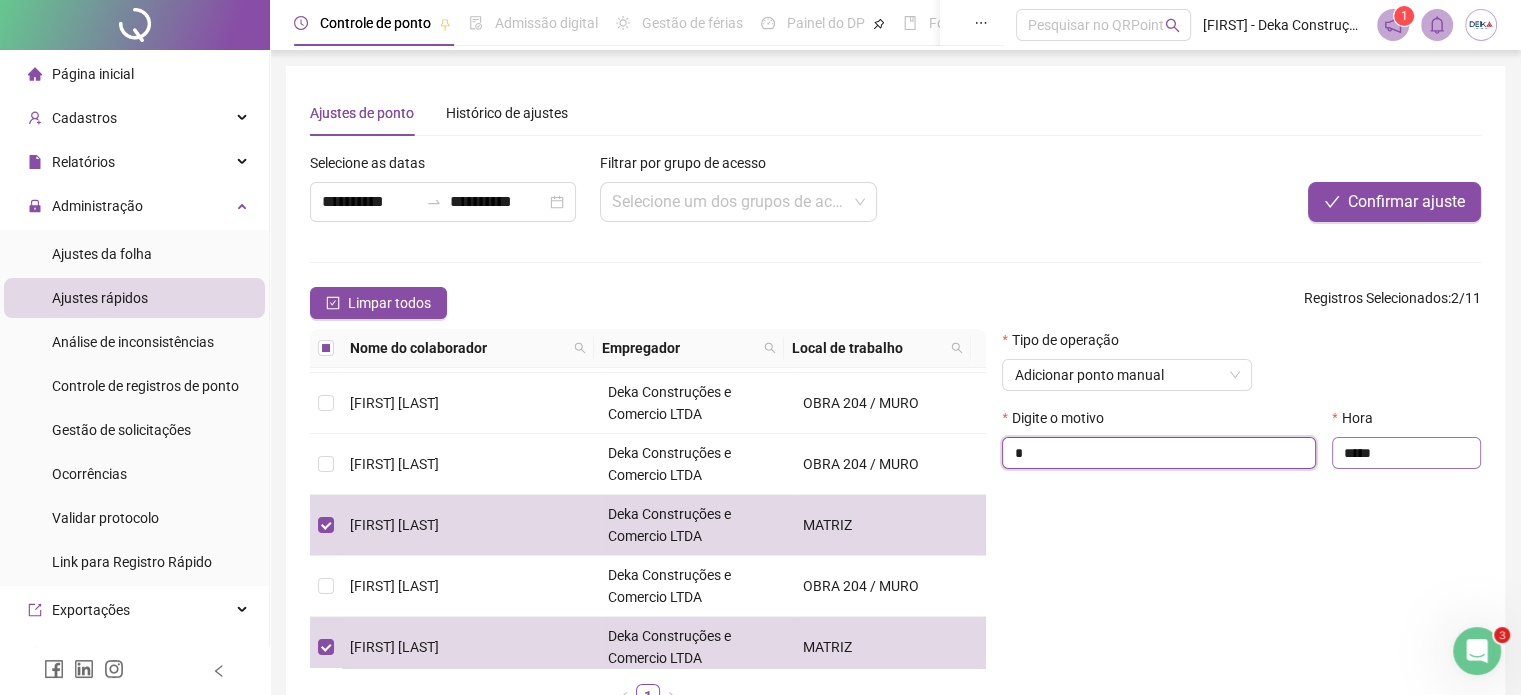 type on "*" 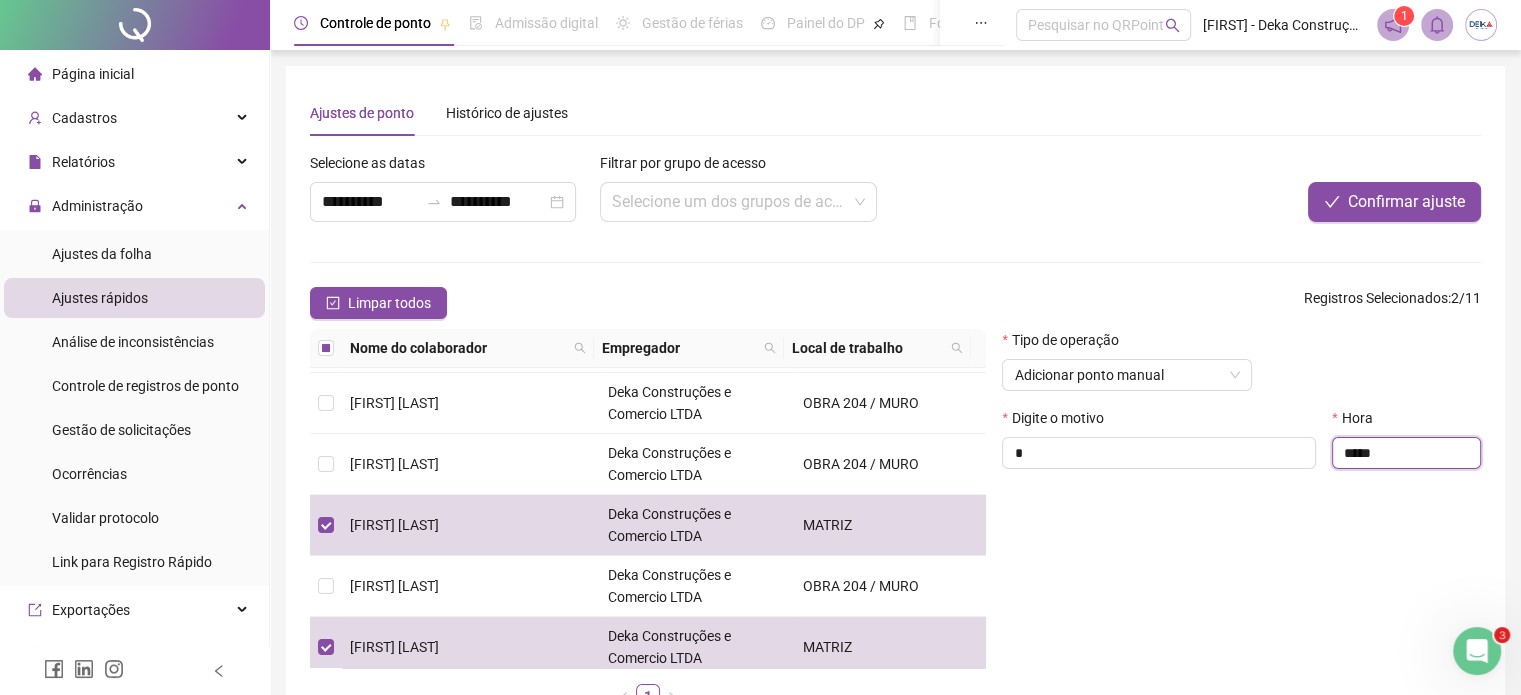 click on "*****" at bounding box center (1406, 453) 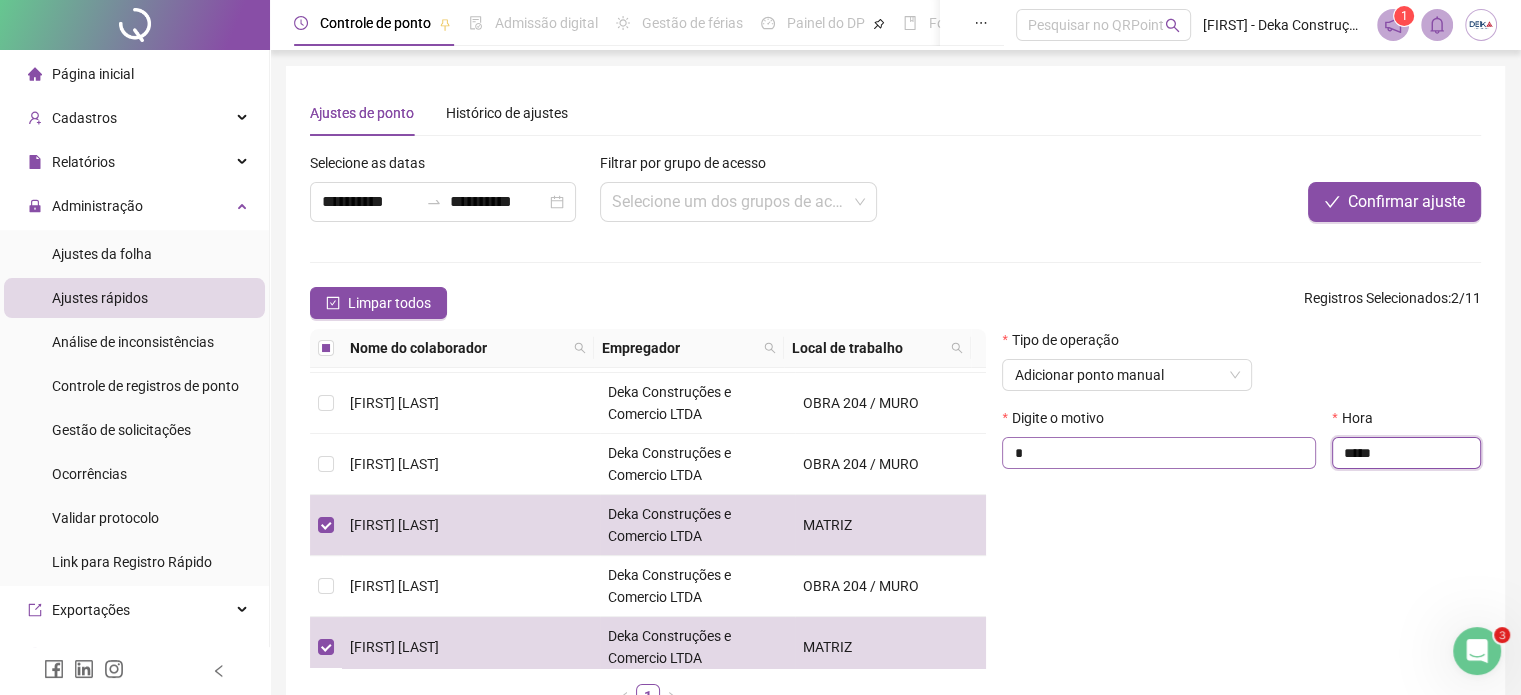 drag, startPoint x: 1384, startPoint y: 457, endPoint x: 1315, endPoint y: 455, distance: 69.02898 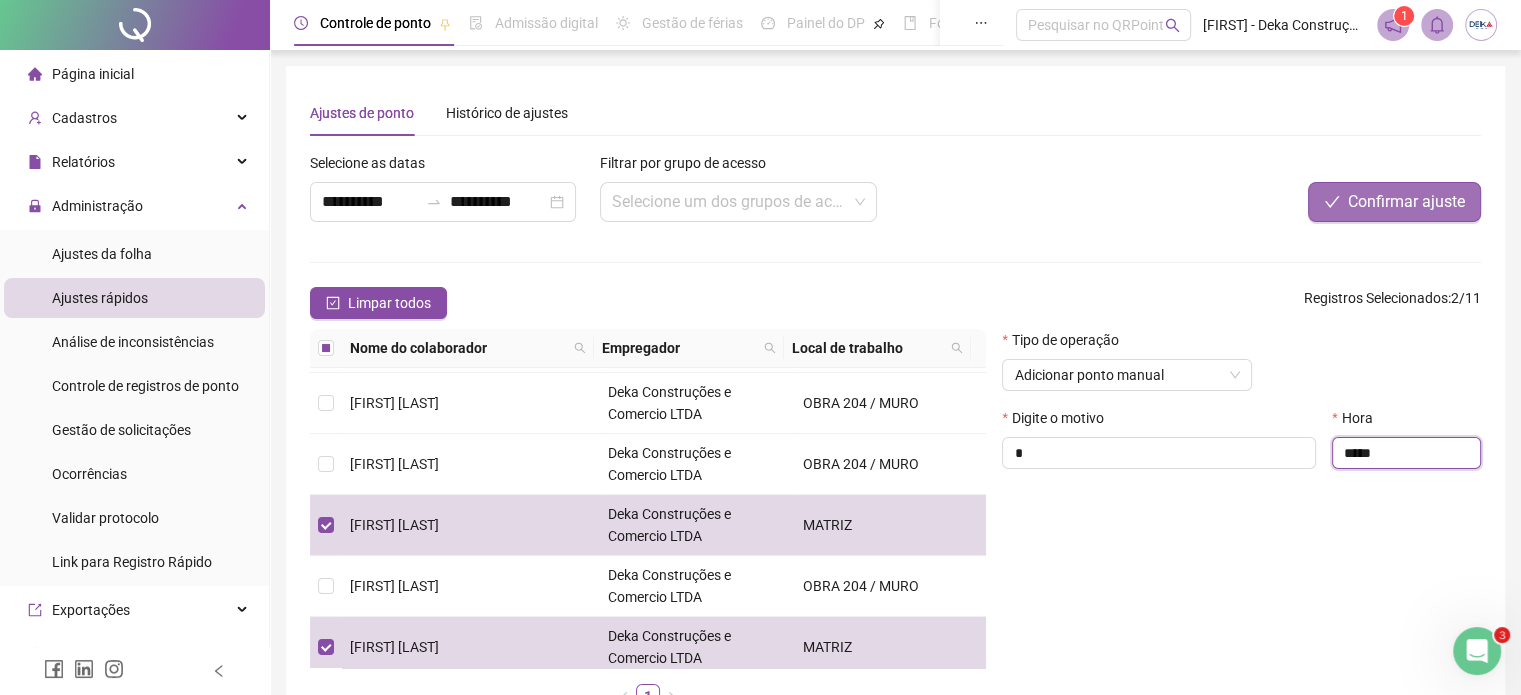 type on "*****" 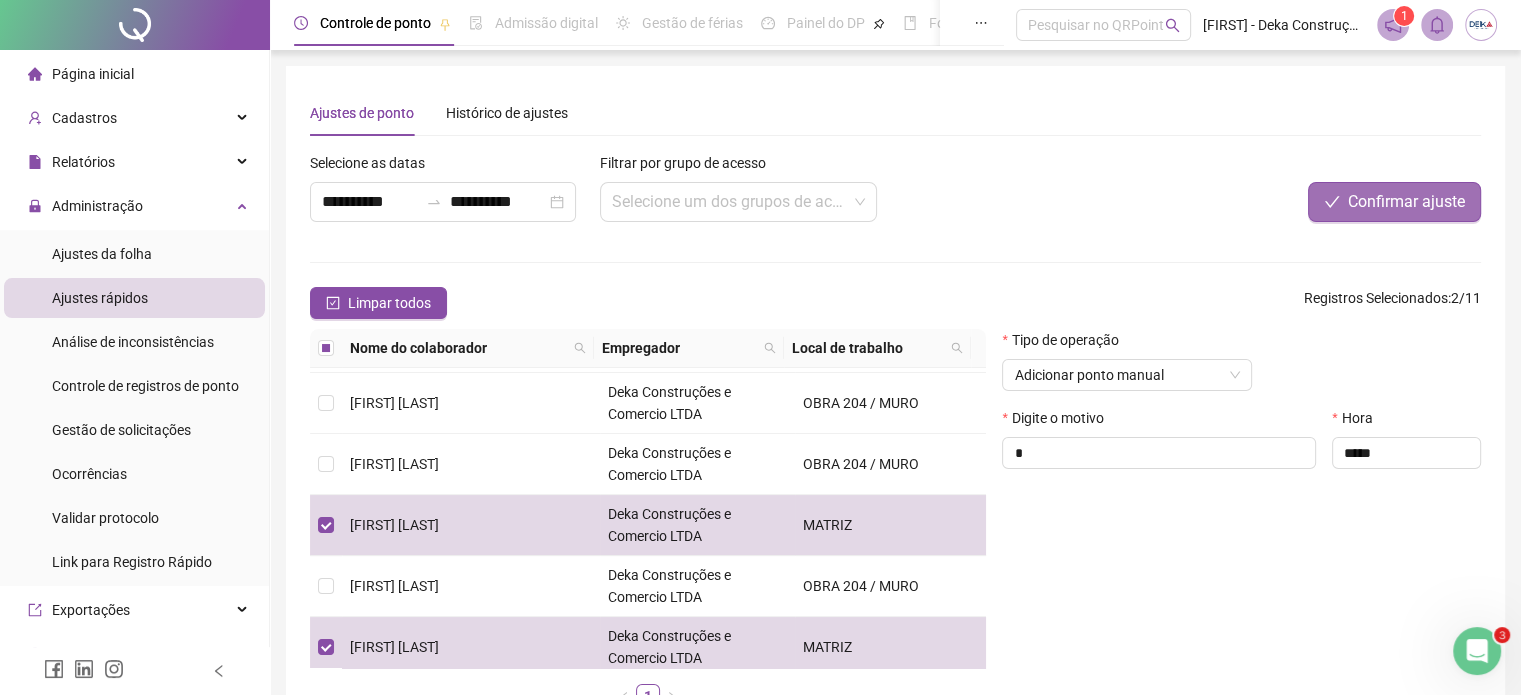 click on "Confirmar ajuste" at bounding box center [1406, 202] 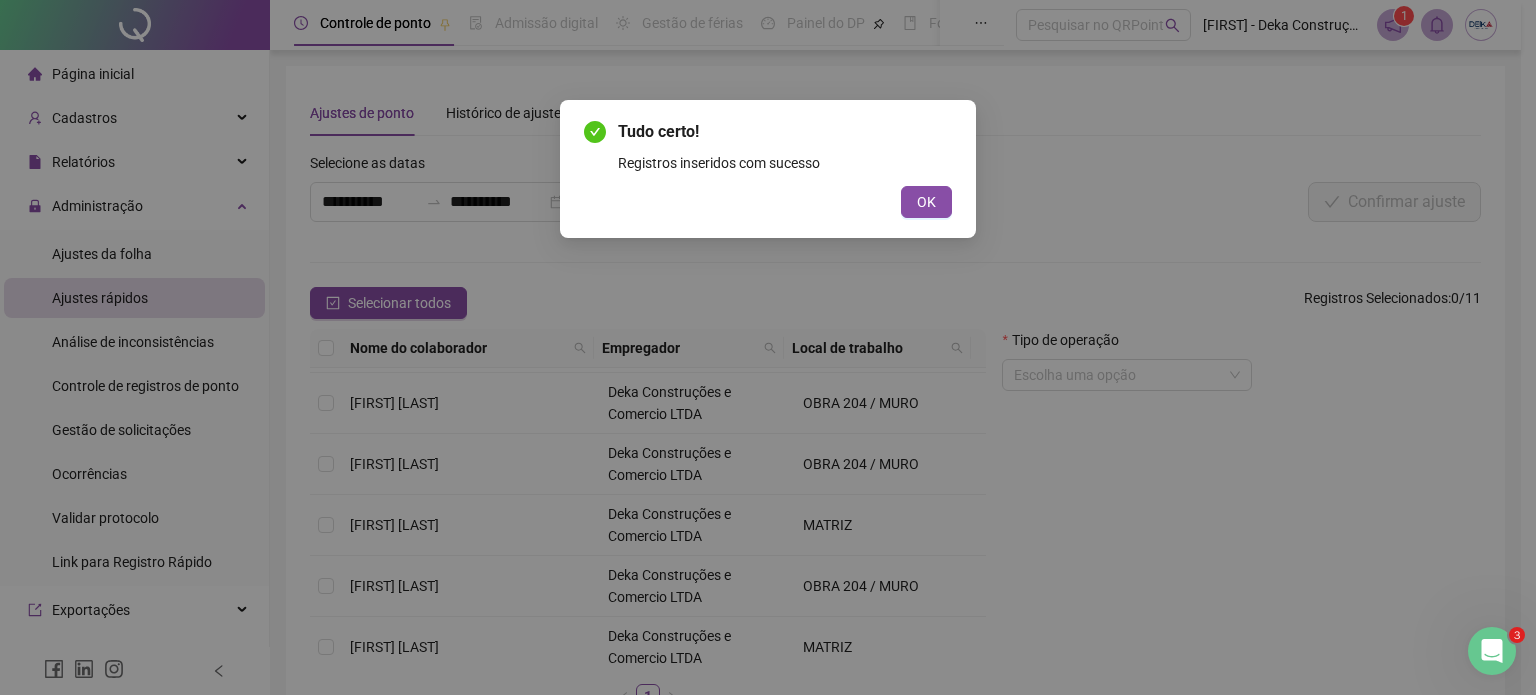 type 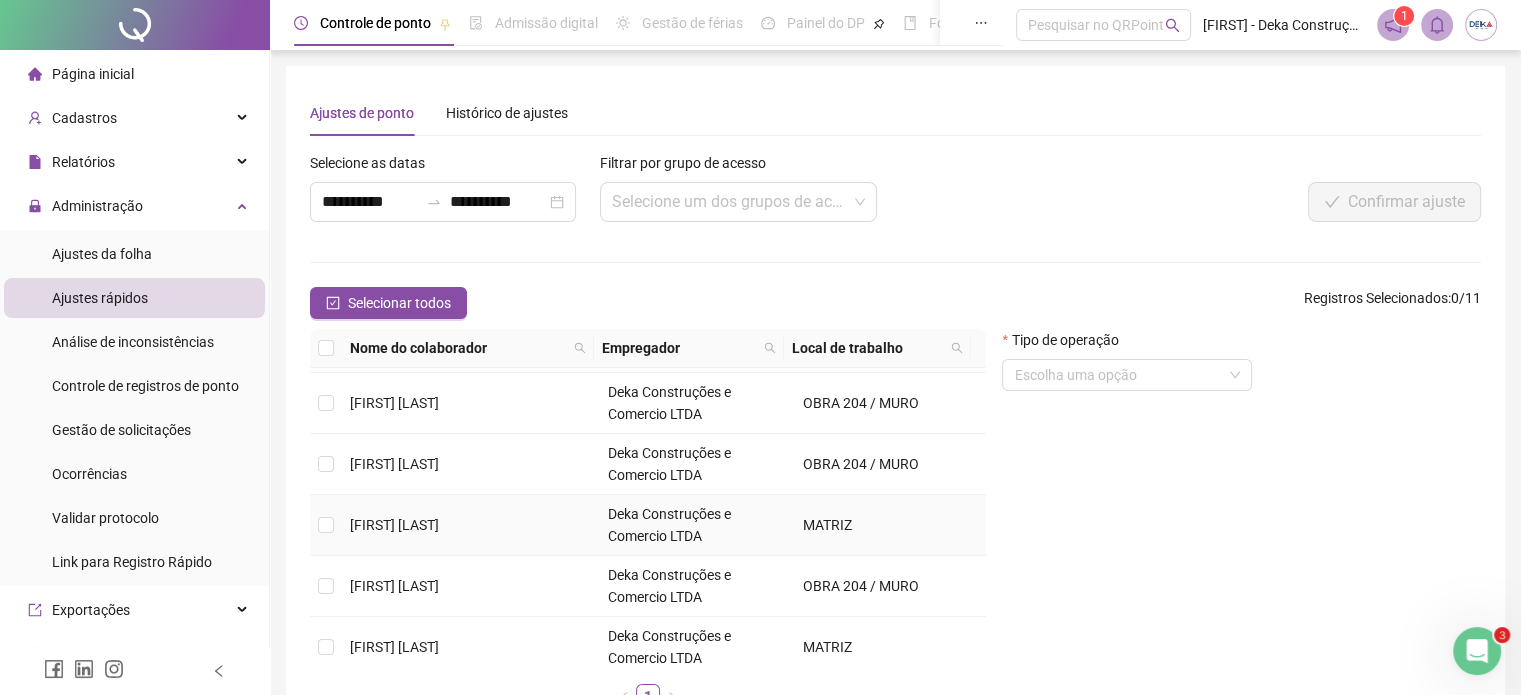 click on "[FIRST] [LAST]" at bounding box center (471, 525) 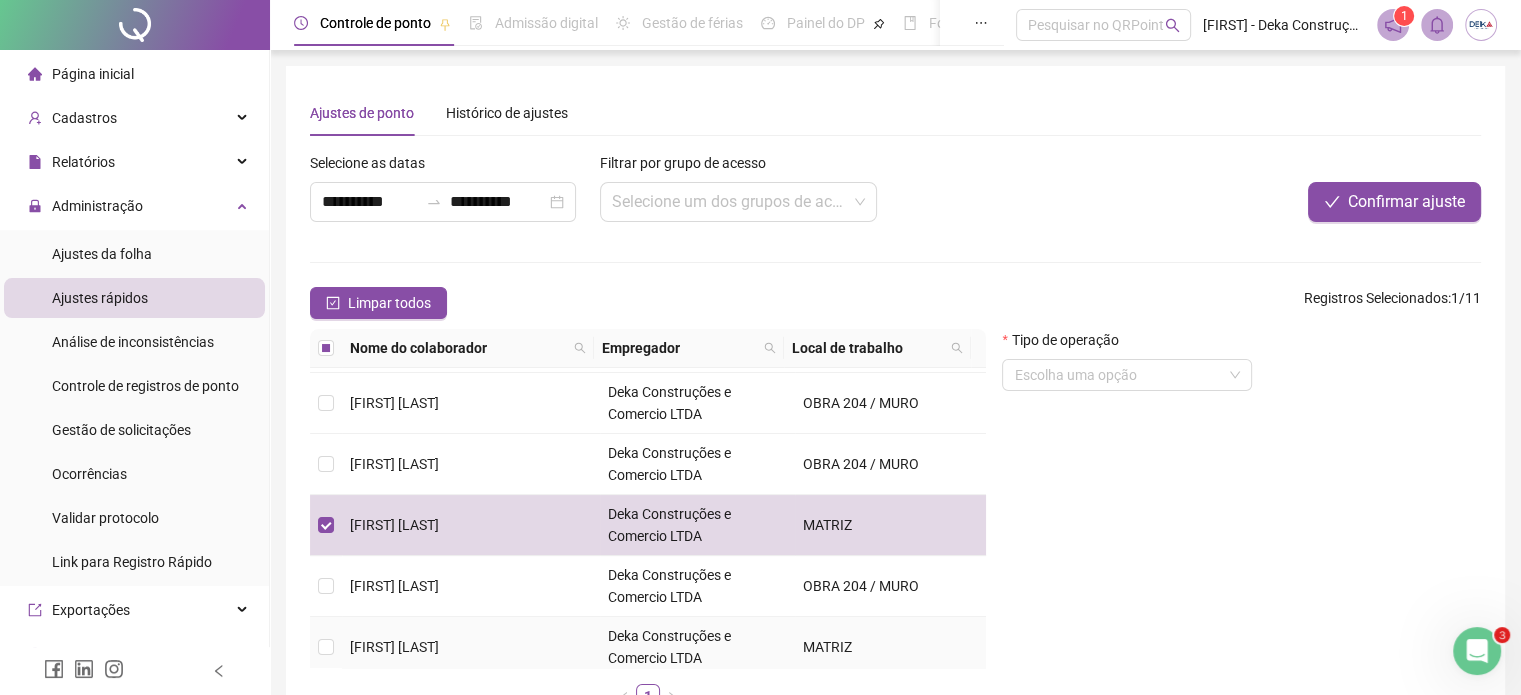 click on "[FIRST] [LAST]" at bounding box center [394, 647] 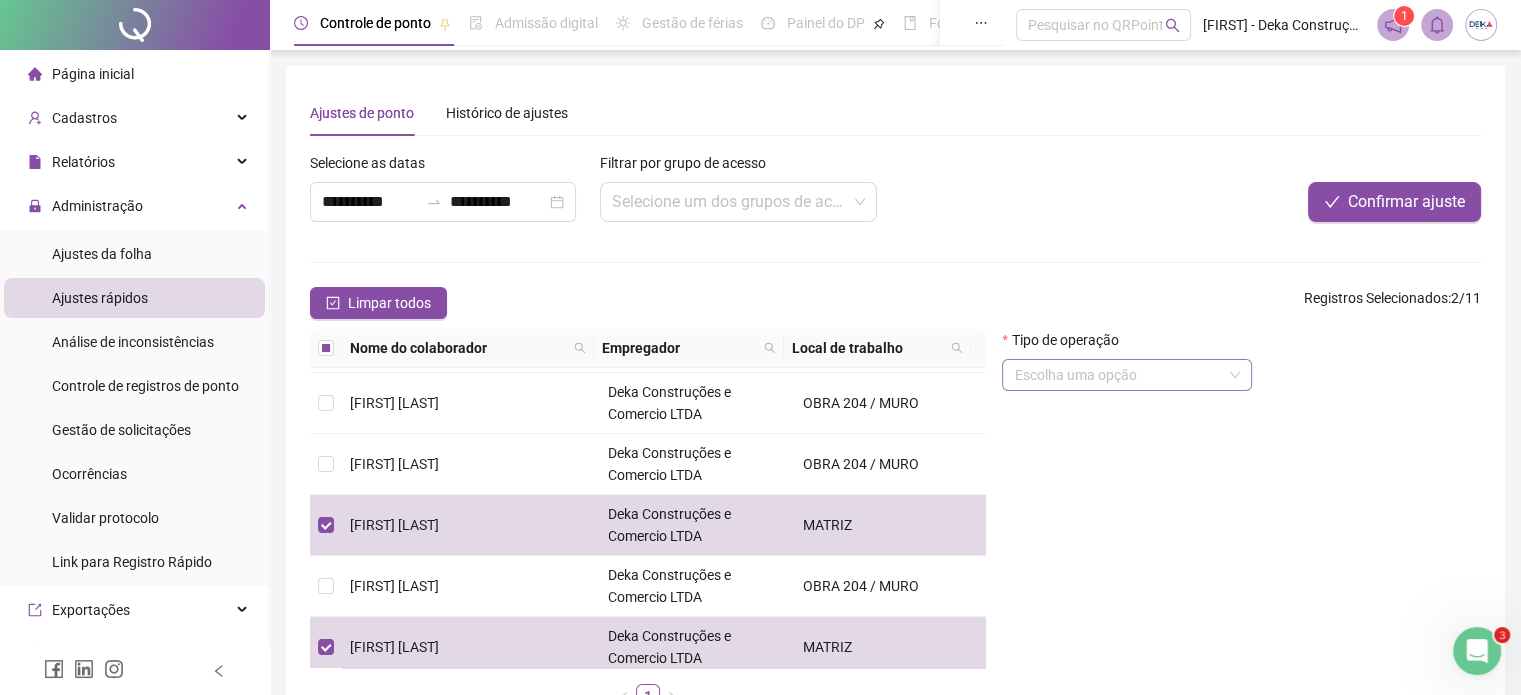 click at bounding box center (1118, 375) 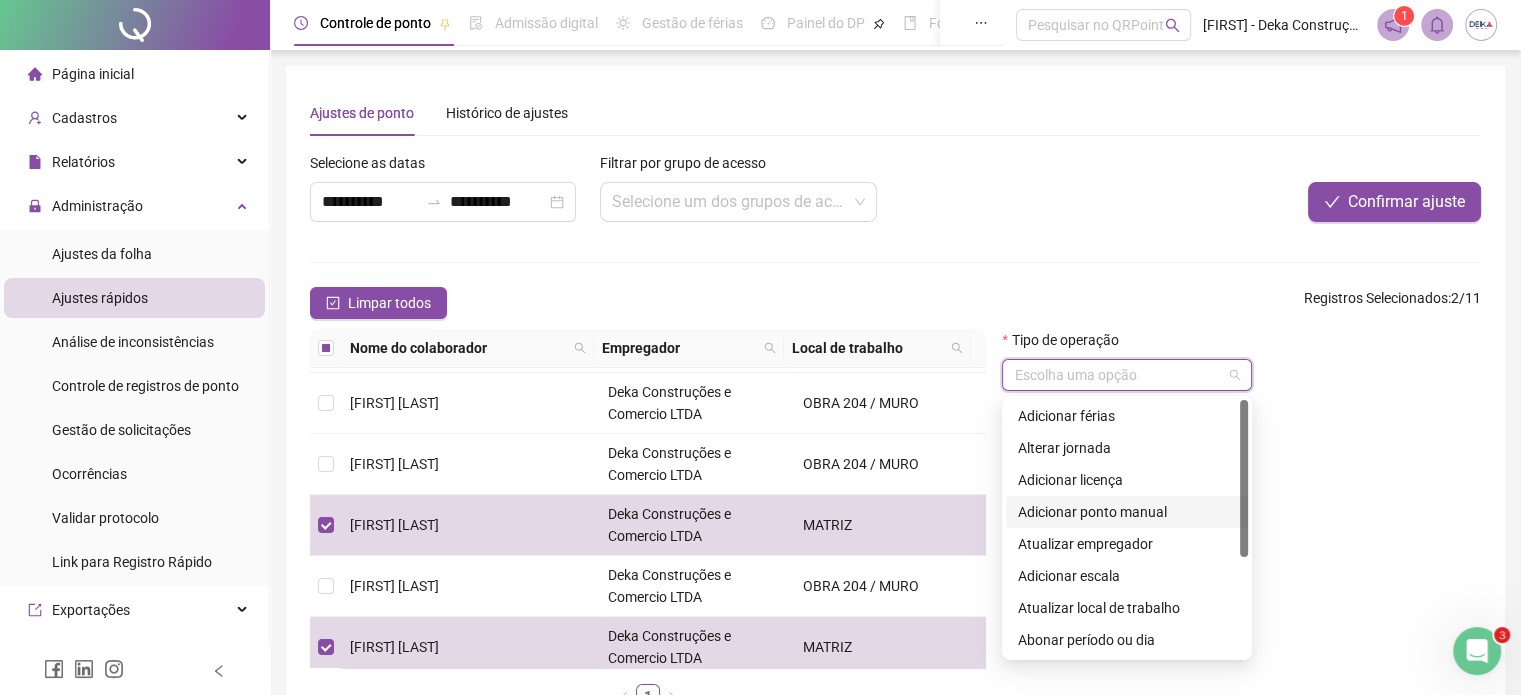 click on "Adicionar ponto manual" at bounding box center [1127, 512] 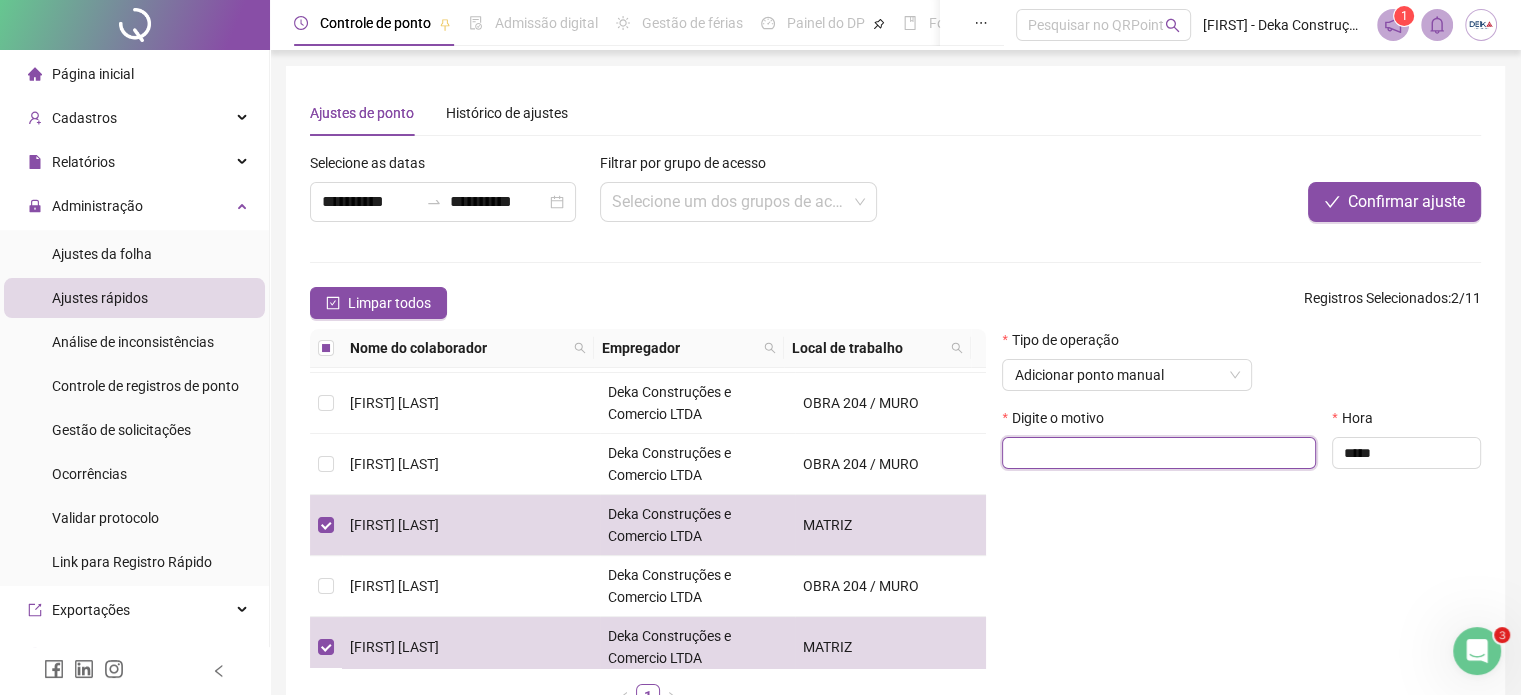 click at bounding box center (1159, 453) 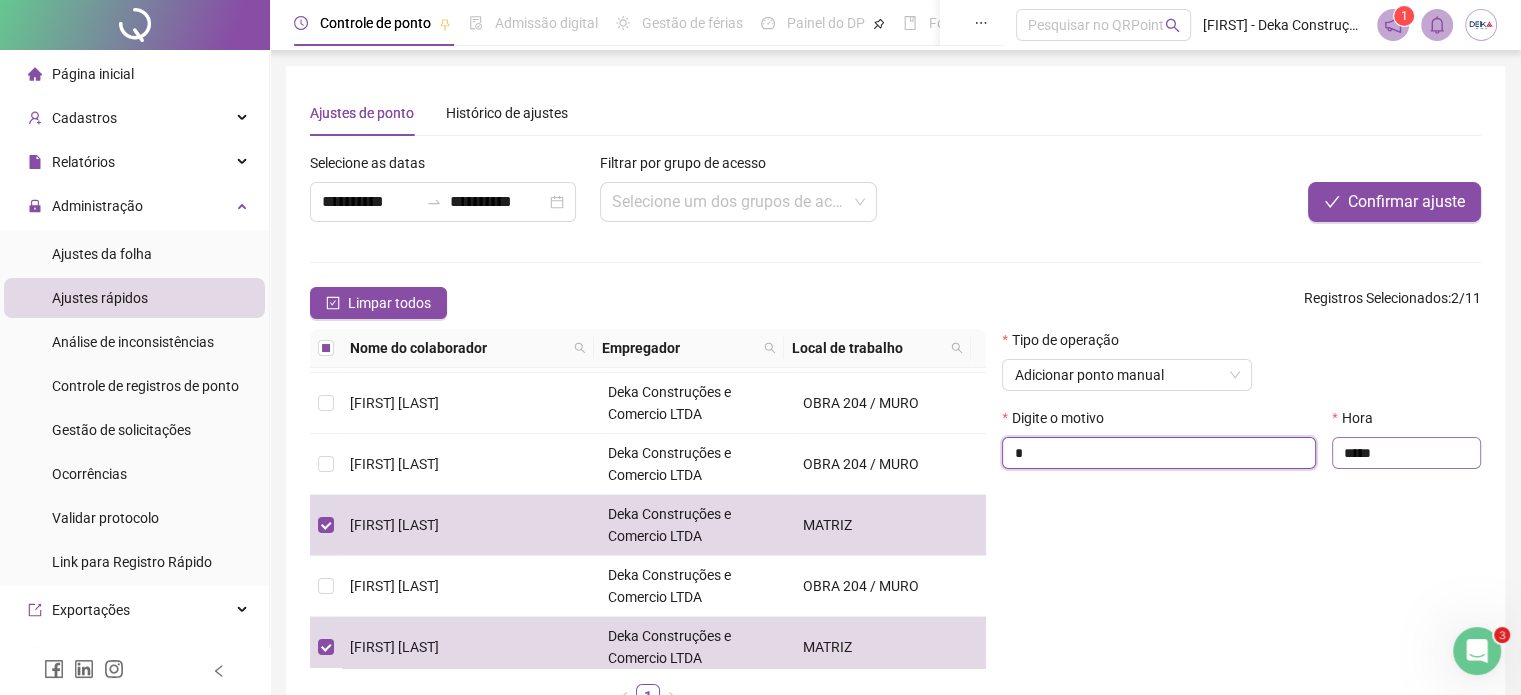 type on "*" 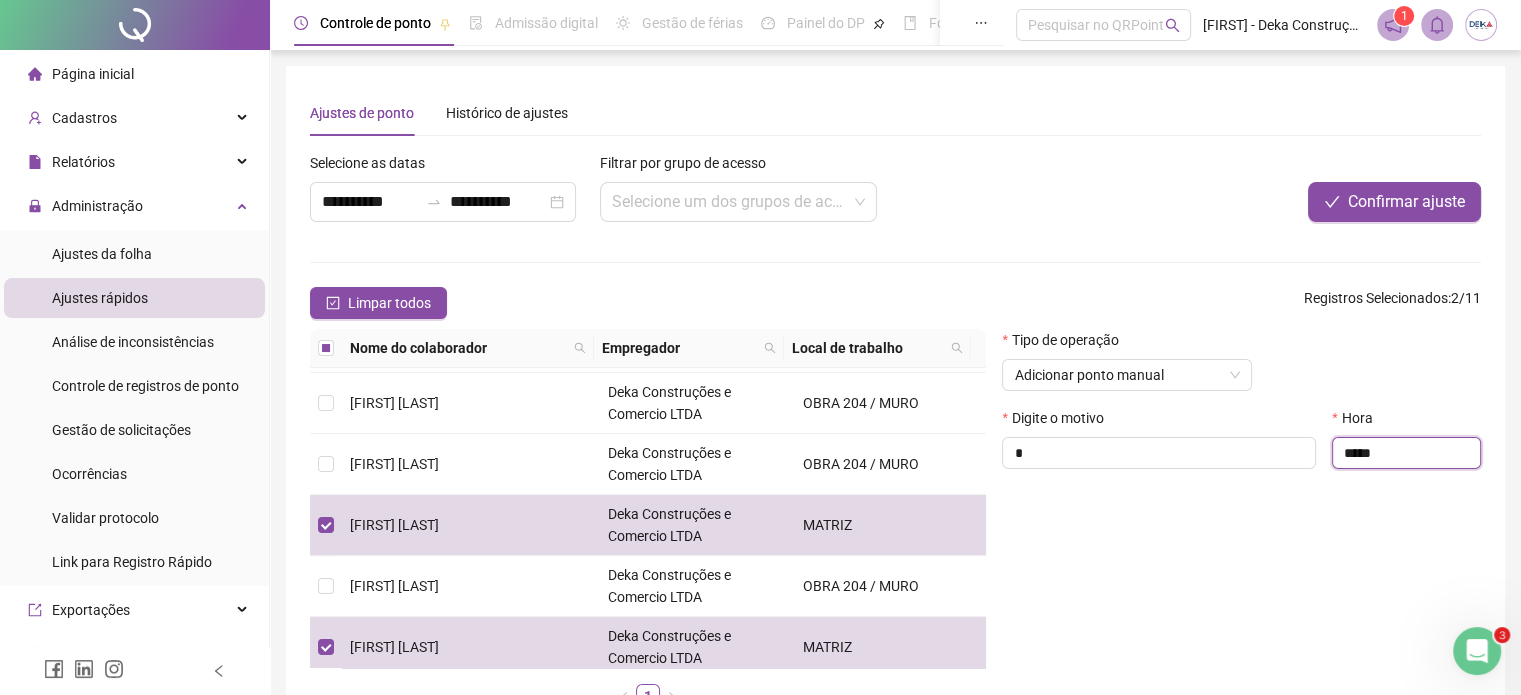 drag, startPoint x: 1416, startPoint y: 455, endPoint x: 1293, endPoint y: 426, distance: 126.37247 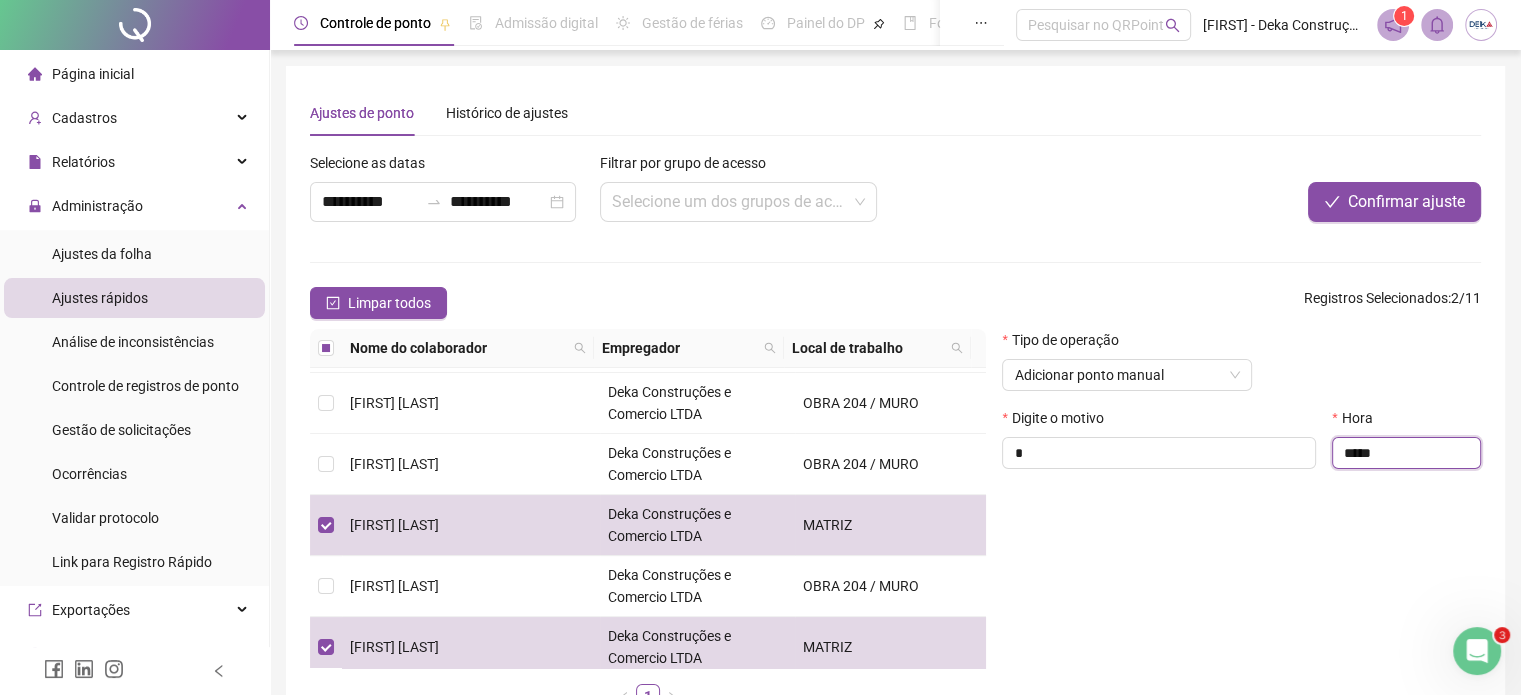 type on "*****" 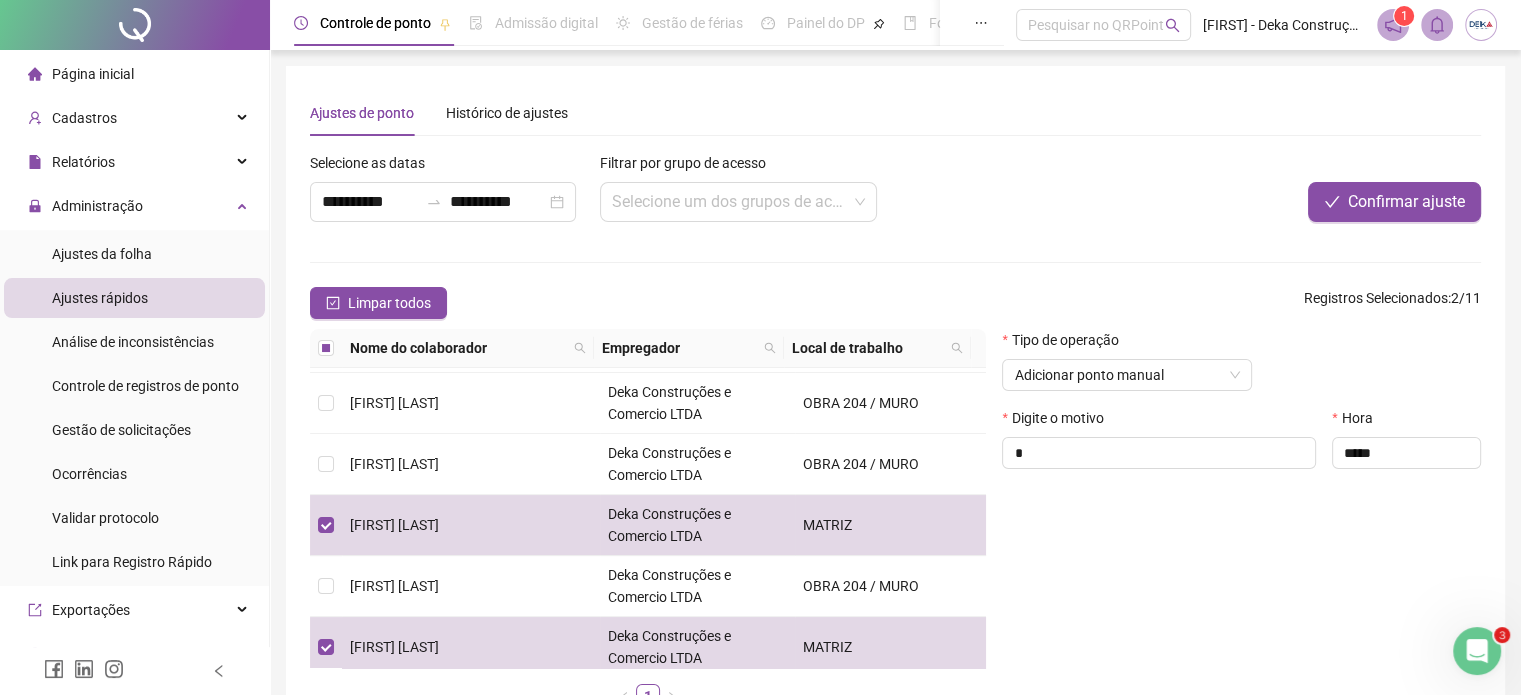 click on "Confirmar ajuste" at bounding box center [1237, 202] 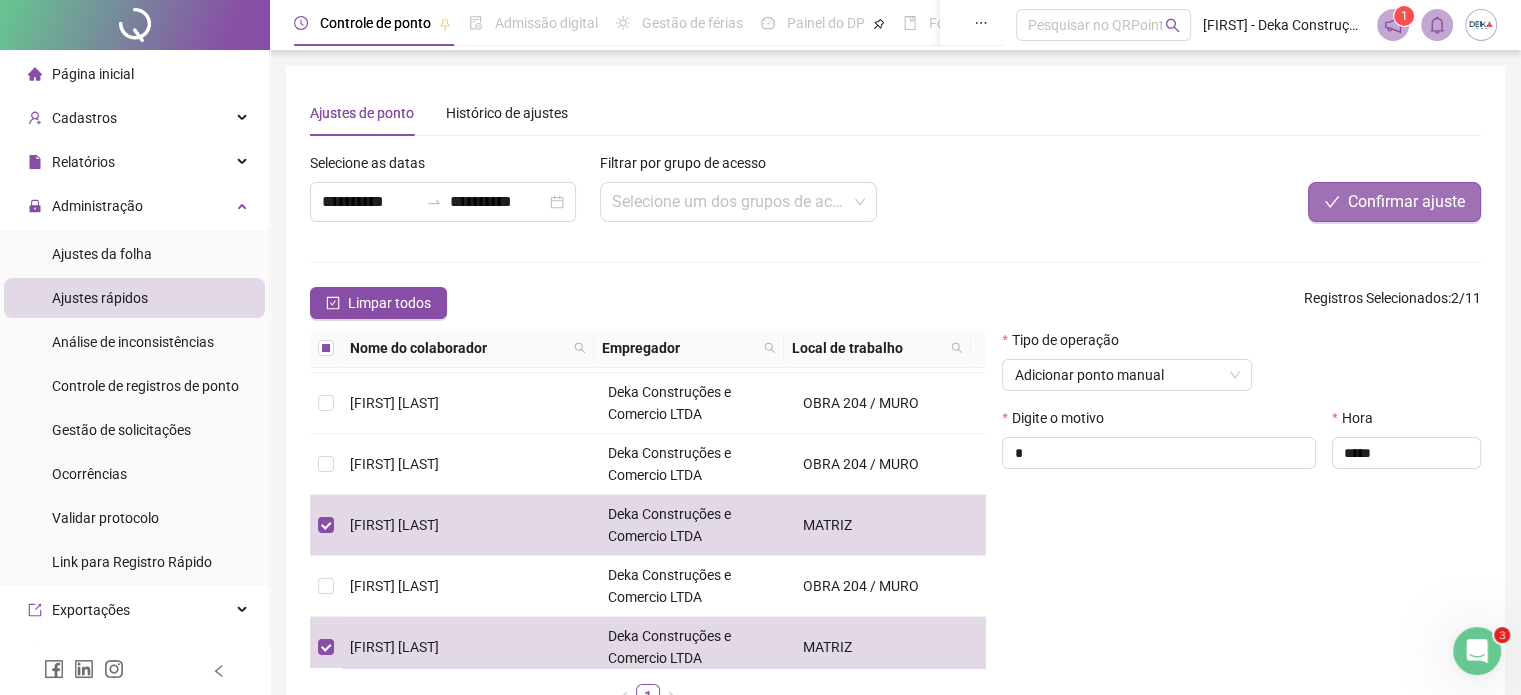 click on "Confirmar ajuste" at bounding box center [1394, 202] 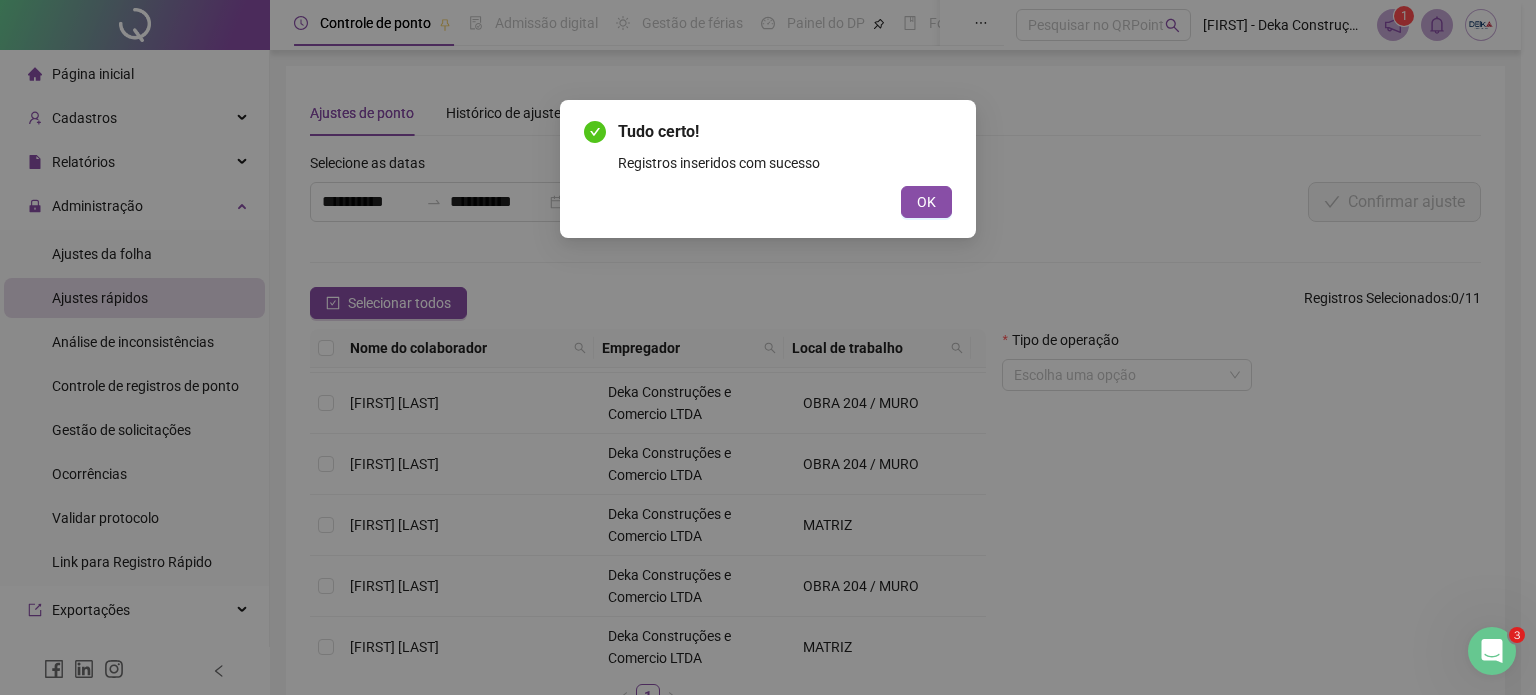type 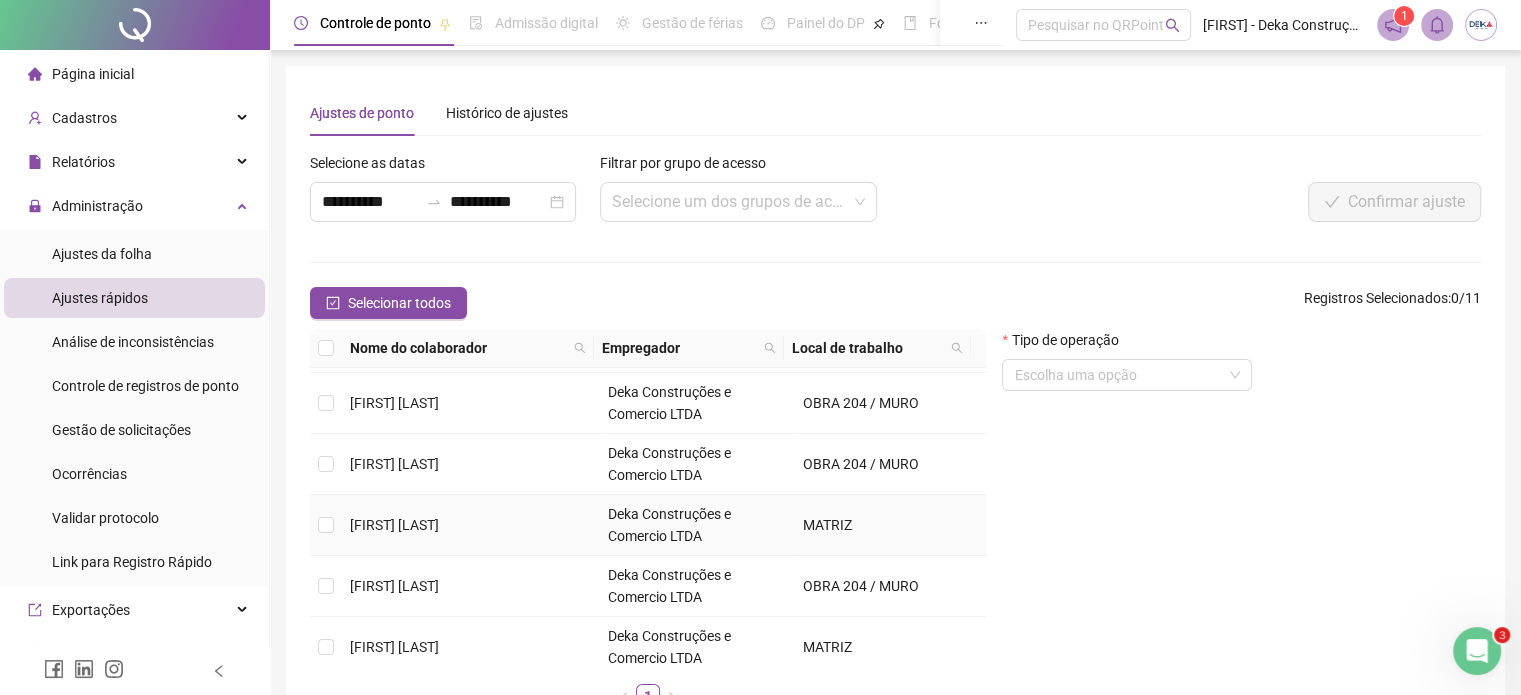 click on "[FIRST] [LAST]" at bounding box center (471, 525) 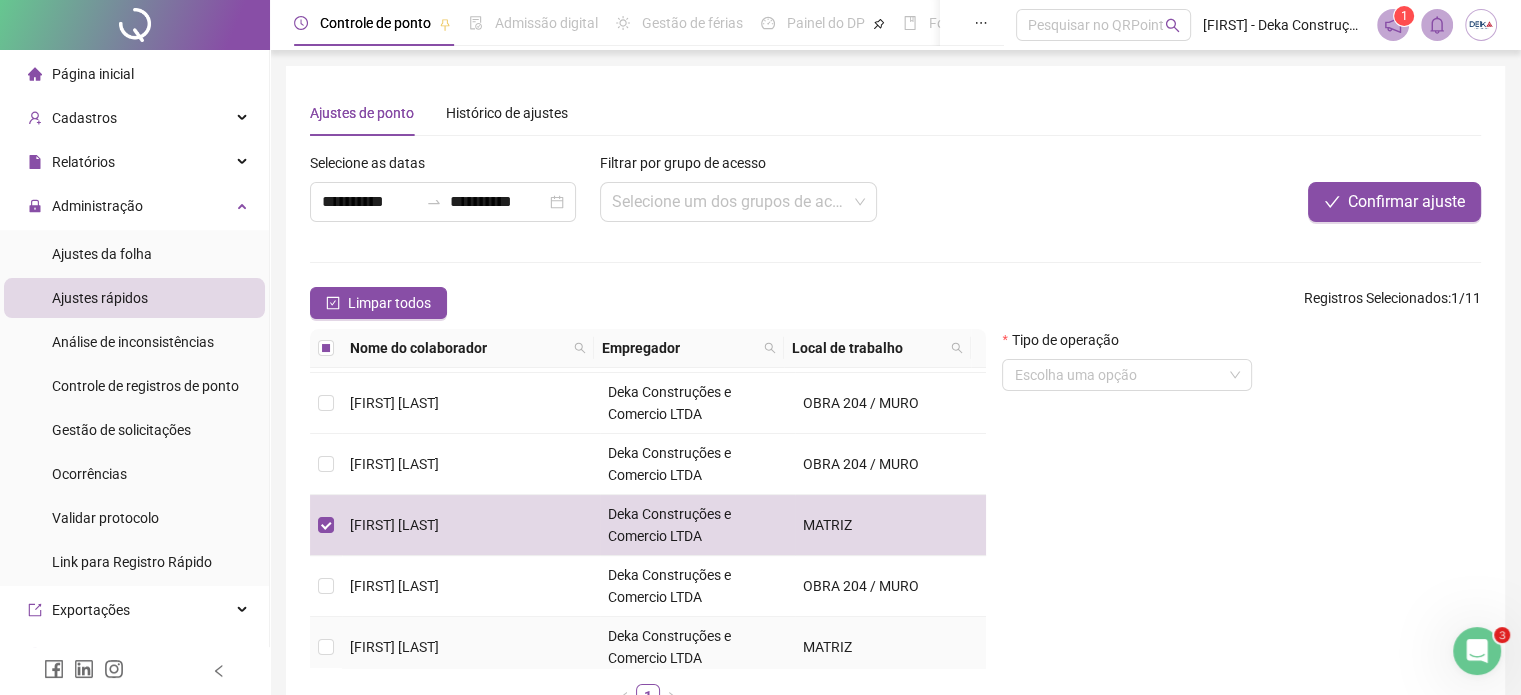 click on "[FIRST] [LAST]" at bounding box center (394, 647) 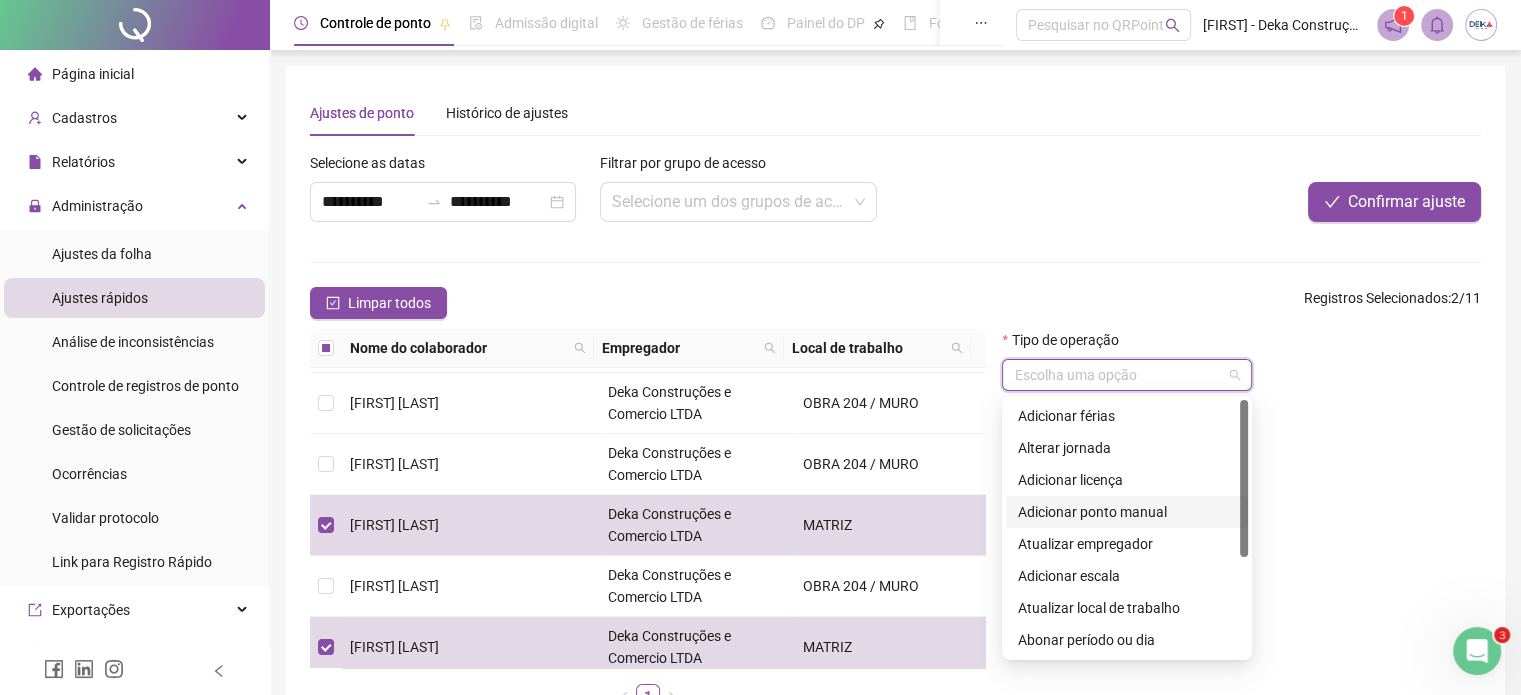click at bounding box center (1118, 375) 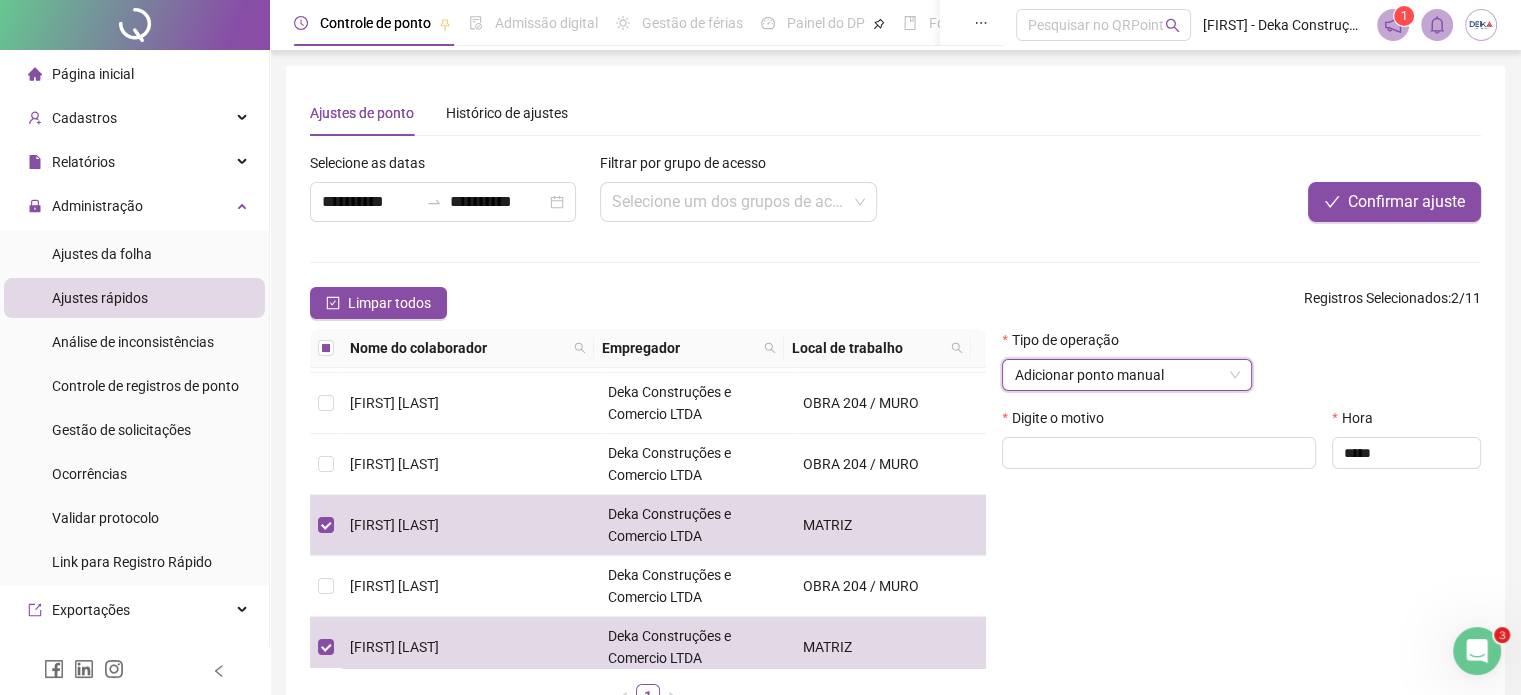 click on "Digite o motivo" at bounding box center (1159, 422) 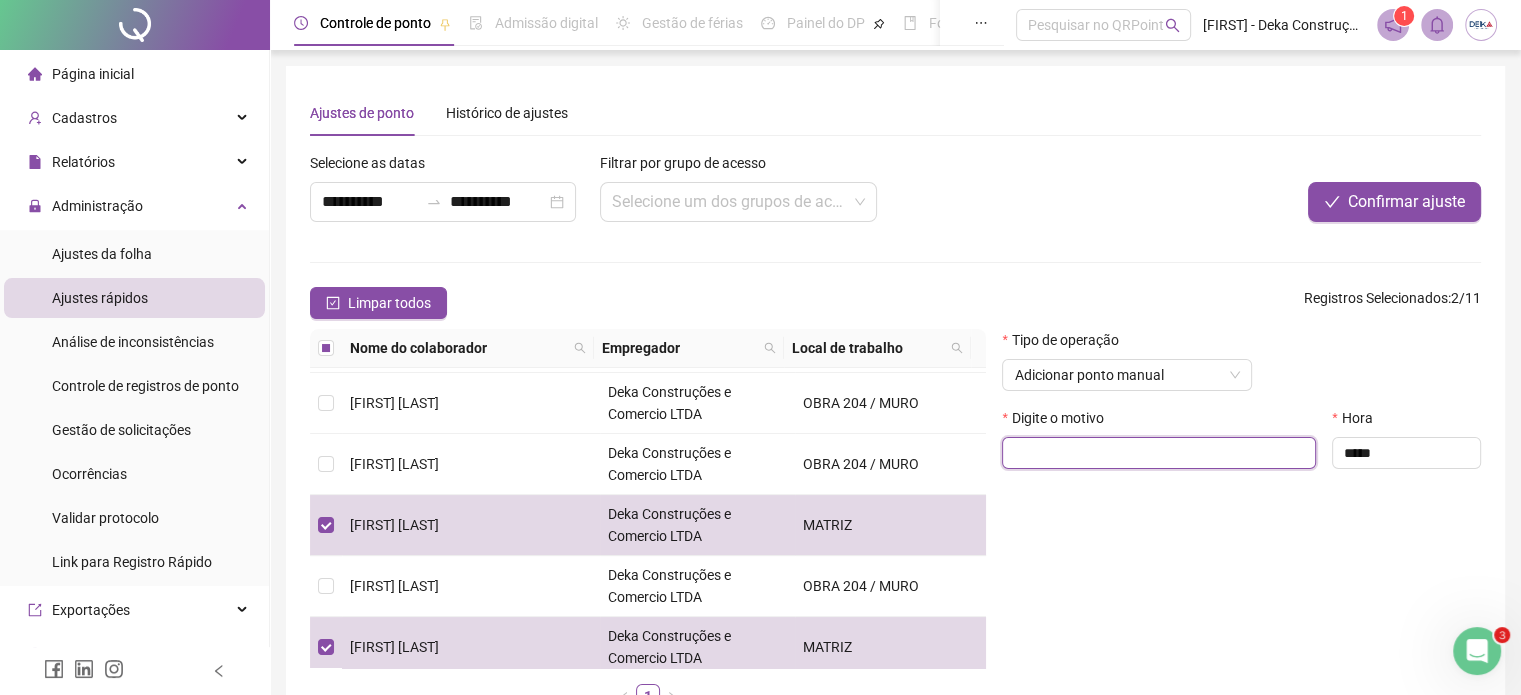 click at bounding box center [1159, 453] 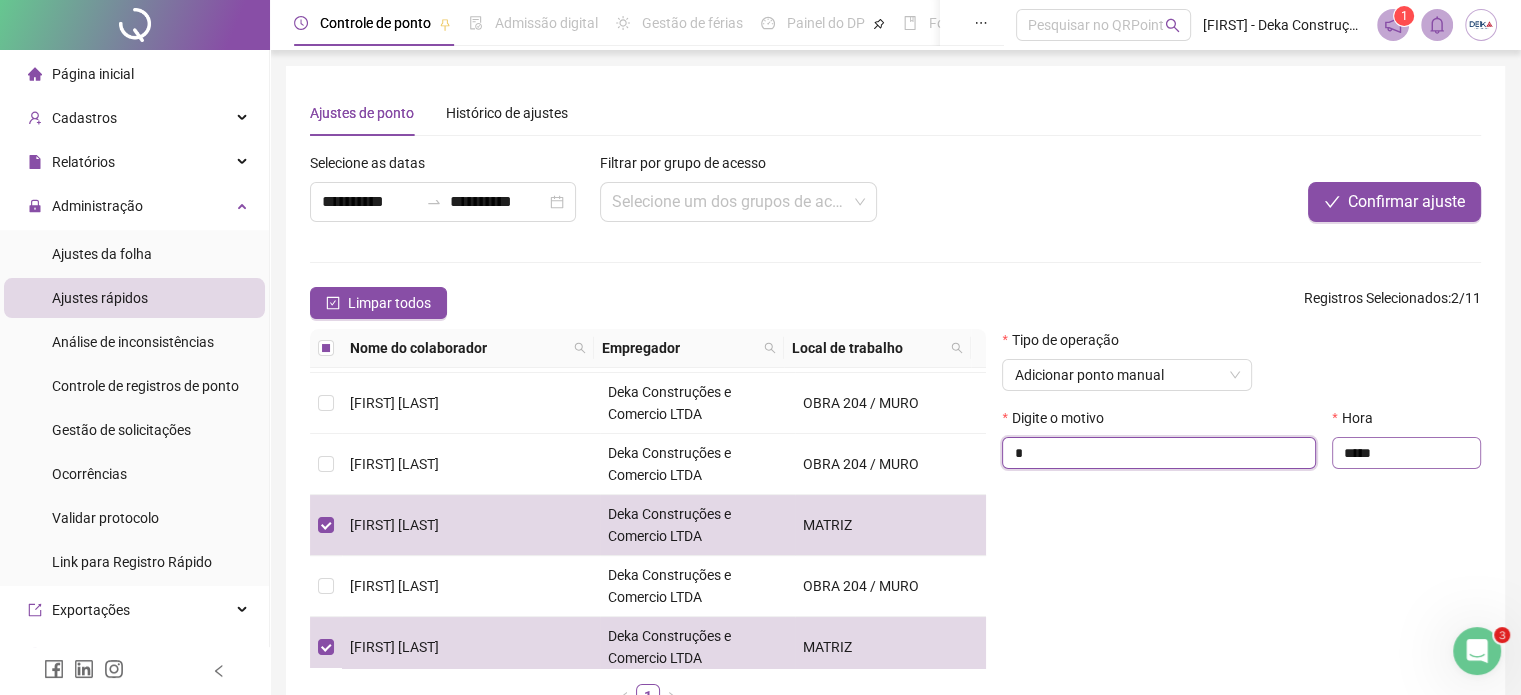 type on "*" 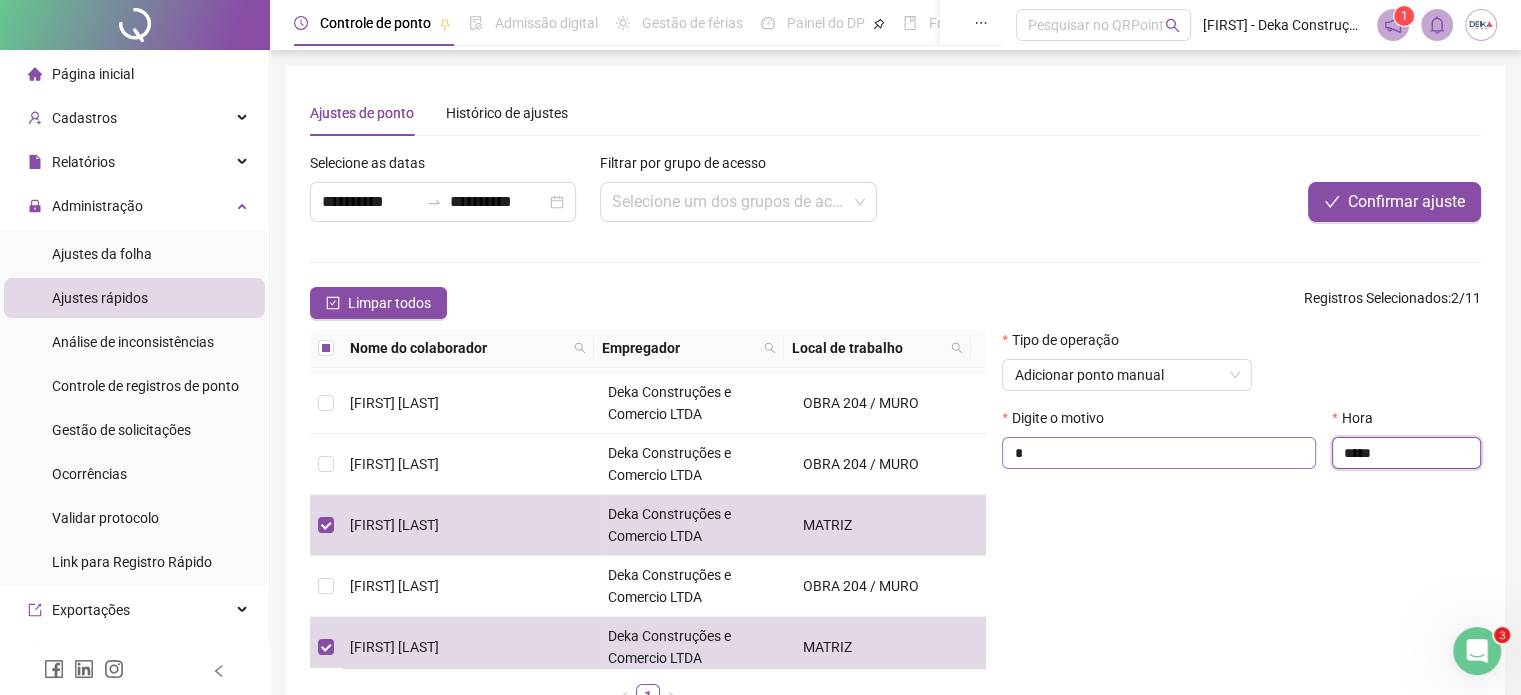 drag, startPoint x: 1367, startPoint y: 459, endPoint x: 1278, endPoint y: 455, distance: 89.08984 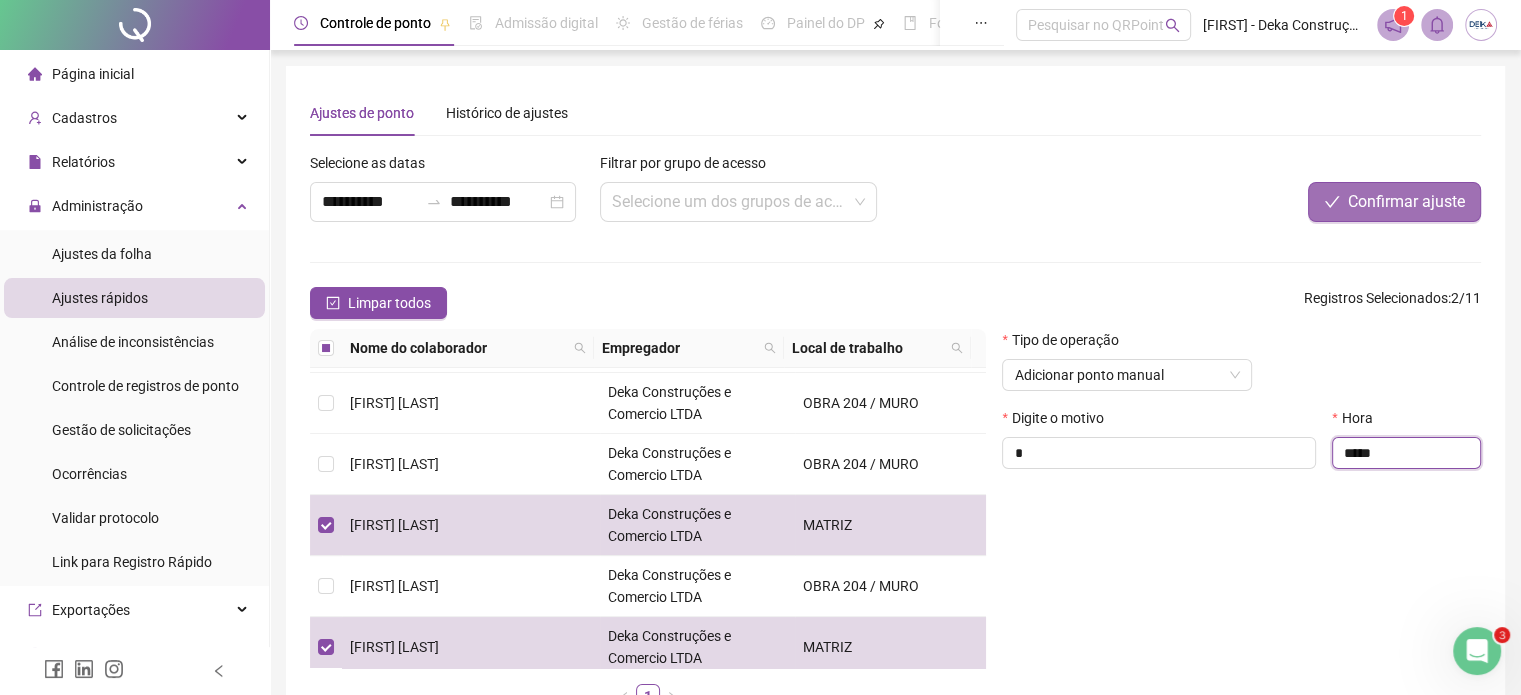 type on "*****" 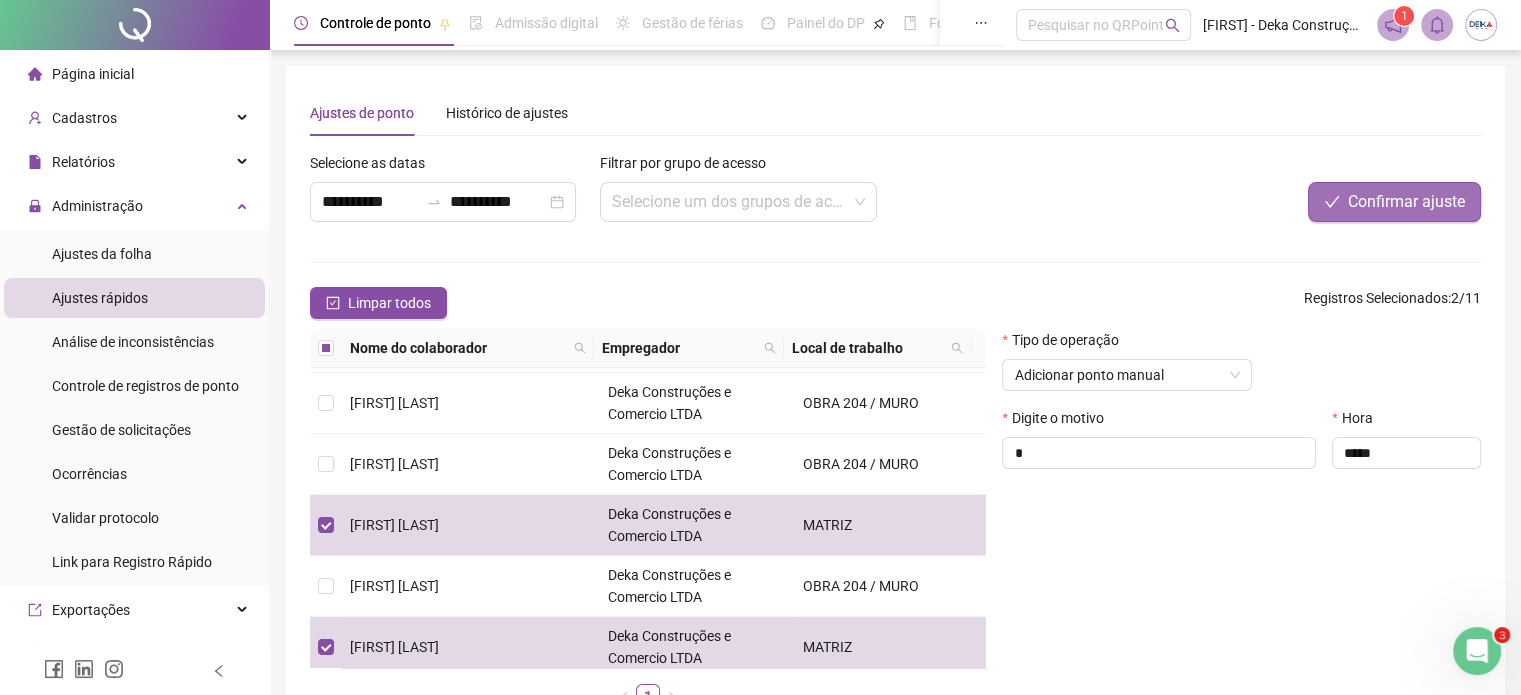 drag, startPoint x: 1344, startPoint y: 211, endPoint x: 1337, endPoint y: 203, distance: 10.630146 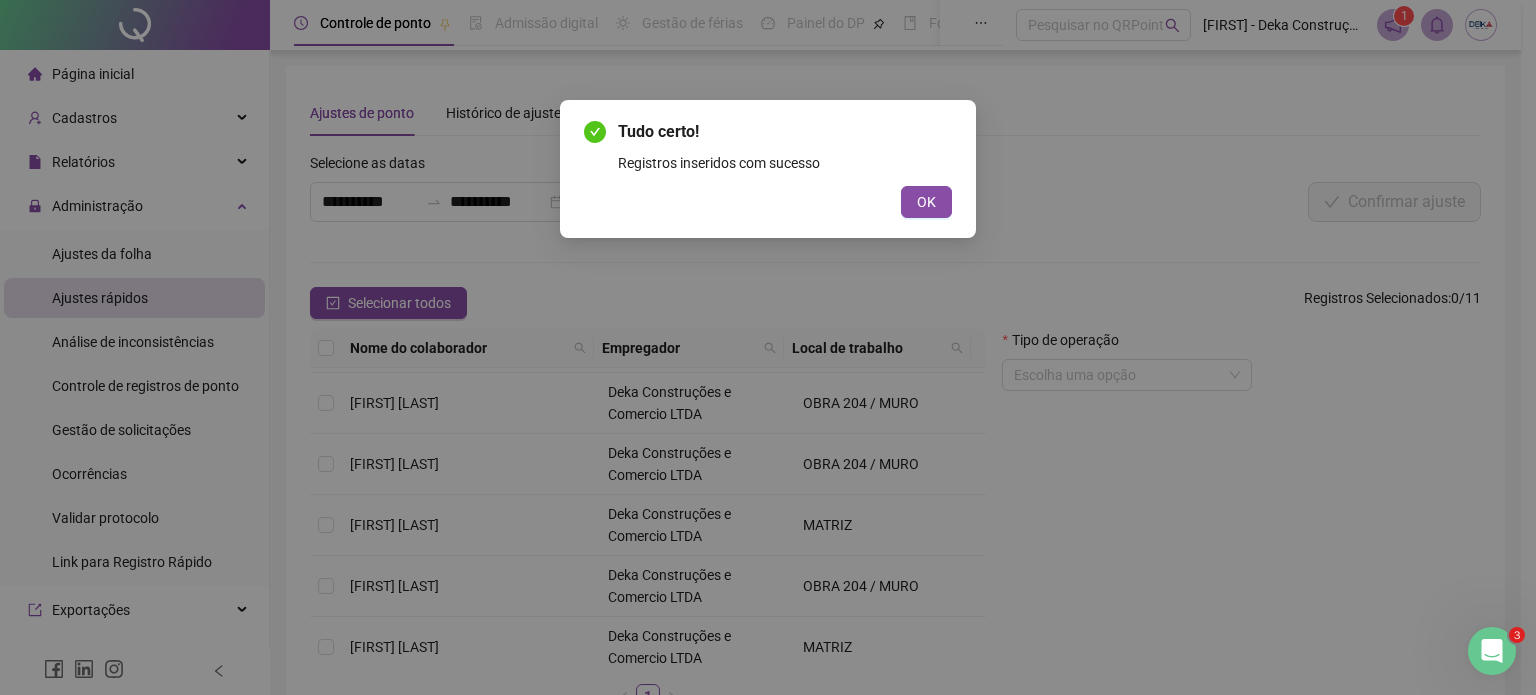 type 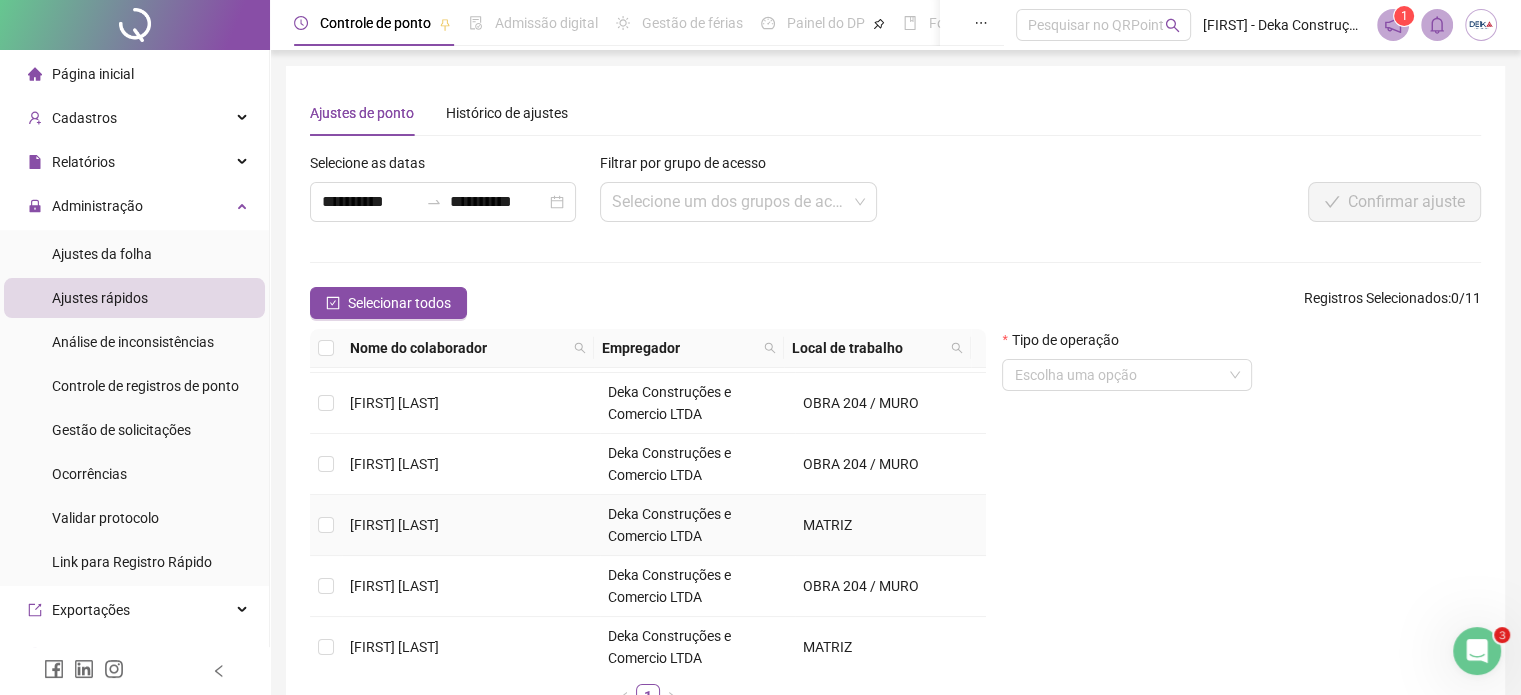 click on "[FIRST] [LAST]" at bounding box center (394, 525) 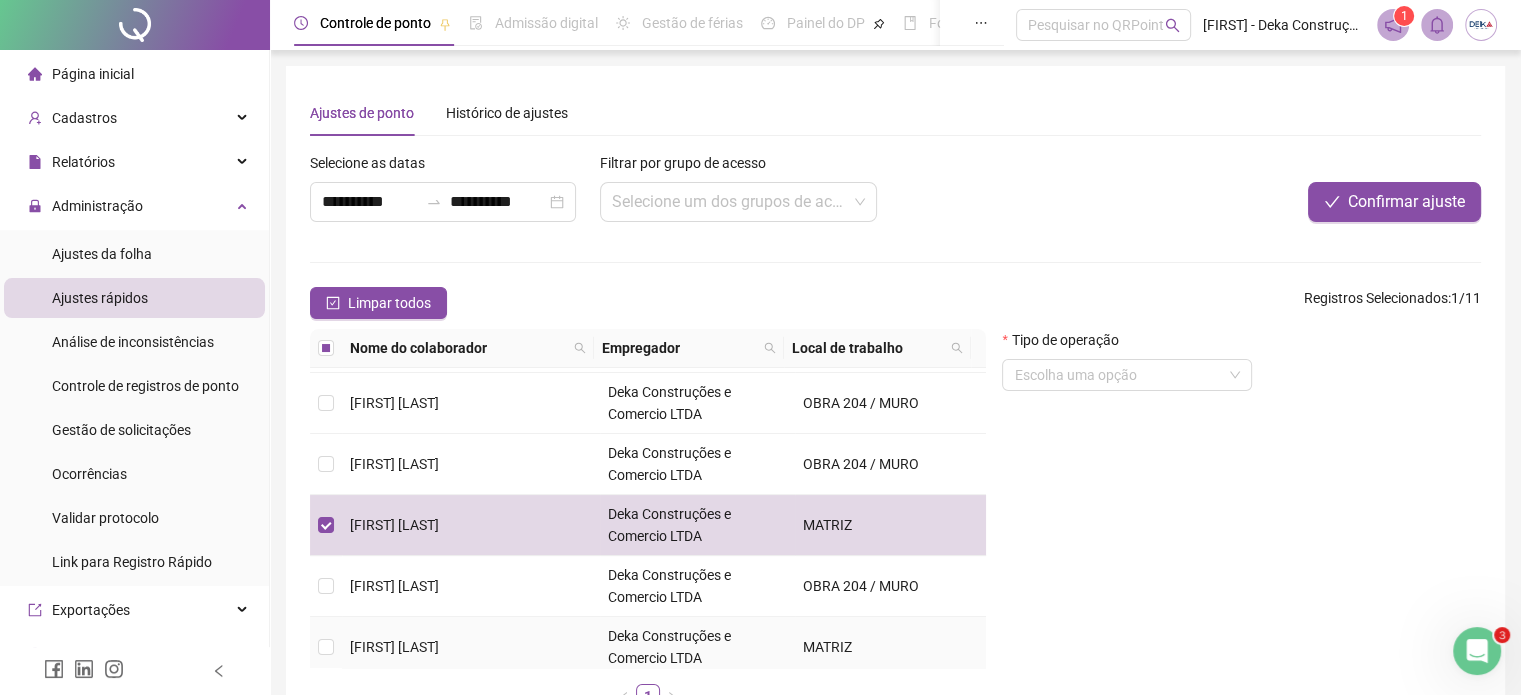 drag, startPoint x: 470, startPoint y: 631, endPoint x: 497, endPoint y: 628, distance: 27.166155 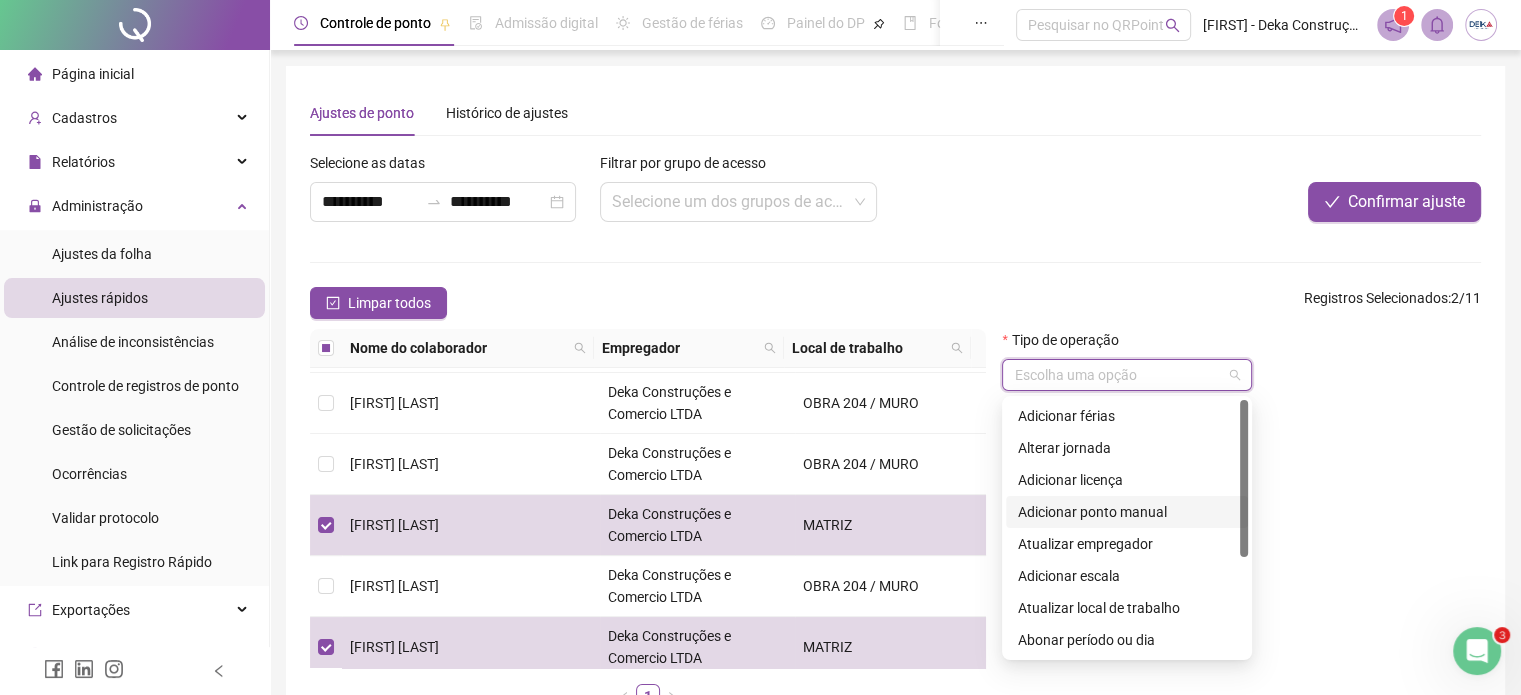 click at bounding box center (1118, 375) 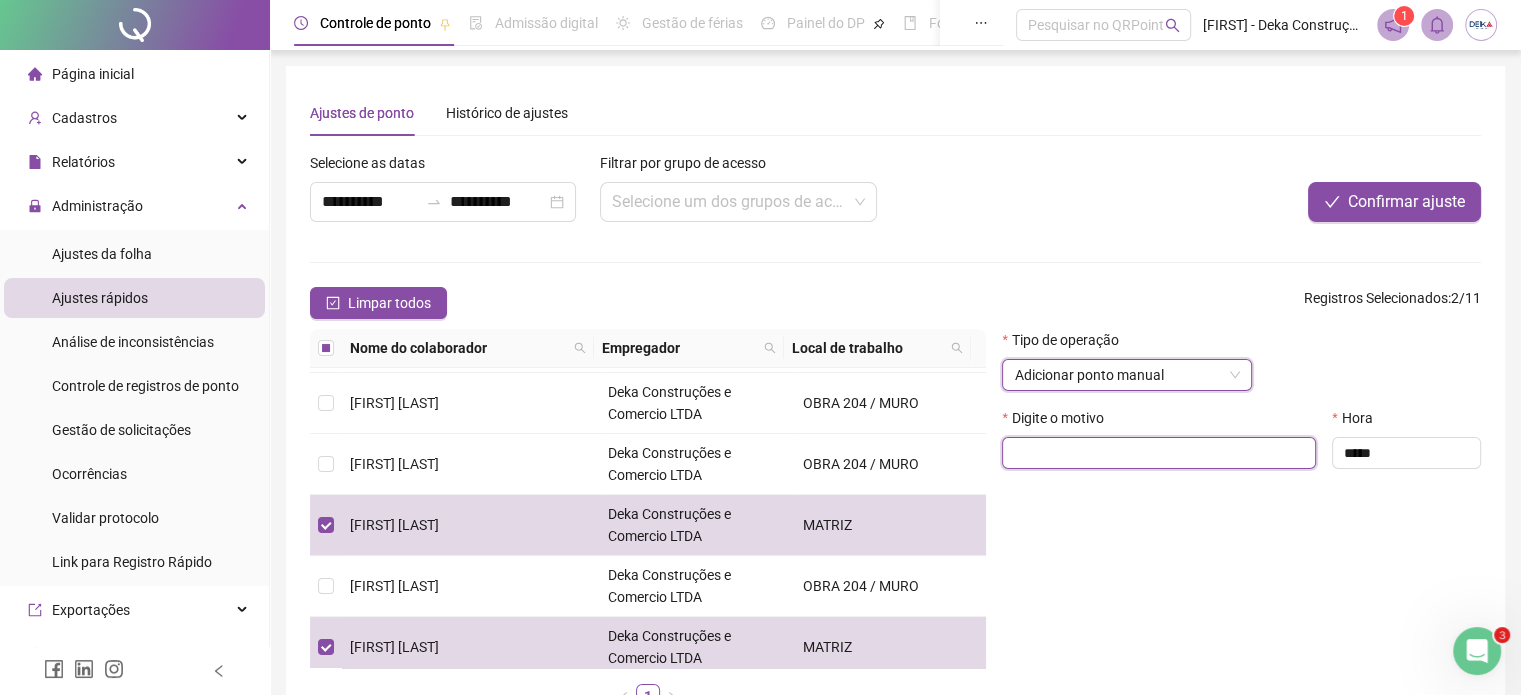 click at bounding box center [1159, 453] 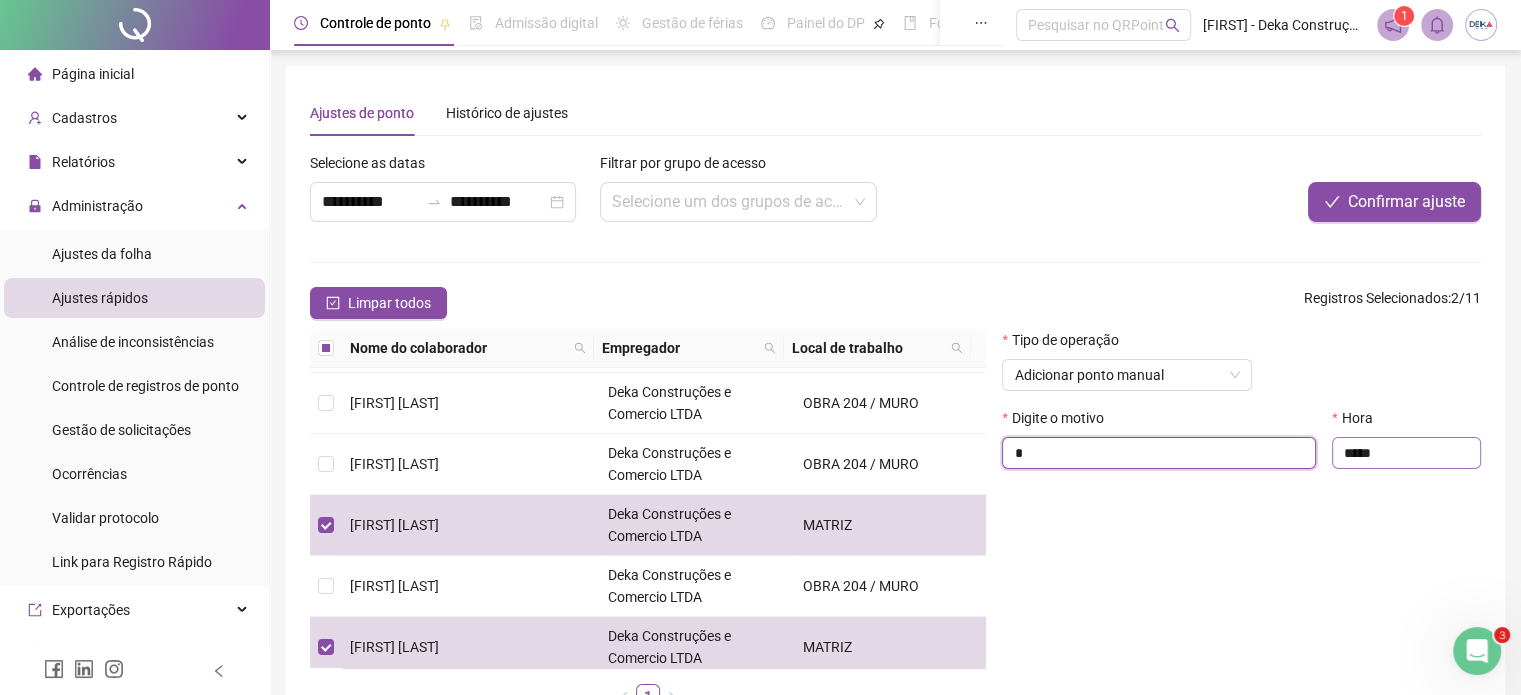 type on "*" 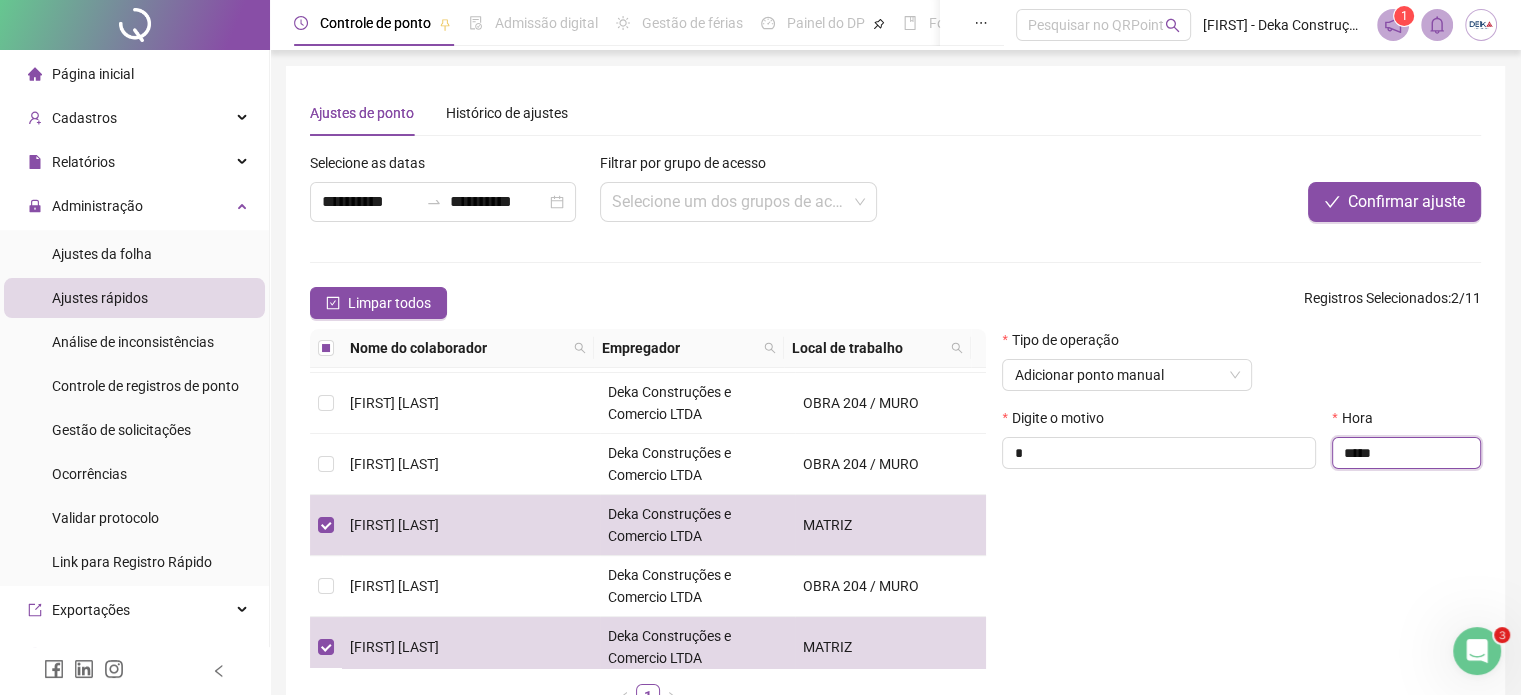 drag, startPoint x: 1437, startPoint y: 466, endPoint x: 1216, endPoint y: 471, distance: 221.05655 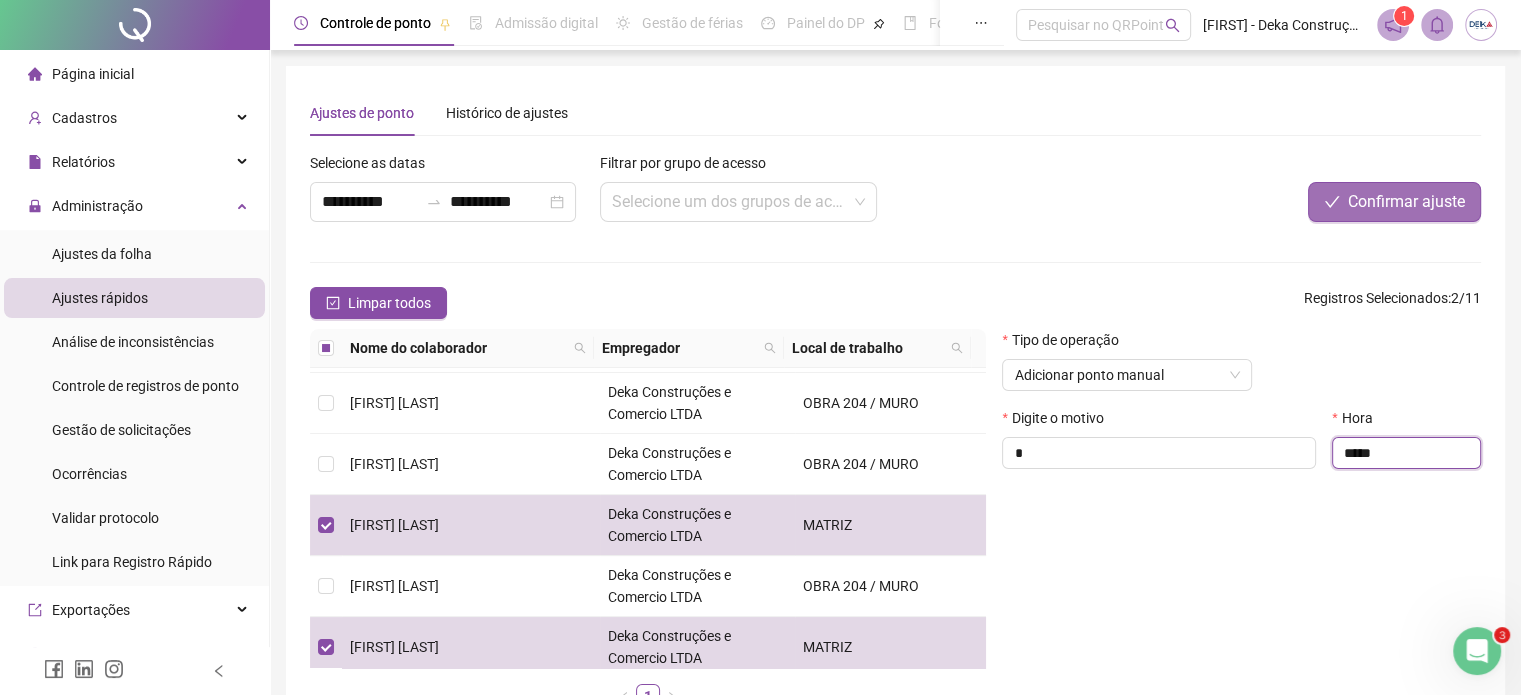 type on "*****" 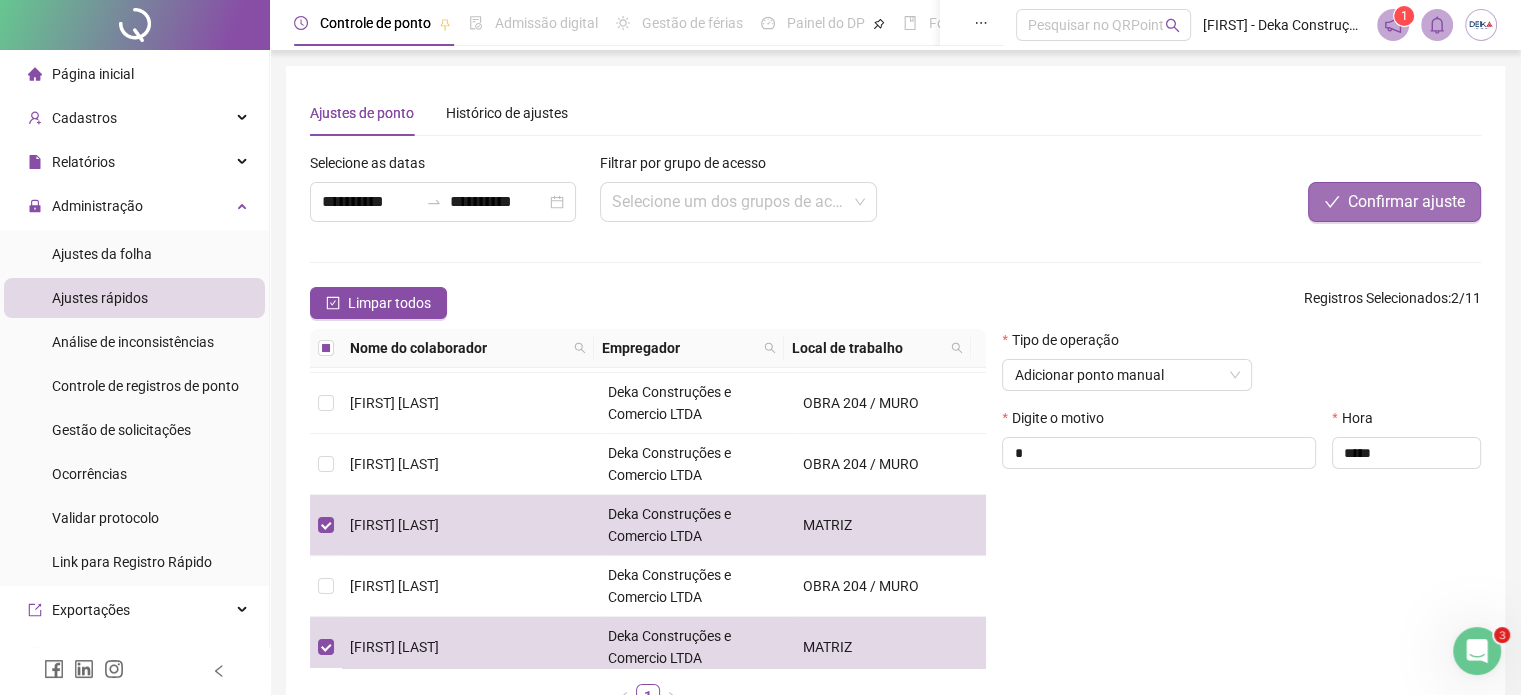 click on "Confirmar ajuste" at bounding box center (1406, 202) 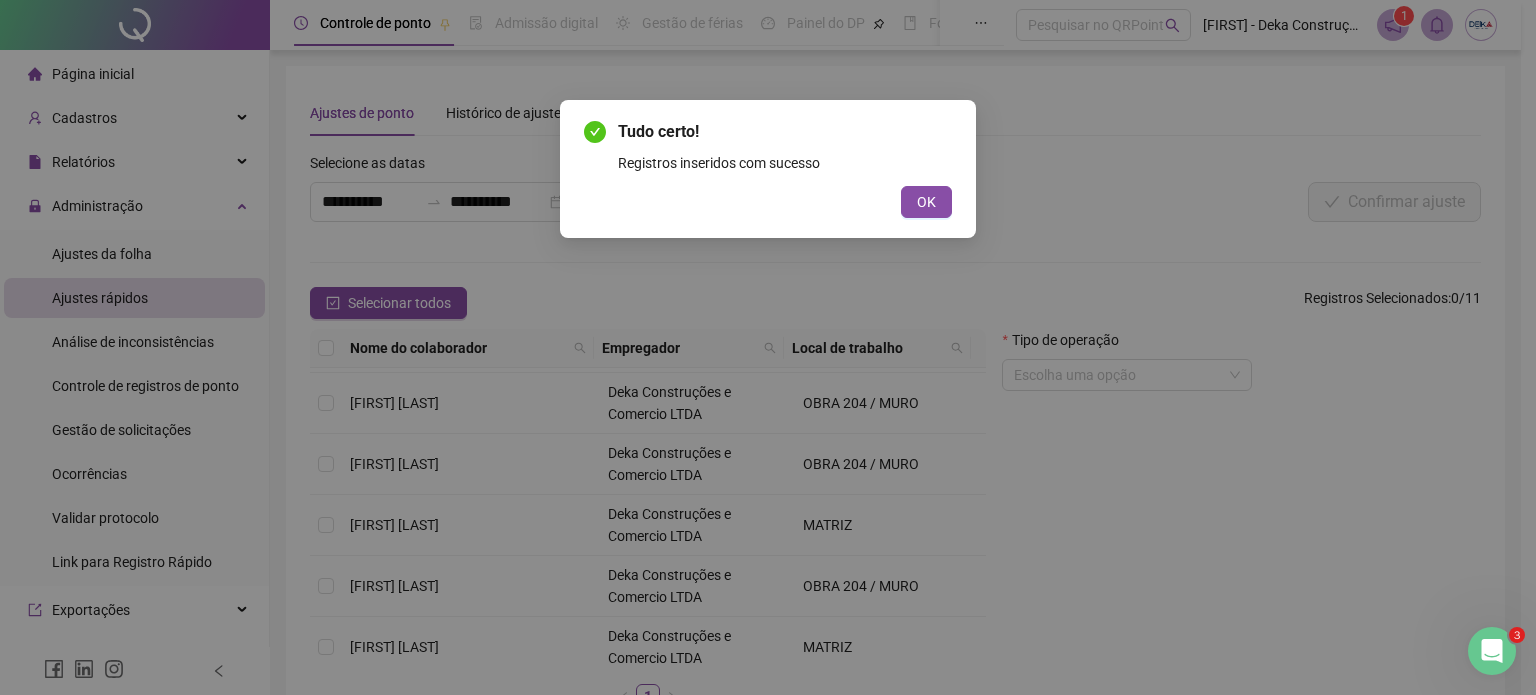 type 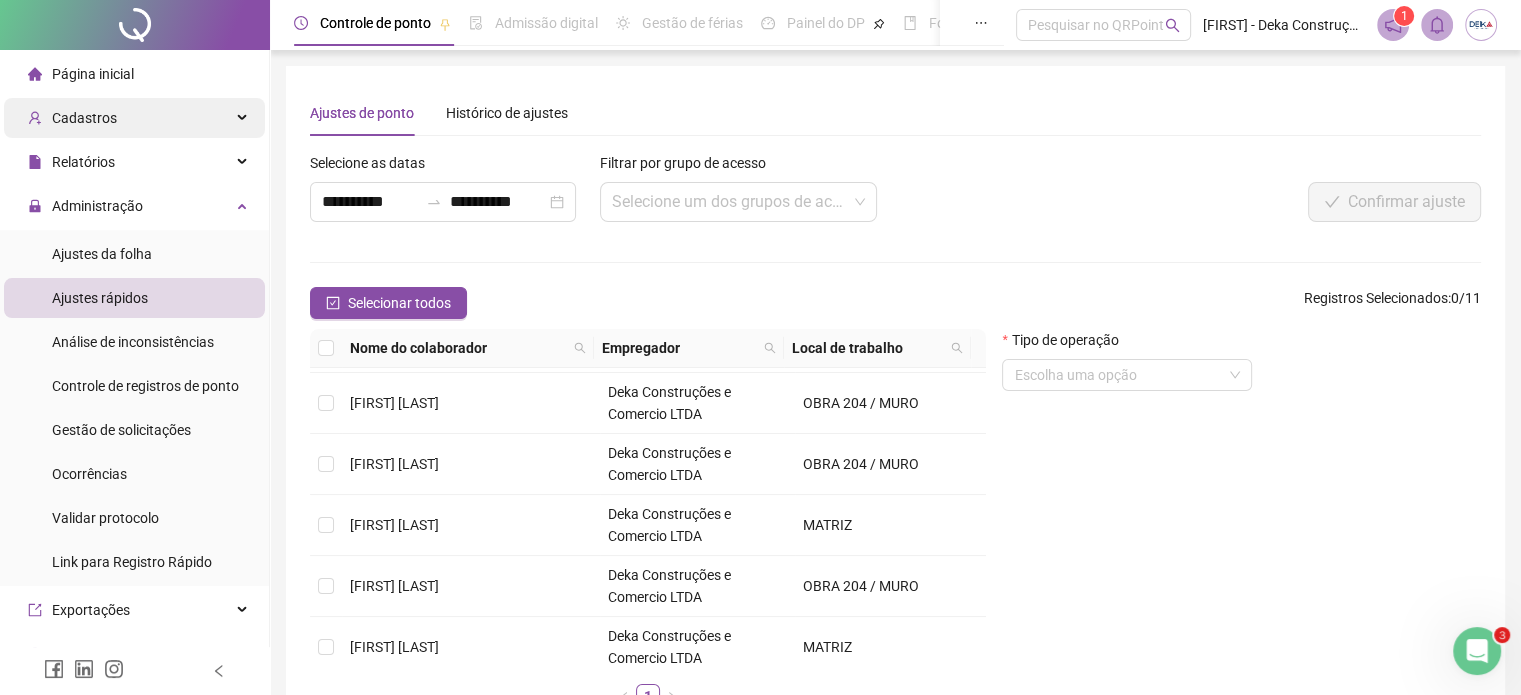 click on "Cadastros" at bounding box center (134, 118) 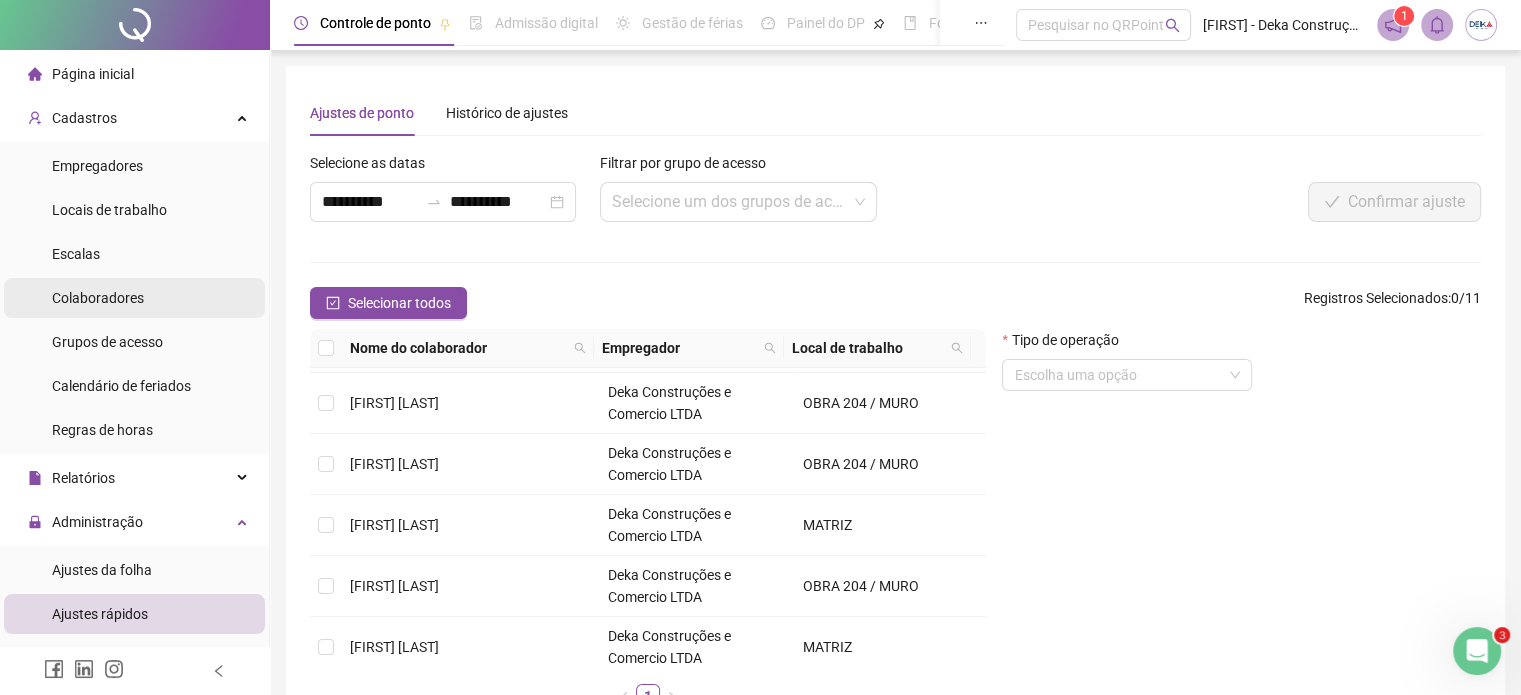 click on "Colaboradores" at bounding box center (98, 298) 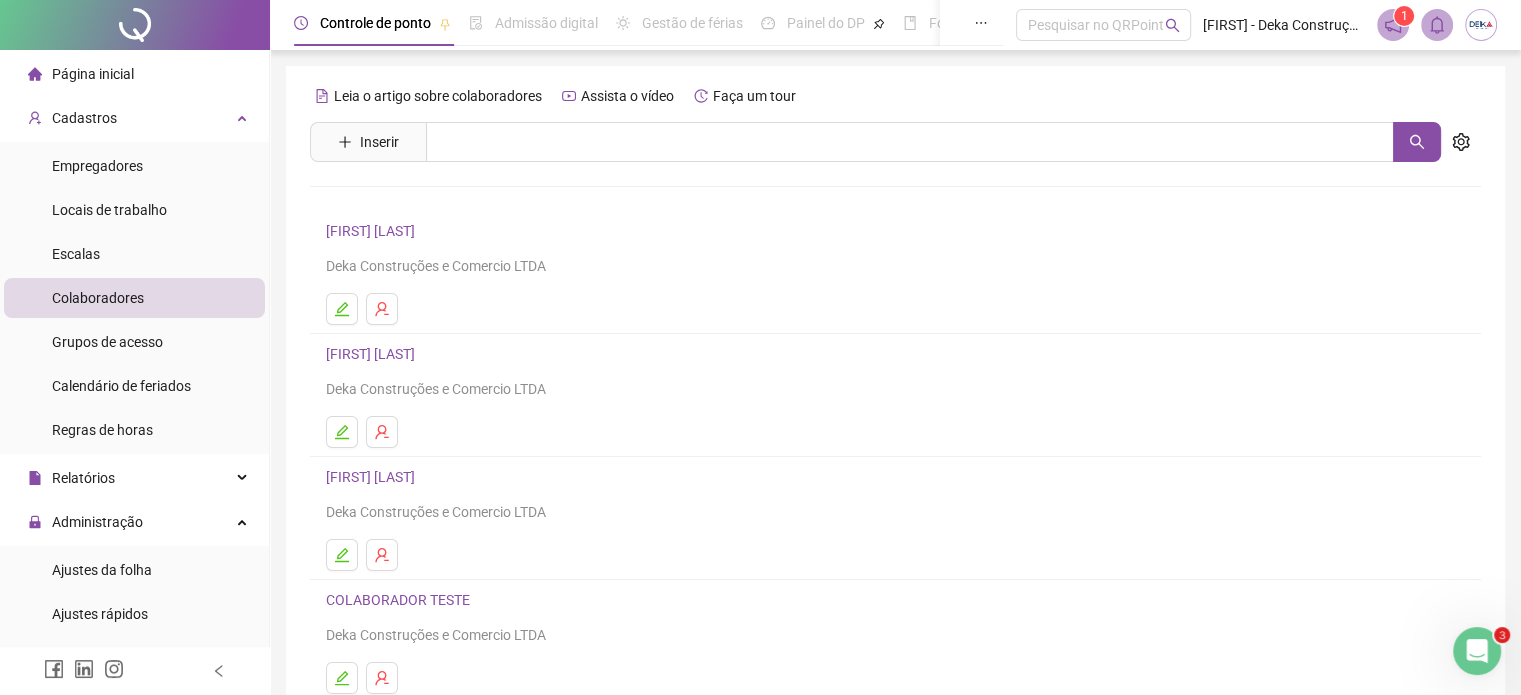 click on "[FIRST] [LAST]" at bounding box center (373, 354) 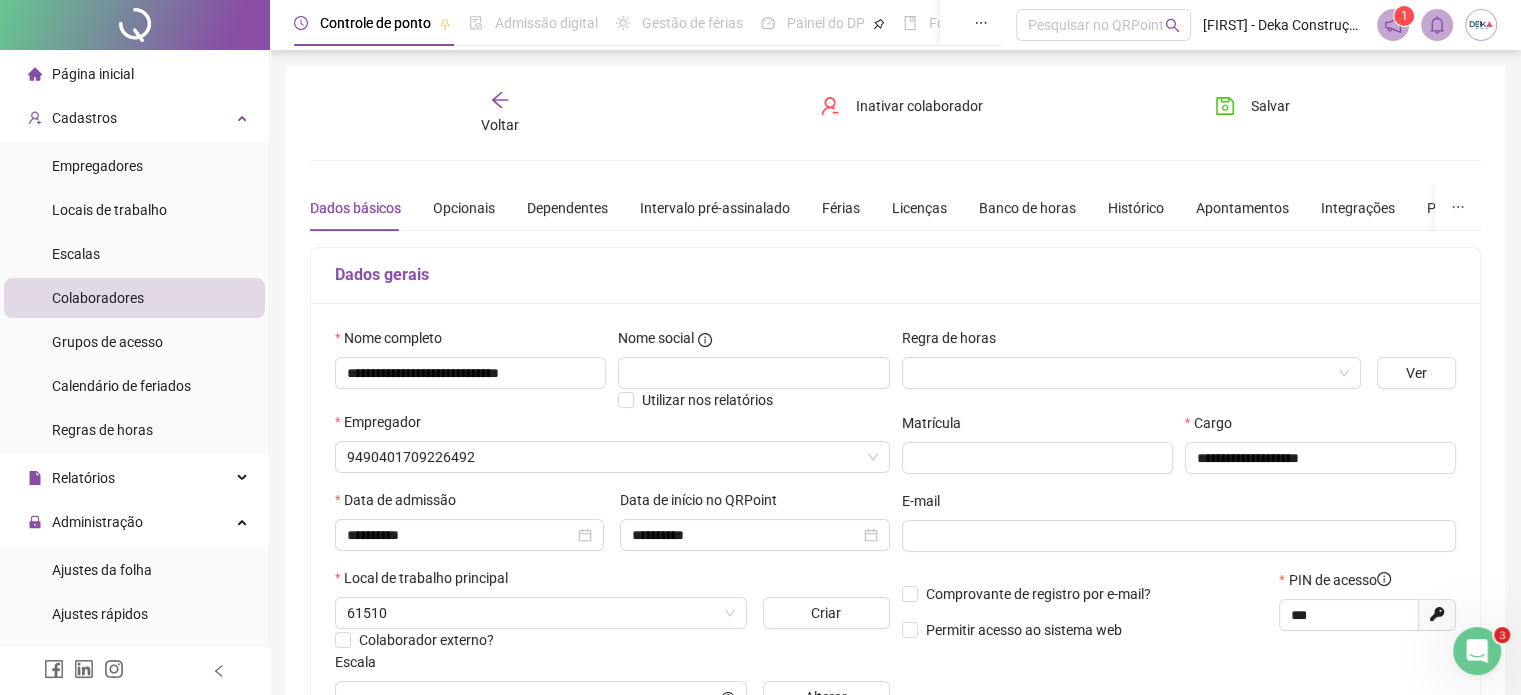 type on "**********" 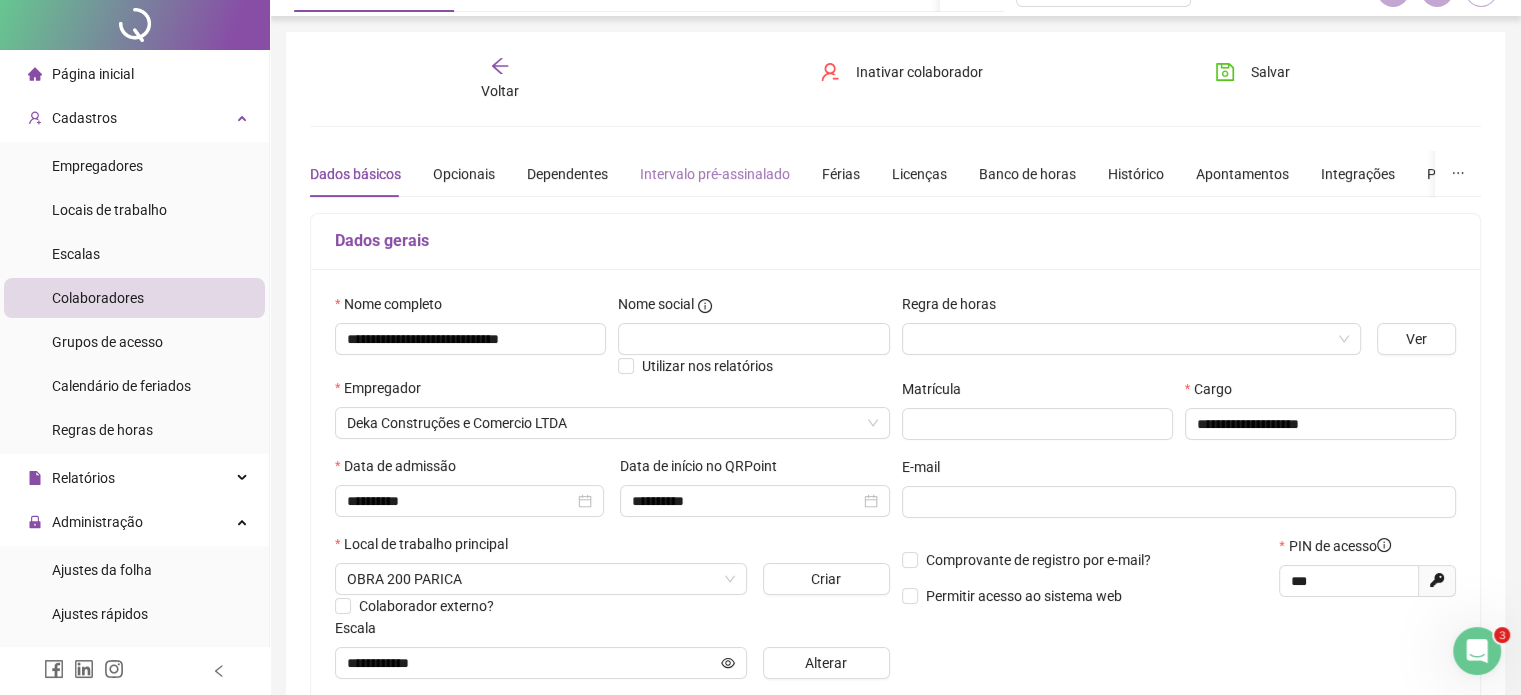 scroll, scrollTop: 0, scrollLeft: 0, axis: both 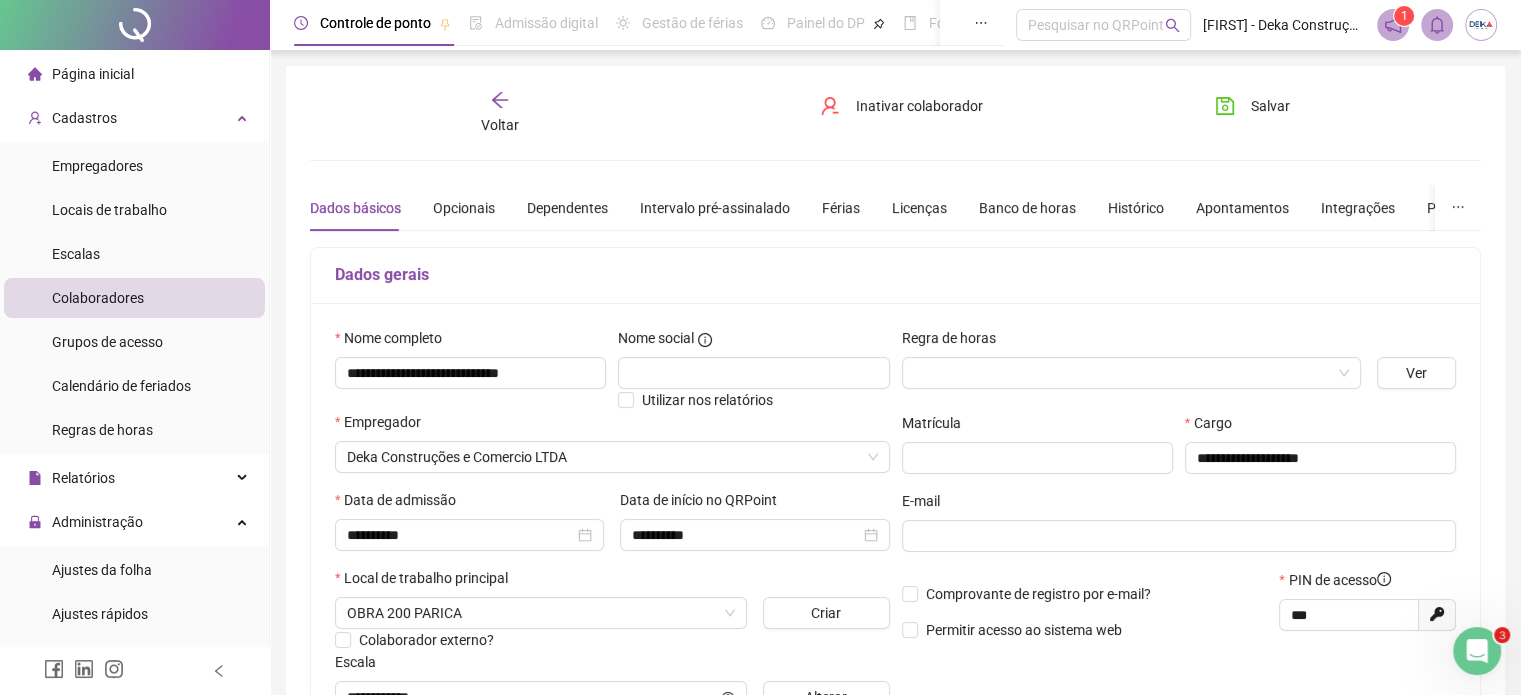 click on "Voltar" at bounding box center [500, 113] 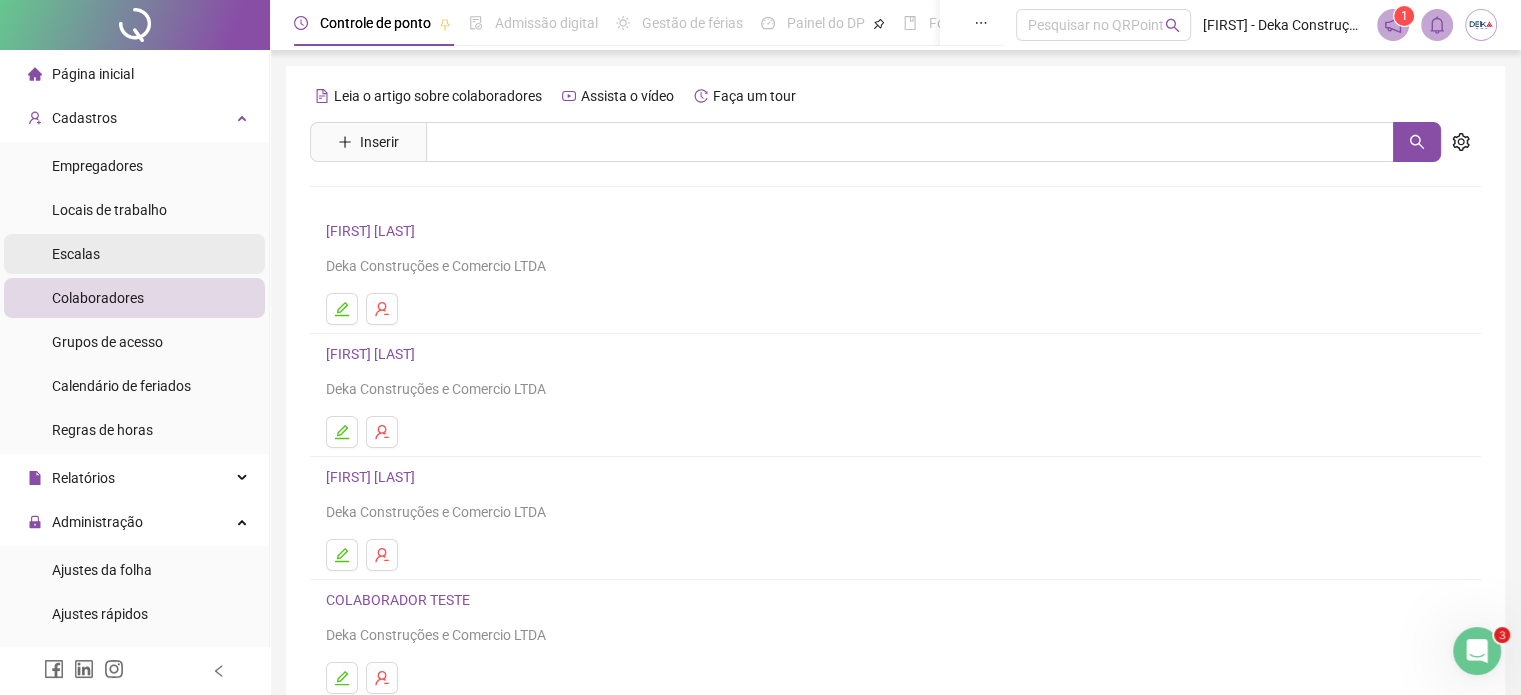 click on "Escalas" at bounding box center (134, 254) 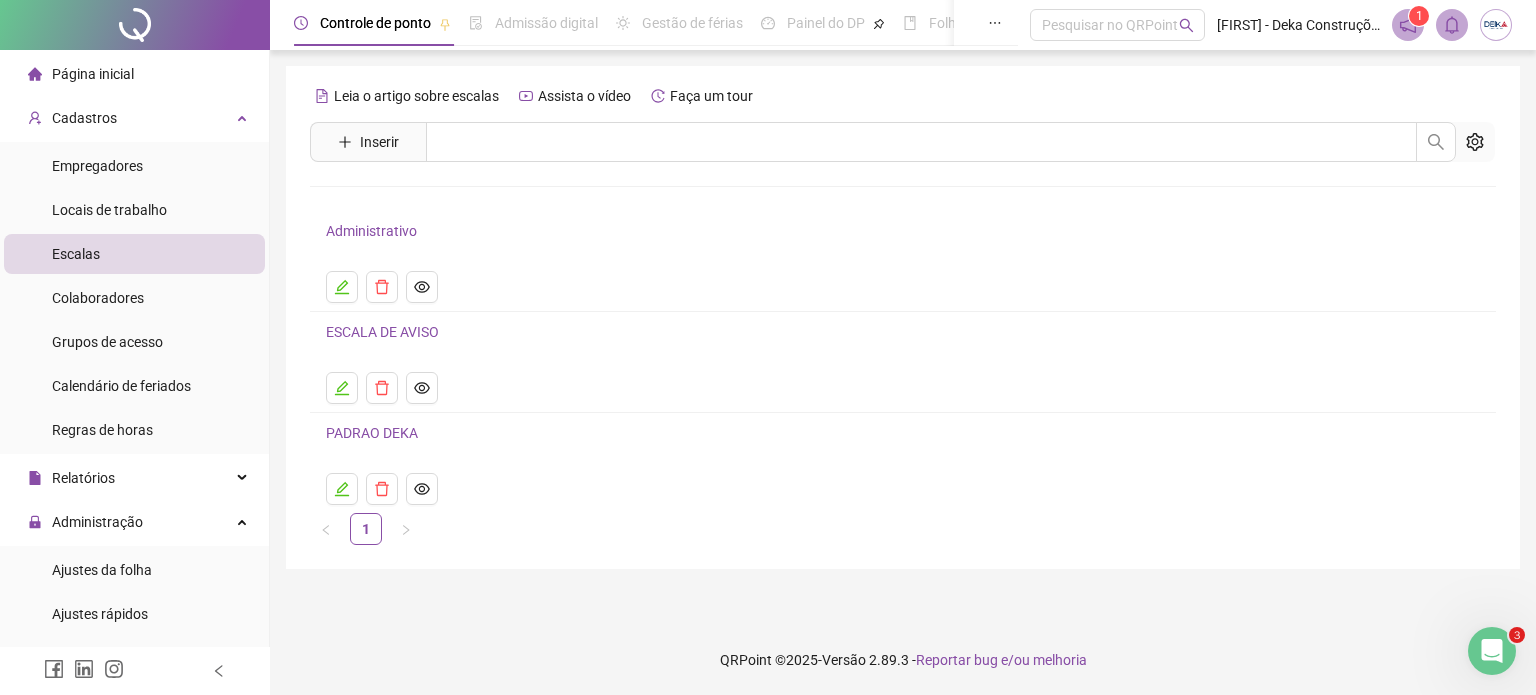 click on "PADRAO DEKA" at bounding box center (372, 433) 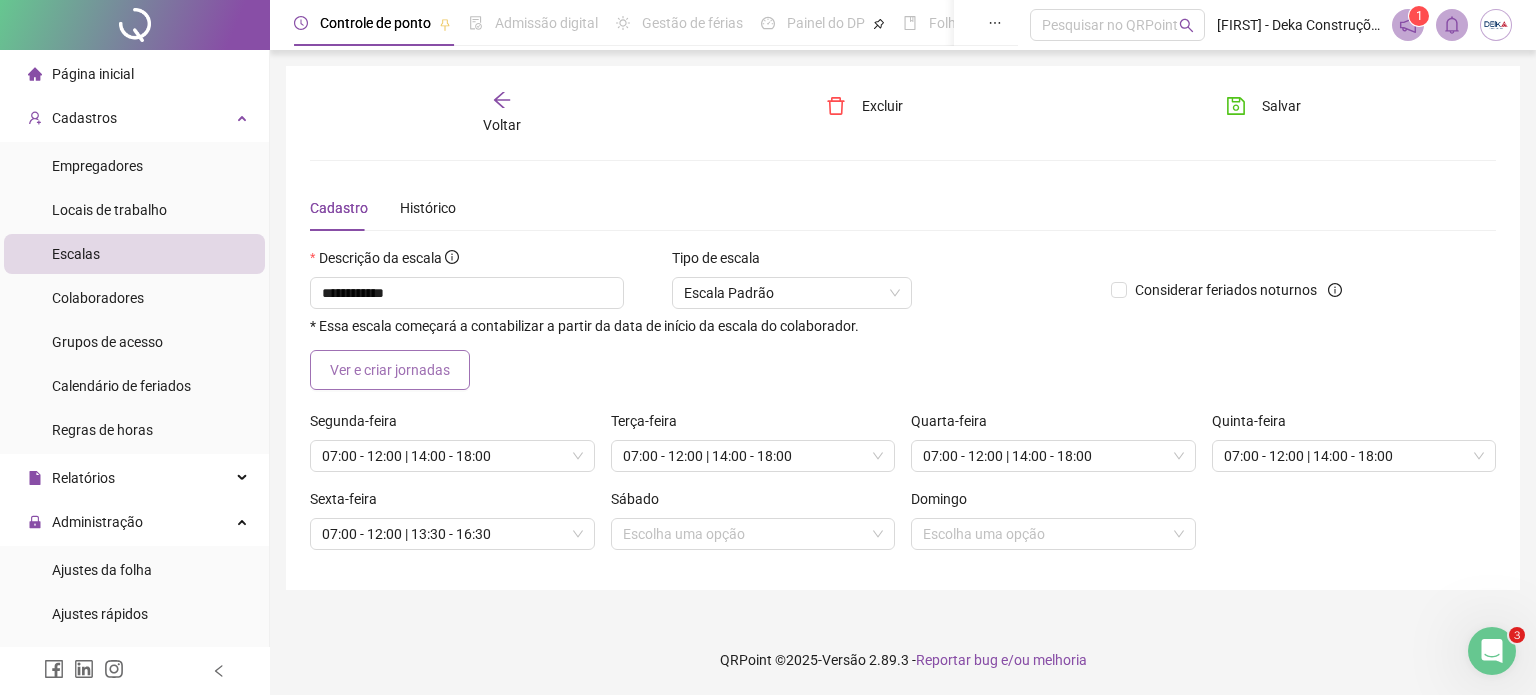 click on "Ver e criar jornadas" at bounding box center [390, 370] 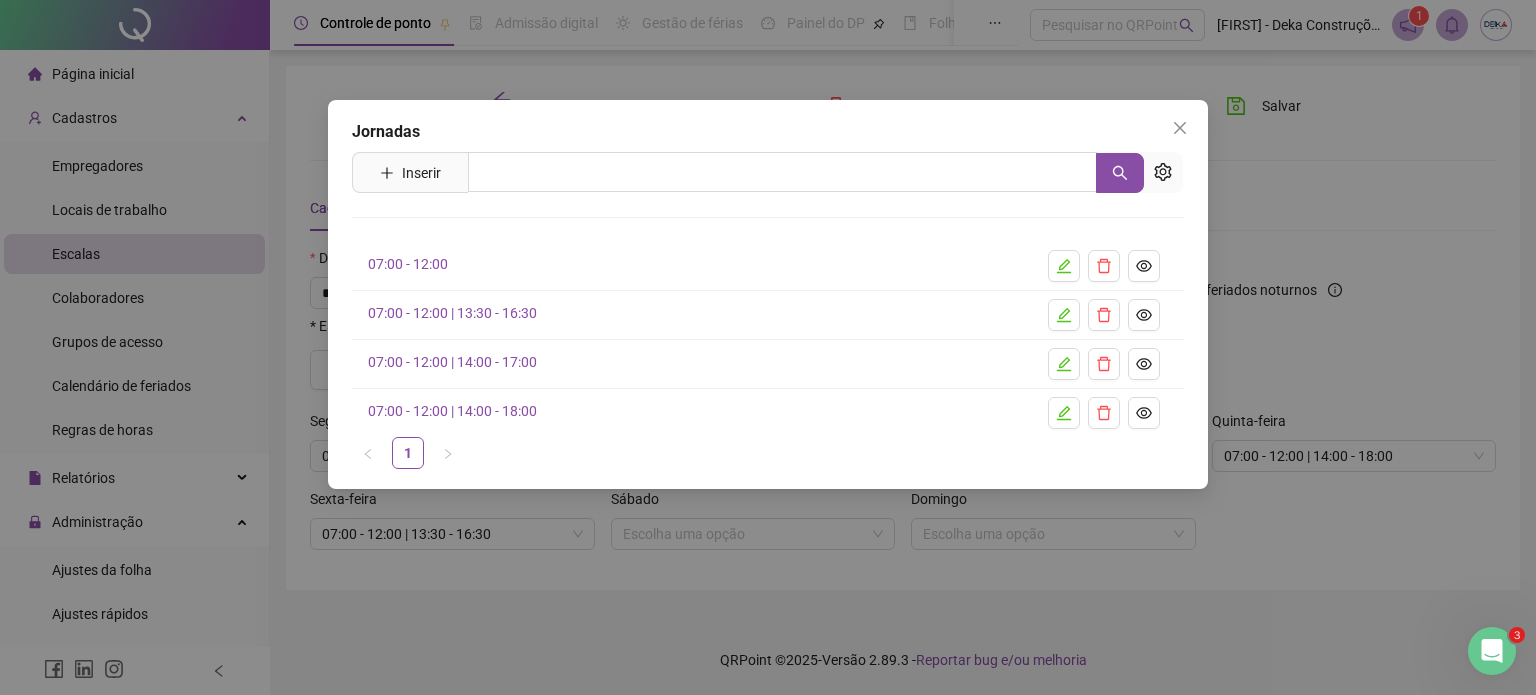 click on "Jornadas Inserir Nenhum resultado 07:00 - 12:00   07:00 - 12:00 | 13:30 - 16:30   07:00 - 12:00 | 14:00 - 17:00   07:00 - 12:00 | 14:00 - 18:00   1" at bounding box center [768, 294] 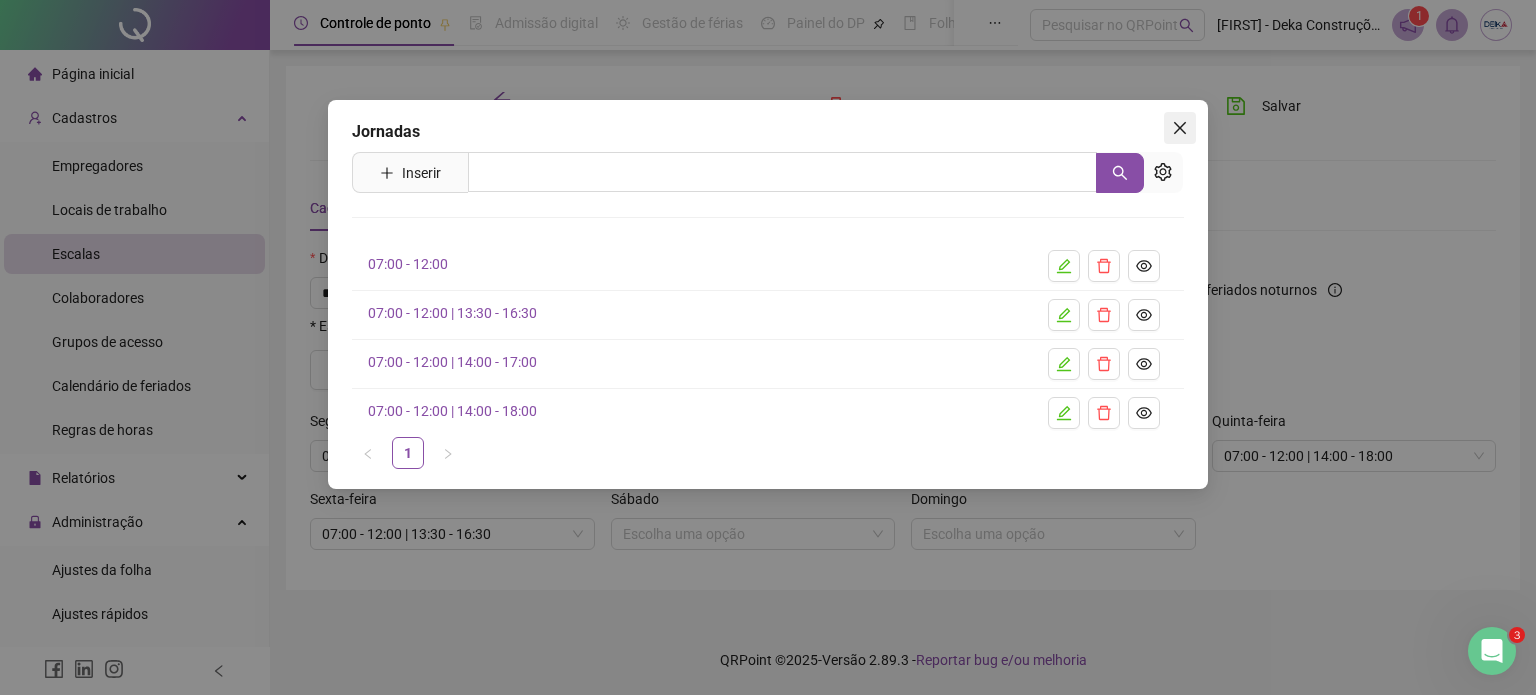 click 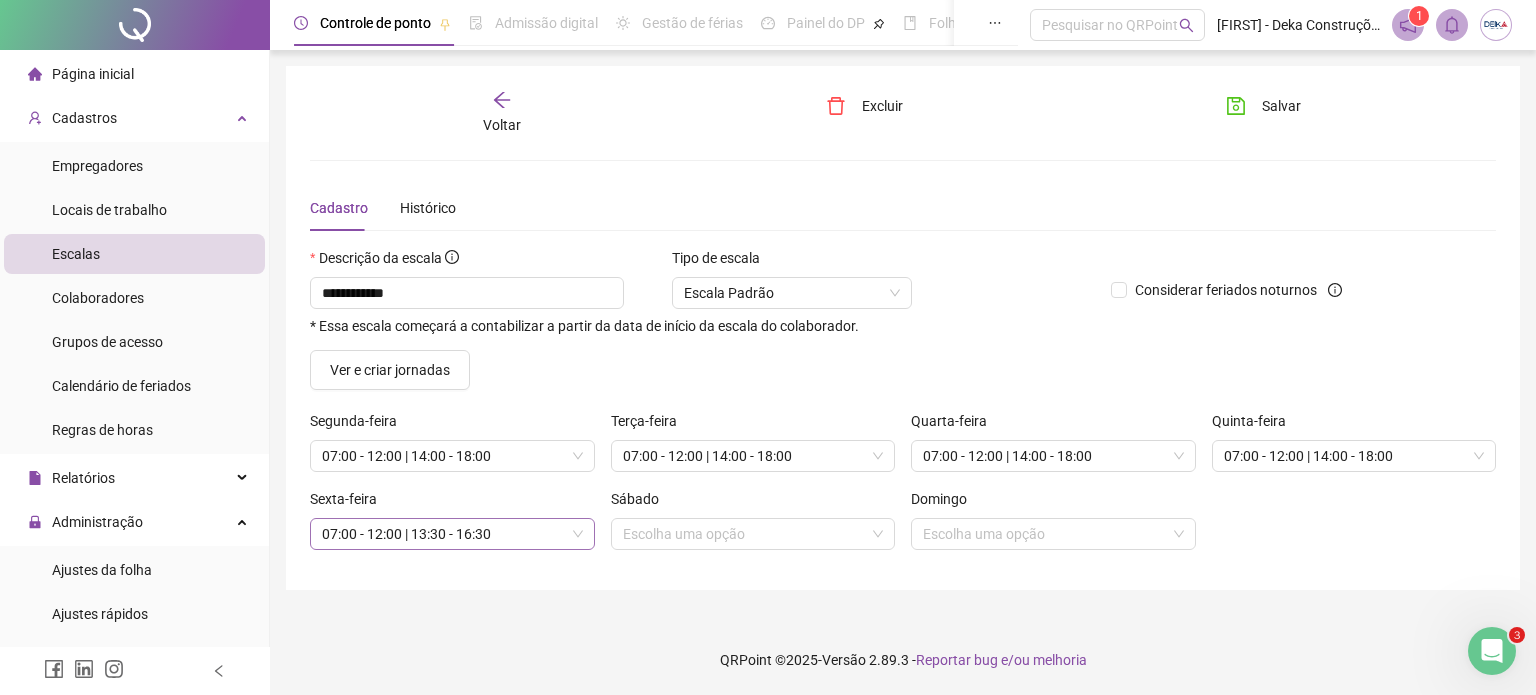 click on "07:00 - 12:00 | 13:30 - 16:30" at bounding box center (452, 534) 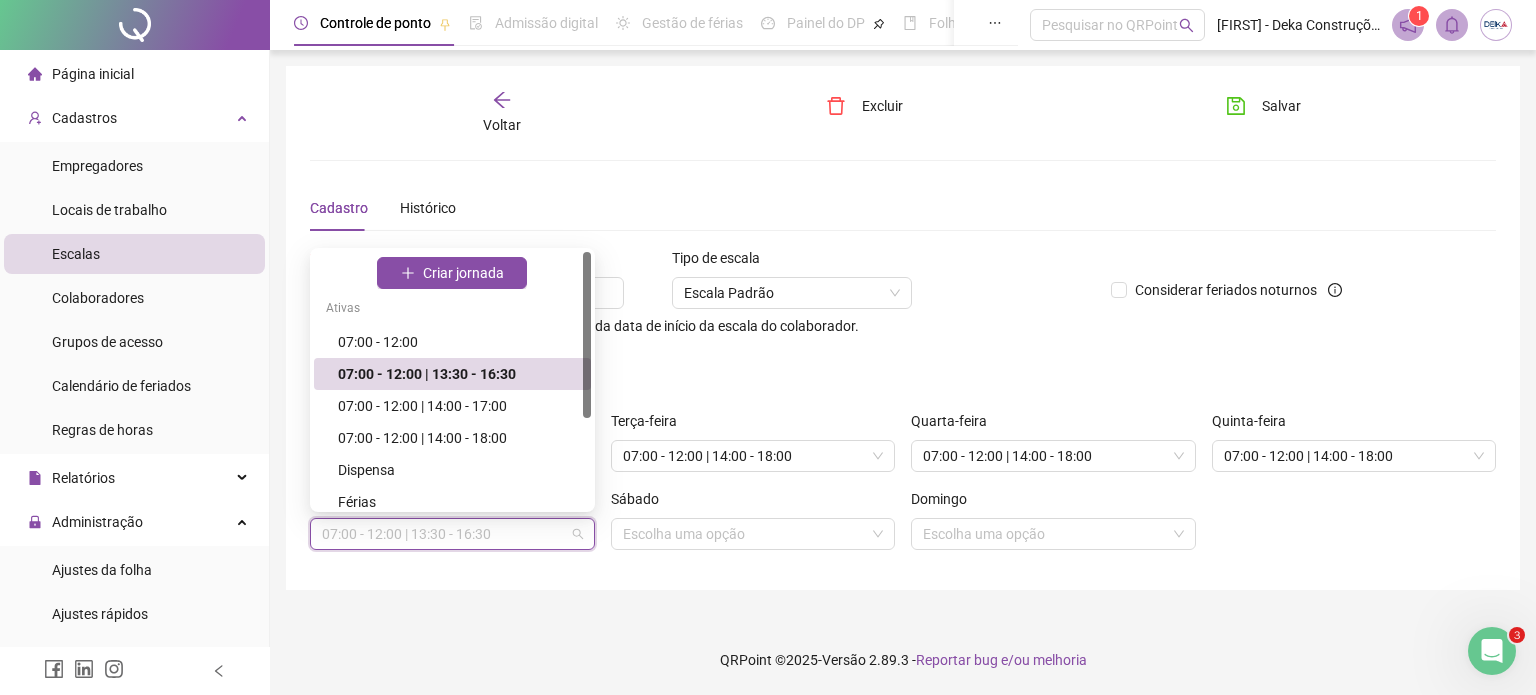 click on "**********" at bounding box center (903, 328) 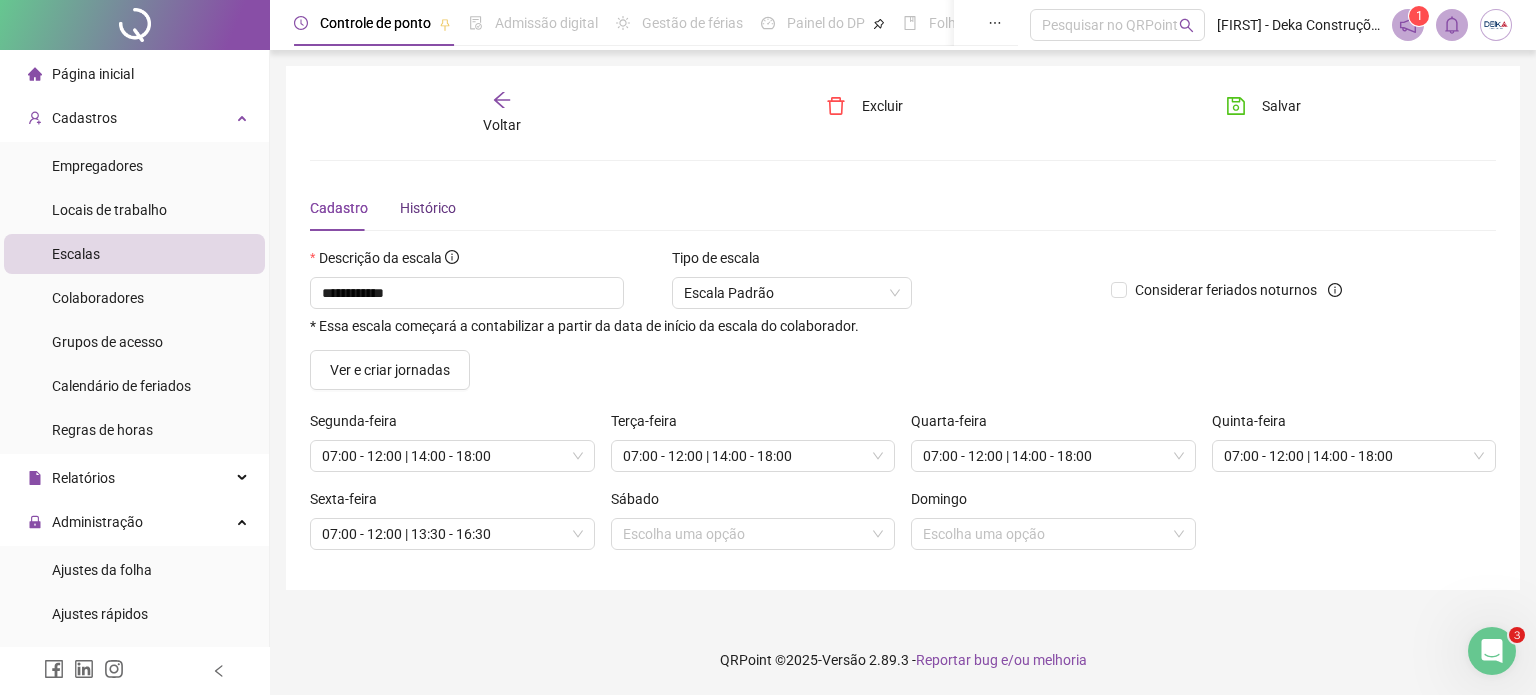 click on "Histórico" at bounding box center (428, 208) 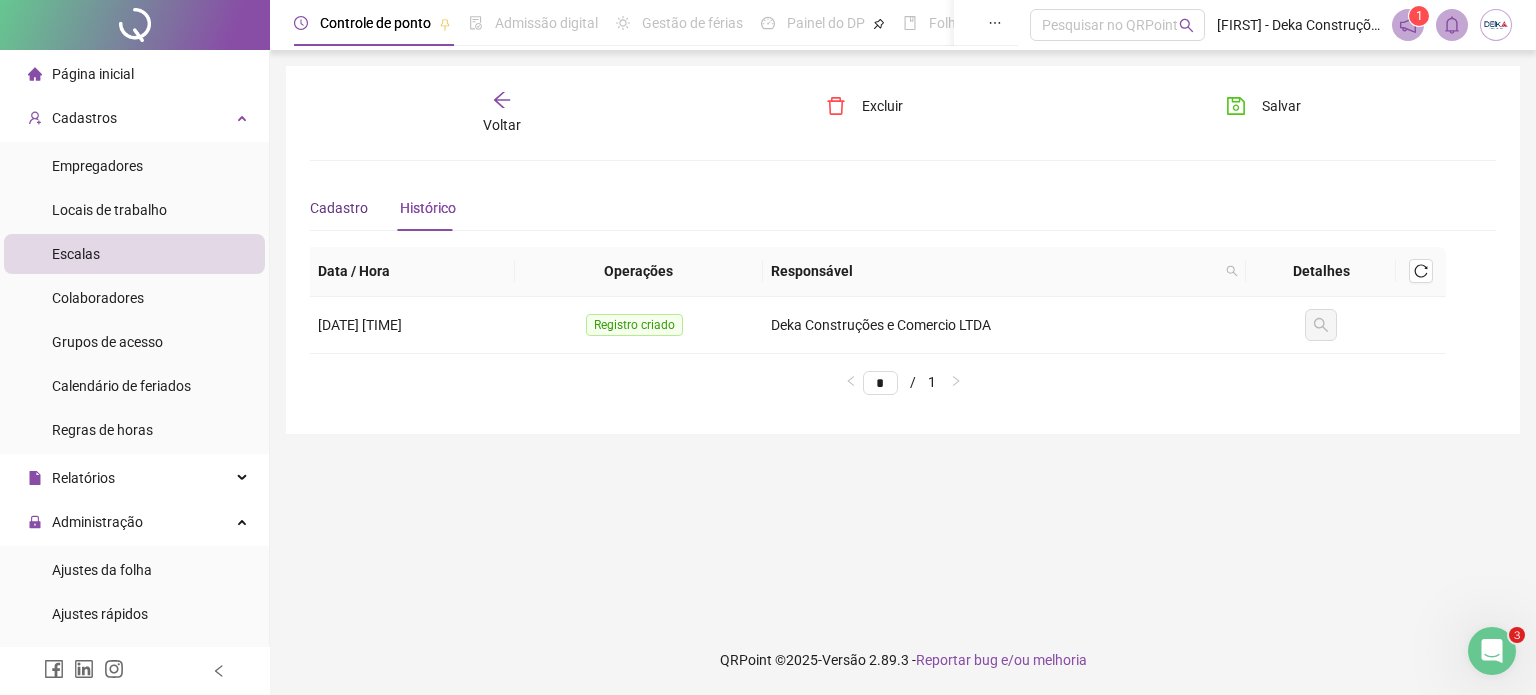 click on "Cadastro" at bounding box center (339, 208) 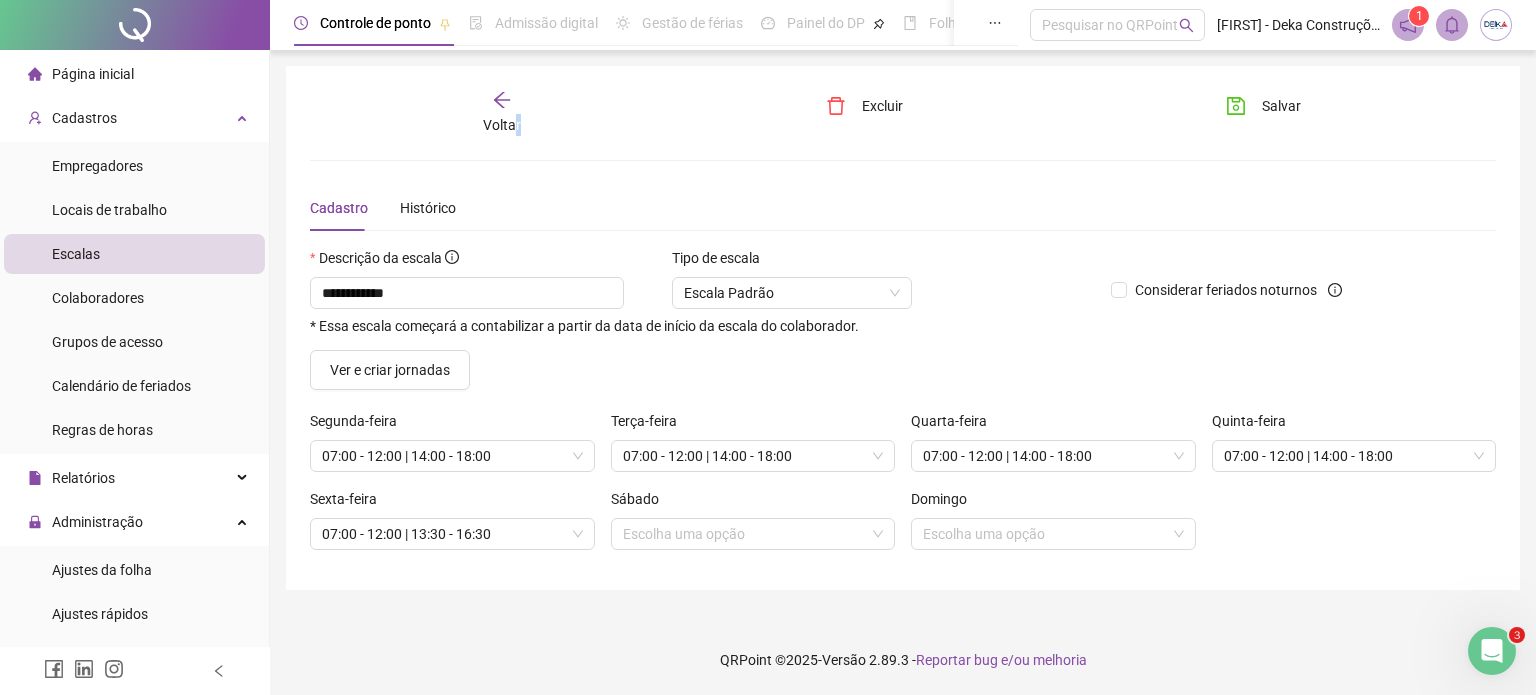 click on "Voltar" at bounding box center [502, 125] 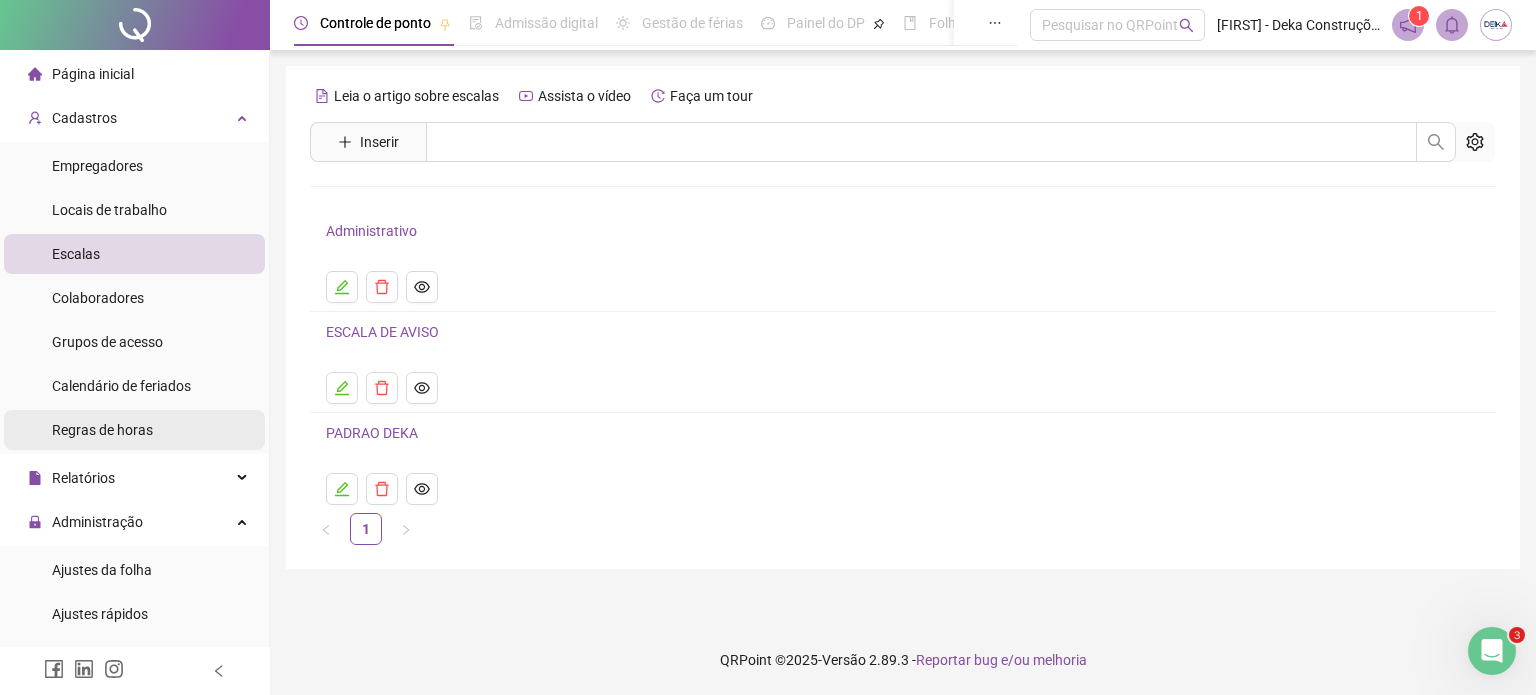 click on "Regras de horas" at bounding box center [102, 430] 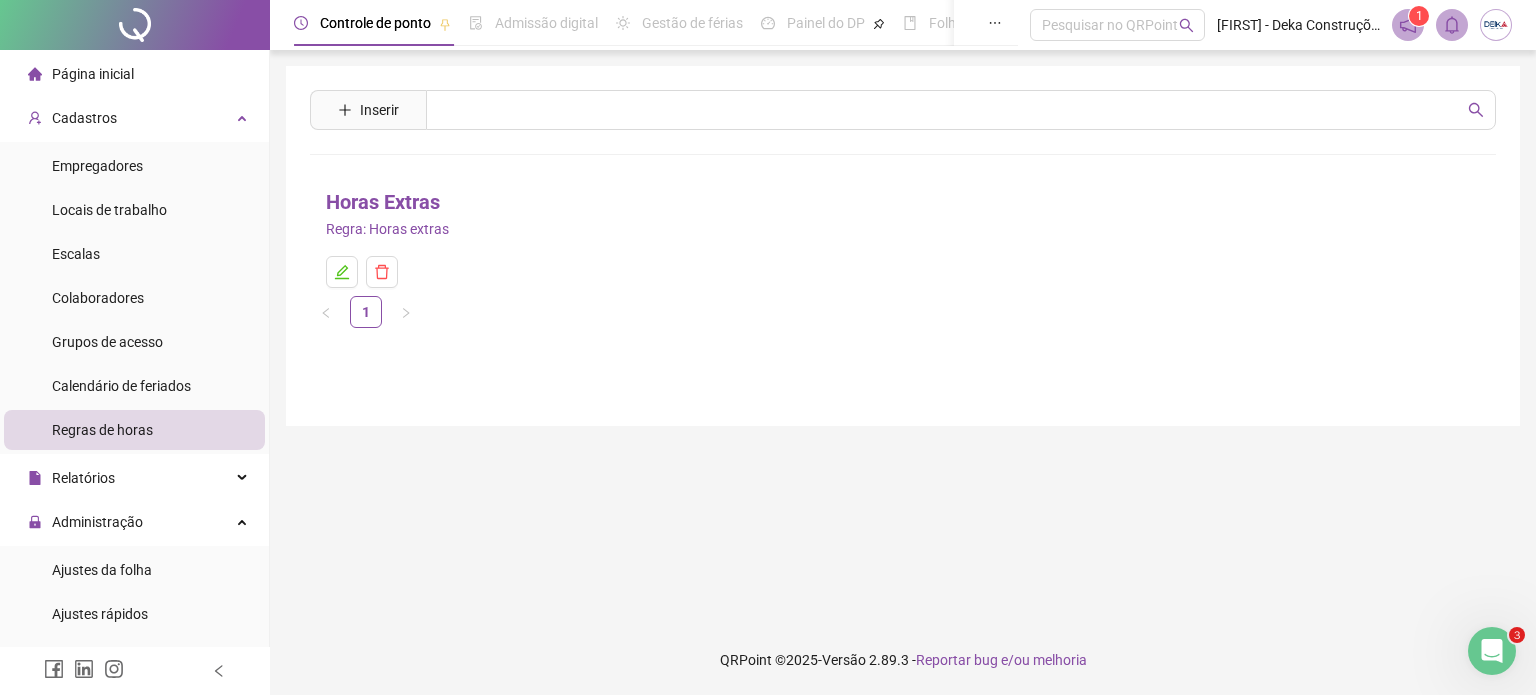 click on "Horas Extras" at bounding box center [383, 202] 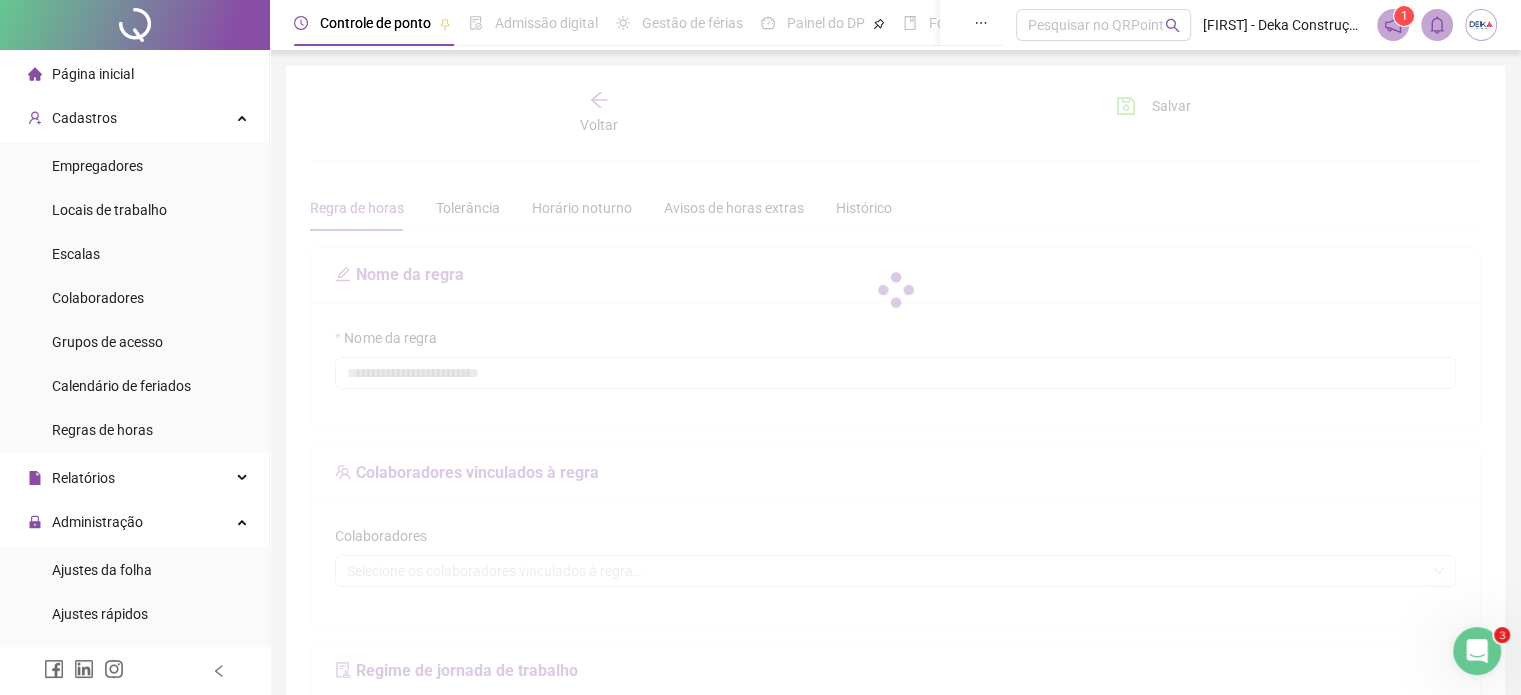 type on "**********" 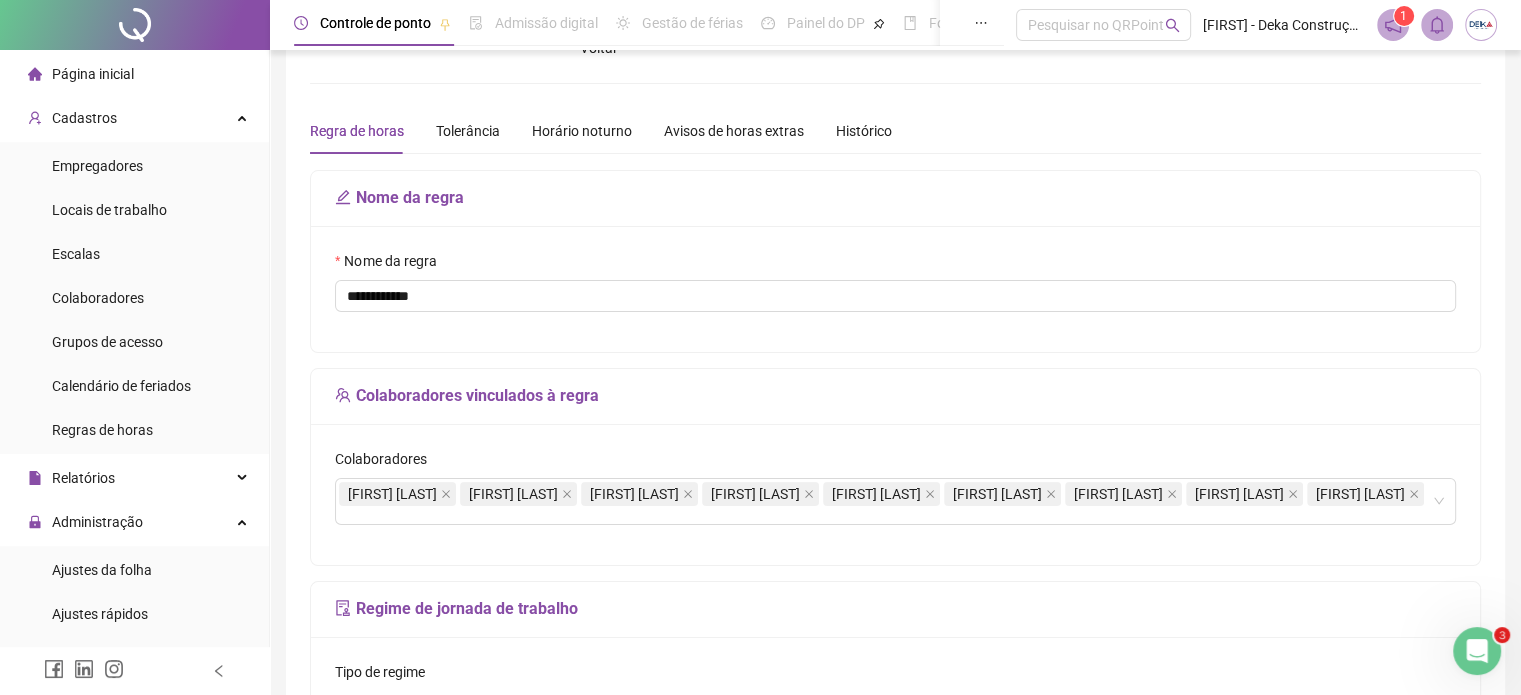 scroll, scrollTop: 200, scrollLeft: 0, axis: vertical 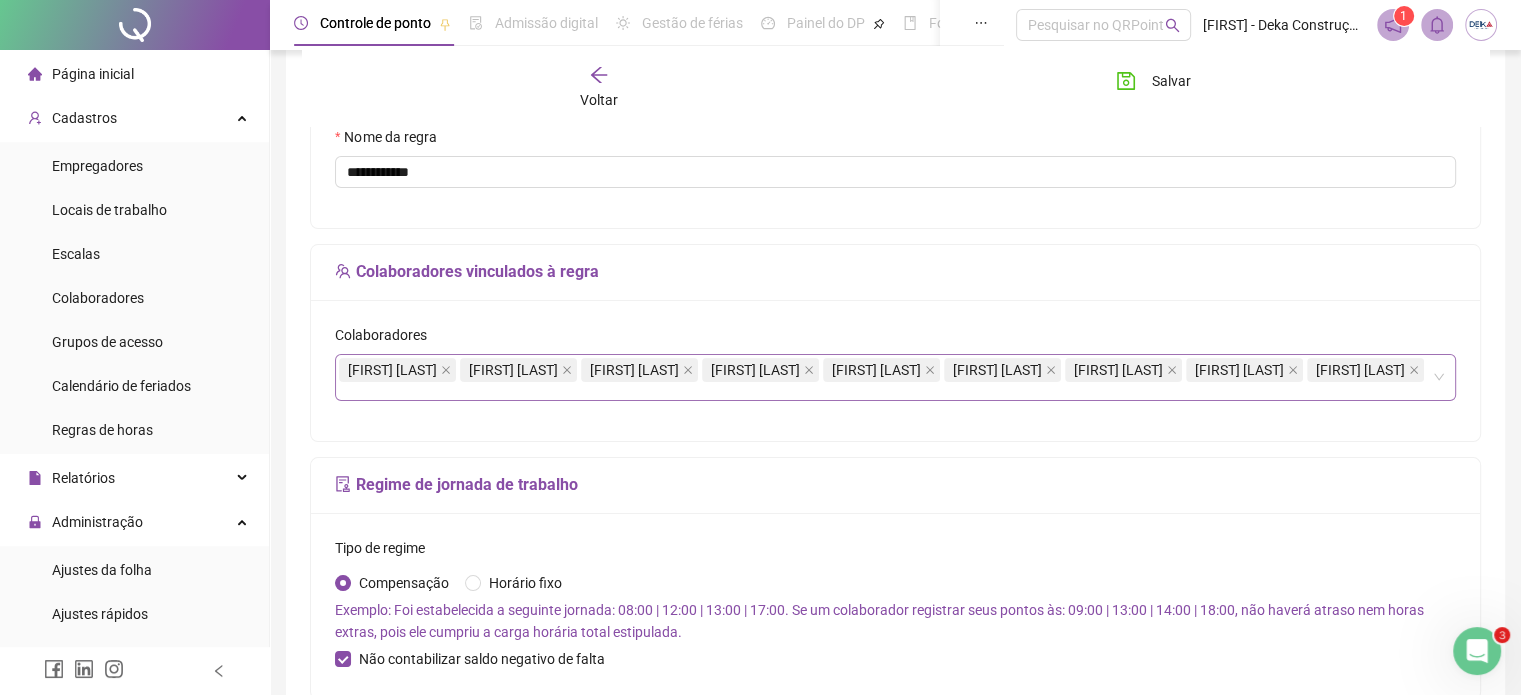 click on "JONAS DOS SANTOS CARVALHO ISRAEL SANTOS DA SILVA   FRANCISCO IVONALDO GUEDES   ANTONIO NAZARENO FIRMINO FARIAS ANTONIO BENEDITO DA SILVA   ELISEU RODRIGUES DOS SANTOS ERISON LOPES VERAS FABIANO SILVA RODRIGUES JOSE MARIA DE OLIVEIRA CASTRO" at bounding box center (885, 377) 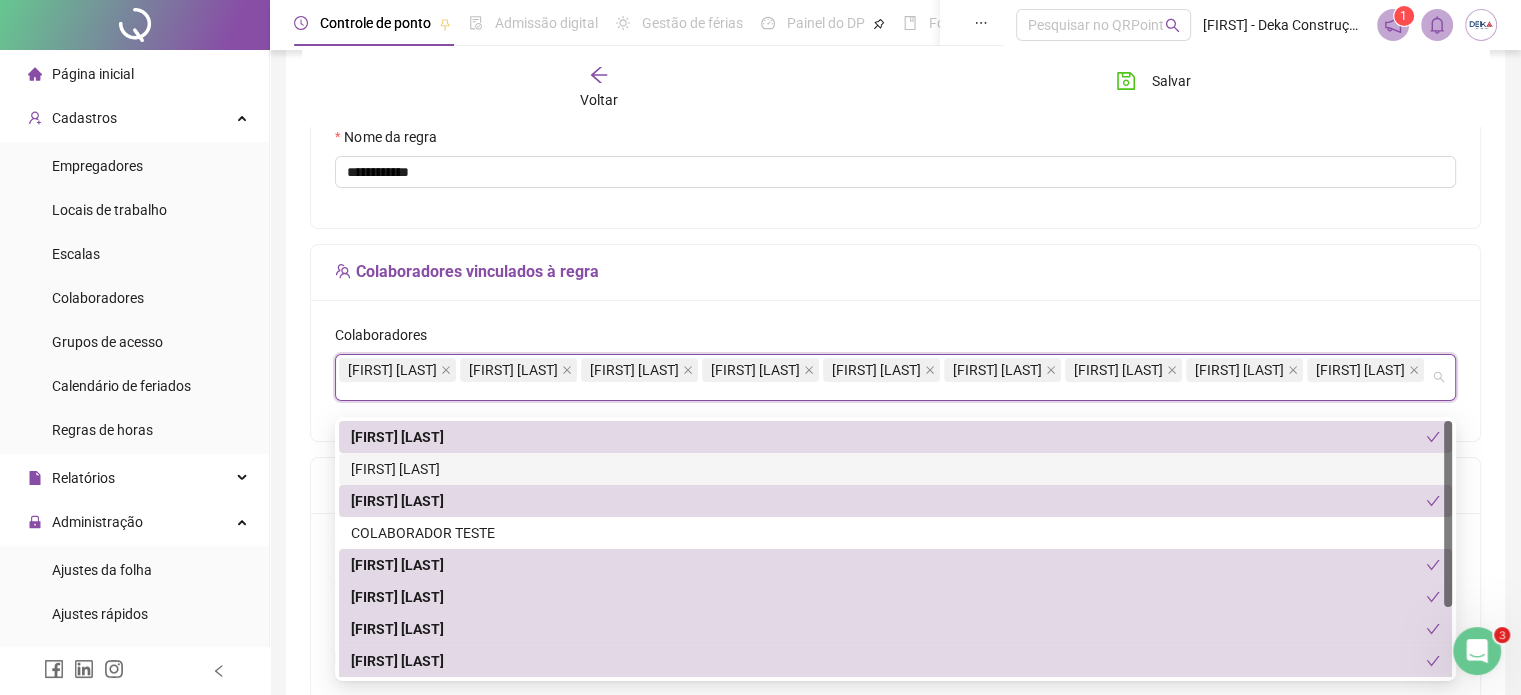 click on "[FIRST] [LAST]" at bounding box center (895, 469) 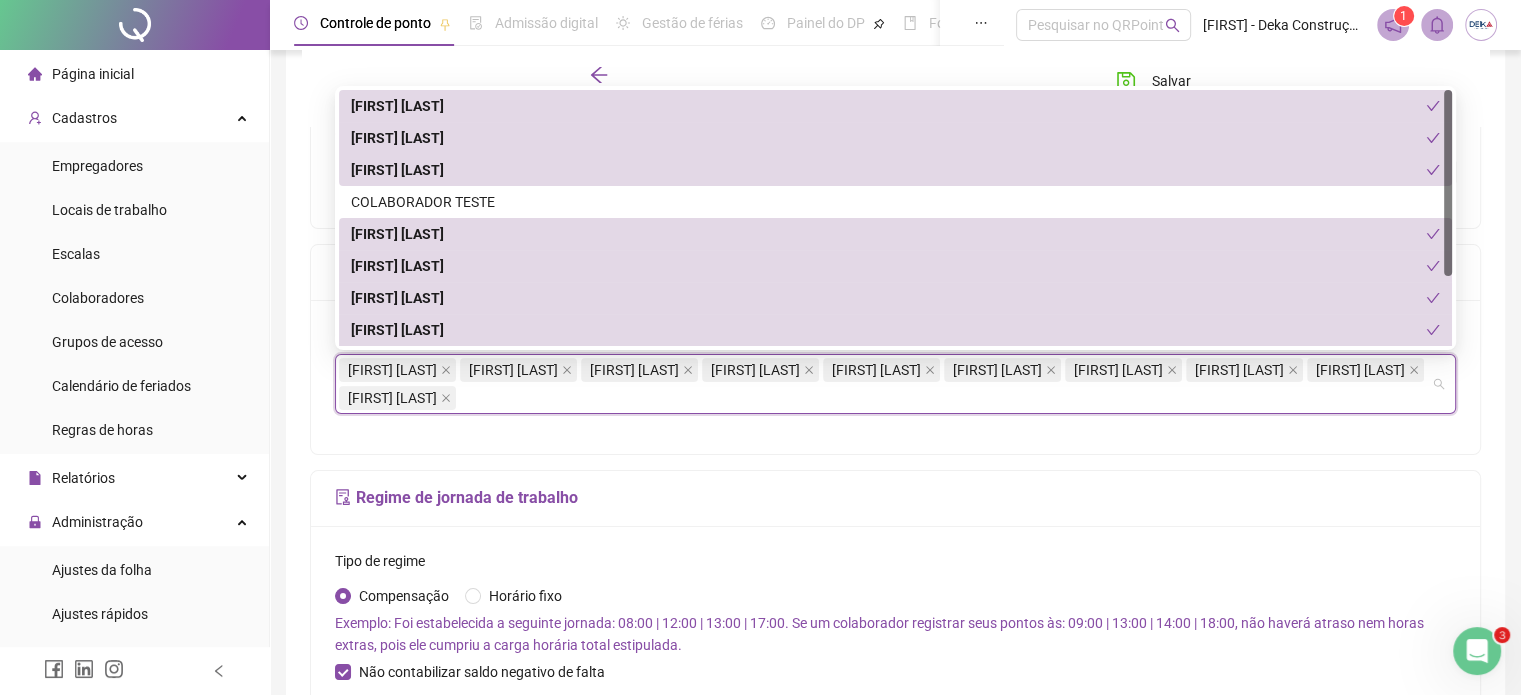scroll, scrollTop: 96, scrollLeft: 0, axis: vertical 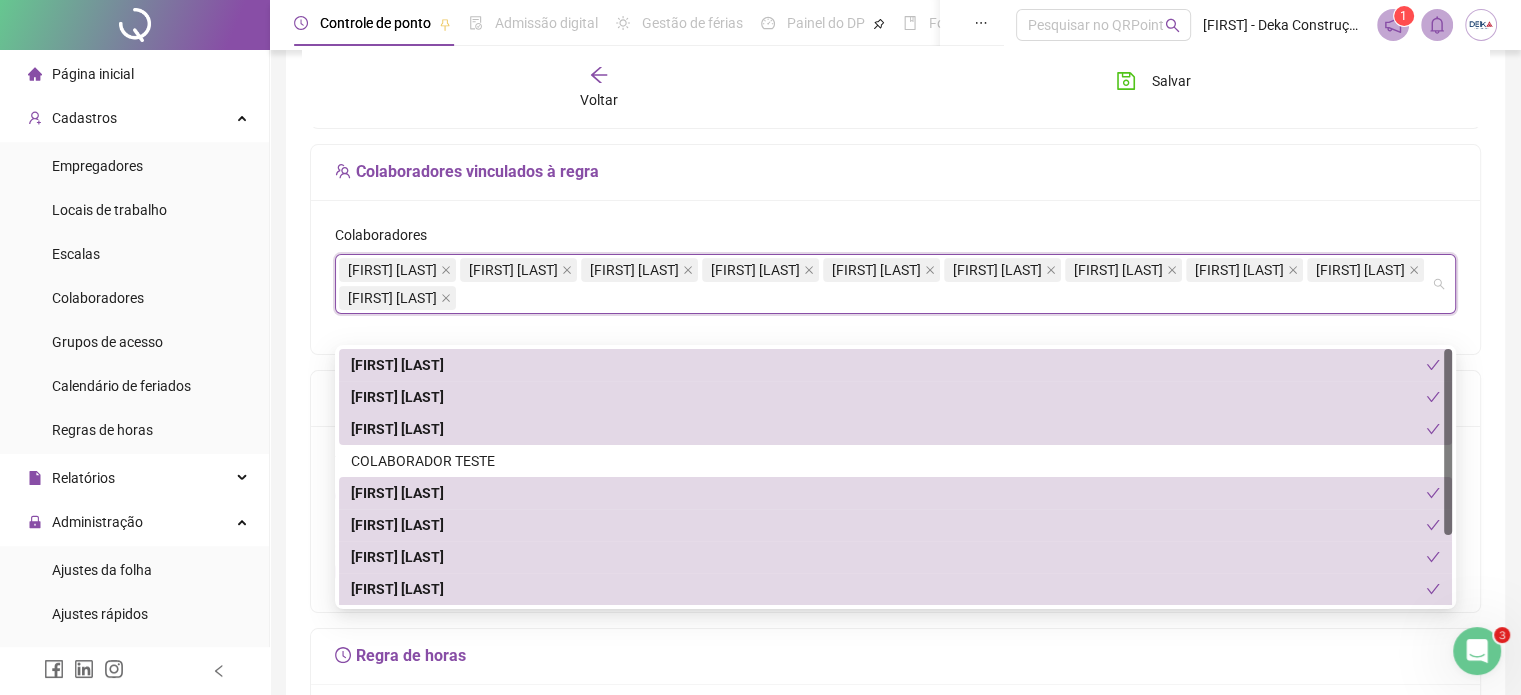 click on "Salvar" at bounding box center [1192, 88] 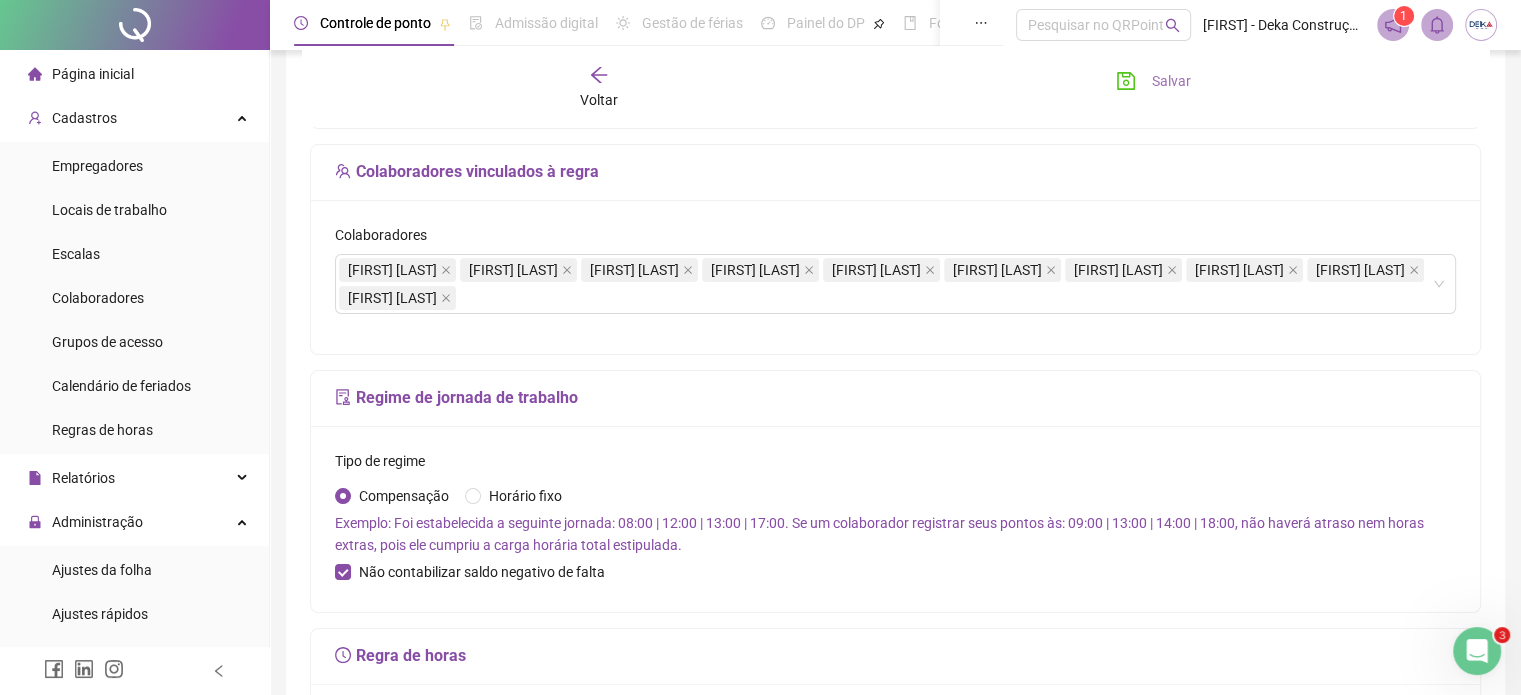 click on "Salvar" at bounding box center [1171, 81] 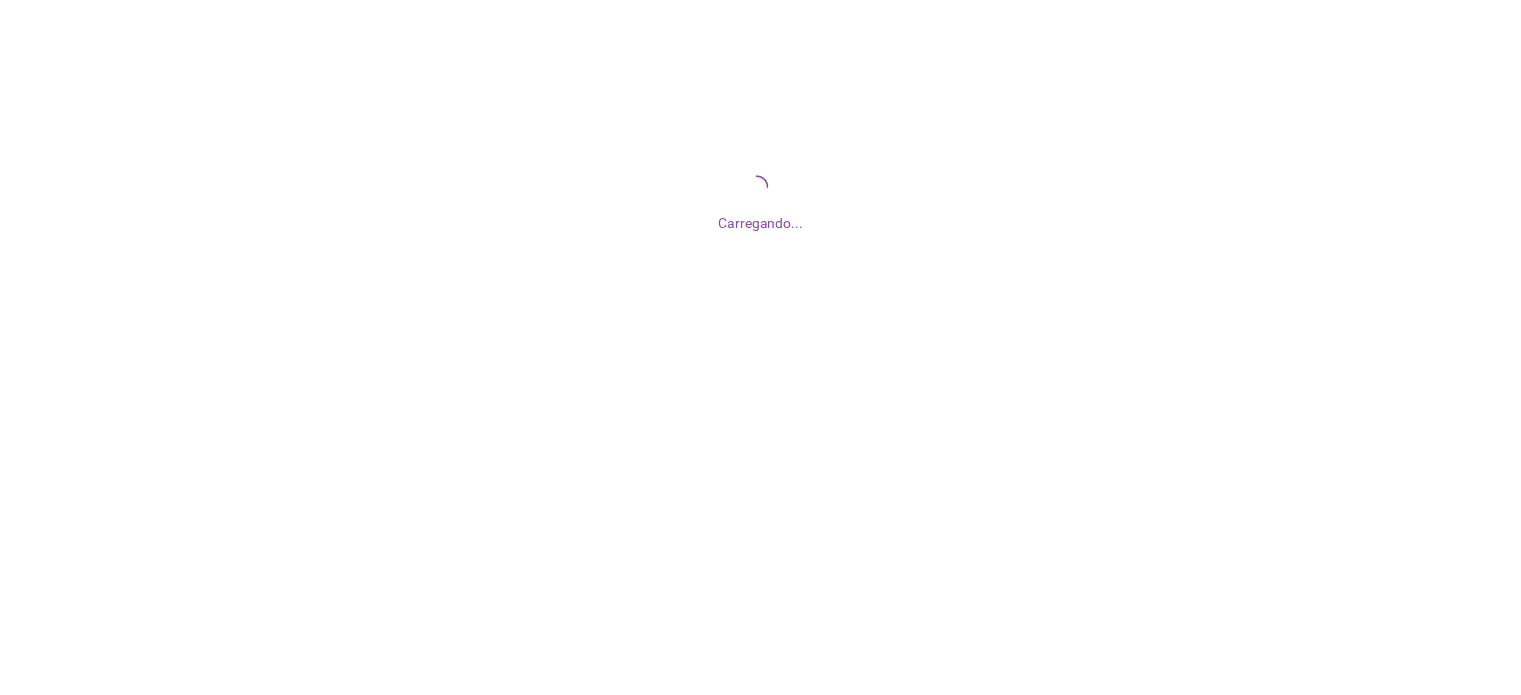 scroll, scrollTop: 0, scrollLeft: 0, axis: both 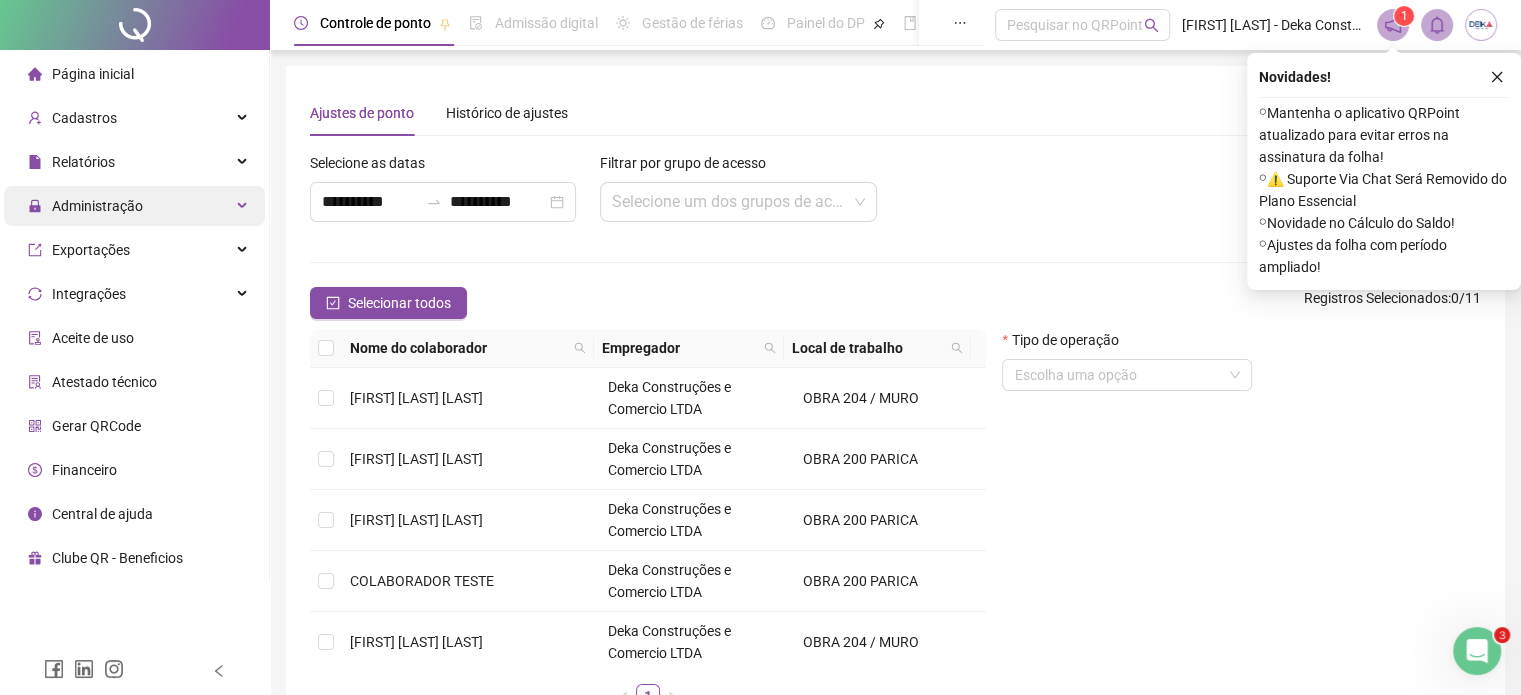 click on "Administração" at bounding box center [85, 206] 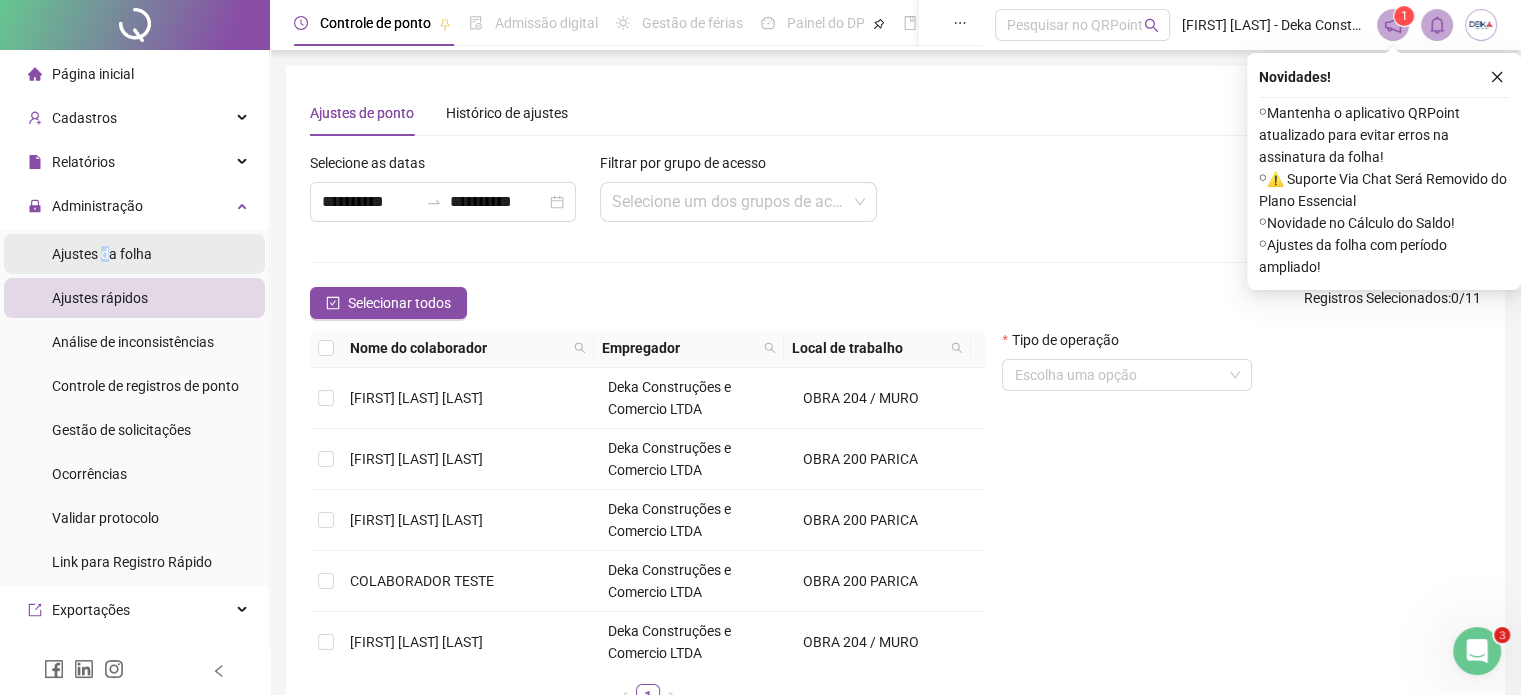 click on "Ajustes da folha" at bounding box center [102, 254] 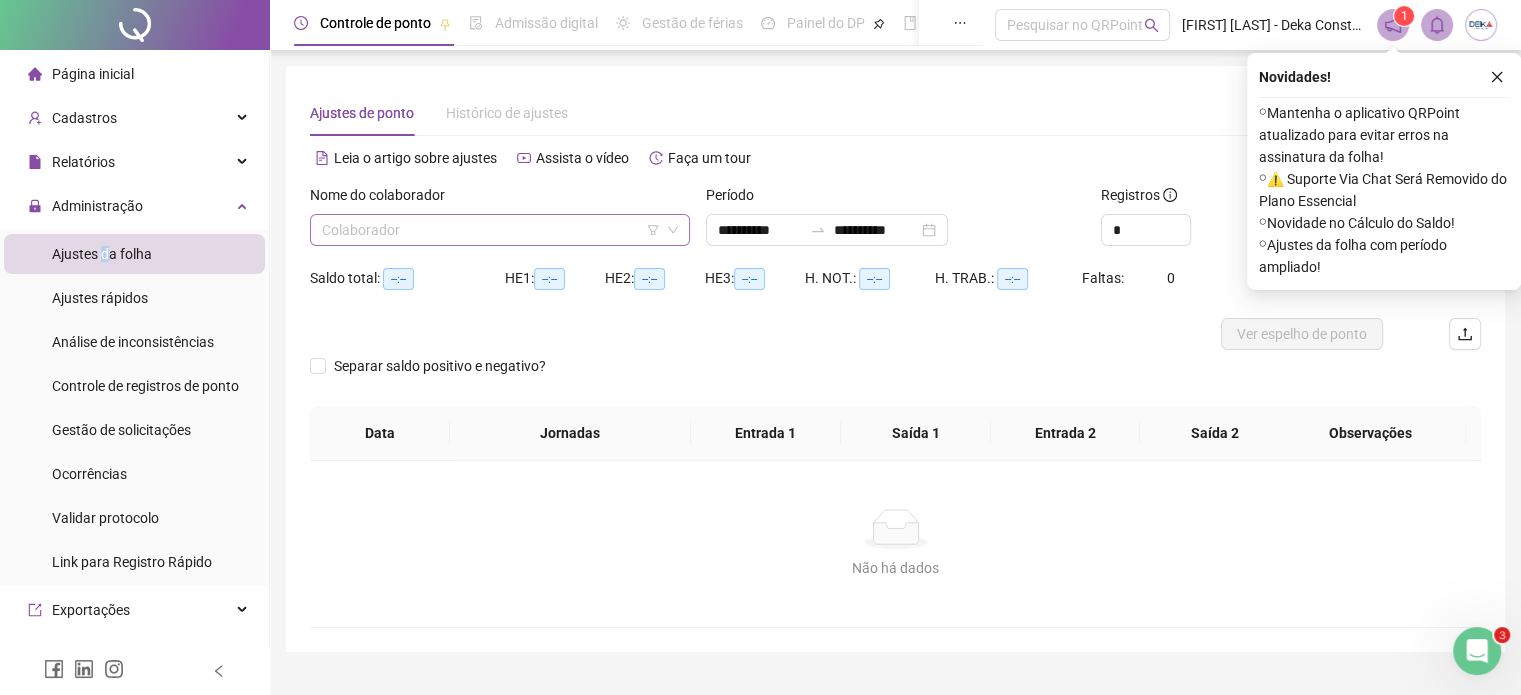 click at bounding box center [491, 230] 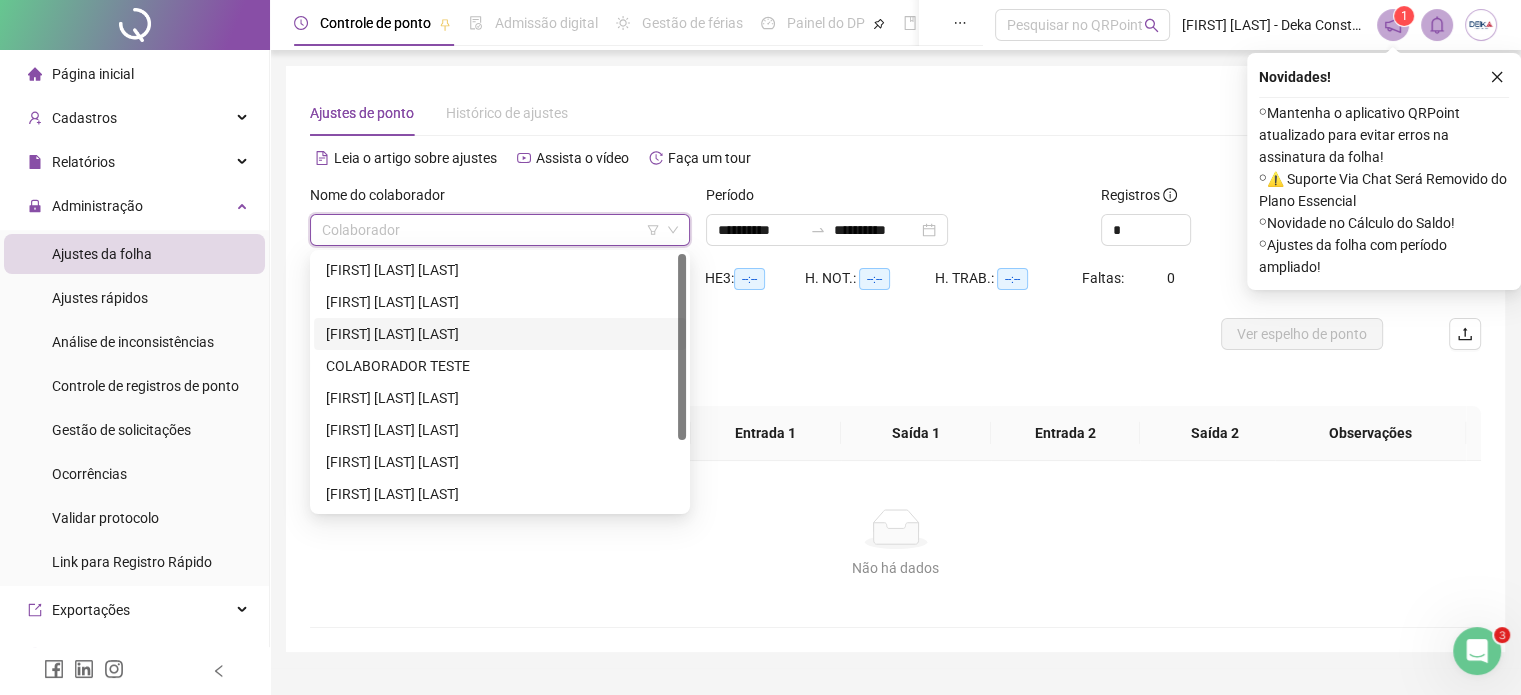 click on "[FIRST] [LAST]" at bounding box center [500, 334] 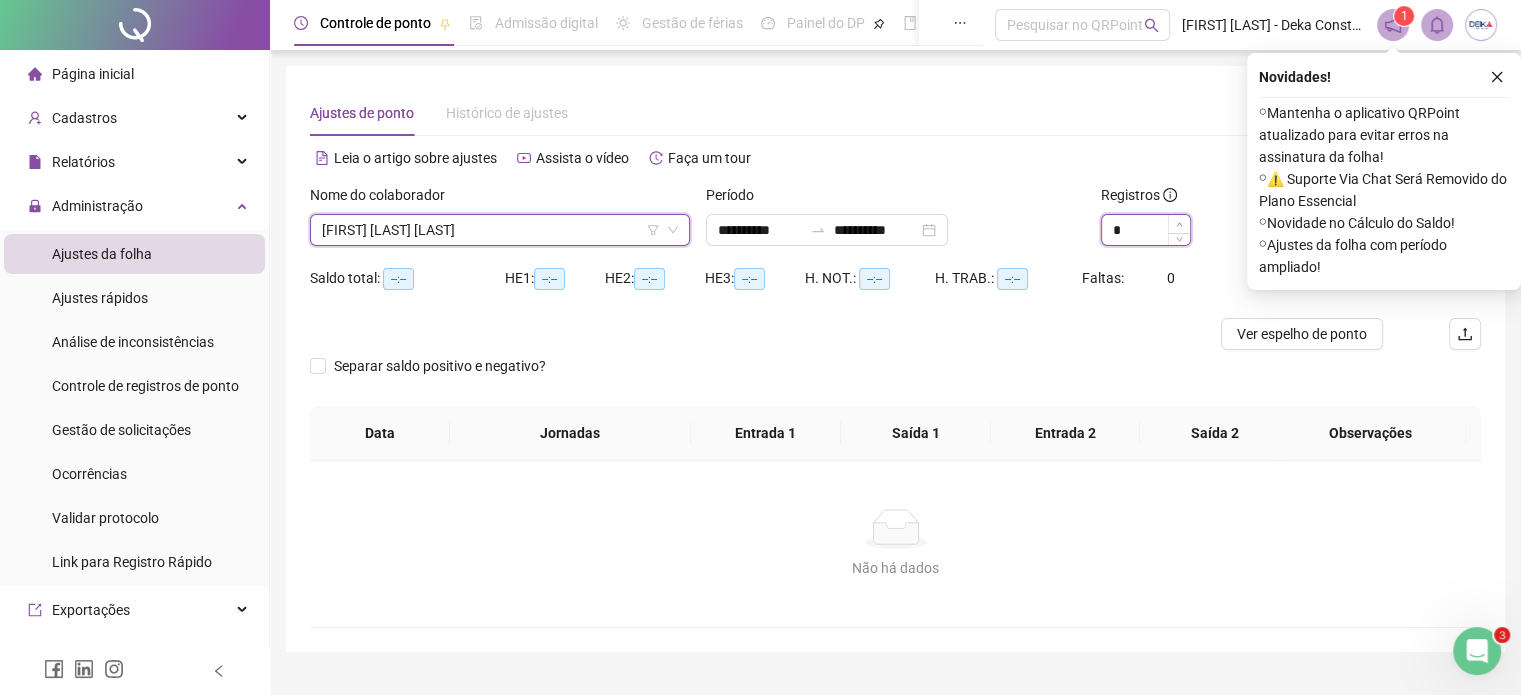 type on "*" 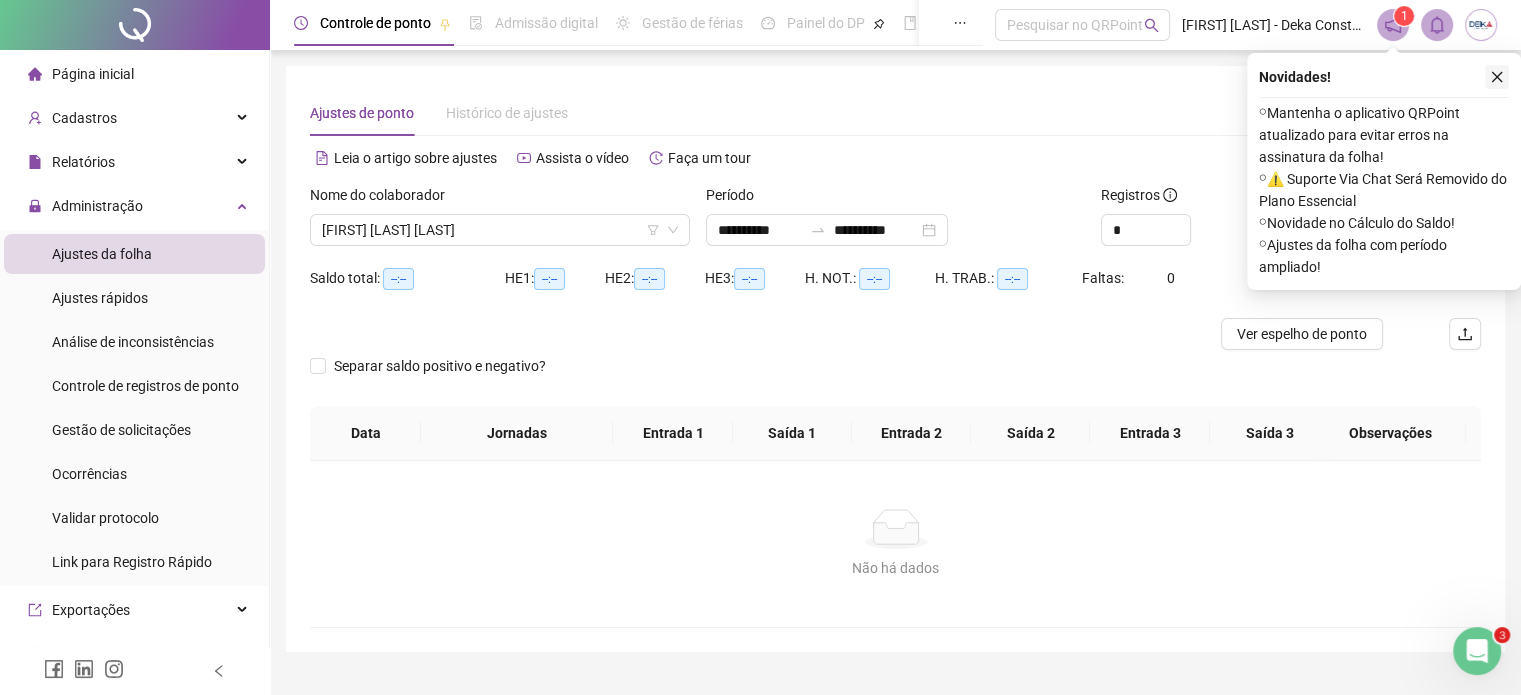 click at bounding box center (1497, 77) 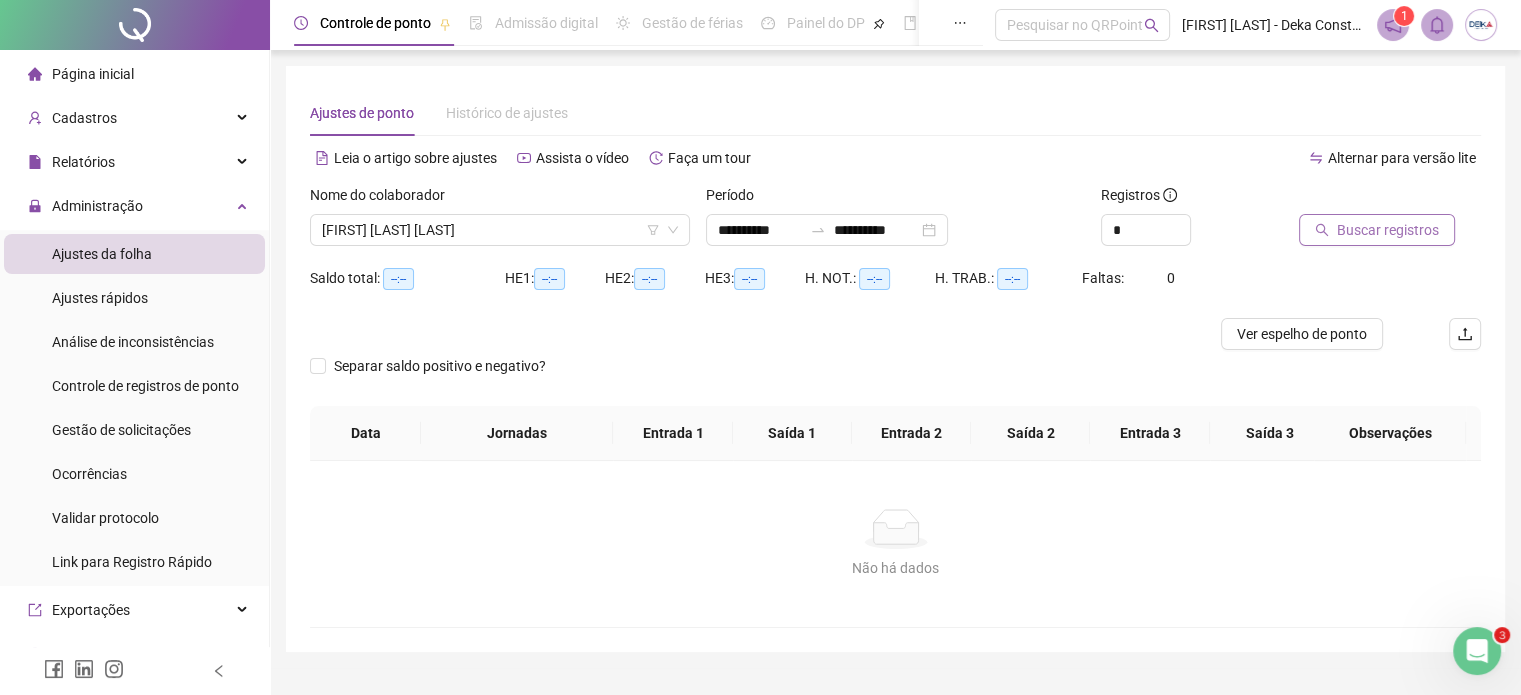 click on "Buscar registros" at bounding box center [1388, 230] 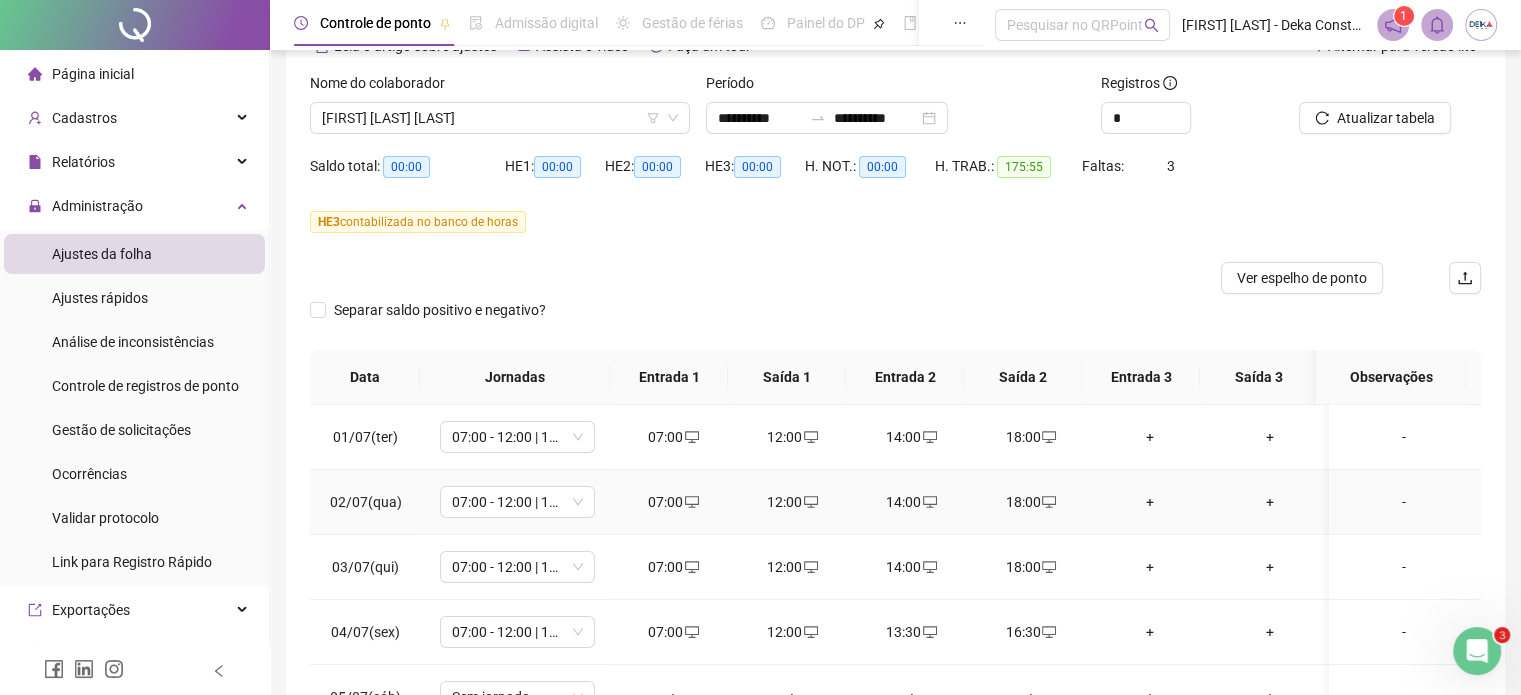 scroll, scrollTop: 358, scrollLeft: 0, axis: vertical 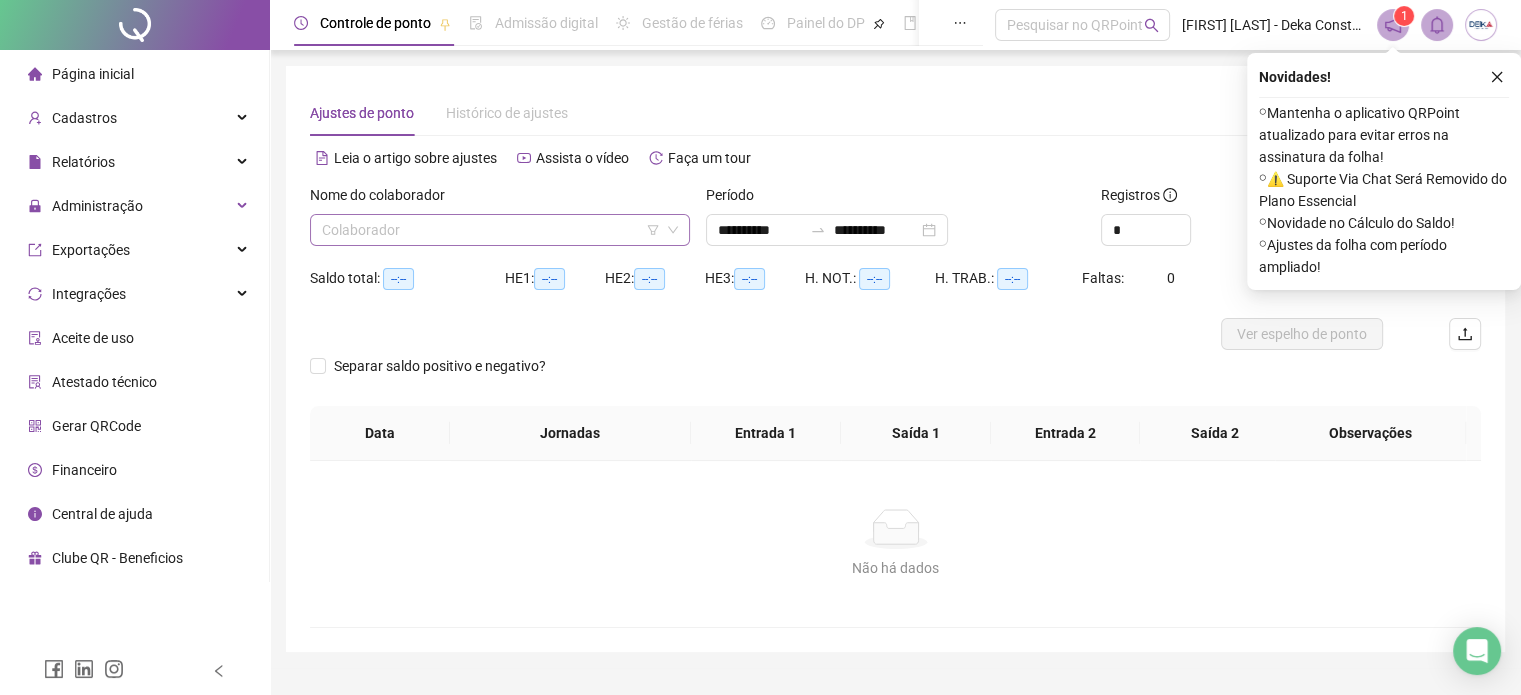 click at bounding box center [491, 230] 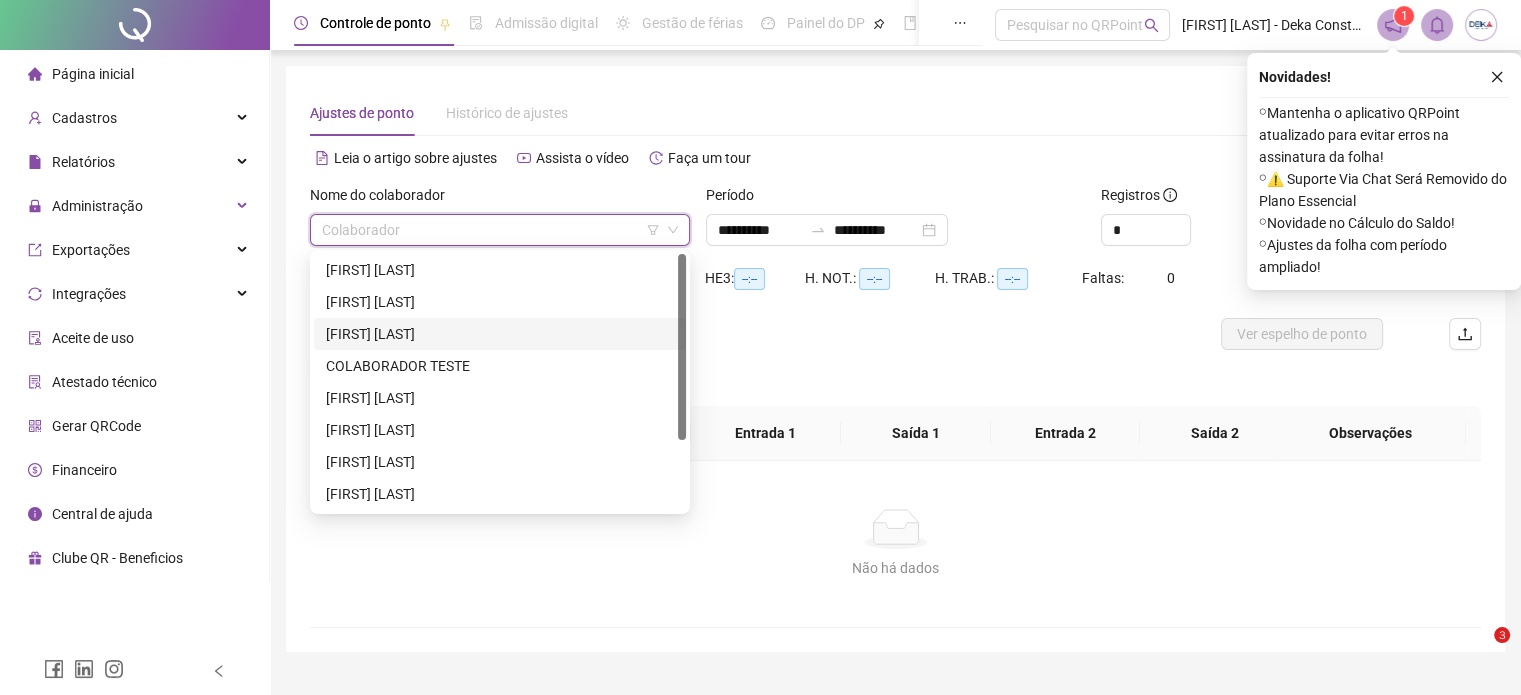 click on "[FIRST] [LAST]" at bounding box center [500, 334] 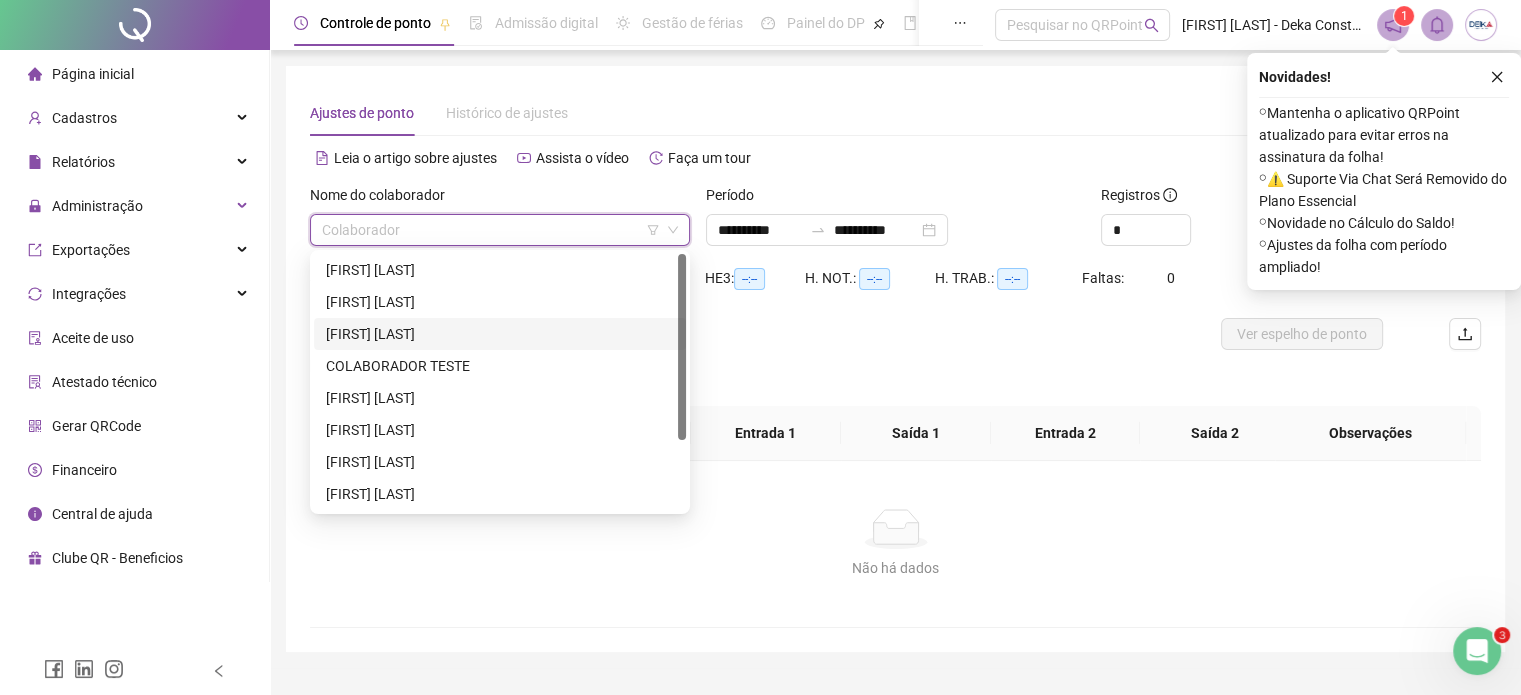 scroll, scrollTop: 0, scrollLeft: 0, axis: both 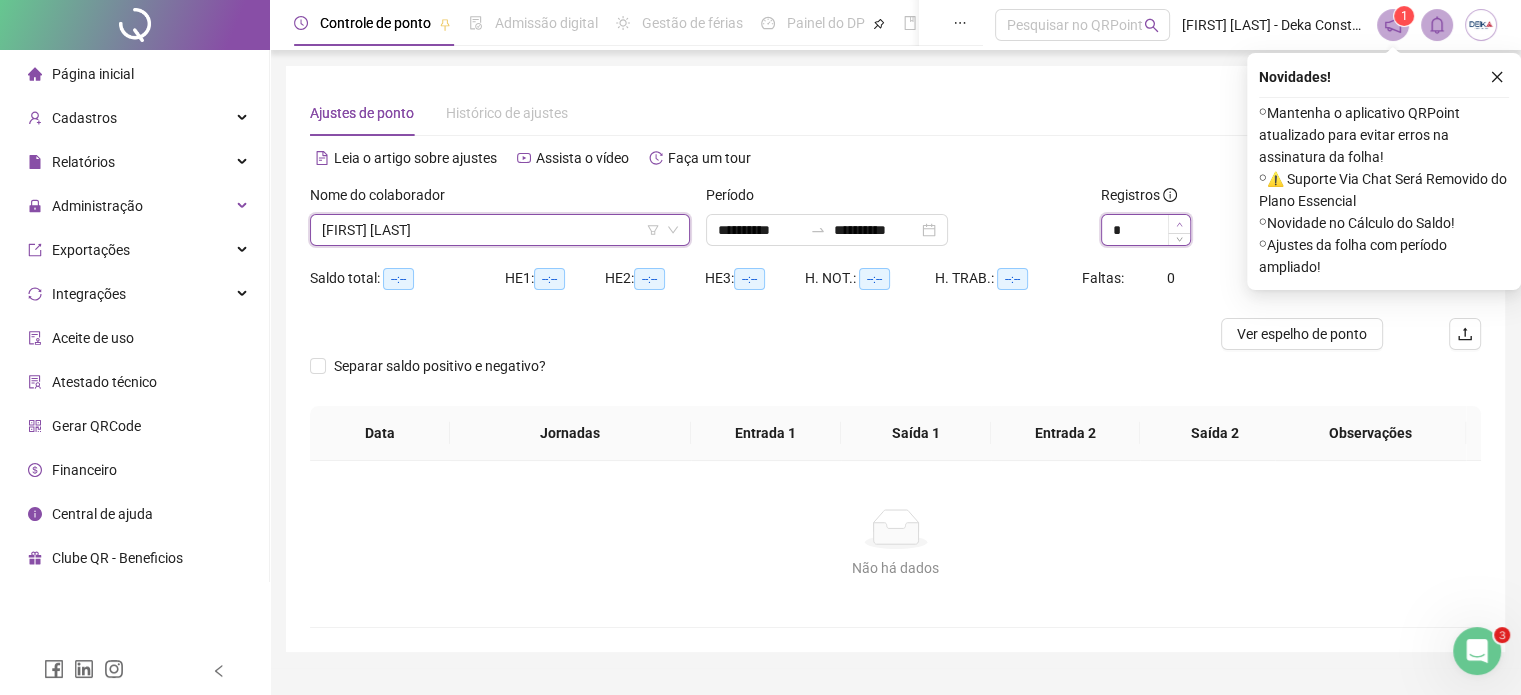 type on "*" 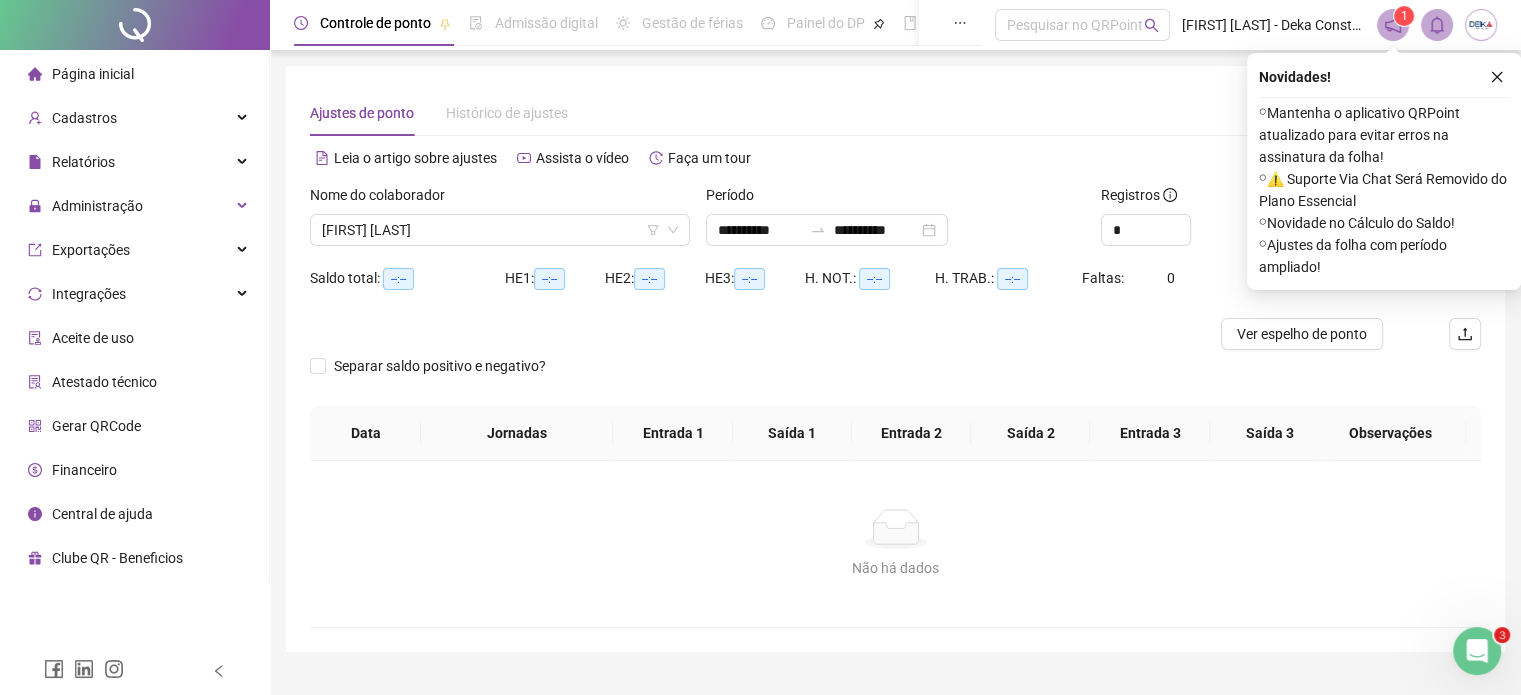 drag, startPoint x: 1501, startPoint y: 74, endPoint x: 1492, endPoint y: 91, distance: 19.235384 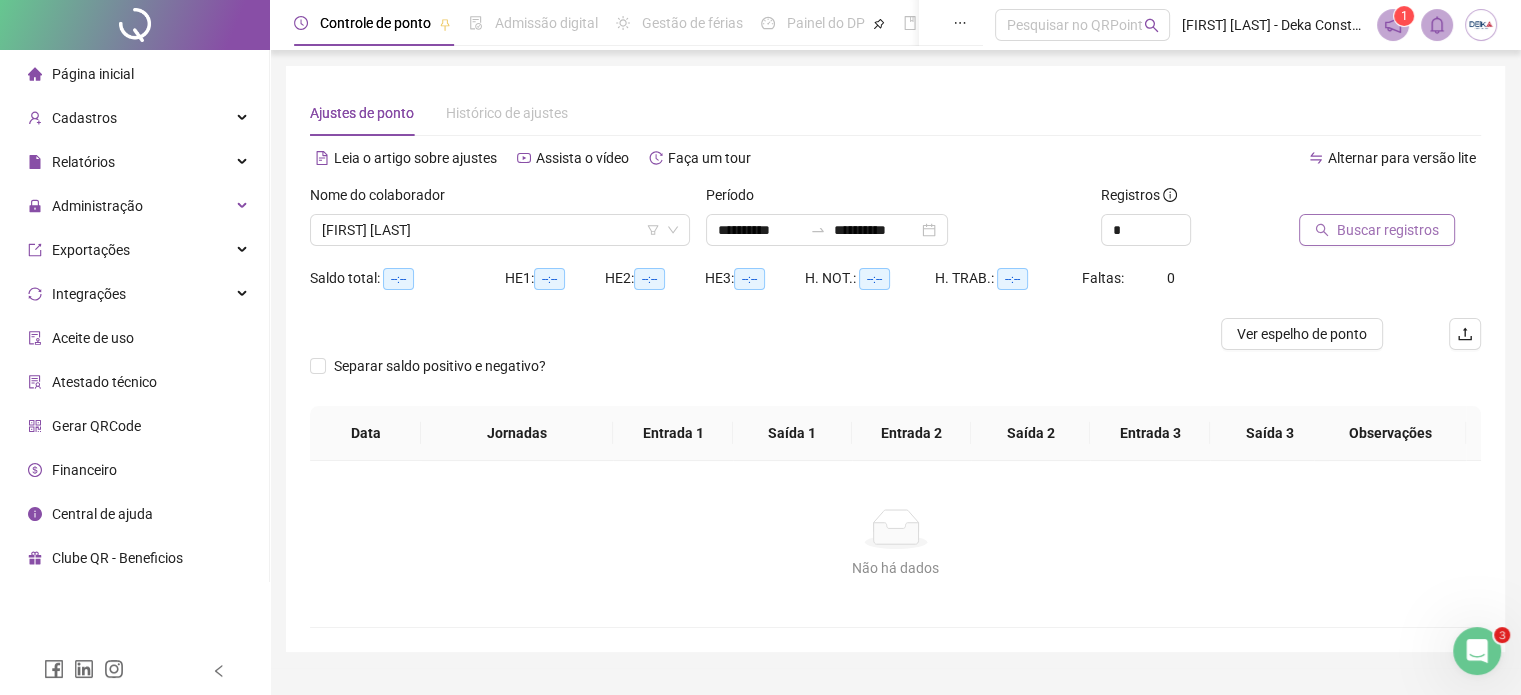 click on "Buscar registros" at bounding box center [1388, 230] 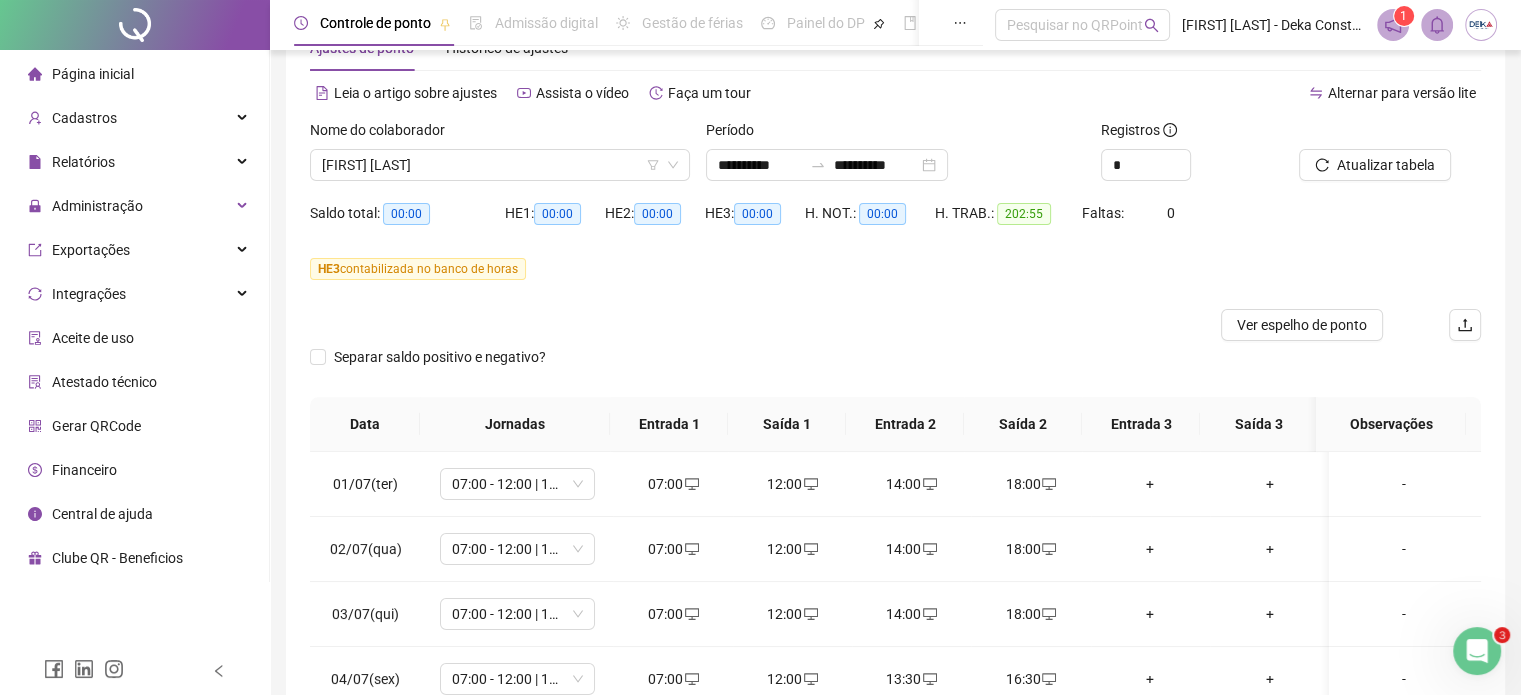 scroll, scrollTop: 358, scrollLeft: 0, axis: vertical 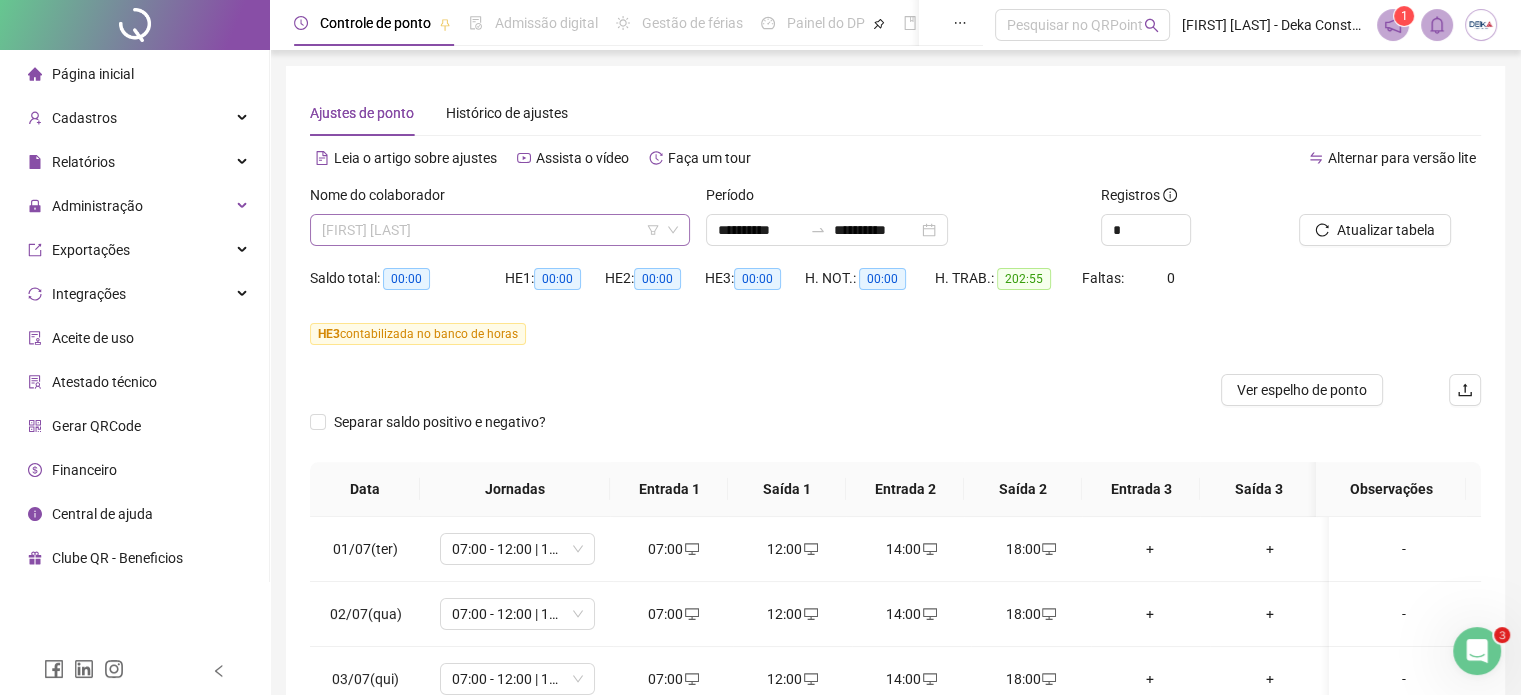 click on "[FIRST] [LAST]" at bounding box center (500, 230) 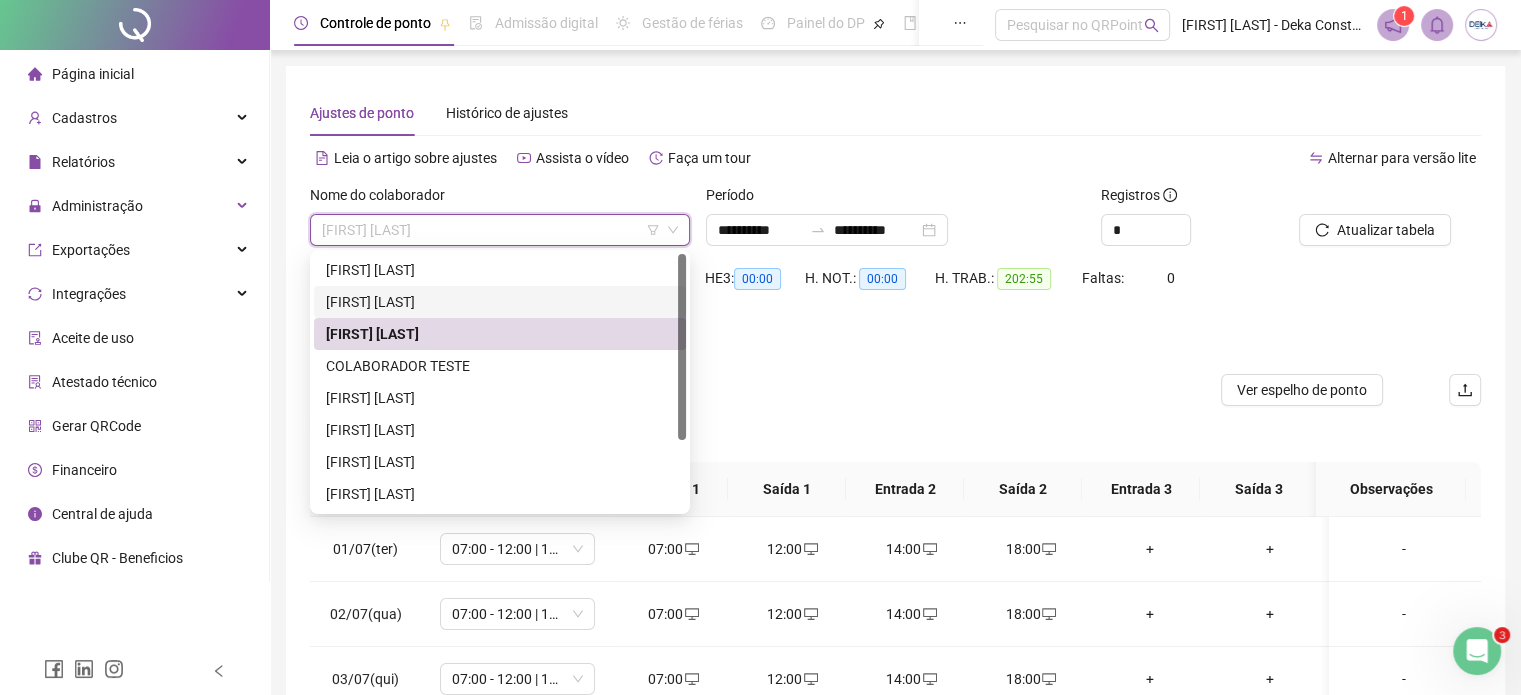 click on "[FIRST] [LAST]" at bounding box center [500, 302] 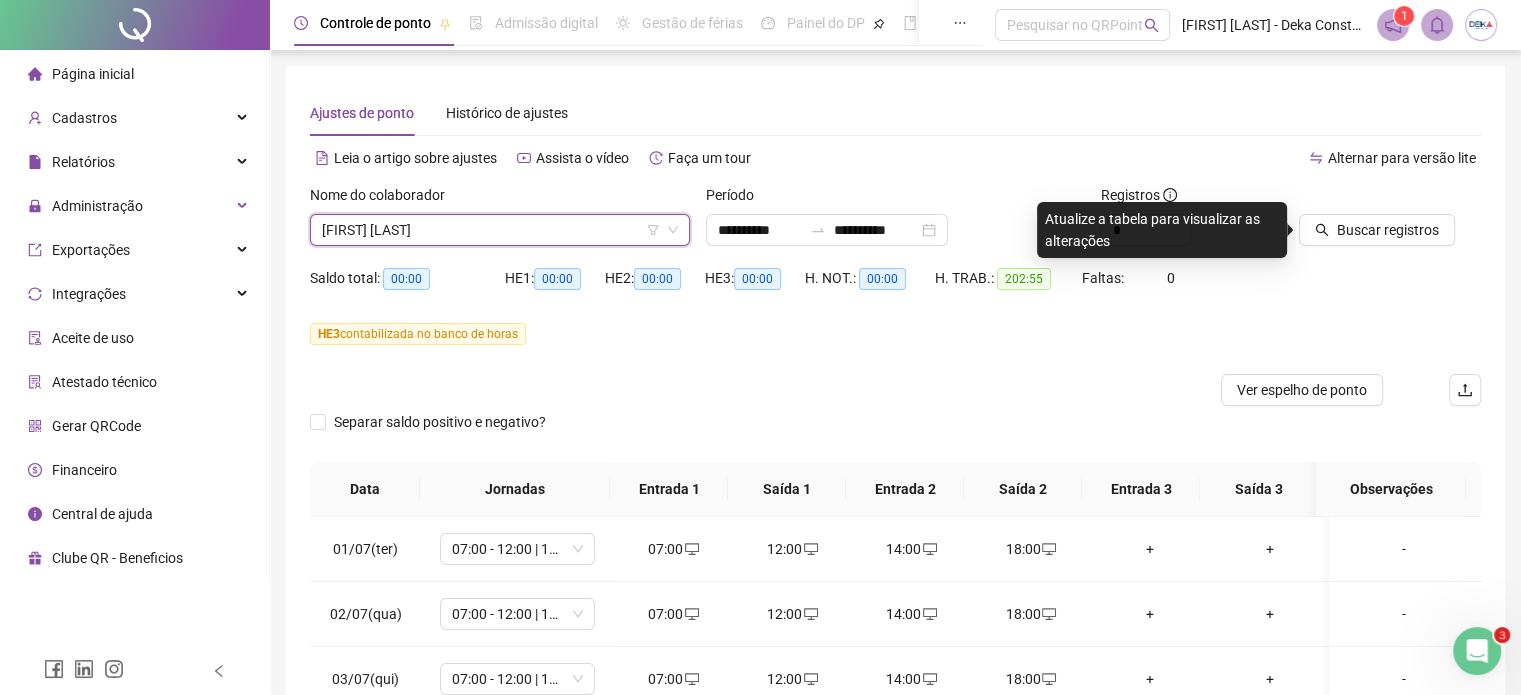 click on "[FIRST] [LAST]" at bounding box center [500, 230] 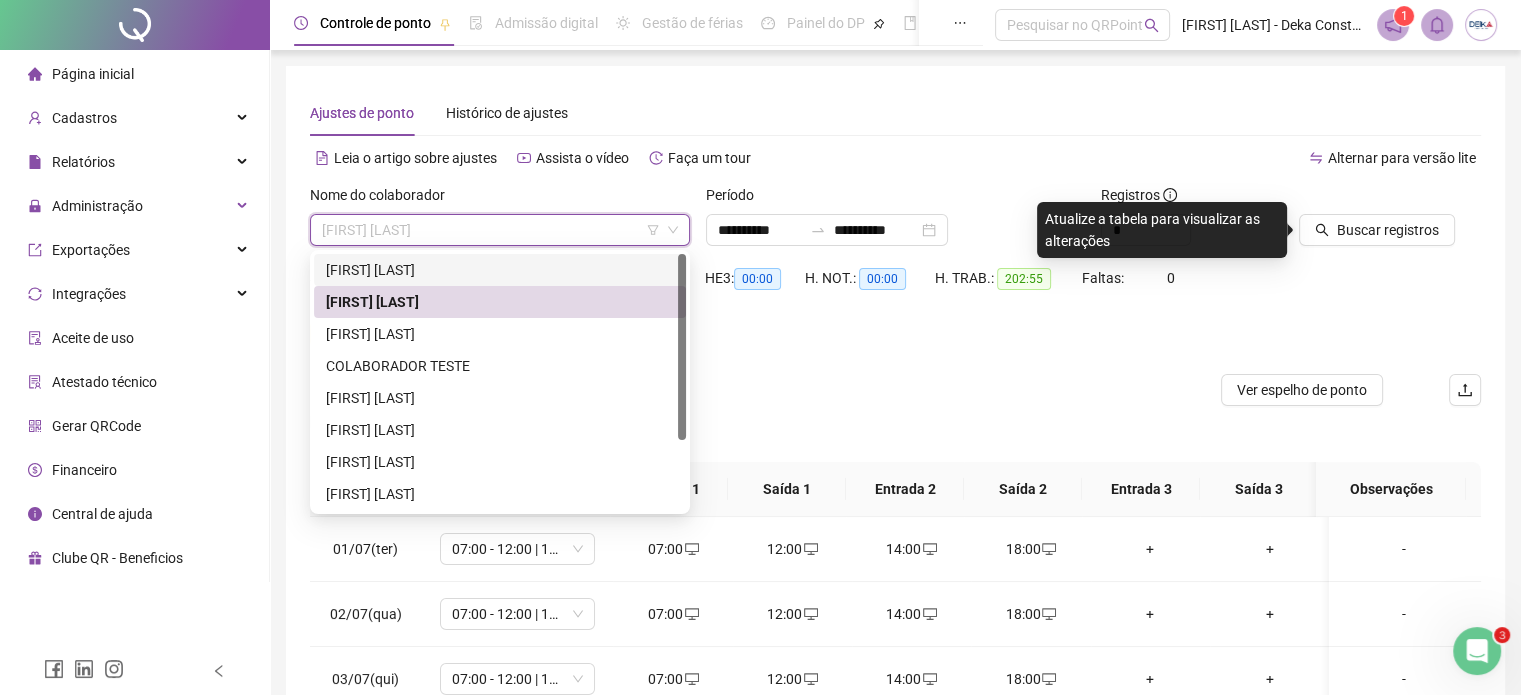click on "[FIRST] [LAST]" at bounding box center [500, 270] 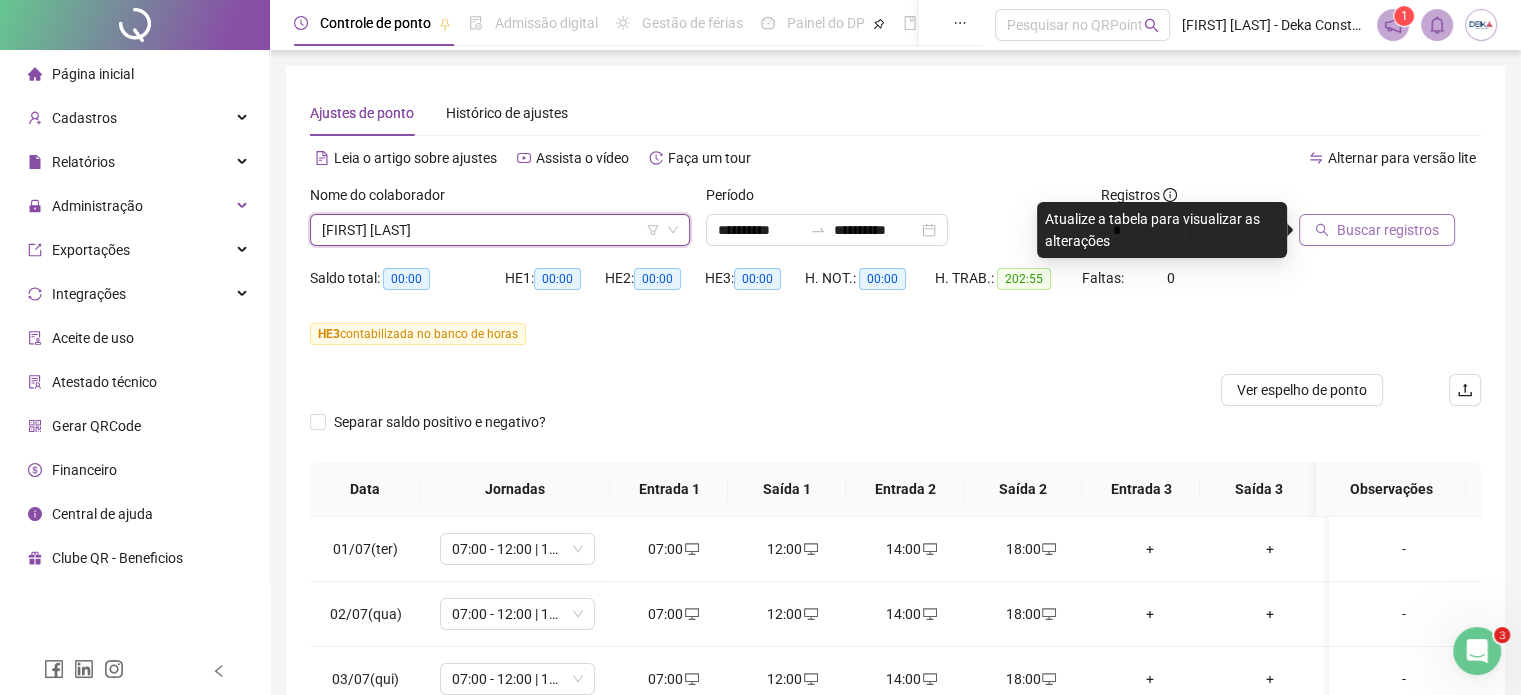 click on "Buscar registros" at bounding box center [1388, 230] 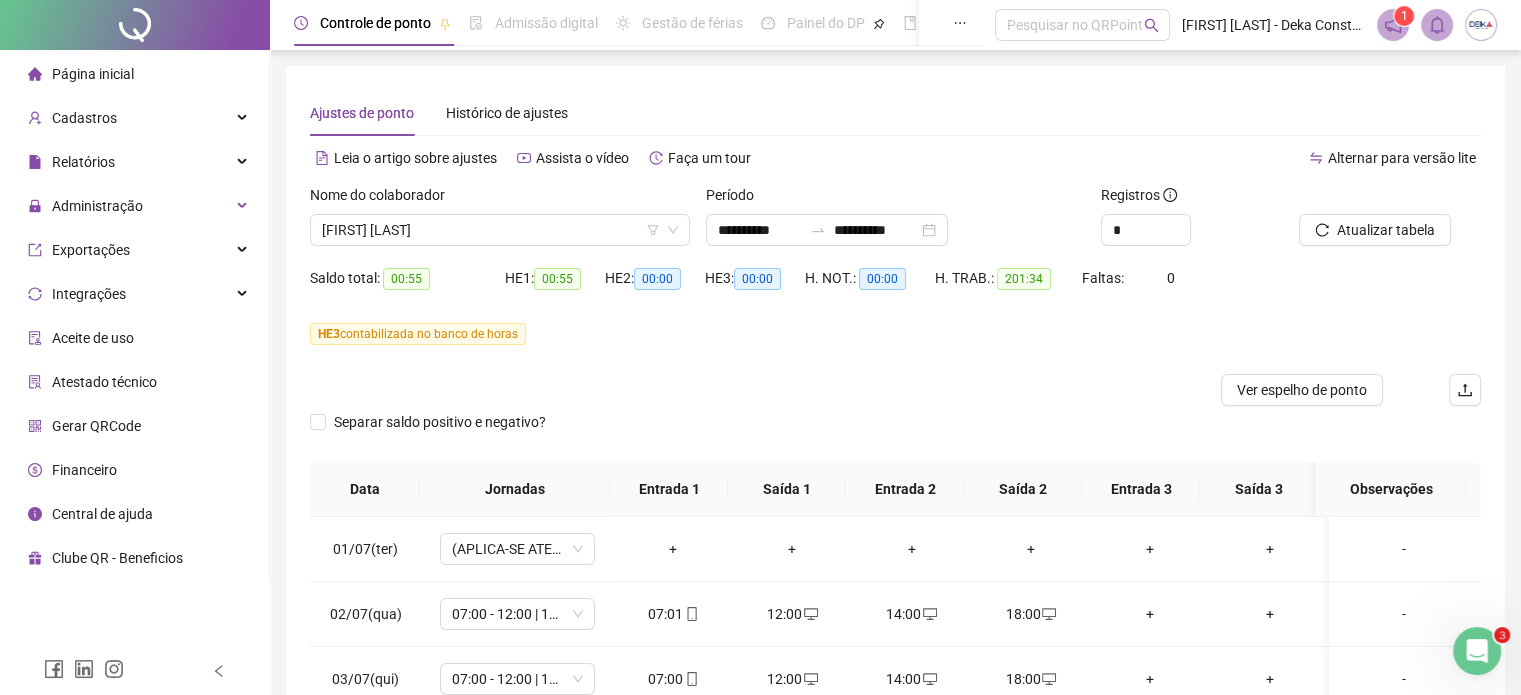click on "[FIRST] [LAST]" at bounding box center (500, 230) 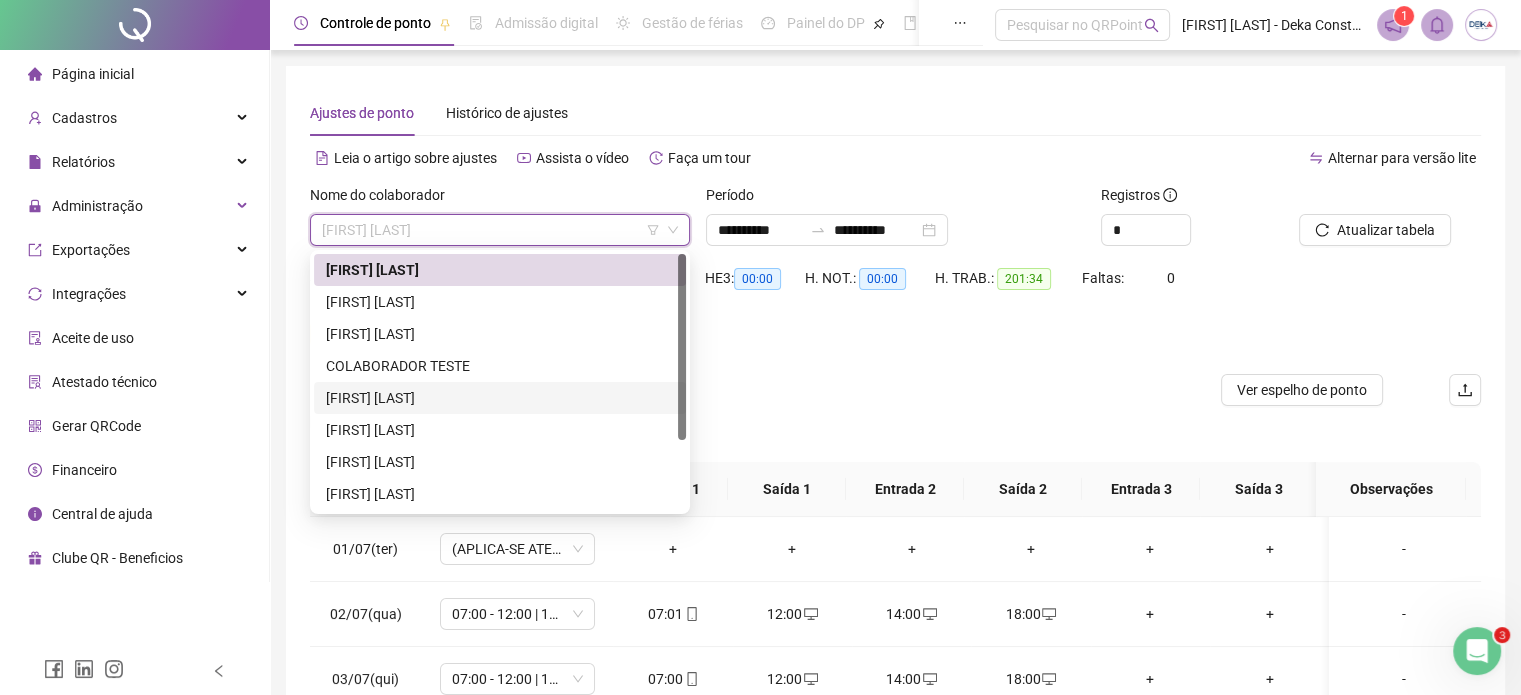 click on "[FIRST] [LAST]" at bounding box center (500, 398) 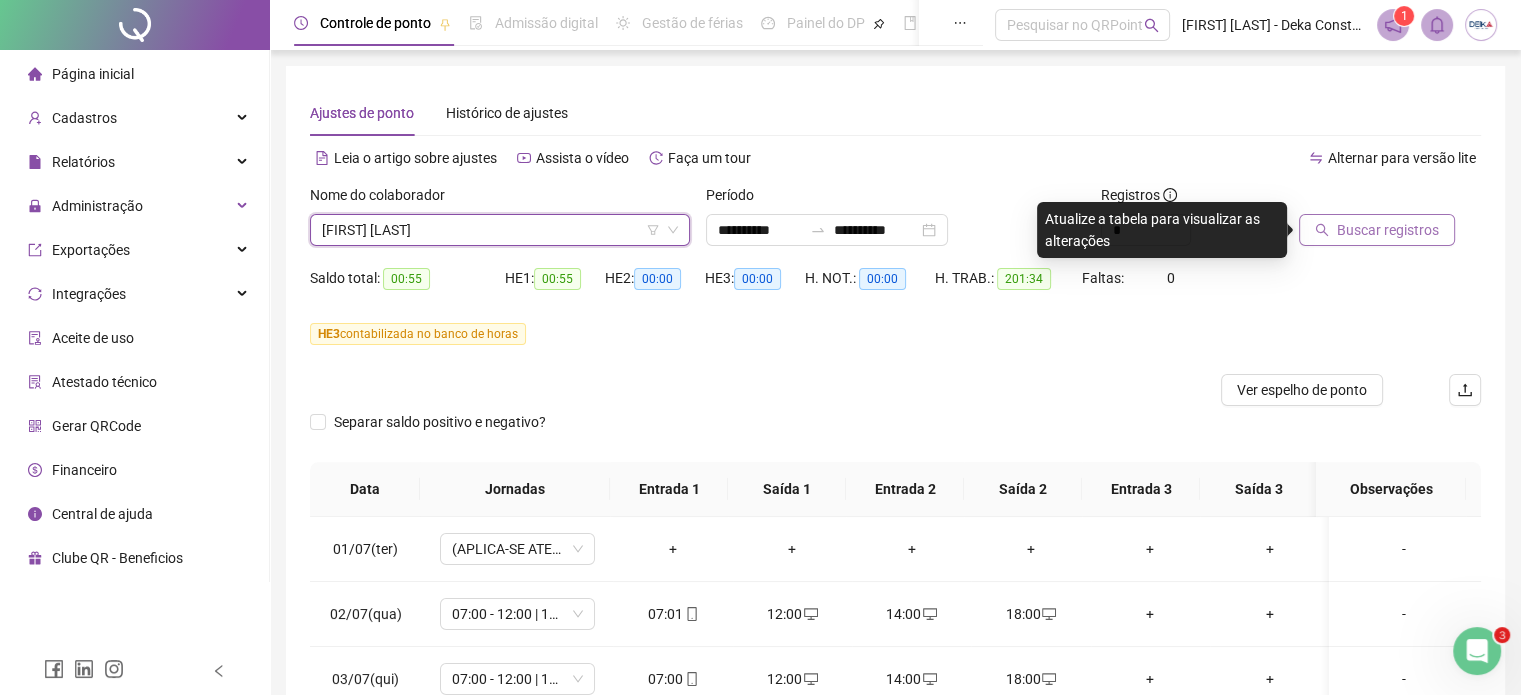 click on "Buscar registros" at bounding box center (1388, 230) 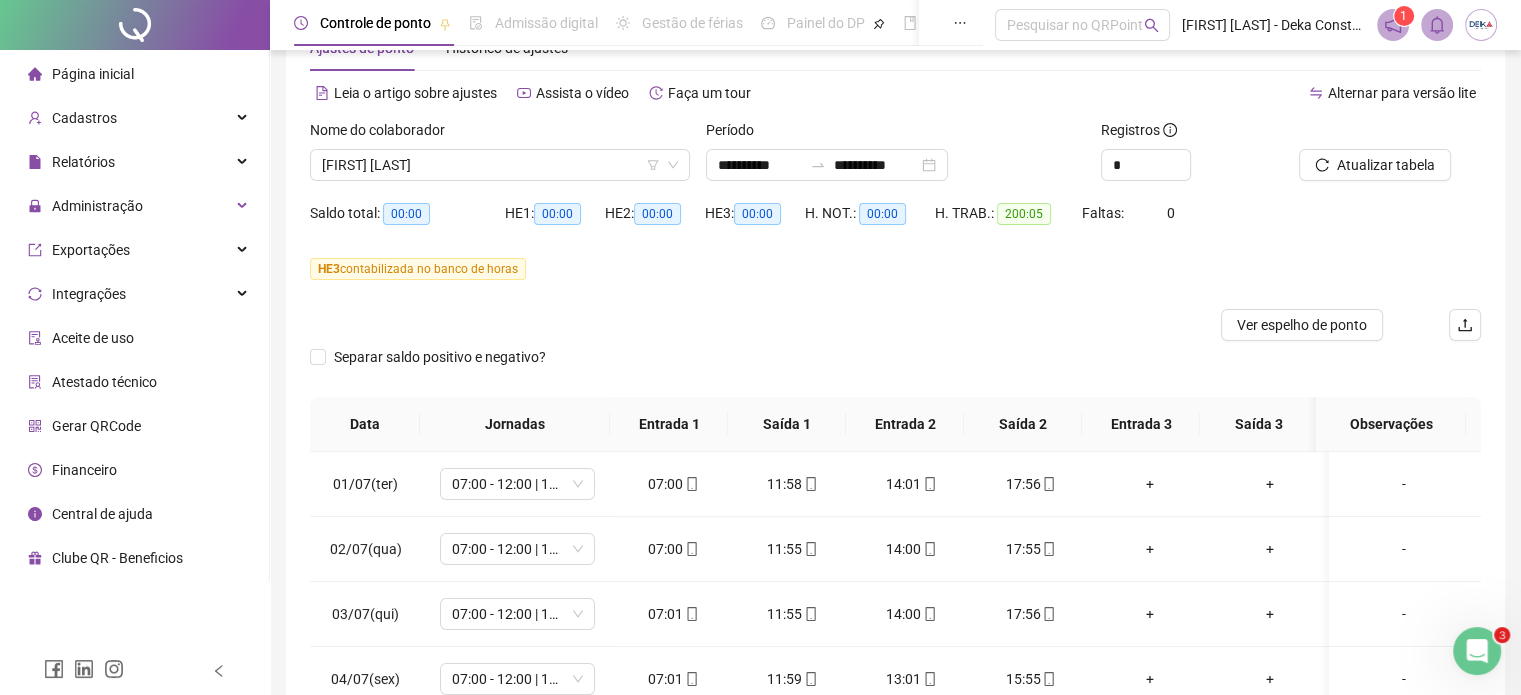 scroll, scrollTop: 100, scrollLeft: 0, axis: vertical 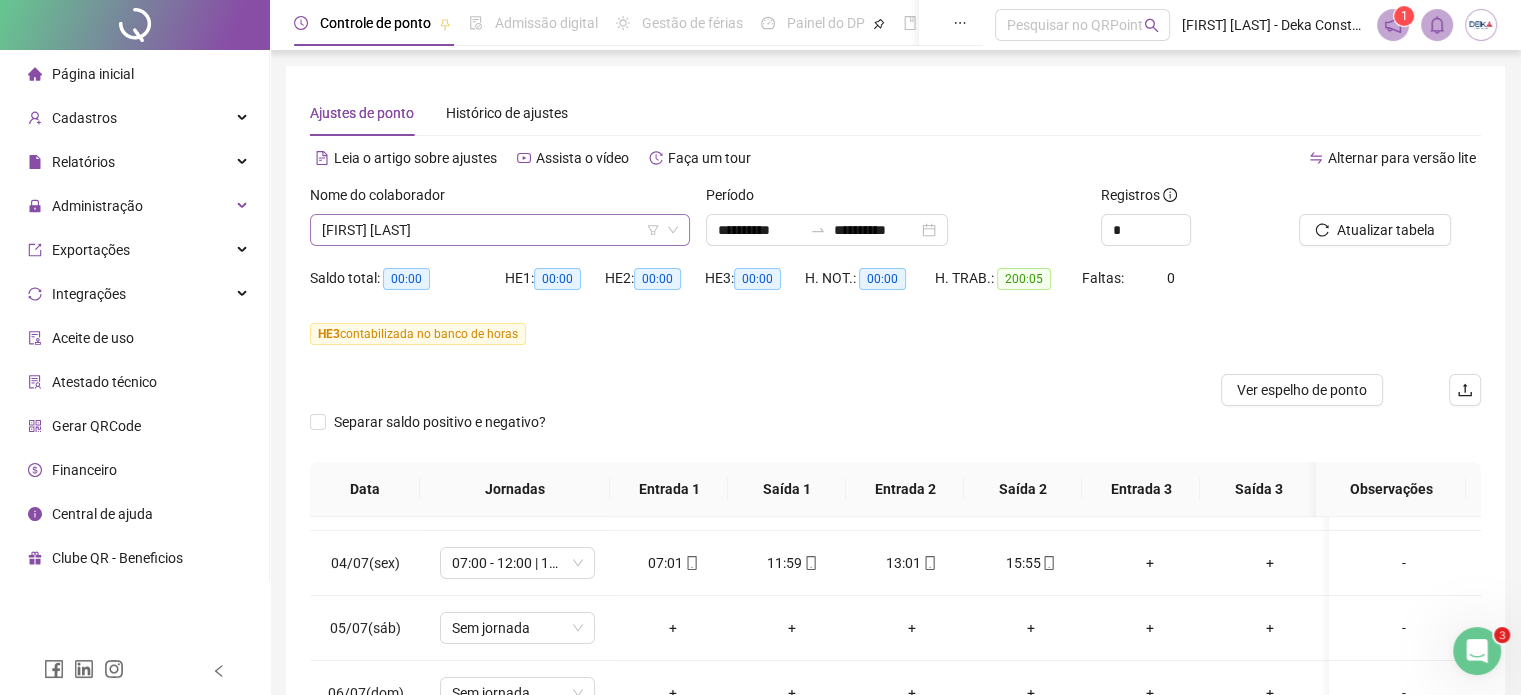 drag, startPoint x: 576, startPoint y: 223, endPoint x: 560, endPoint y: 237, distance: 21.260292 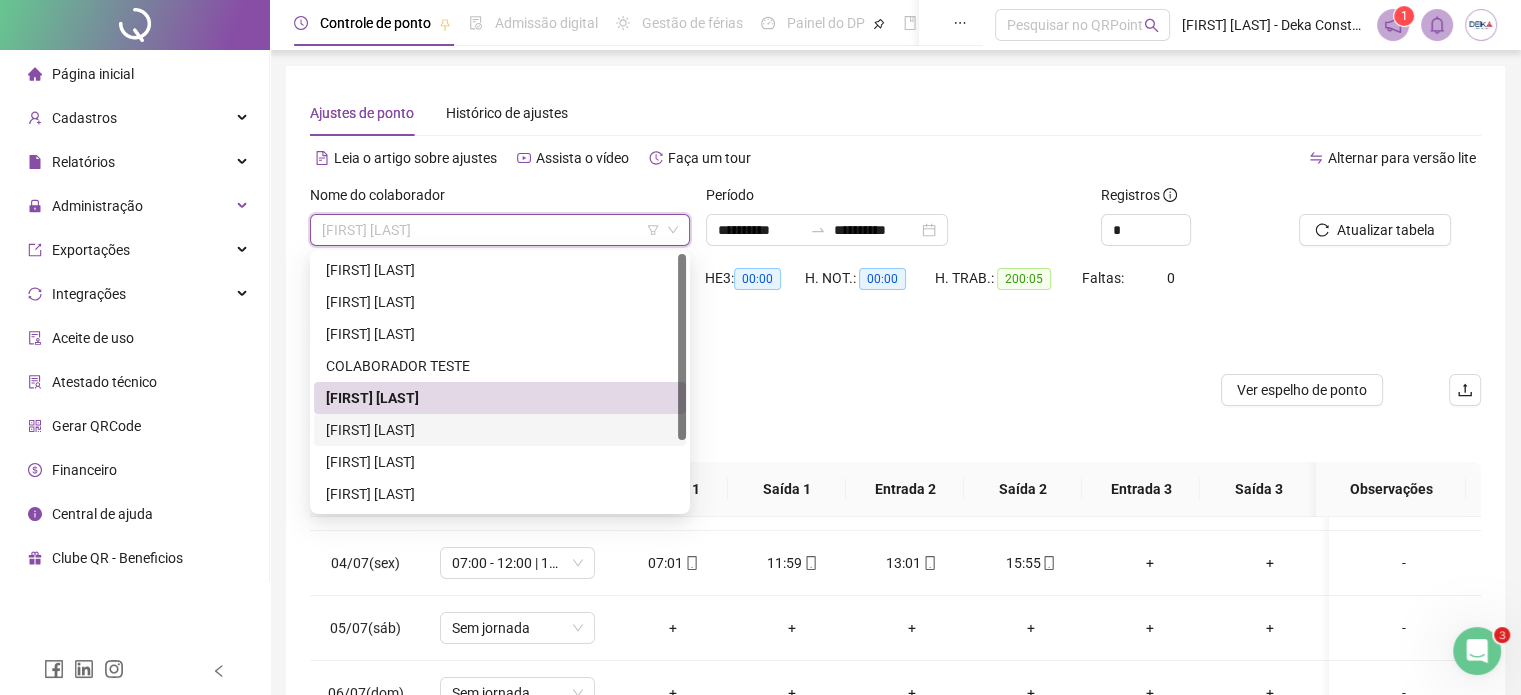 click on "[FIRST] [LAST]" at bounding box center (500, 430) 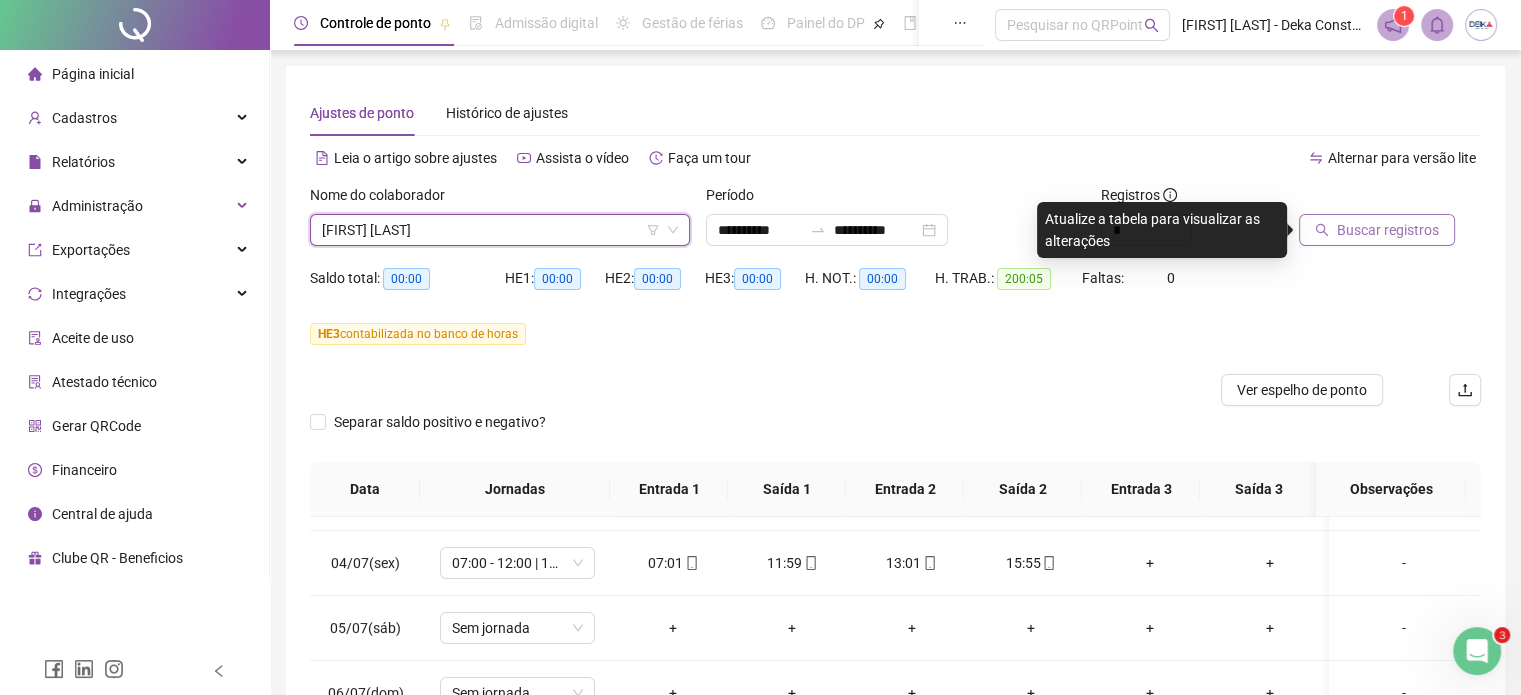 click on "Buscar registros" at bounding box center [1388, 230] 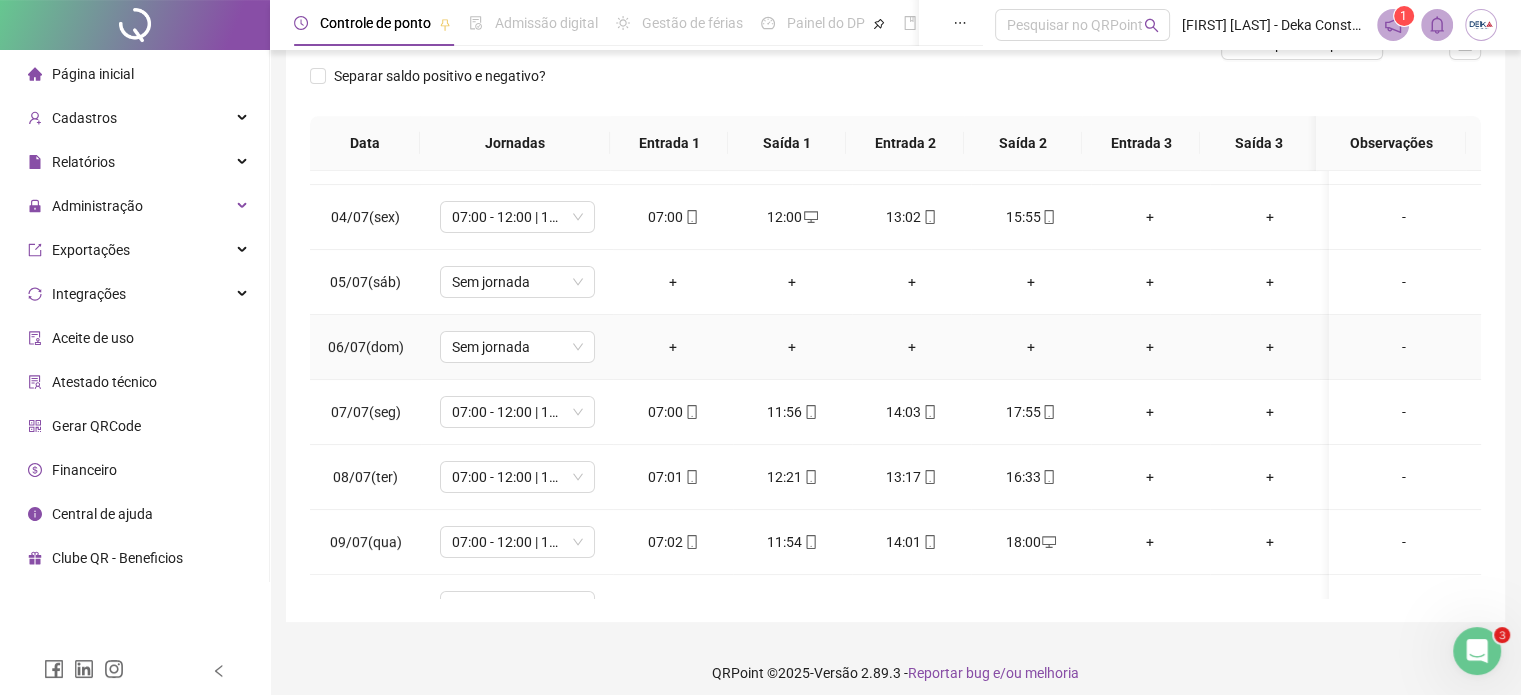 scroll, scrollTop: 358, scrollLeft: 0, axis: vertical 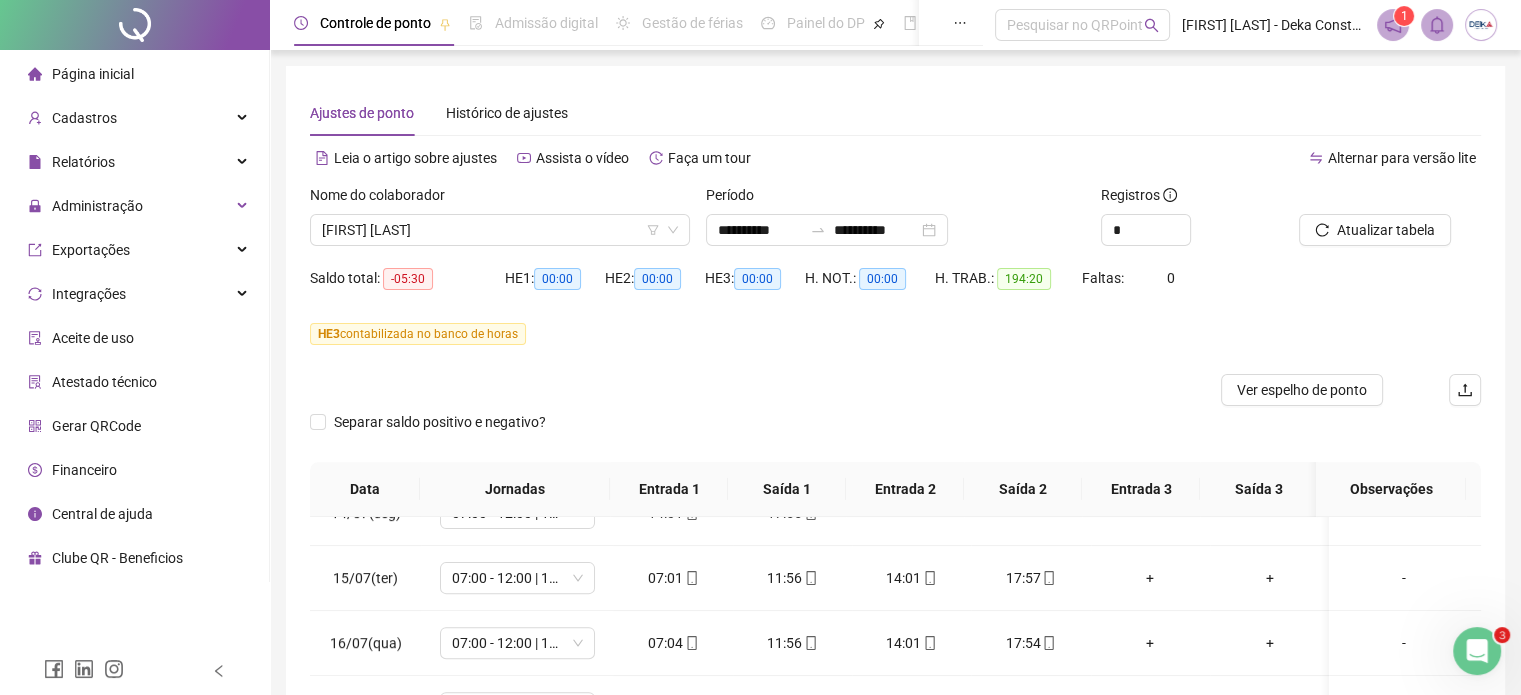 click on "Nome do colaborador [FIRST] [LAST]" at bounding box center [500, 223] 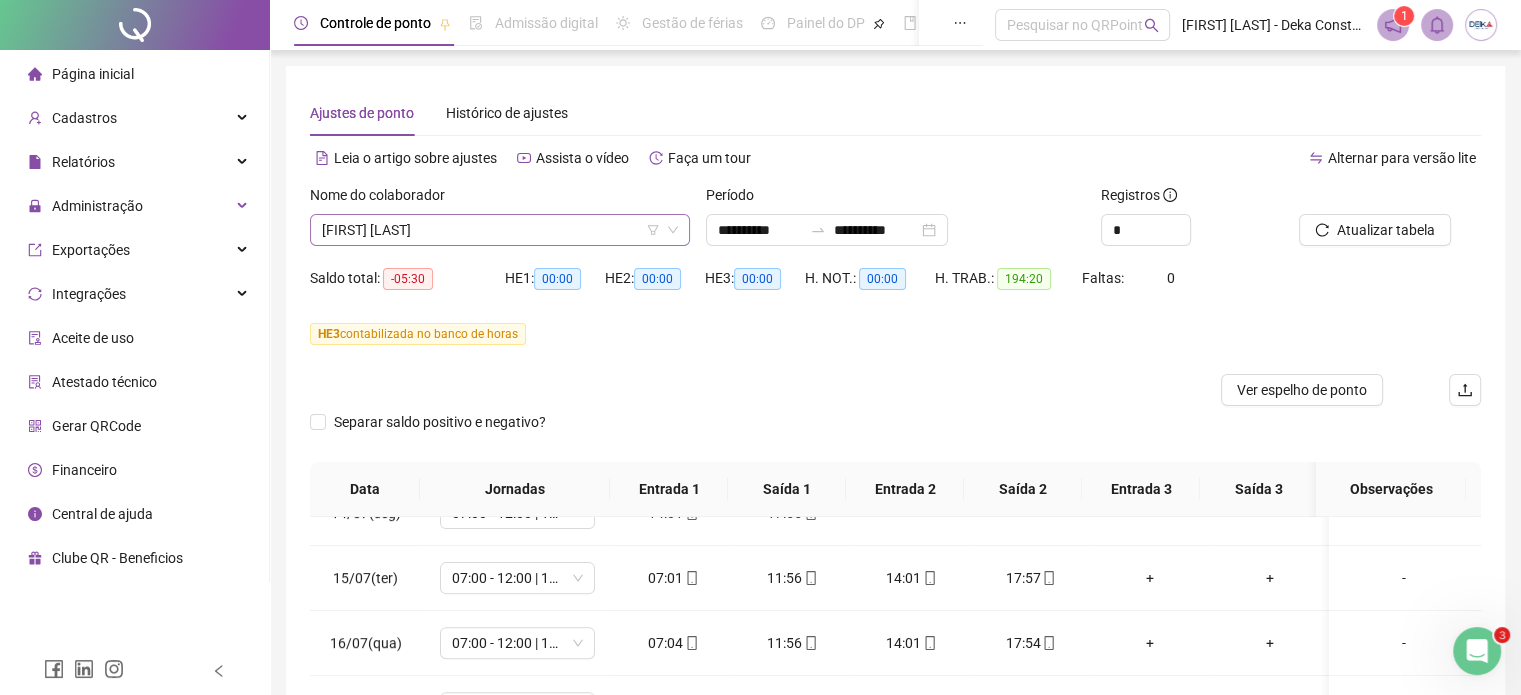 click on "[FIRST] [LAST]" at bounding box center [500, 230] 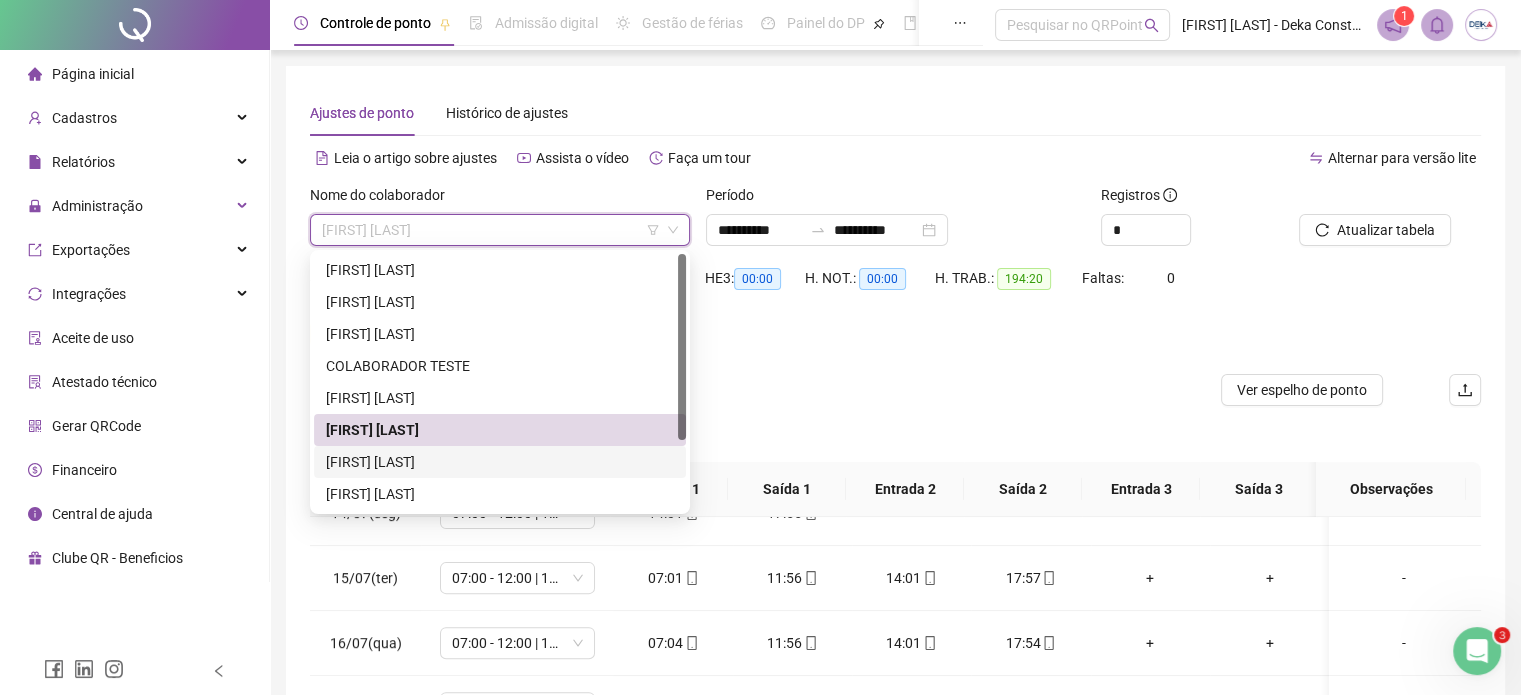 click on "[FIRST] [LAST]" at bounding box center (500, 462) 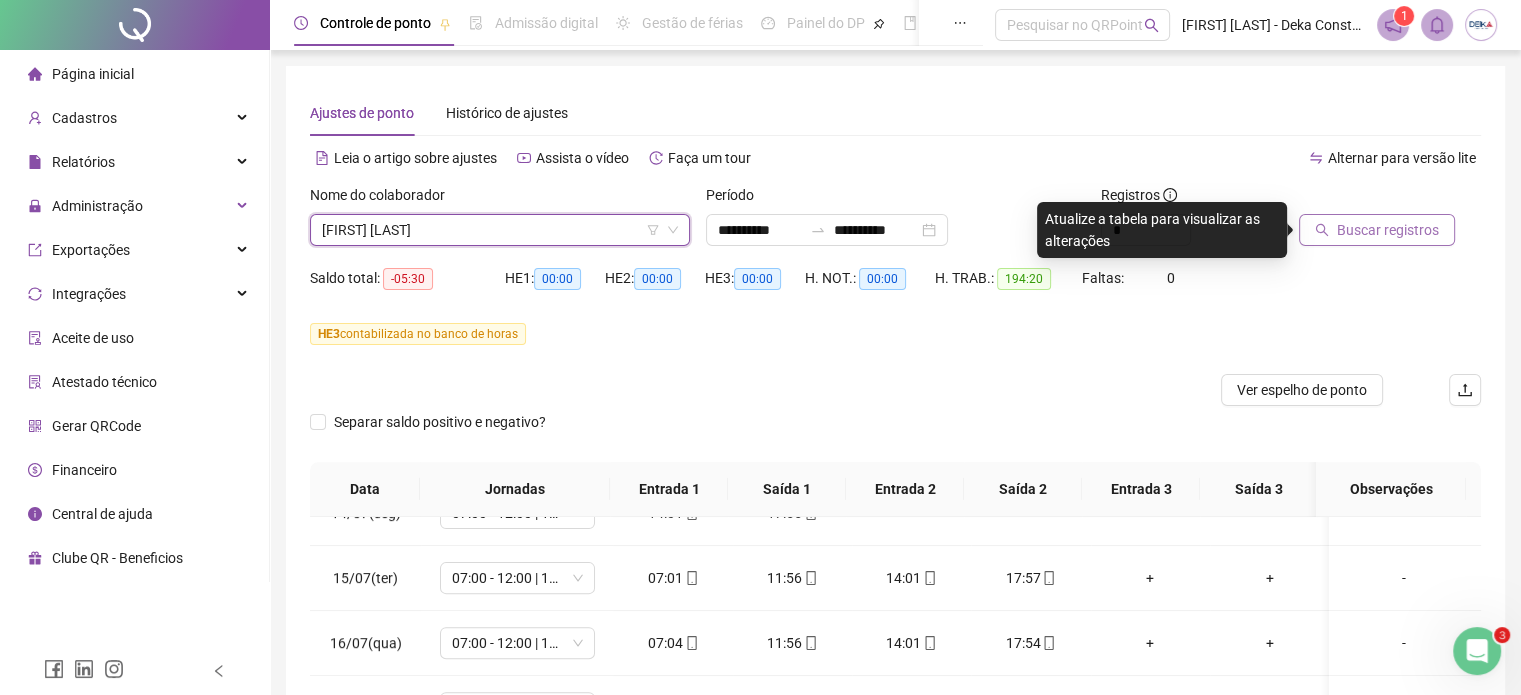 click on "Buscar registros" at bounding box center [1388, 230] 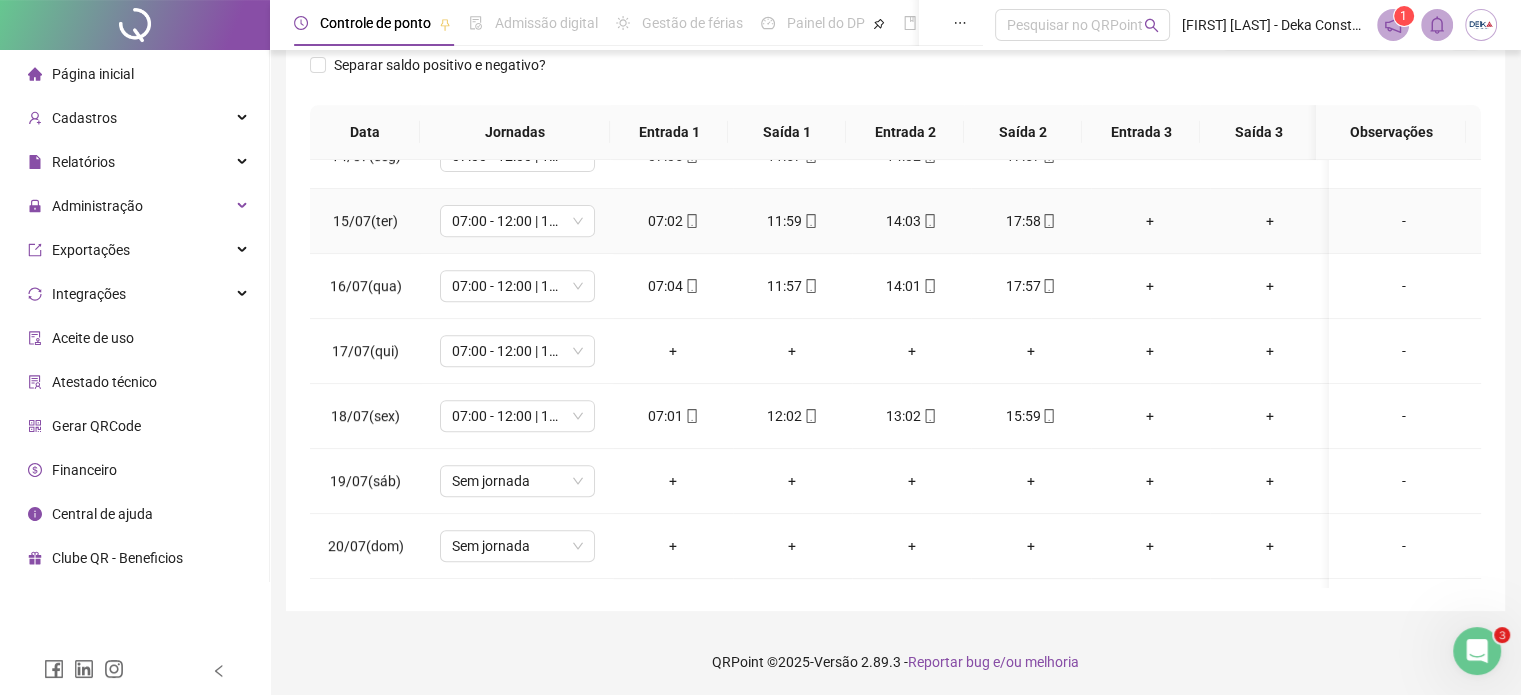 scroll, scrollTop: 358, scrollLeft: 0, axis: vertical 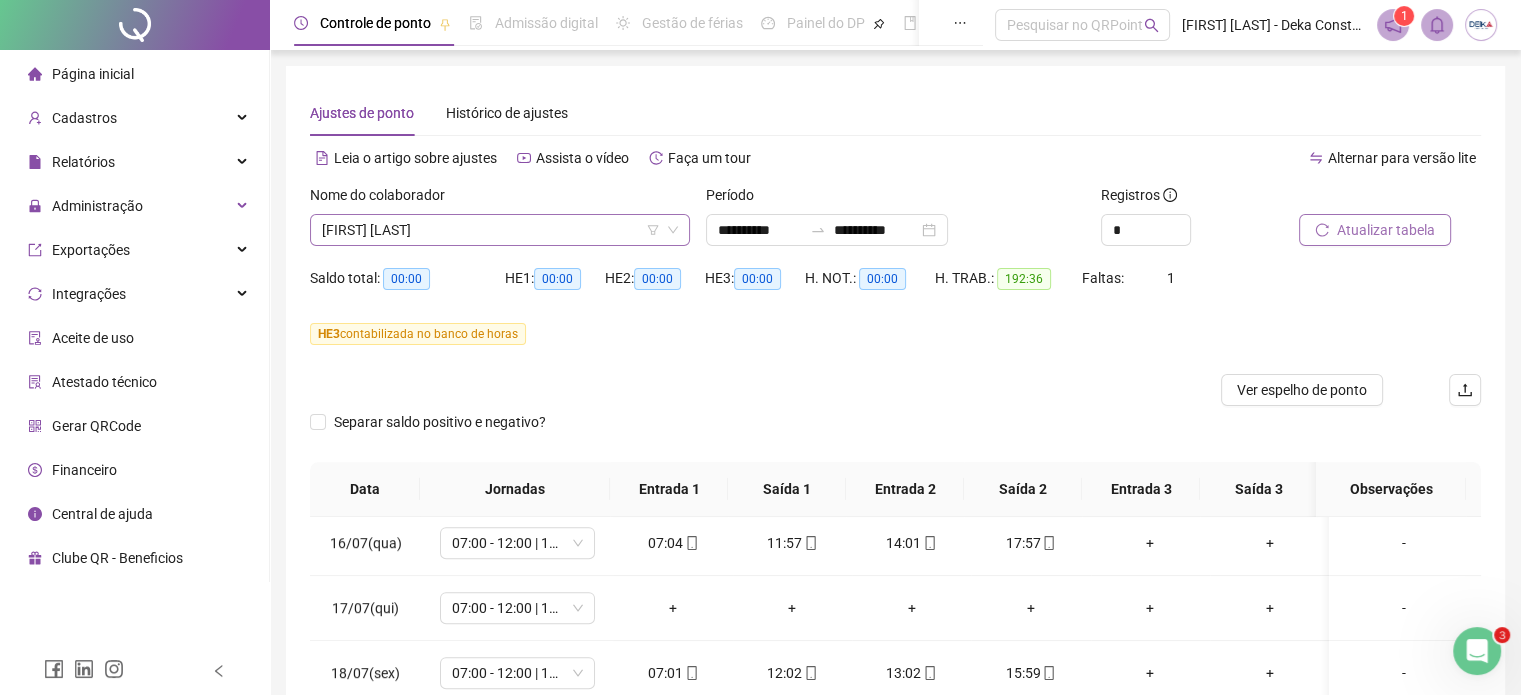 click on "[FIRST] [LAST]" at bounding box center [500, 230] 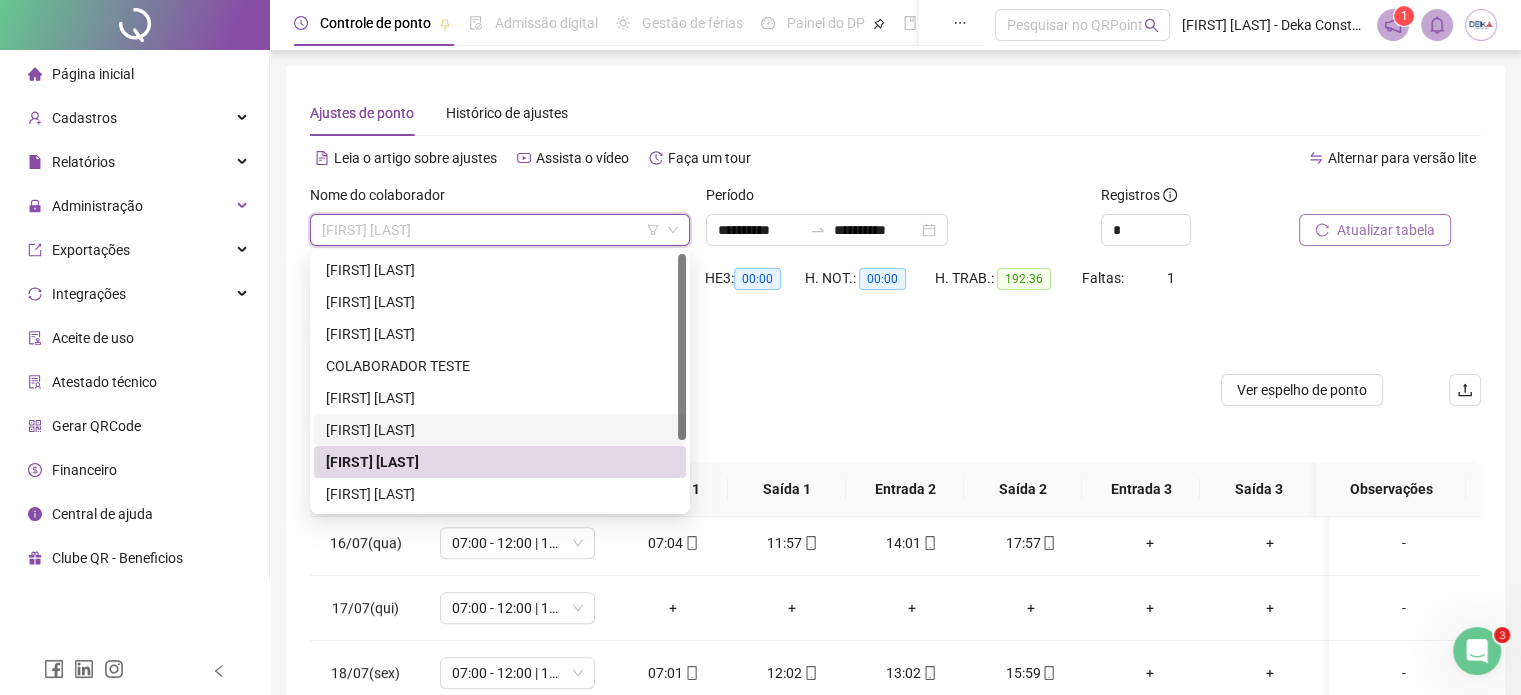 scroll, scrollTop: 96, scrollLeft: 0, axis: vertical 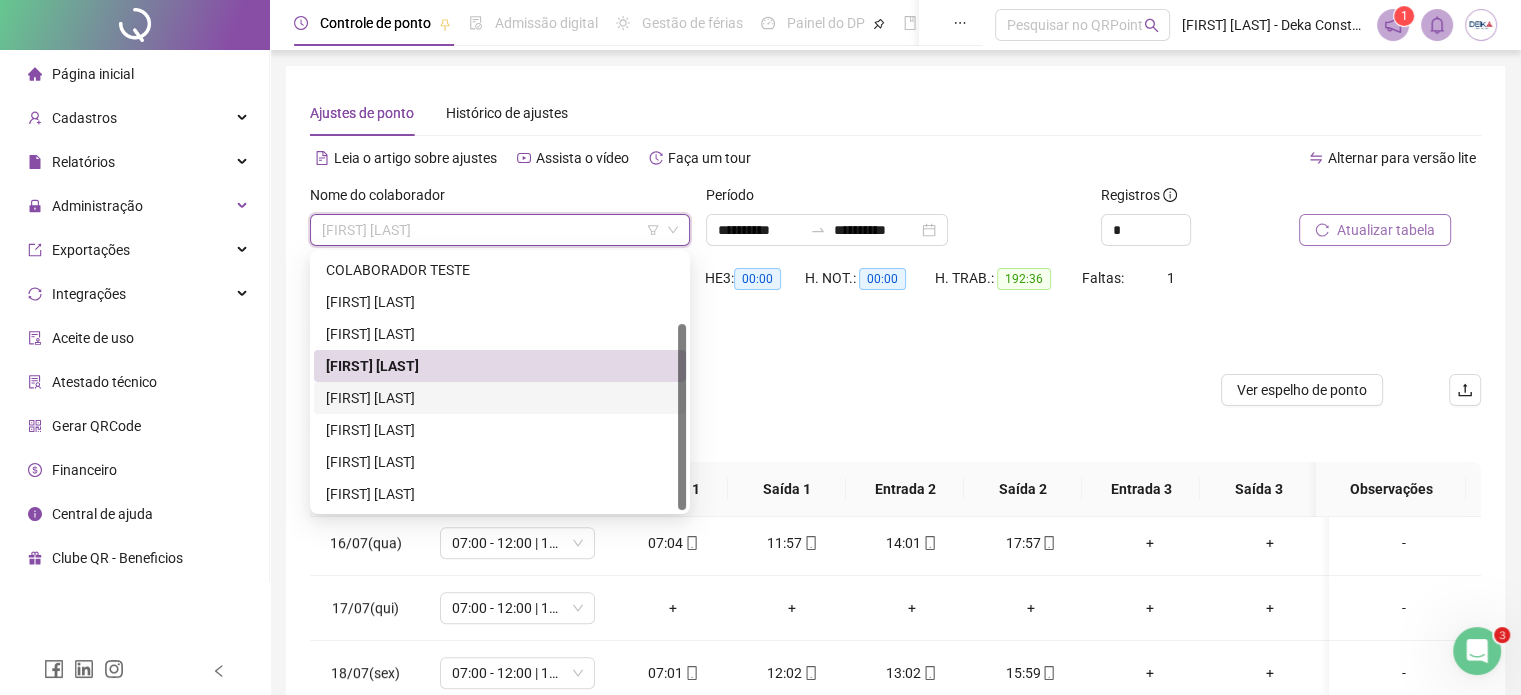 click on "[FIRST] [LAST]" at bounding box center (500, 398) 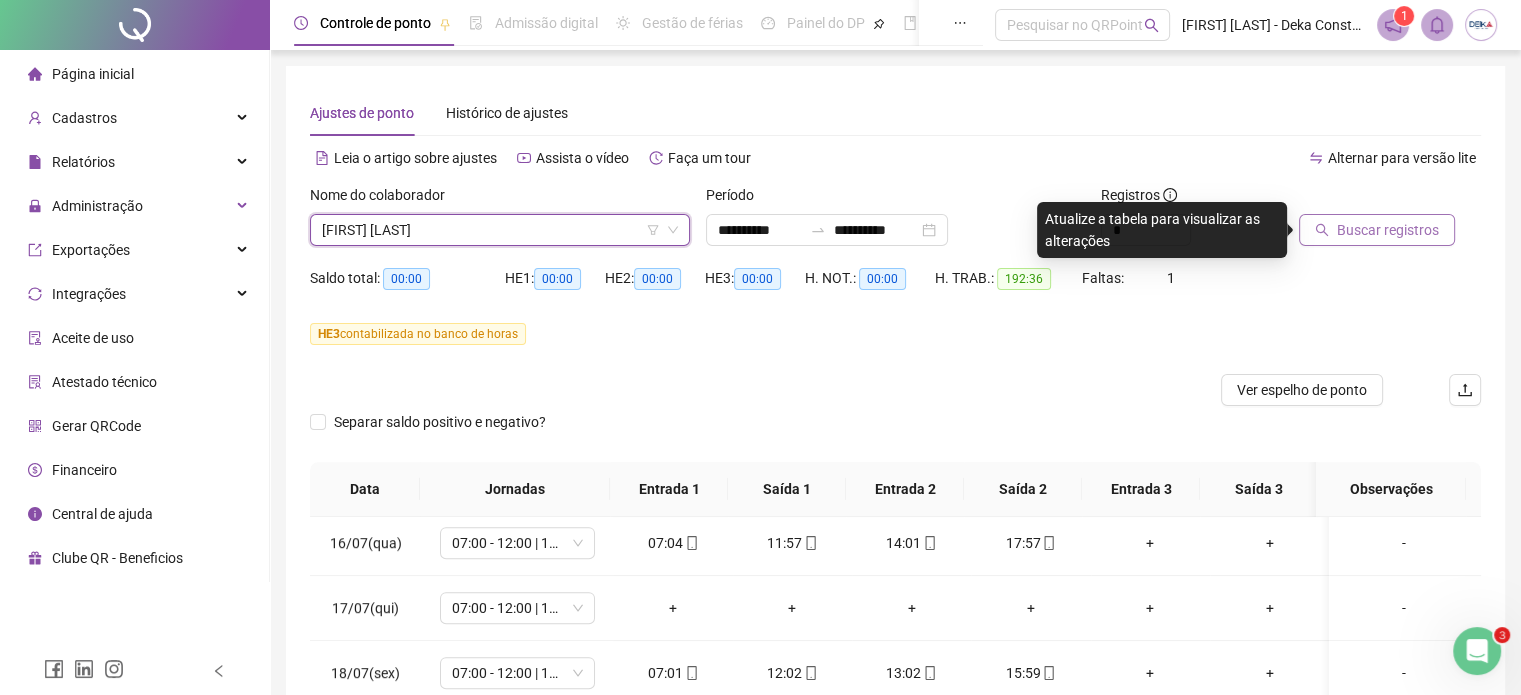 click on "Buscar registros" at bounding box center (1388, 230) 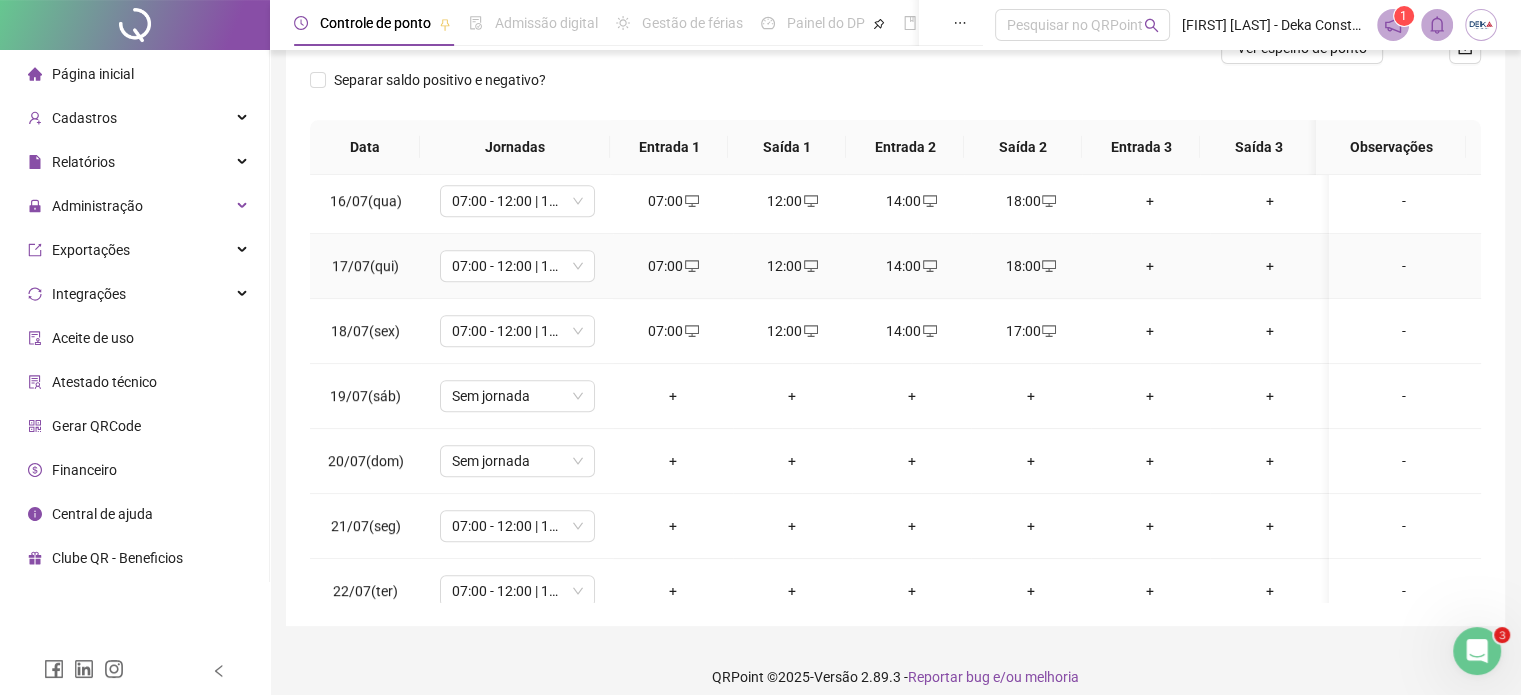scroll, scrollTop: 358, scrollLeft: 0, axis: vertical 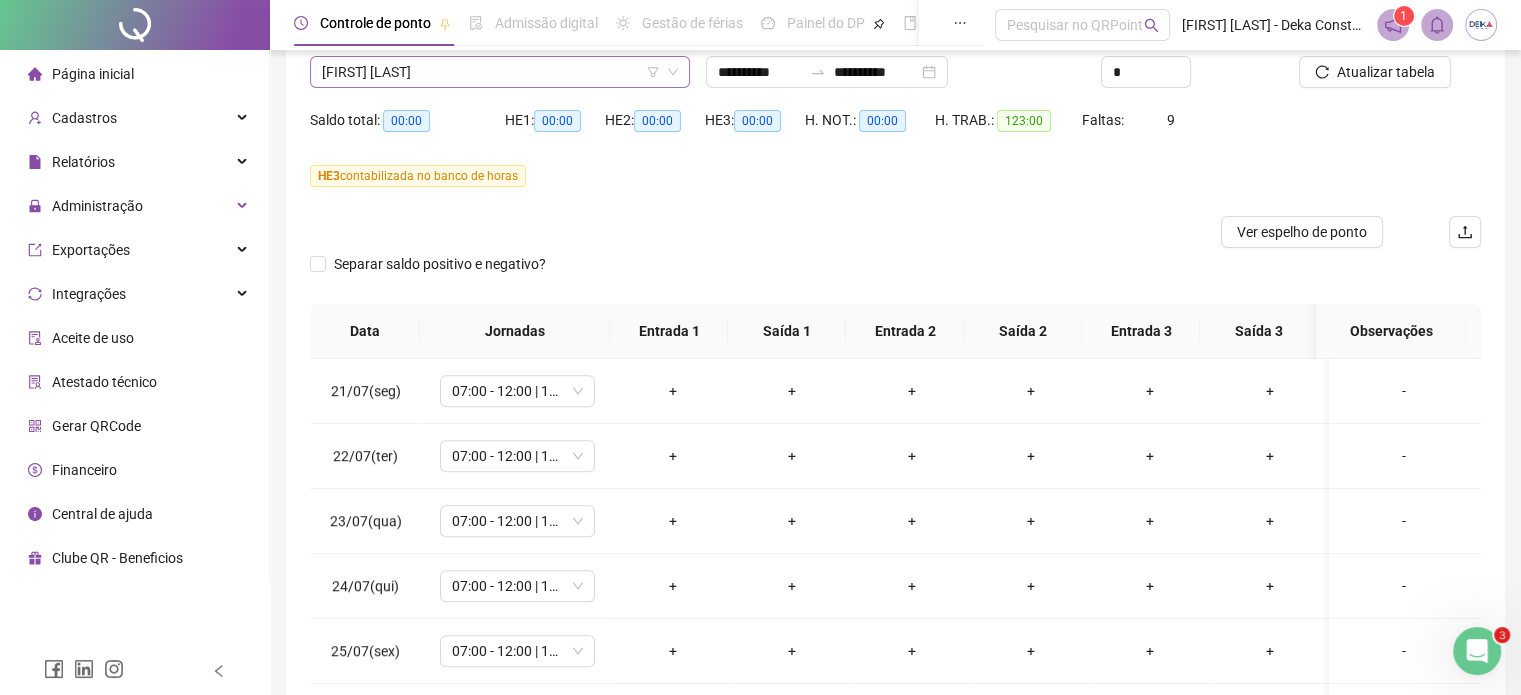 click on "[FIRST] [LAST]" at bounding box center [500, 72] 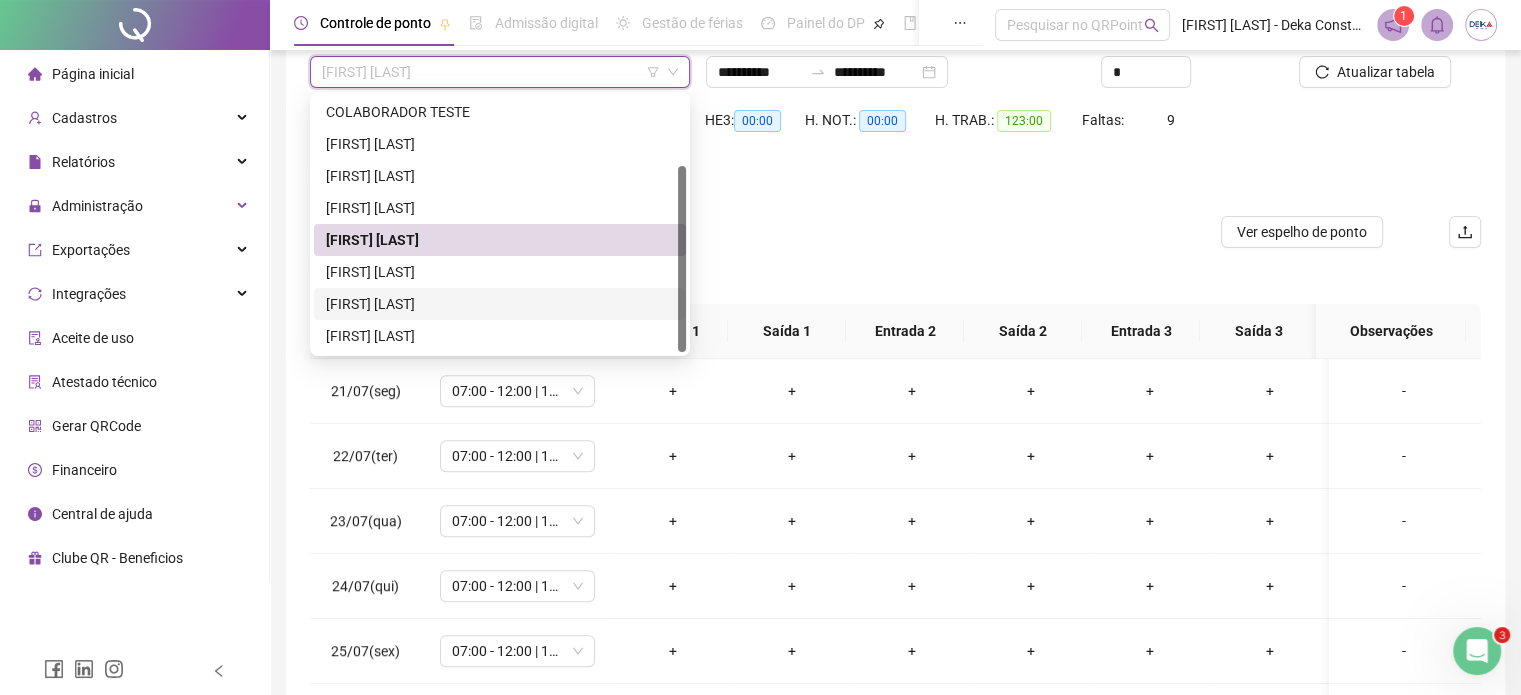 click on "[FIRST] [LAST]" at bounding box center (500, 304) 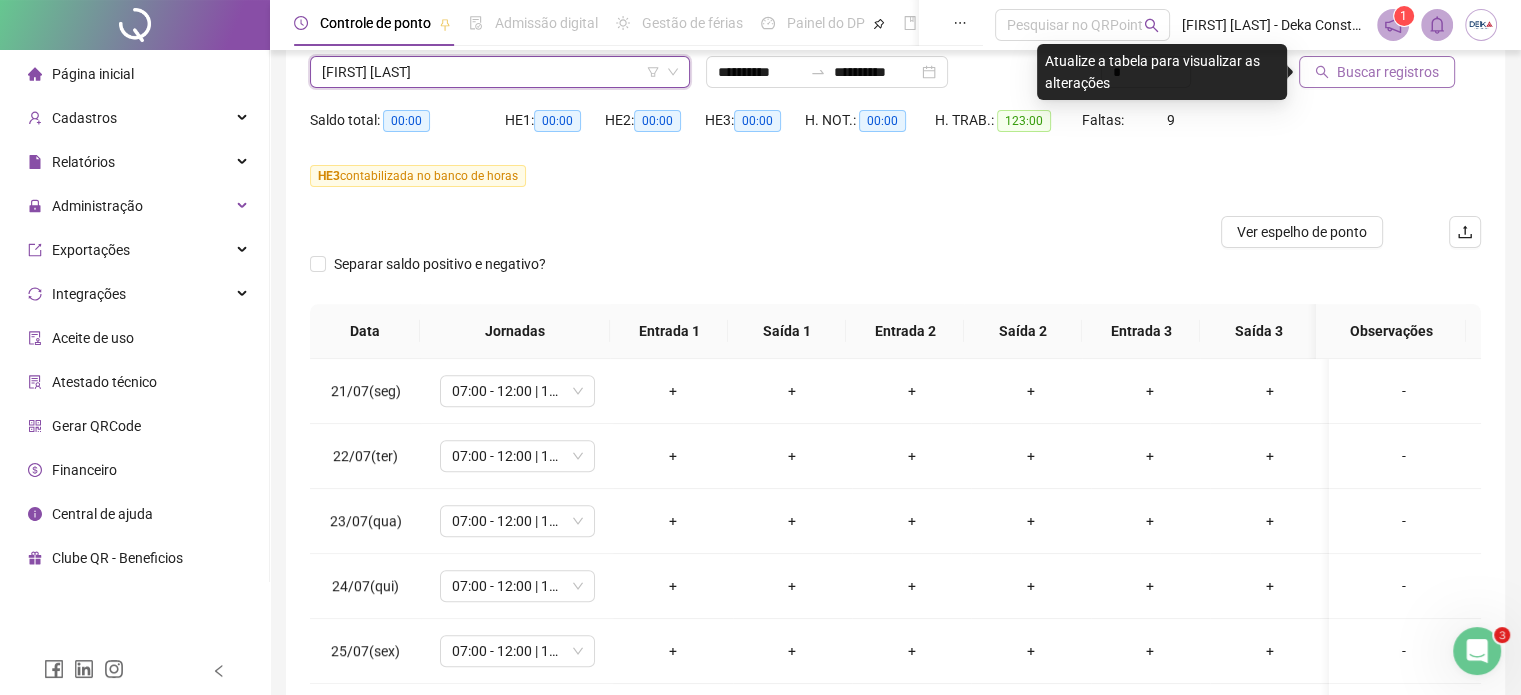click on "Buscar registros" at bounding box center [1388, 72] 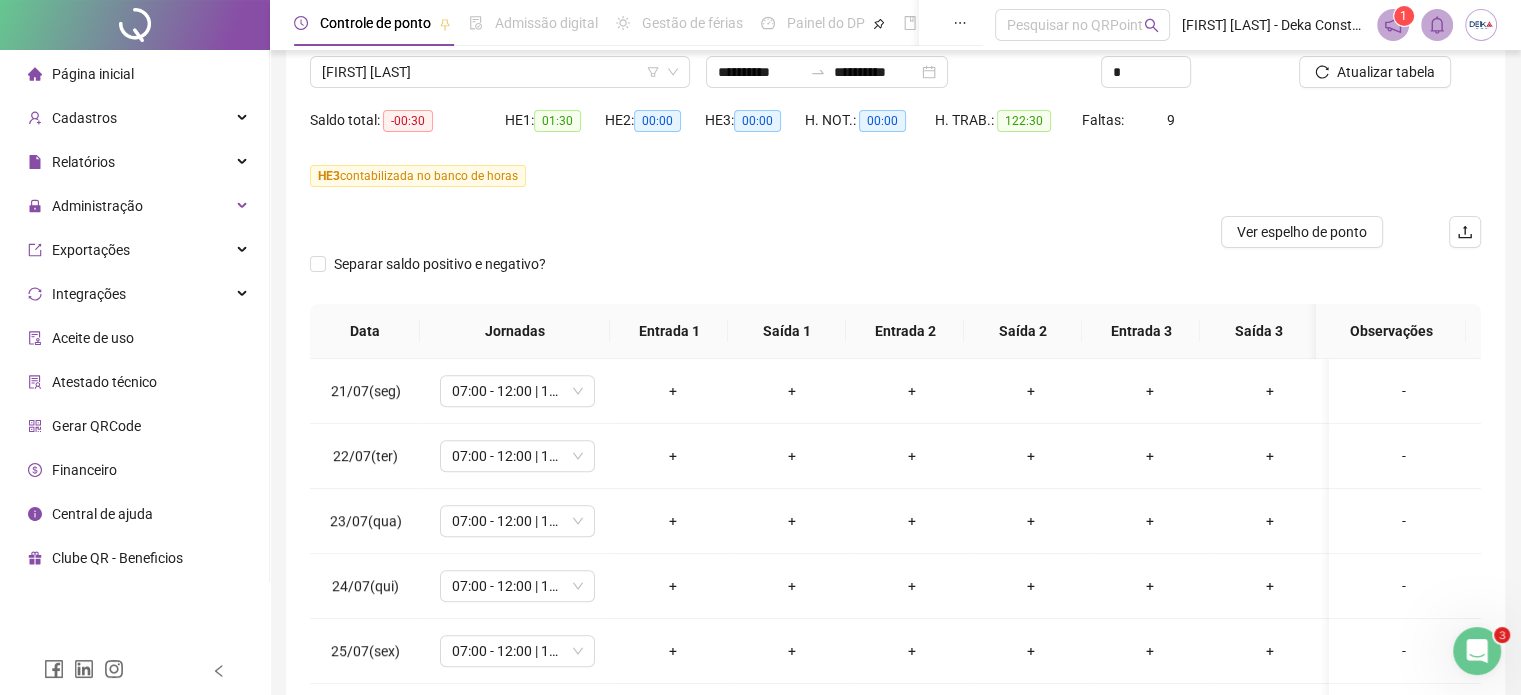 scroll, scrollTop: 358, scrollLeft: 0, axis: vertical 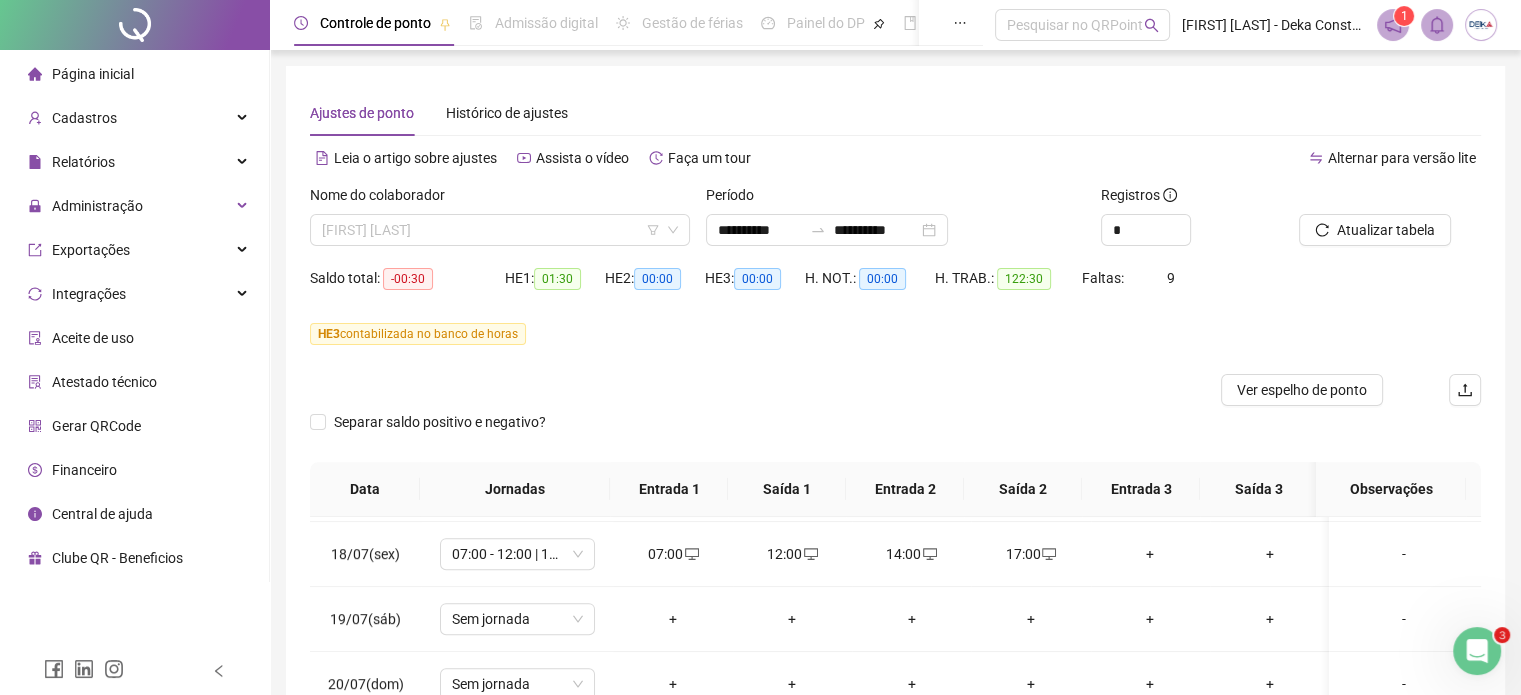 drag, startPoint x: 519, startPoint y: 225, endPoint x: 508, endPoint y: 251, distance: 28.231188 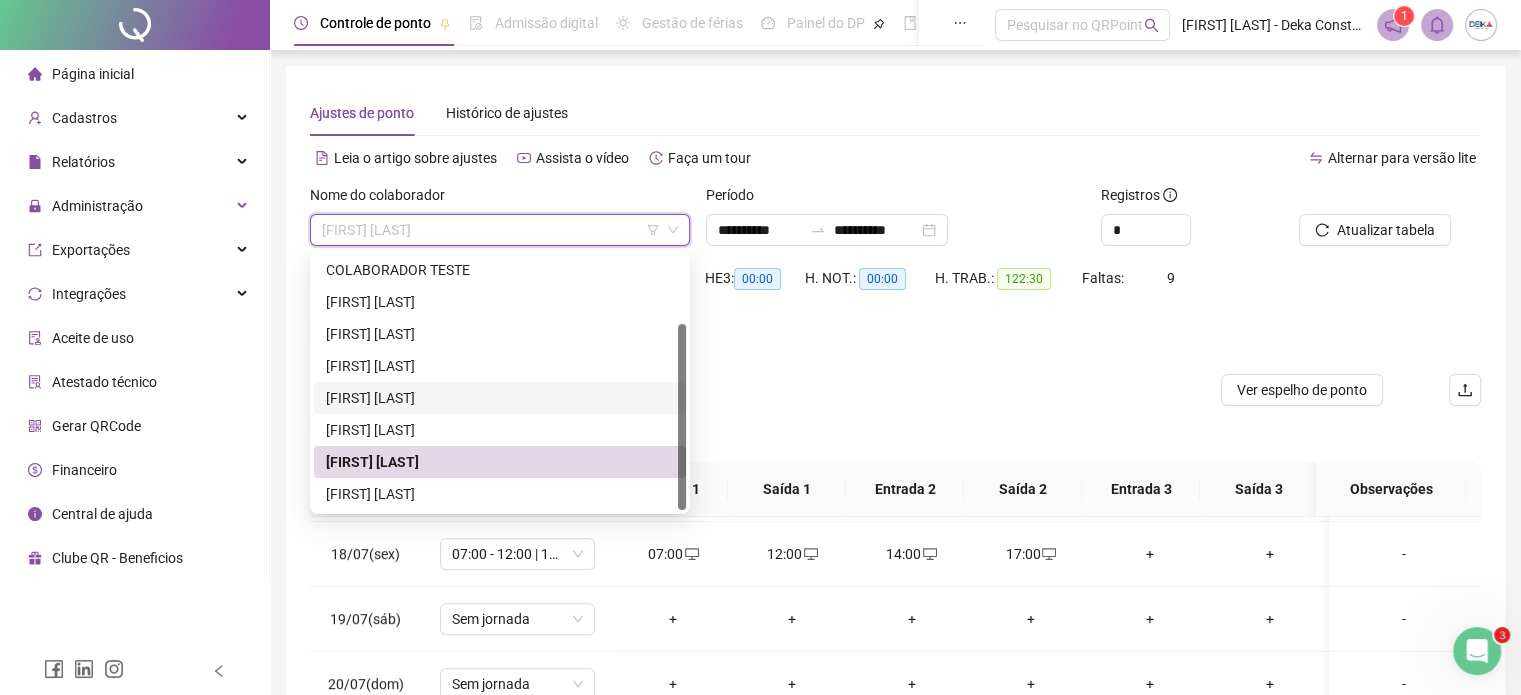 click on "[FIRST] [LAST]" at bounding box center [500, 398] 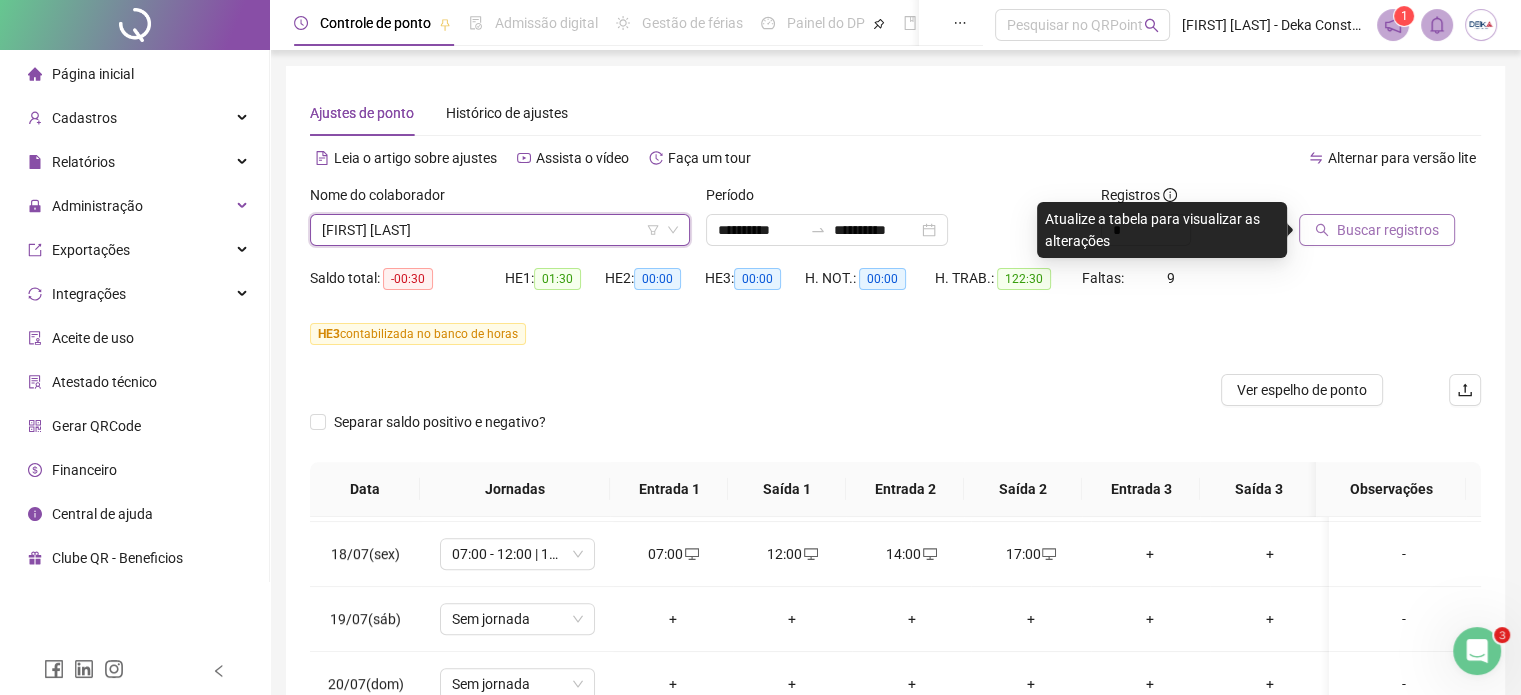 click on "Buscar registros" at bounding box center (1388, 230) 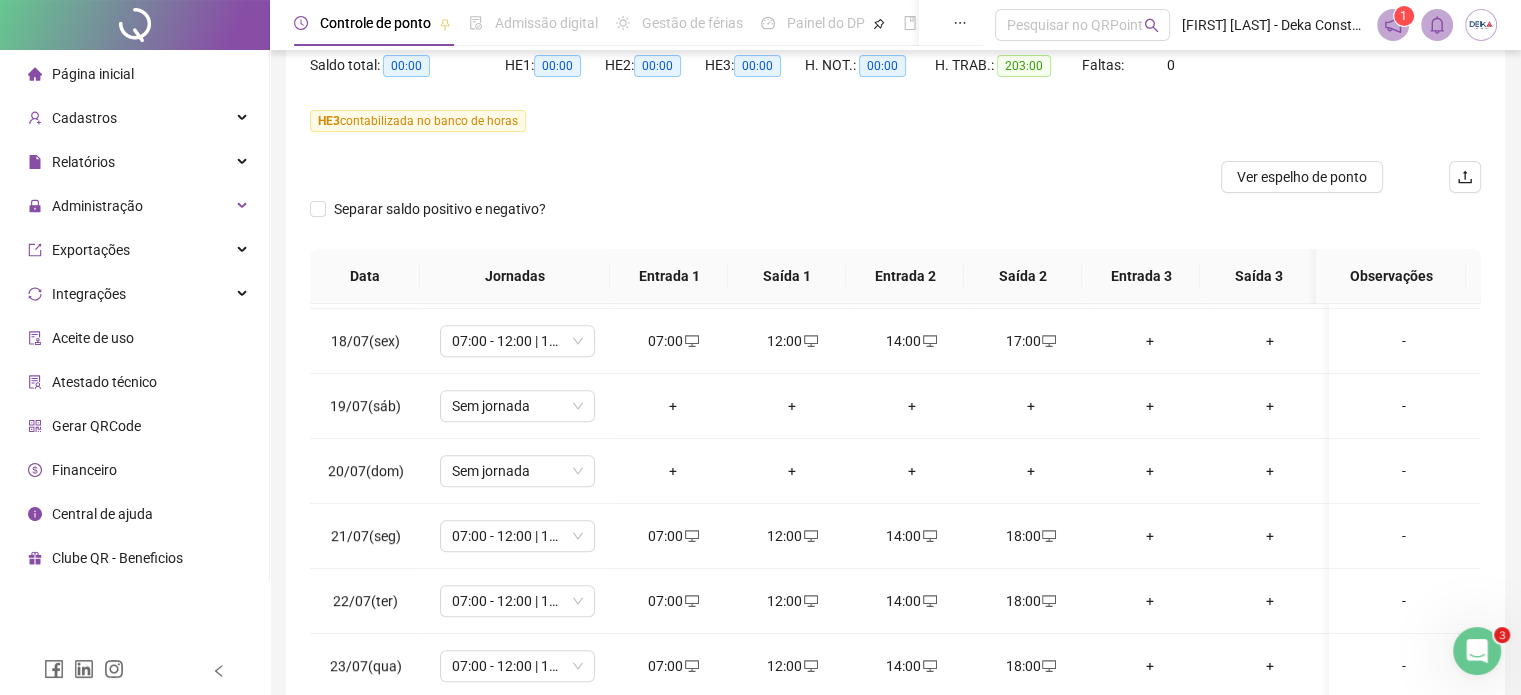 scroll, scrollTop: 300, scrollLeft: 0, axis: vertical 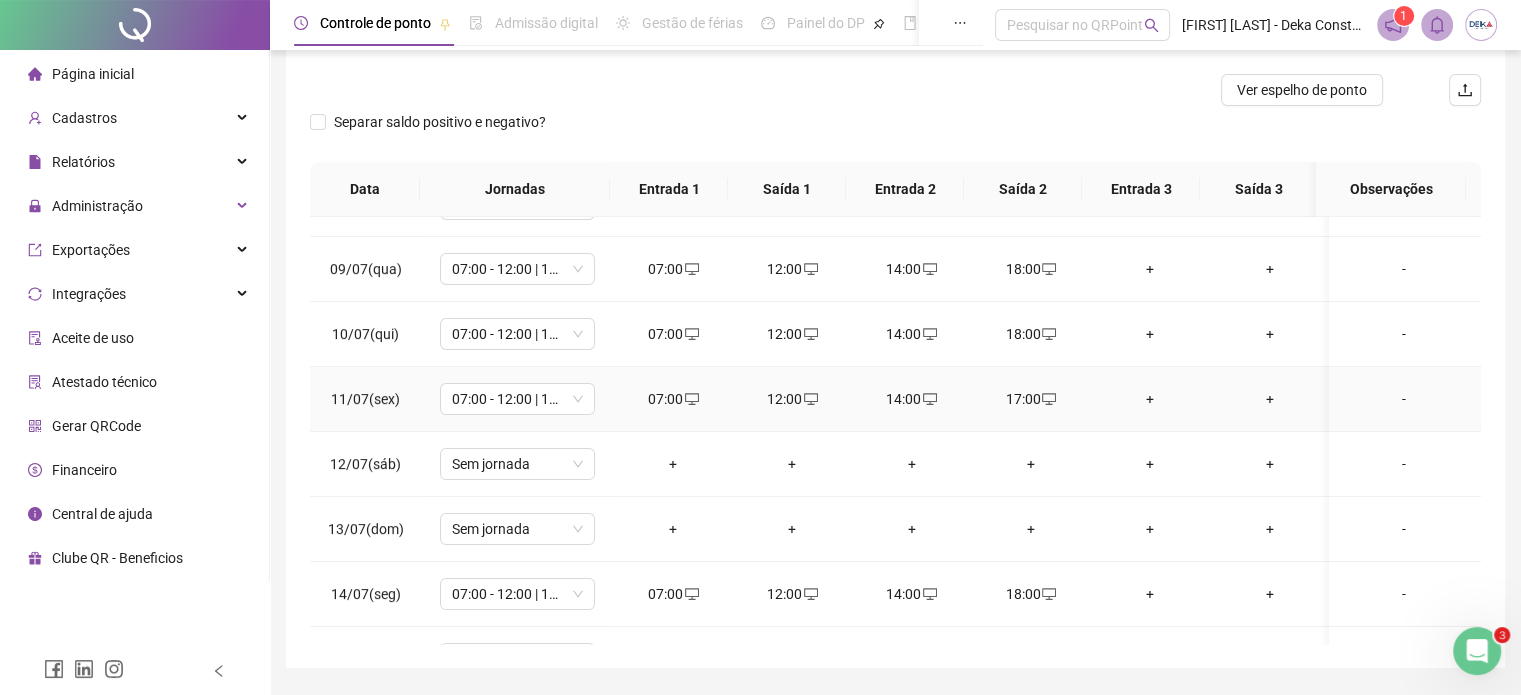 click on "14:00" at bounding box center [911, 399] 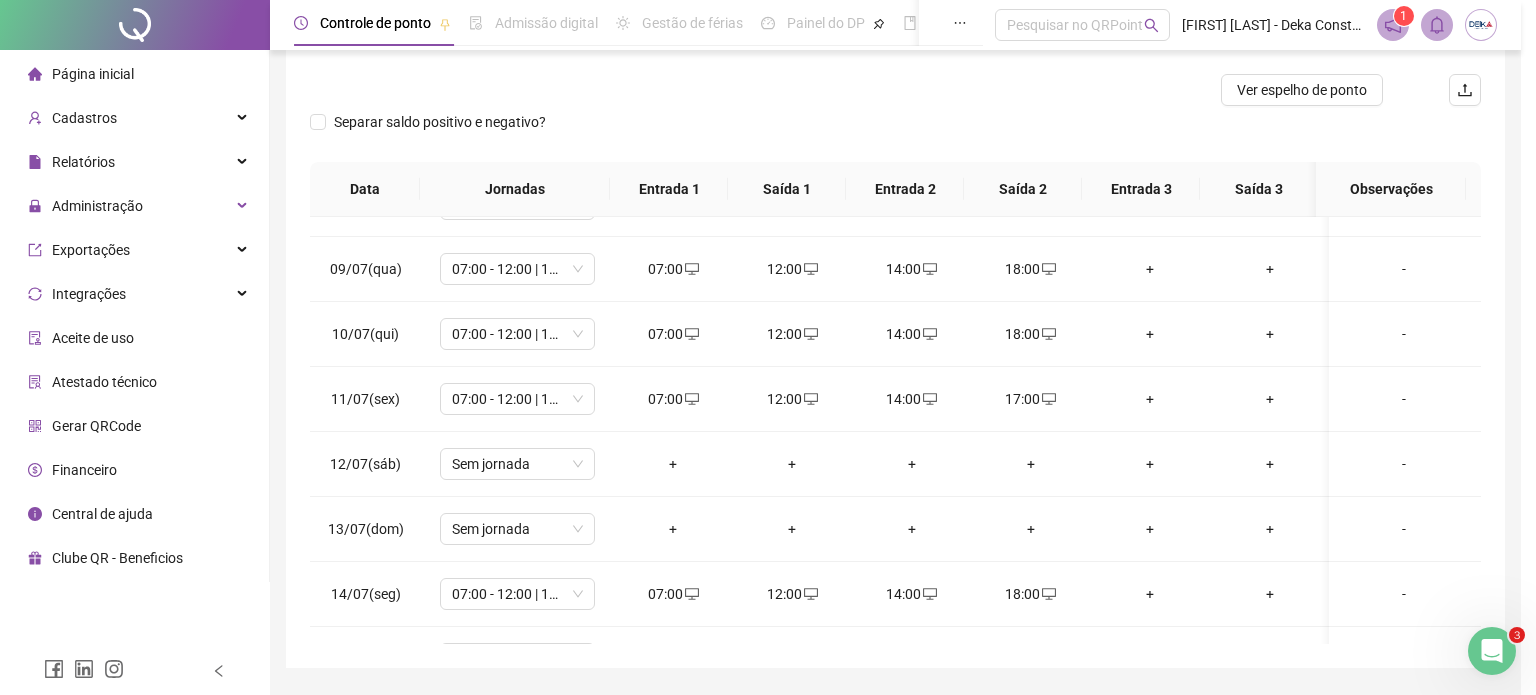 type on "**********" 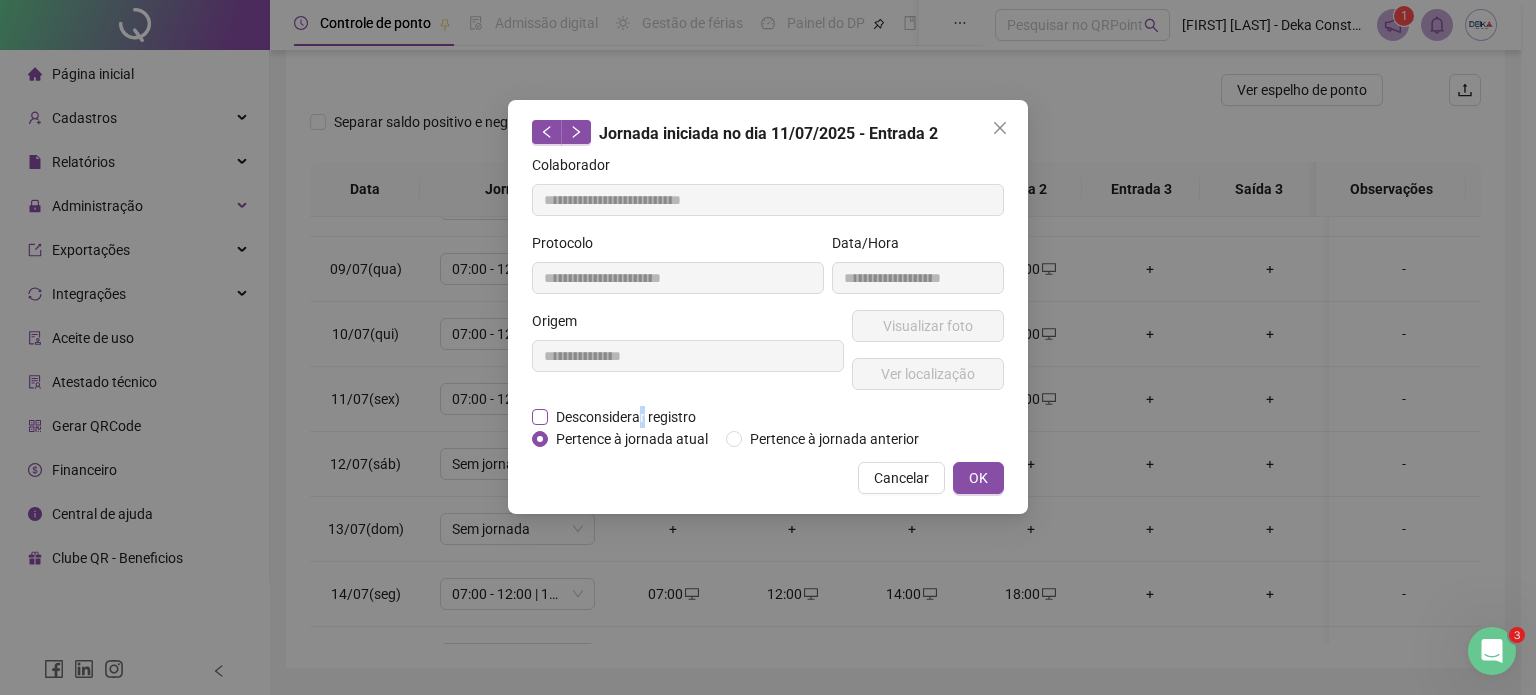 click on "Desconsiderar registro" at bounding box center [626, 417] 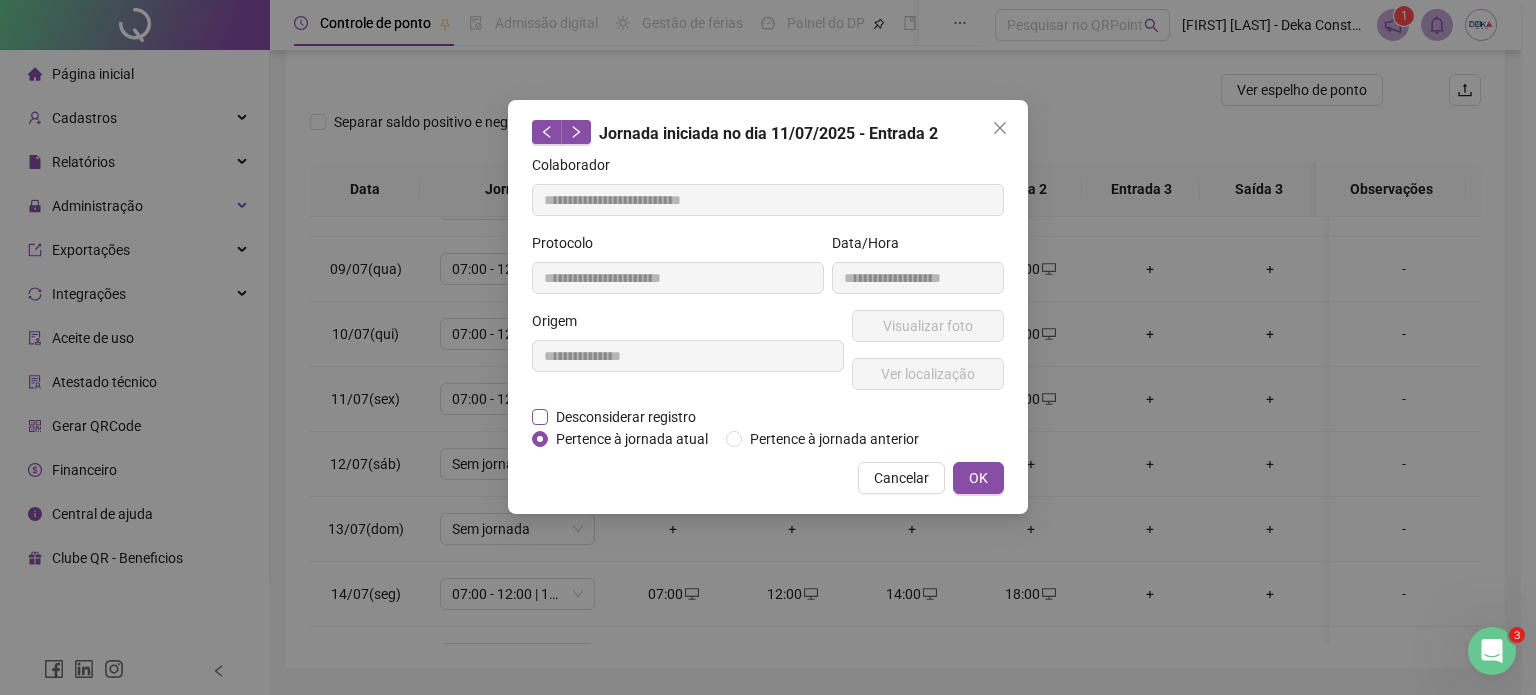 click on "Desconsiderar registro" at bounding box center [626, 417] 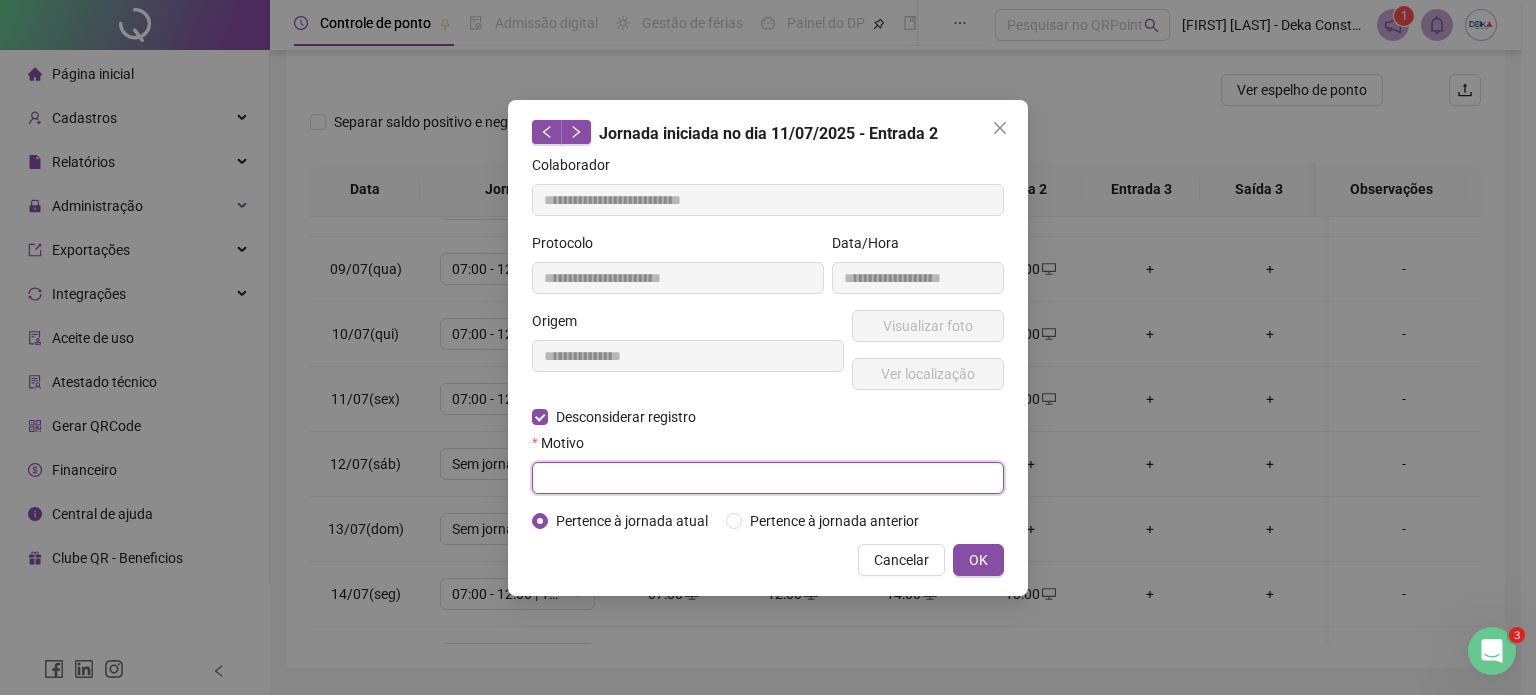 click at bounding box center (768, 478) 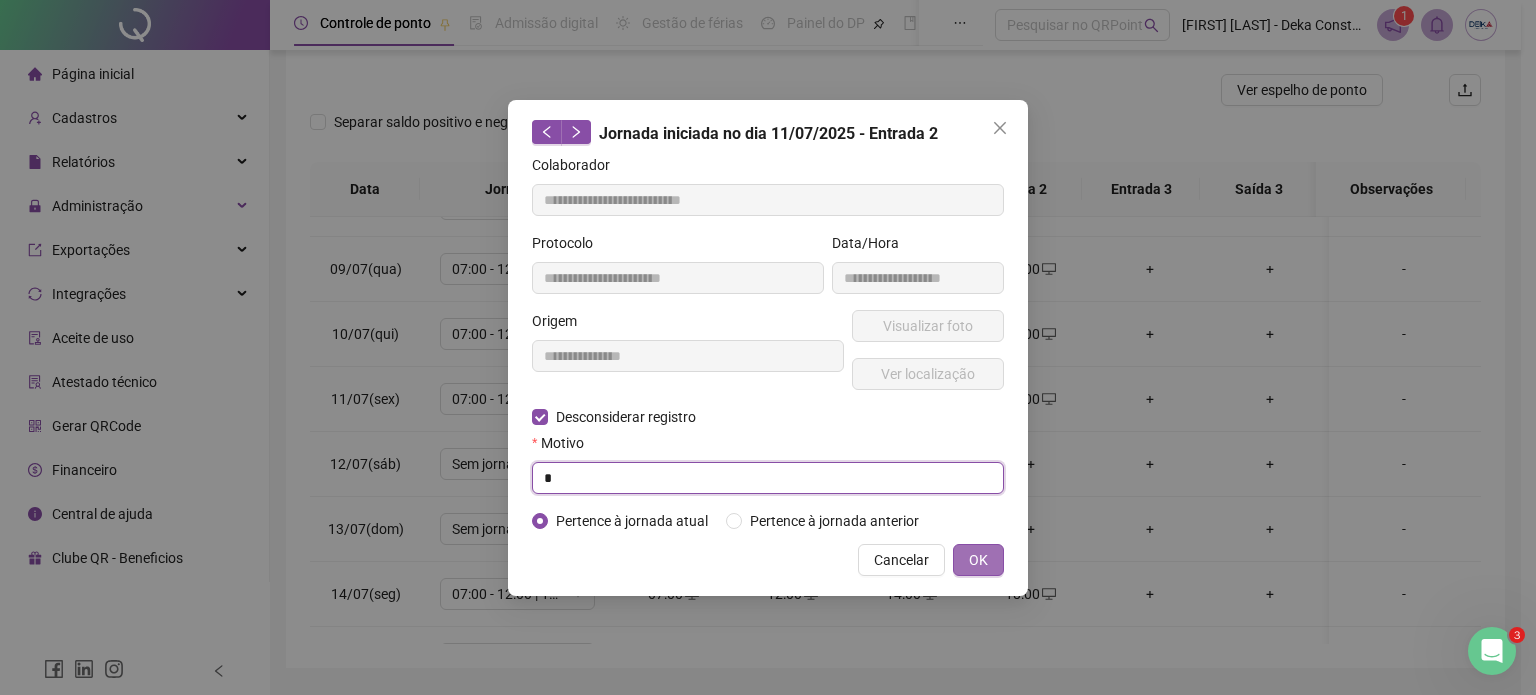 type on "*" 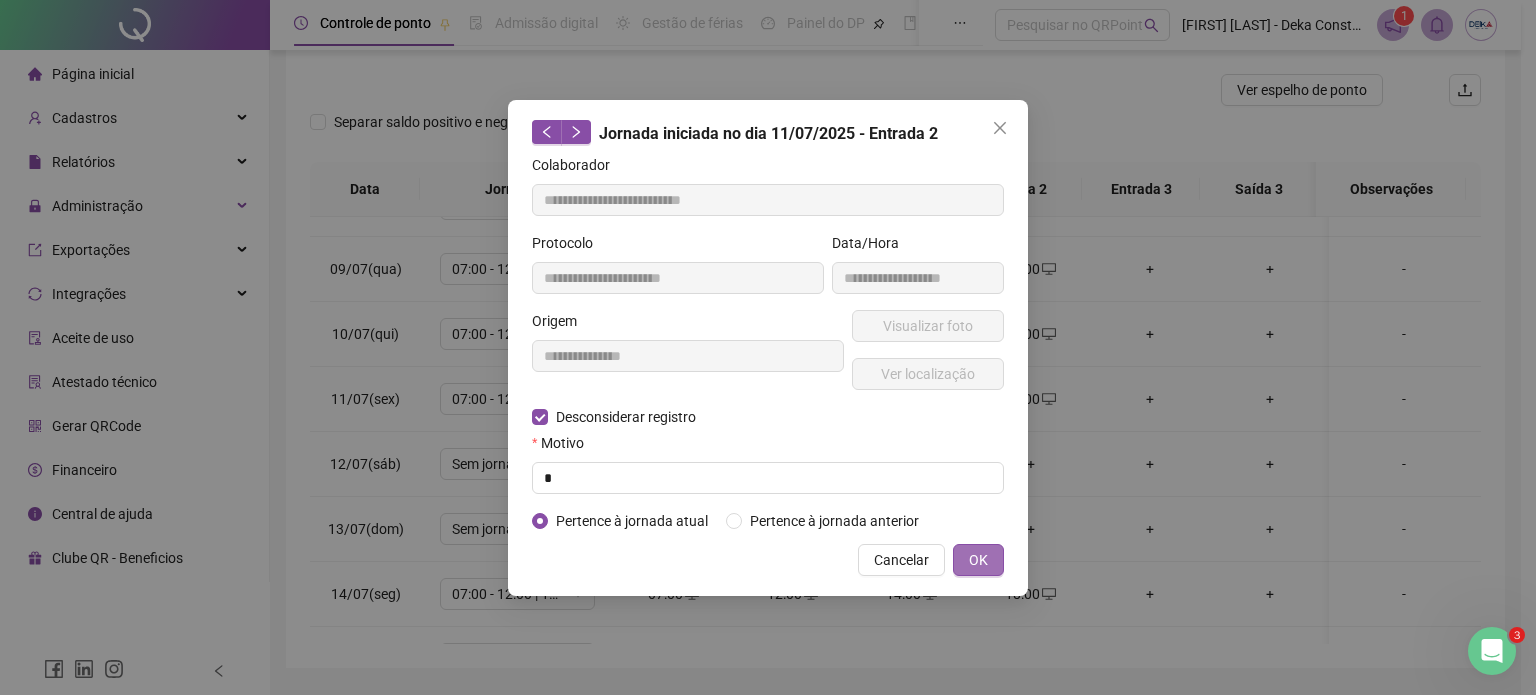 click on "OK" at bounding box center [978, 560] 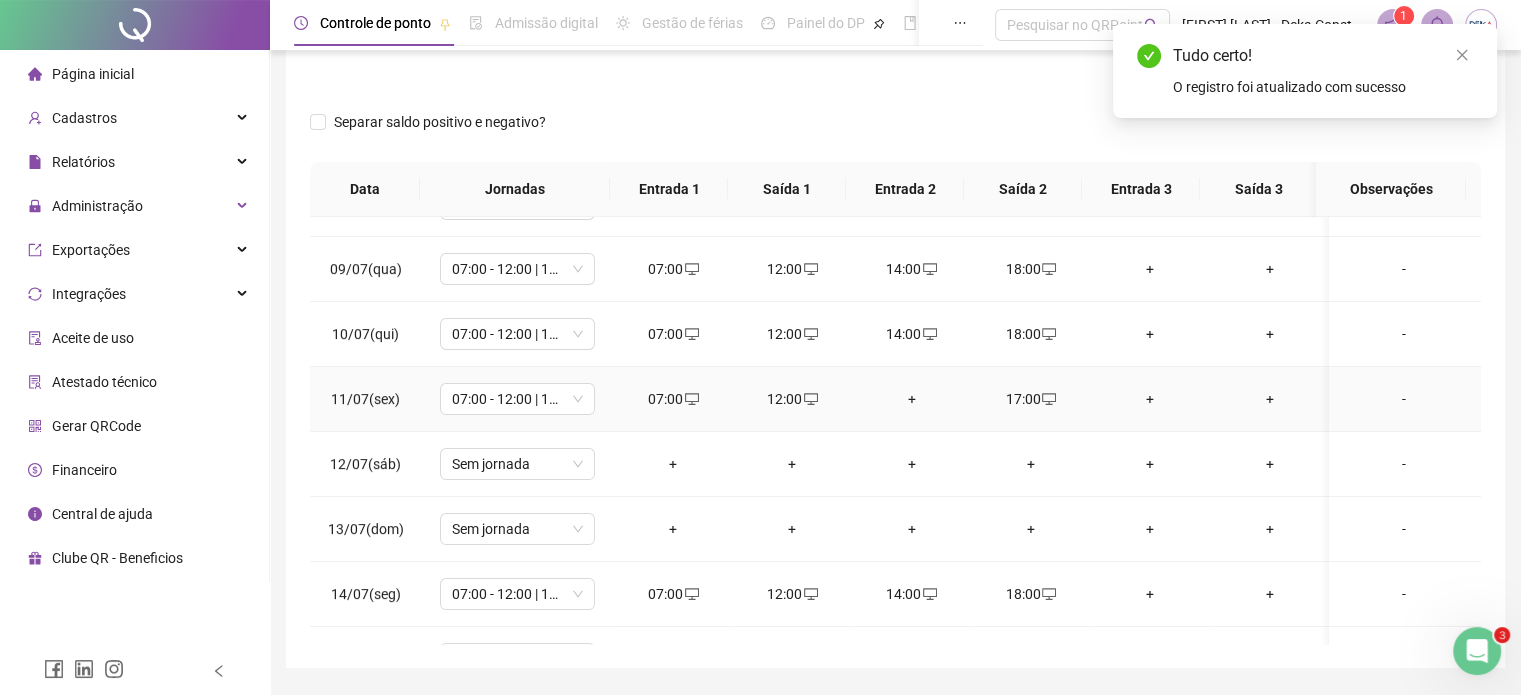 click on "17:00" at bounding box center [1030, 399] 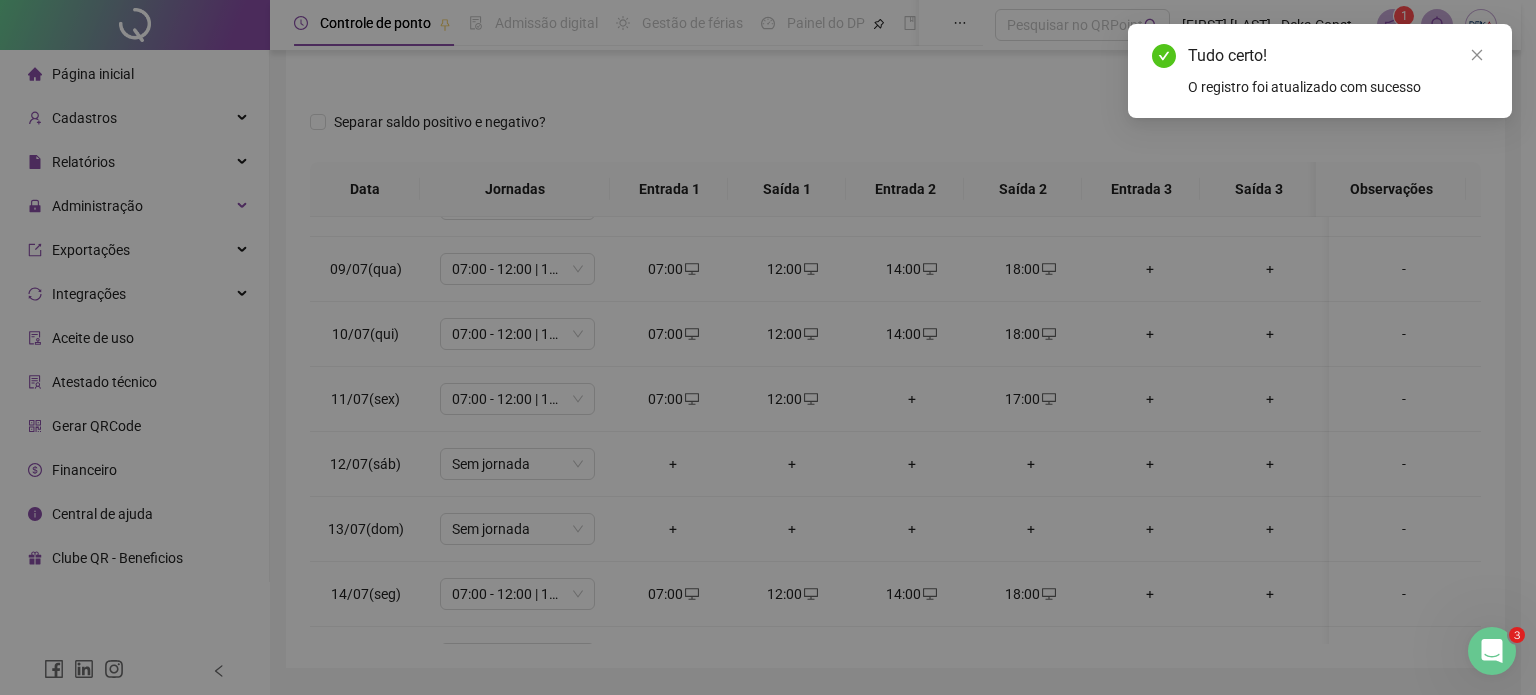 type on "**********" 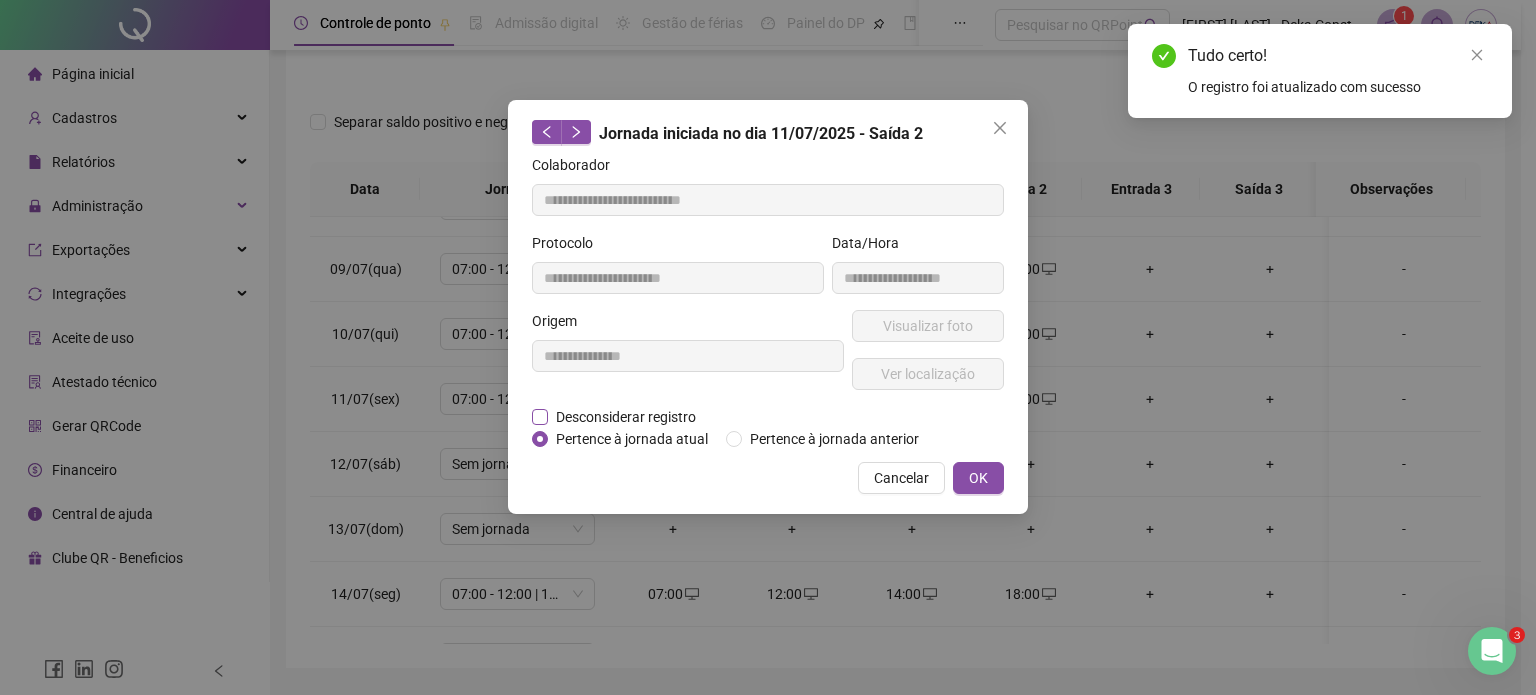 click on "Desconsiderar registro" at bounding box center [626, 417] 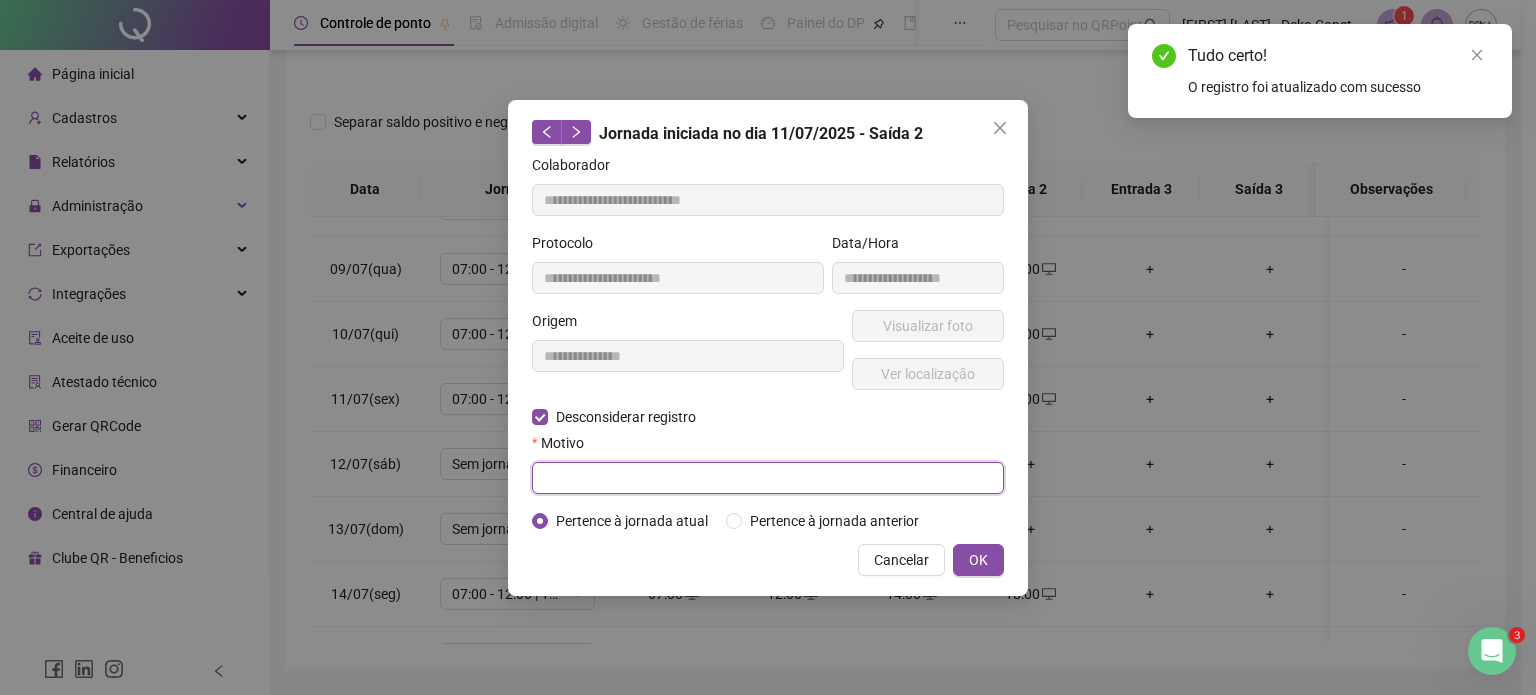 click at bounding box center [768, 478] 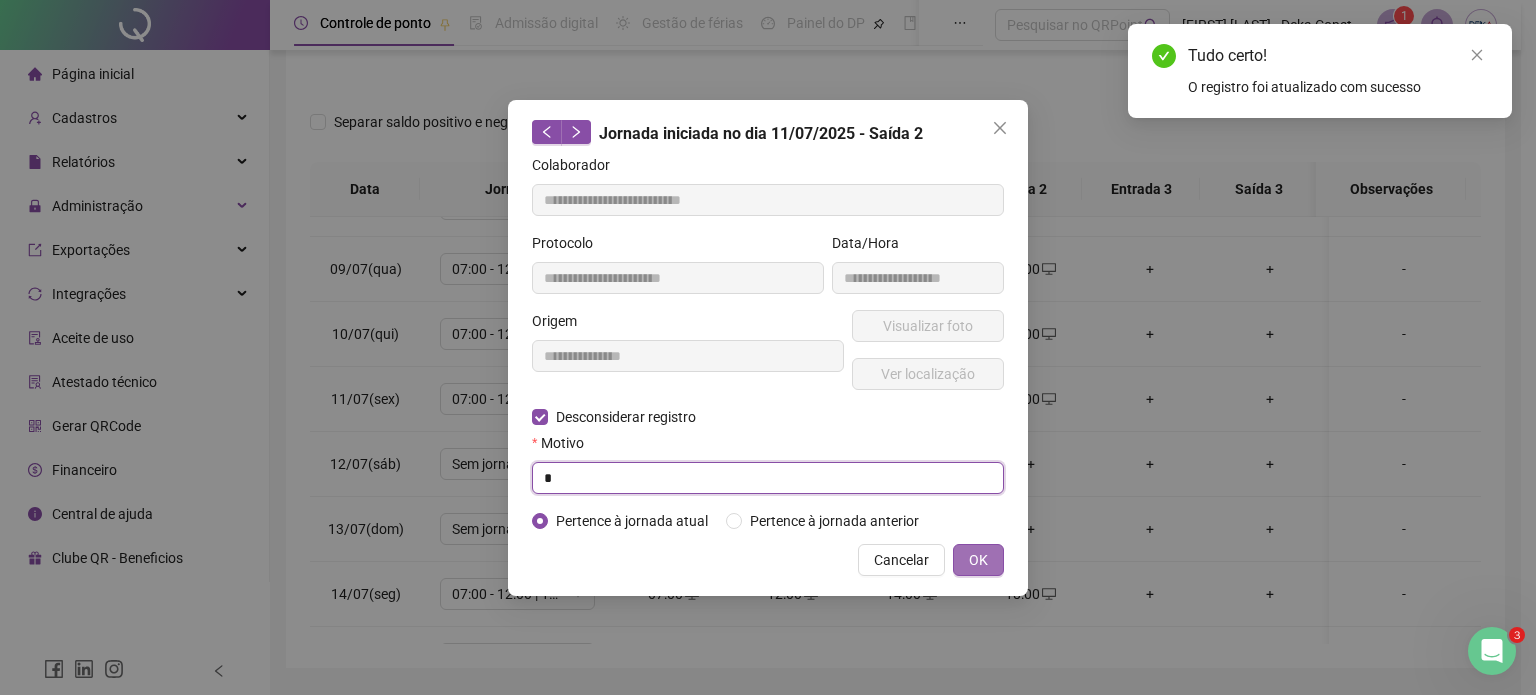 type on "*" 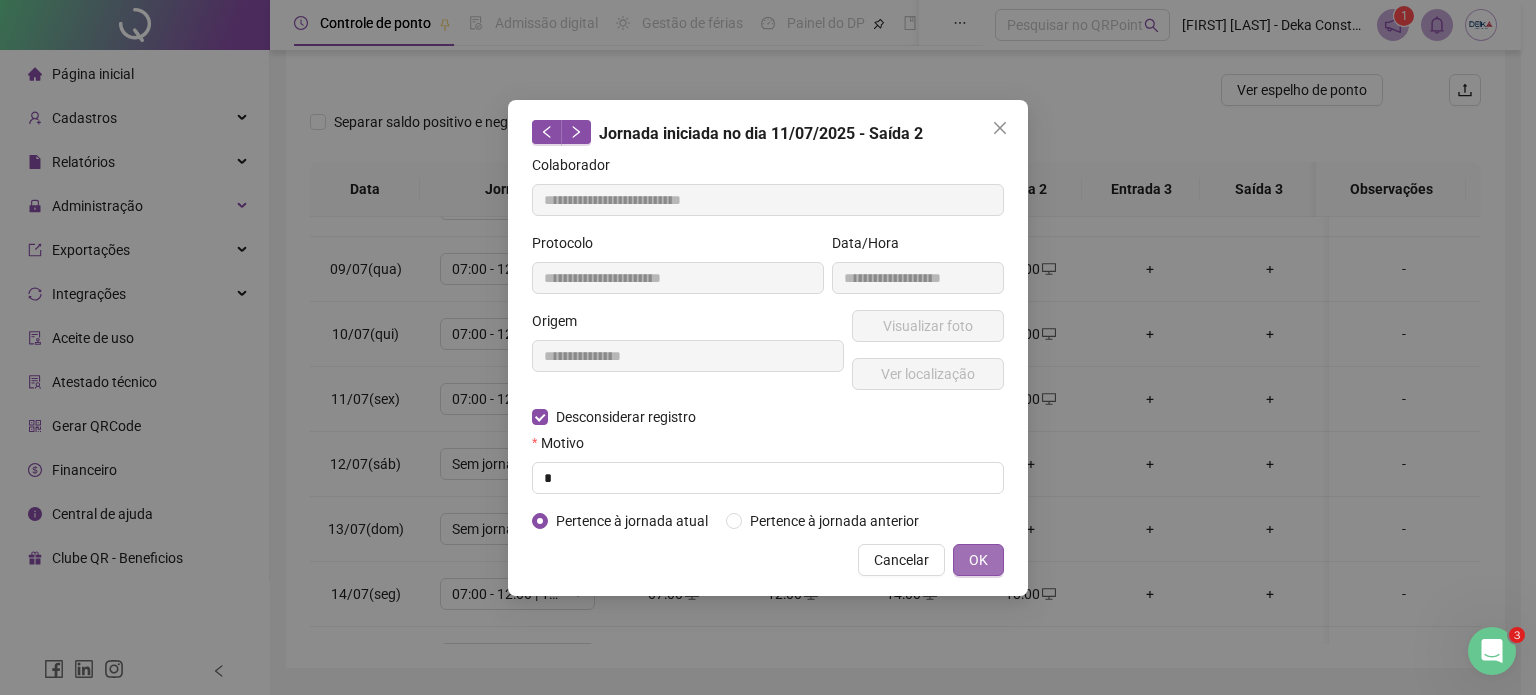 click on "OK" at bounding box center (978, 560) 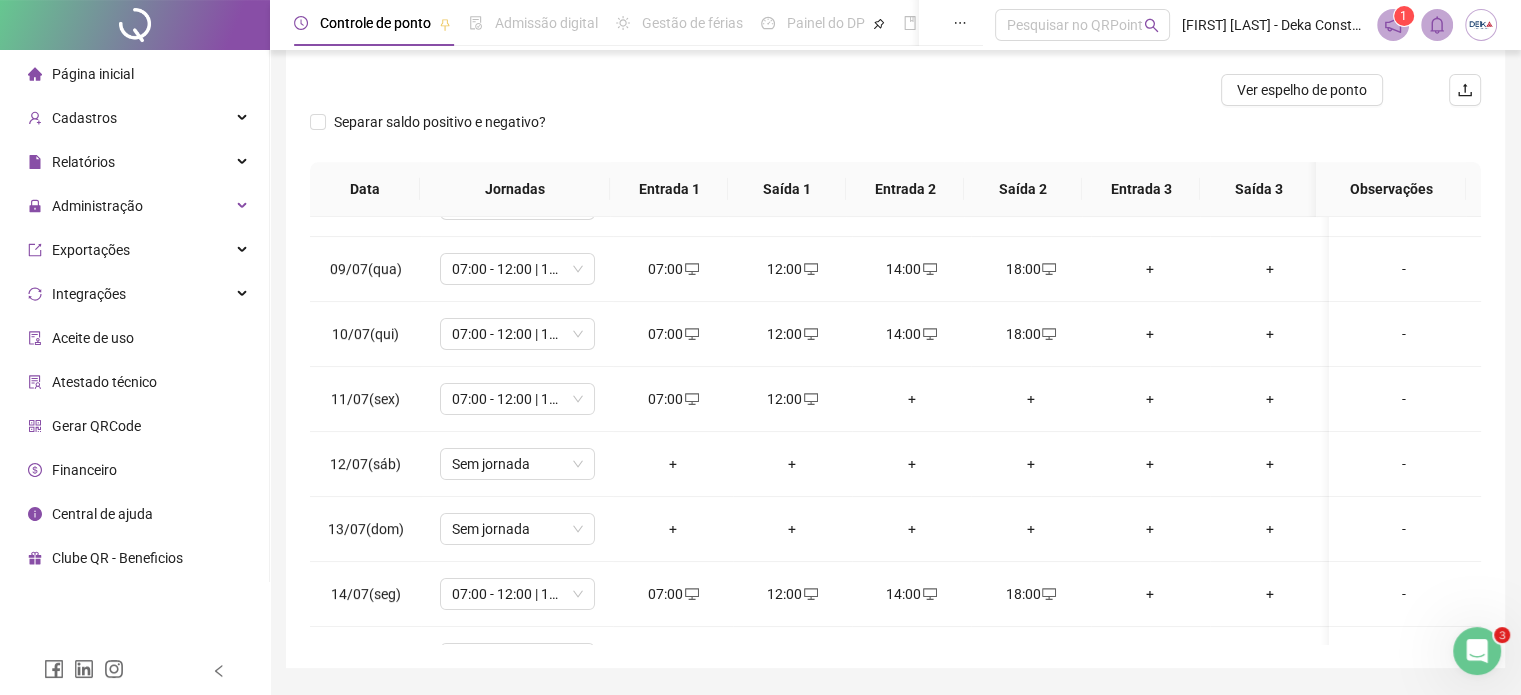 click on "Separar saldo positivo e negativo?" at bounding box center [895, 134] 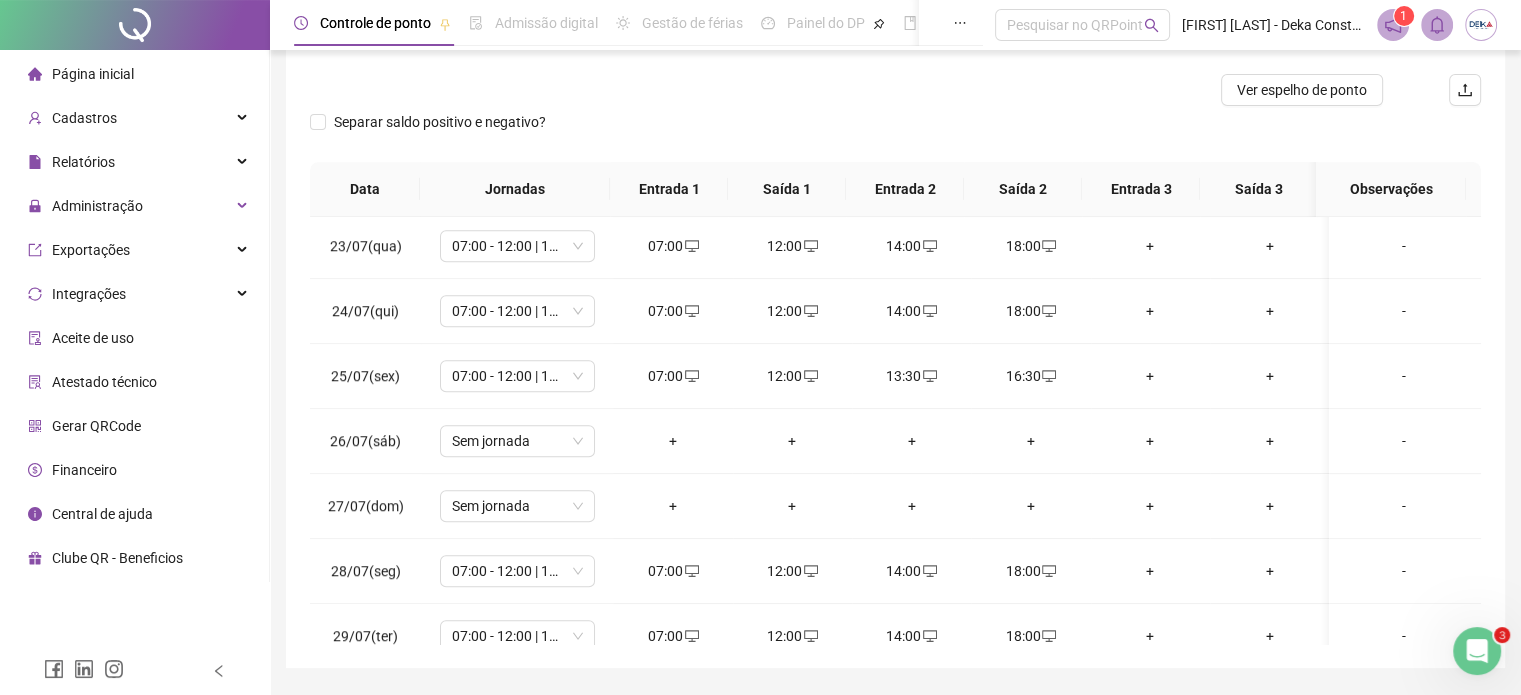 scroll, scrollTop: 1581, scrollLeft: 0, axis: vertical 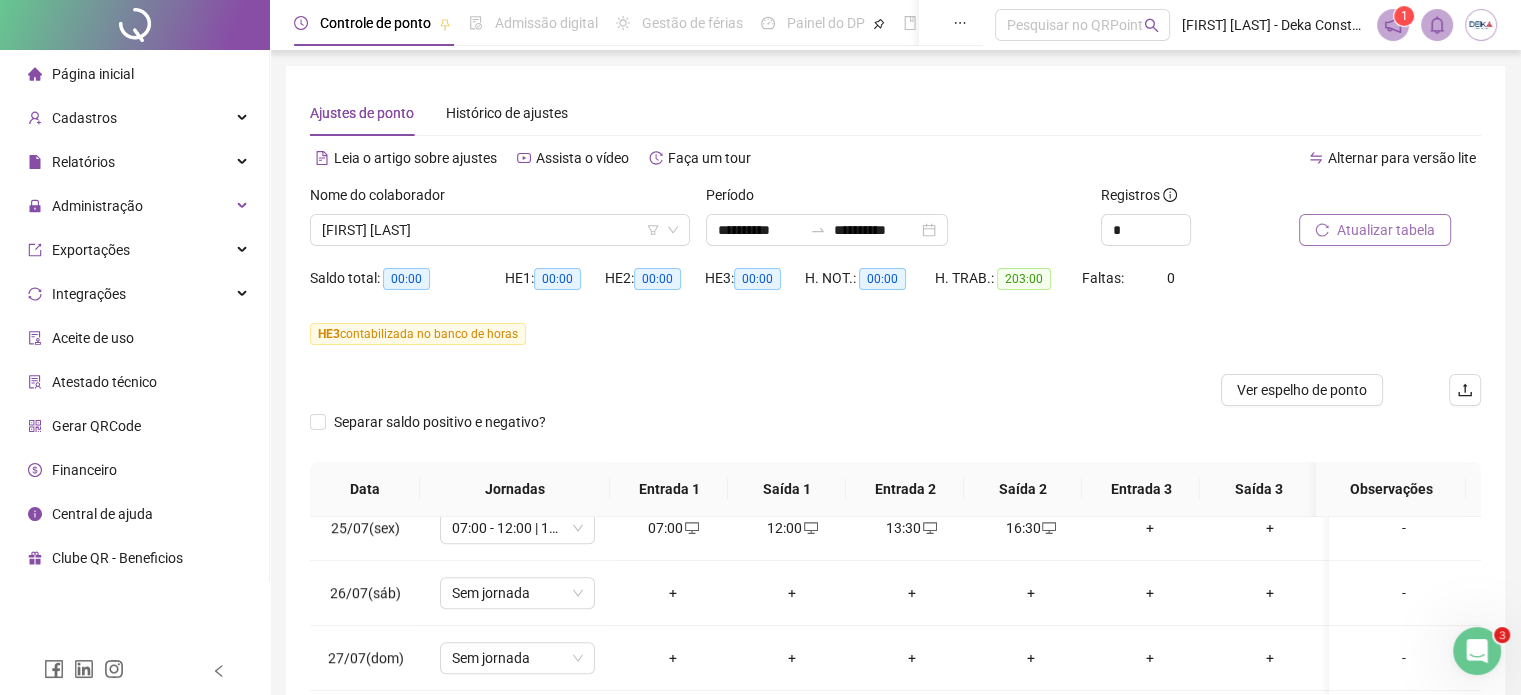 click on "Atualizar tabela" at bounding box center (1375, 230) 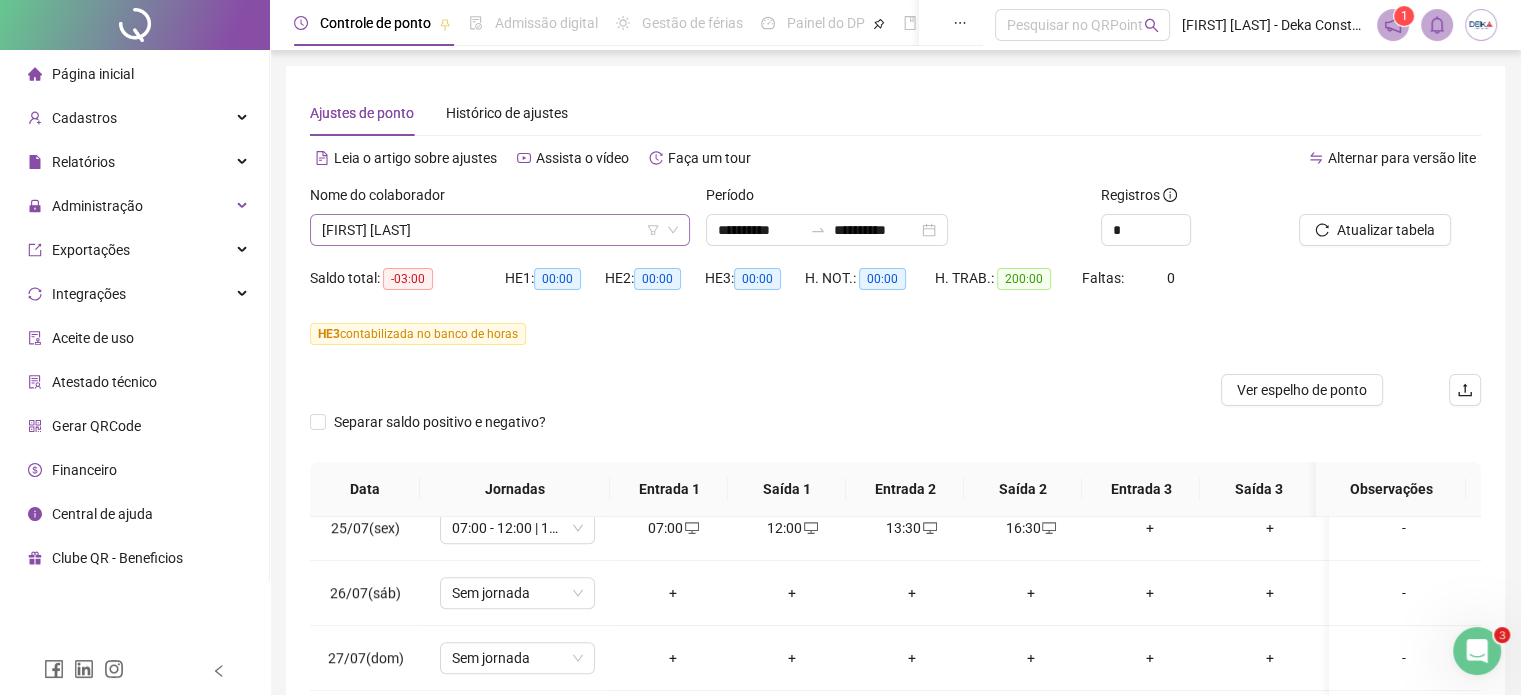 click on "[FIRST] [LAST]" at bounding box center [500, 230] 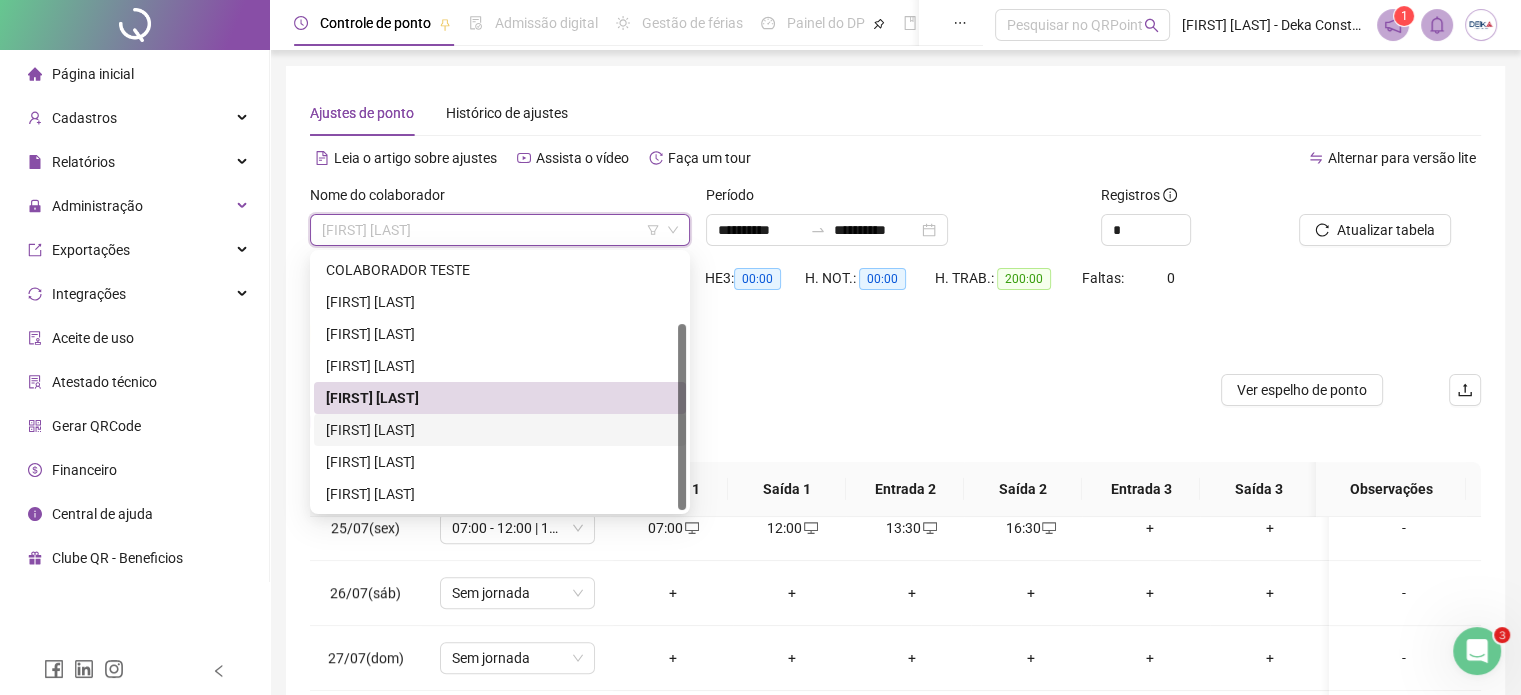 drag, startPoint x: 409, startPoint y: 422, endPoint x: 475, endPoint y: 419, distance: 66.068146 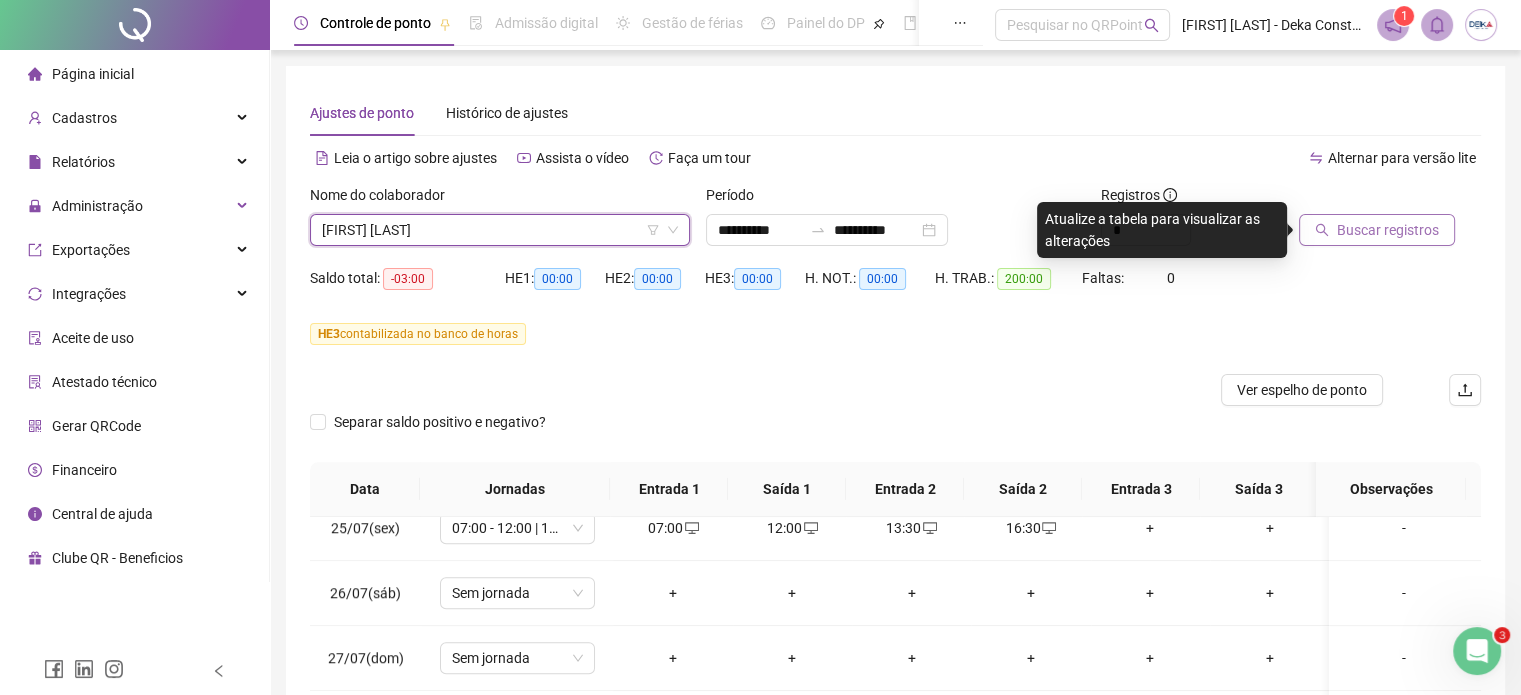click on "Buscar registros" at bounding box center [1388, 230] 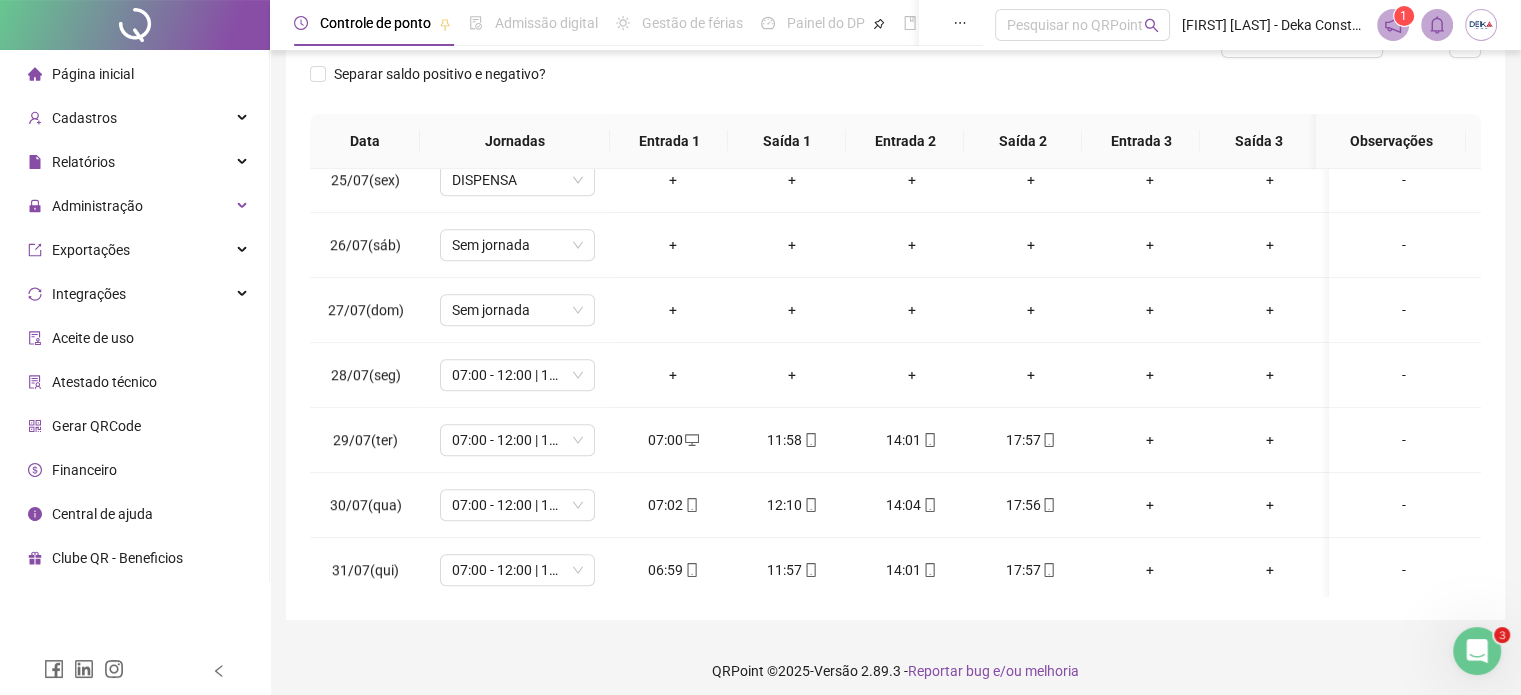 scroll, scrollTop: 358, scrollLeft: 0, axis: vertical 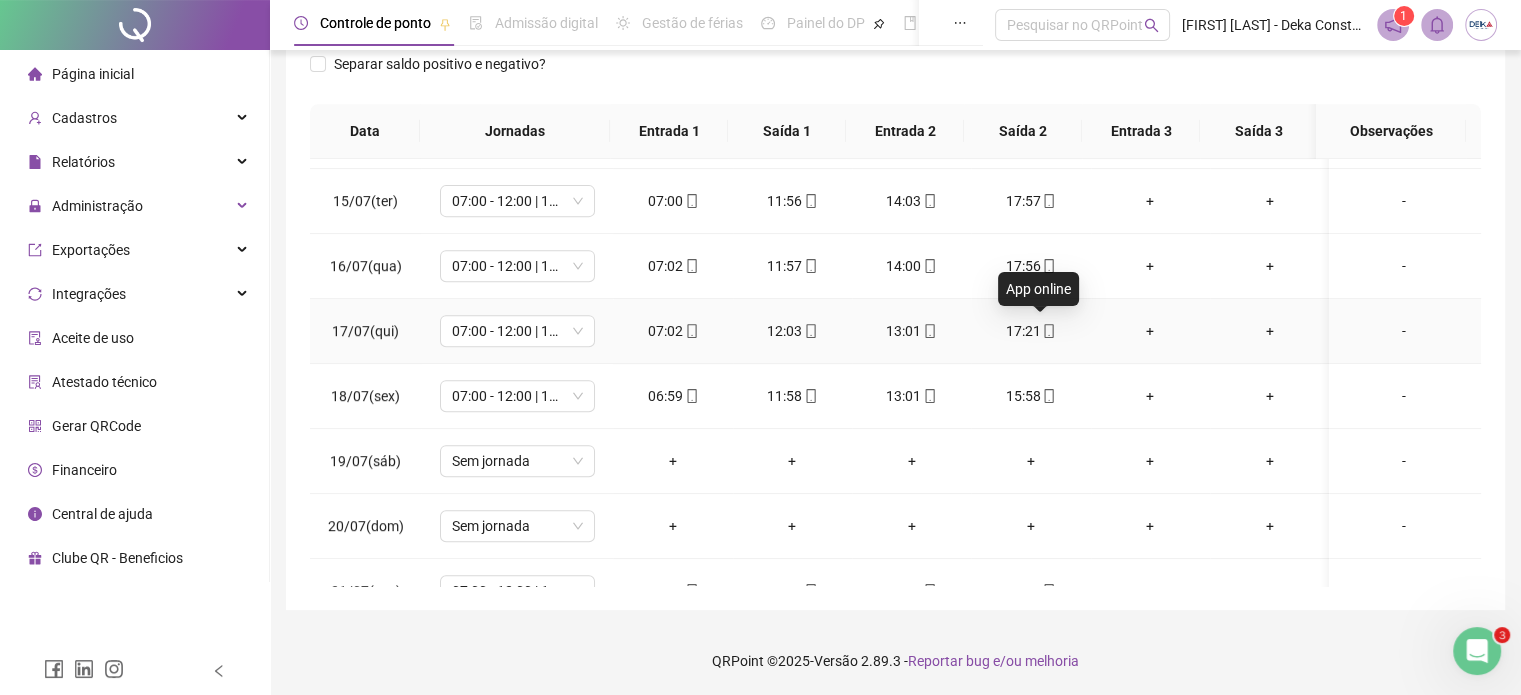 click 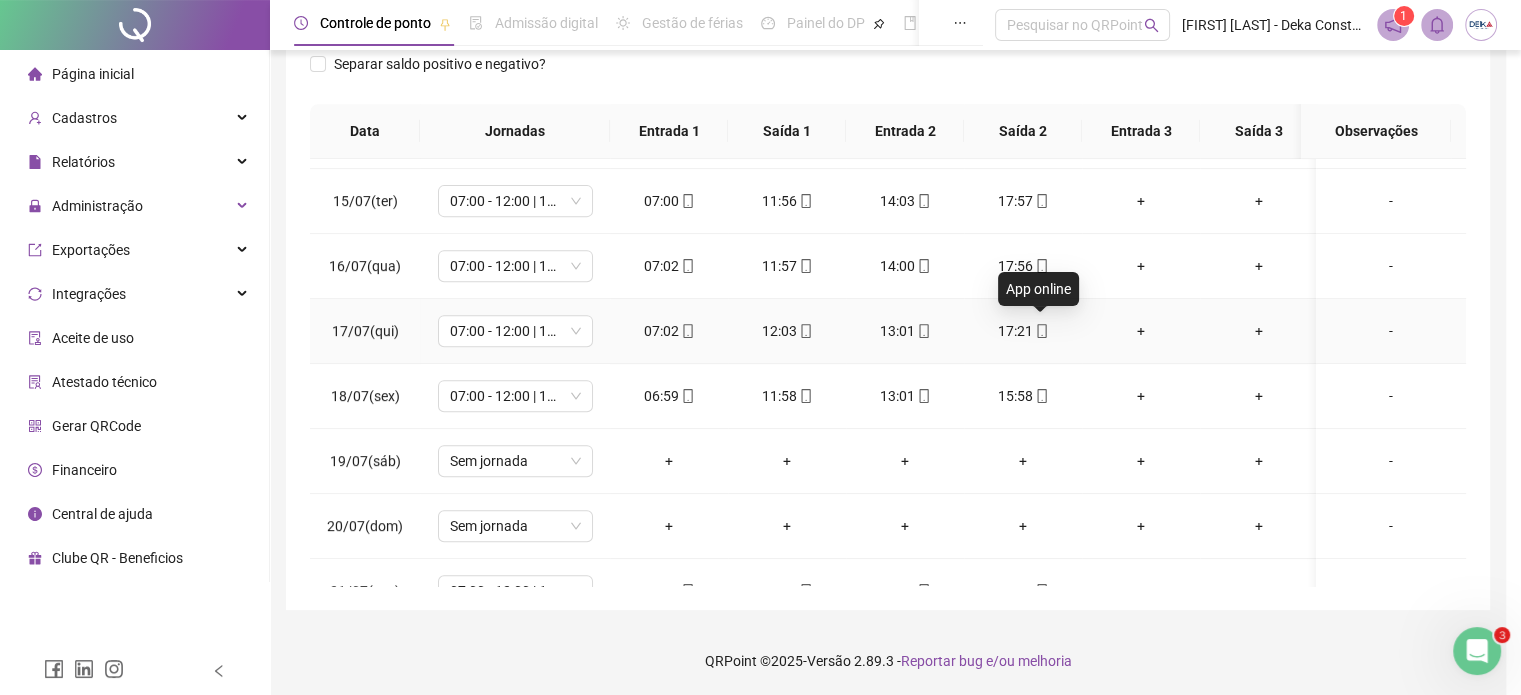 type on "**********" 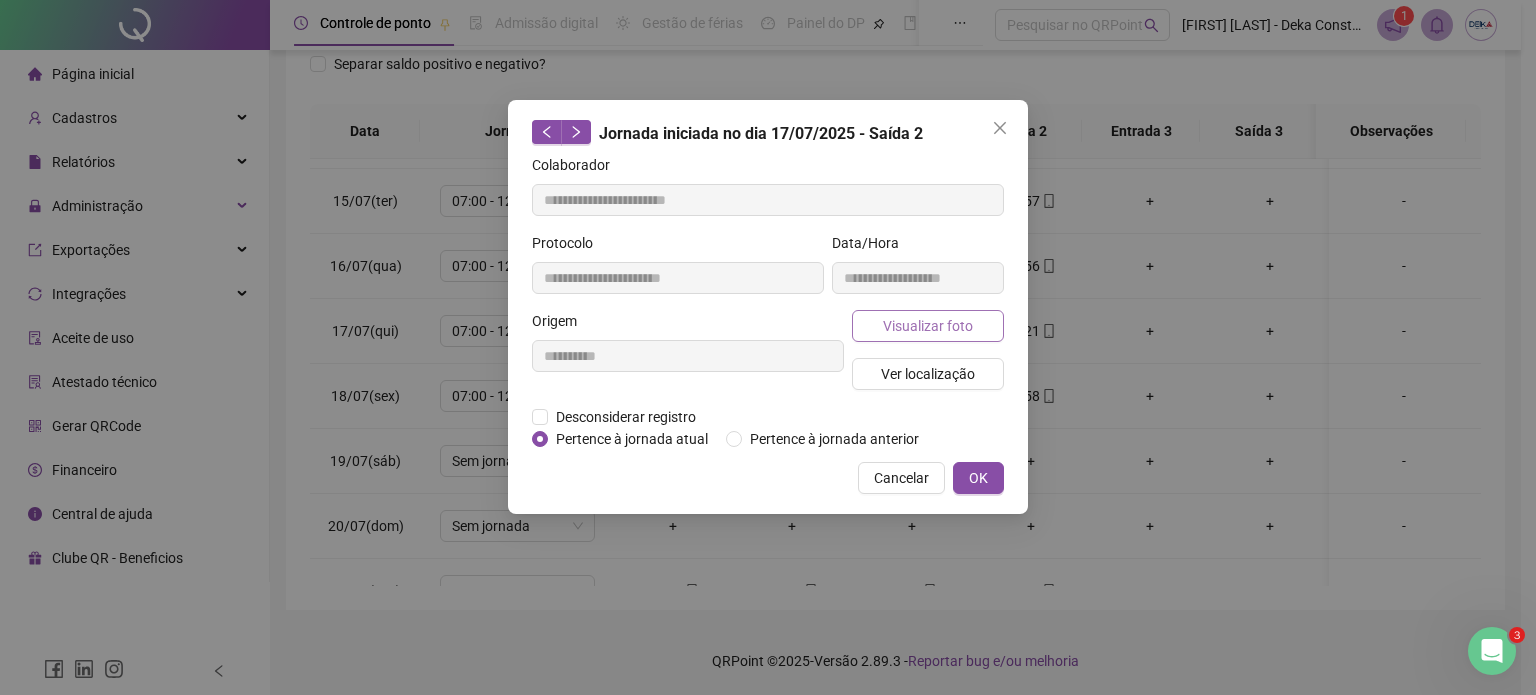 click on "Visualizar foto" at bounding box center [928, 326] 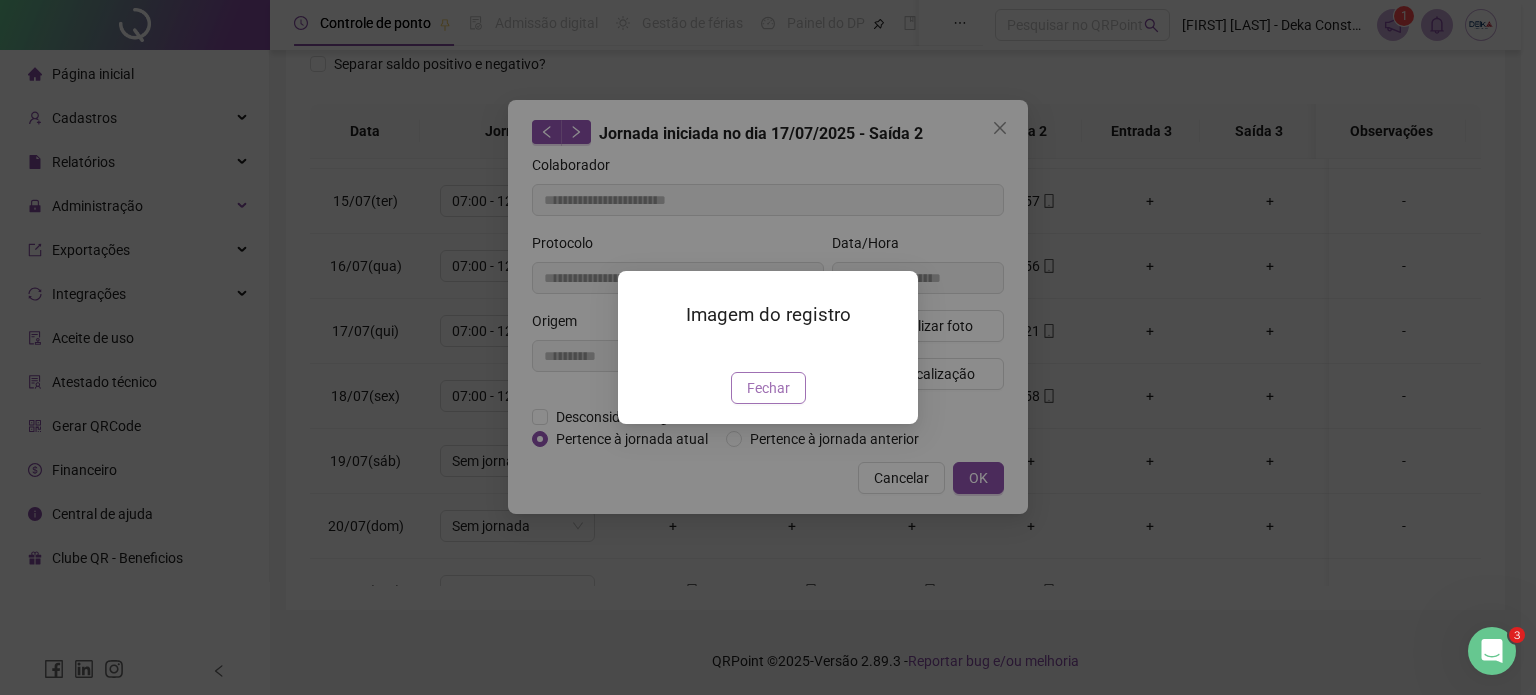 click on "Fechar" at bounding box center (768, 388) 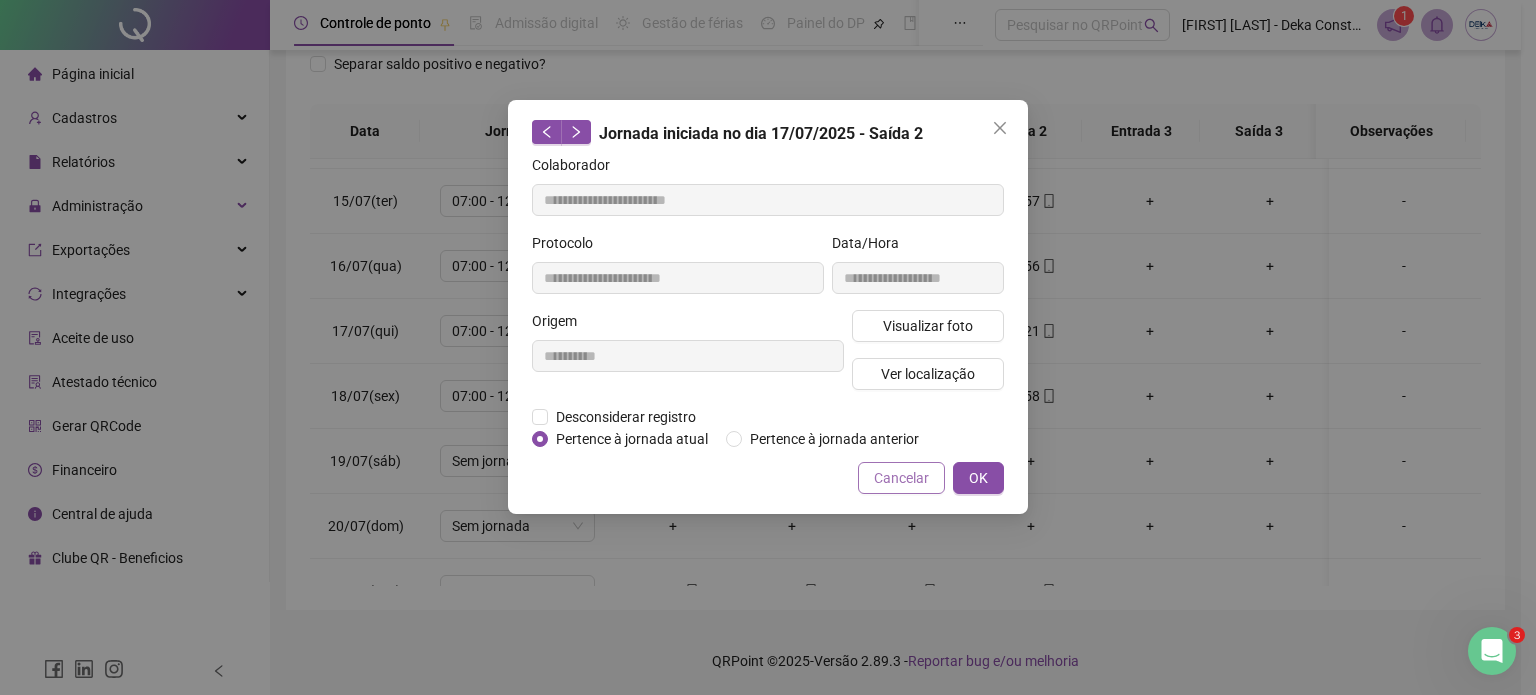 click on "Cancelar" at bounding box center (901, 478) 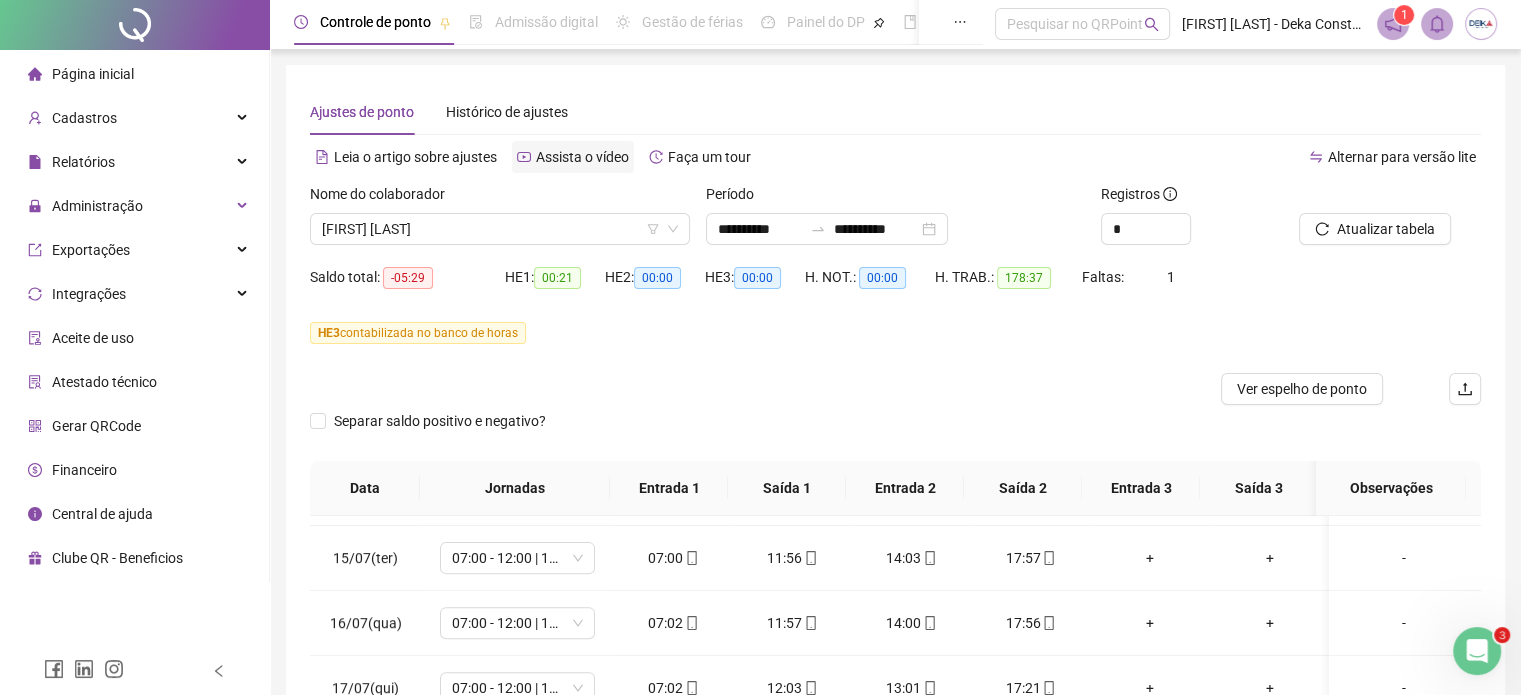 scroll, scrollTop: 0, scrollLeft: 0, axis: both 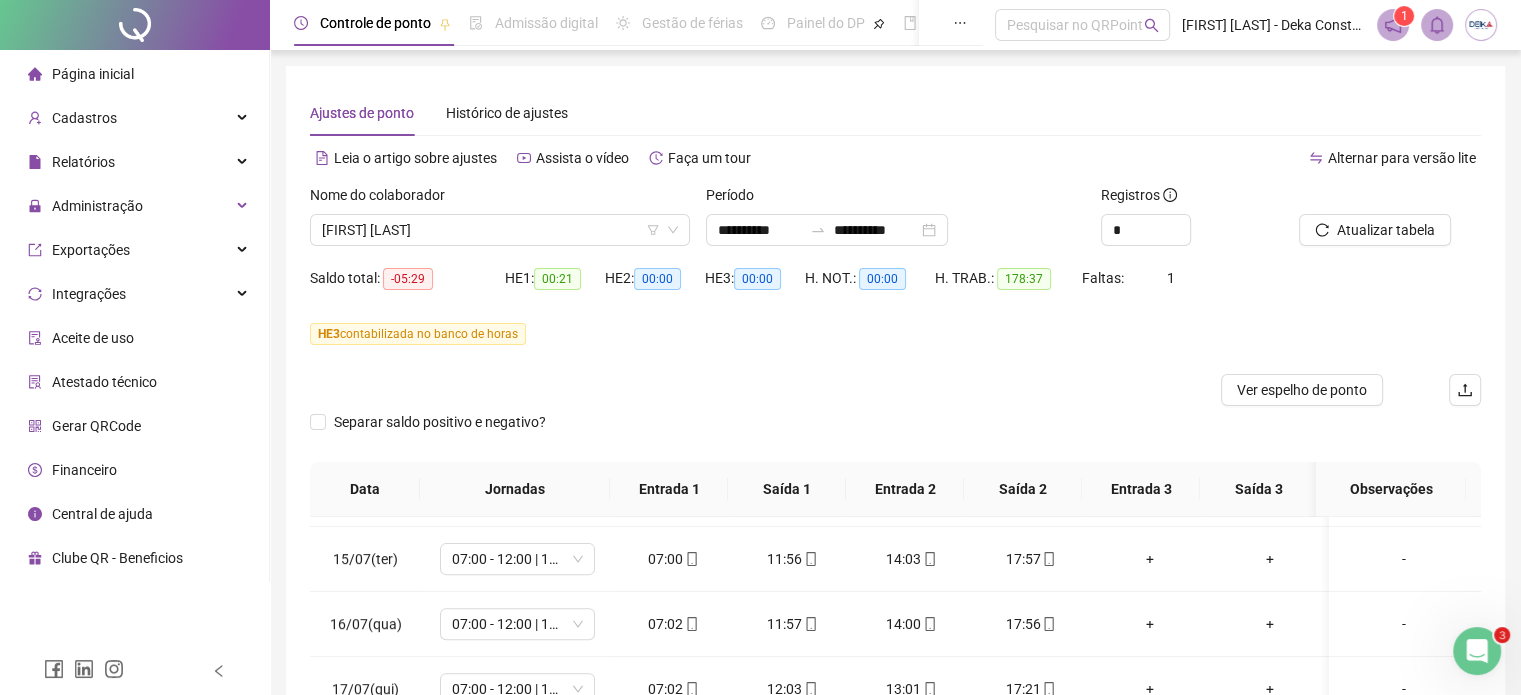 click on "Nome do colaborador [FIRST] [LAST]" at bounding box center [500, 223] 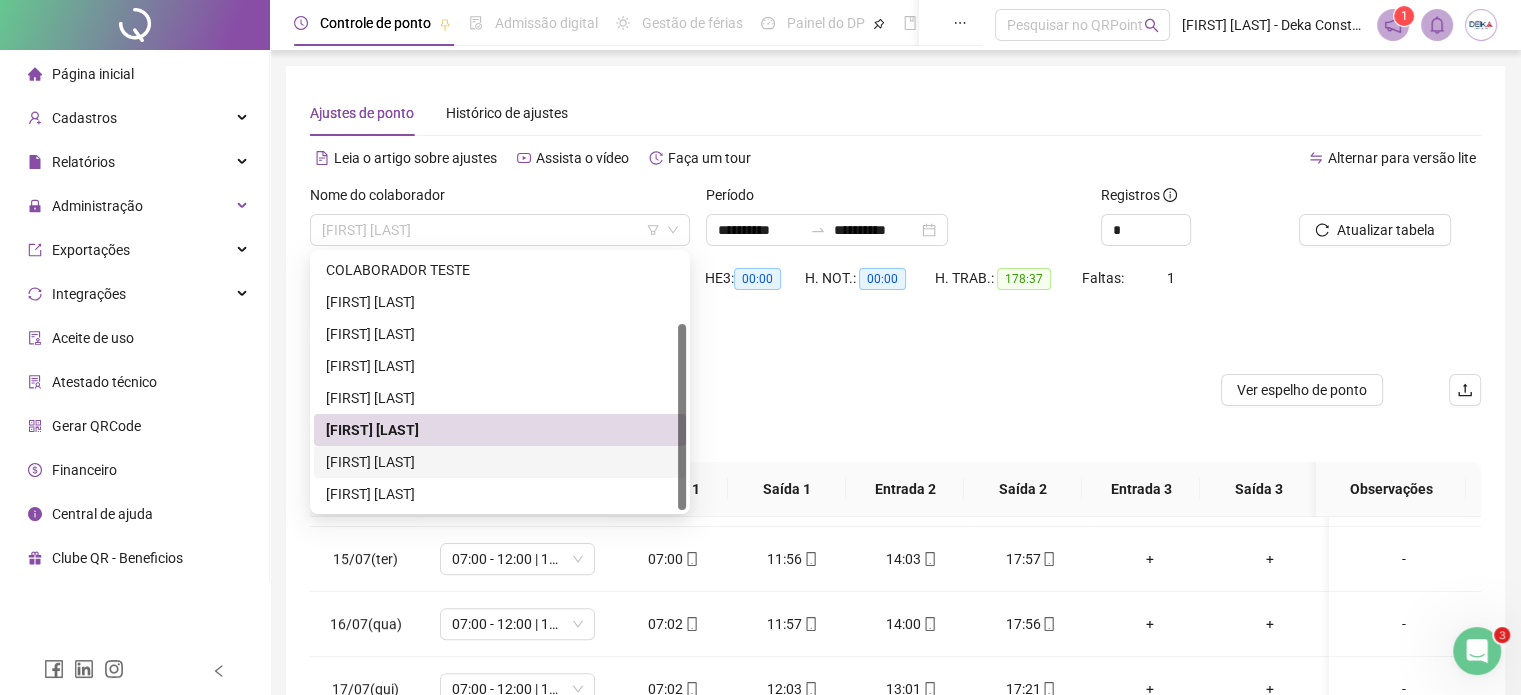 click on "HE 3  contabilizada no banco de horas" at bounding box center [895, 334] 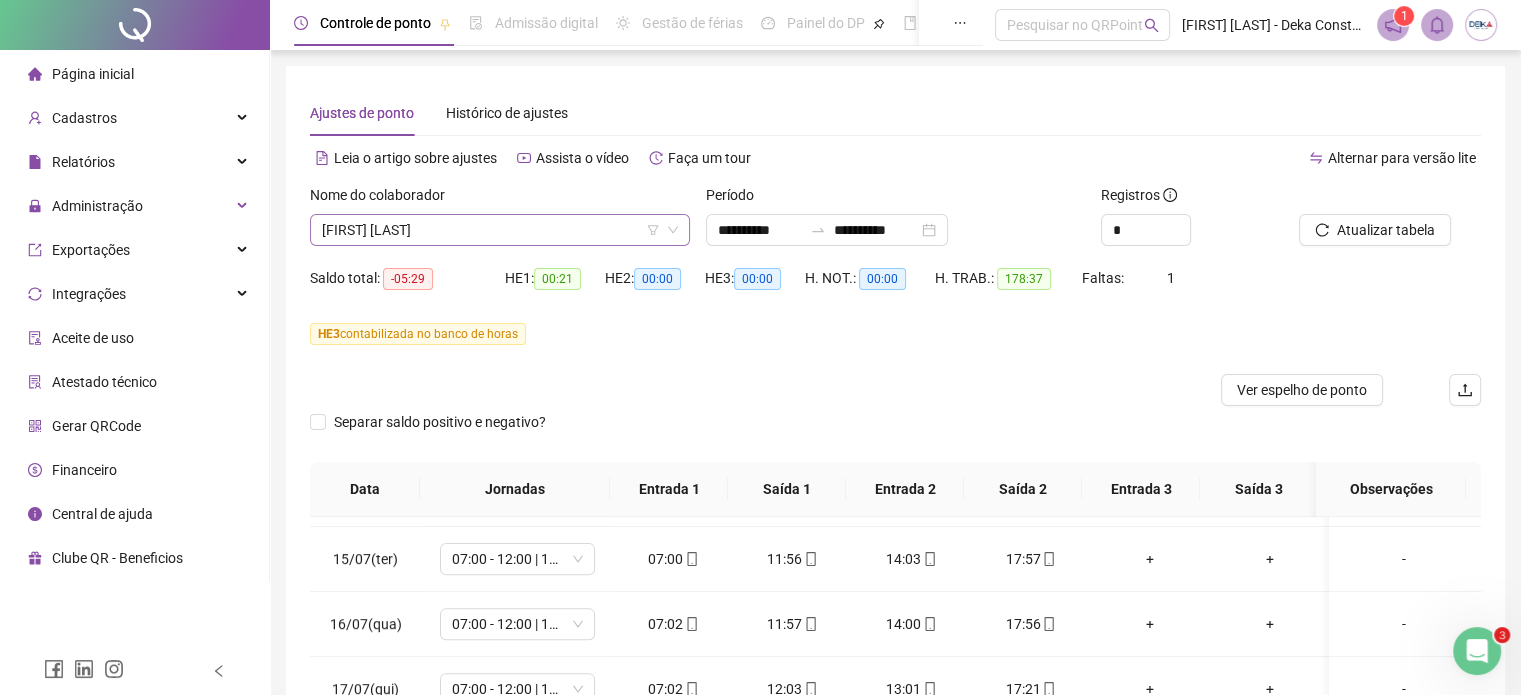 click on "[FIRST] [LAST]" at bounding box center [500, 230] 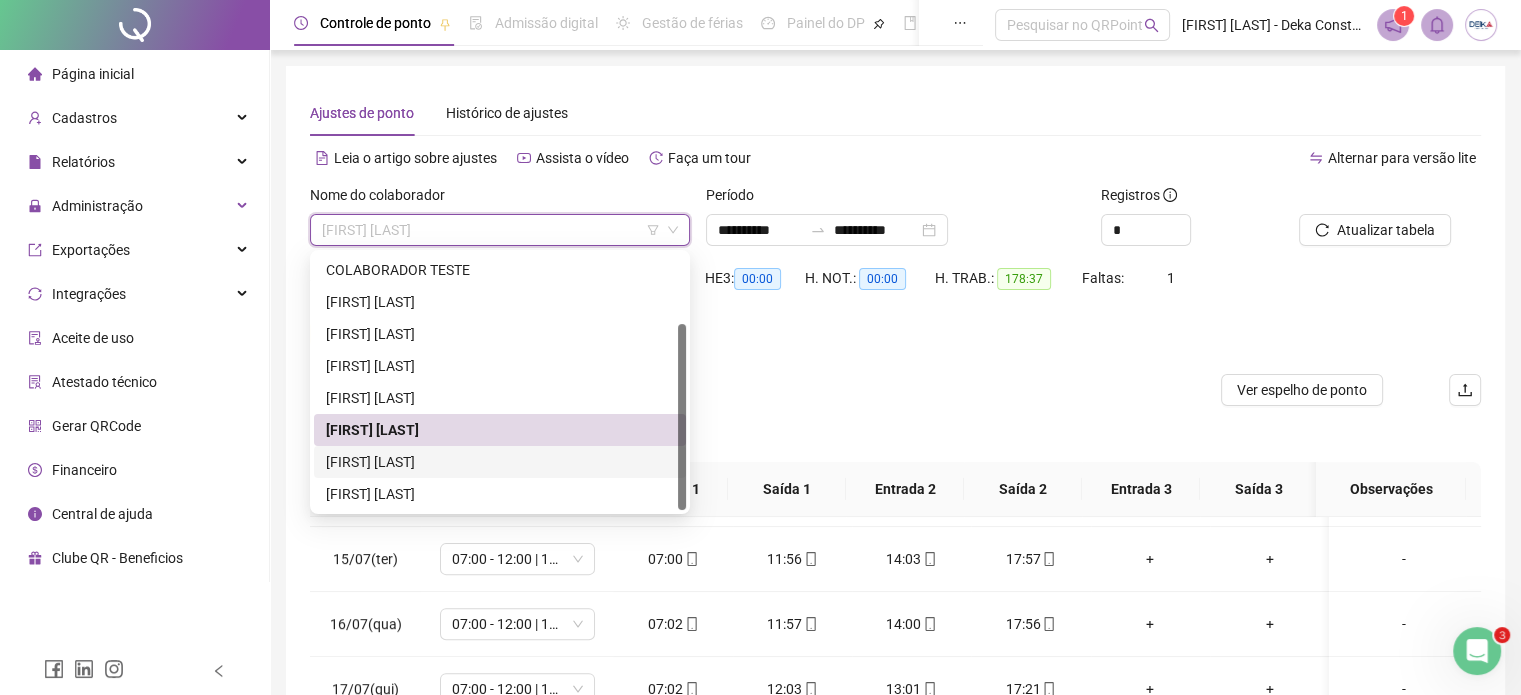 click on "[FIRST] [LAST]" at bounding box center [500, 462] 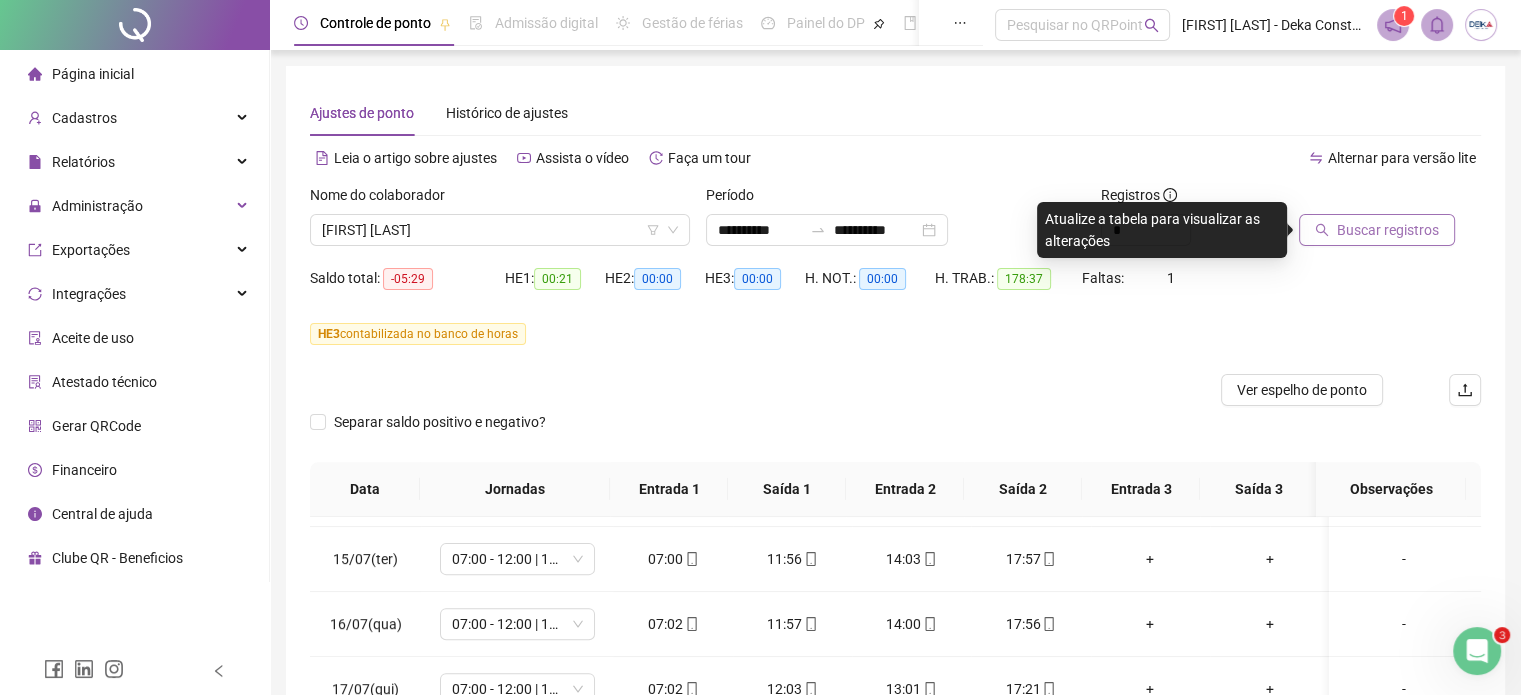 click 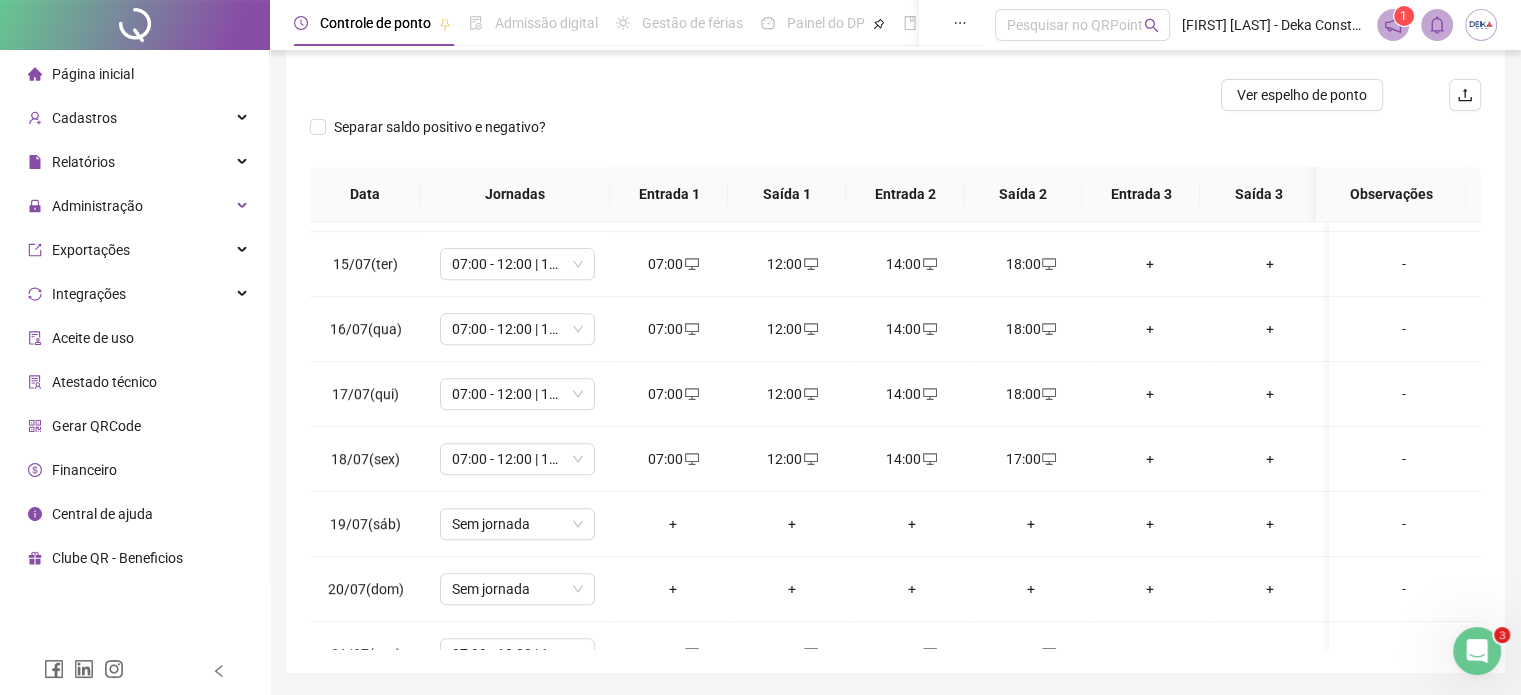scroll, scrollTop: 300, scrollLeft: 0, axis: vertical 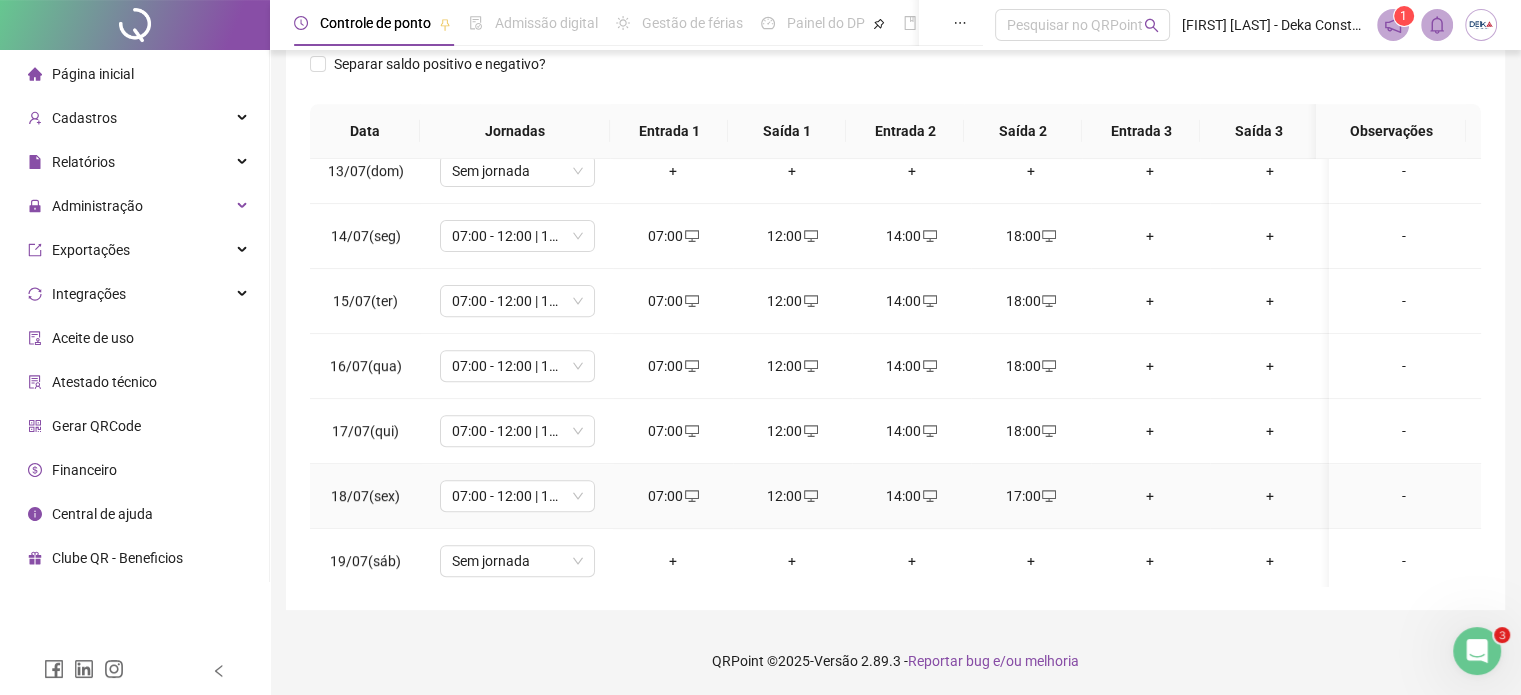 click on "14:00" at bounding box center [911, 496] 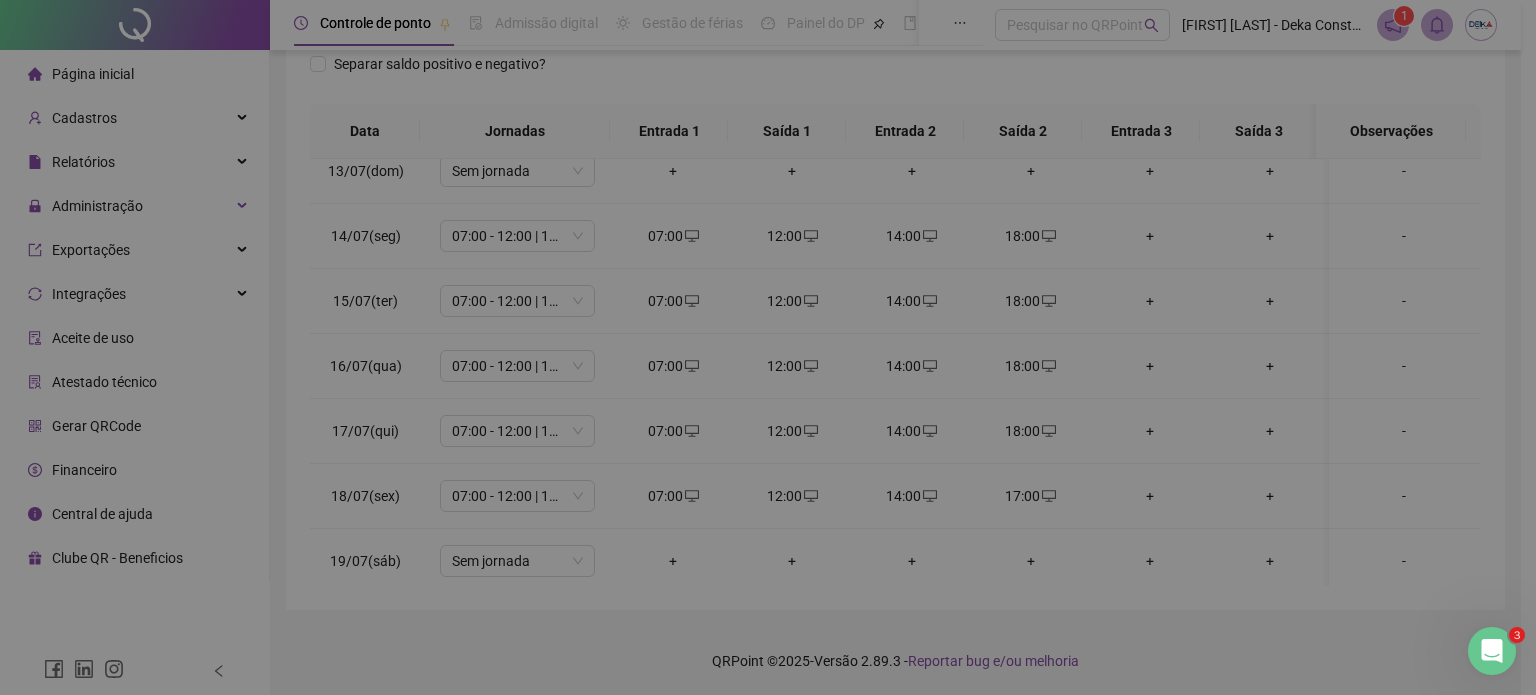 type on "**********" 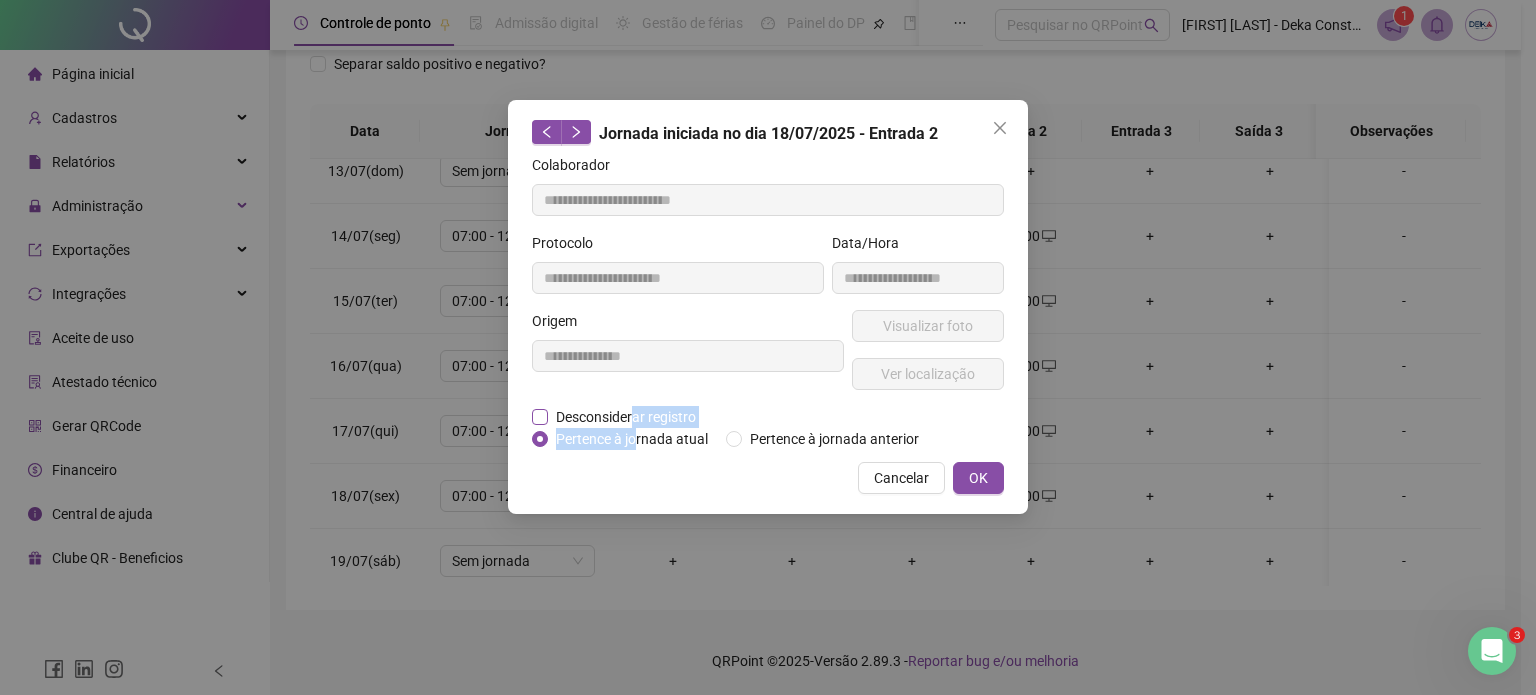 drag, startPoint x: 634, startPoint y: 420, endPoint x: 646, endPoint y: 423, distance: 12.369317 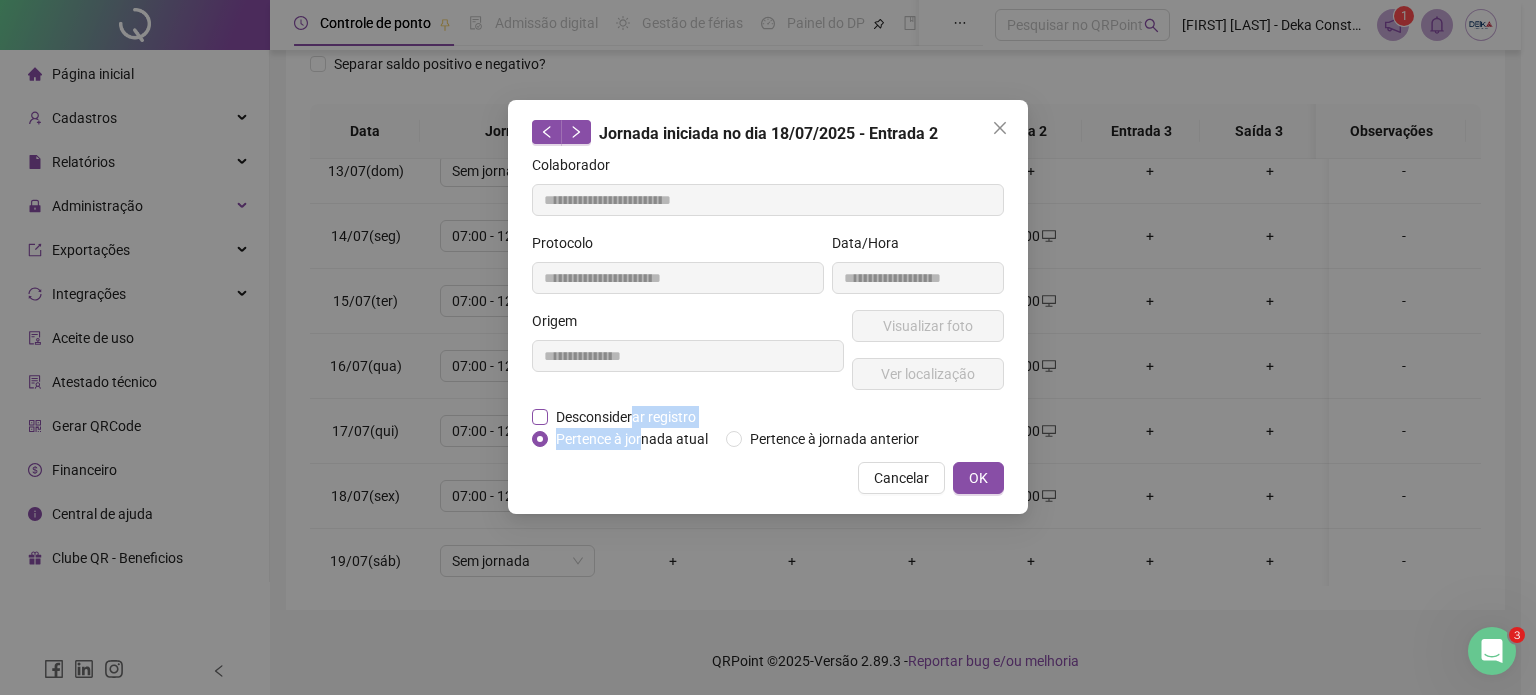 click on "Desconsiderar registro" at bounding box center [626, 417] 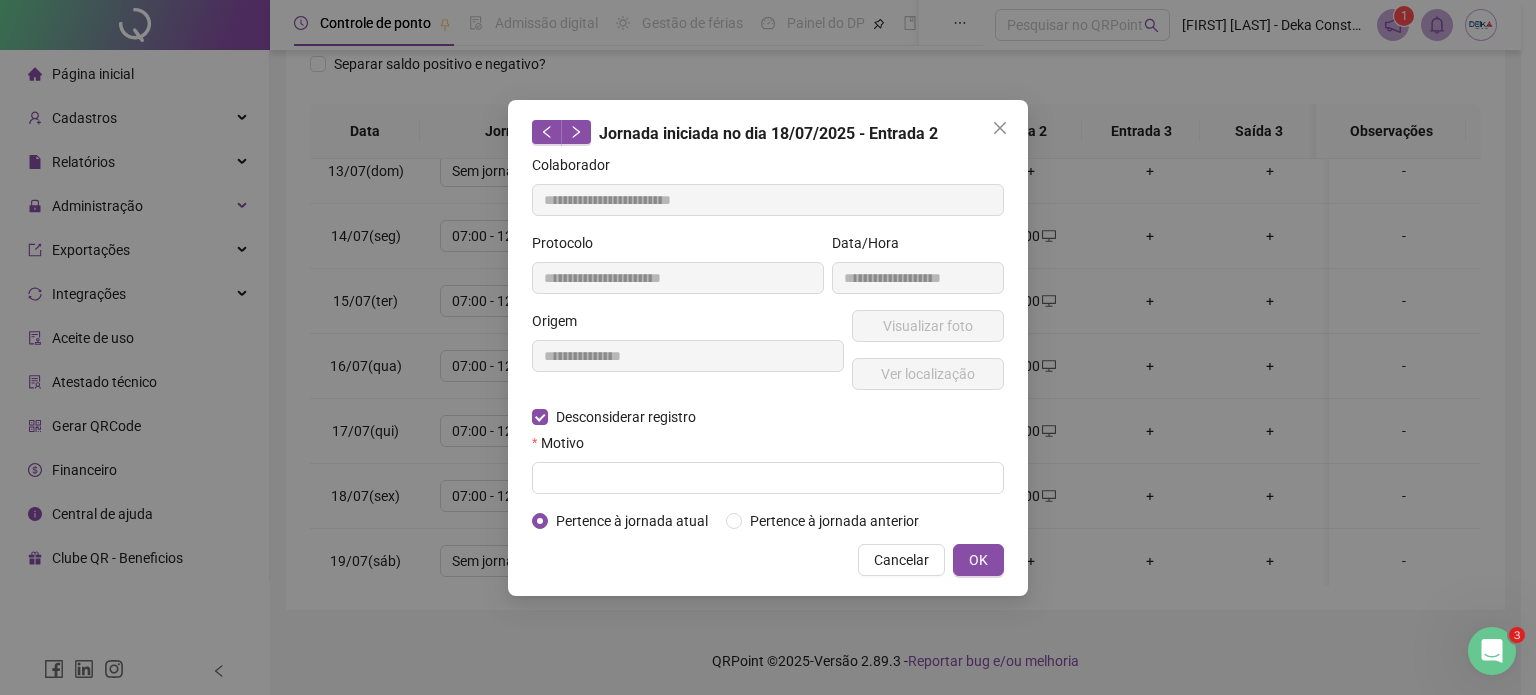 click on "Motivo" at bounding box center [768, 447] 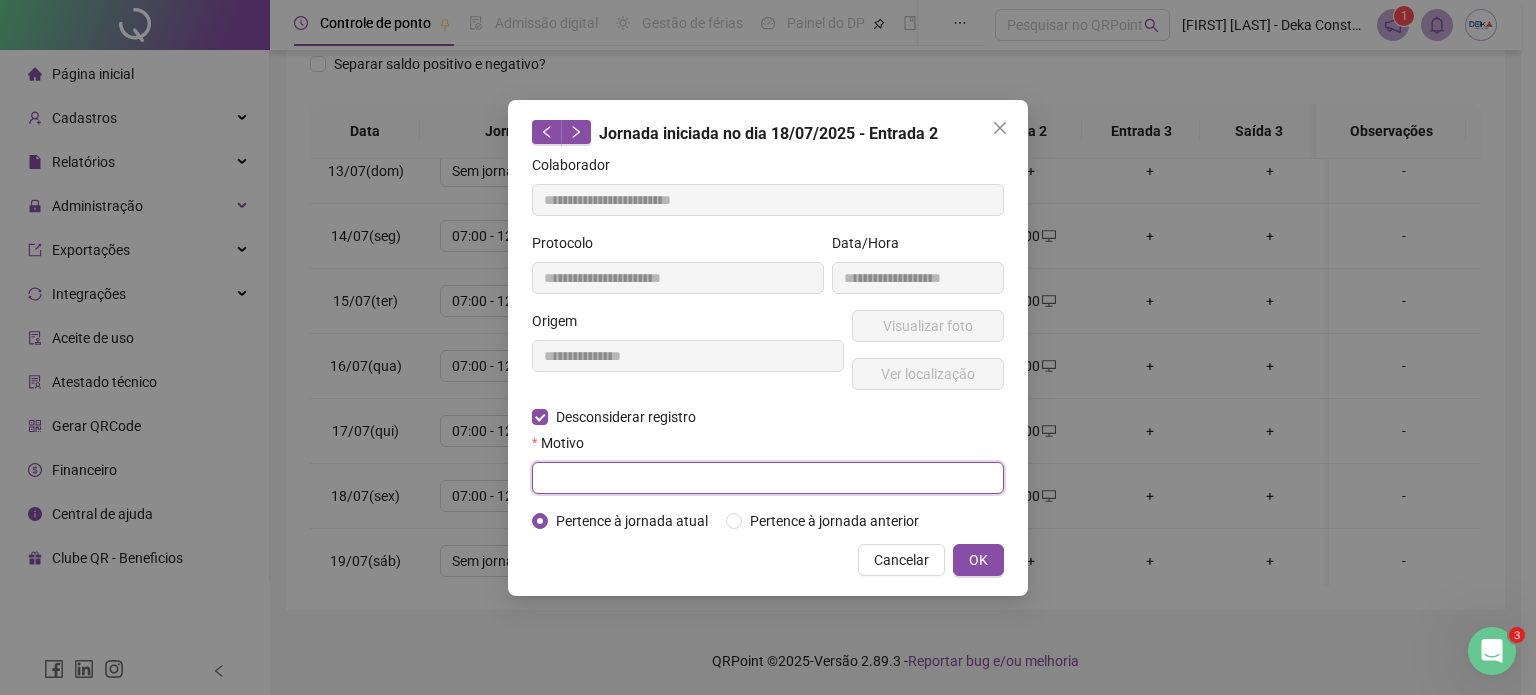 click at bounding box center [768, 478] 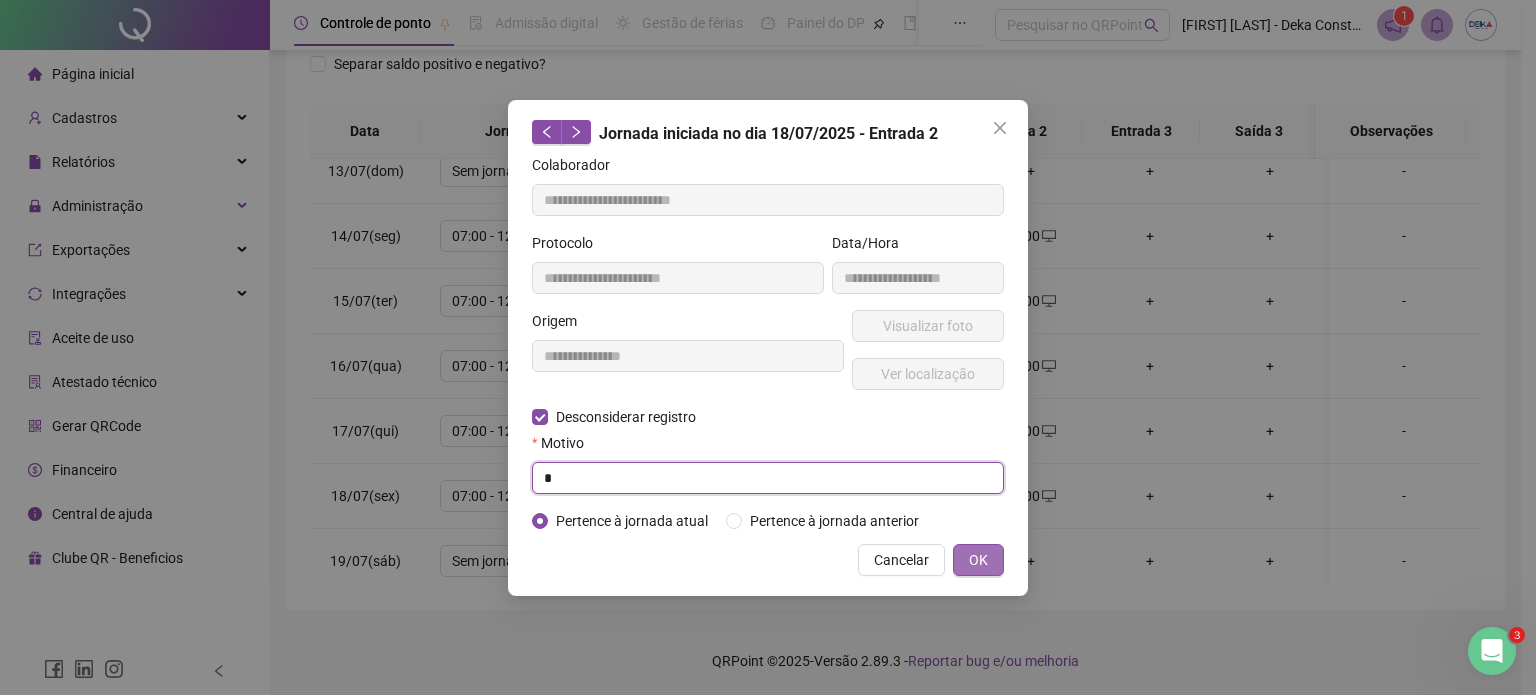 type on "*" 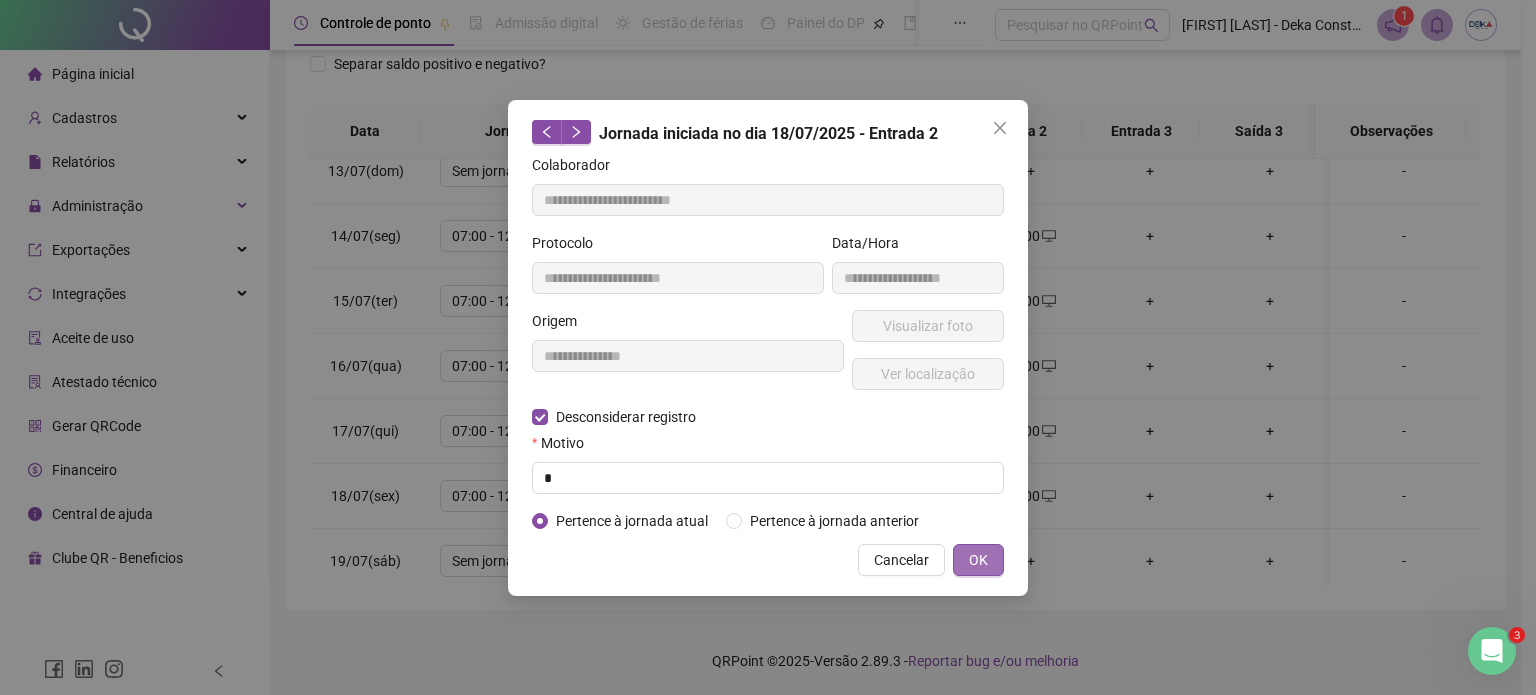 click on "OK" at bounding box center [978, 560] 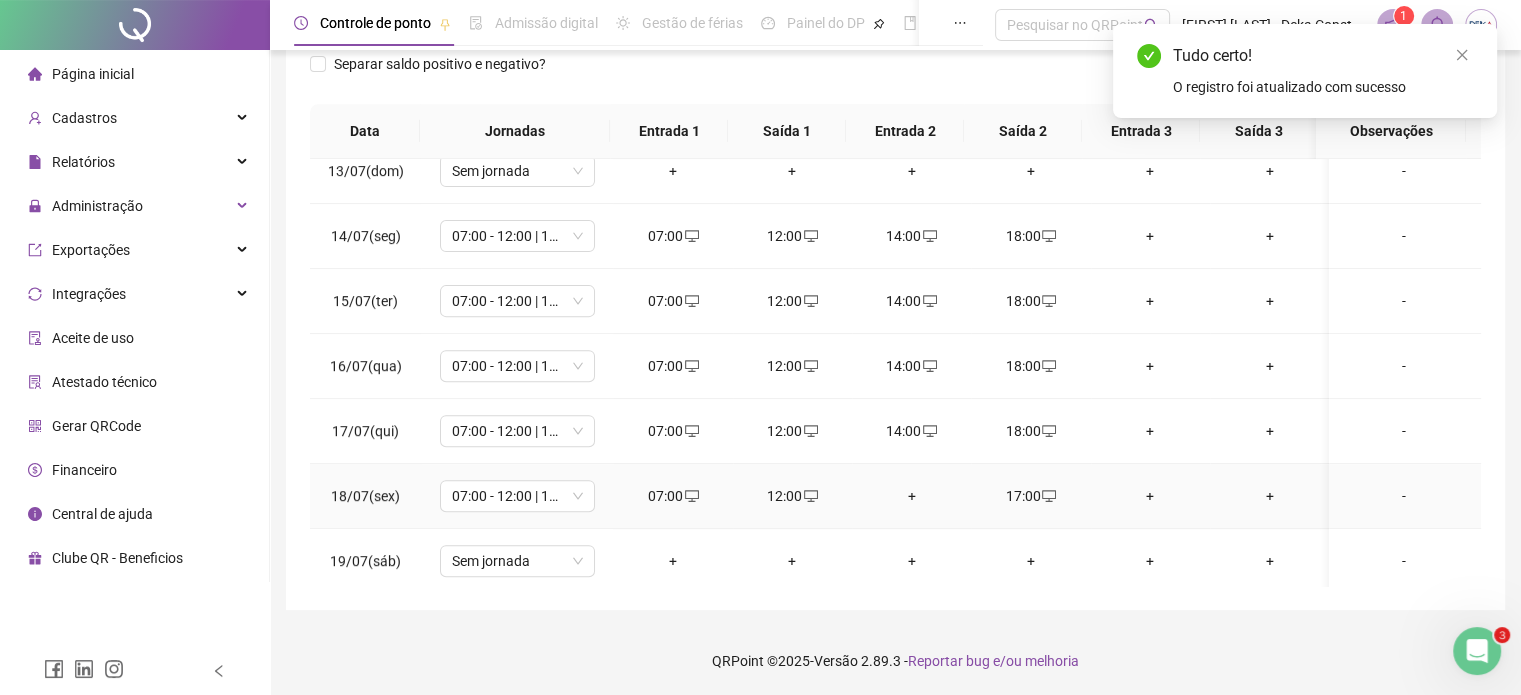 click on "+" at bounding box center [911, 496] 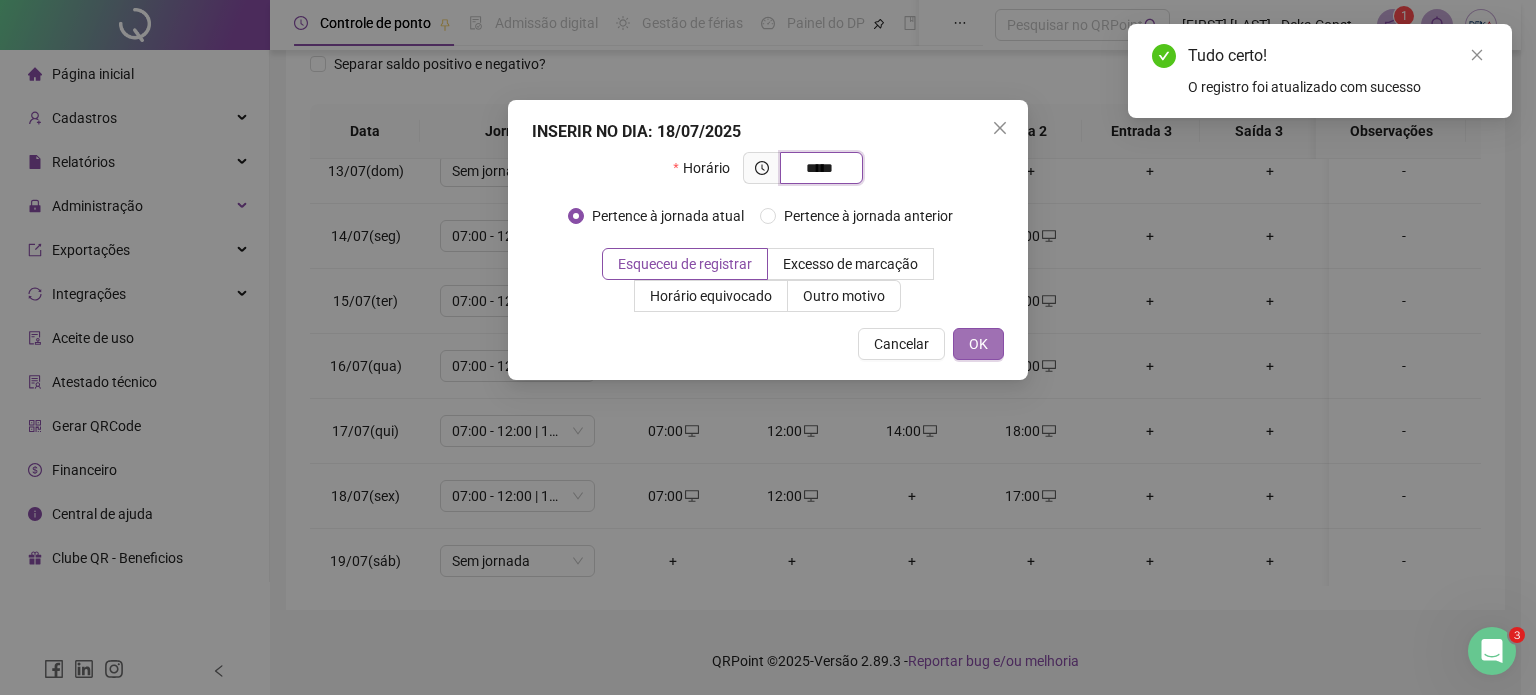 type on "*****" 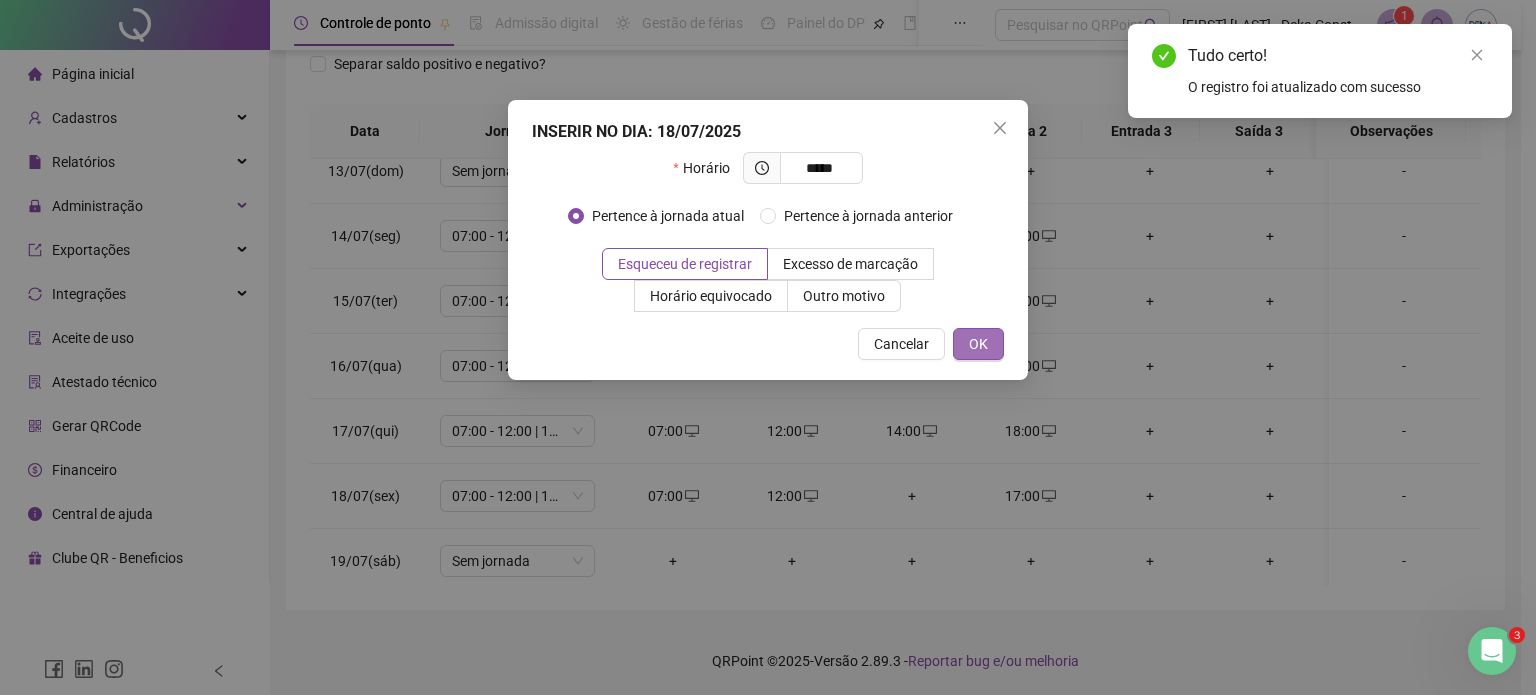 click on "OK" at bounding box center (978, 344) 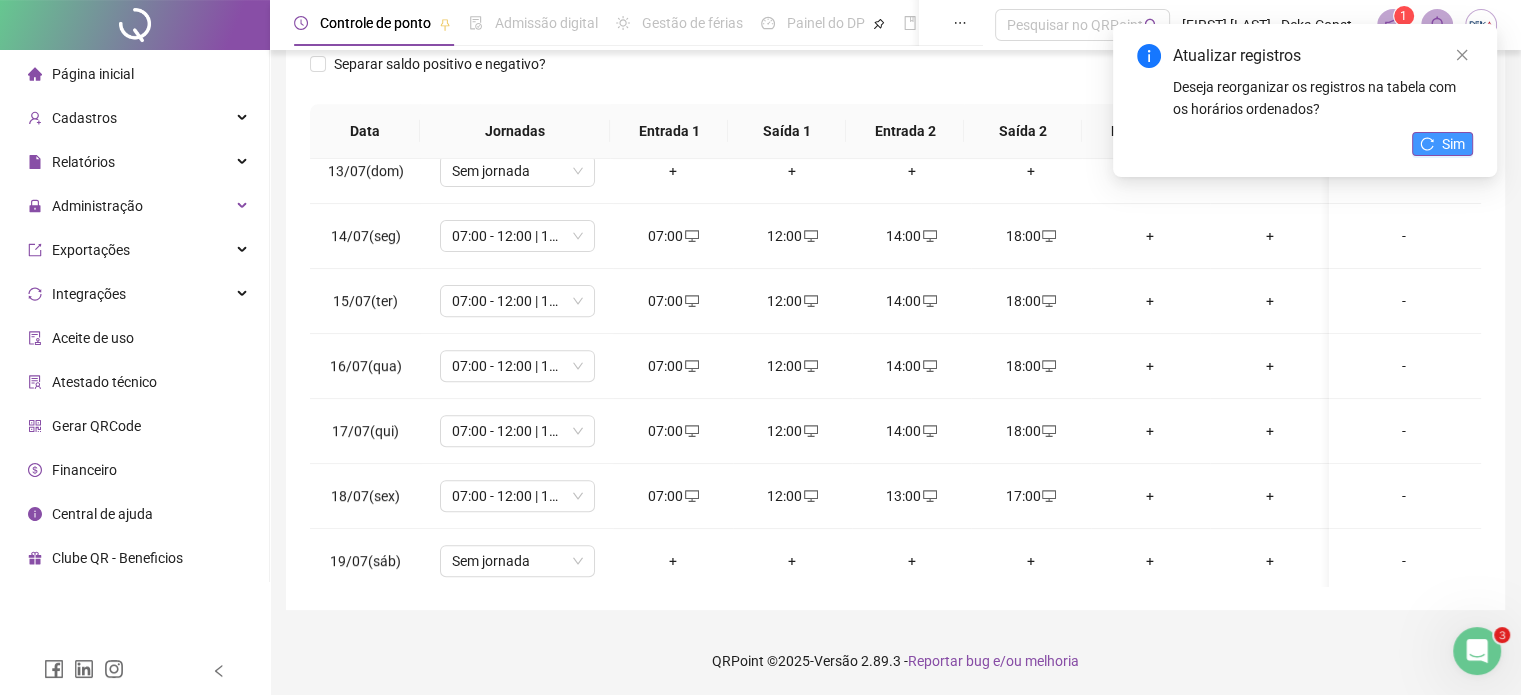 click on "Sim" at bounding box center (1453, 144) 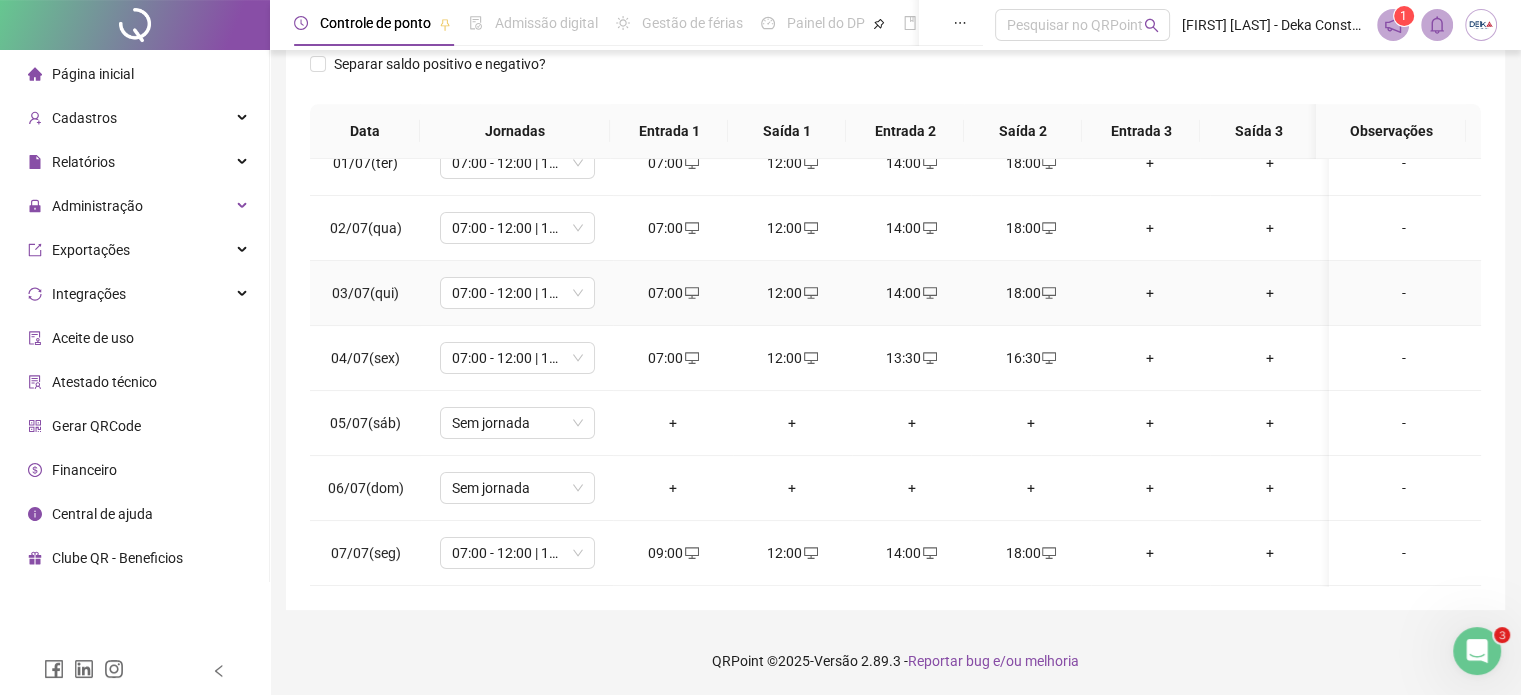 scroll, scrollTop: 0, scrollLeft: 0, axis: both 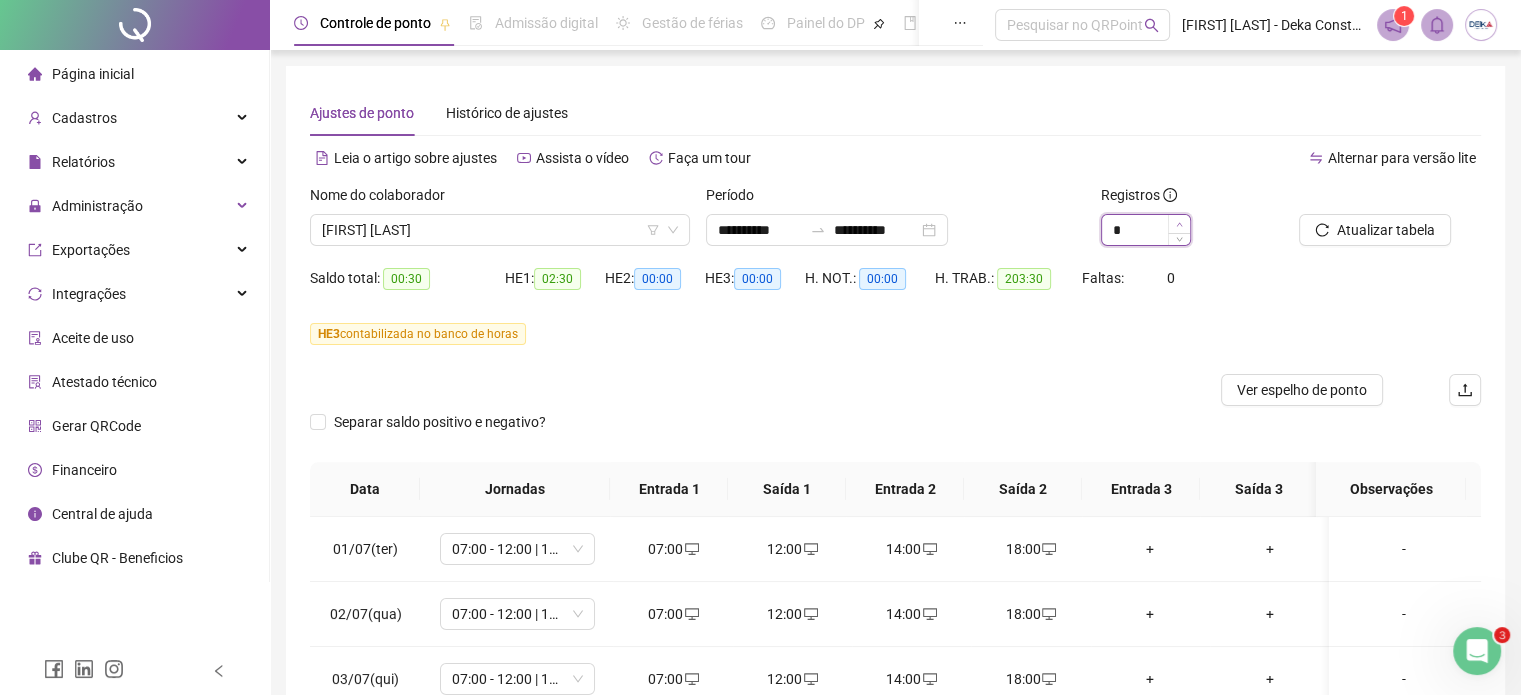 click 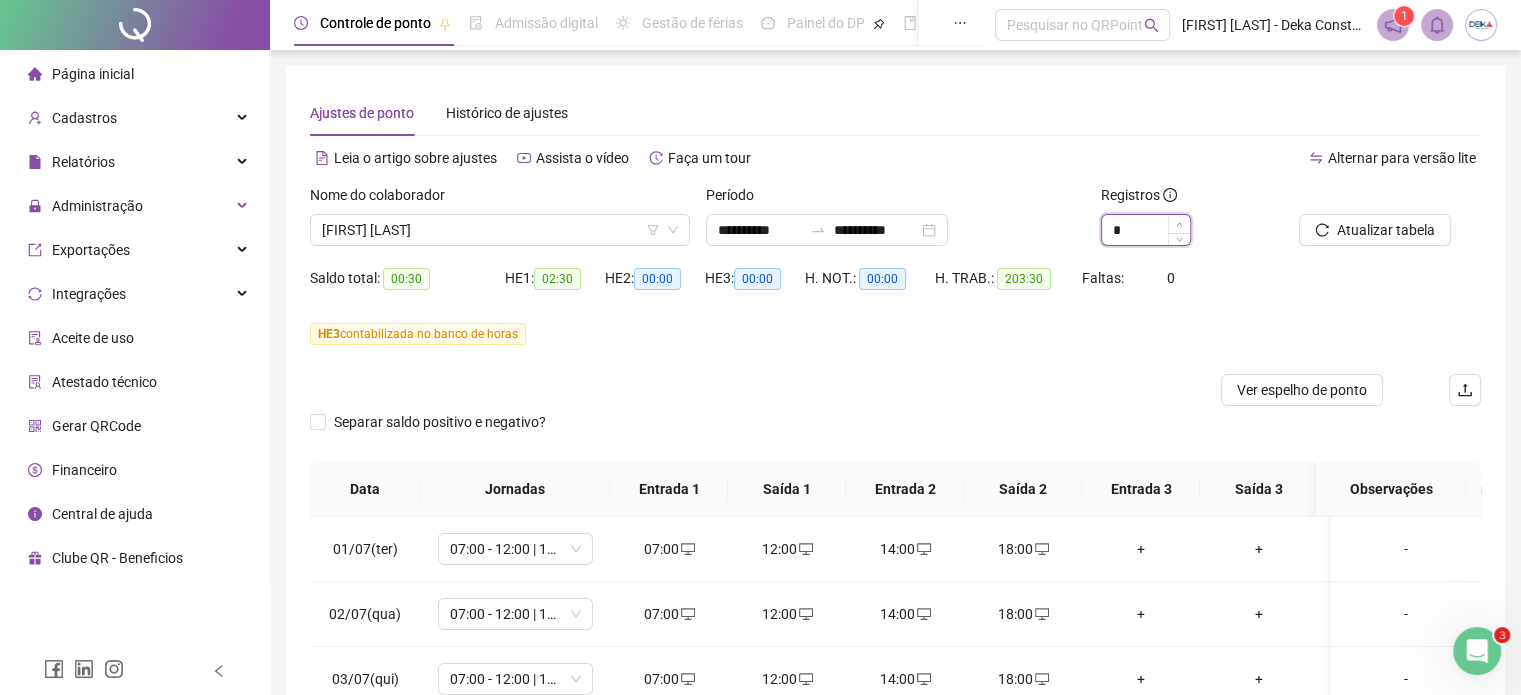 click 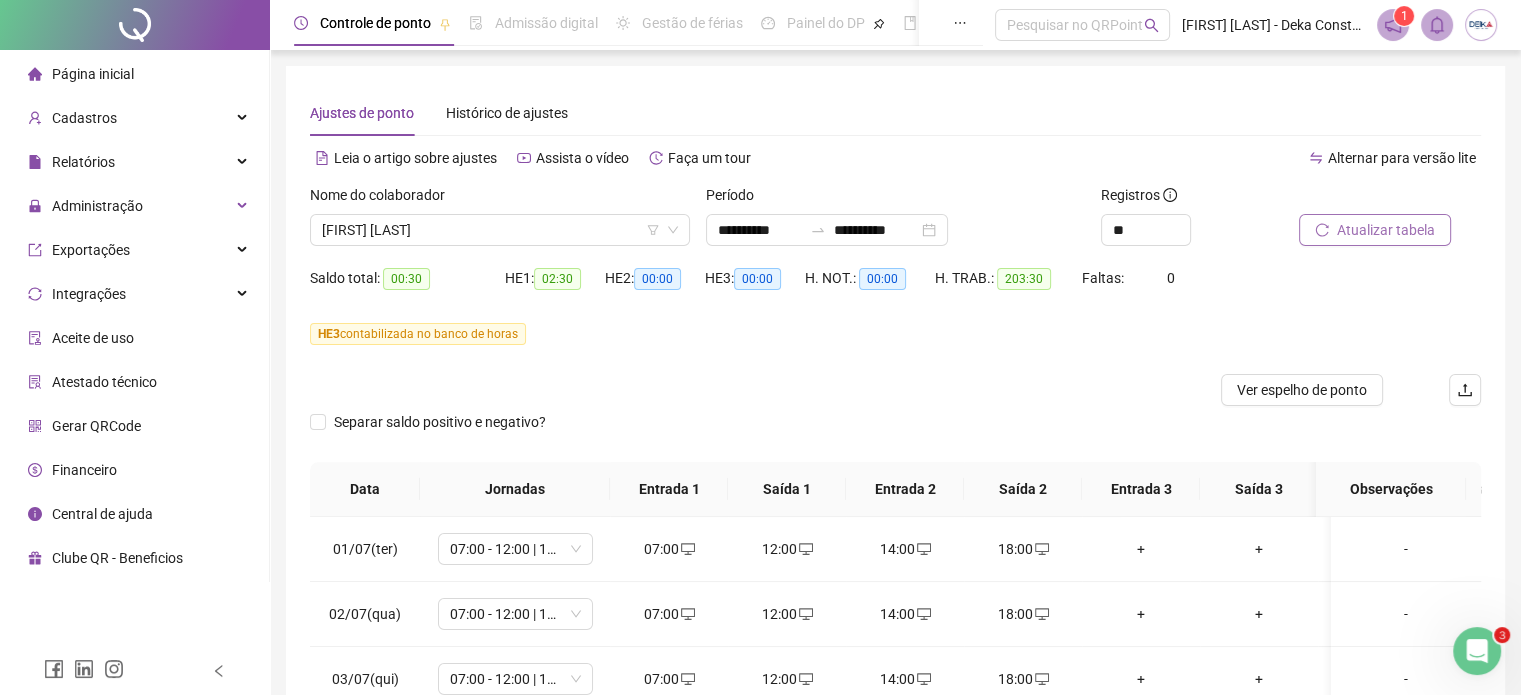 click on "Atualizar tabela" at bounding box center [1375, 230] 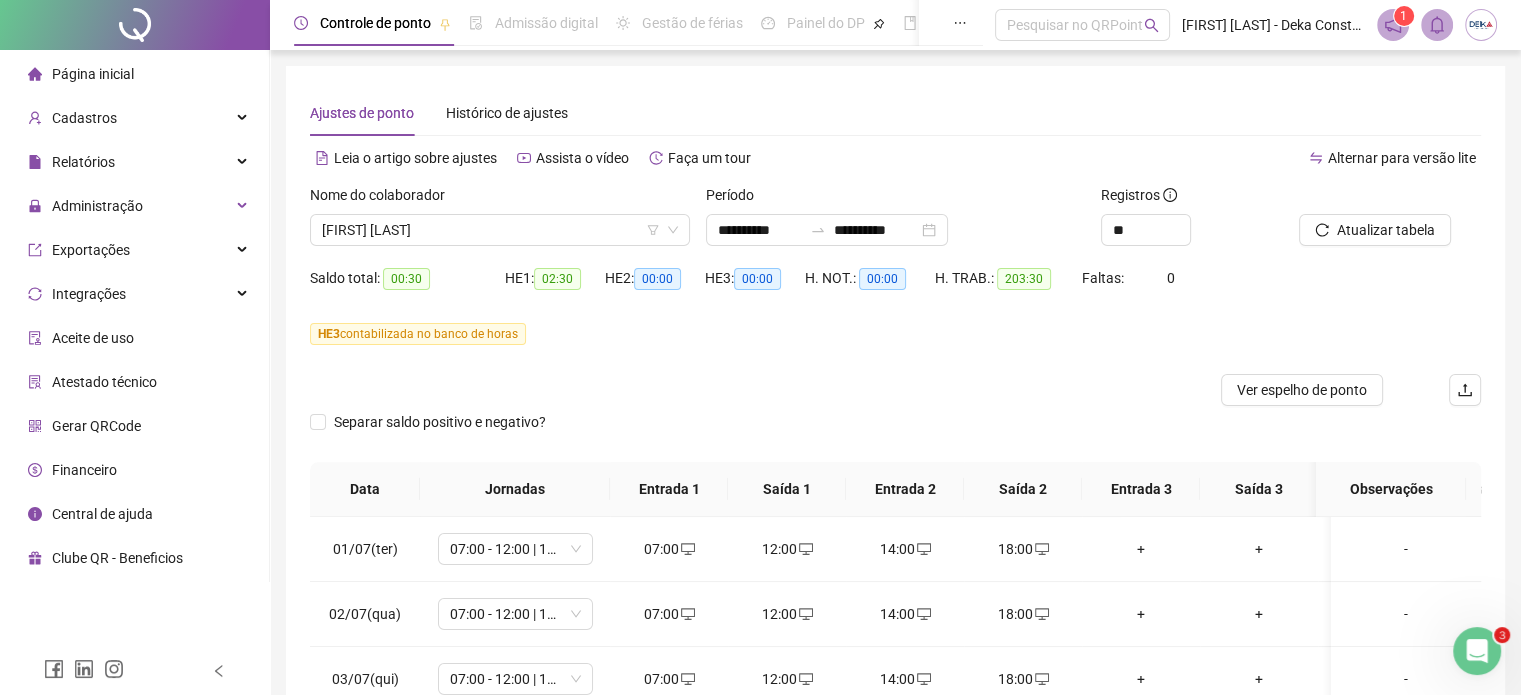 scroll, scrollTop: 358, scrollLeft: 0, axis: vertical 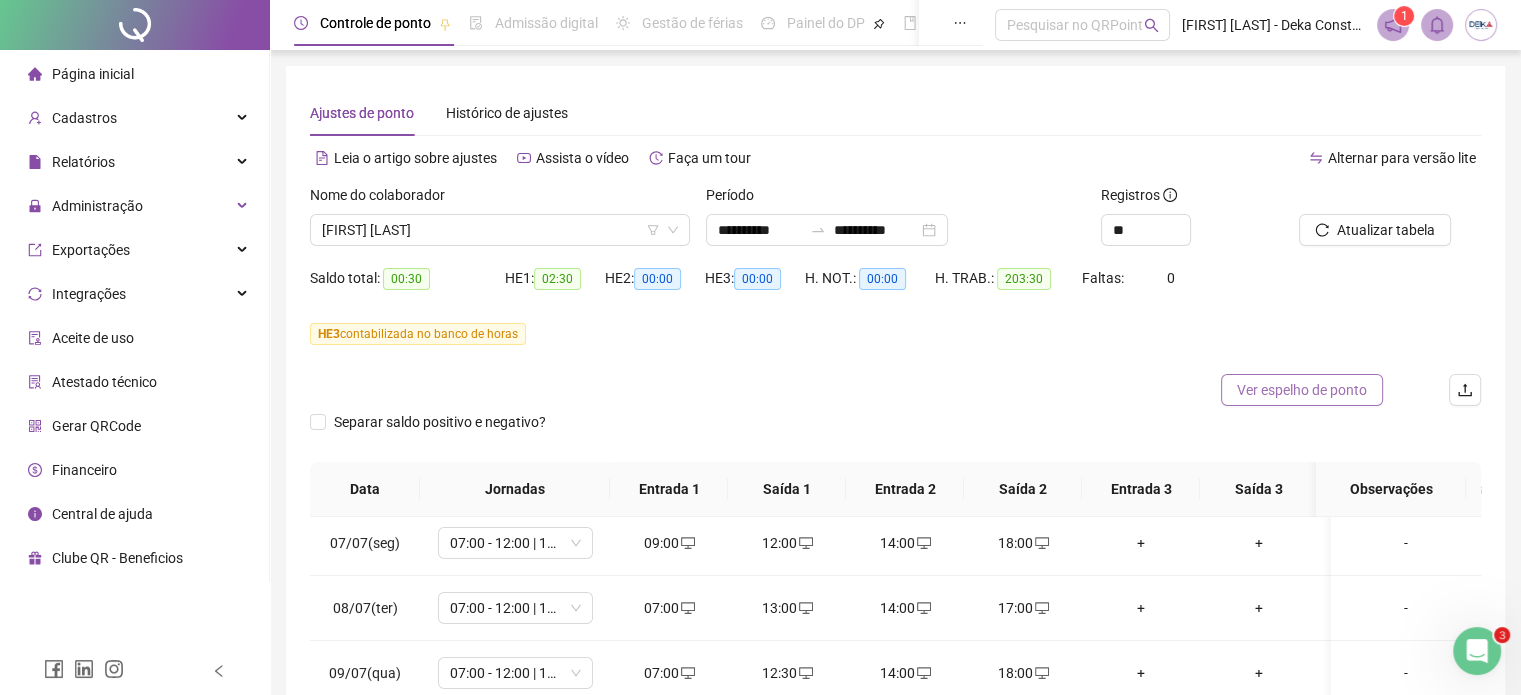 click on "Ver espelho de ponto" at bounding box center [1302, 390] 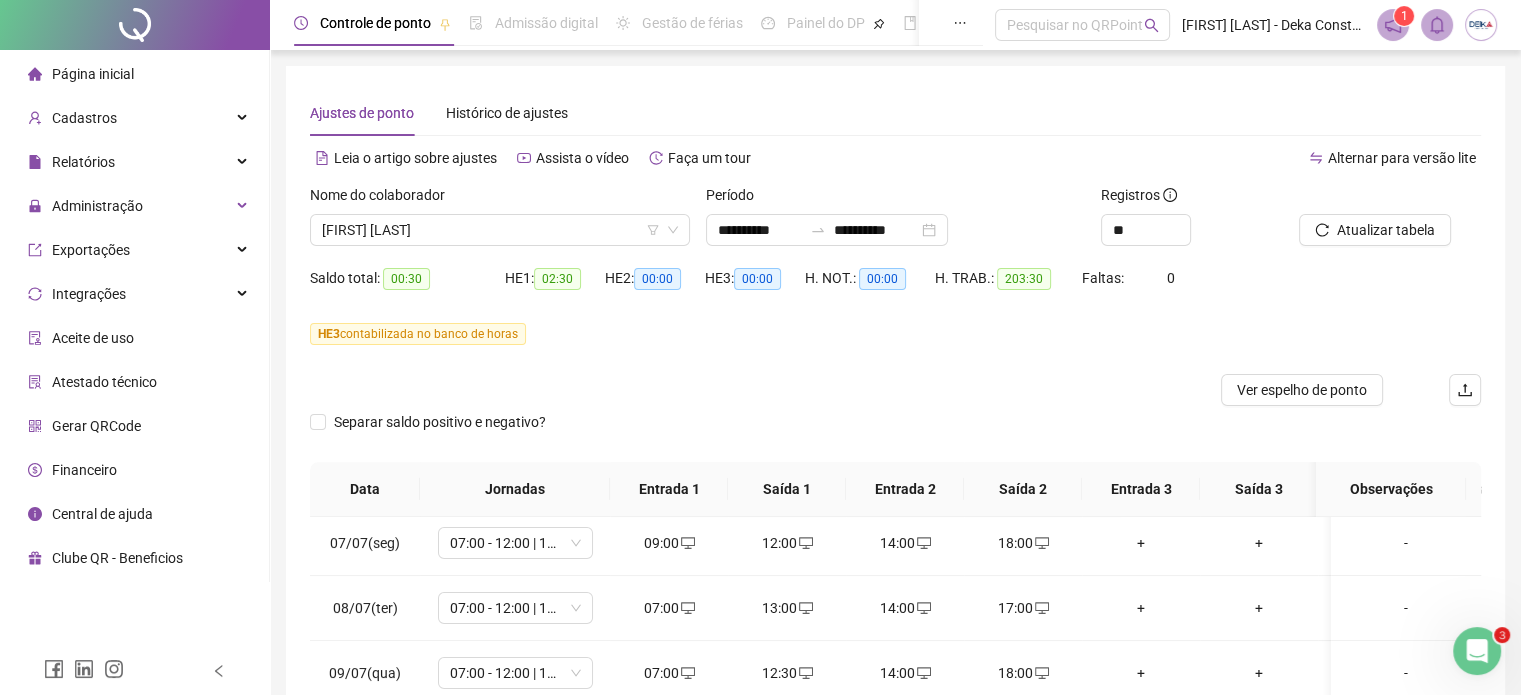 scroll, scrollTop: 296, scrollLeft: 0, axis: vertical 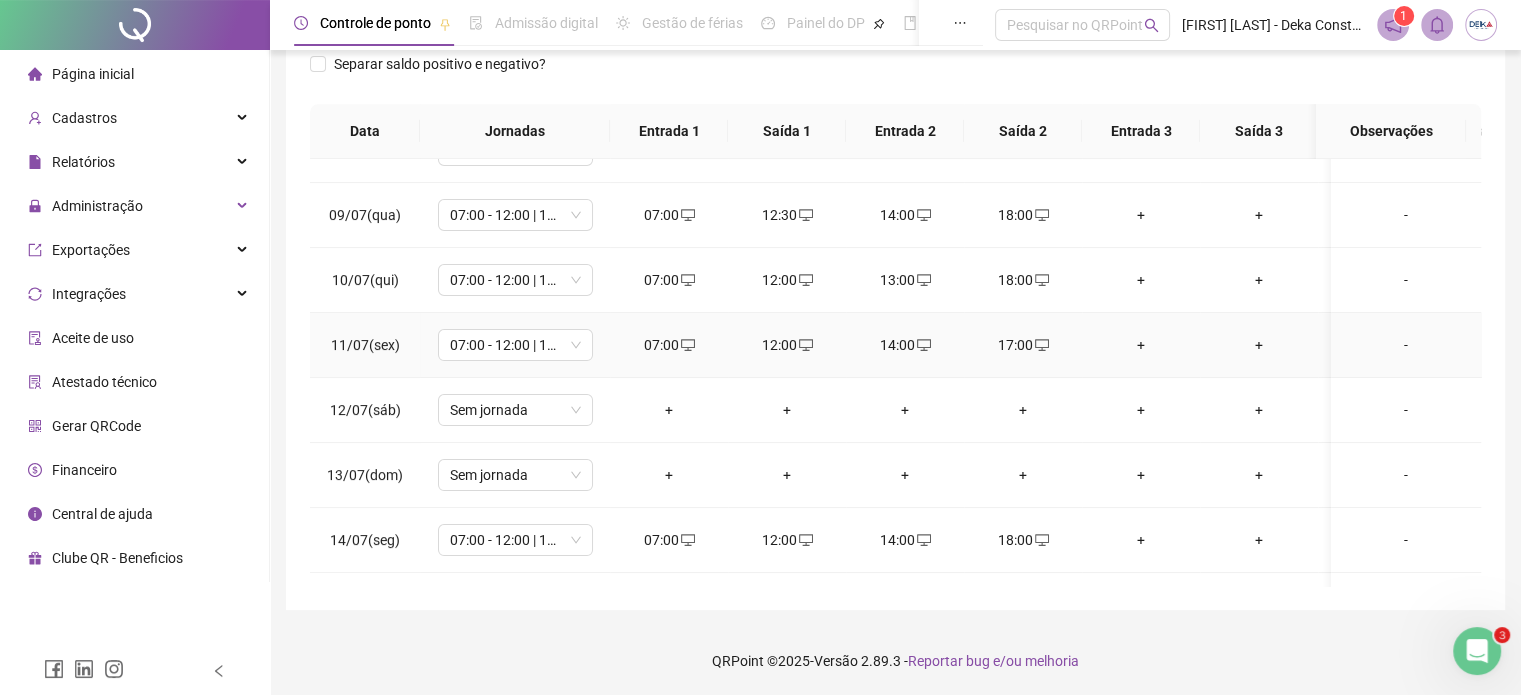 click on "14:00" at bounding box center [905, 345] 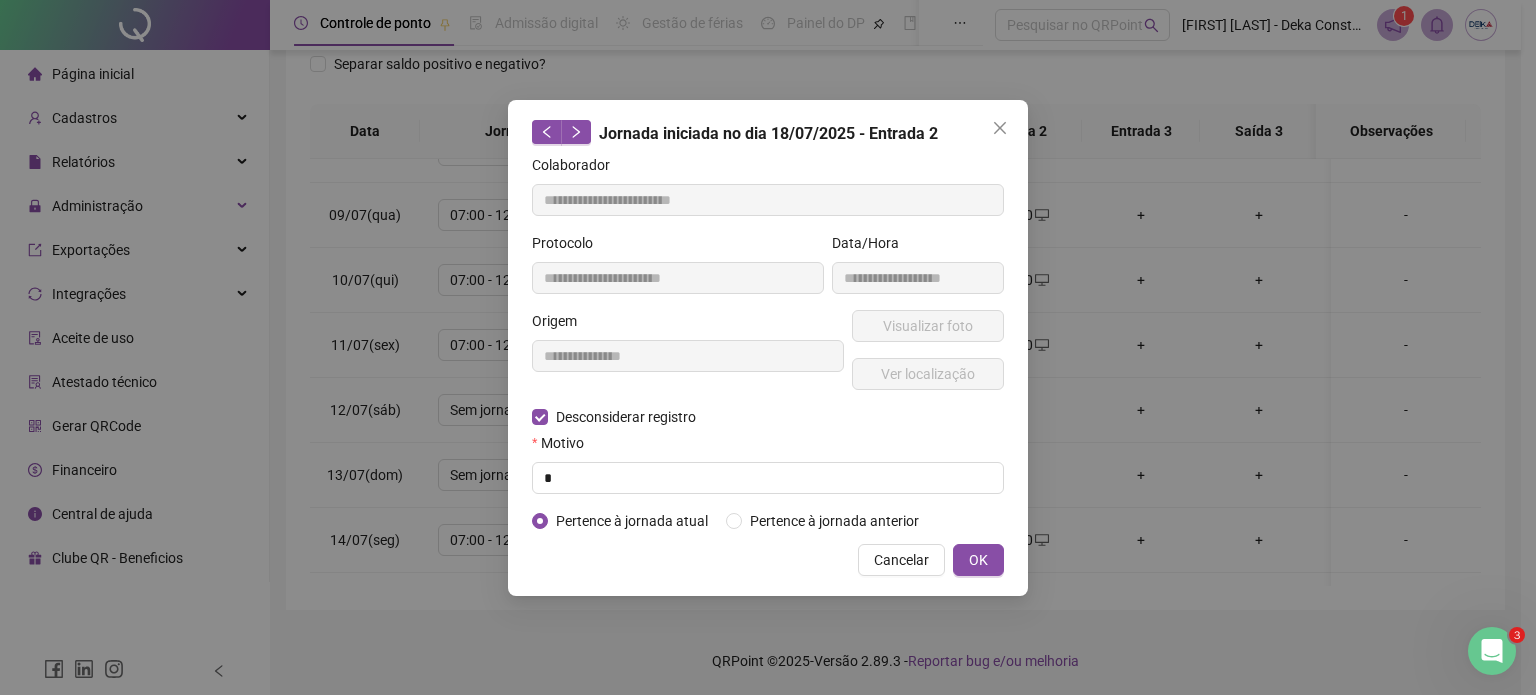 type on "**********" 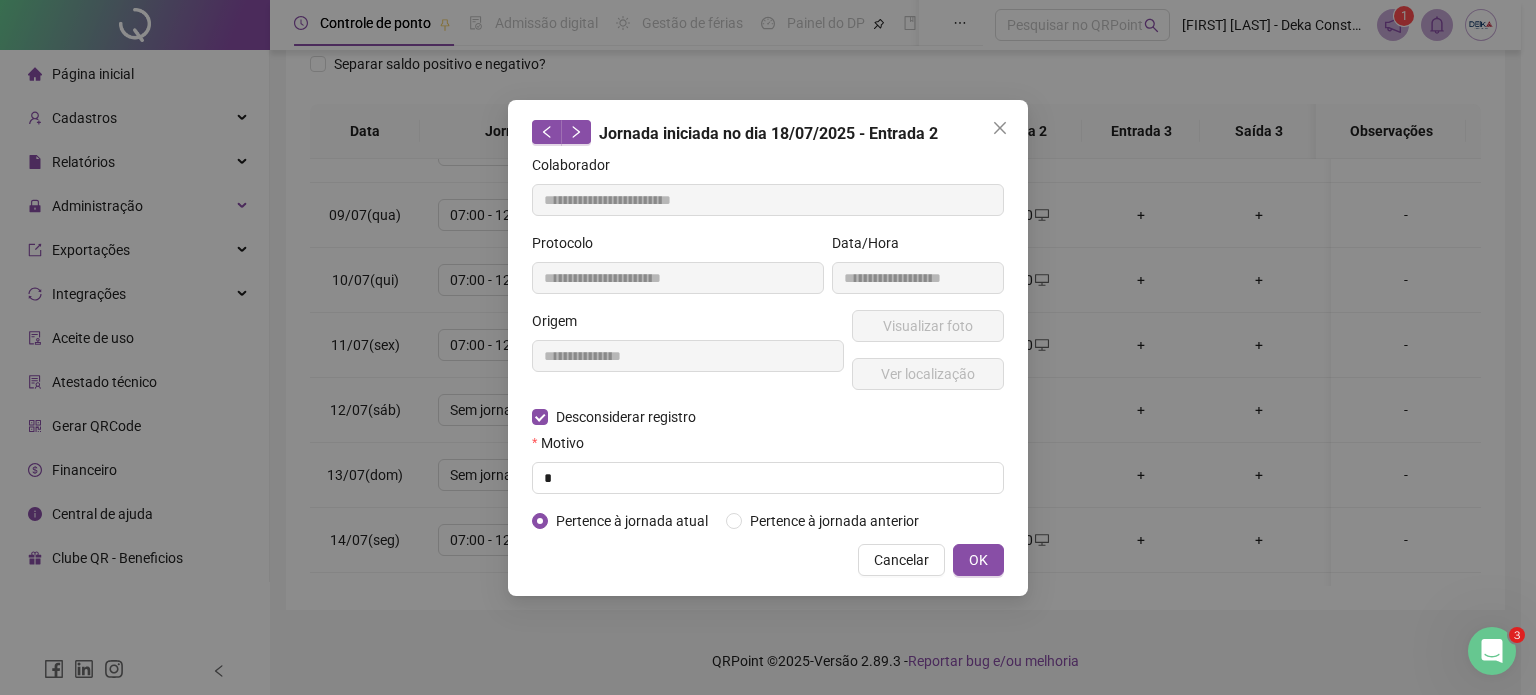 type on "**********" 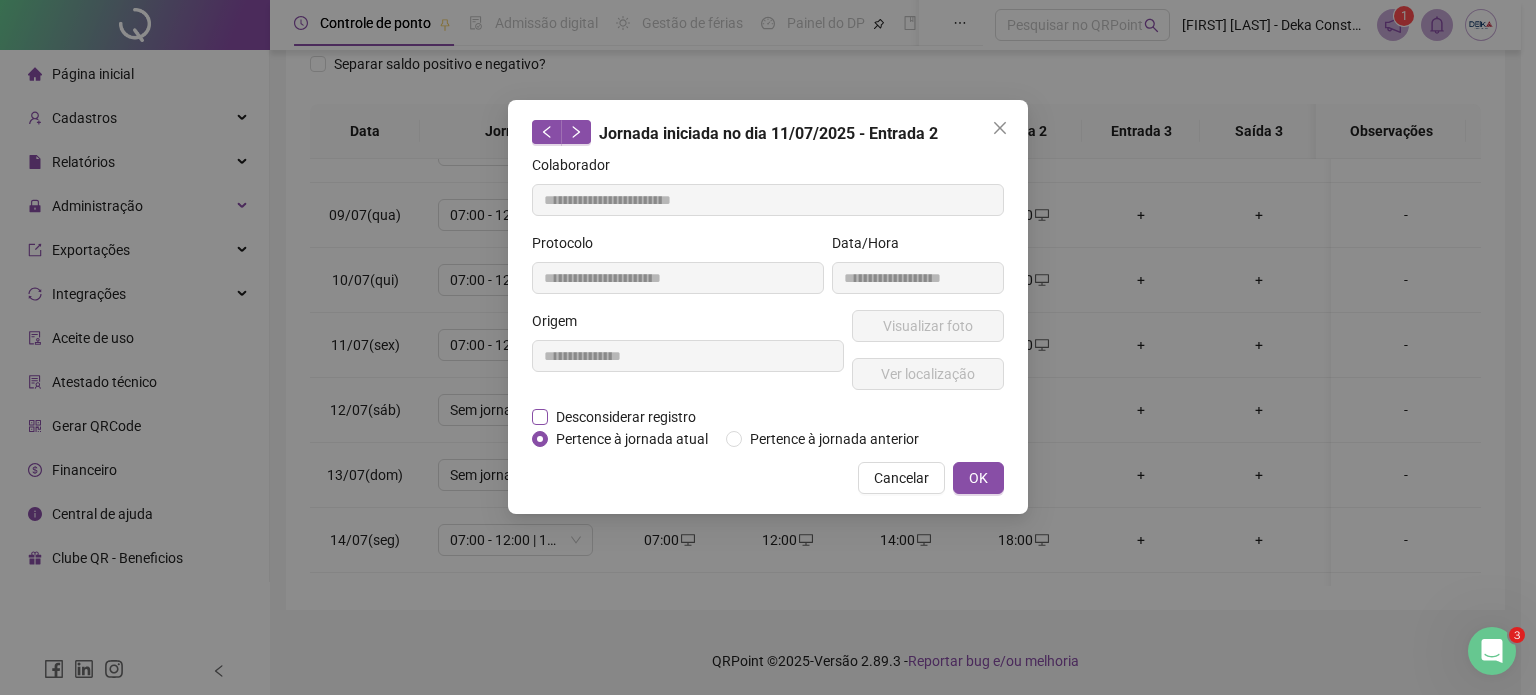 click on "Desconsiderar registro" at bounding box center (626, 417) 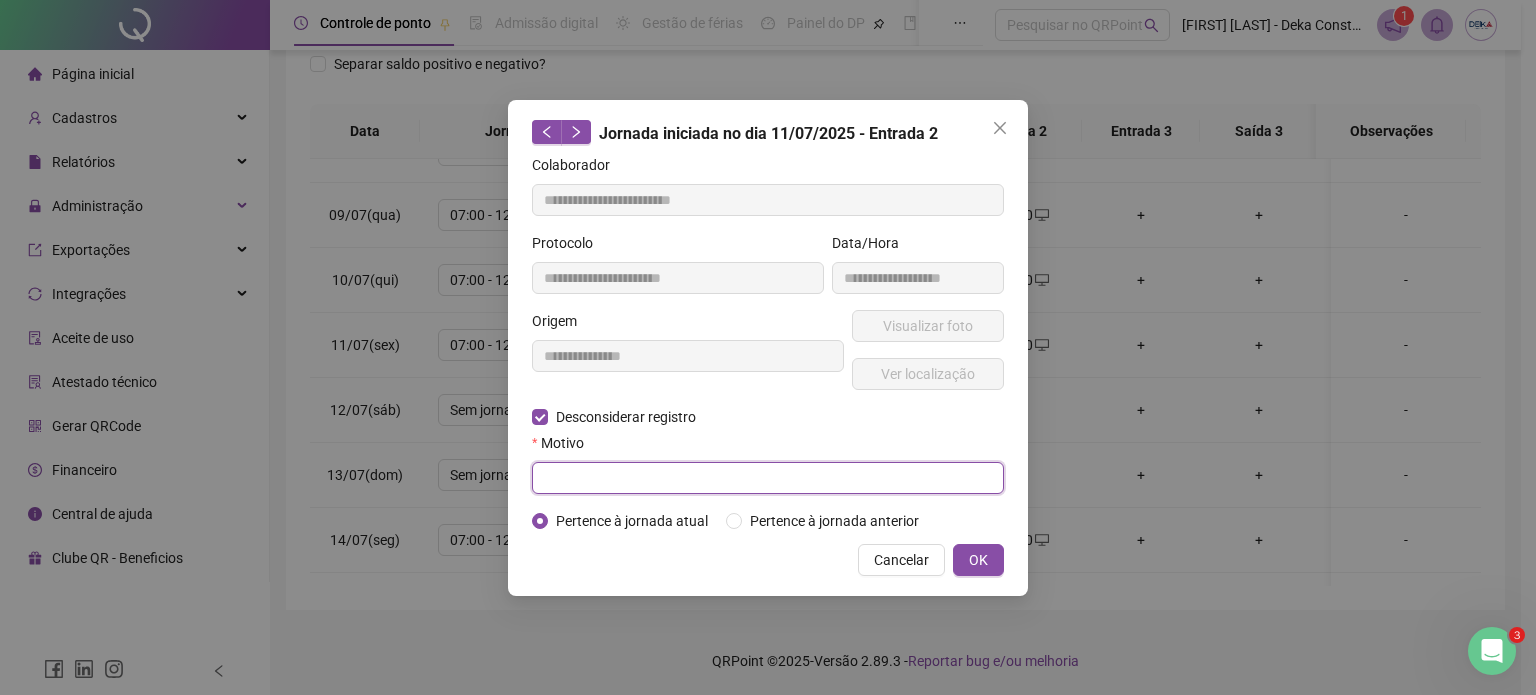 click at bounding box center [768, 478] 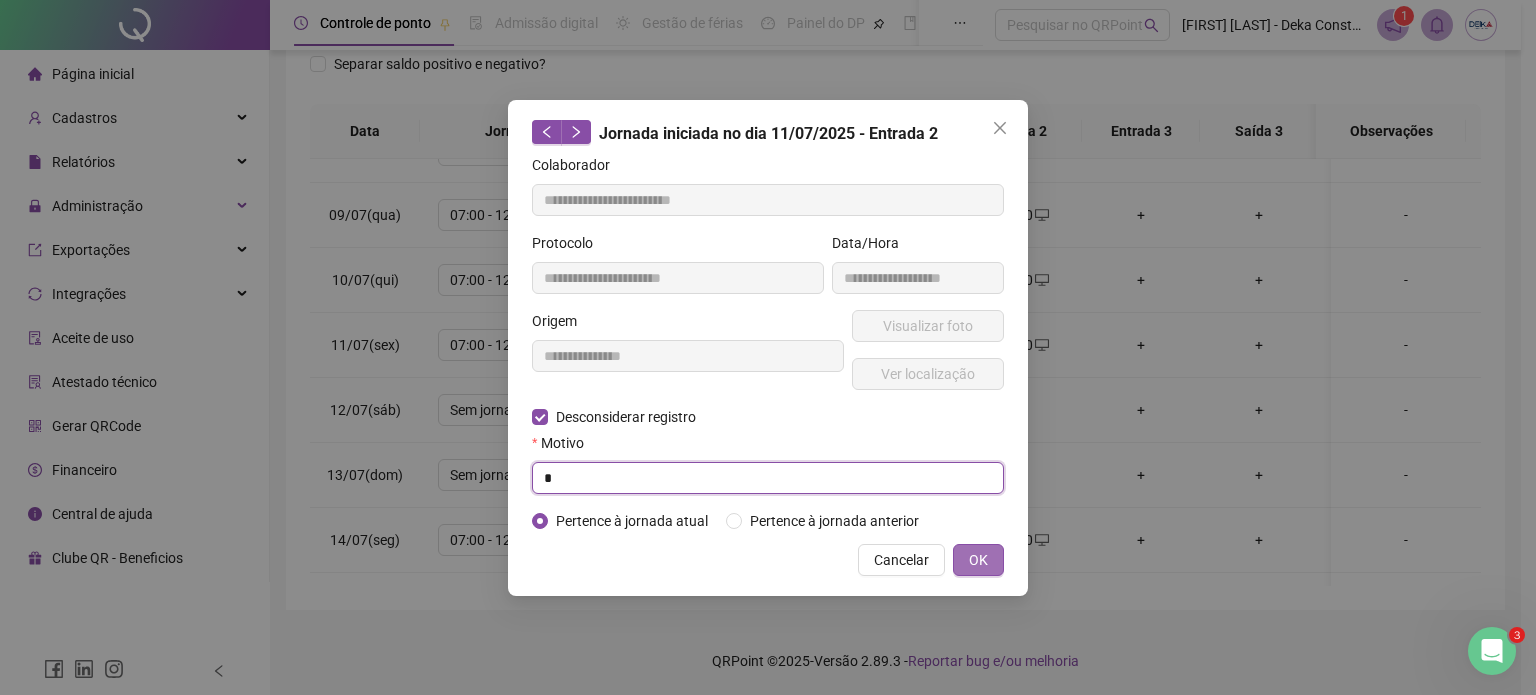 type on "*" 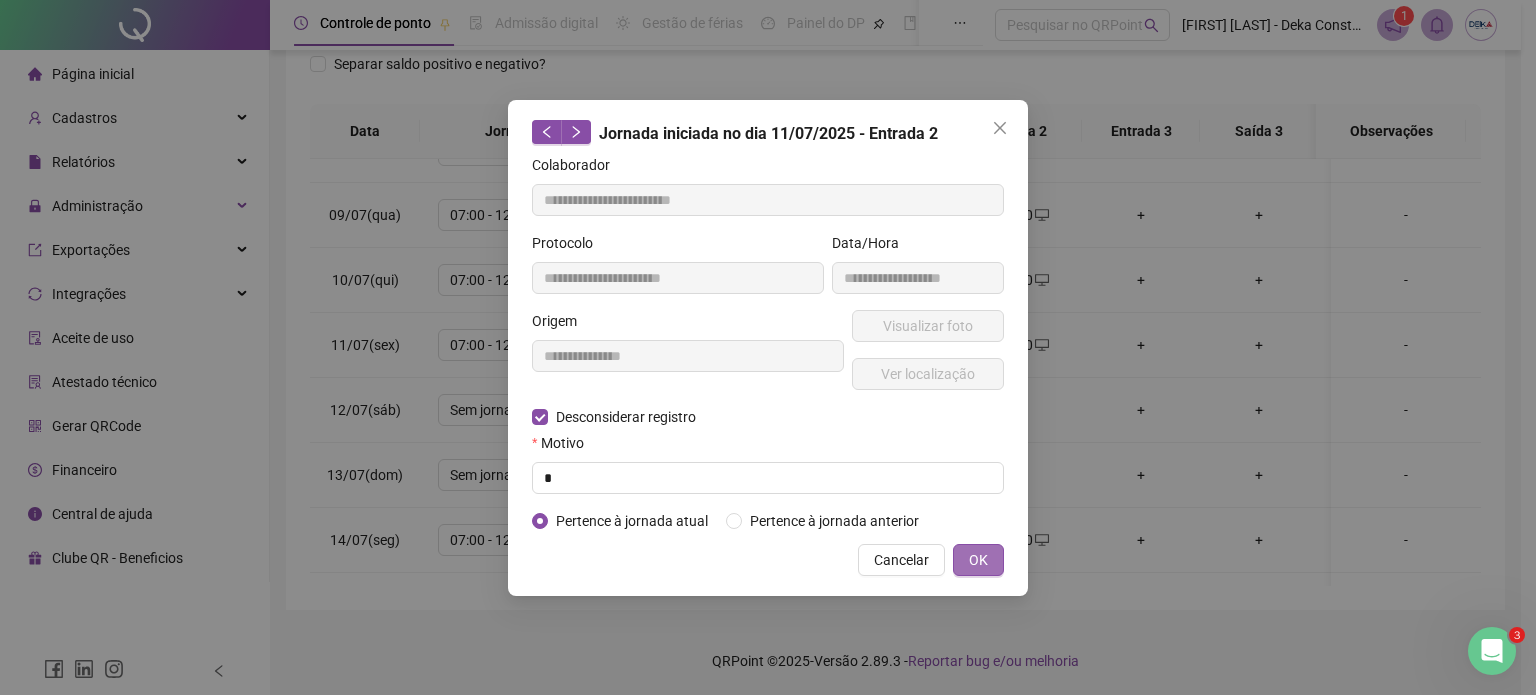 click on "OK" at bounding box center (978, 560) 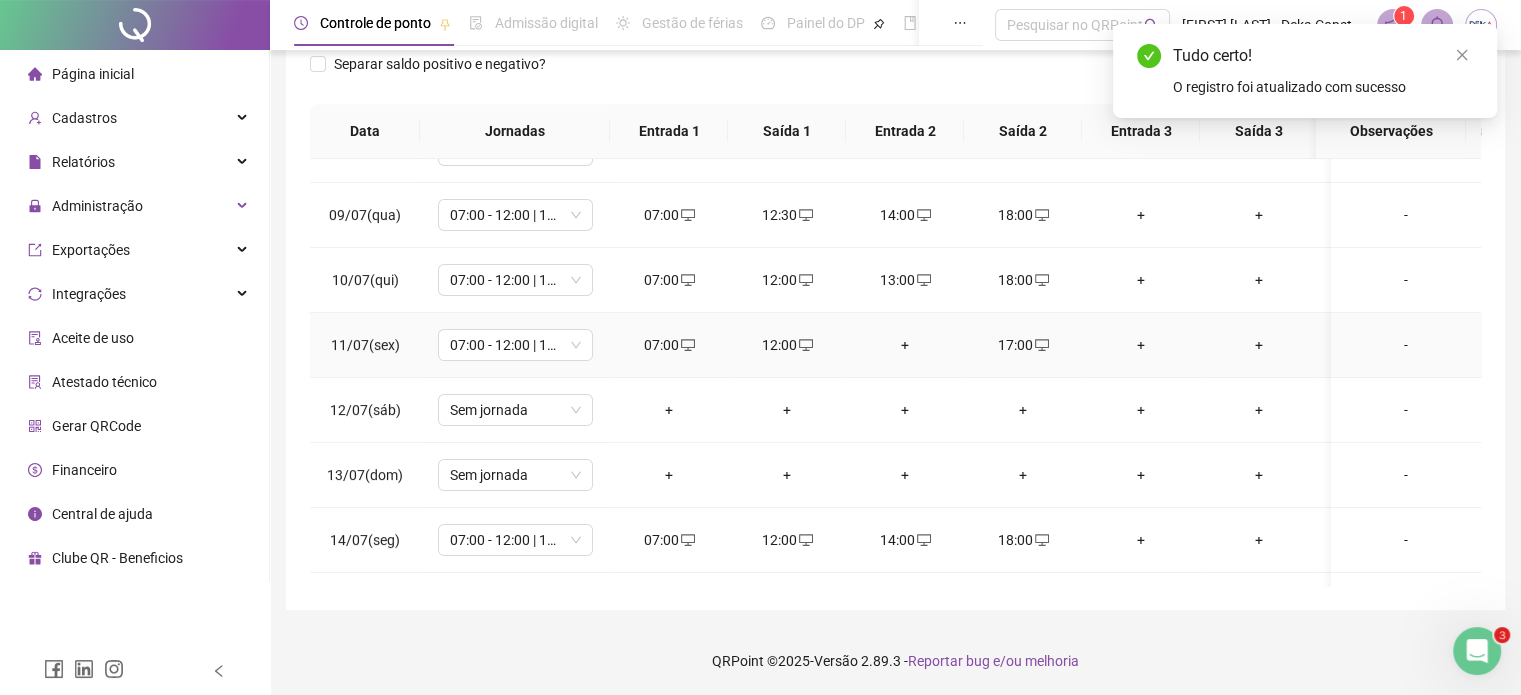click on "+" at bounding box center [905, 345] 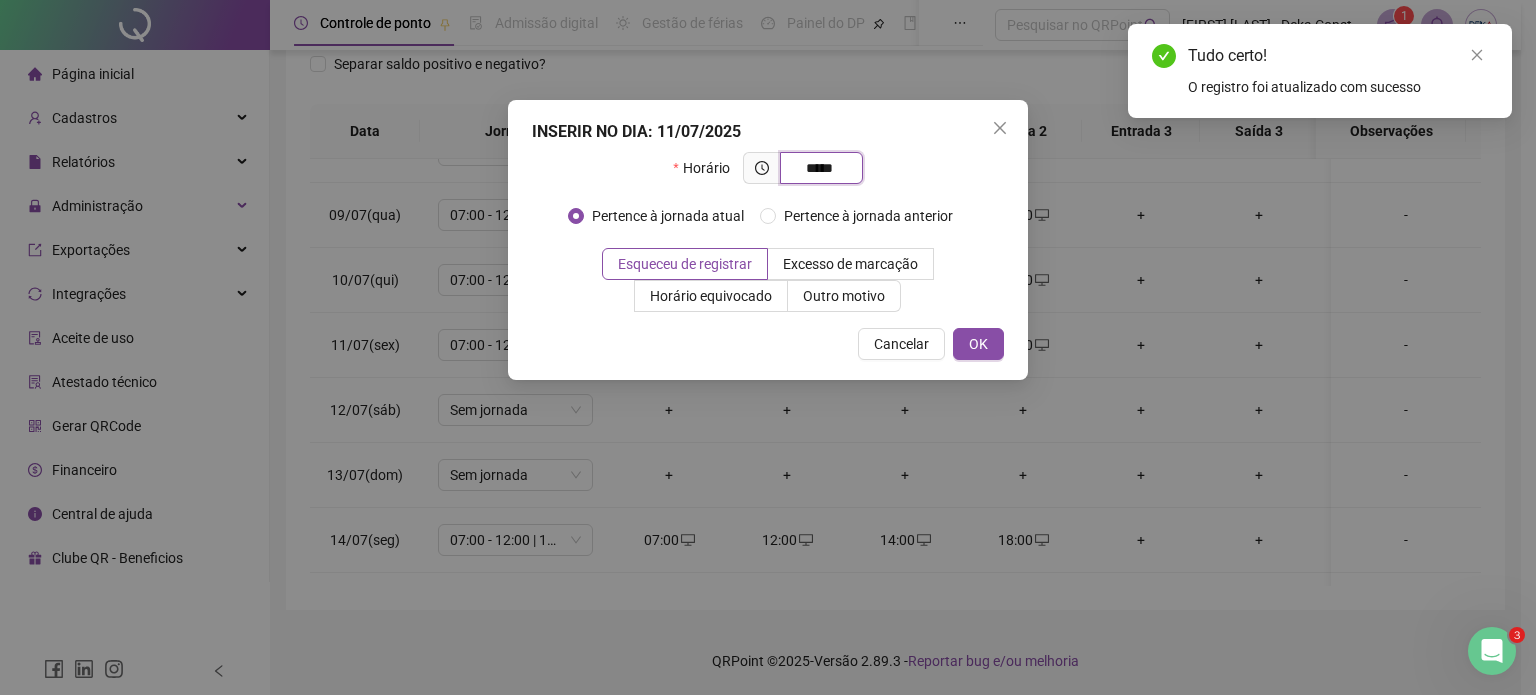 type on "*****" 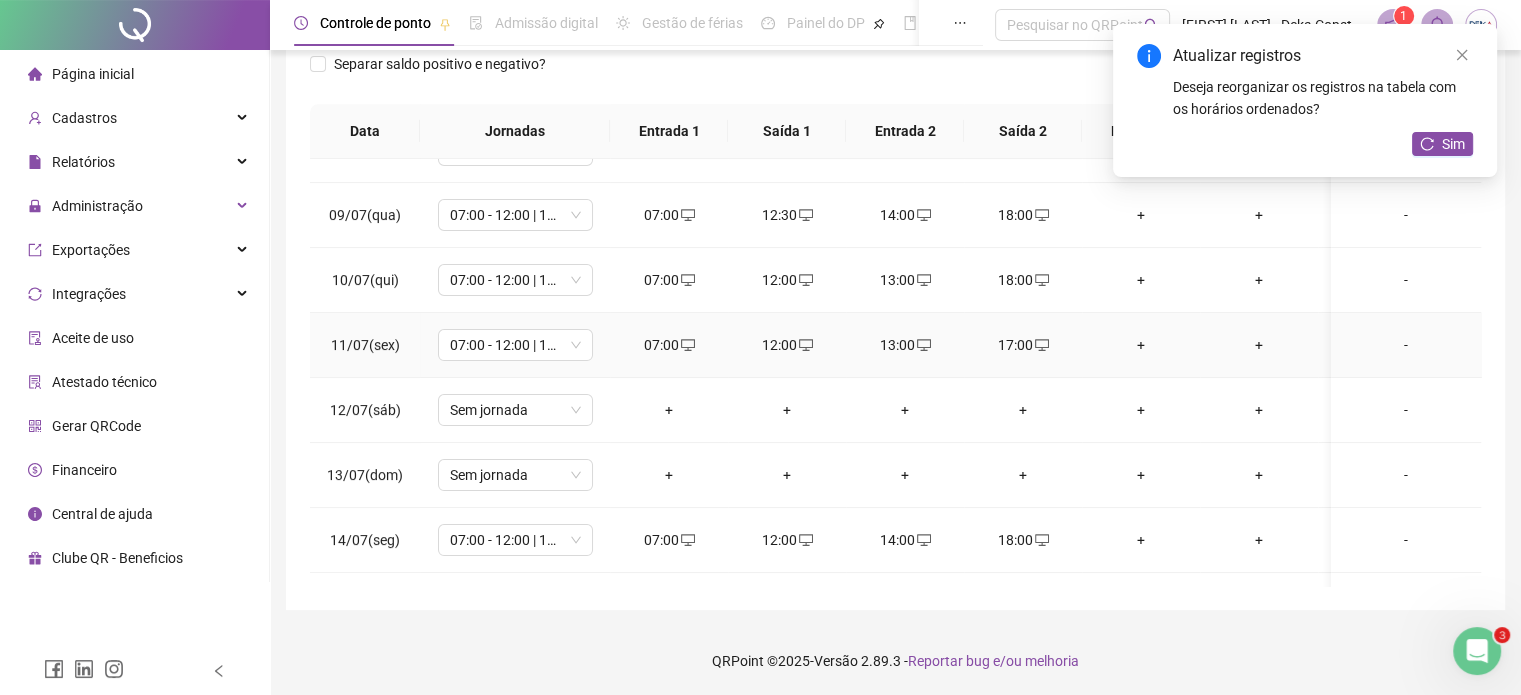 click on "17:00" at bounding box center (1023, 345) 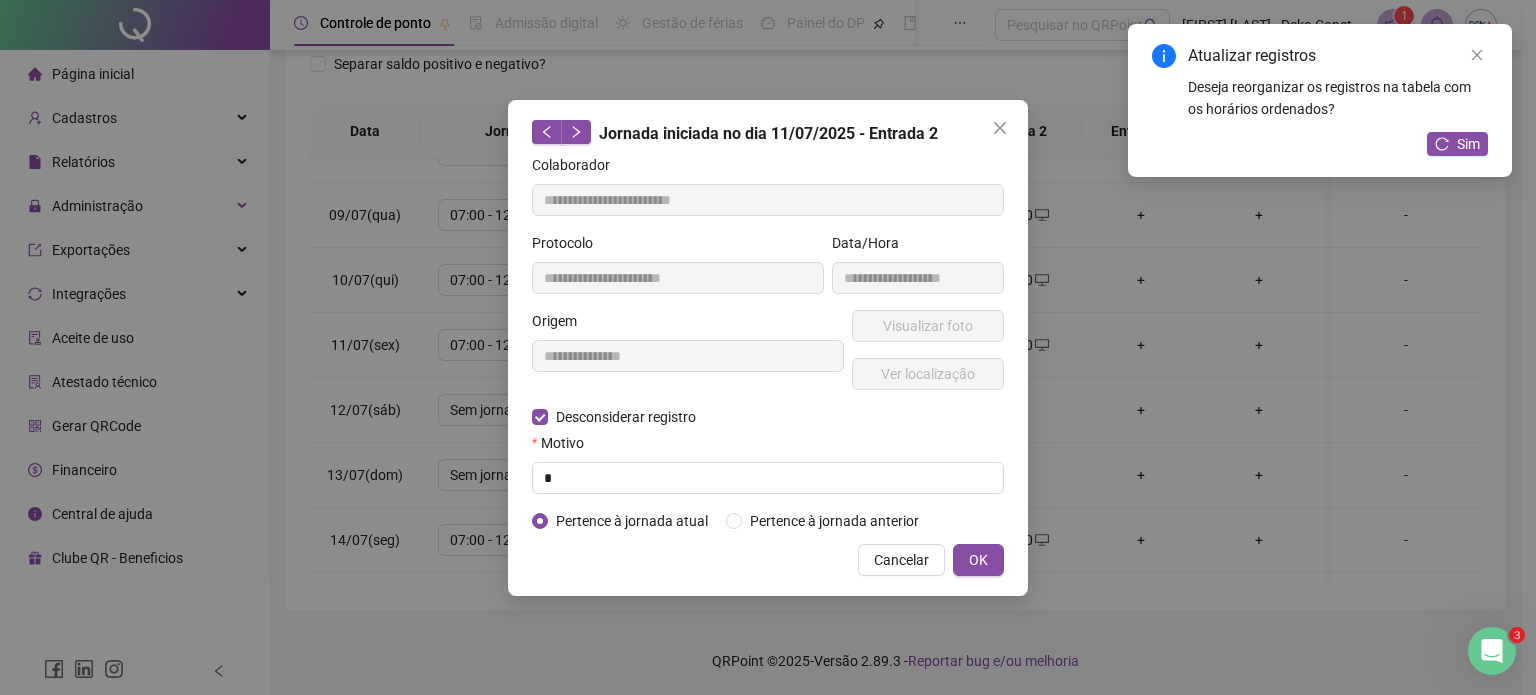 type on "**********" 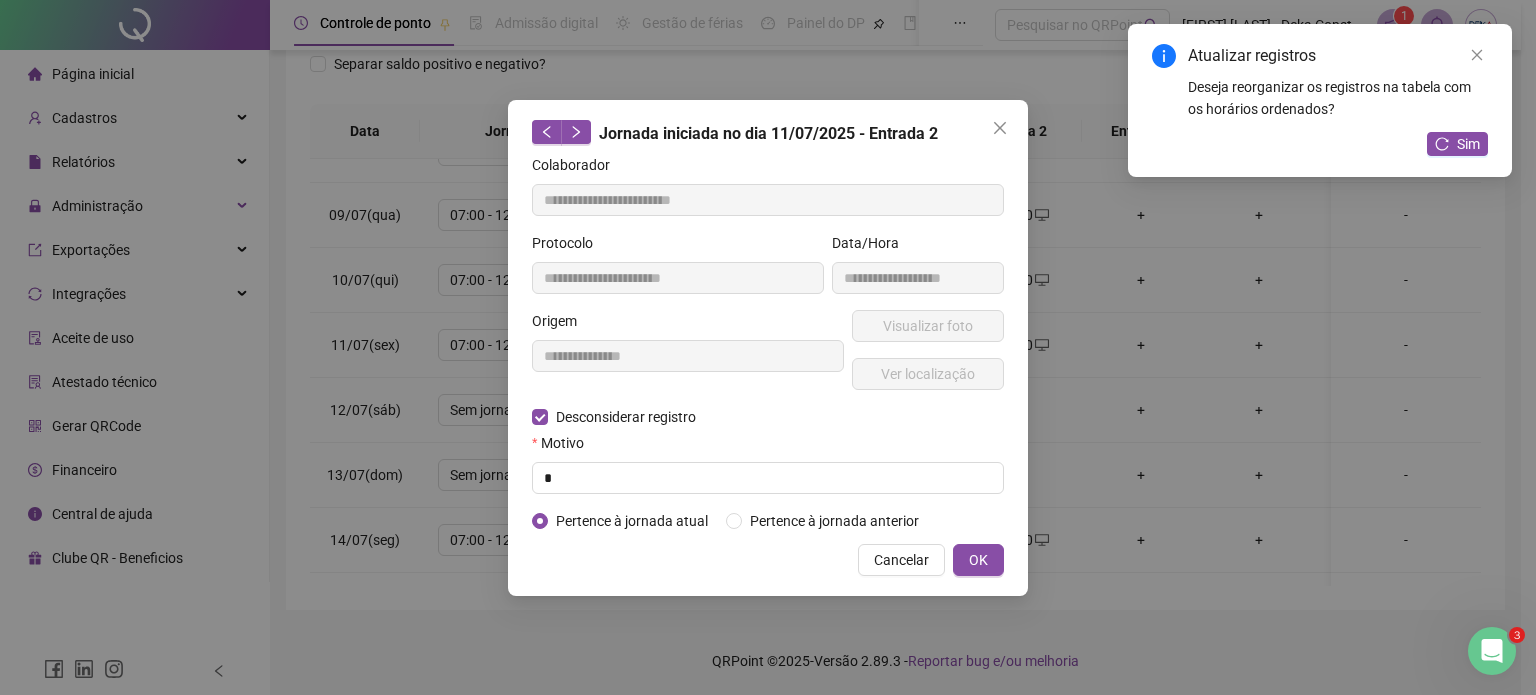 type on "**********" 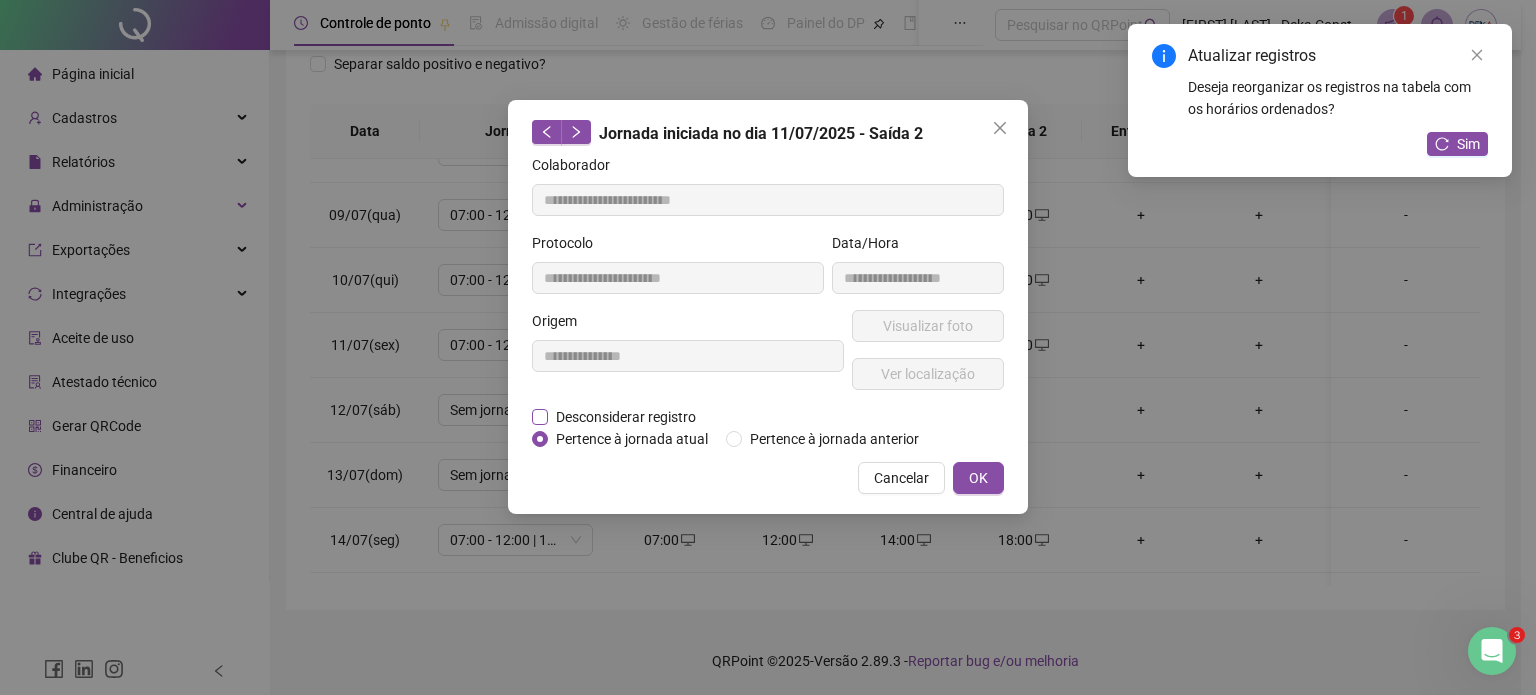 click on "Desconsiderar registro" at bounding box center (626, 417) 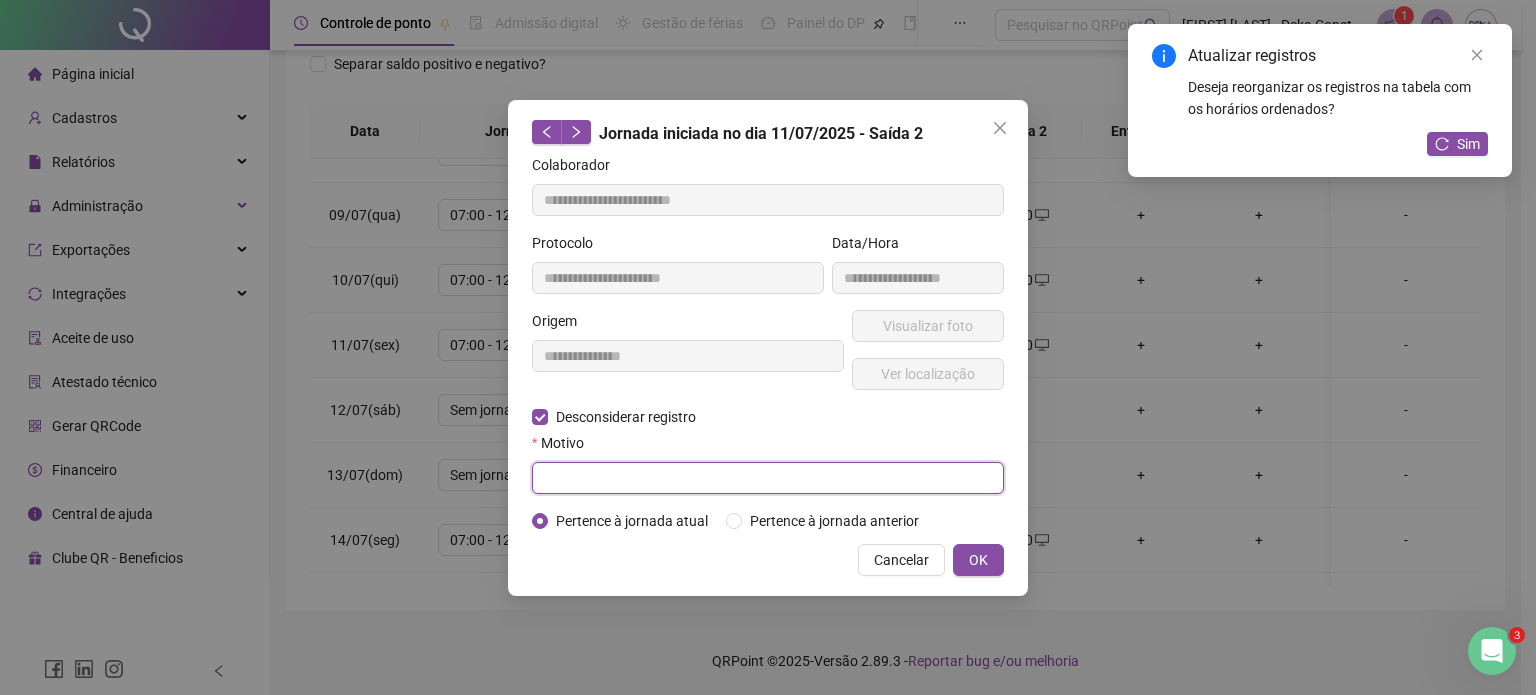 click at bounding box center (768, 478) 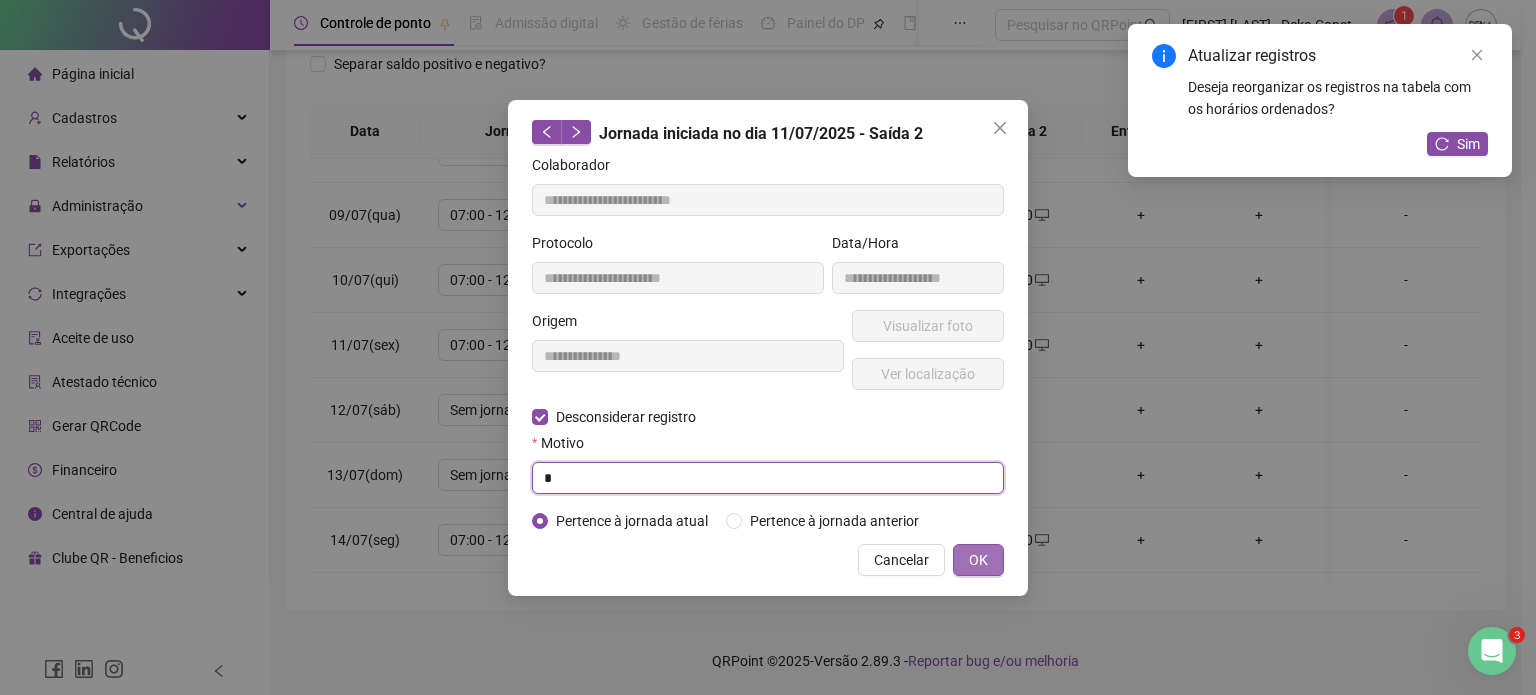 type on "*" 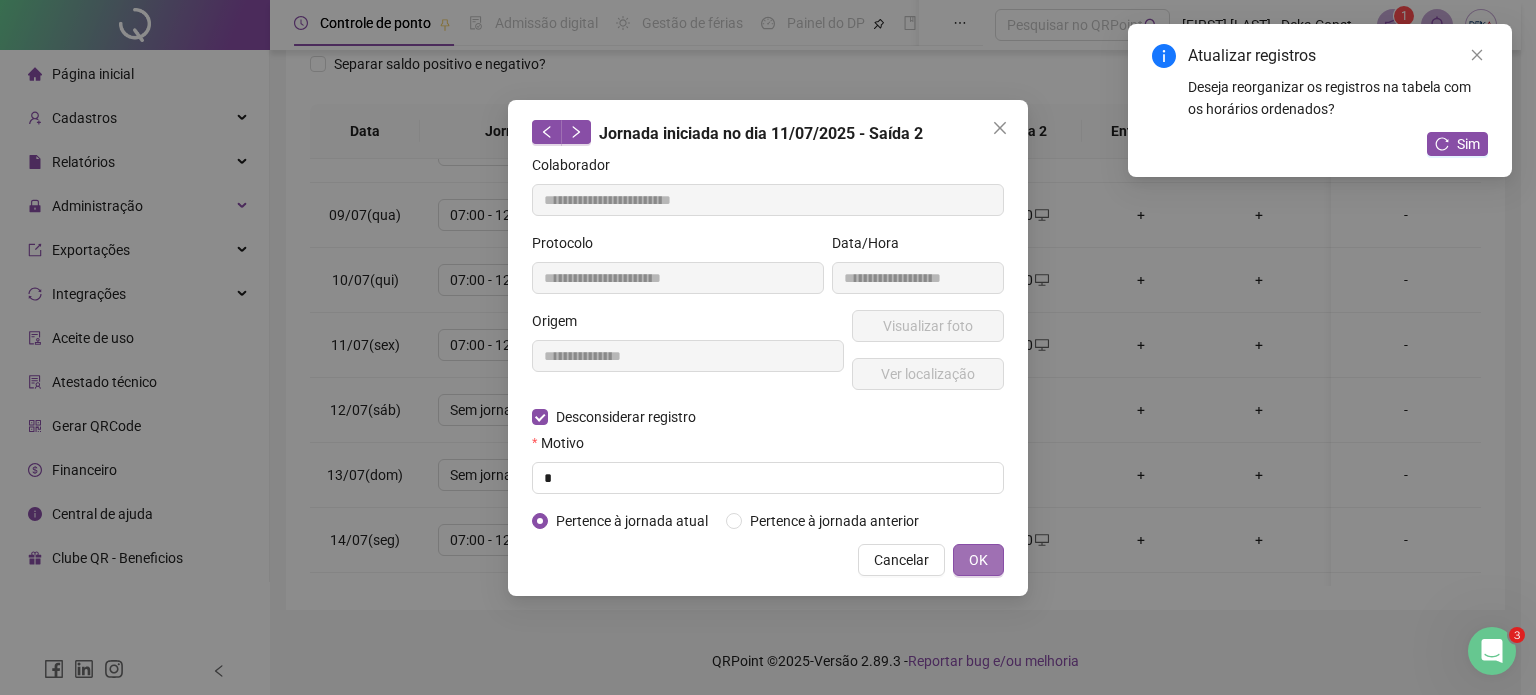 click on "OK" at bounding box center (978, 560) 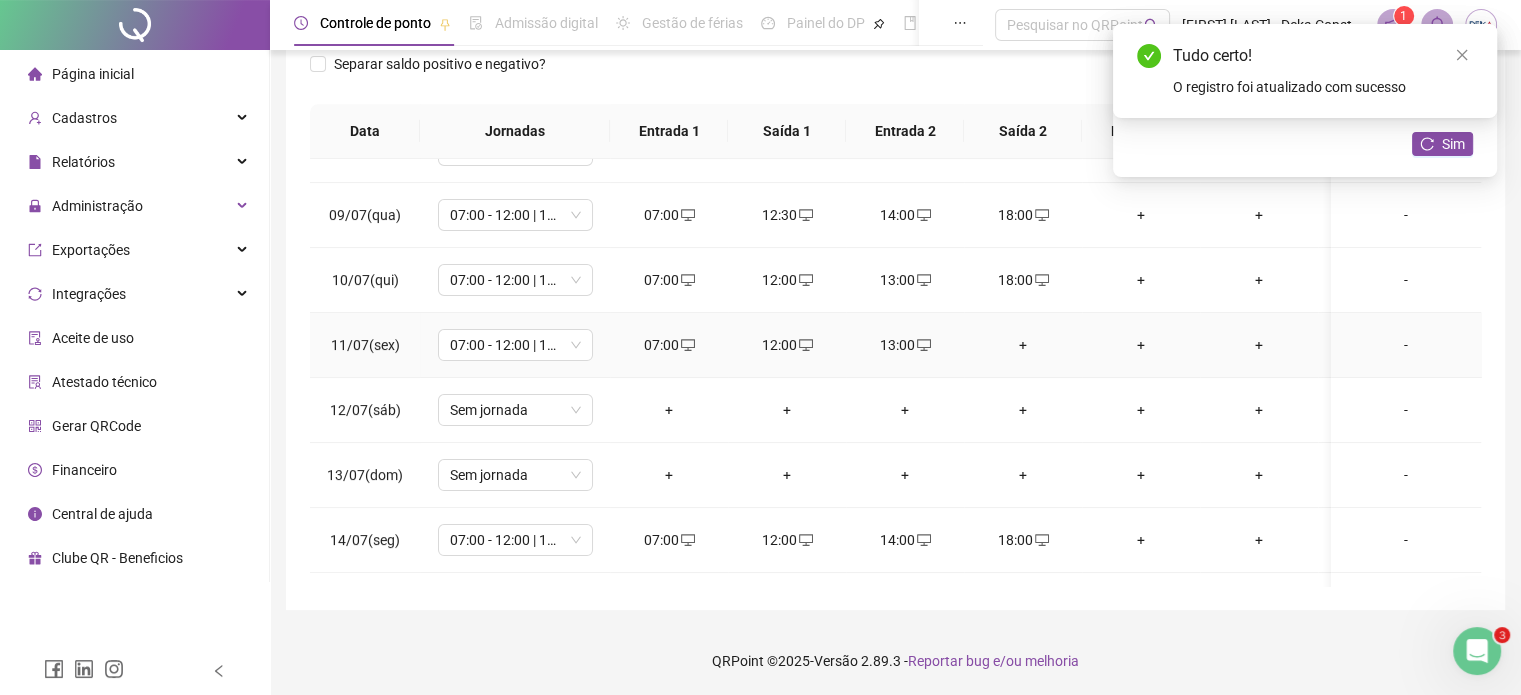 click on "+" at bounding box center (1023, 345) 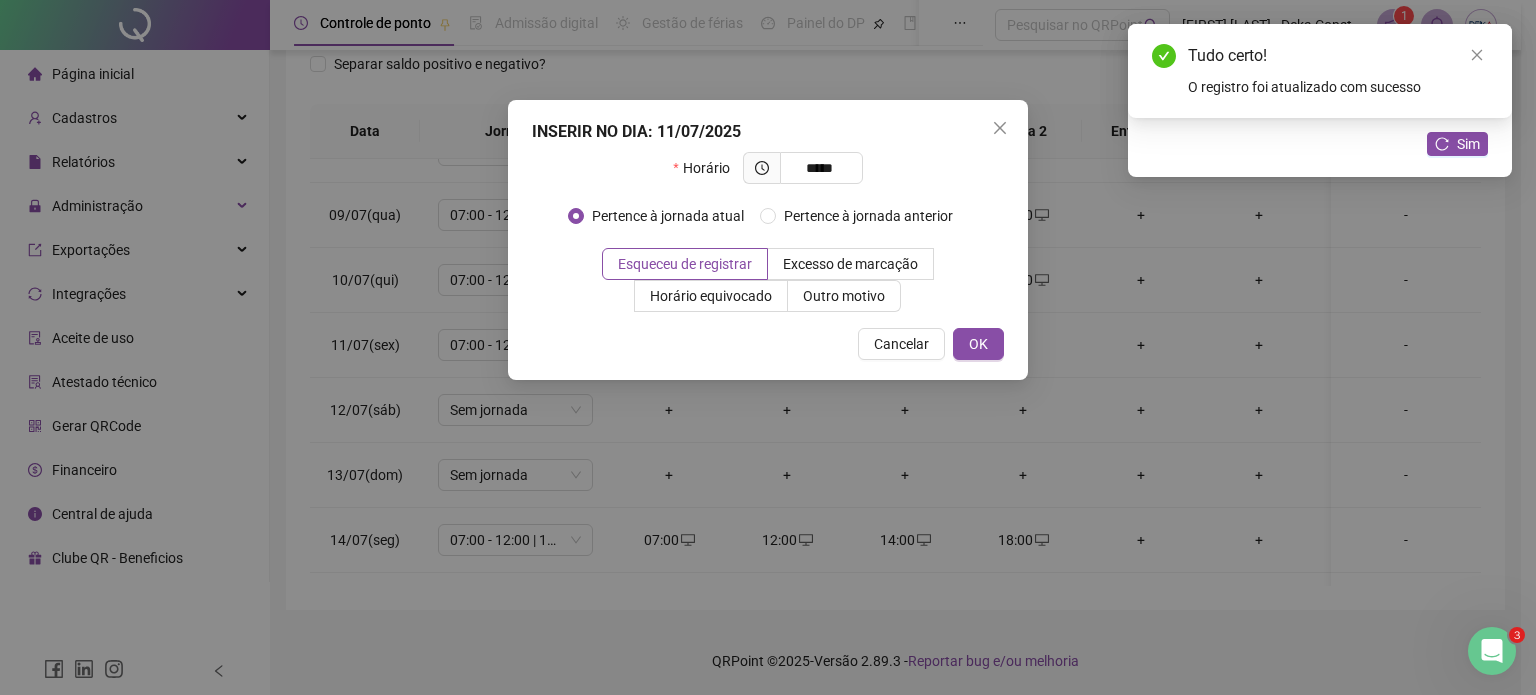 type on "*****" 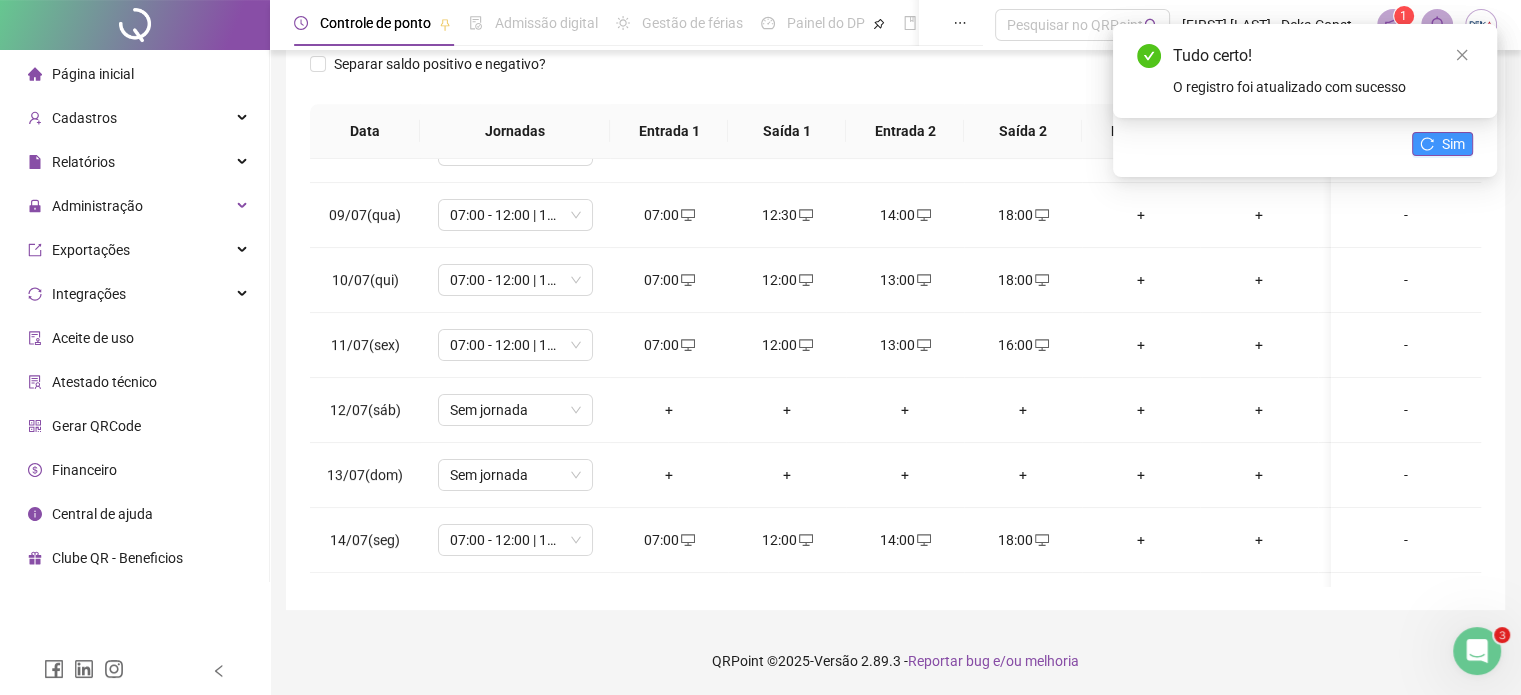 click on "Sim" at bounding box center (1442, 144) 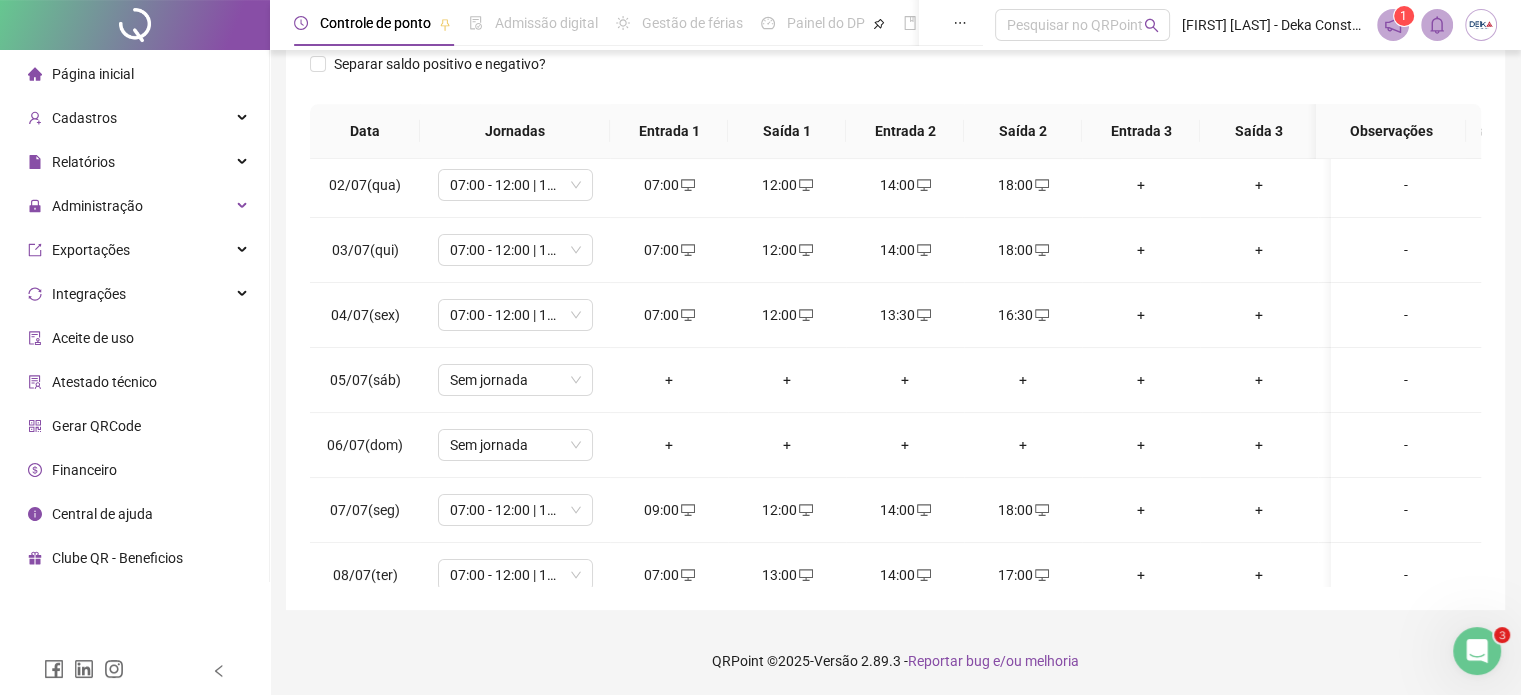 scroll, scrollTop: 0, scrollLeft: 0, axis: both 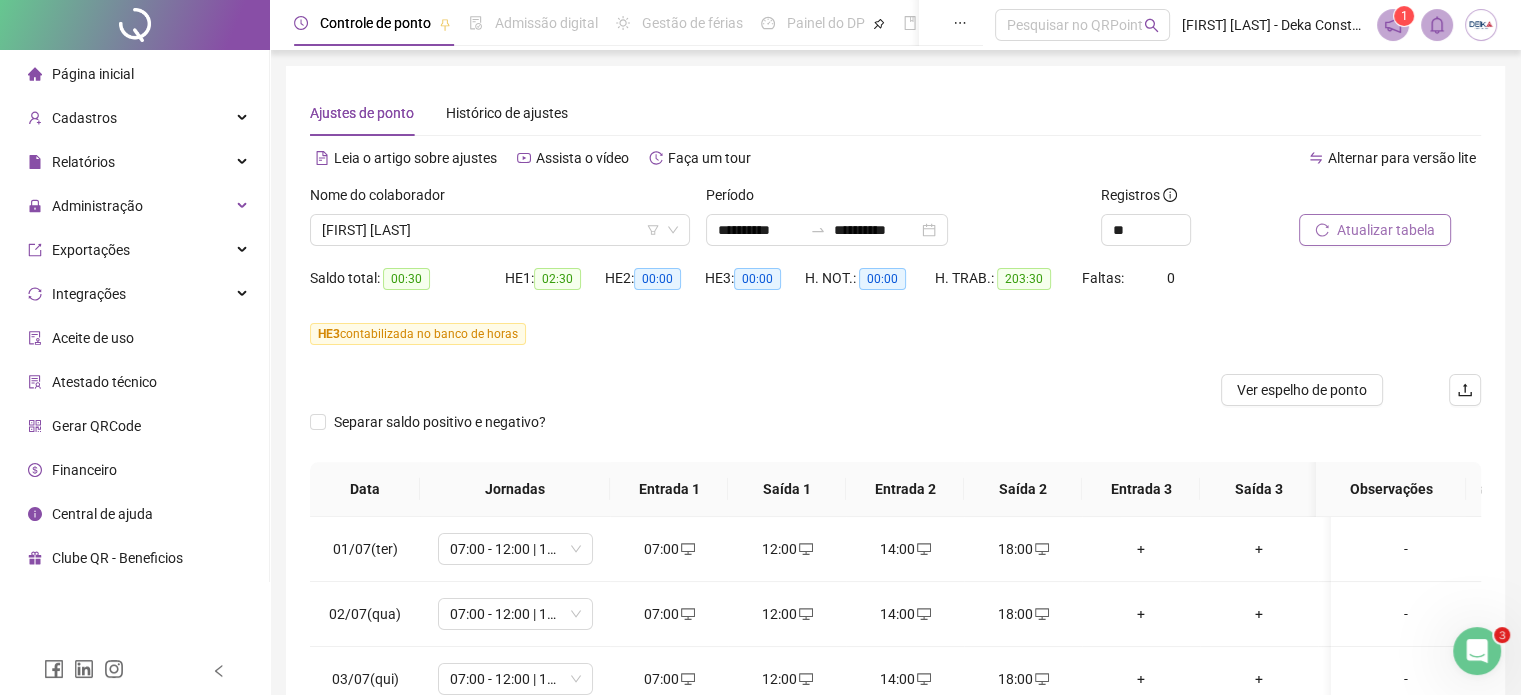 click 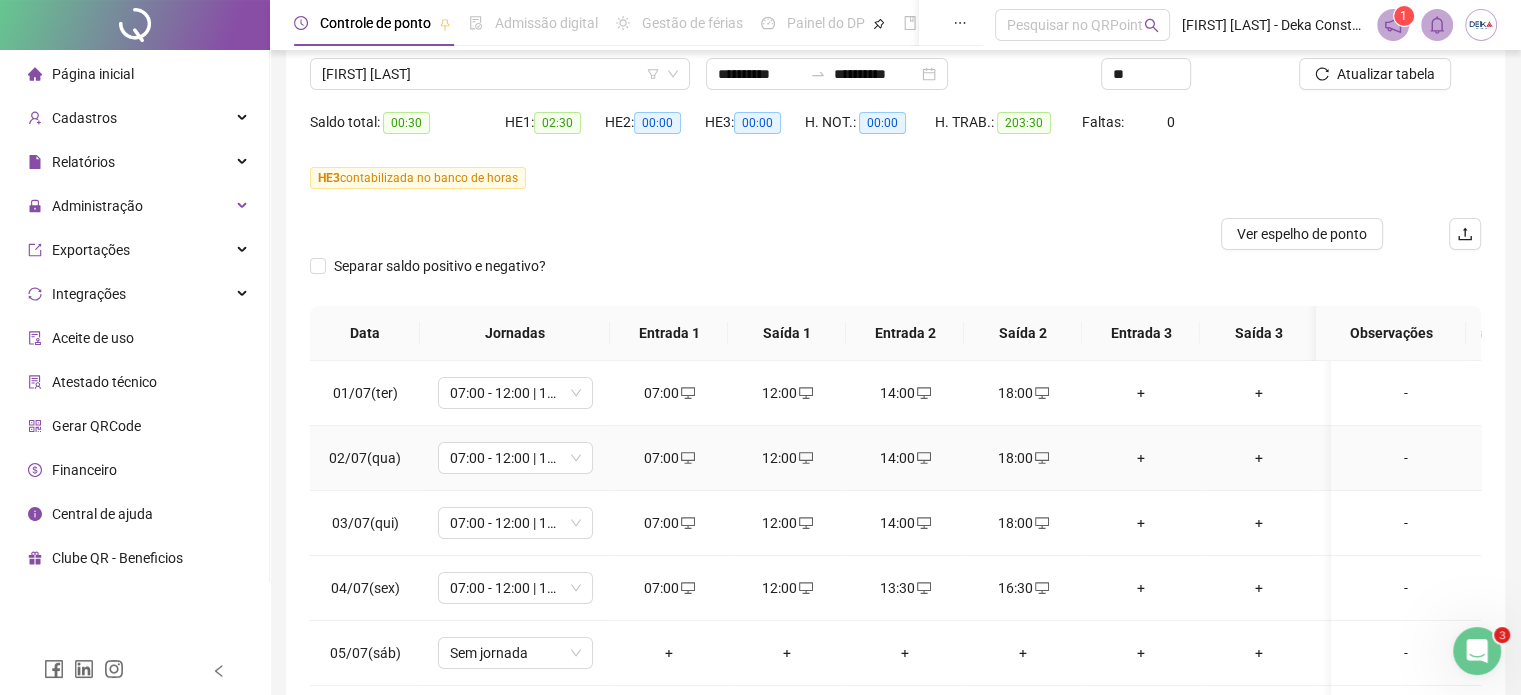 scroll, scrollTop: 200, scrollLeft: 0, axis: vertical 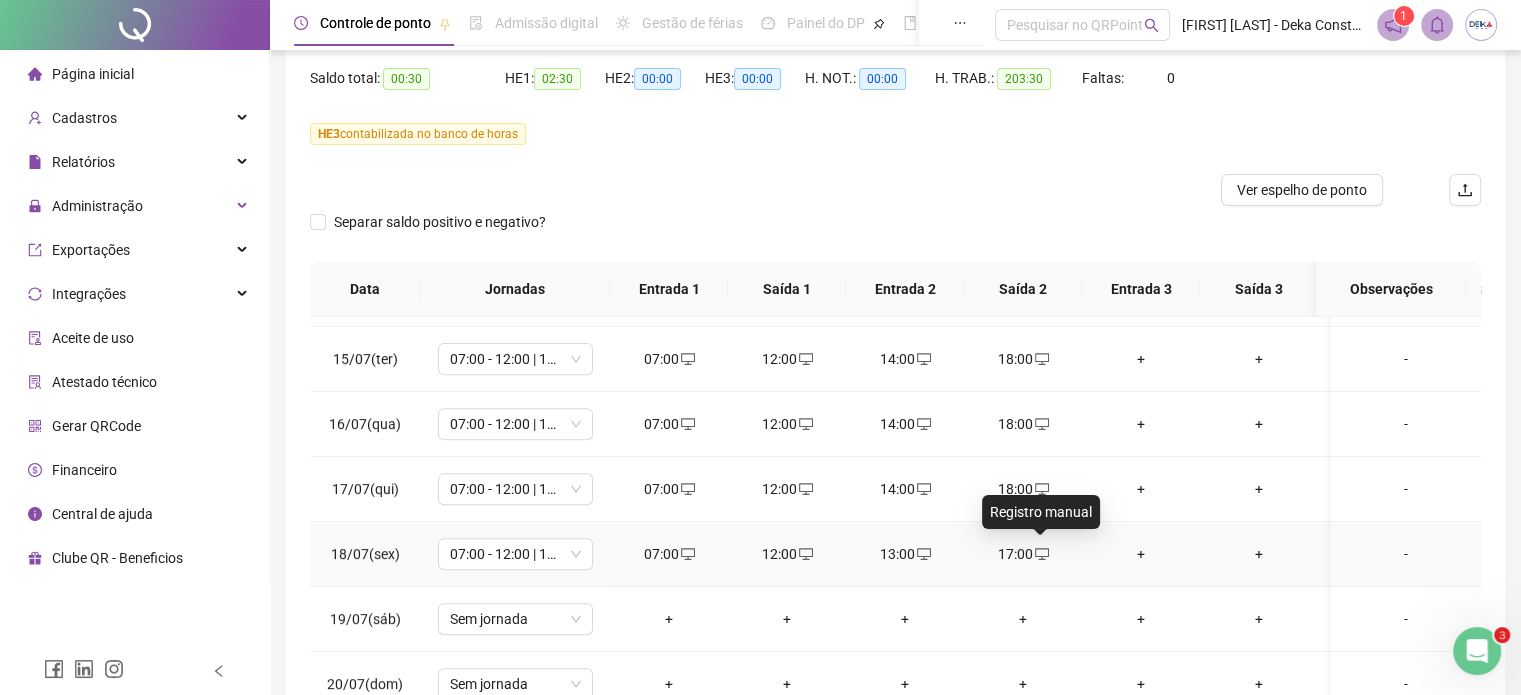 click on "17:00" at bounding box center [1023, 554] 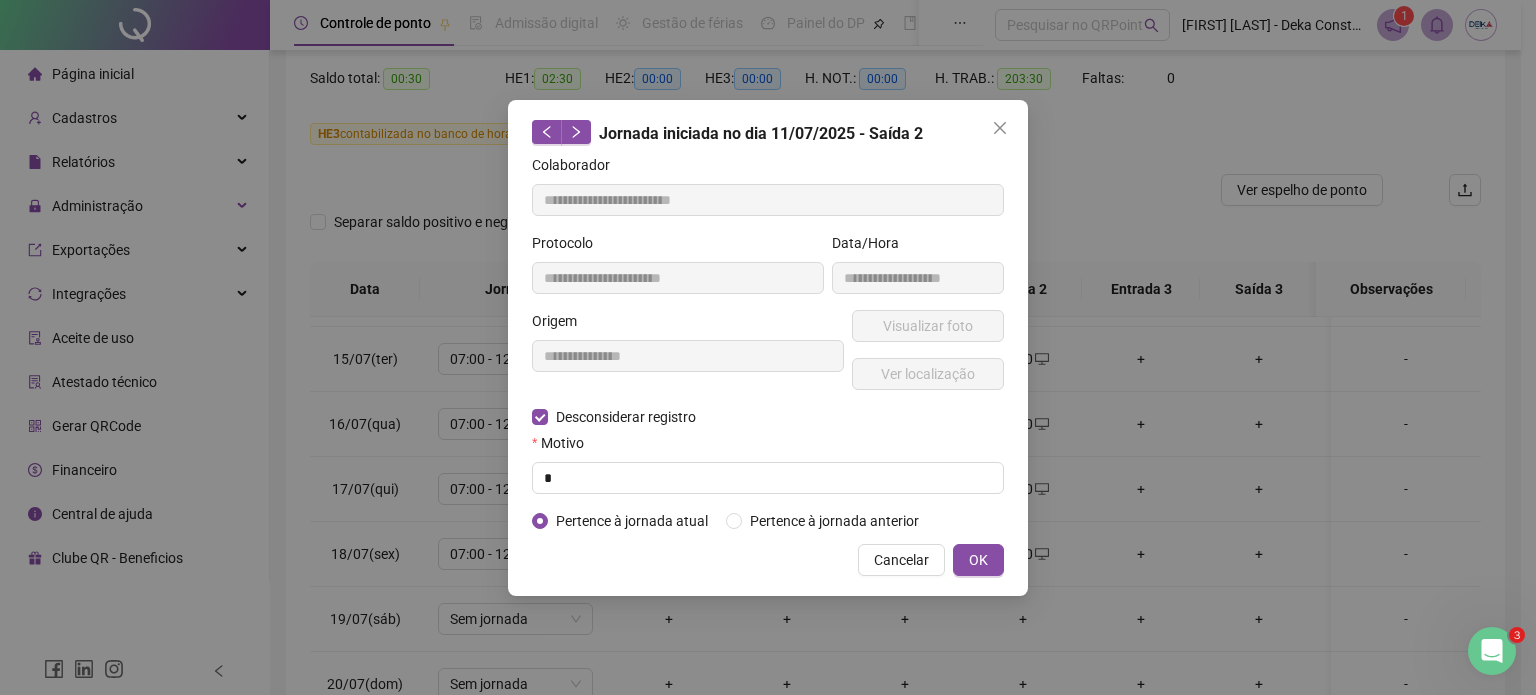 type on "**********" 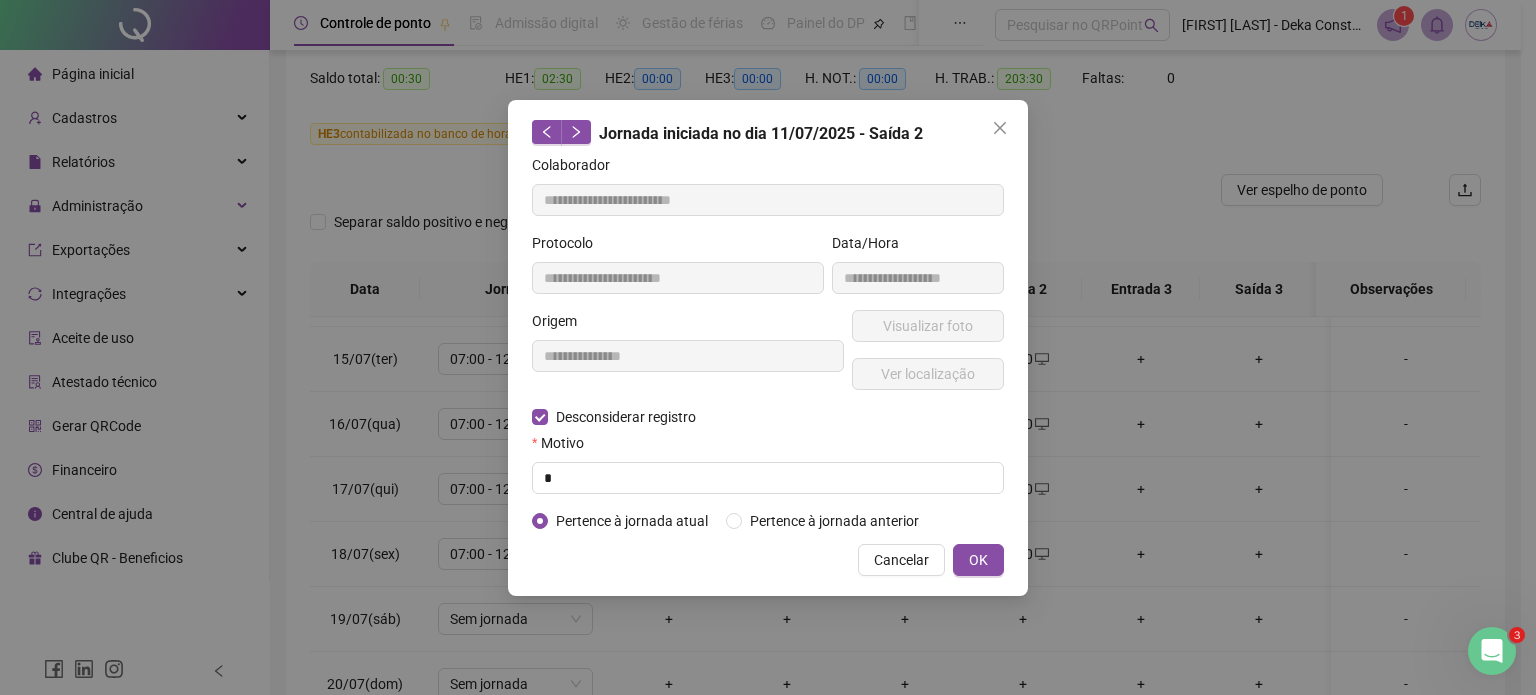 type on "**********" 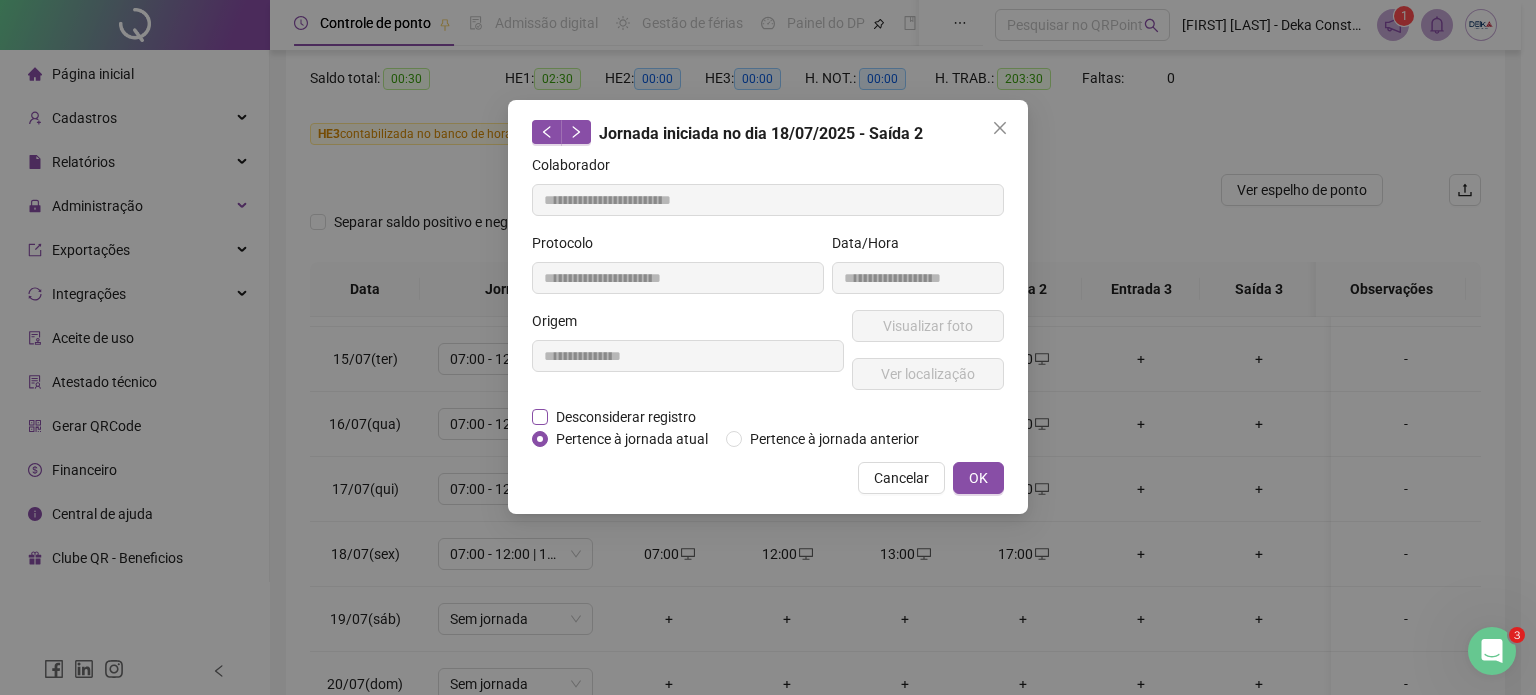 click on "Desconsiderar registro" at bounding box center (626, 417) 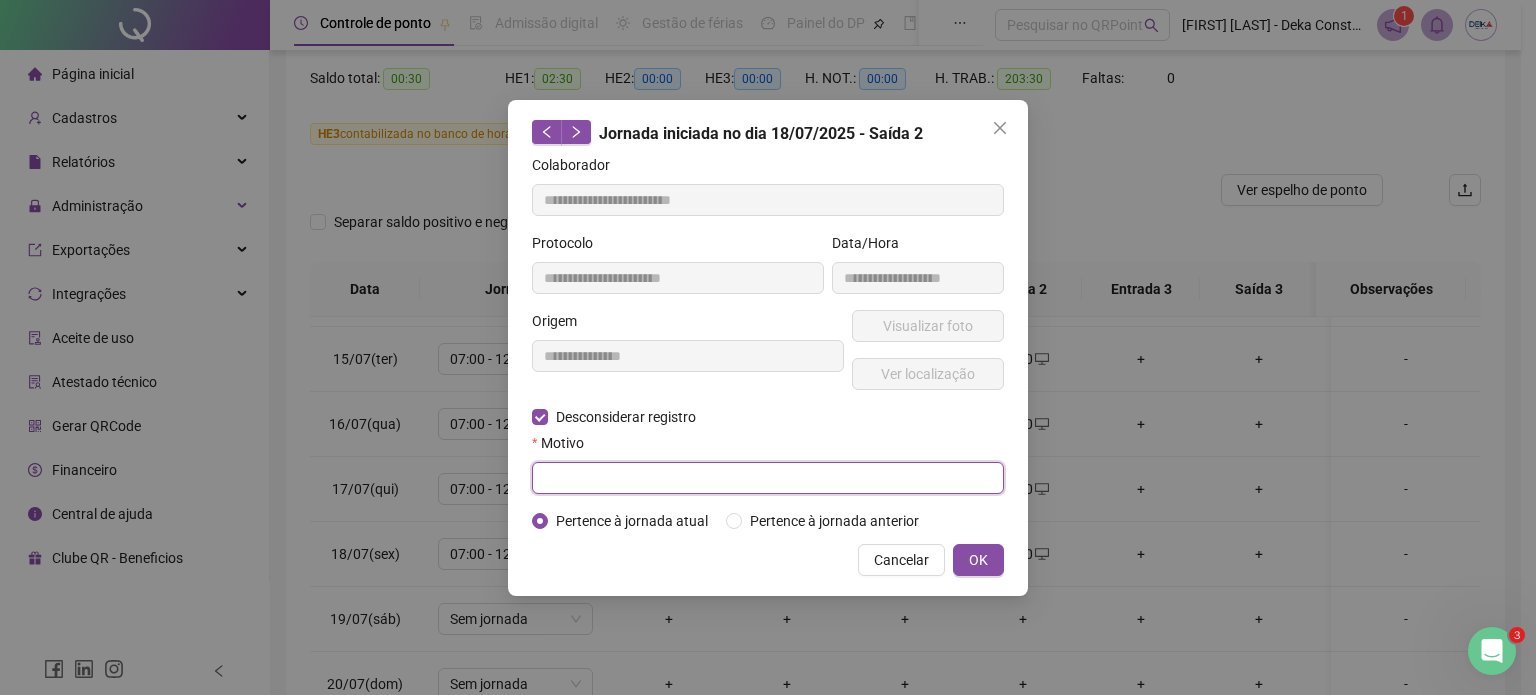 click at bounding box center [768, 478] 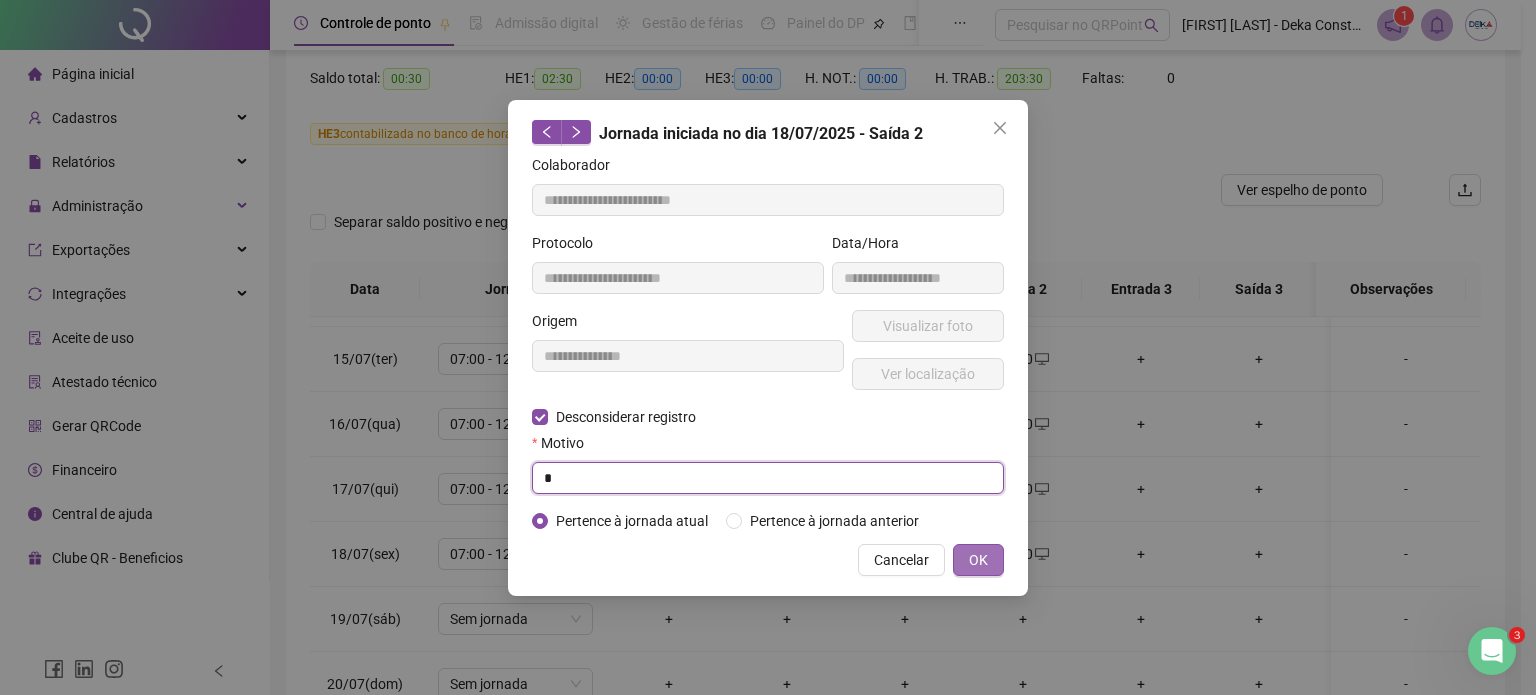 type on "*" 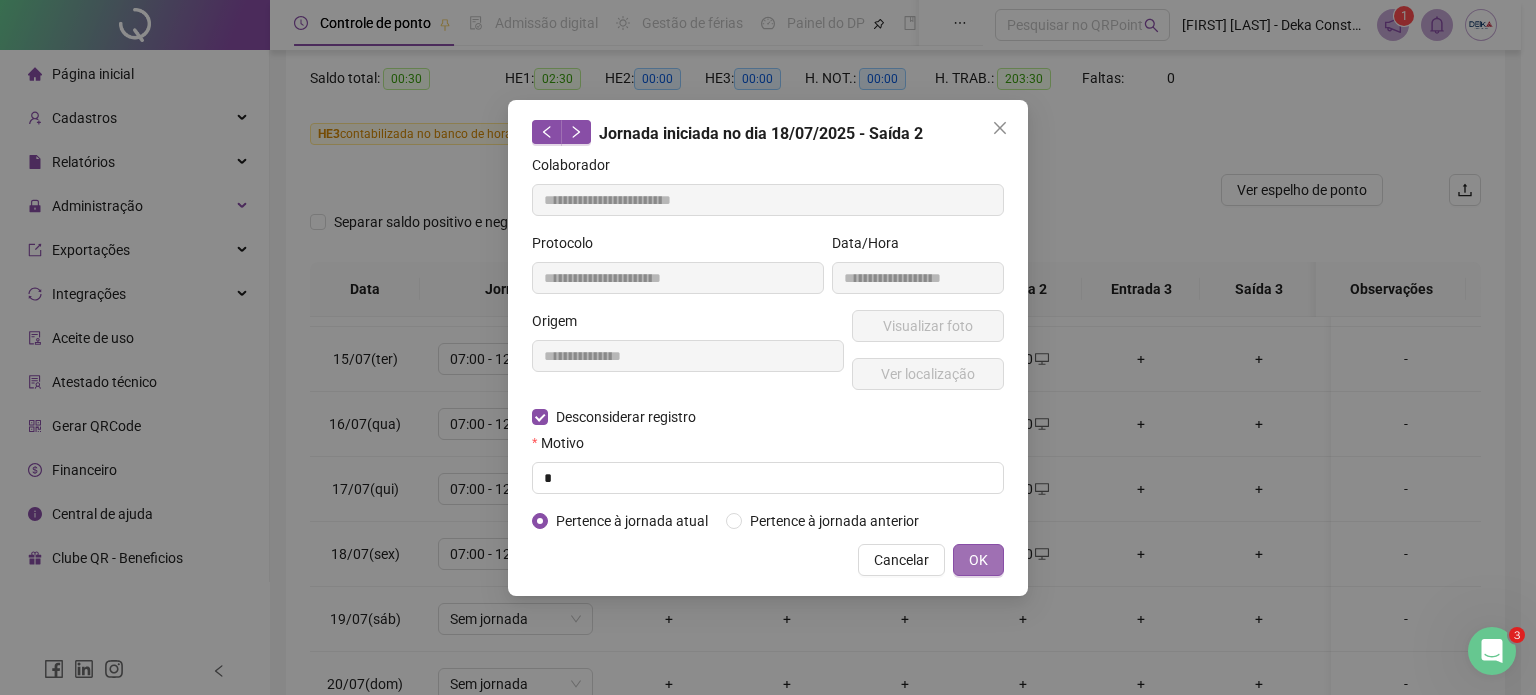 click on "OK" at bounding box center [978, 560] 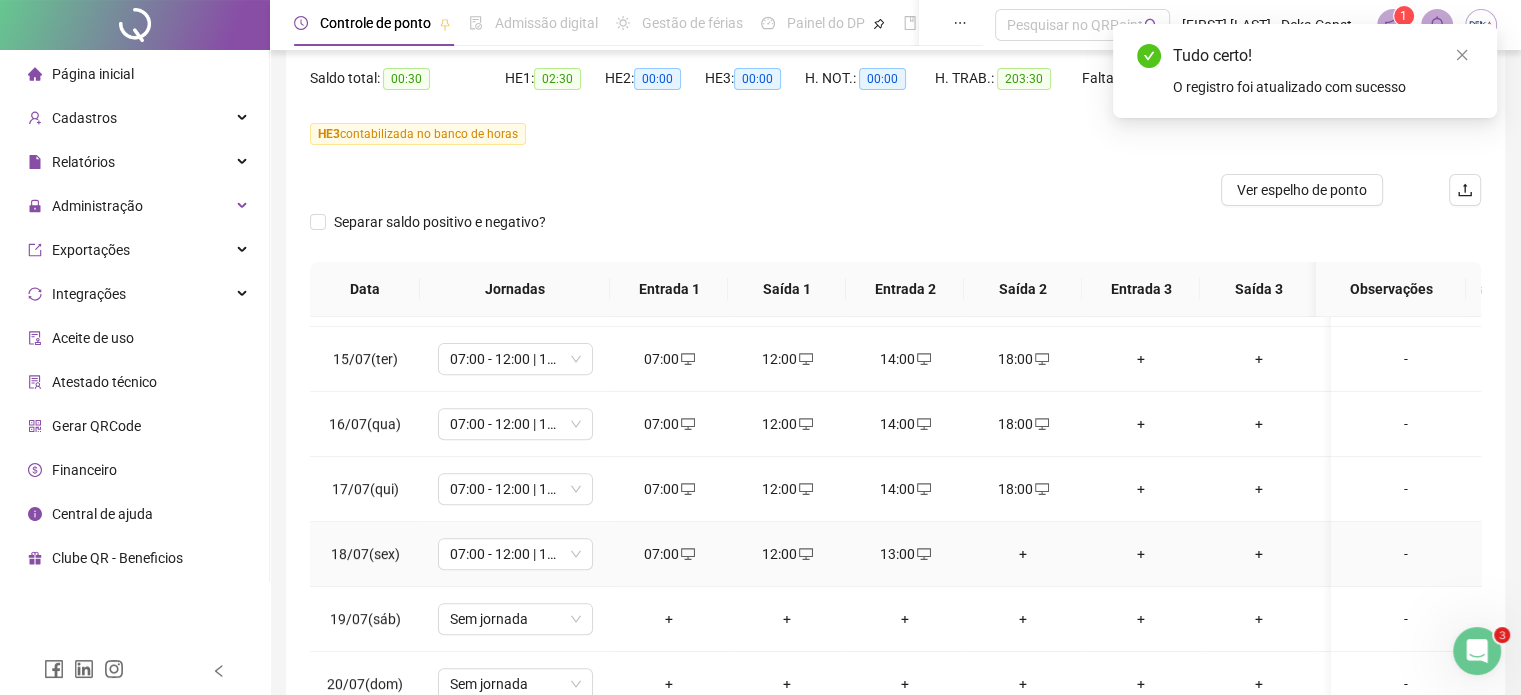 click on "+" at bounding box center [1023, 554] 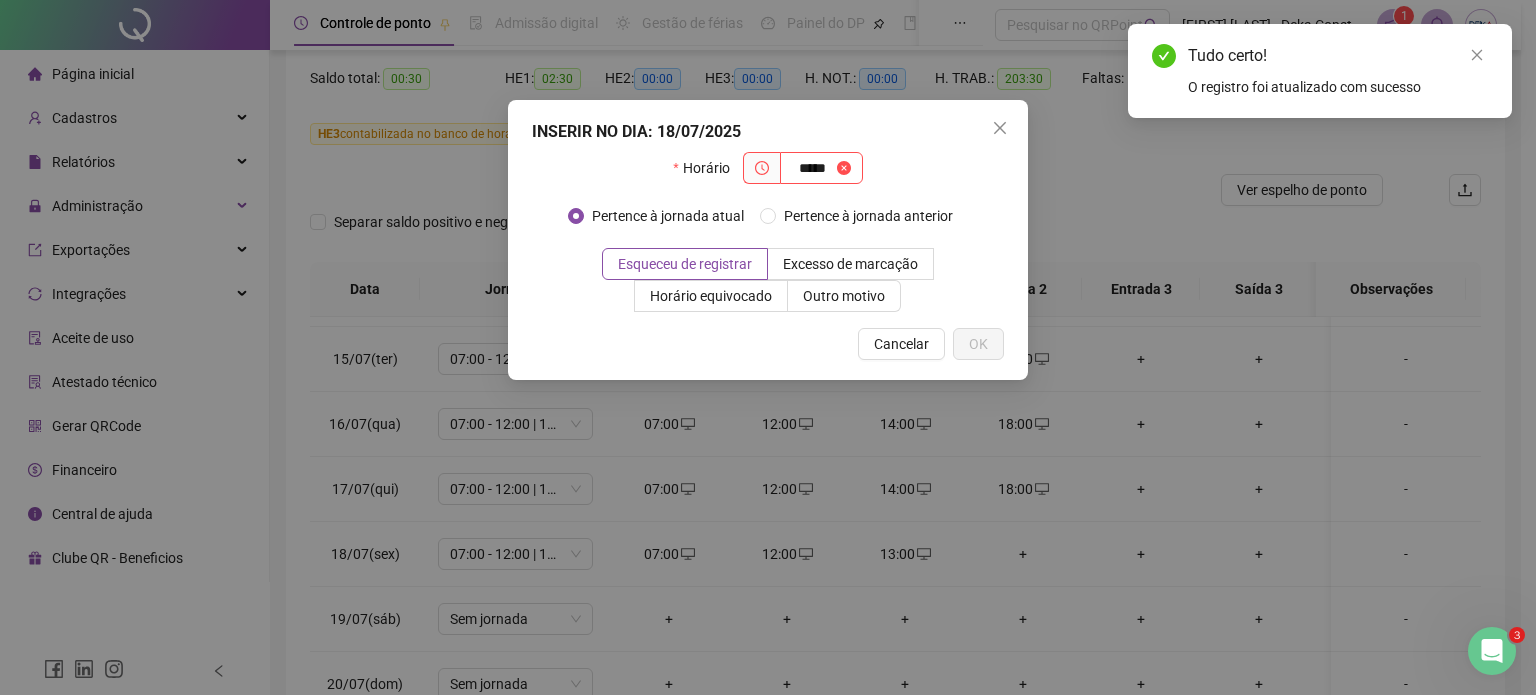 type on "*****" 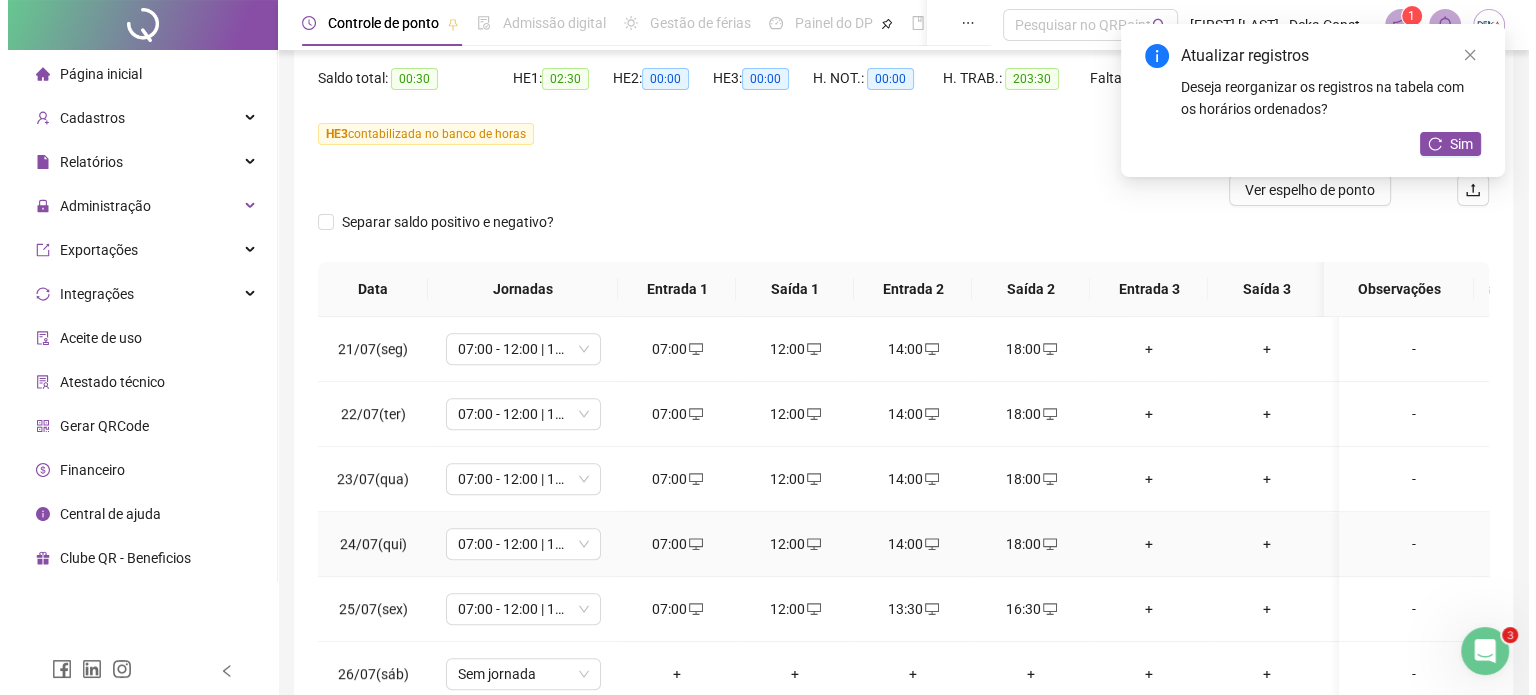 scroll, scrollTop: 1200, scrollLeft: 0, axis: vertical 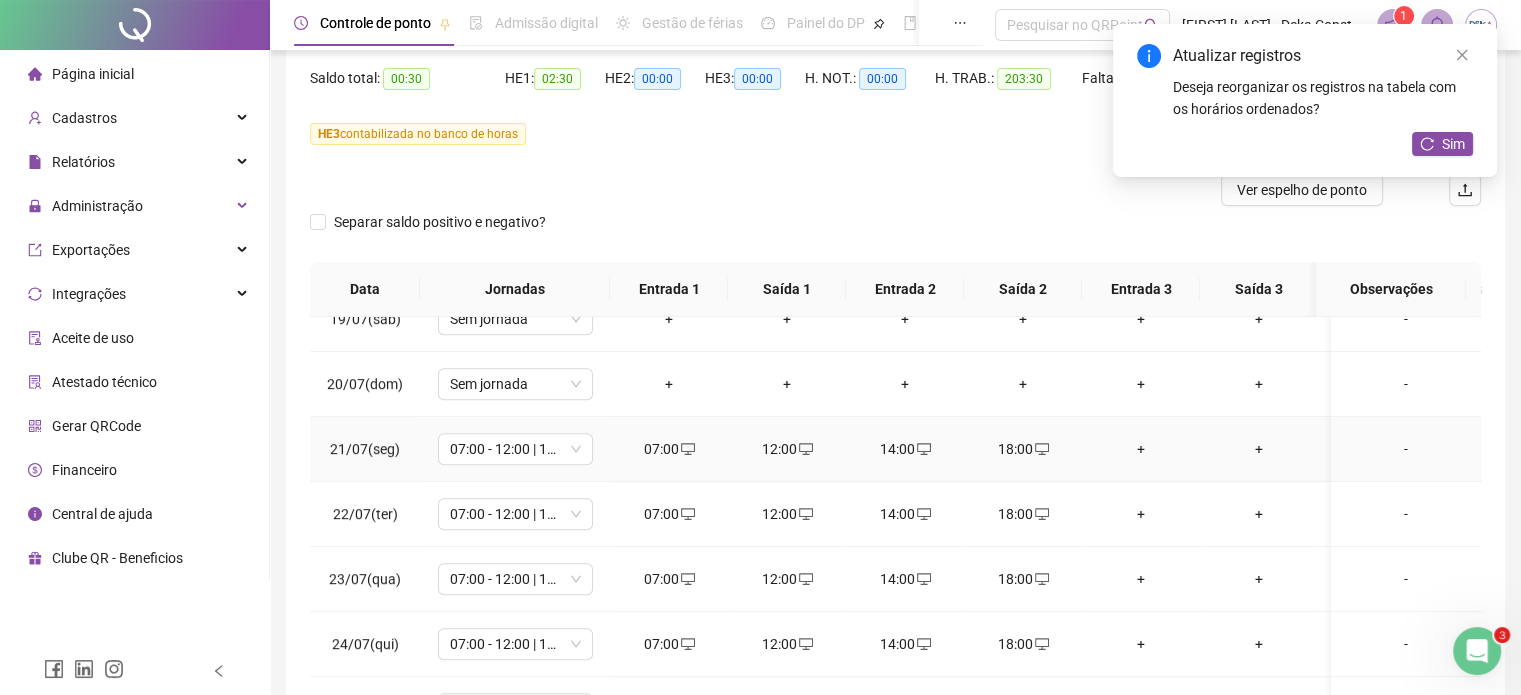 click on "14:00" at bounding box center [905, 449] 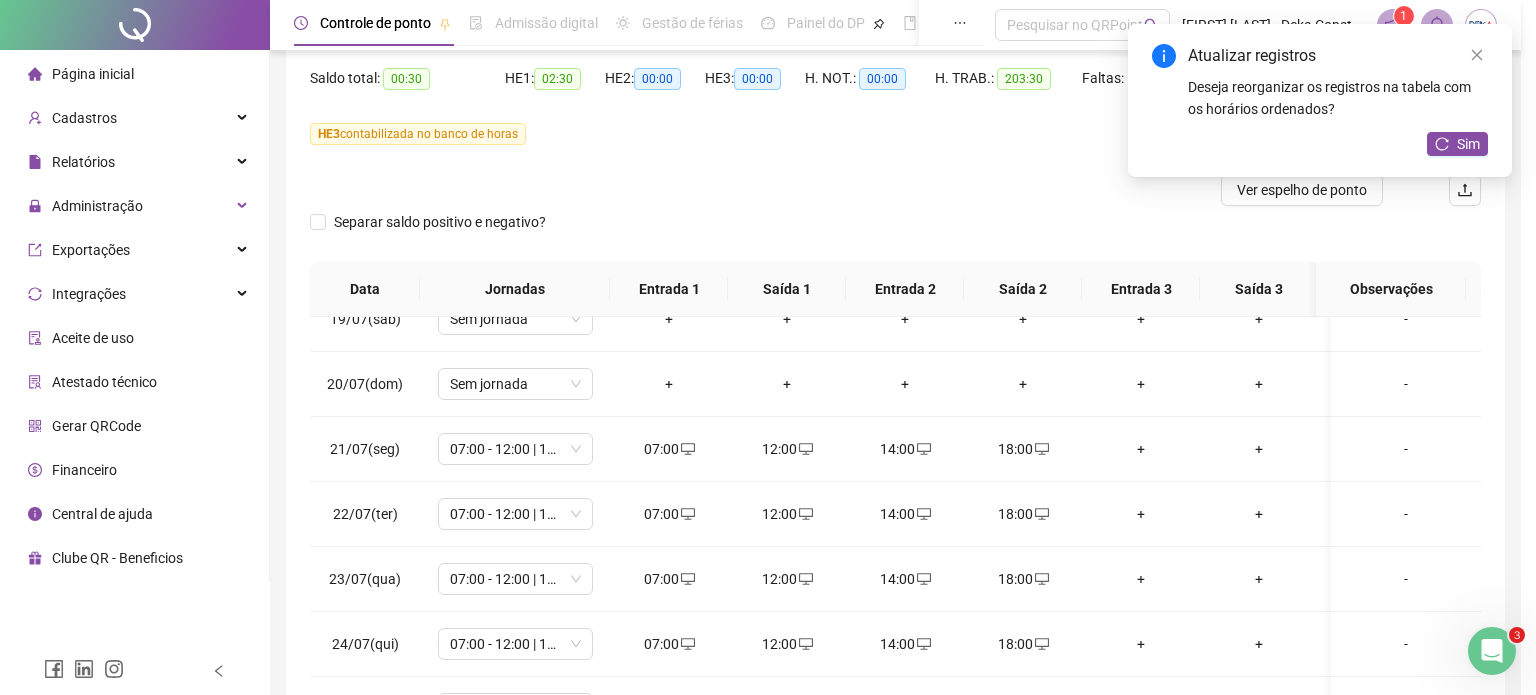 type on "**********" 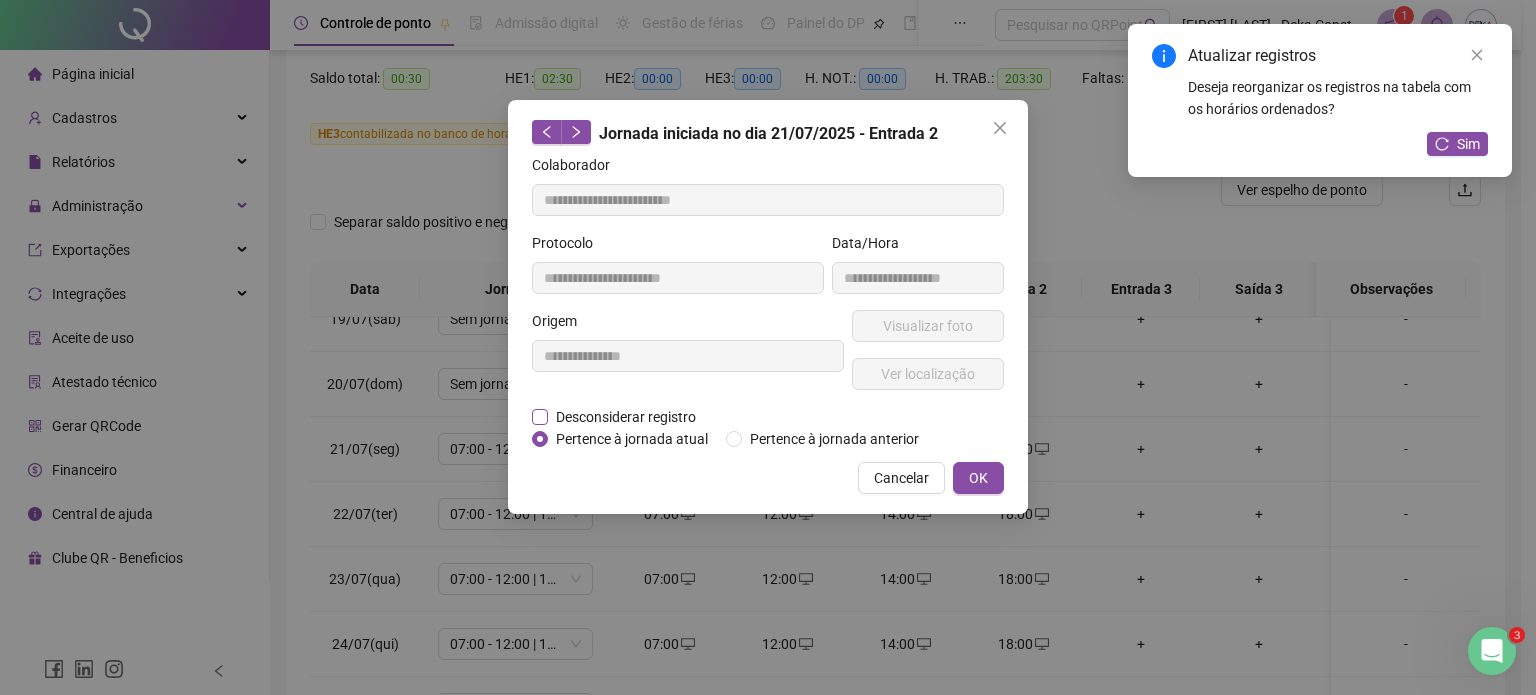 click on "Desconsiderar registro" at bounding box center [626, 417] 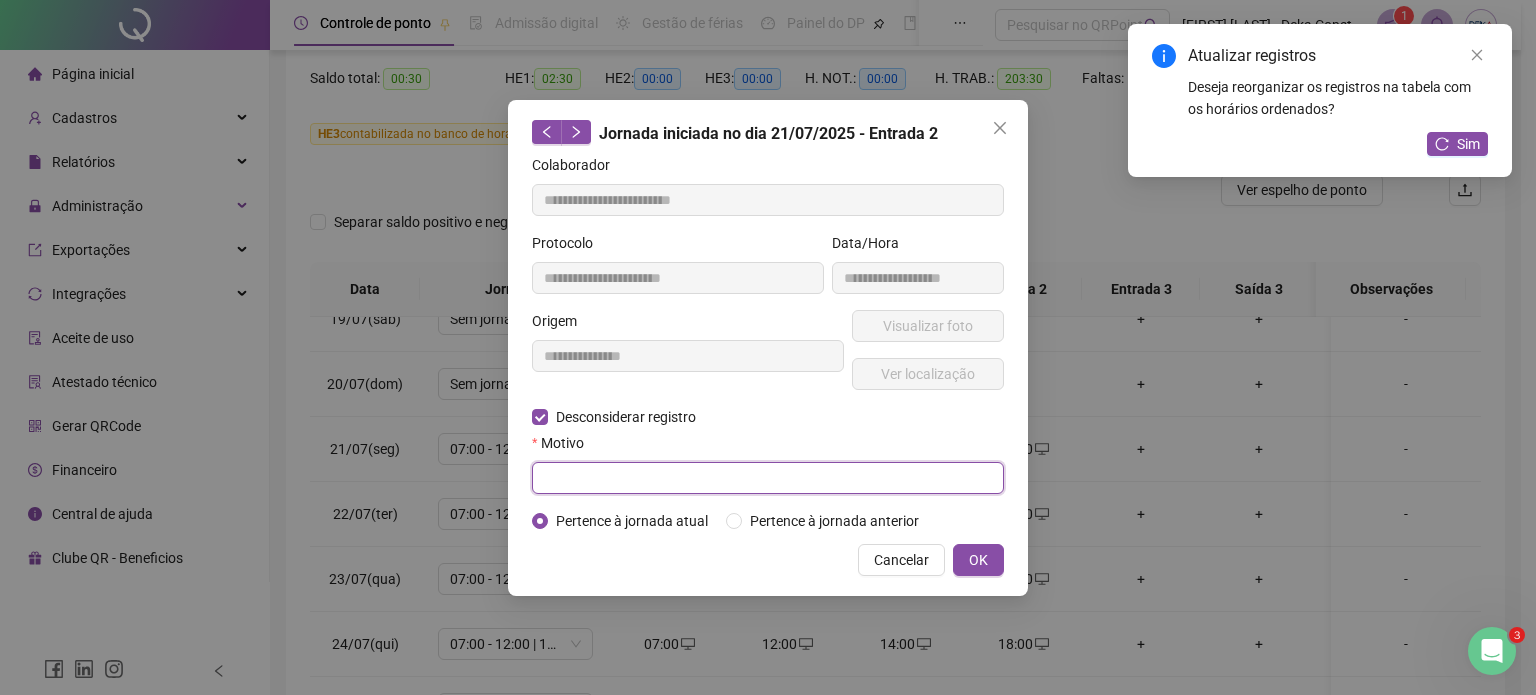 click at bounding box center [768, 478] 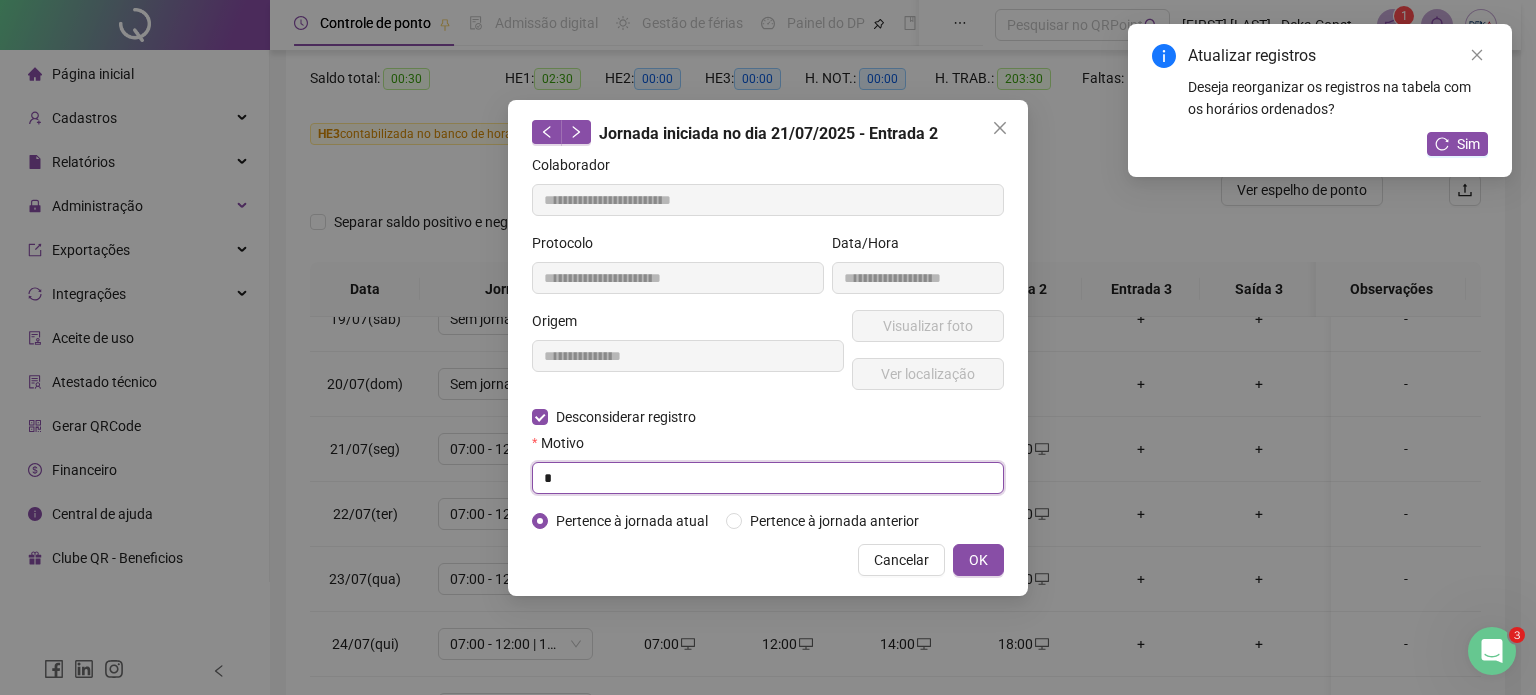drag, startPoint x: 661, startPoint y: 478, endPoint x: 775, endPoint y: 487, distance: 114.35471 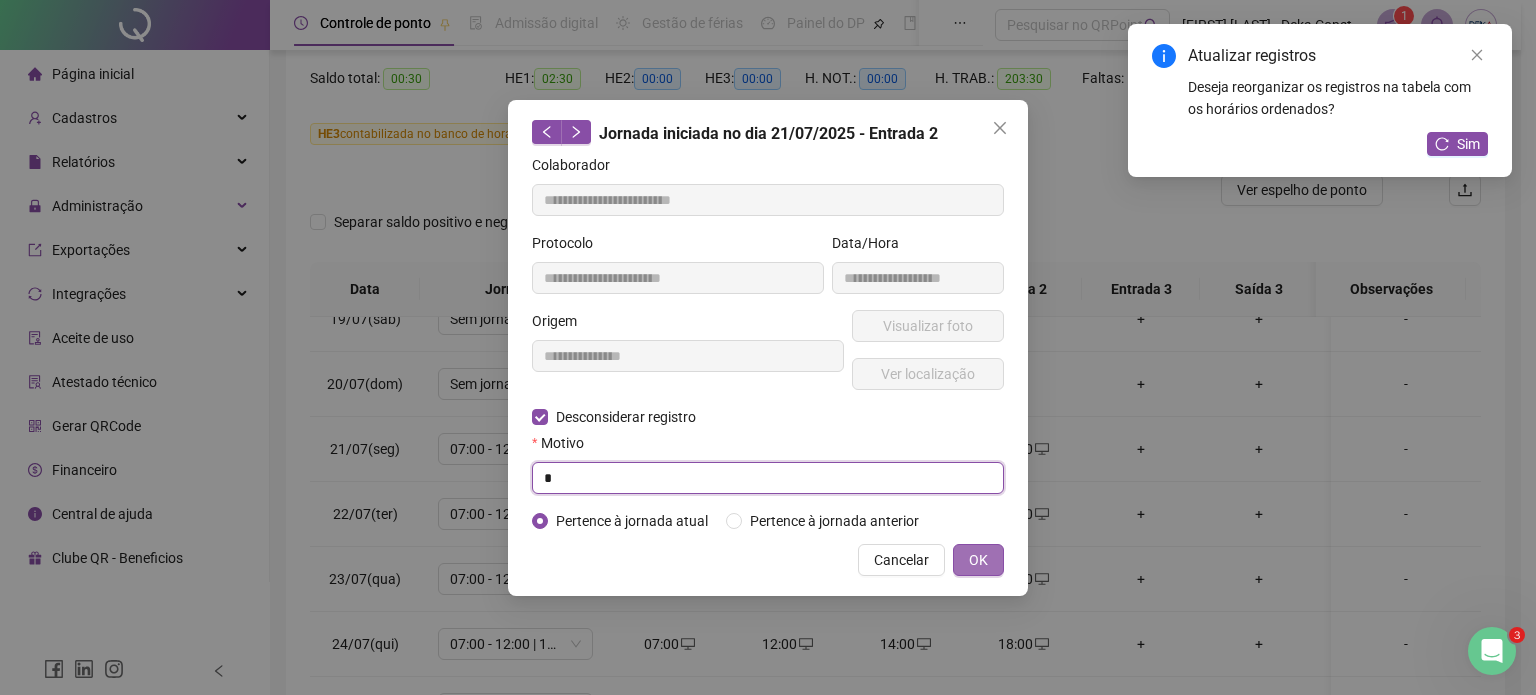 type on "*" 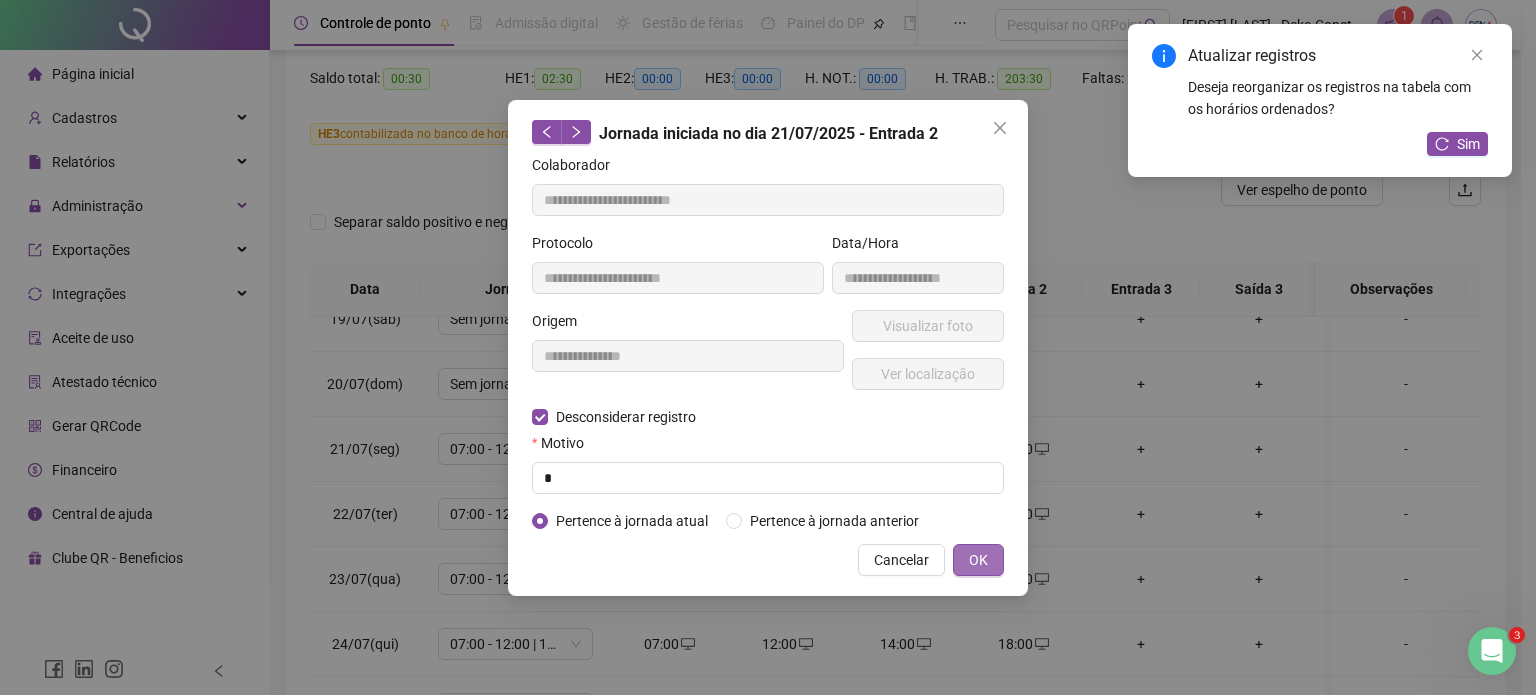 drag, startPoint x: 967, startPoint y: 563, endPoint x: 979, endPoint y: 563, distance: 12 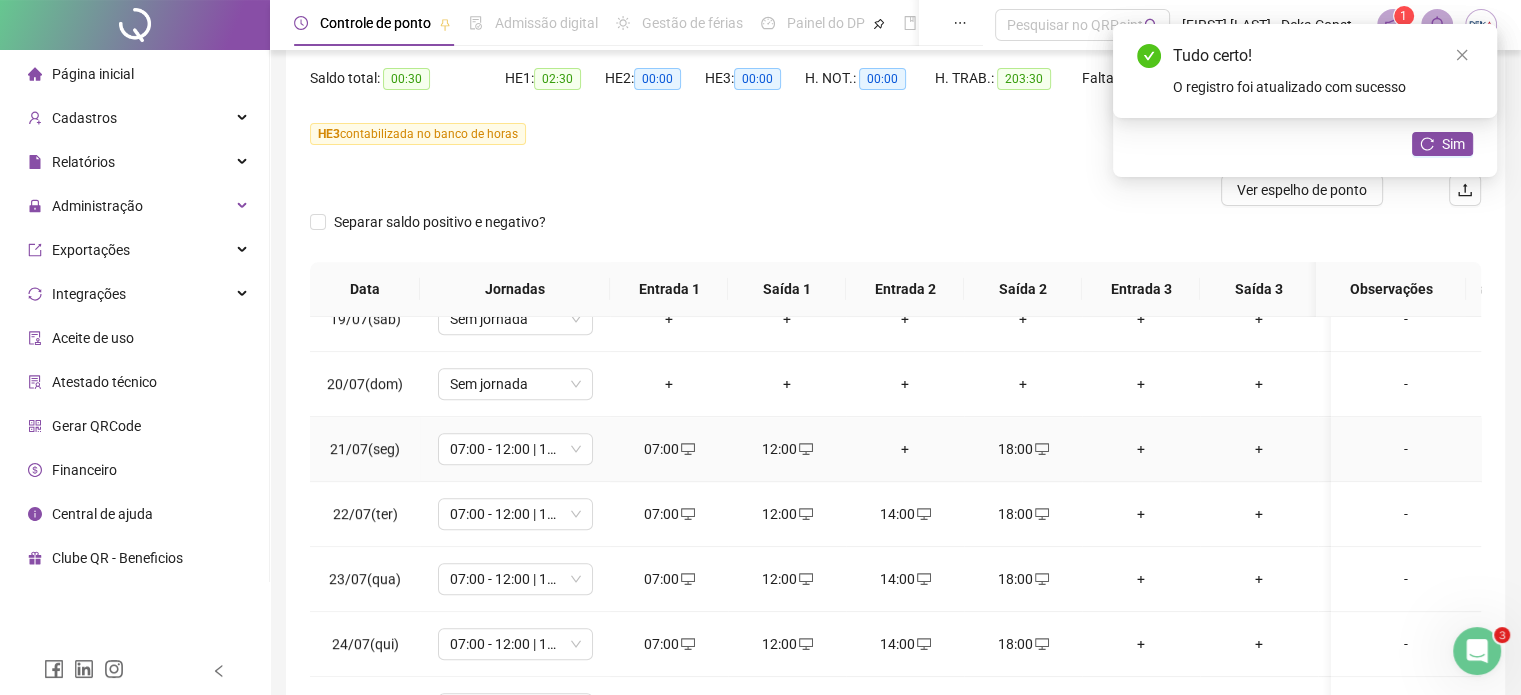 click on "+" at bounding box center [905, 449] 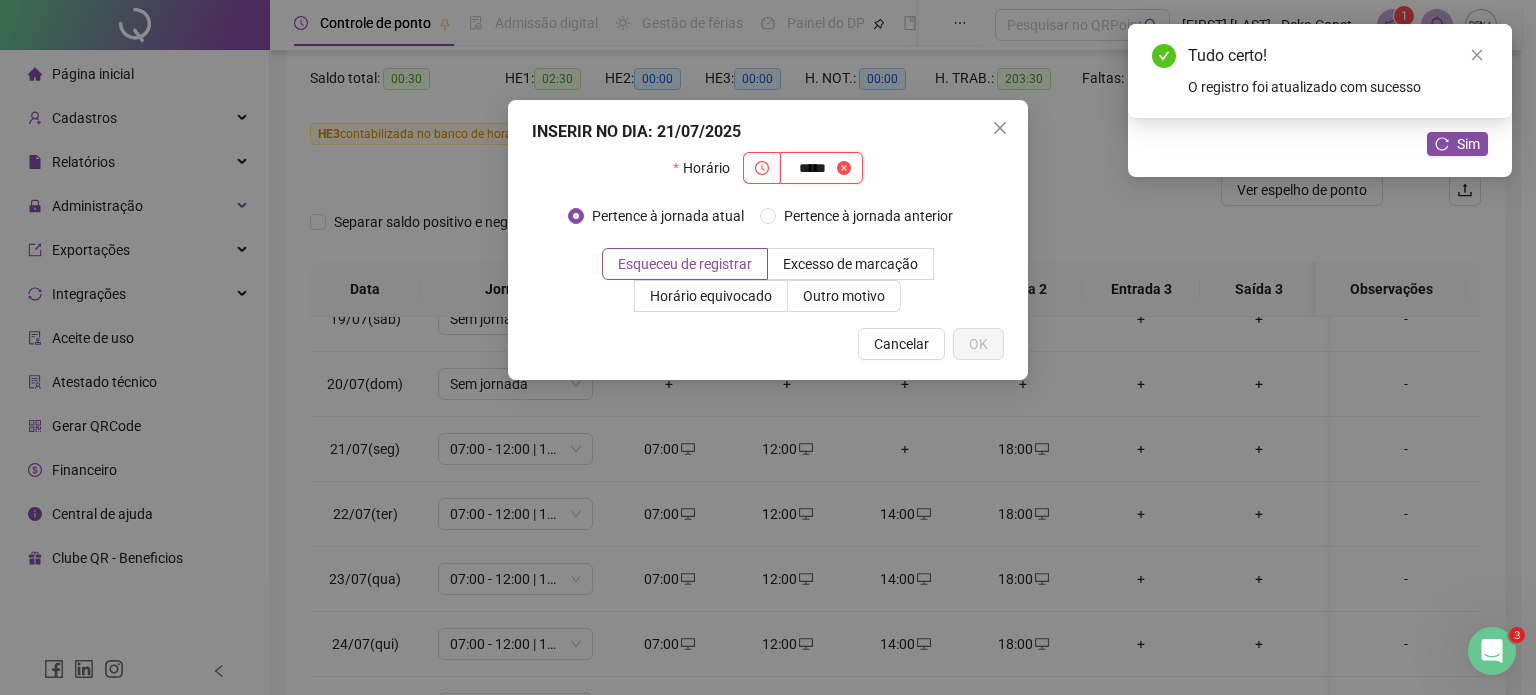 type on "*****" 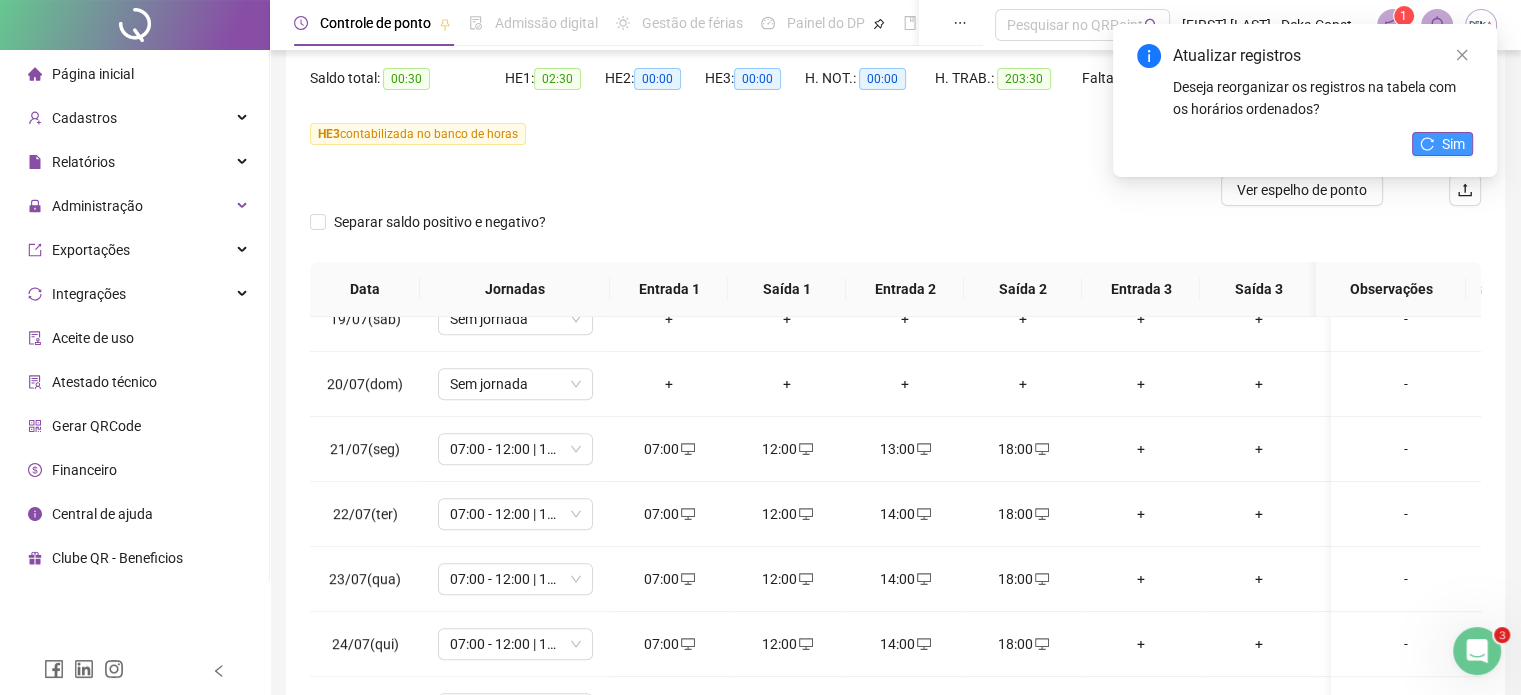 click on "Sim" at bounding box center (1453, 144) 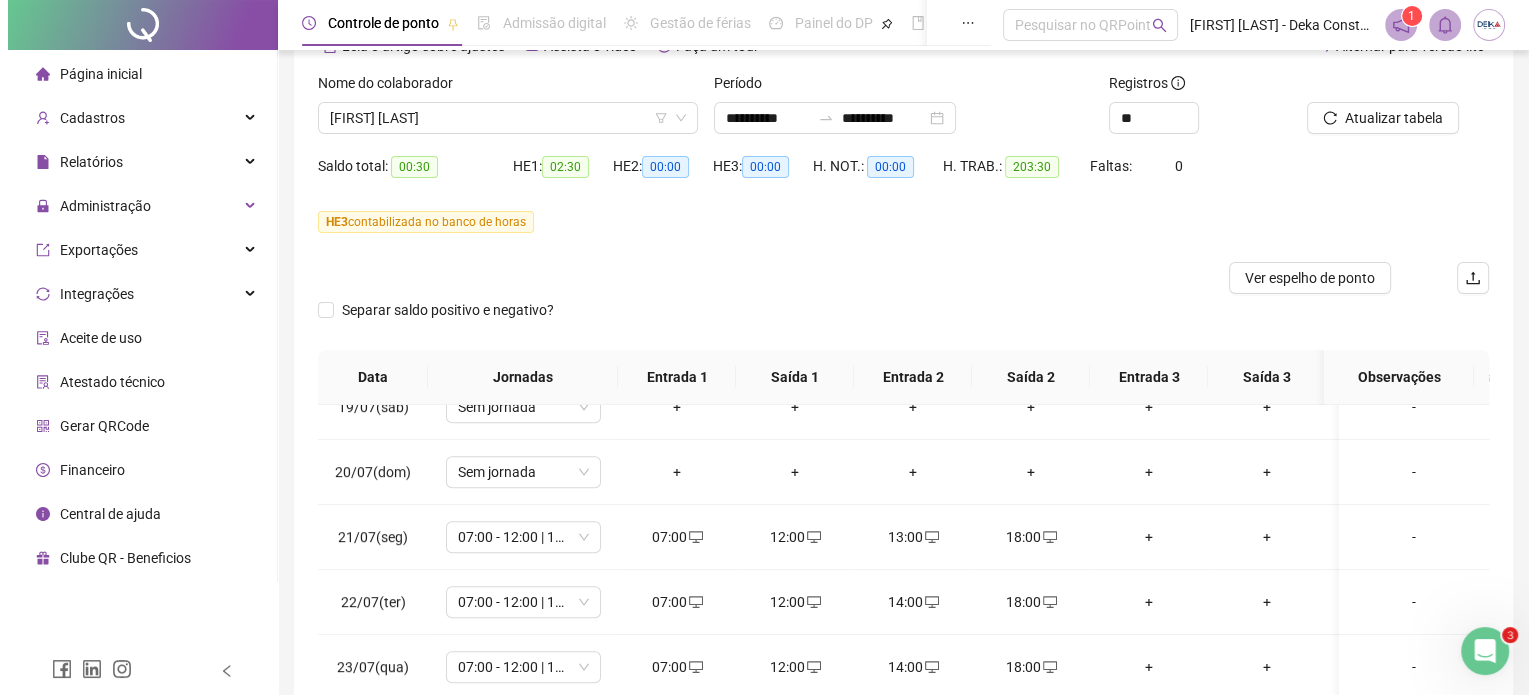 scroll, scrollTop: 0, scrollLeft: 0, axis: both 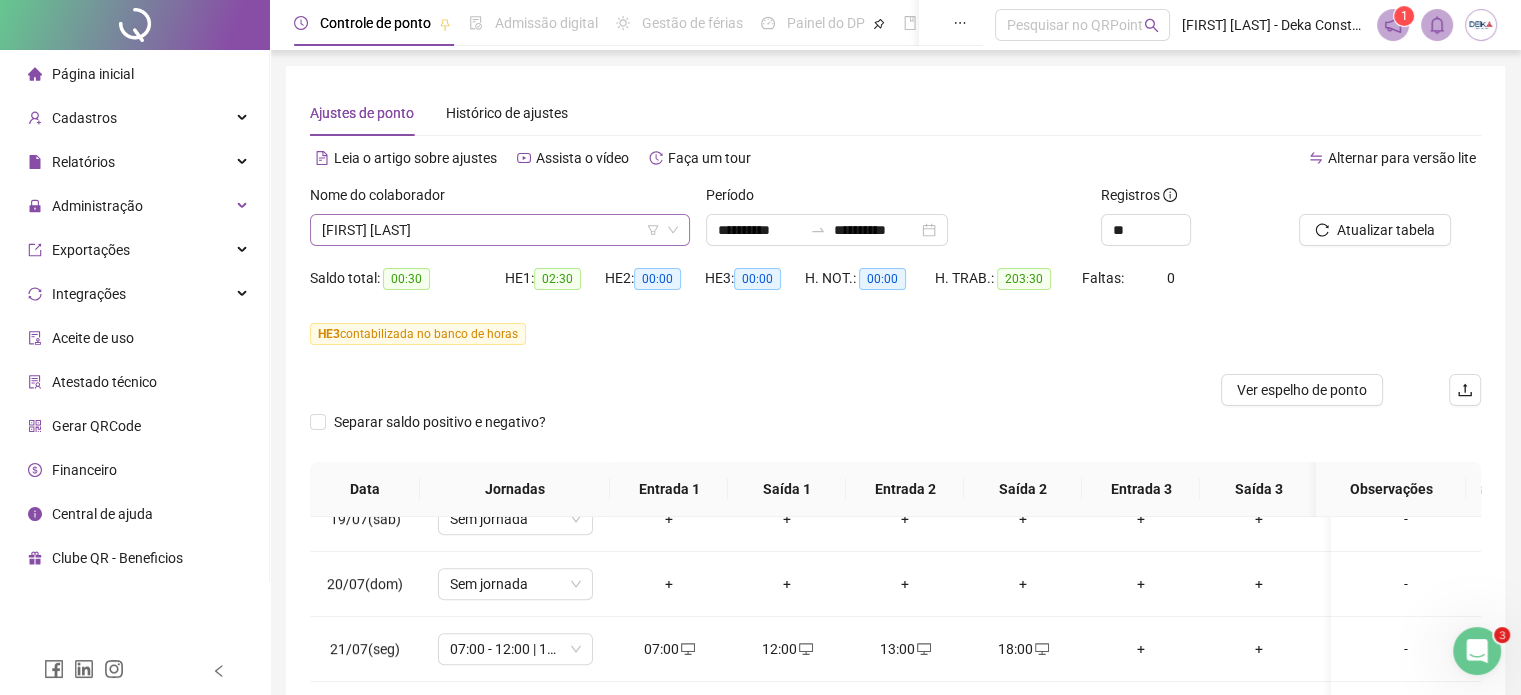 click on "[FIRST] [LAST]" at bounding box center [500, 230] 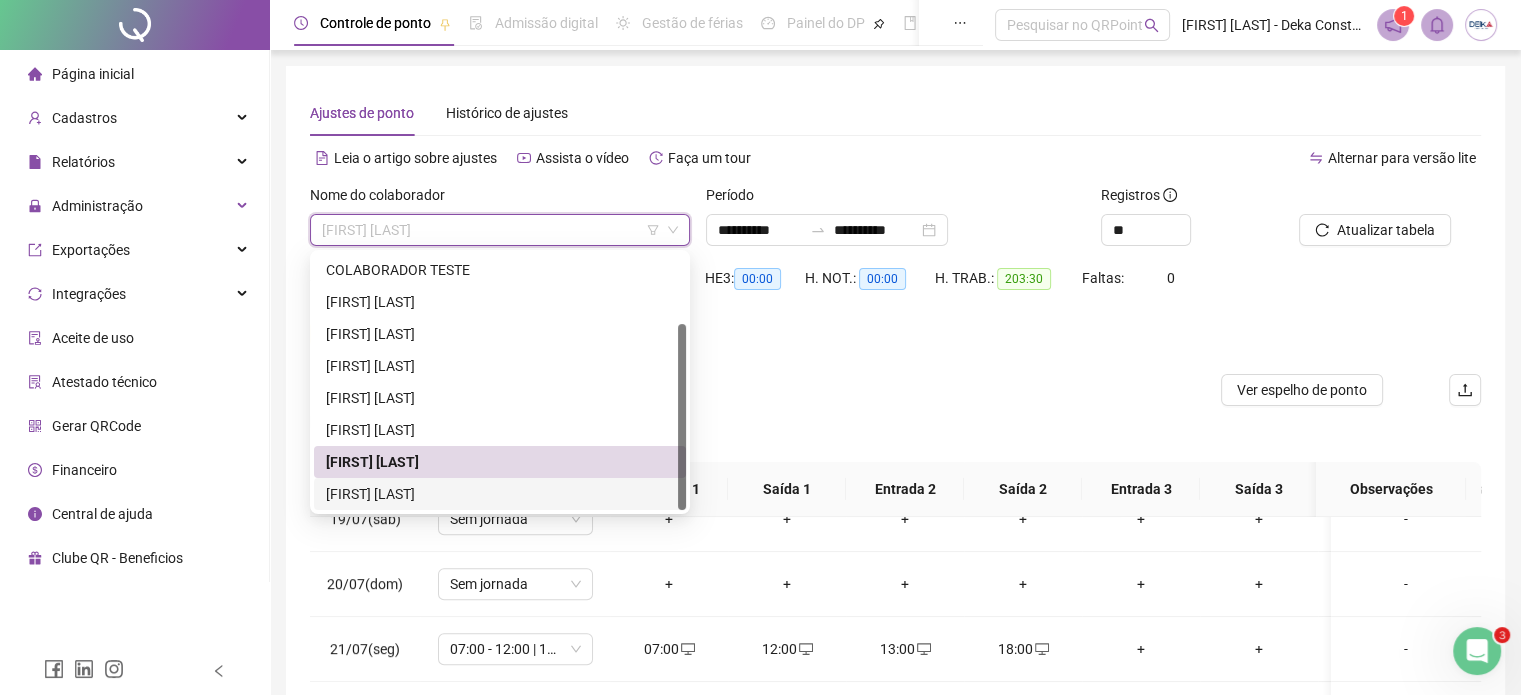 click on "[FIRST] [LAST]" at bounding box center (500, 494) 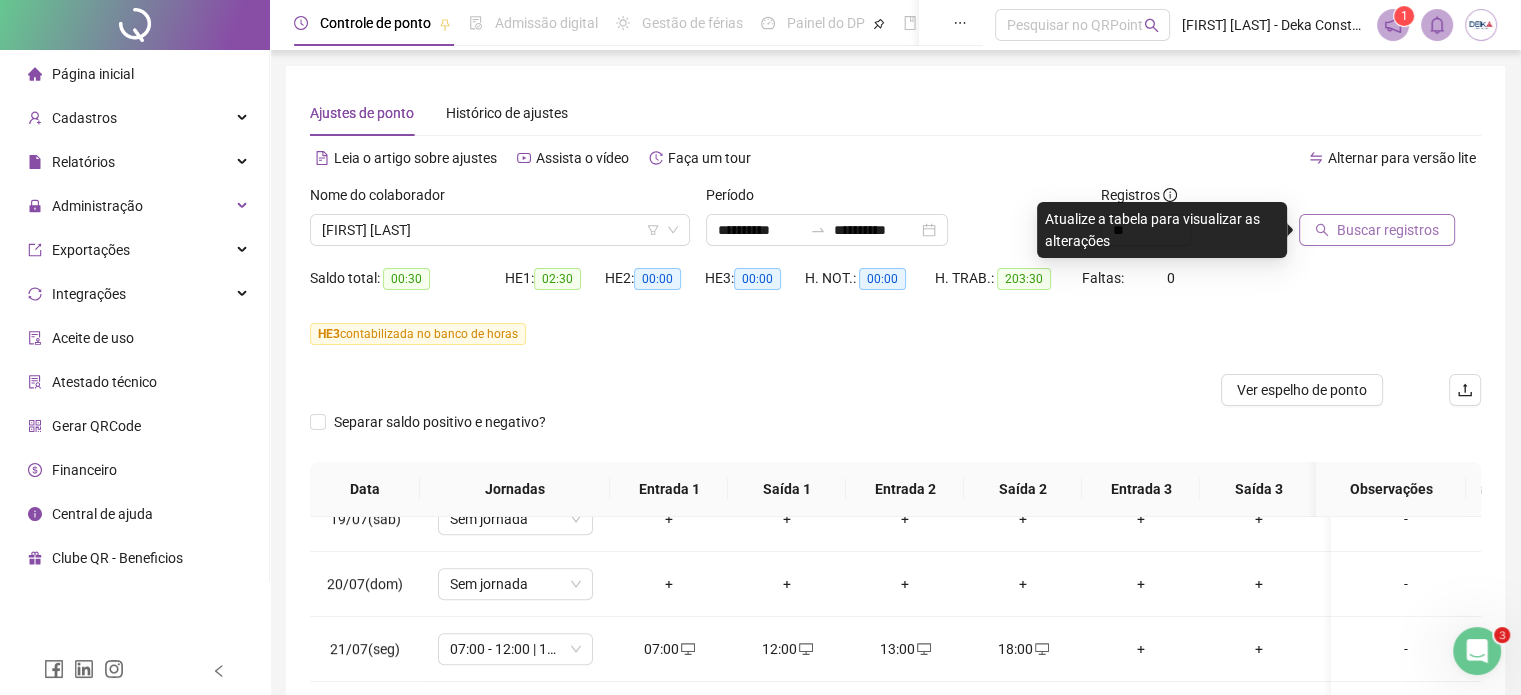 click on "Buscar registros" at bounding box center (1377, 230) 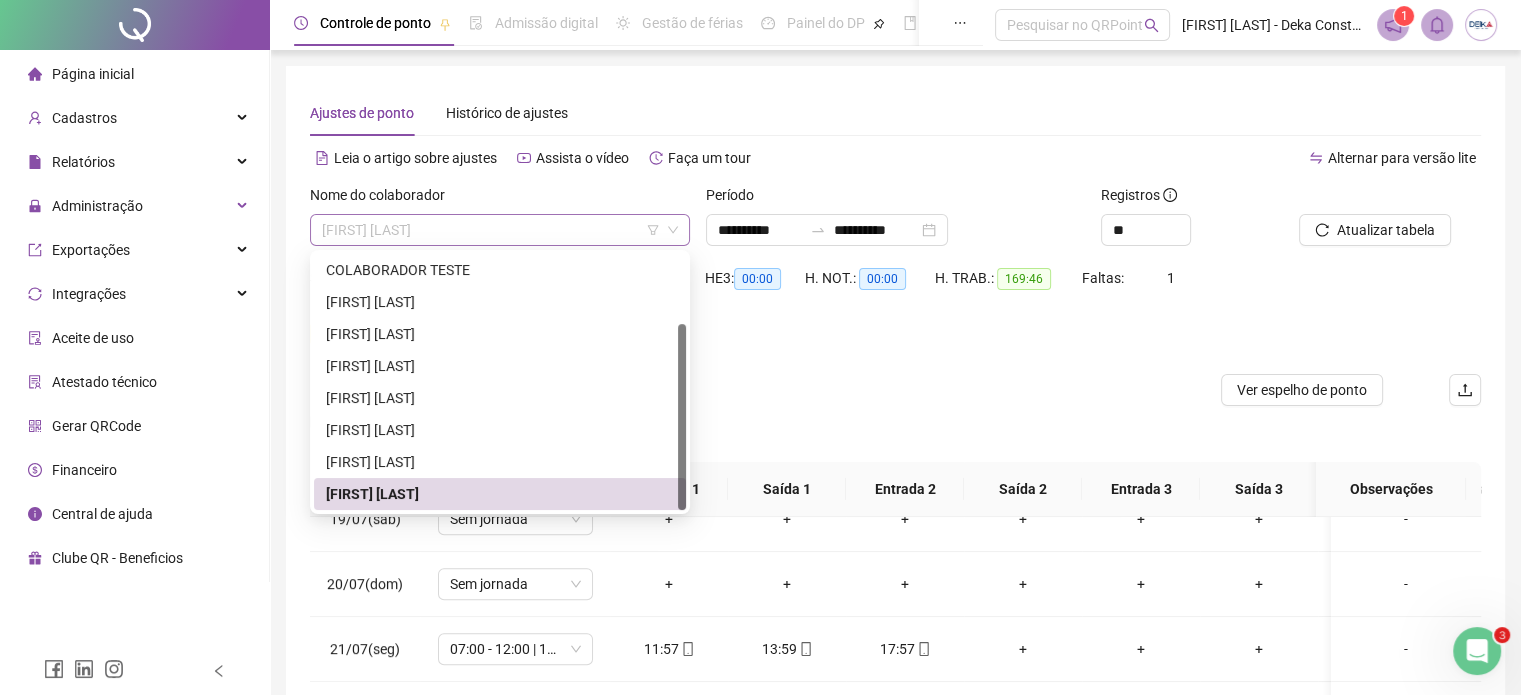 click on "[FIRST] [LAST]" at bounding box center (500, 230) 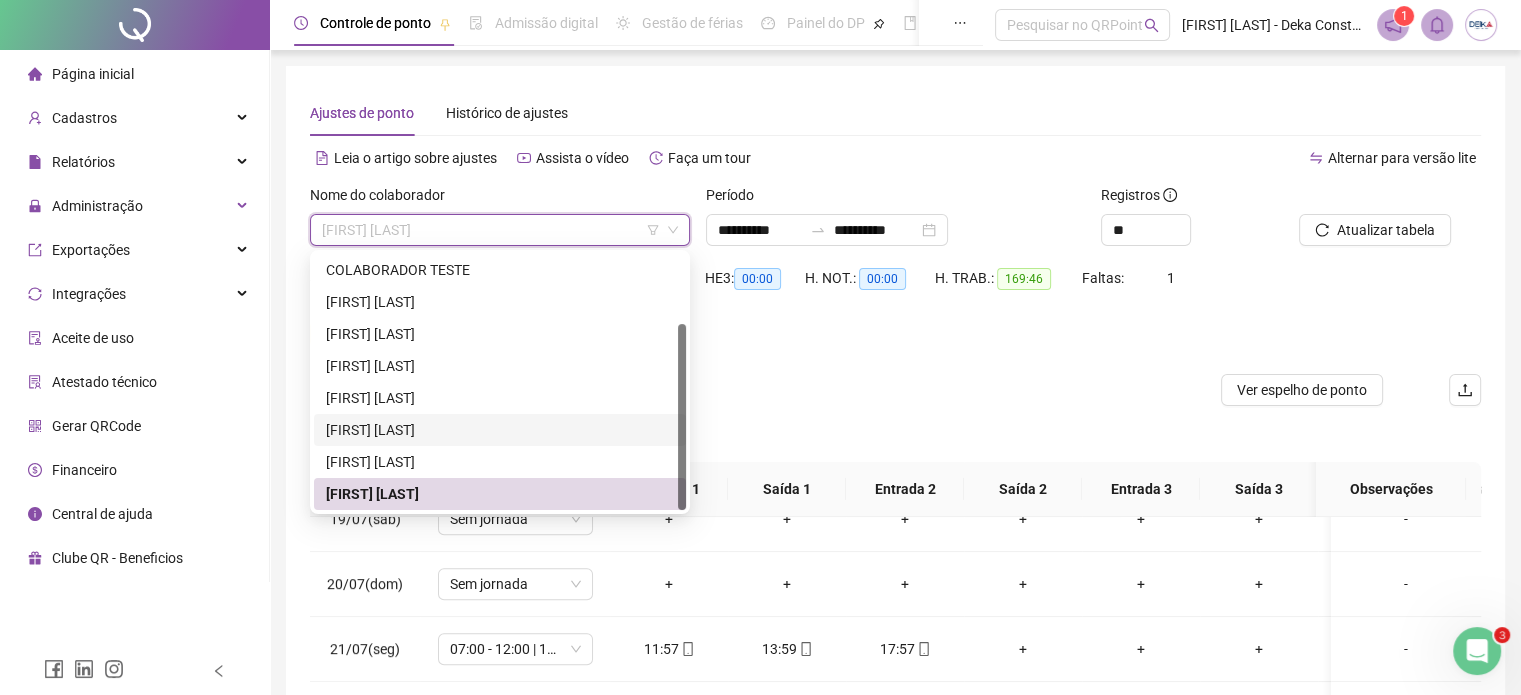 click on "[FIRST] [LAST] [FIRST] [LAST] [FIRST] [LAST] [FIRST] [LAST] [FIRST] [LAST] [FIRST] [LAST]   [FIRST] [LAST]   [FIRST] [LAST] [FIRST] [LAST]" at bounding box center [500, 366] 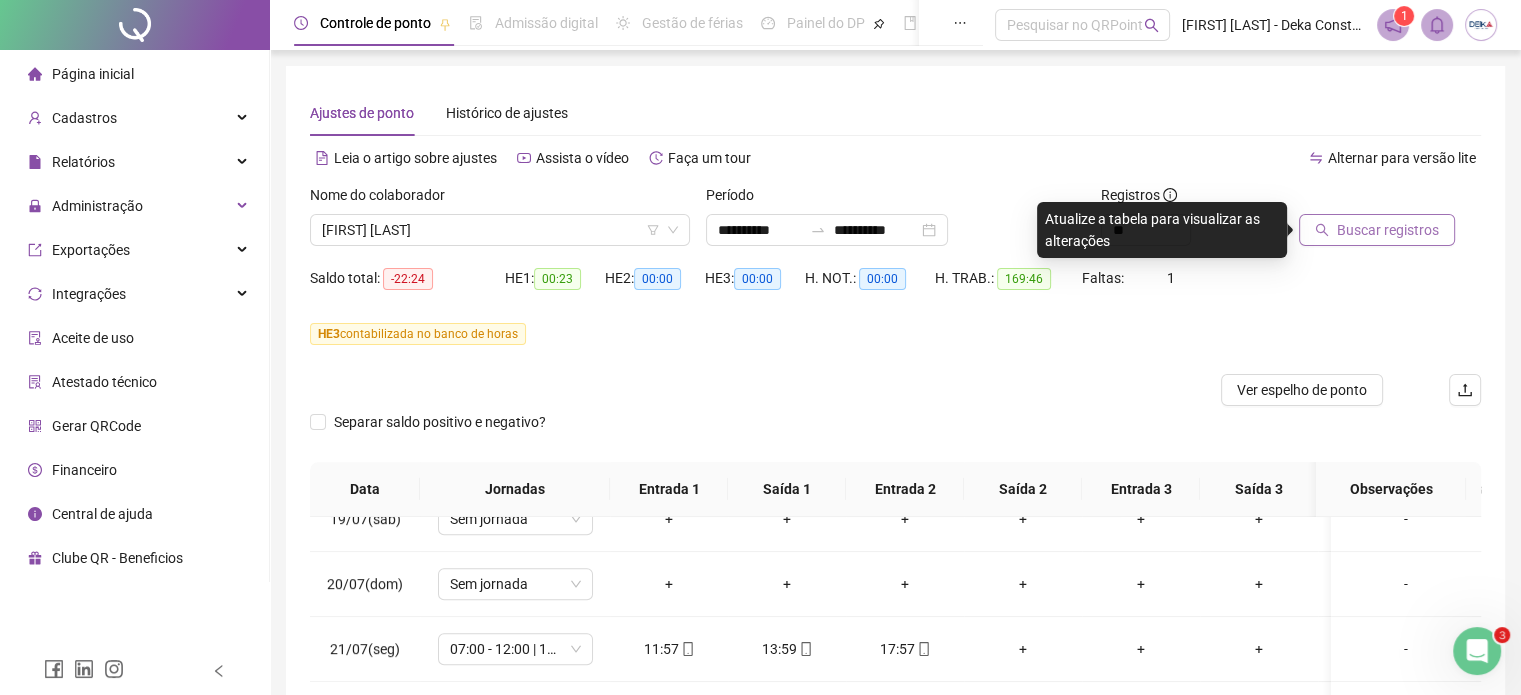 click on "Buscar registros" at bounding box center [1377, 230] 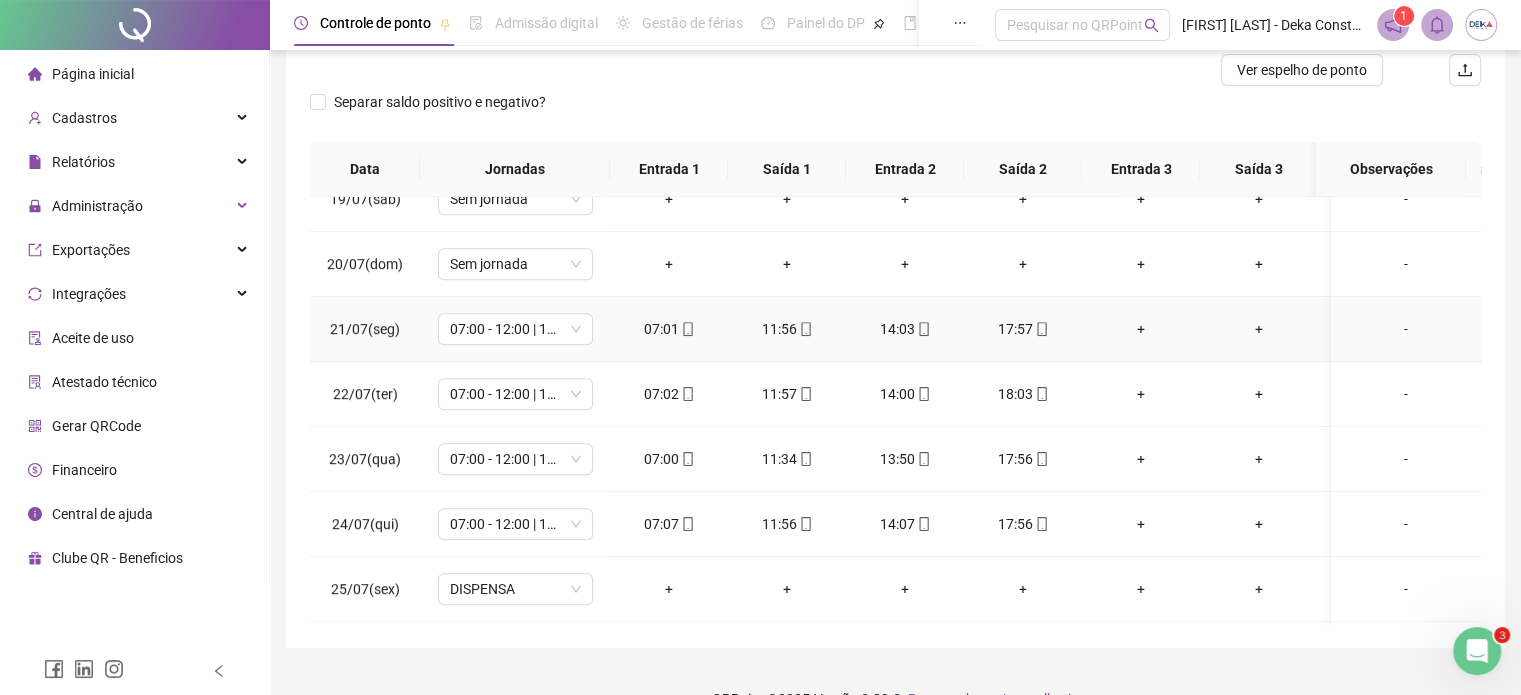 scroll, scrollTop: 358, scrollLeft: 0, axis: vertical 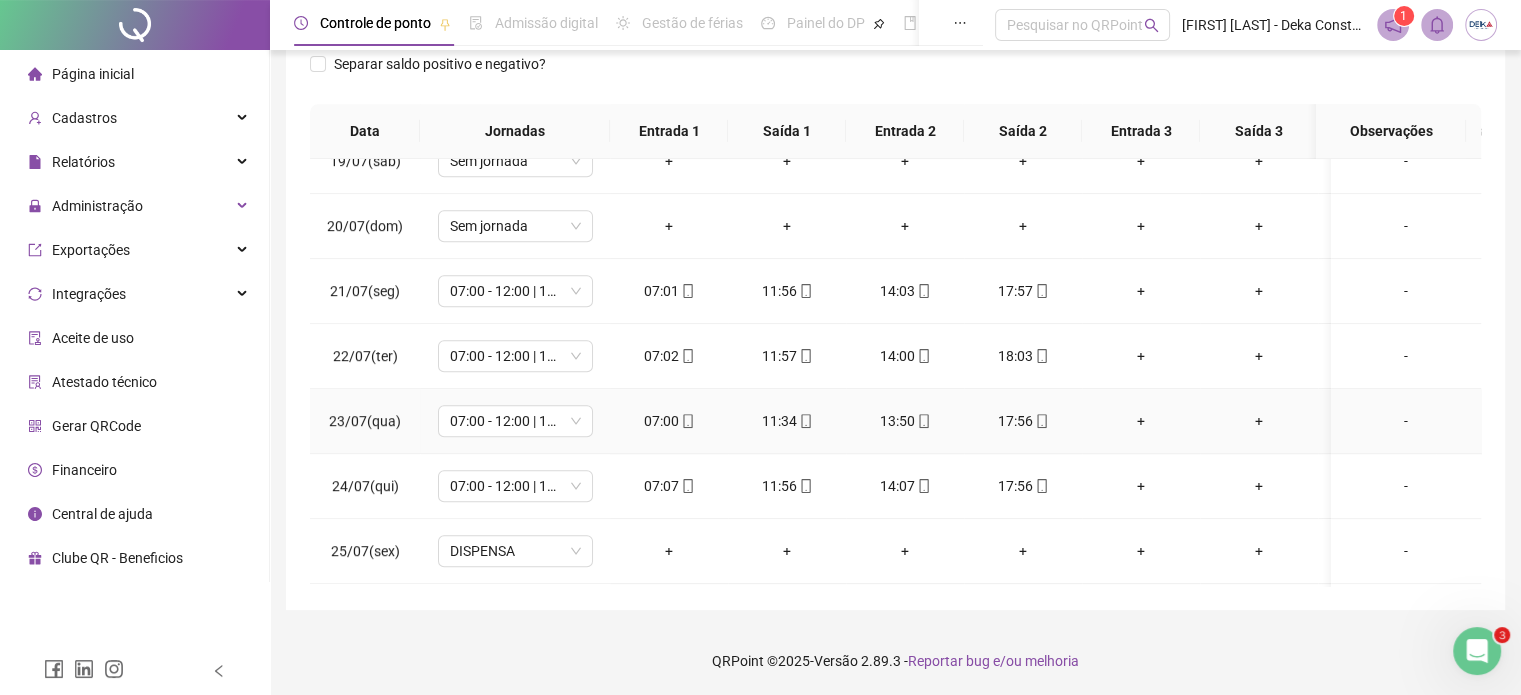 click on "17:56" at bounding box center (1023, 421) 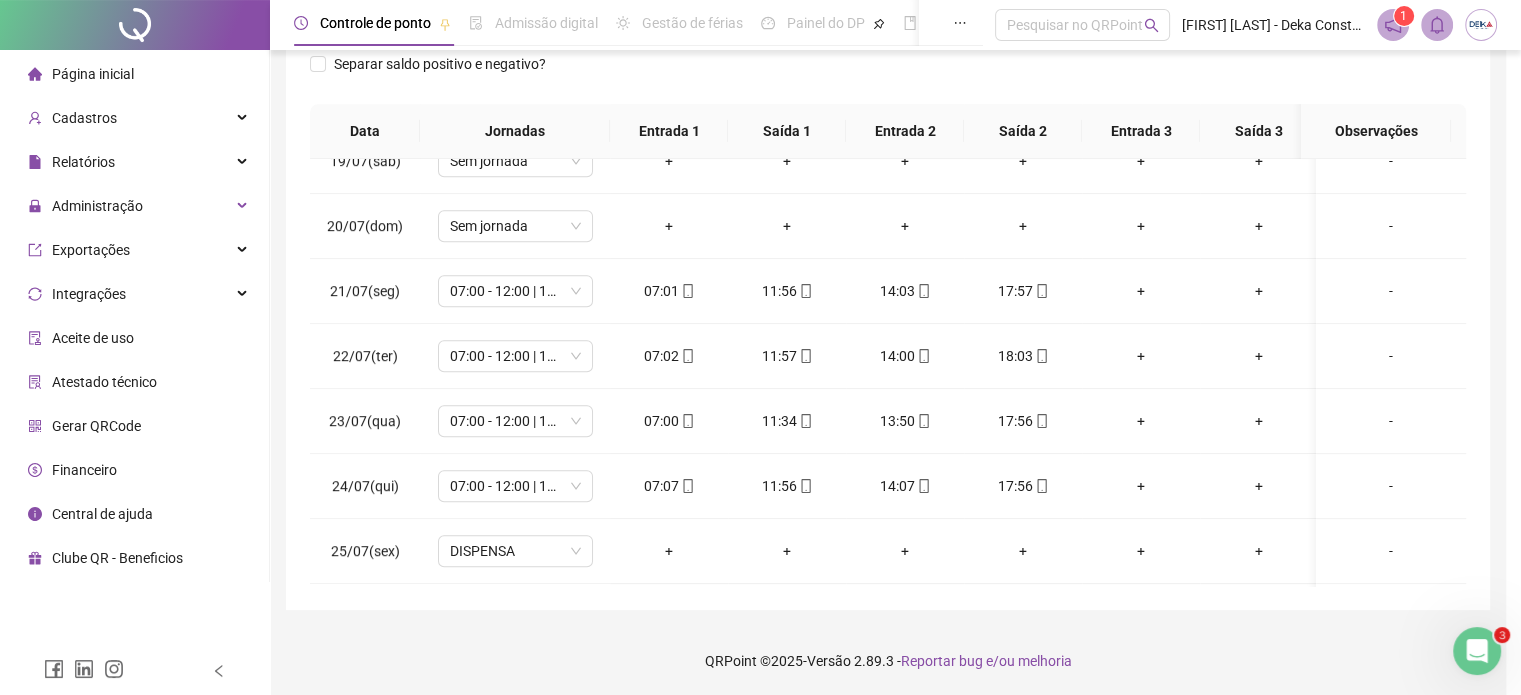 type on "**********" 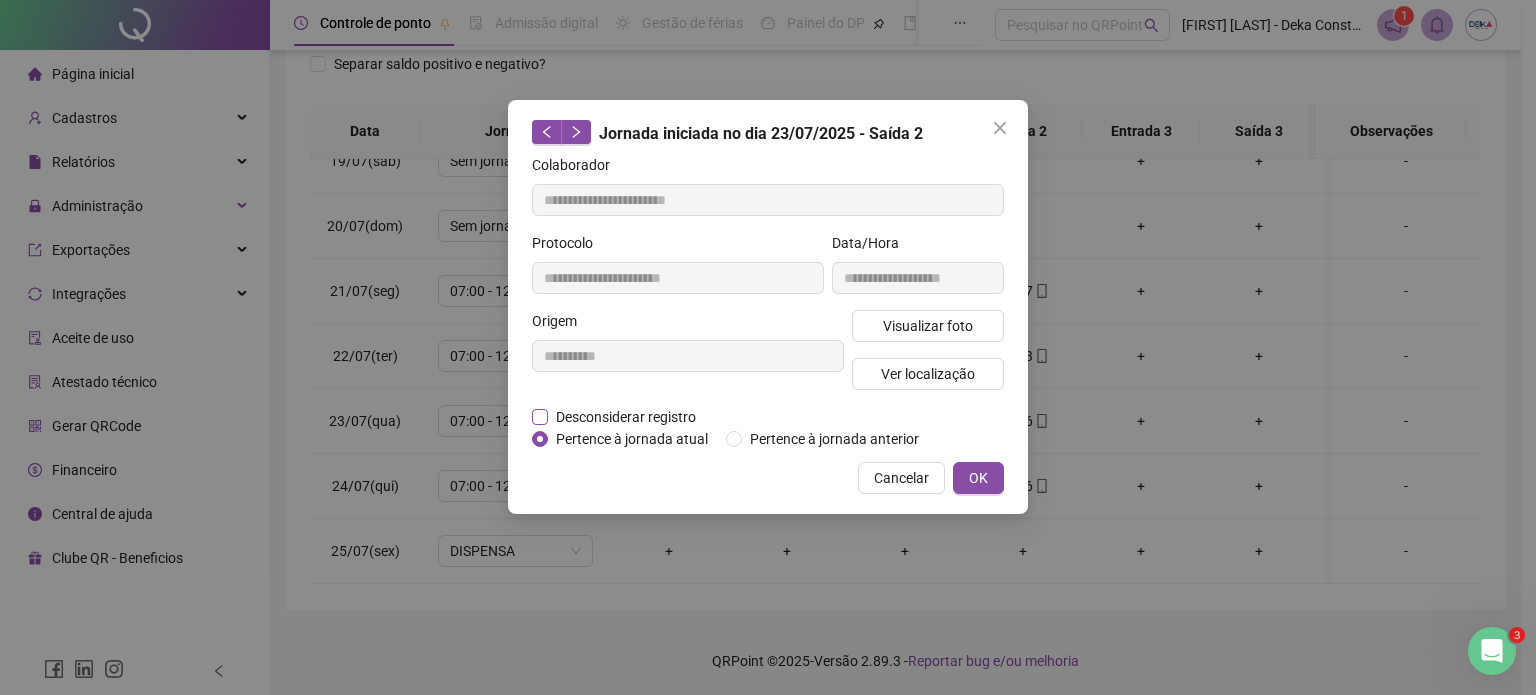 click on "Desconsiderar registro" at bounding box center [626, 417] 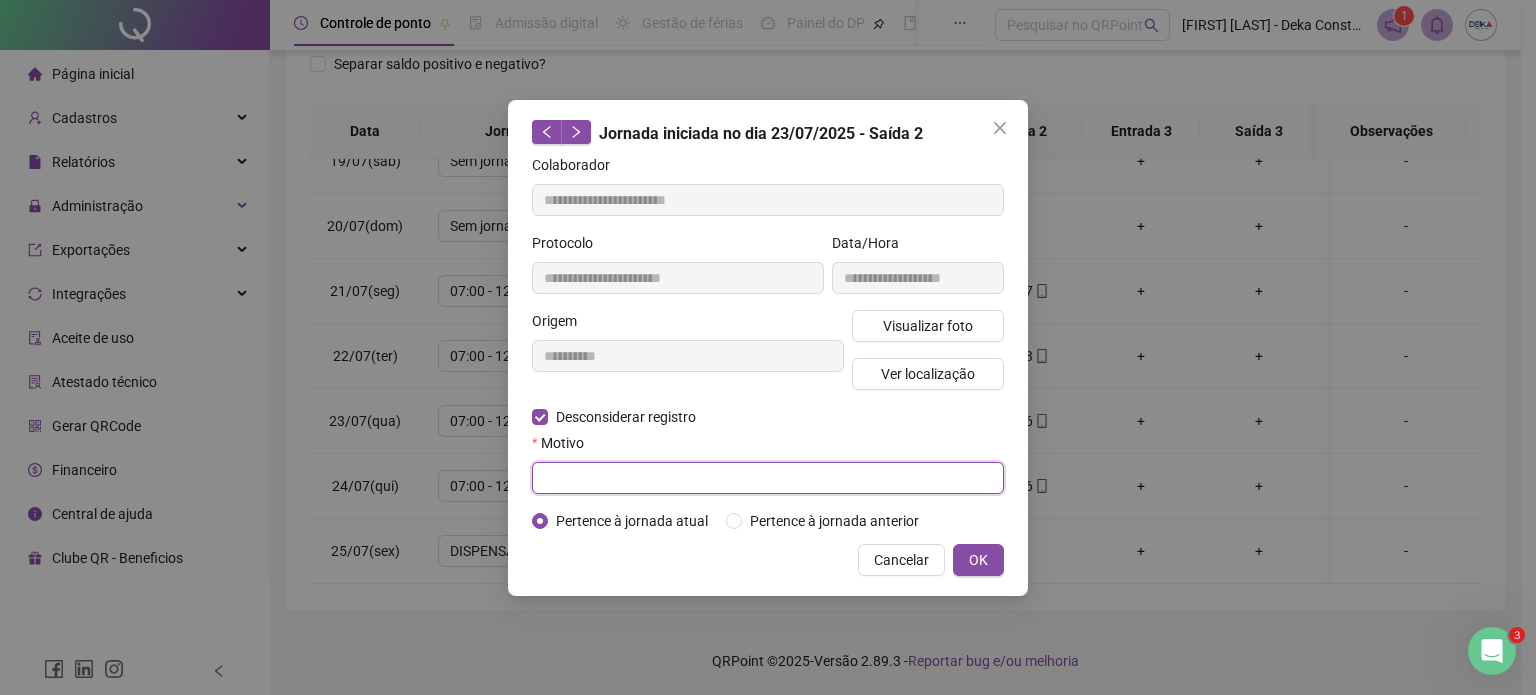 click at bounding box center (768, 478) 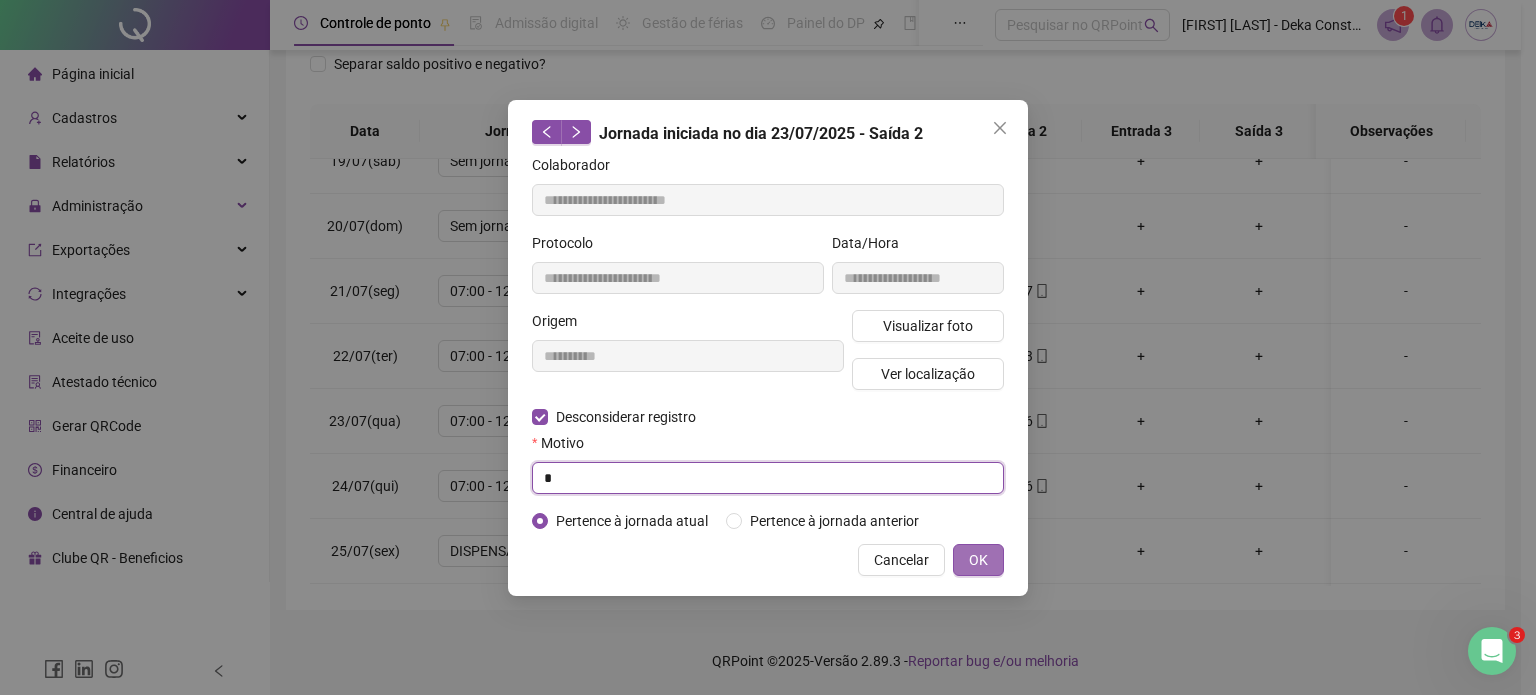 type on "*" 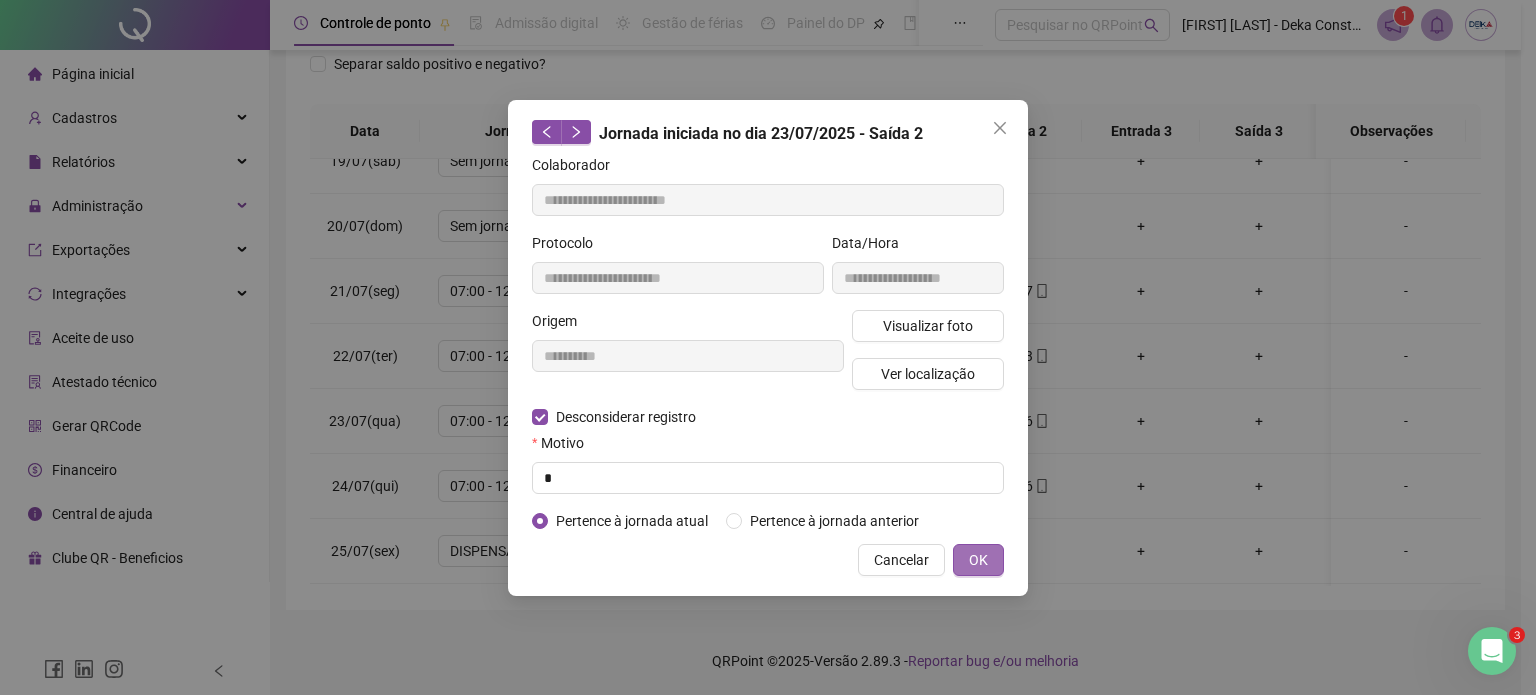 drag, startPoint x: 993, startPoint y: 572, endPoint x: 990, endPoint y: 558, distance: 14.3178215 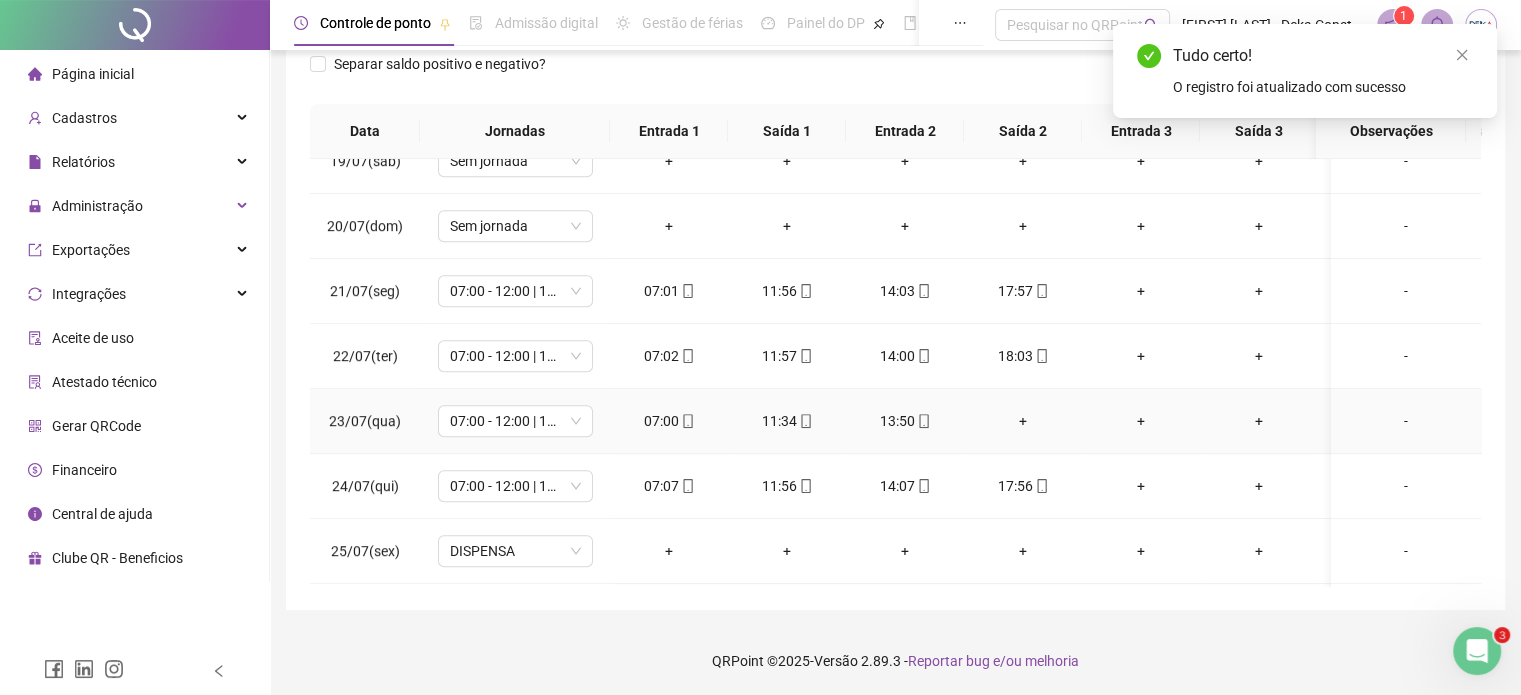 click on "+" at bounding box center (1023, 421) 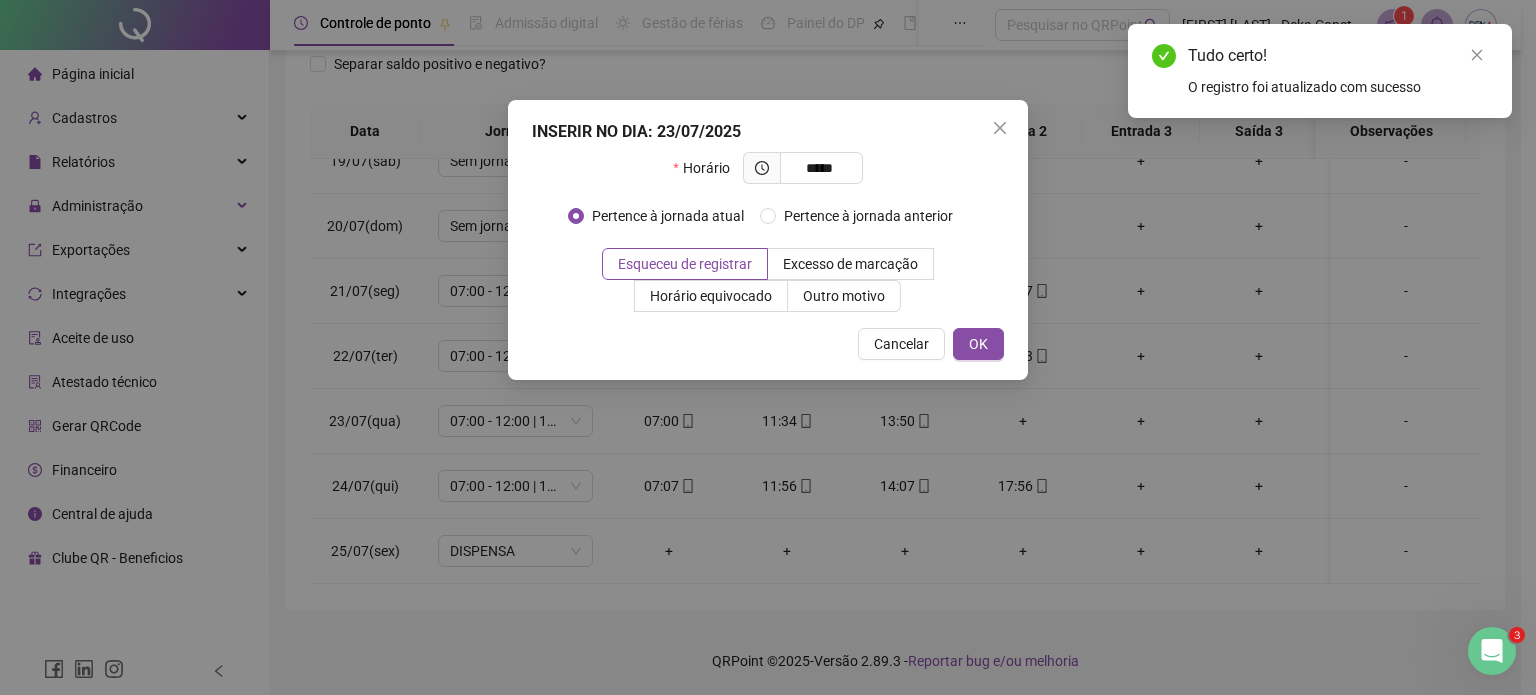 type on "*****" 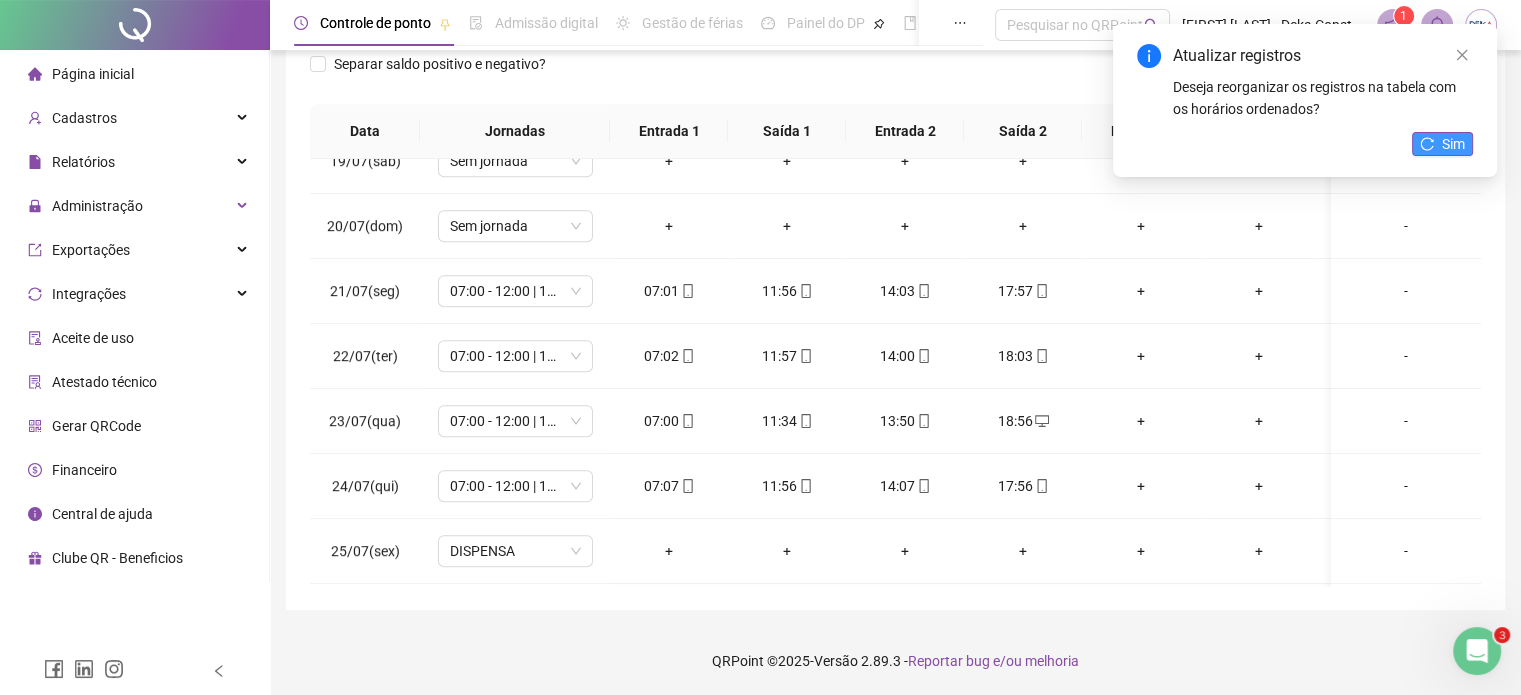 click on "Sim" at bounding box center (1442, 144) 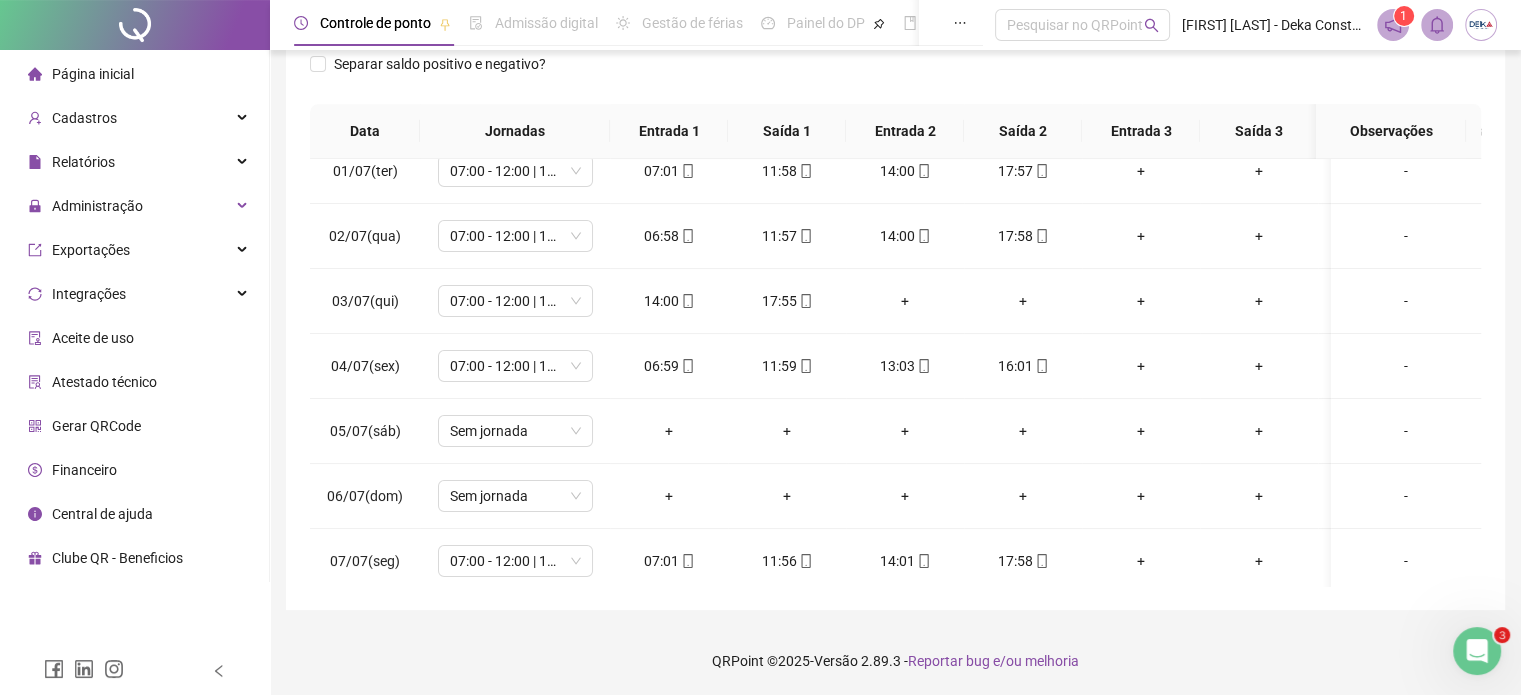scroll, scrollTop: 0, scrollLeft: 0, axis: both 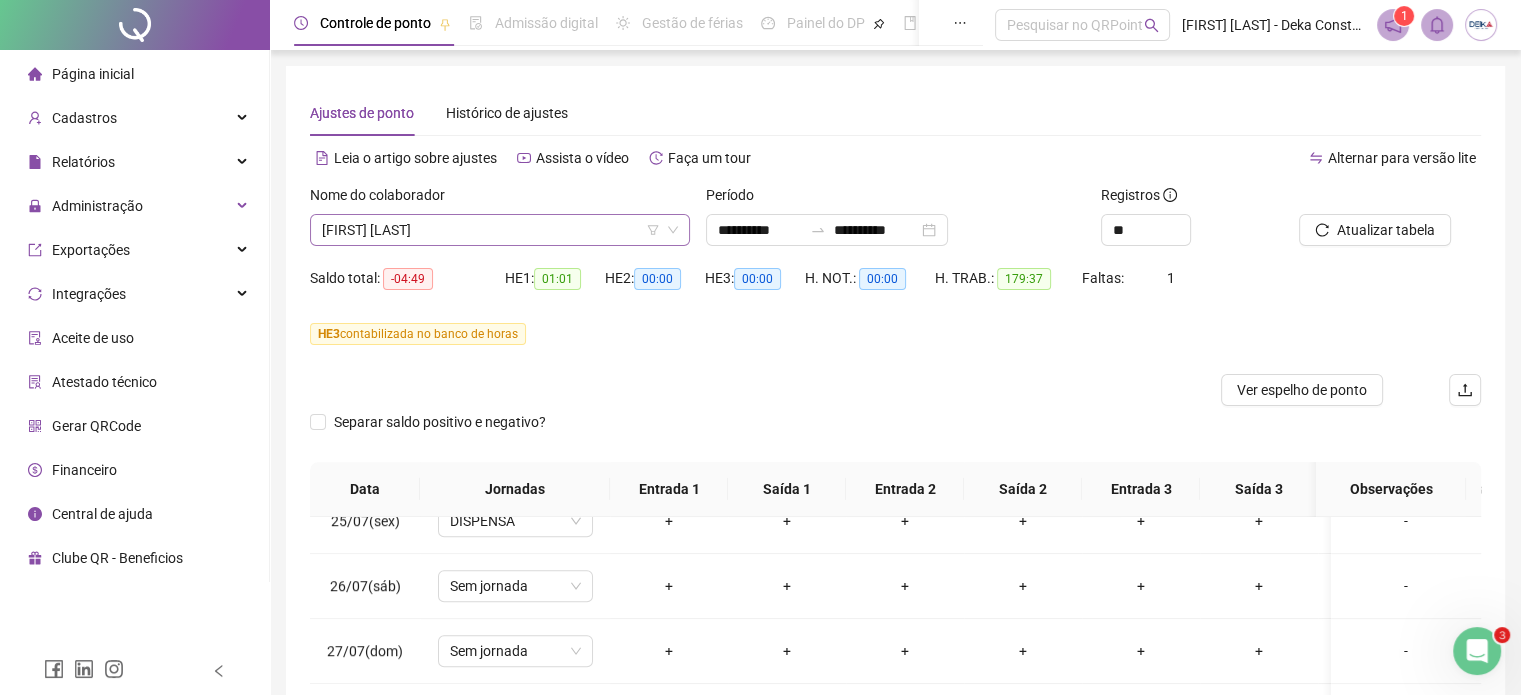 click on "[FIRST] [LAST]" at bounding box center (500, 230) 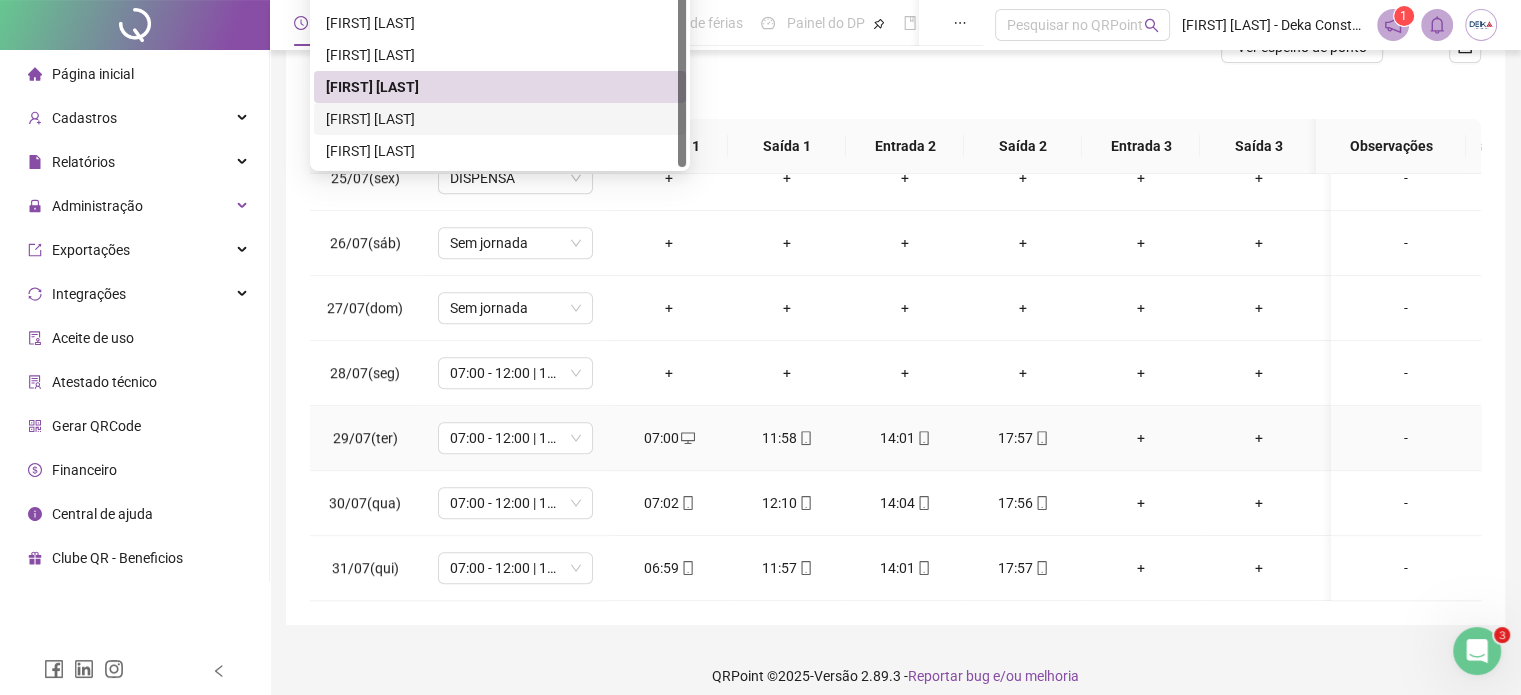 scroll, scrollTop: 358, scrollLeft: 0, axis: vertical 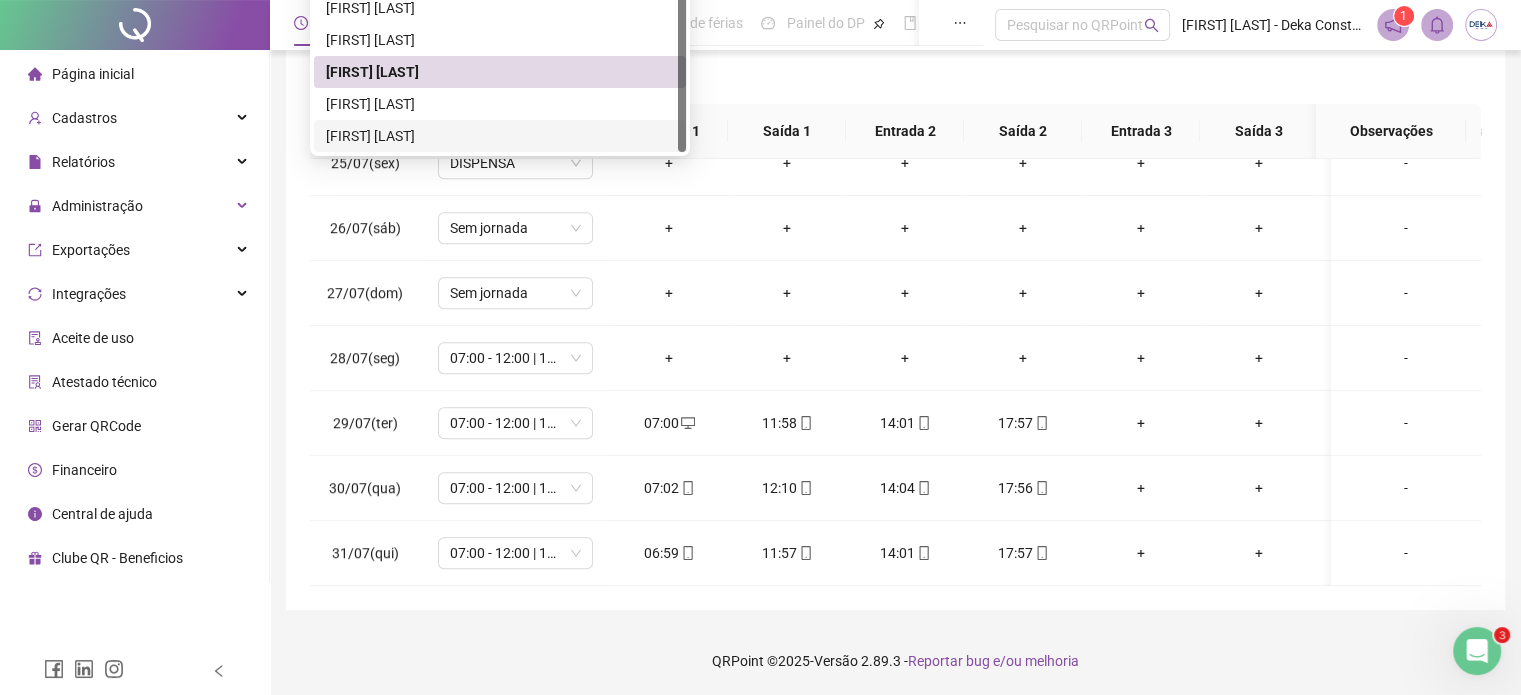 click on "**********" at bounding box center (760, -11) 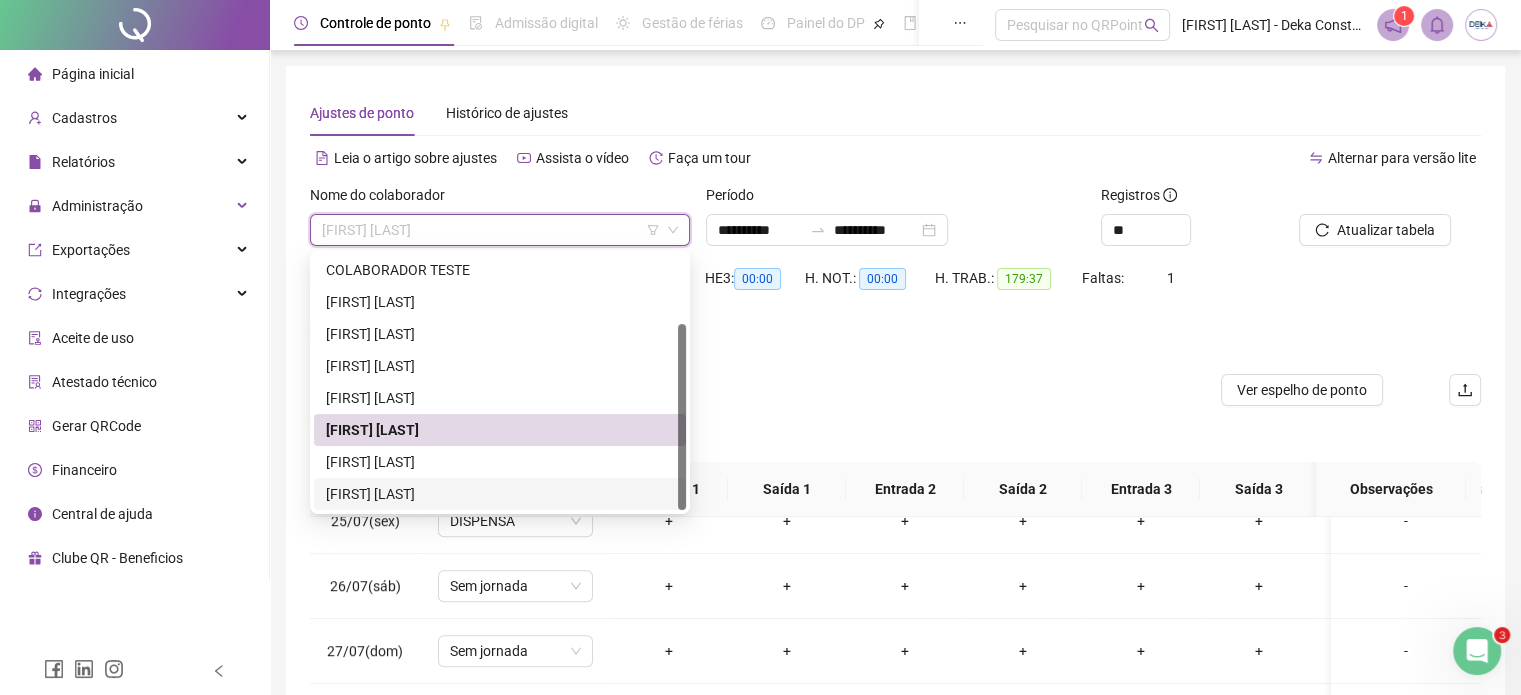 click on "[FIRST] [LAST]" at bounding box center [500, 494] 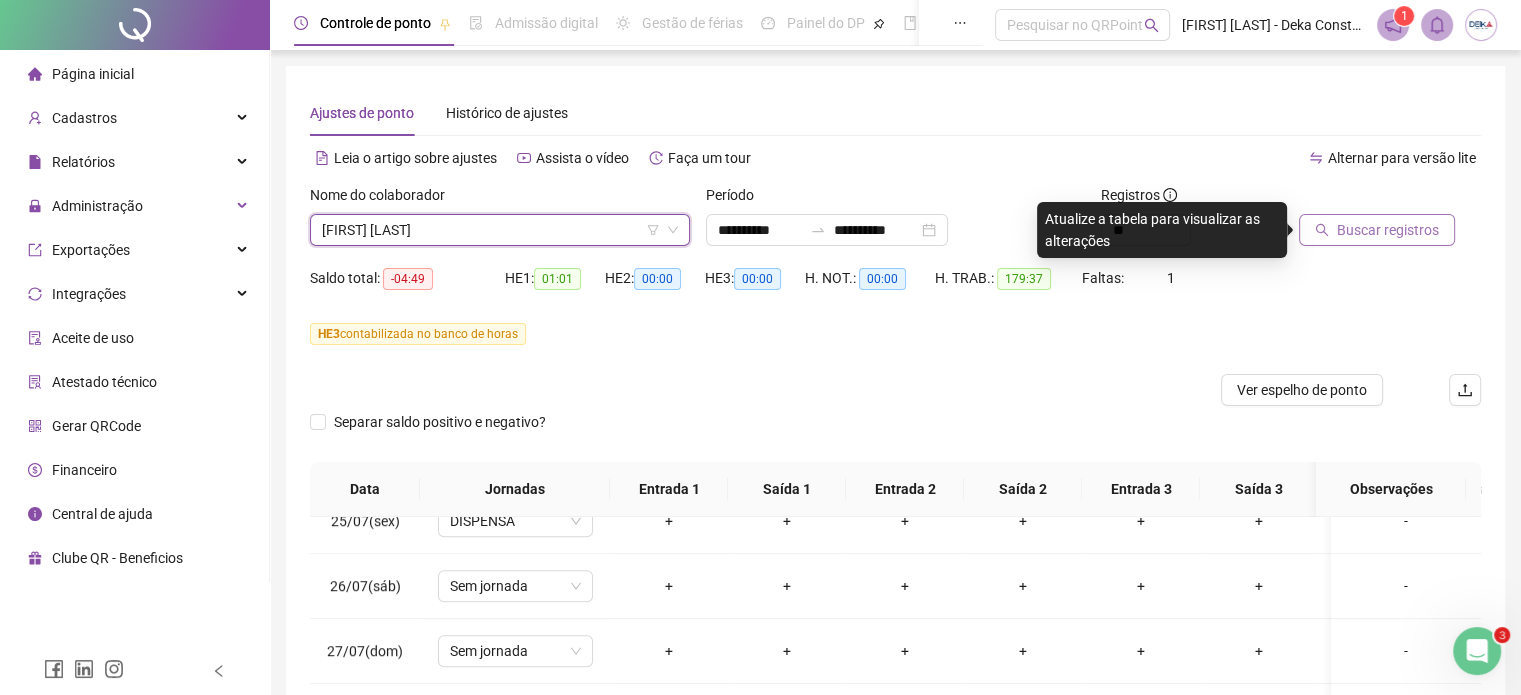 click on "Buscar registros" at bounding box center (1388, 230) 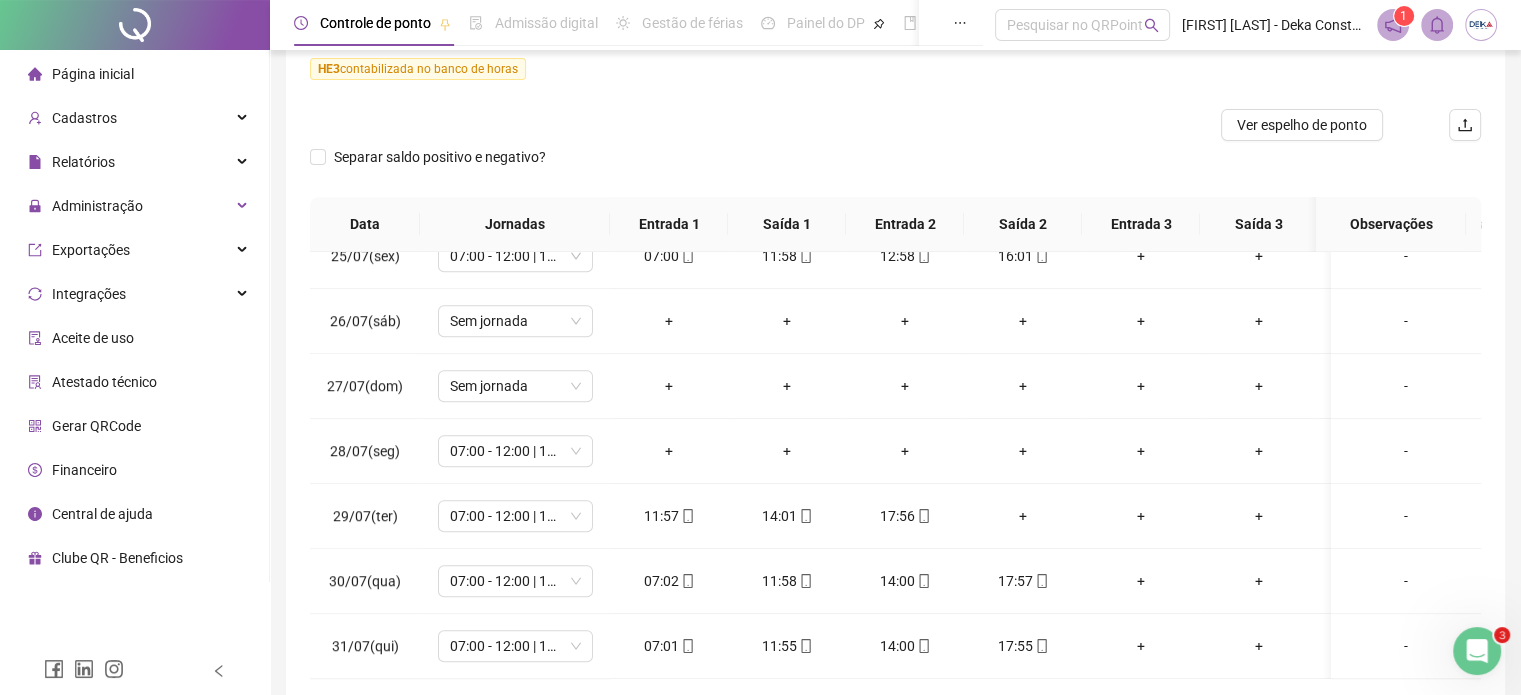 scroll, scrollTop: 300, scrollLeft: 0, axis: vertical 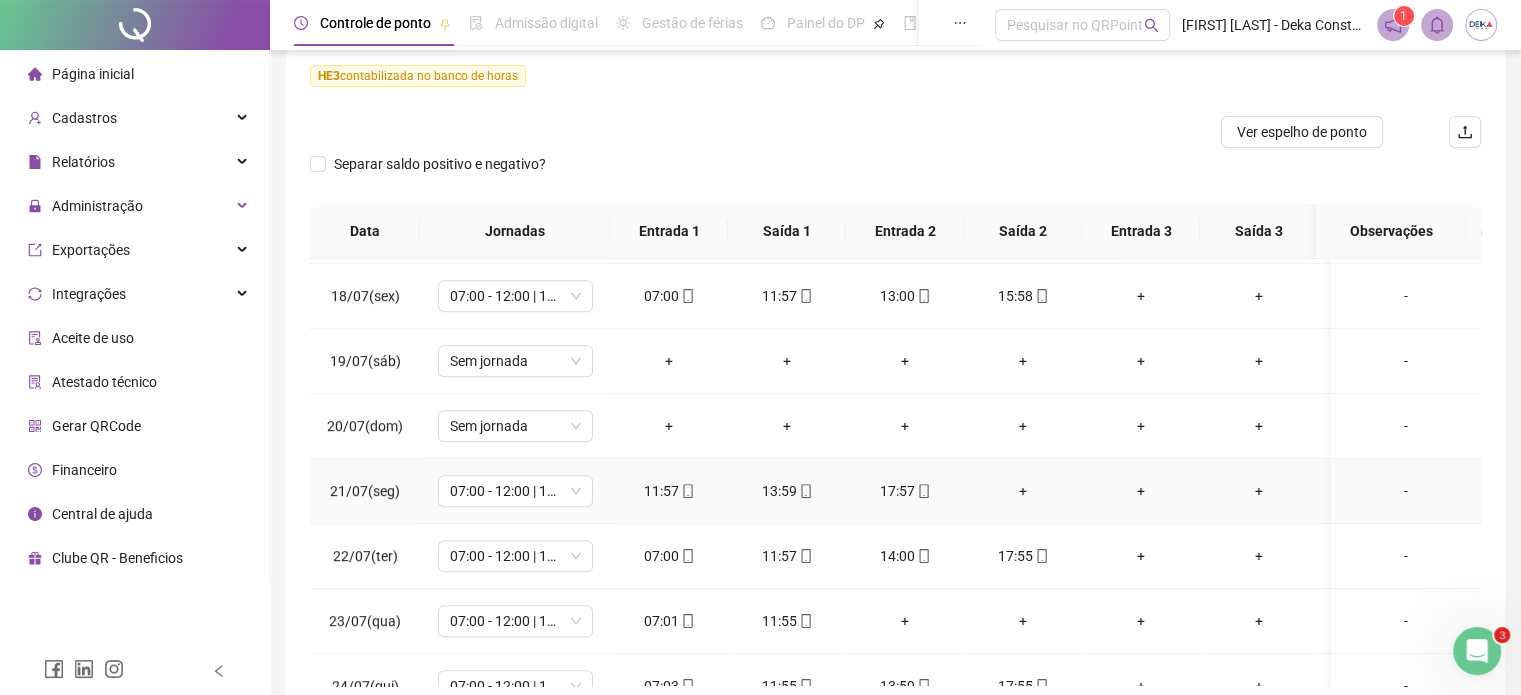 click on "+" at bounding box center (1023, 491) 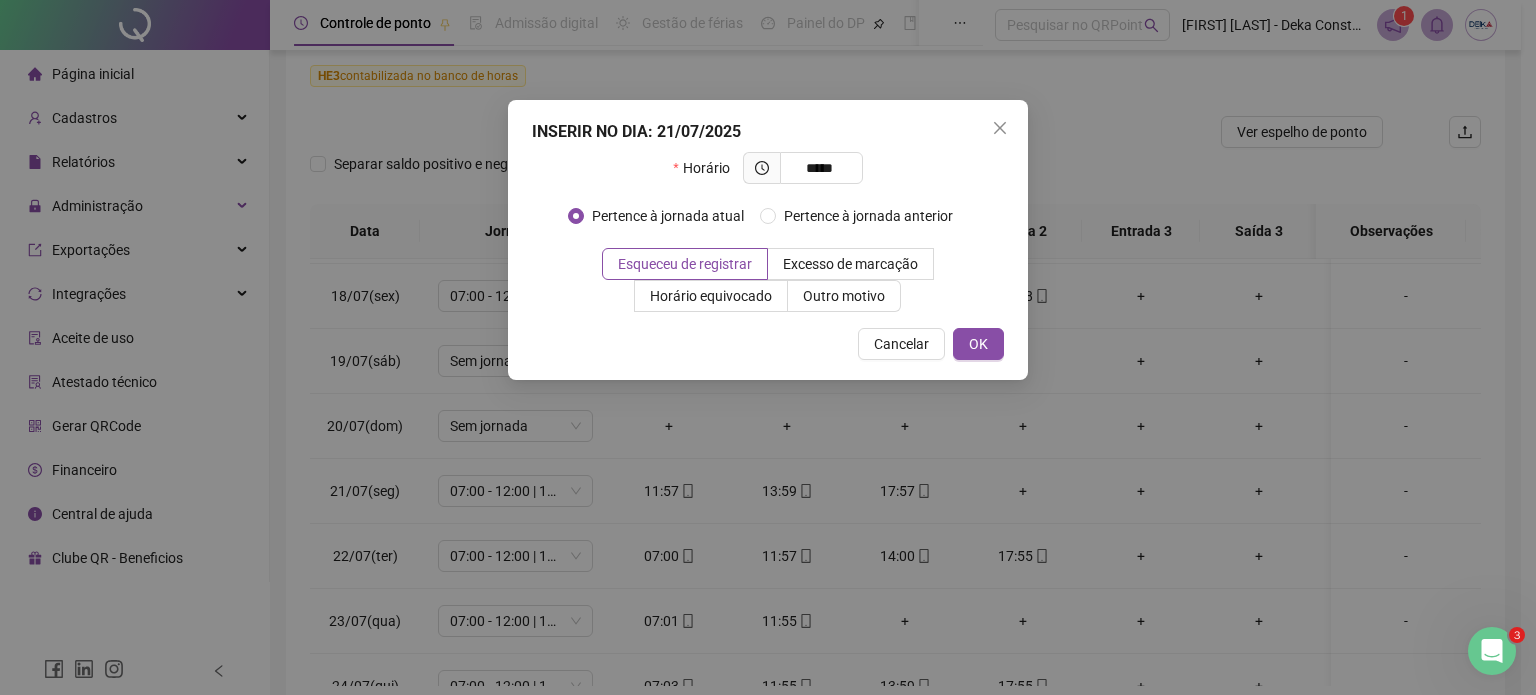 type on "*****" 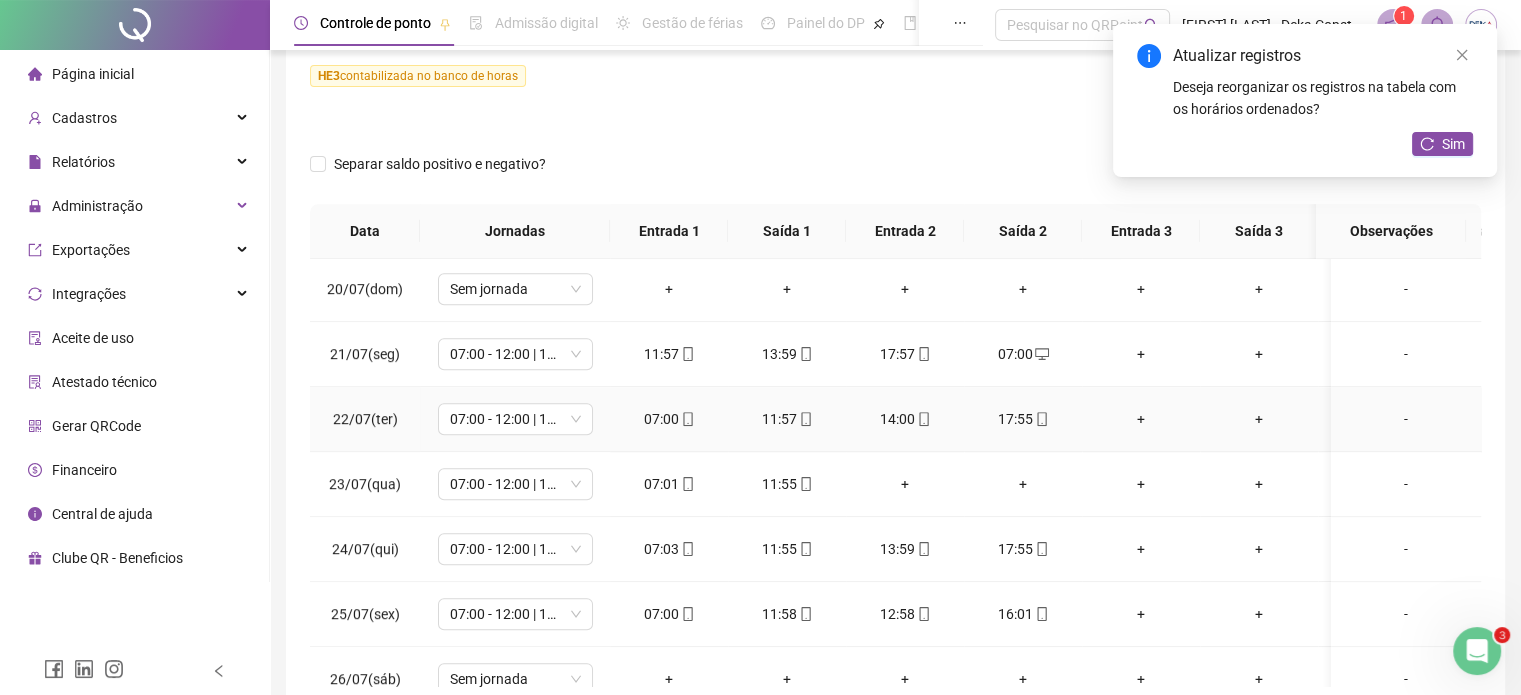 scroll, scrollTop: 1300, scrollLeft: 0, axis: vertical 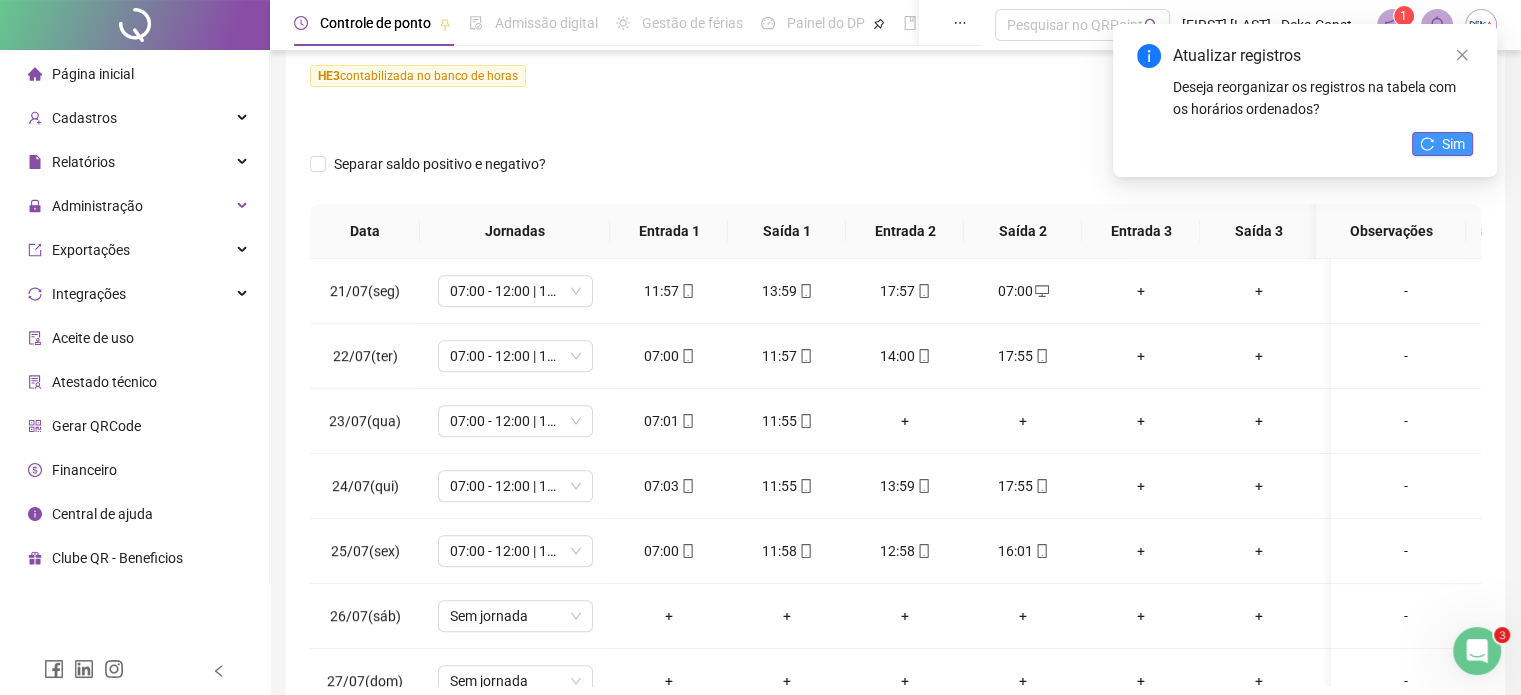 click on "Sim" at bounding box center (1442, 144) 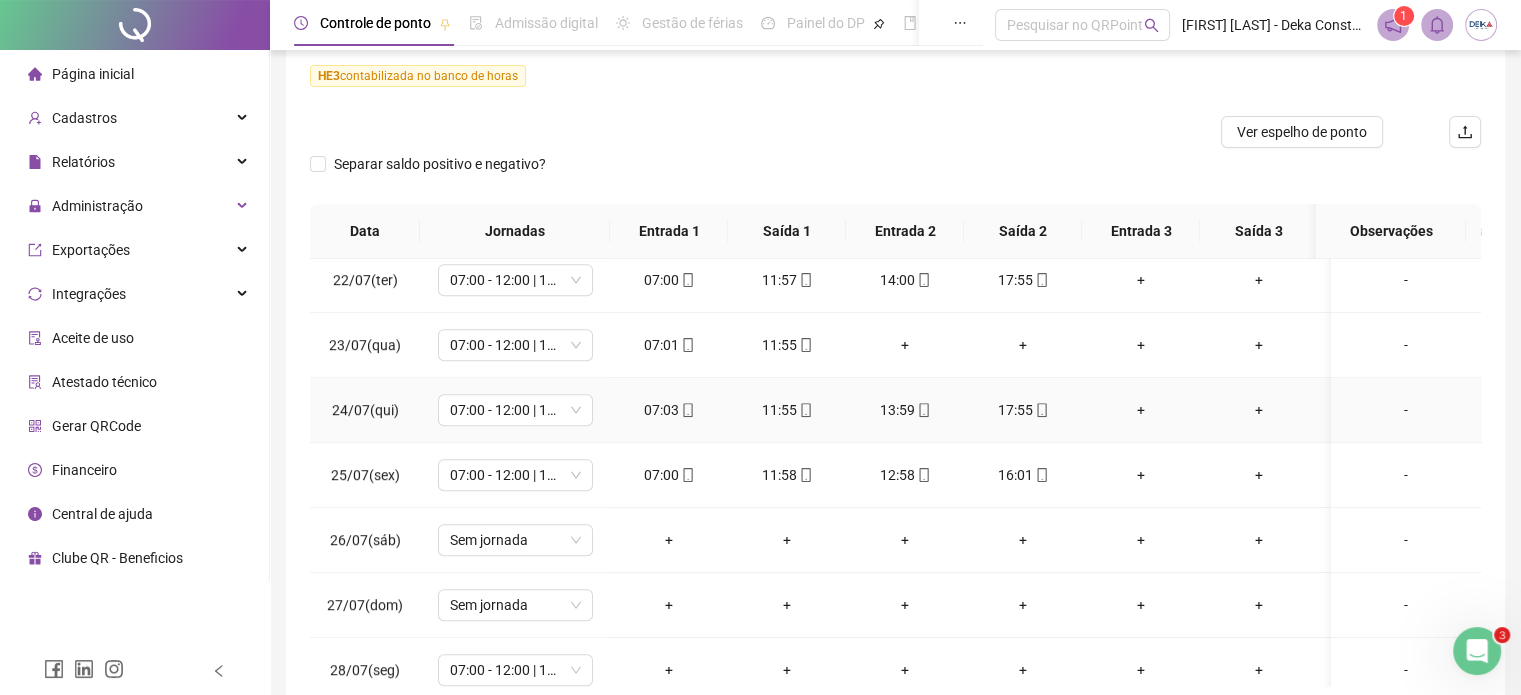 scroll, scrollTop: 1200, scrollLeft: 0, axis: vertical 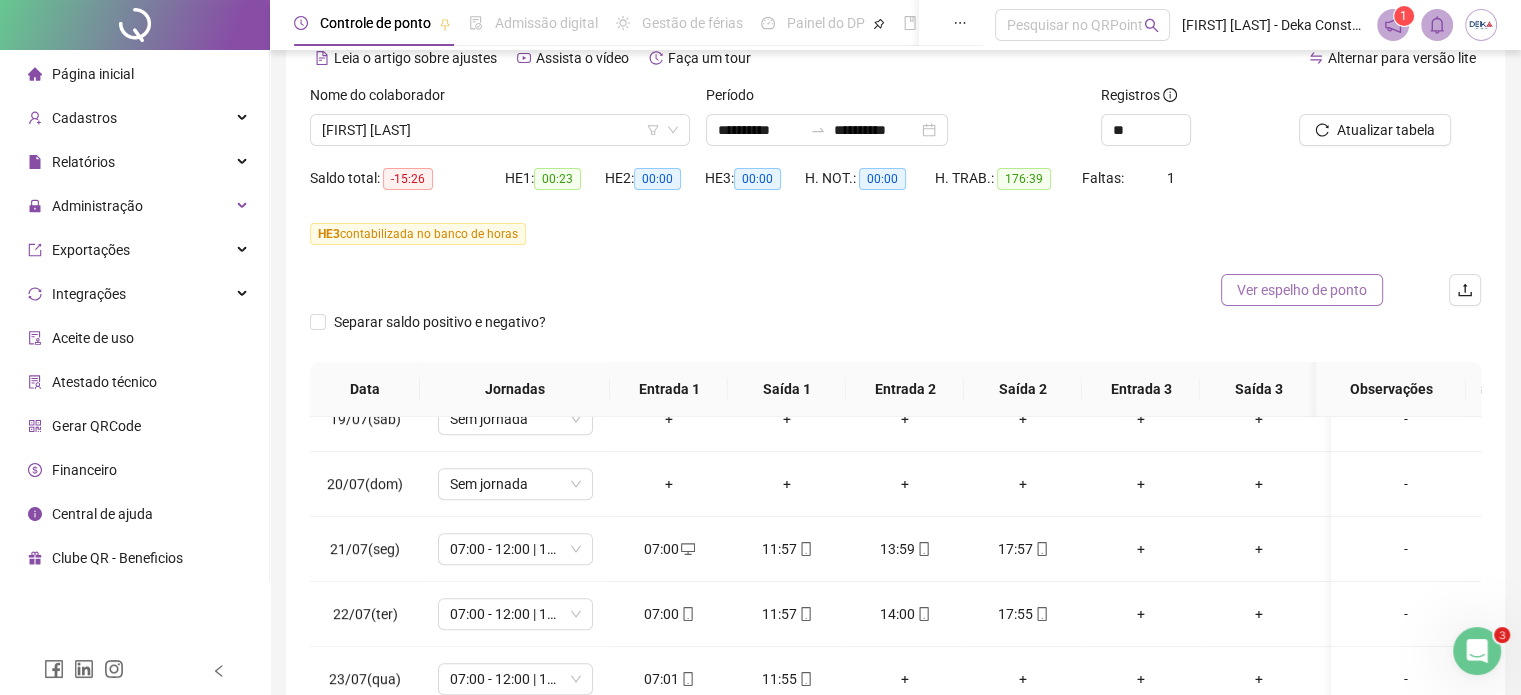 drag, startPoint x: 1364, startPoint y: 315, endPoint x: 1352, endPoint y: 299, distance: 20 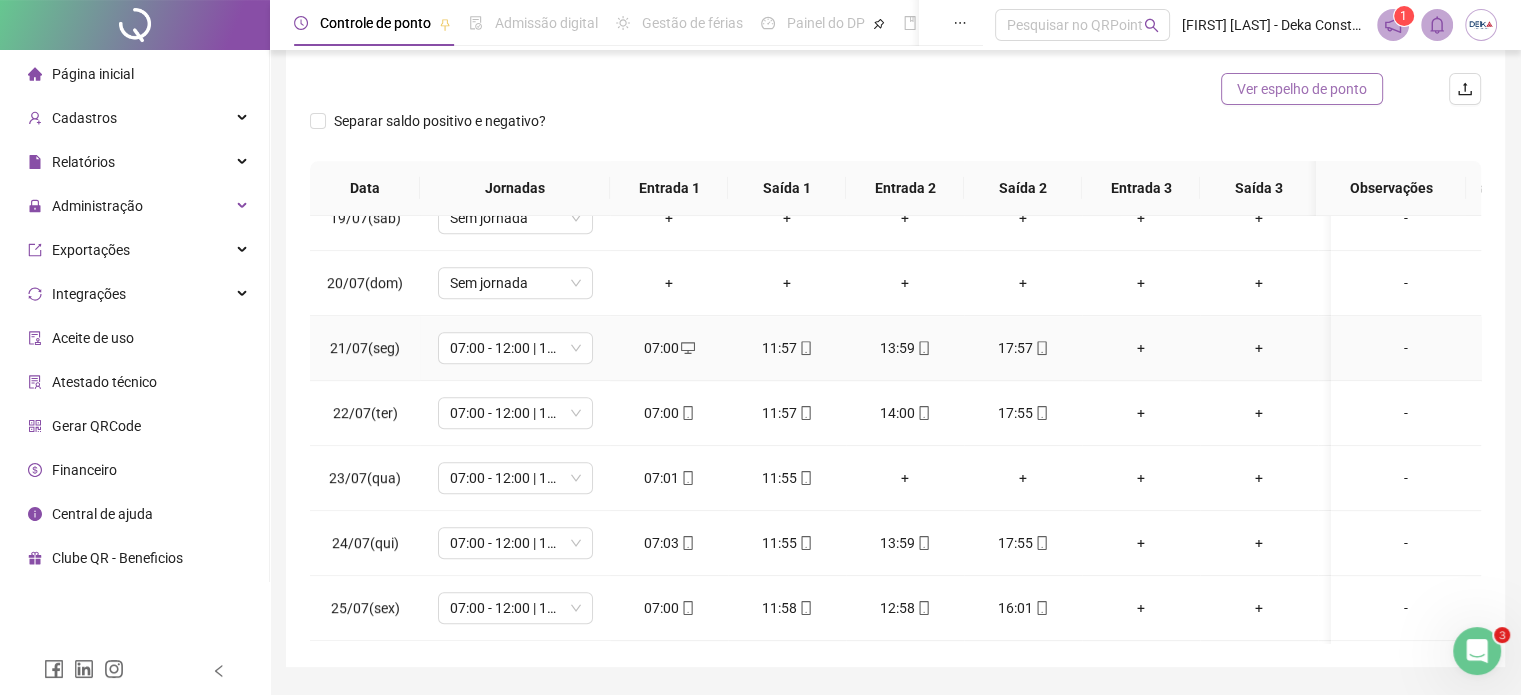 scroll, scrollTop: 358, scrollLeft: 0, axis: vertical 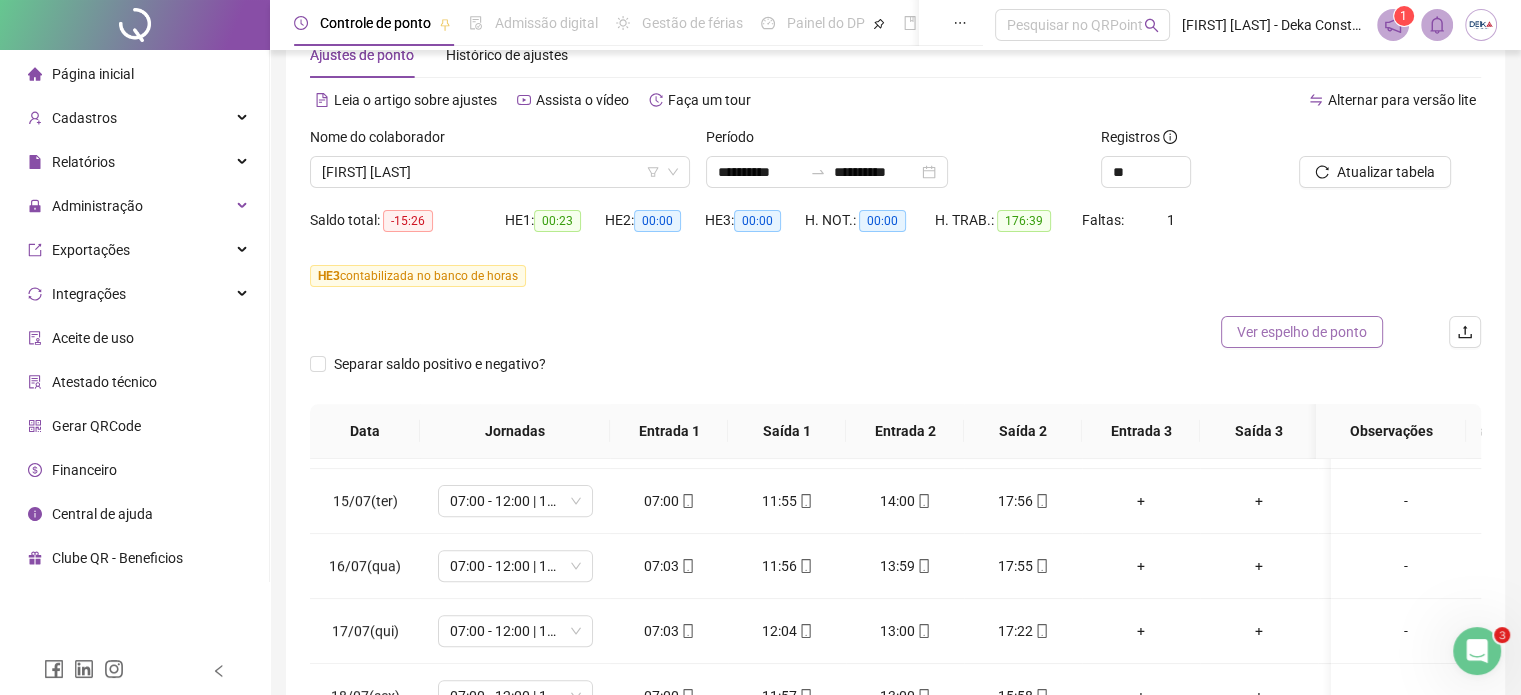 click on "Separar saldo positivo e negativo?" at bounding box center (895, 376) 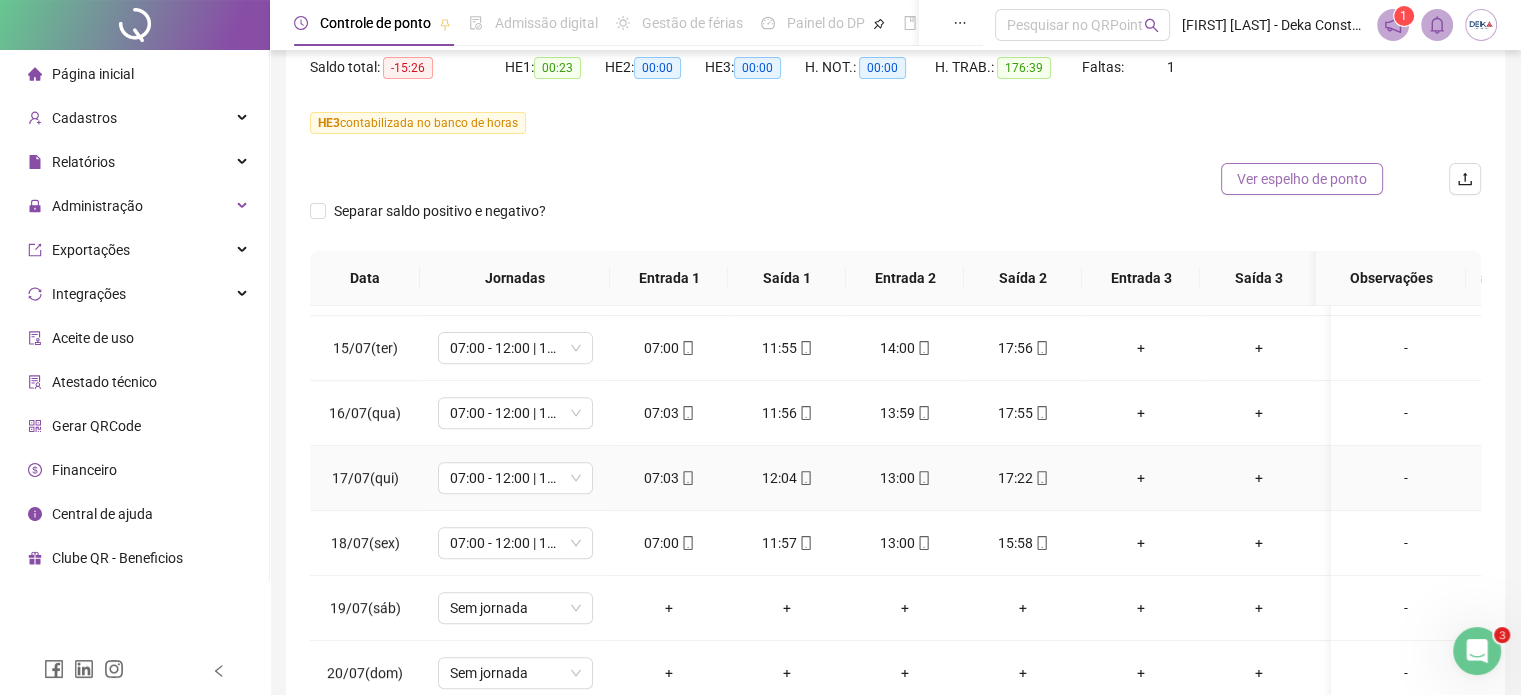 scroll, scrollTop: 258, scrollLeft: 0, axis: vertical 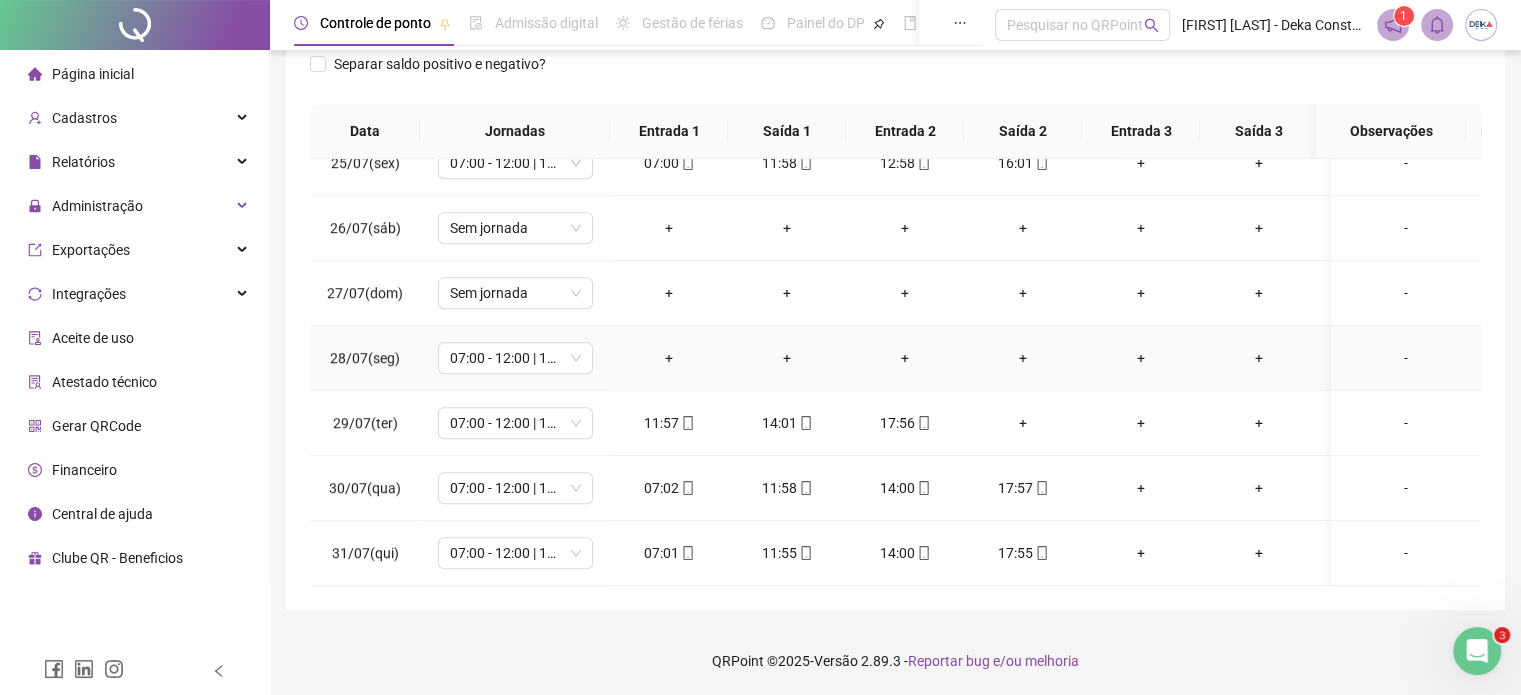 click on "+" at bounding box center [669, 358] 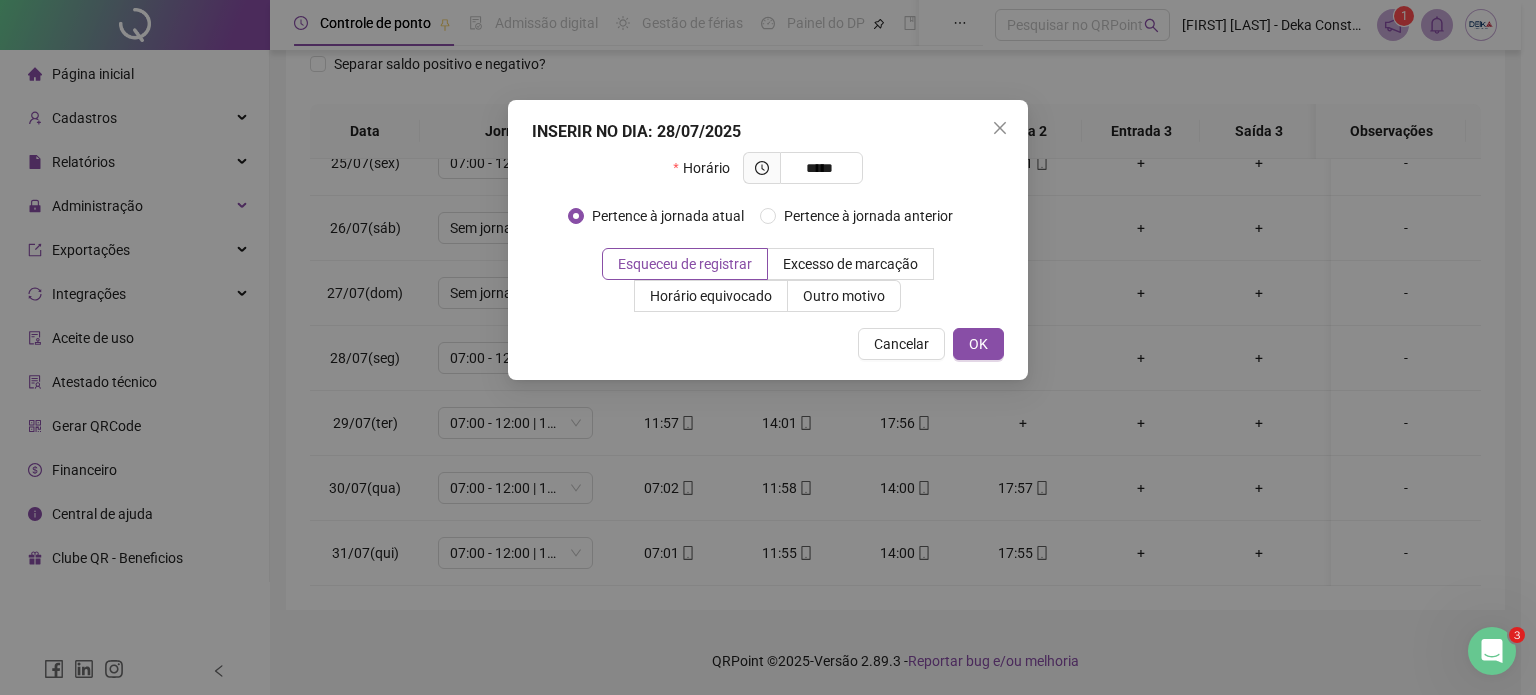 type on "*****" 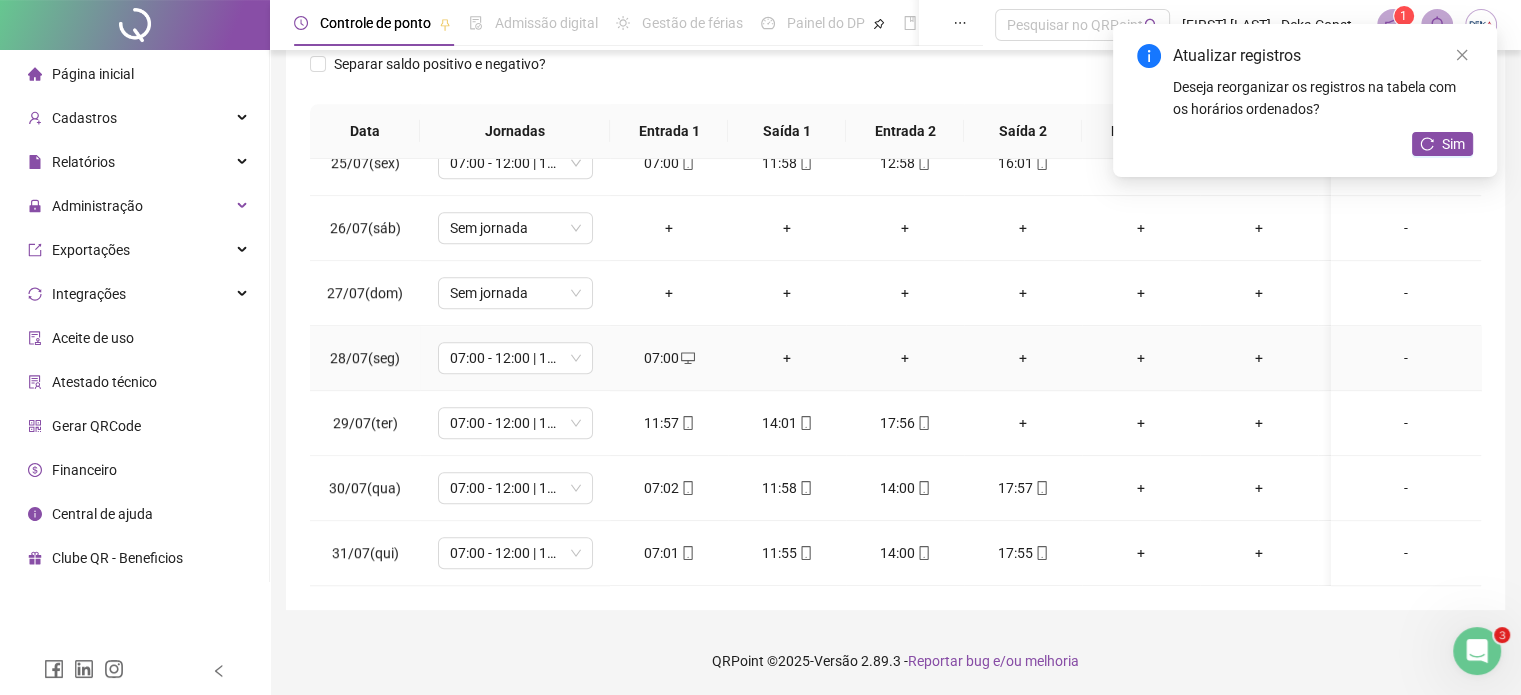 click on "+" at bounding box center [787, 358] 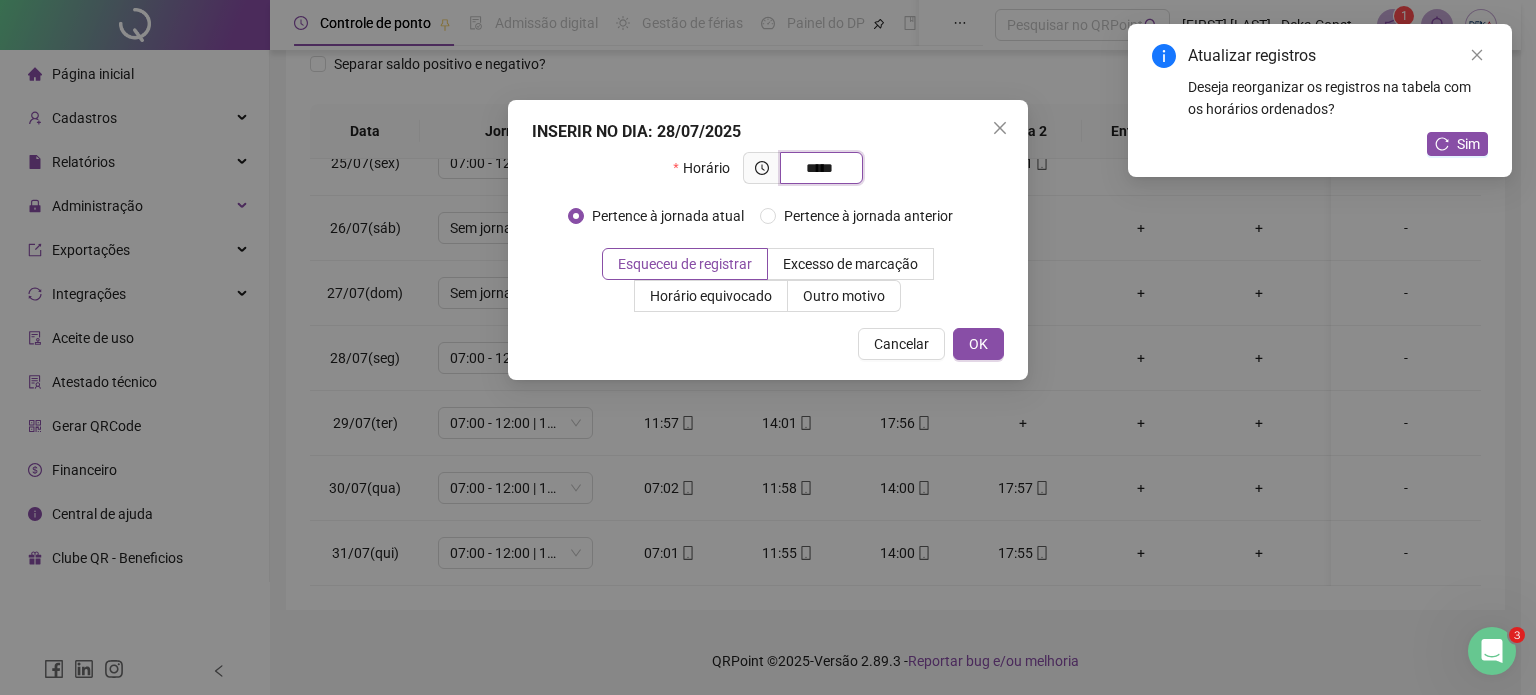 type on "*****" 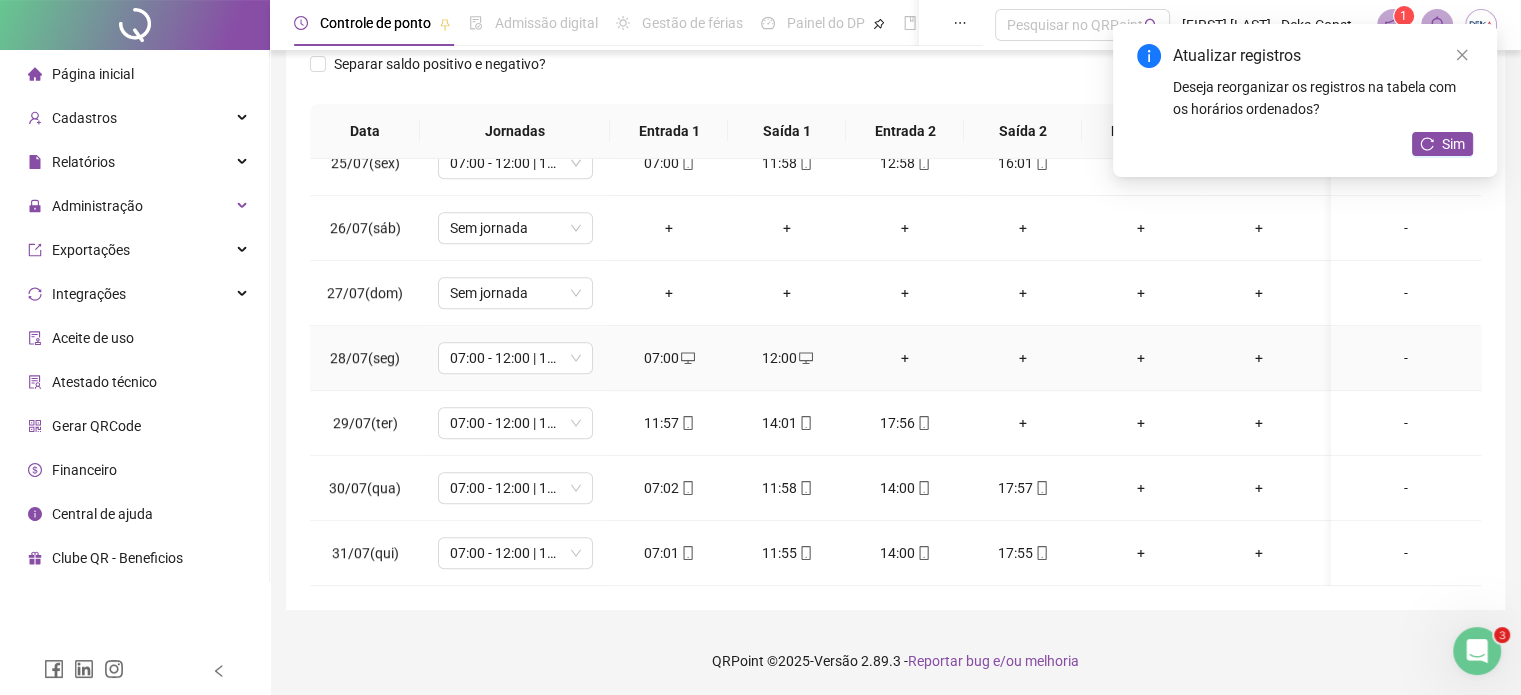 drag, startPoint x: 897, startPoint y: 343, endPoint x: 906, endPoint y: 322, distance: 22.847319 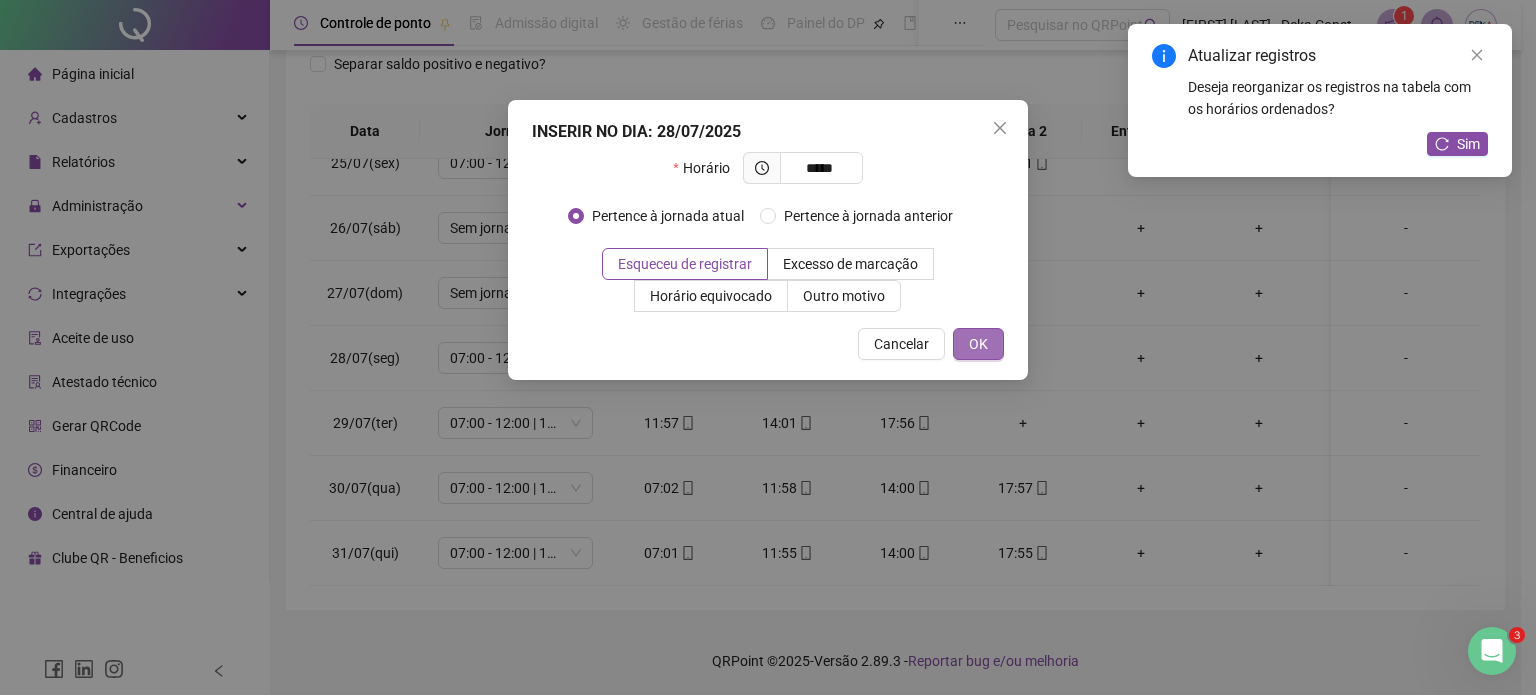 type on "*****" 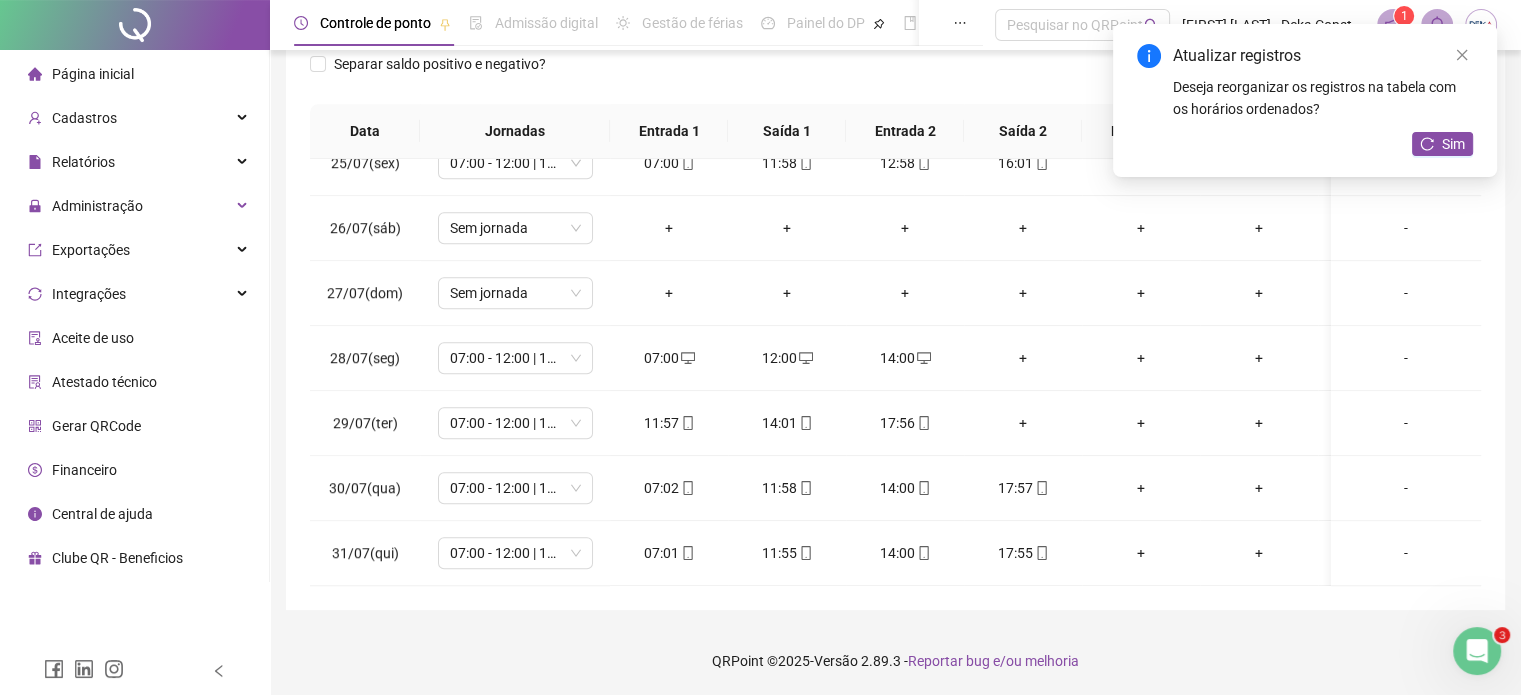 click on "+" at bounding box center [1023, 423] 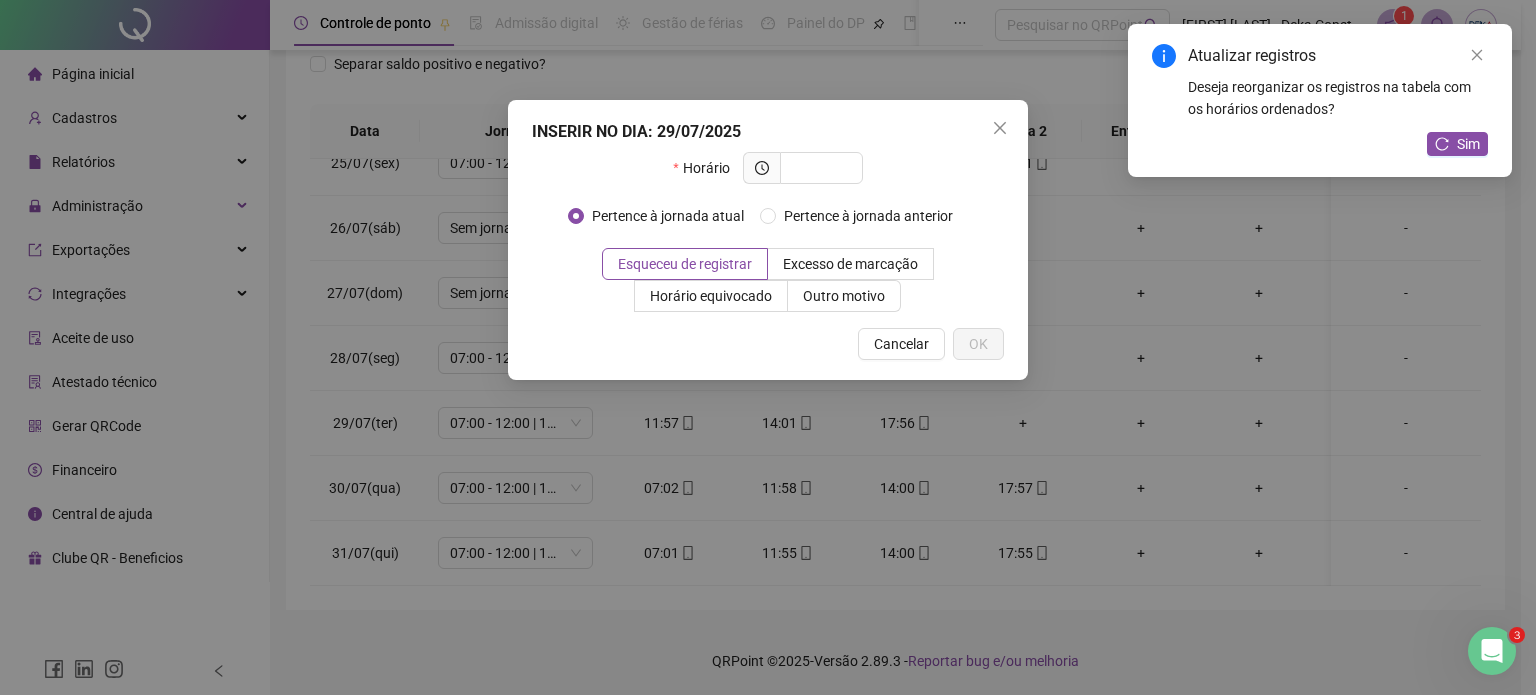 click on "Cancelar OK" at bounding box center [768, 344] 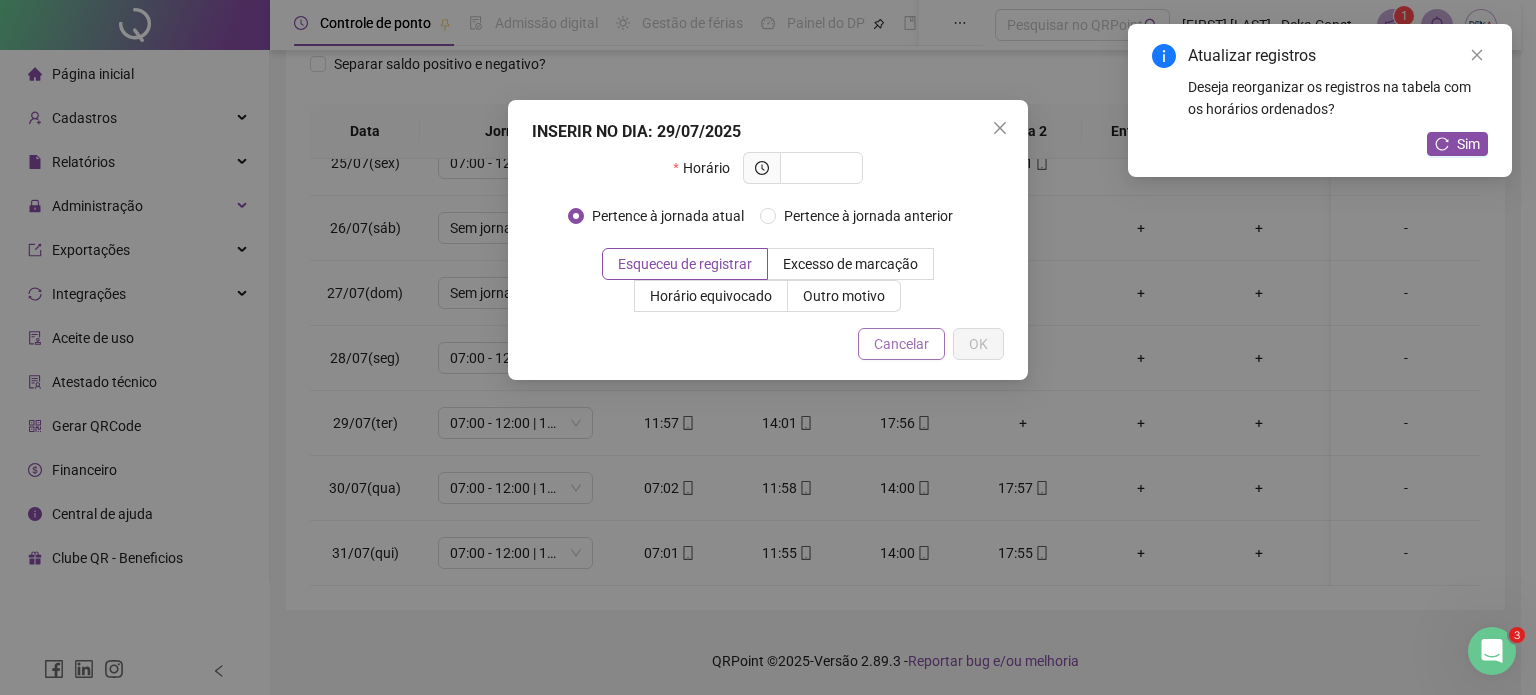 click on "Cancelar" at bounding box center [901, 344] 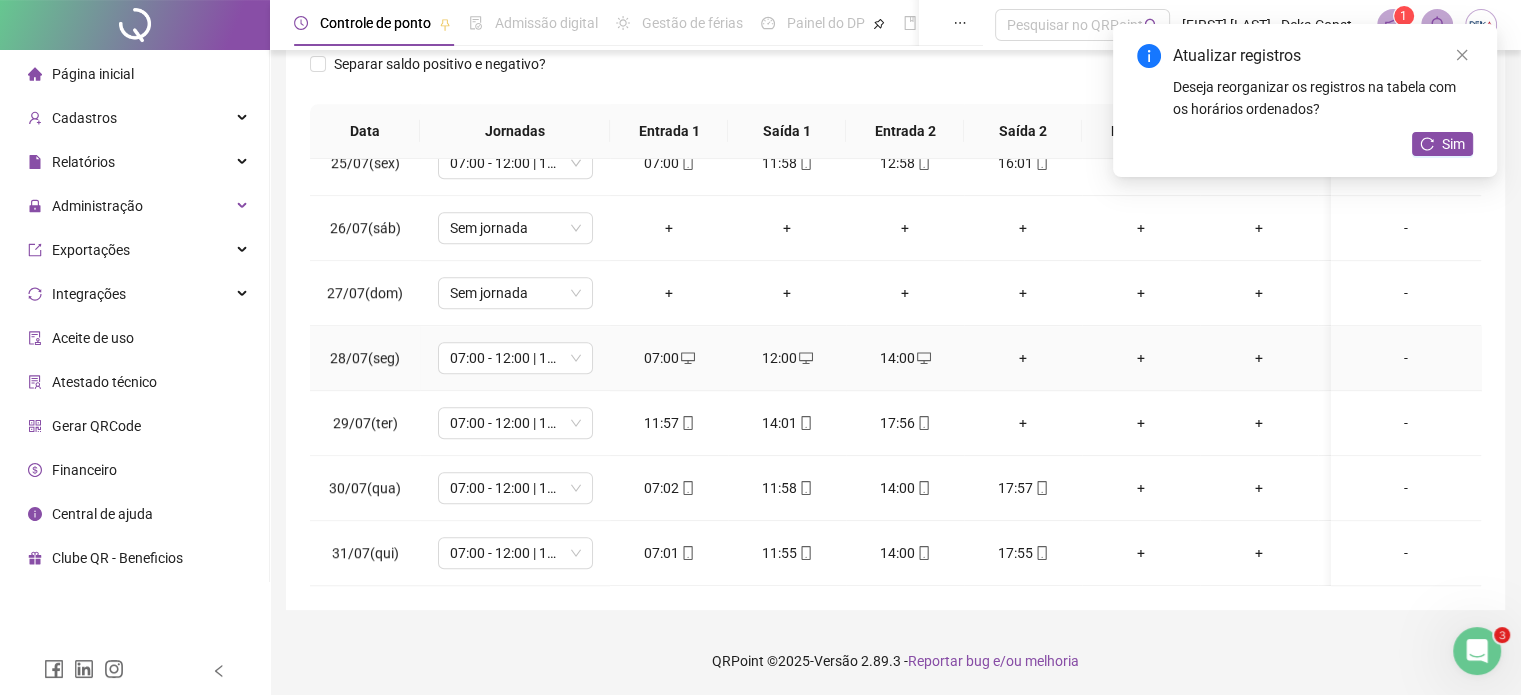 click on "+" at bounding box center (1023, 358) 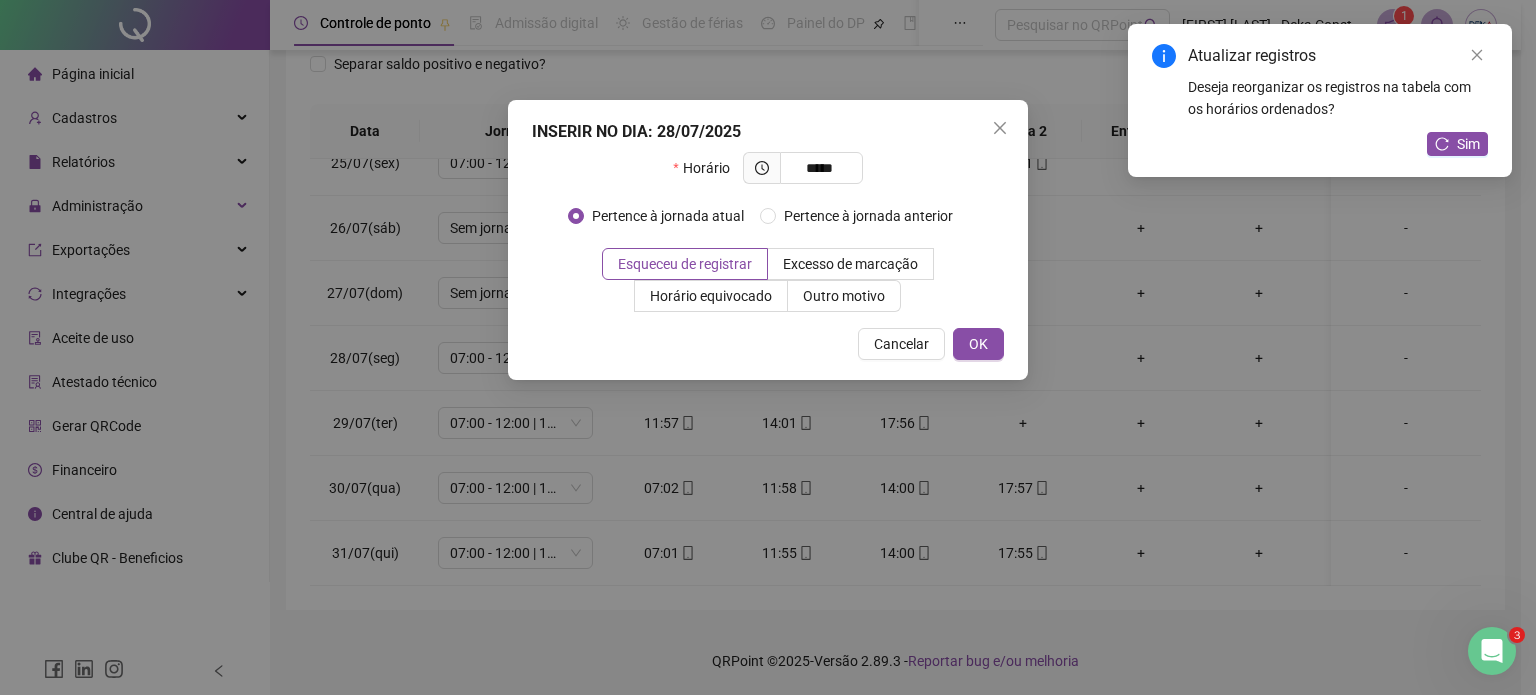type on "*****" 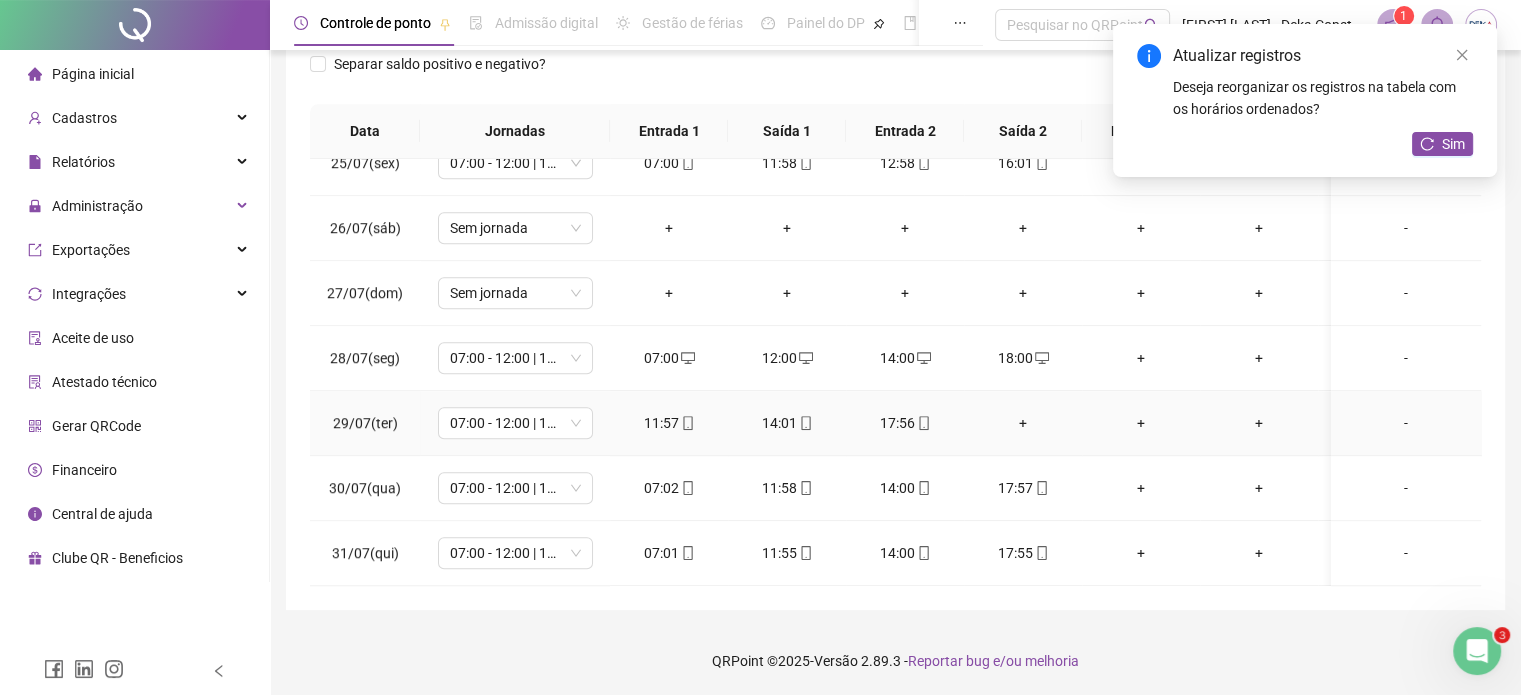click on "+" at bounding box center [1023, 423] 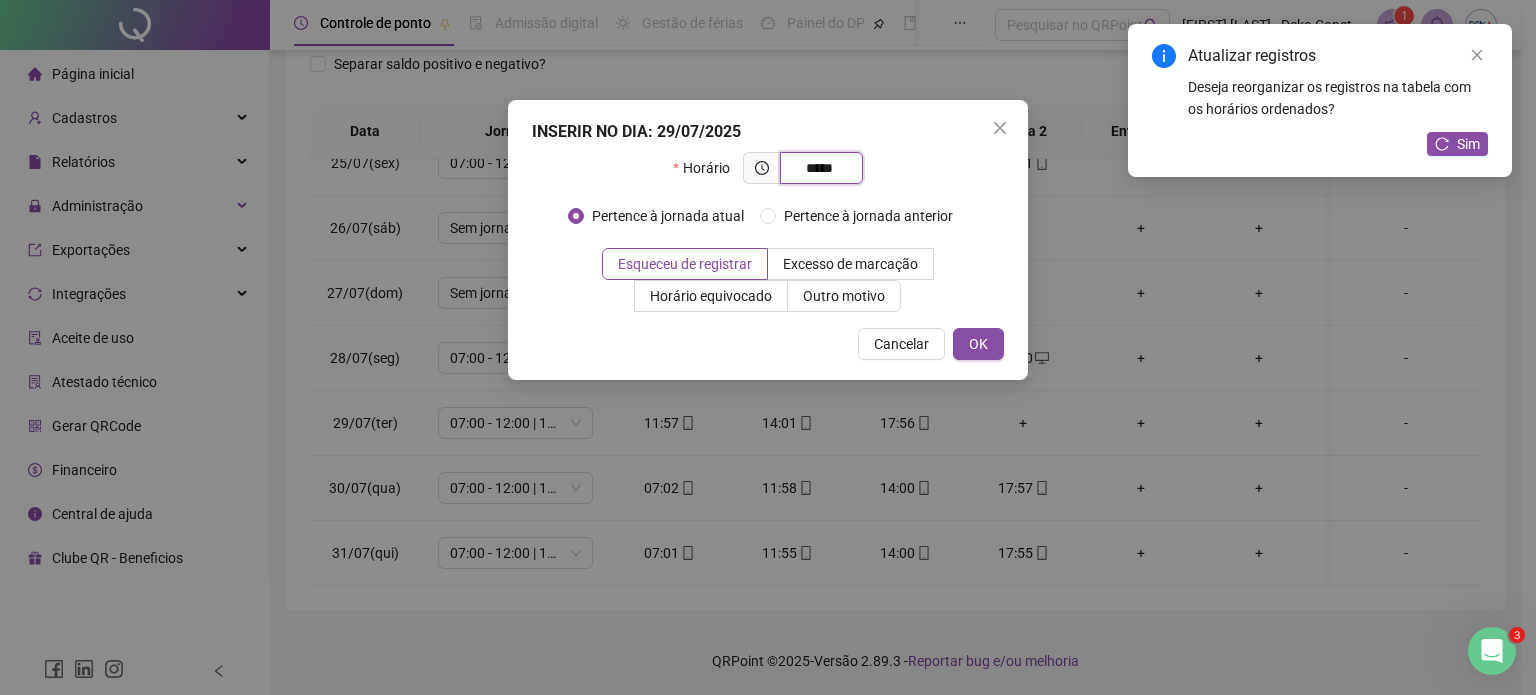type on "*****" 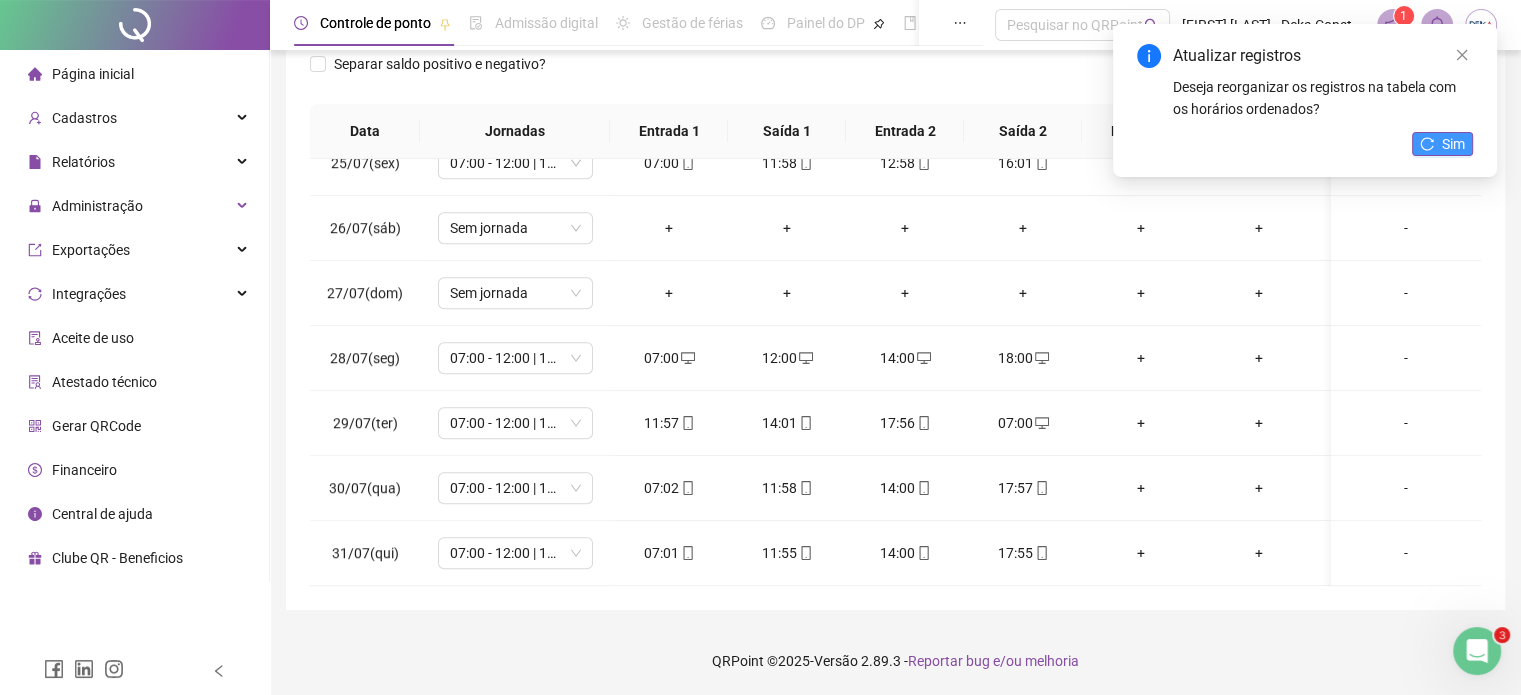 click on "Sim" at bounding box center [1453, 144] 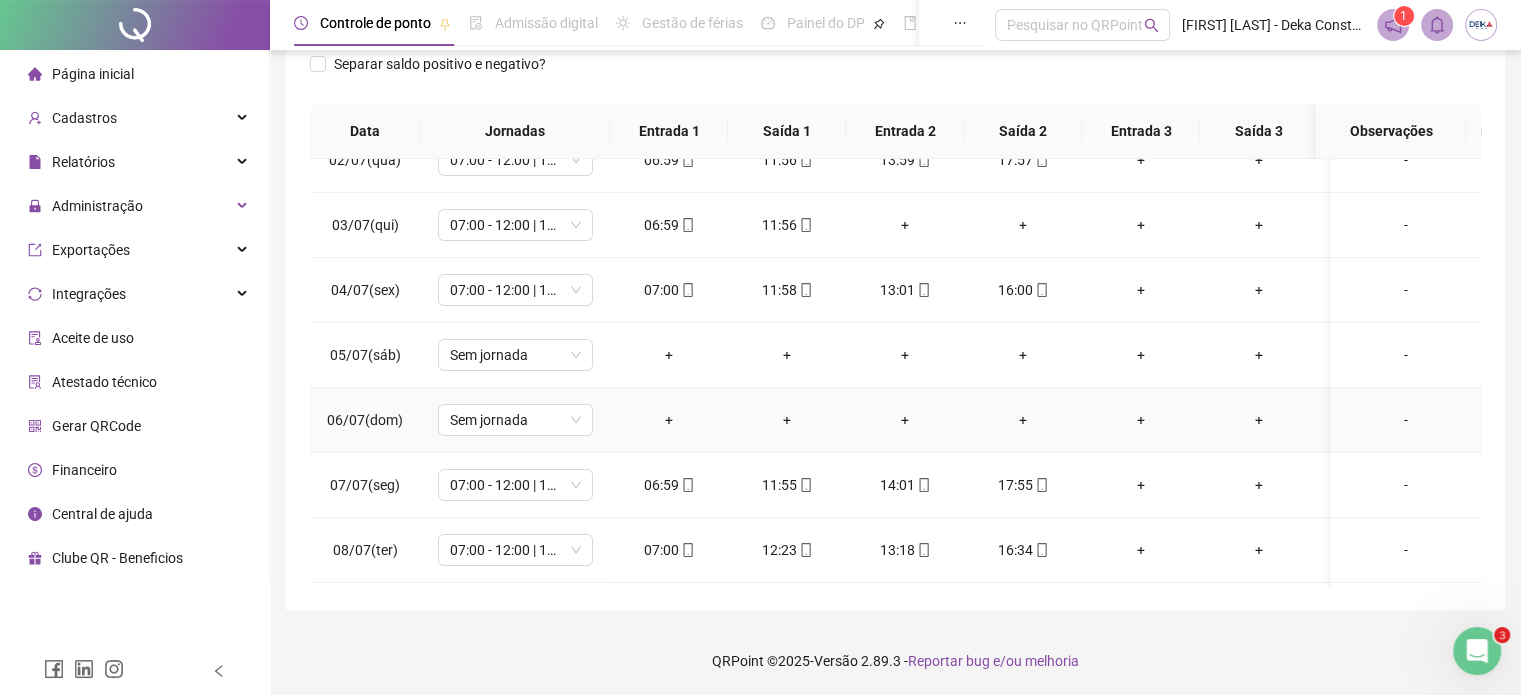scroll, scrollTop: 0, scrollLeft: 0, axis: both 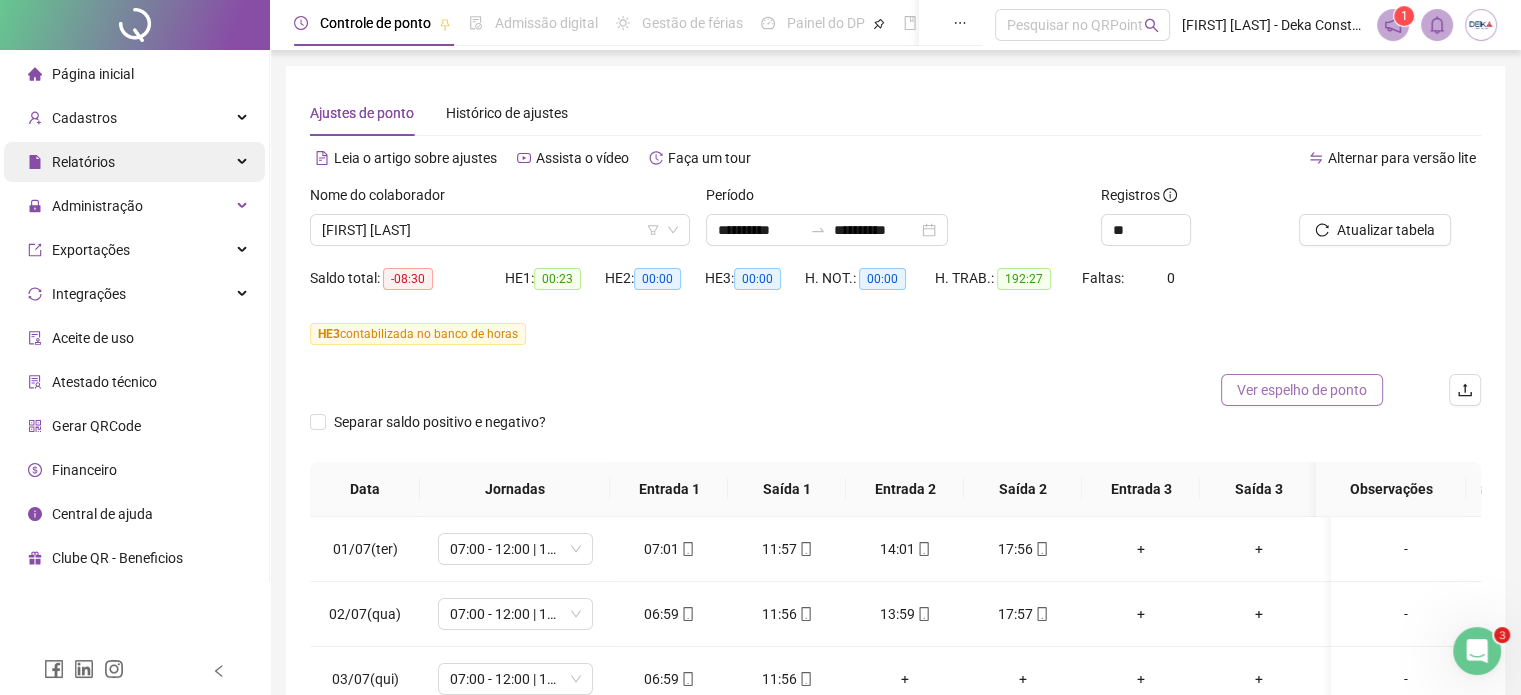 click on "Relatórios" at bounding box center (134, 162) 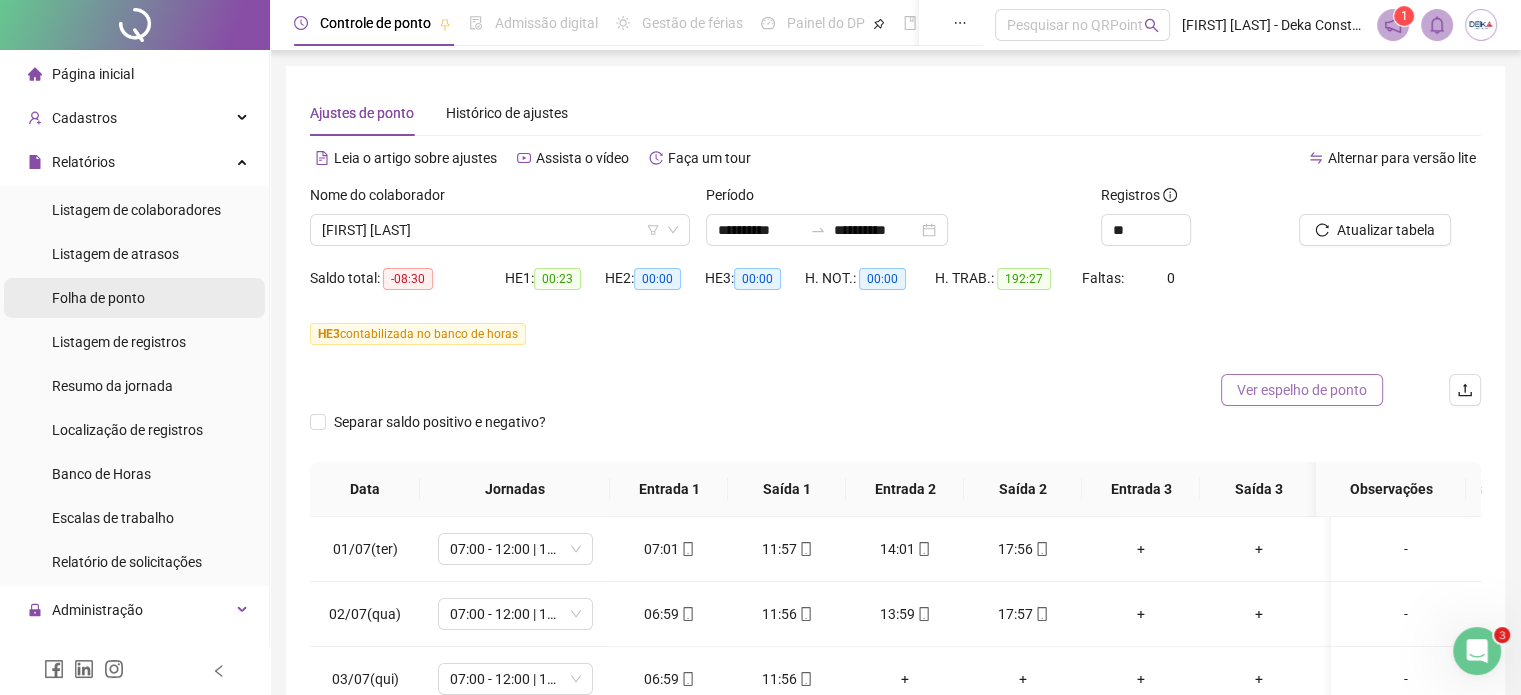 click on "Folha de ponto" at bounding box center [134, 298] 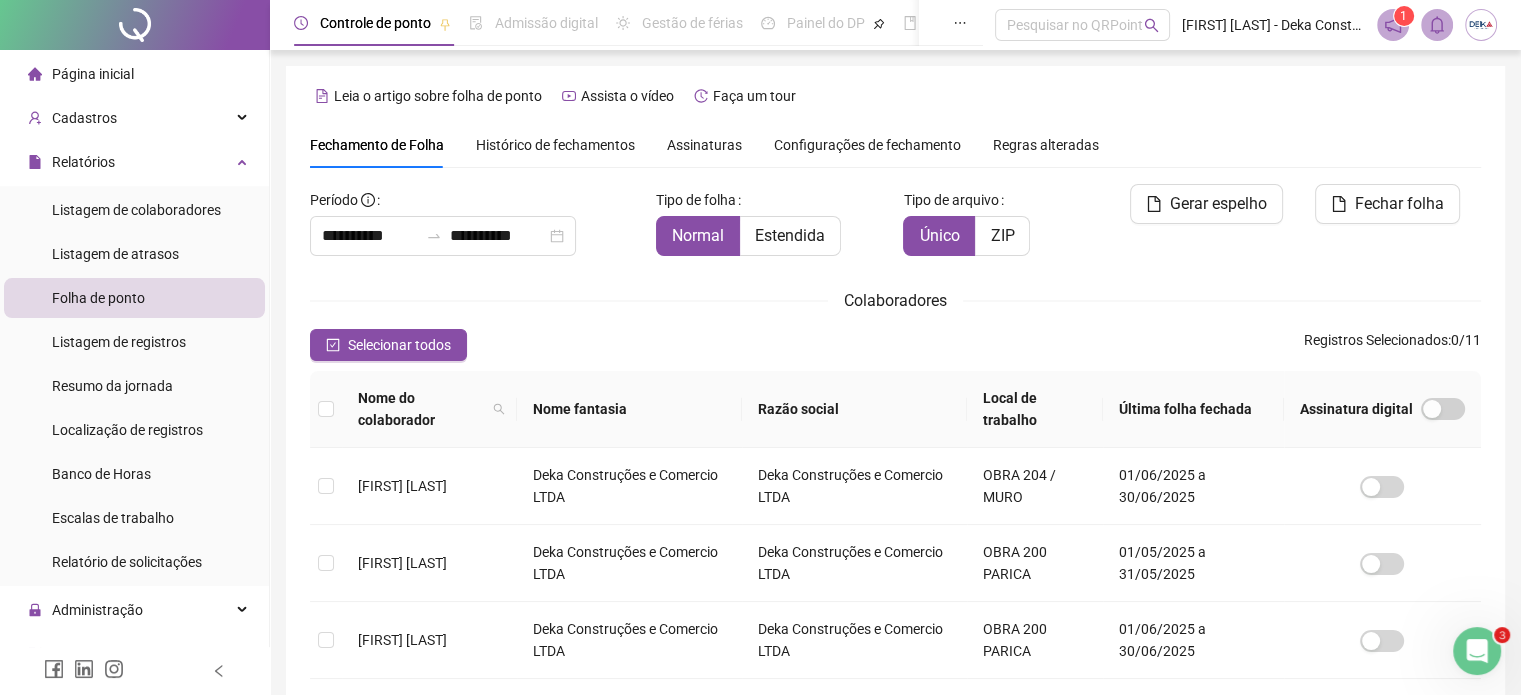 scroll, scrollTop: 61, scrollLeft: 0, axis: vertical 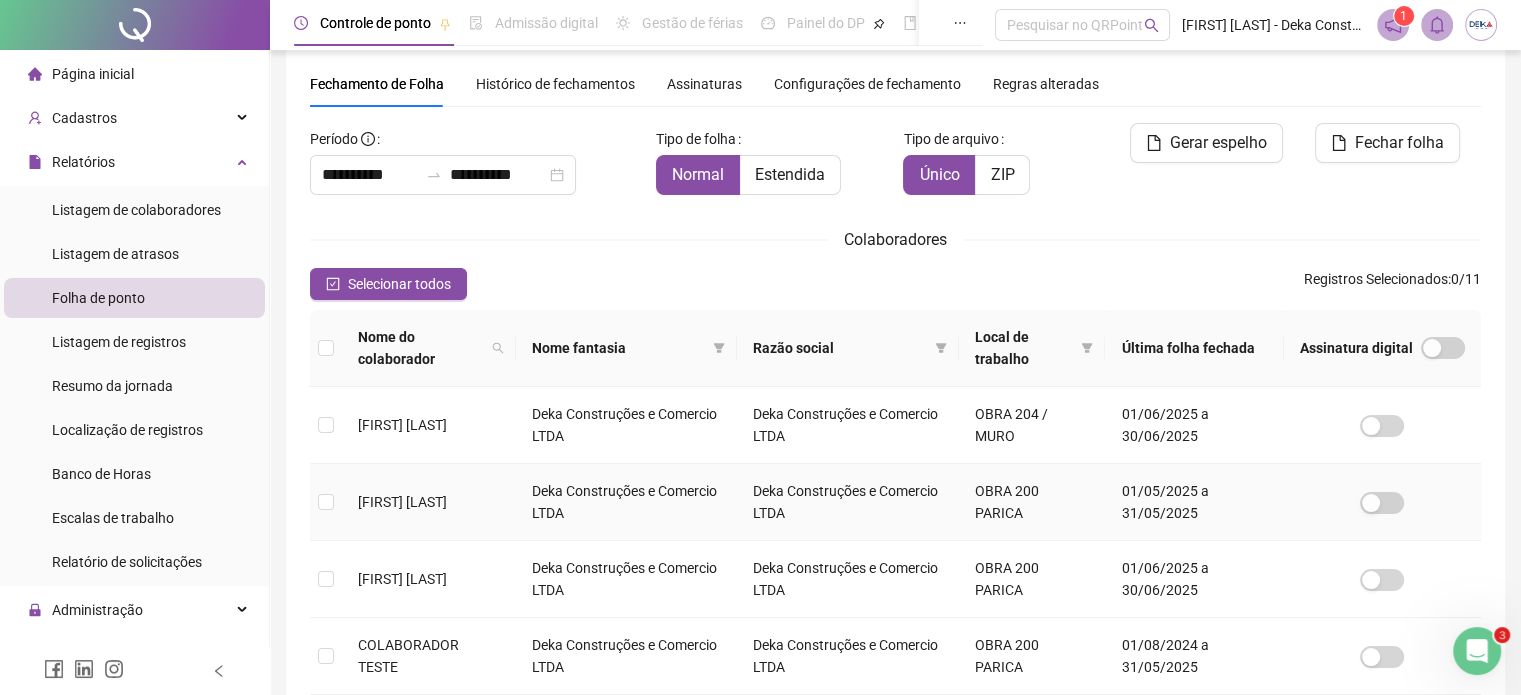 click on "[FIRST] [LAST]" at bounding box center (402, 502) 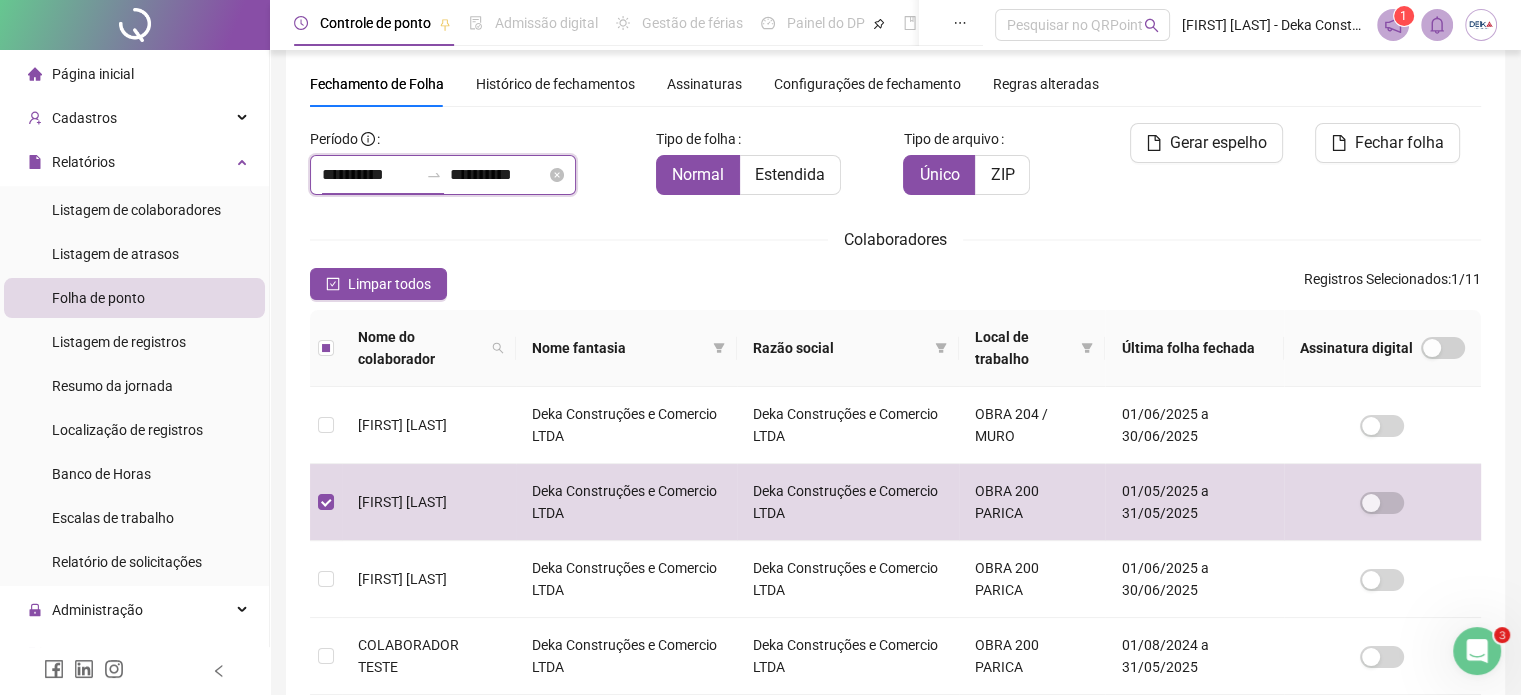 click on "**********" at bounding box center (370, 175) 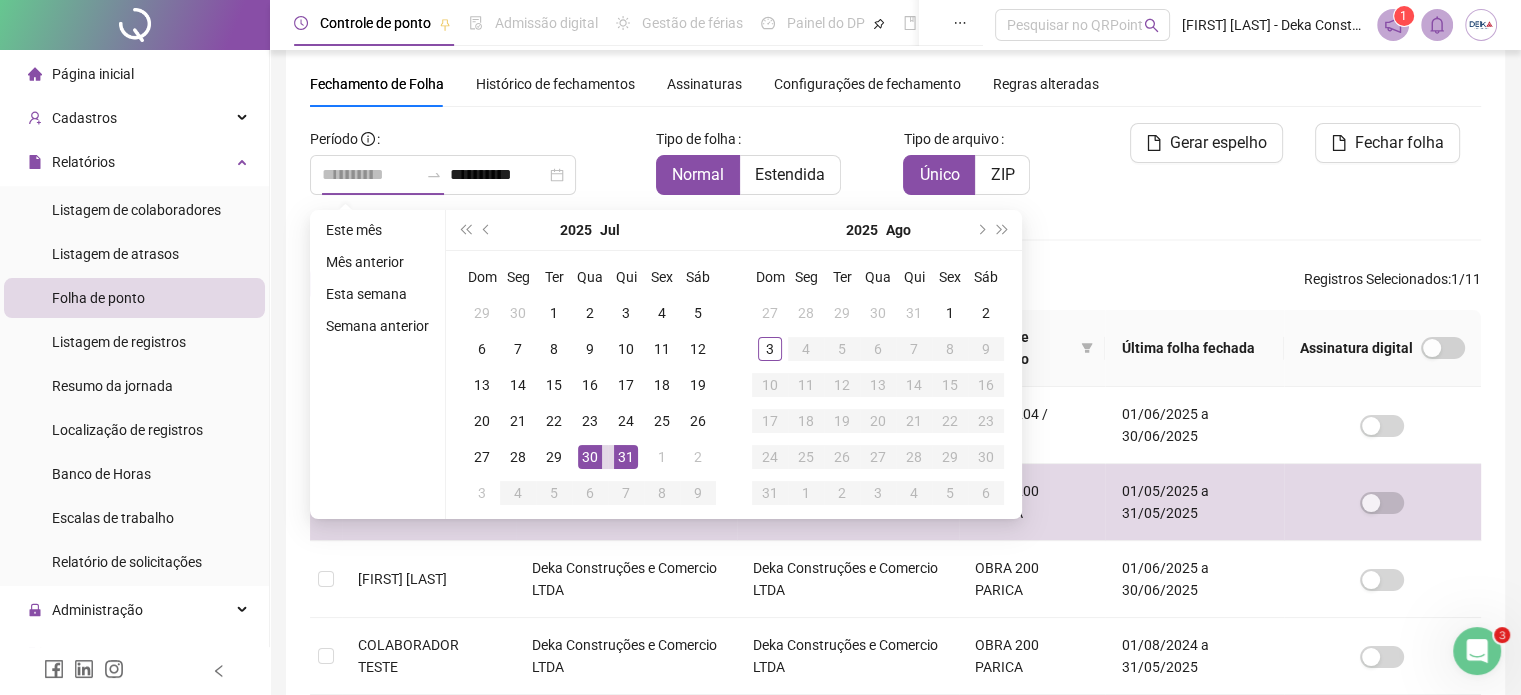 click on "30" at bounding box center [590, 457] 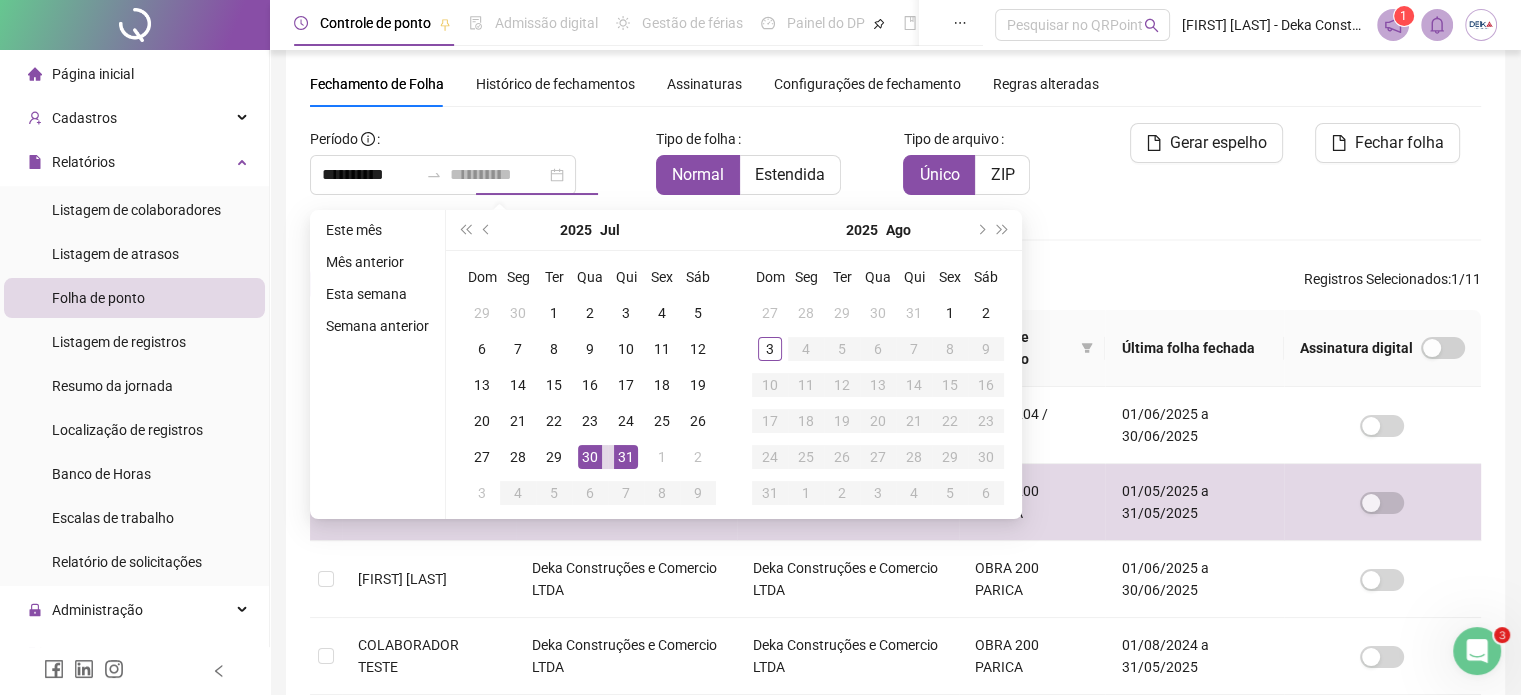click on "31" at bounding box center [626, 457] 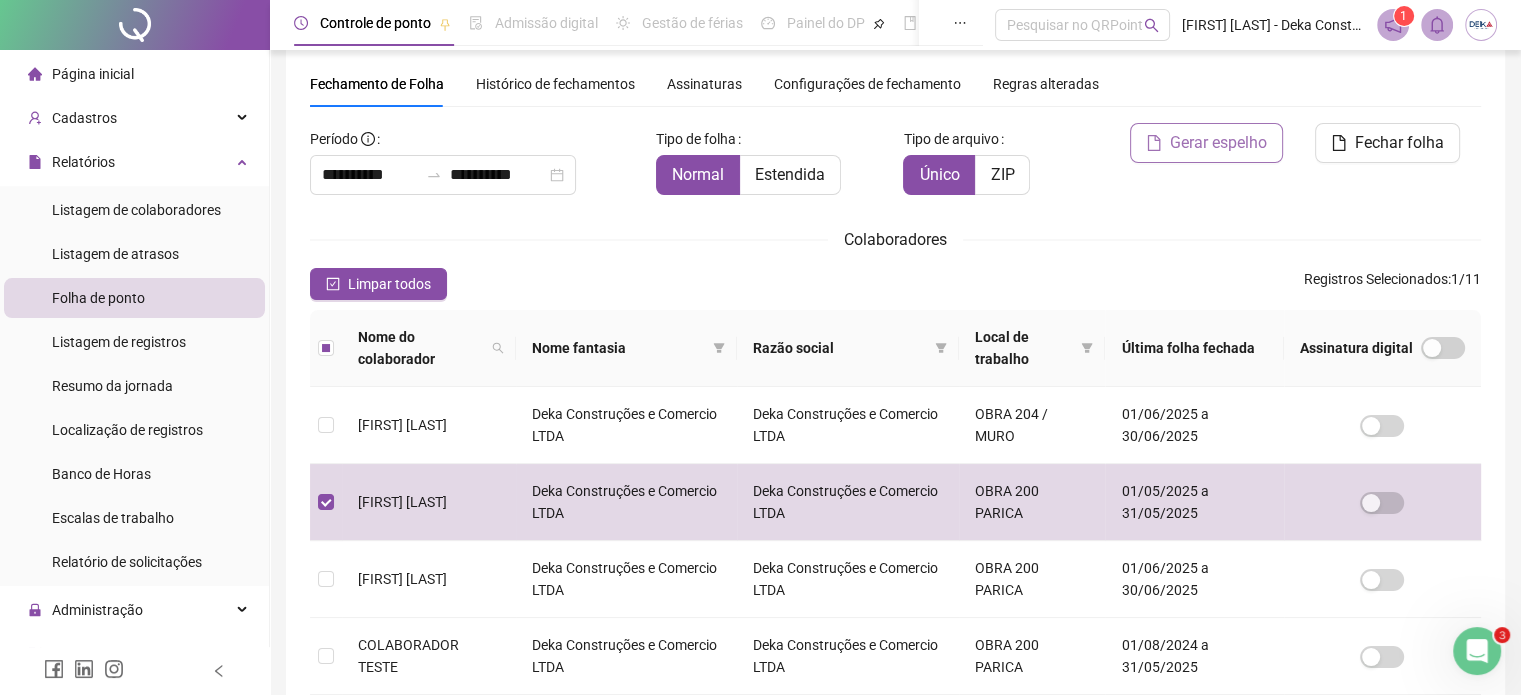 click on "Gerar espelho" at bounding box center (1218, 143) 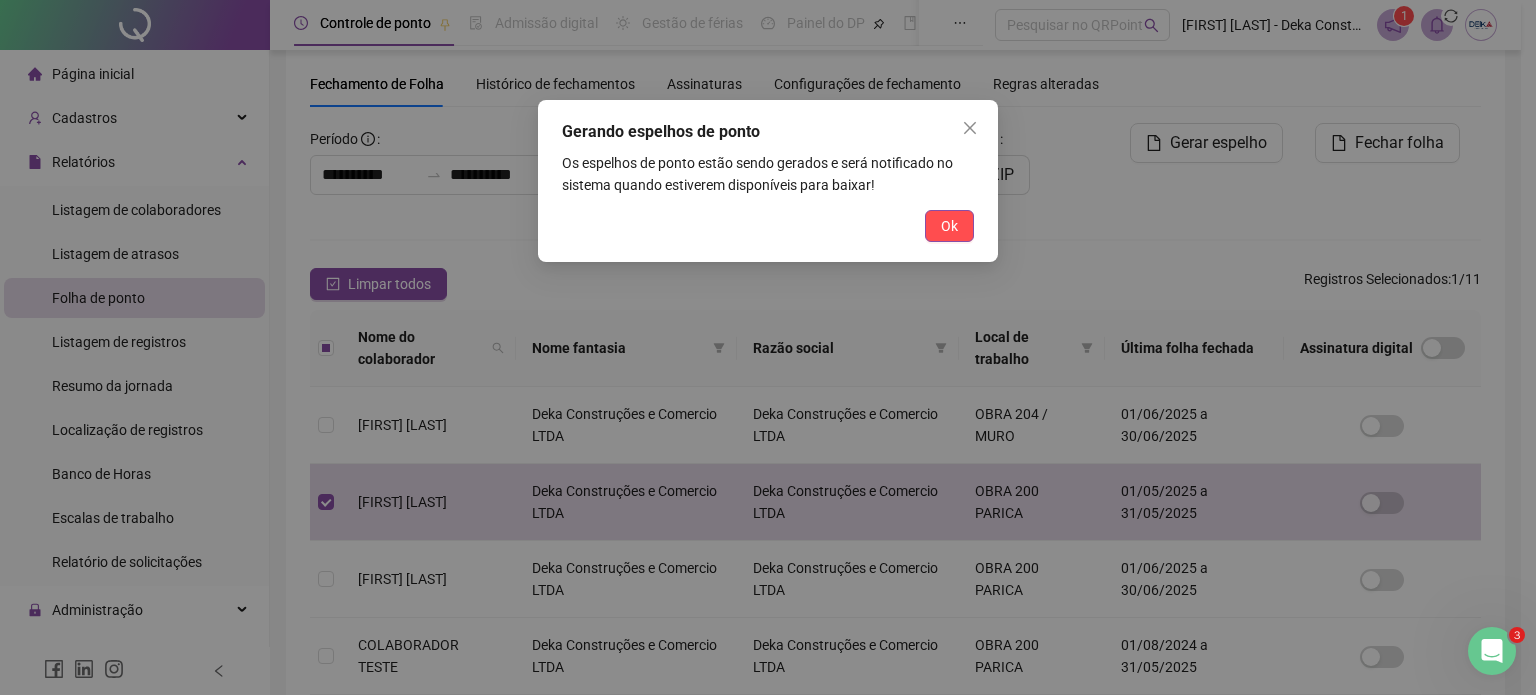 click on "Ok" at bounding box center (949, 226) 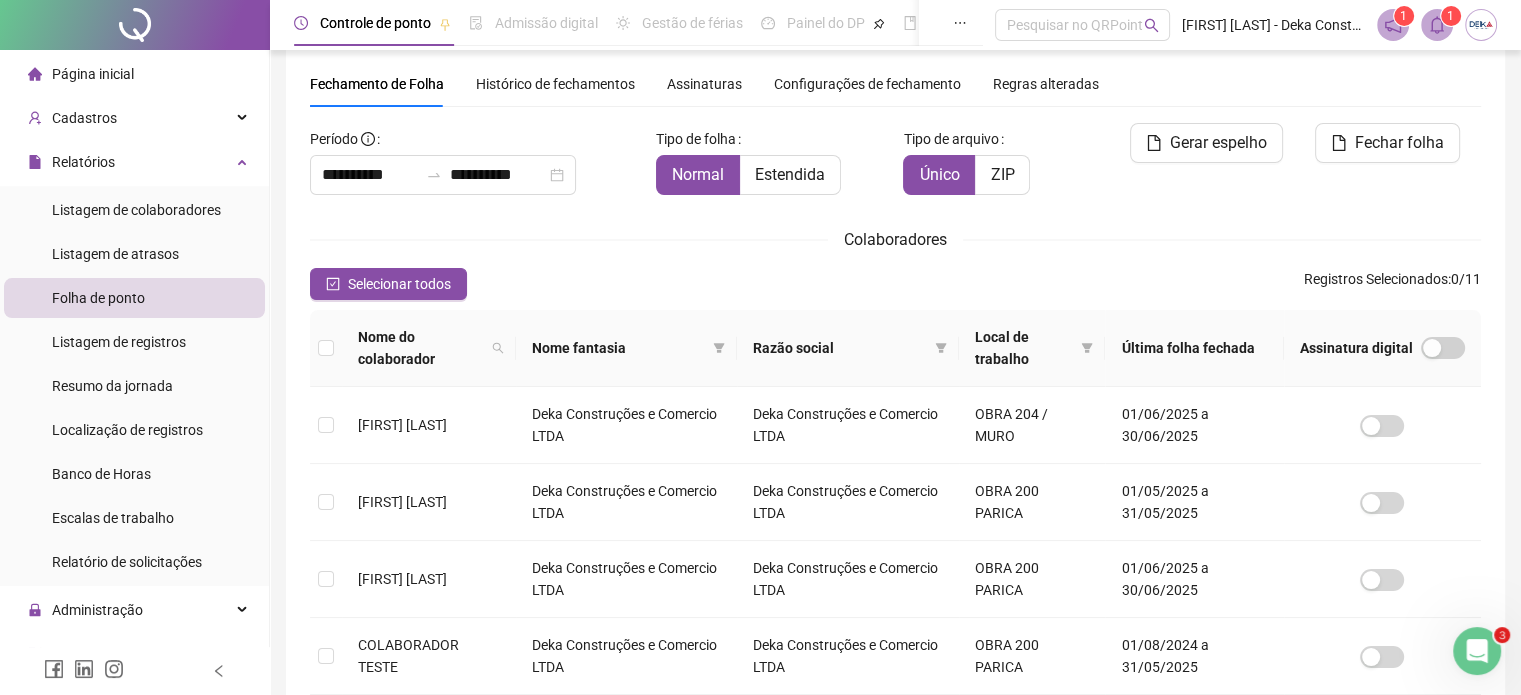 click on "1" at bounding box center (1451, 16) 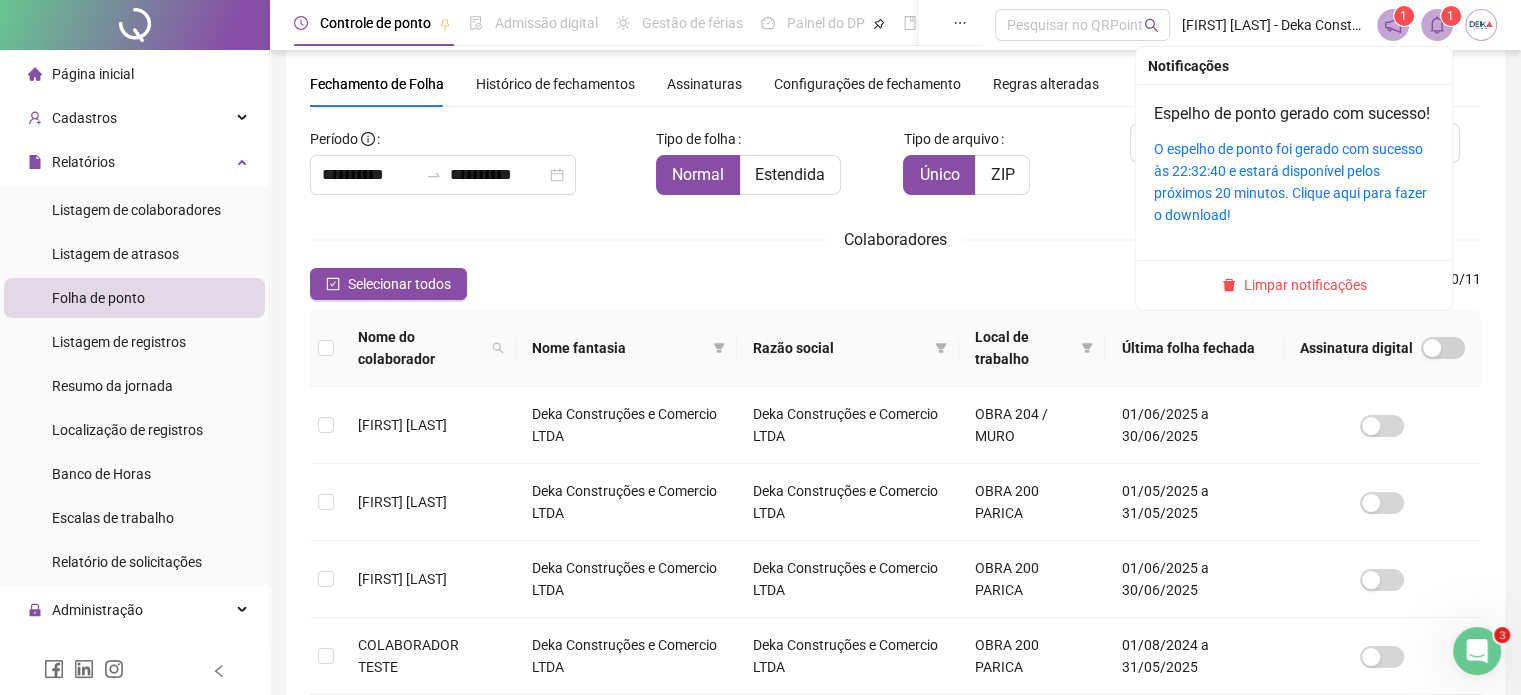 click on "O espelho de ponto foi gerado com sucesso às 22:32:40 e estará disponível pelos próximos 20 minutos.
Clique aqui para fazer o download!" at bounding box center [1294, 182] 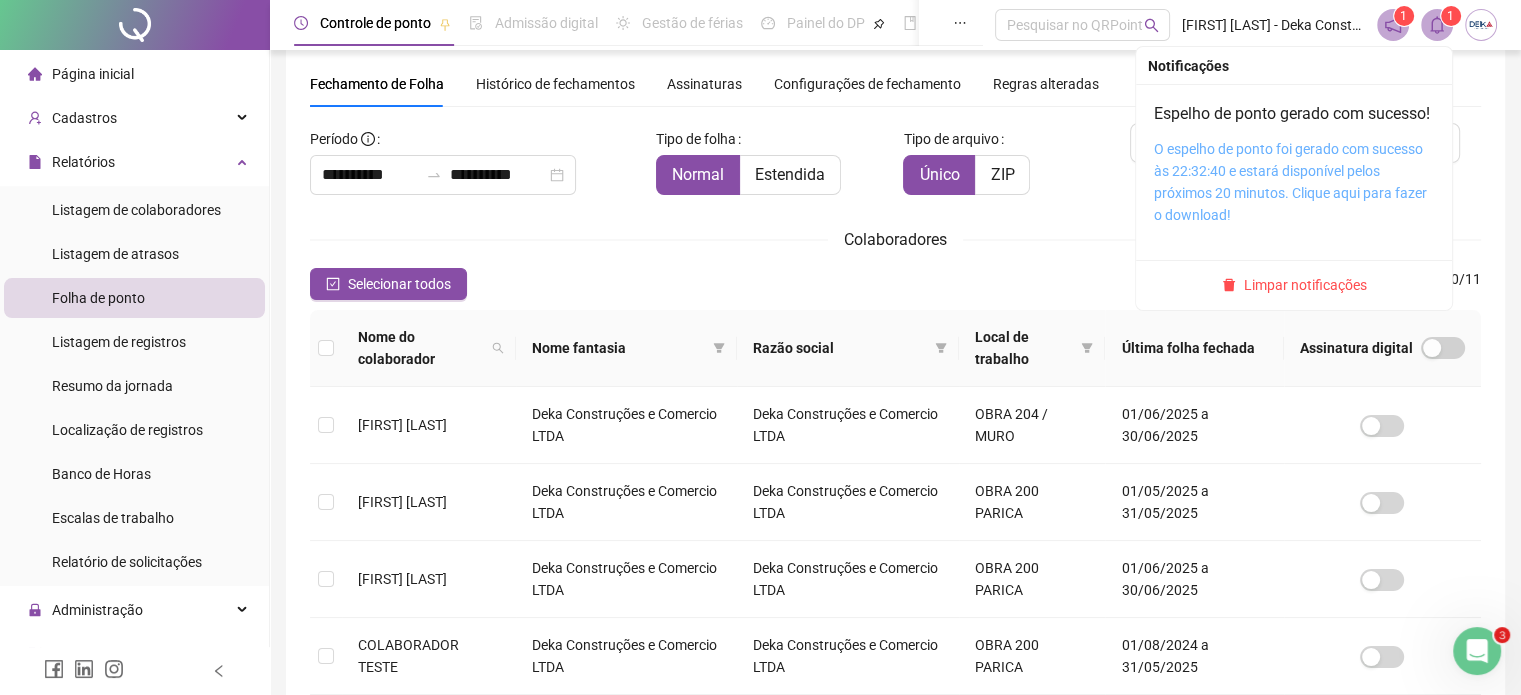 click on "O espelho de ponto foi gerado com sucesso às 22:32:40 e estará disponível pelos próximos 20 minutos.
Clique aqui para fazer o download!" at bounding box center (1290, 182) 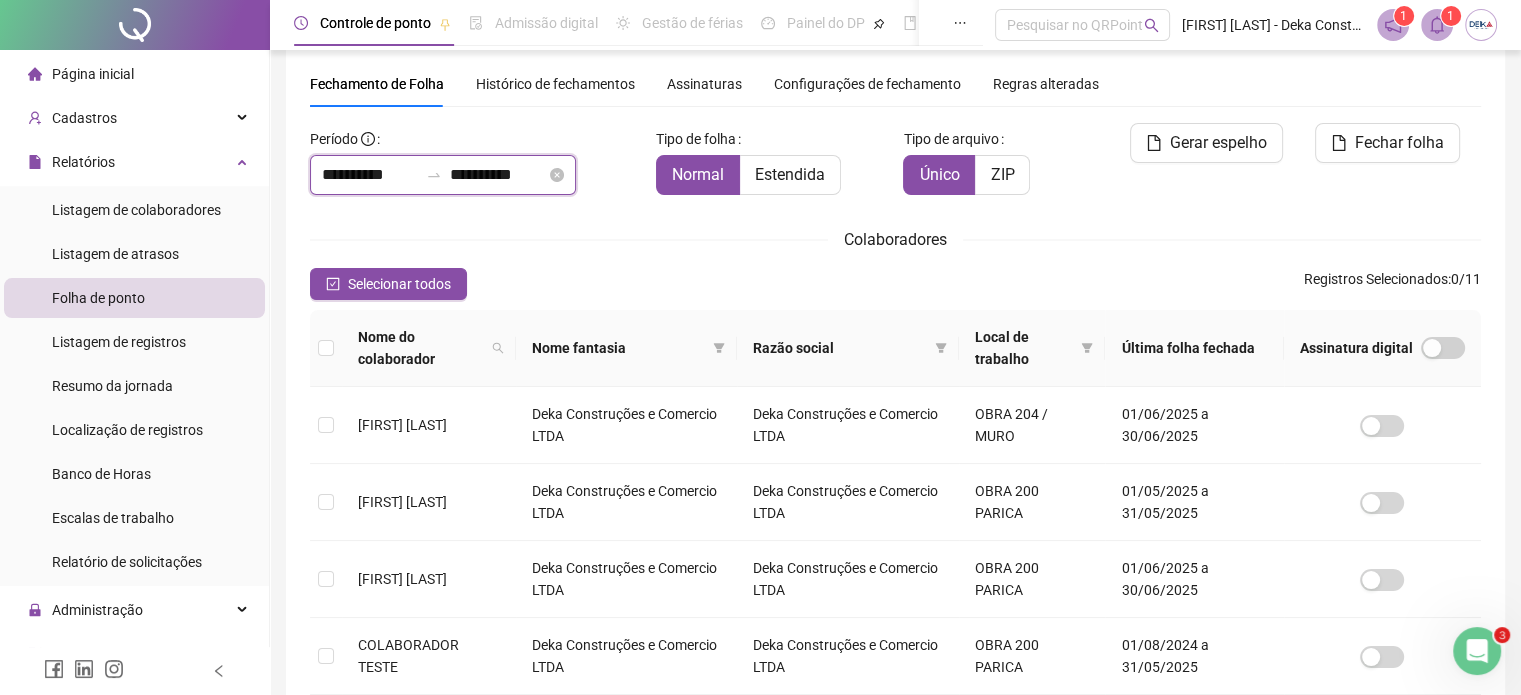 click on "**********" at bounding box center (370, 175) 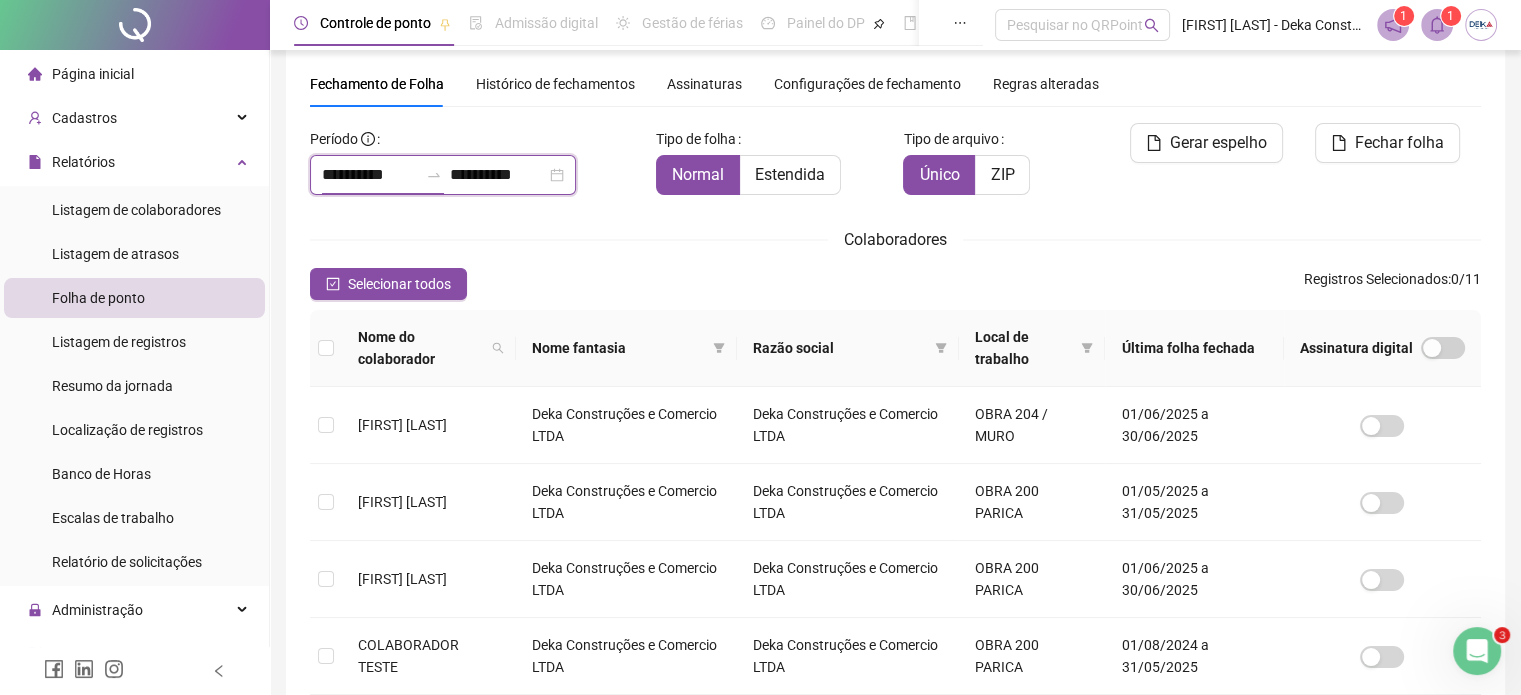 type on "**********" 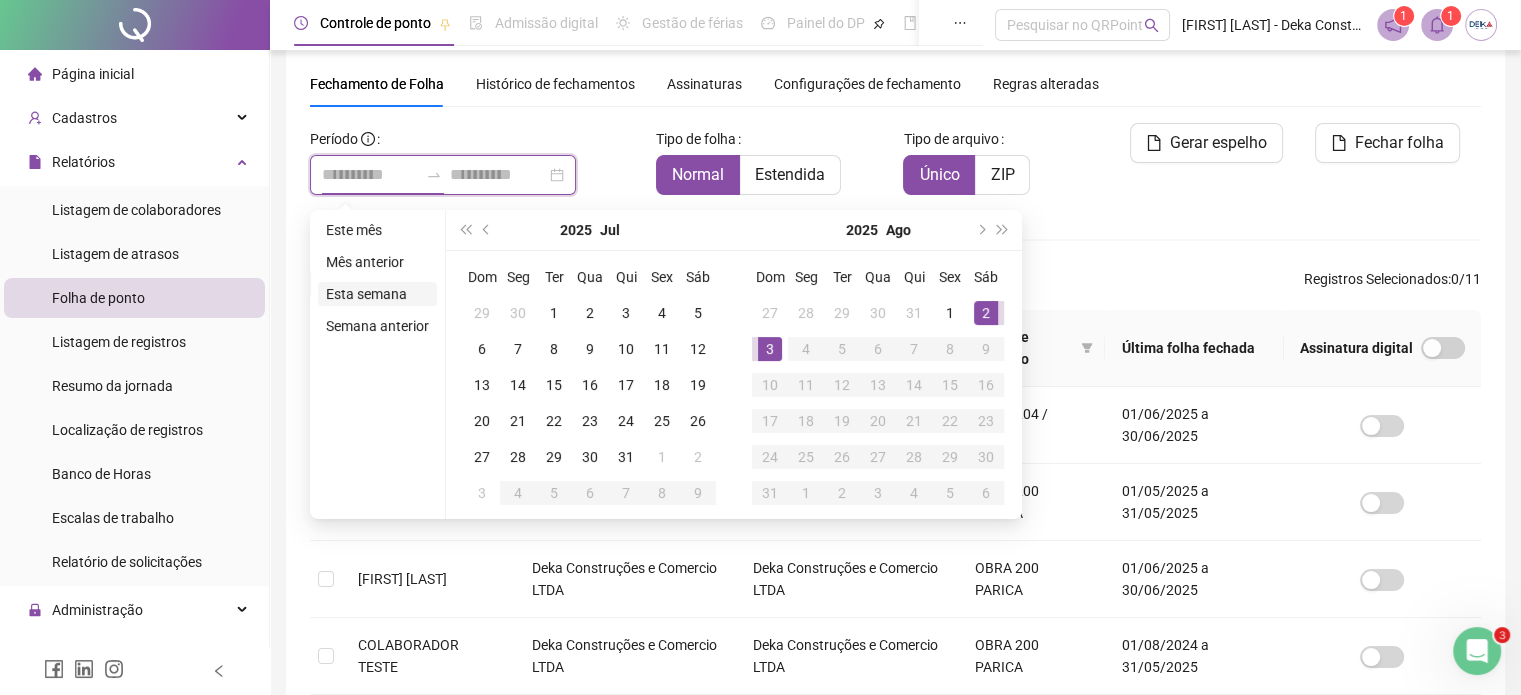 type on "**********" 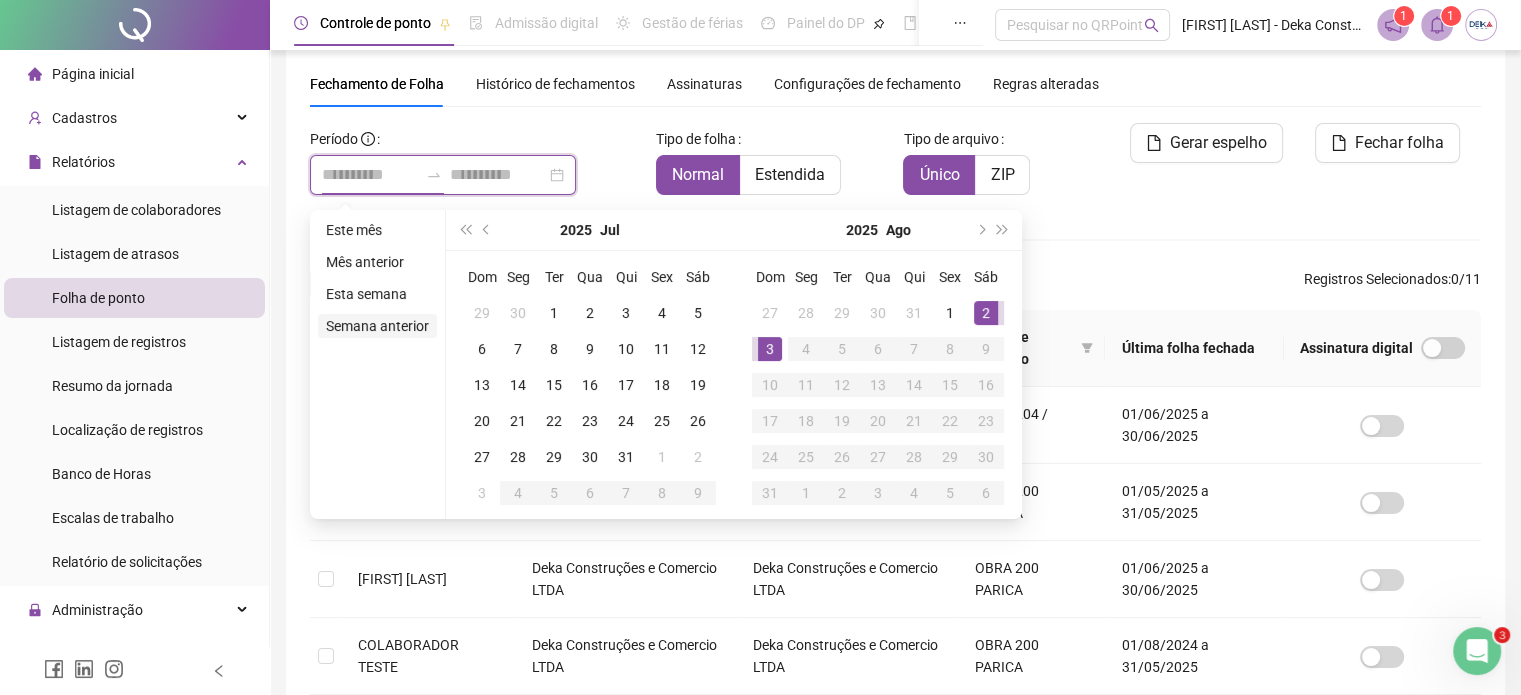 type on "**********" 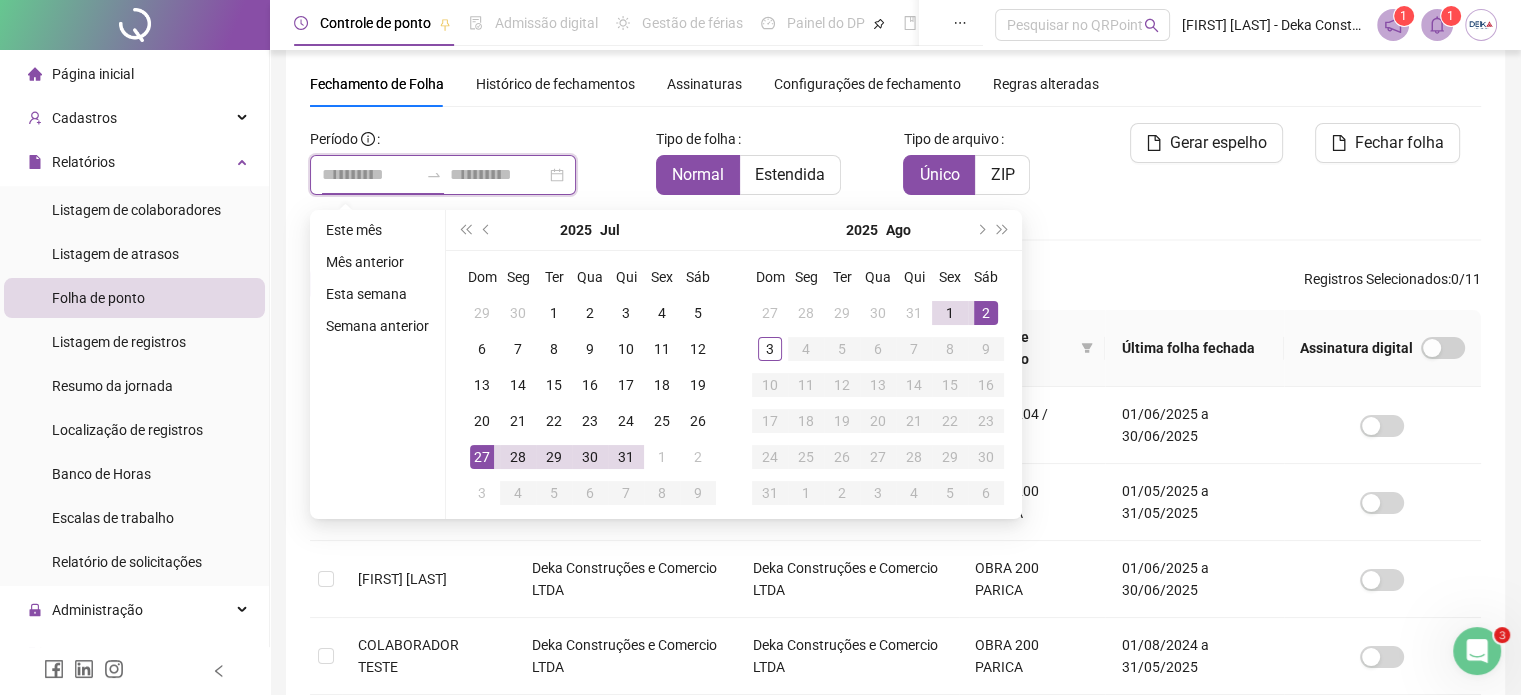 type on "**********" 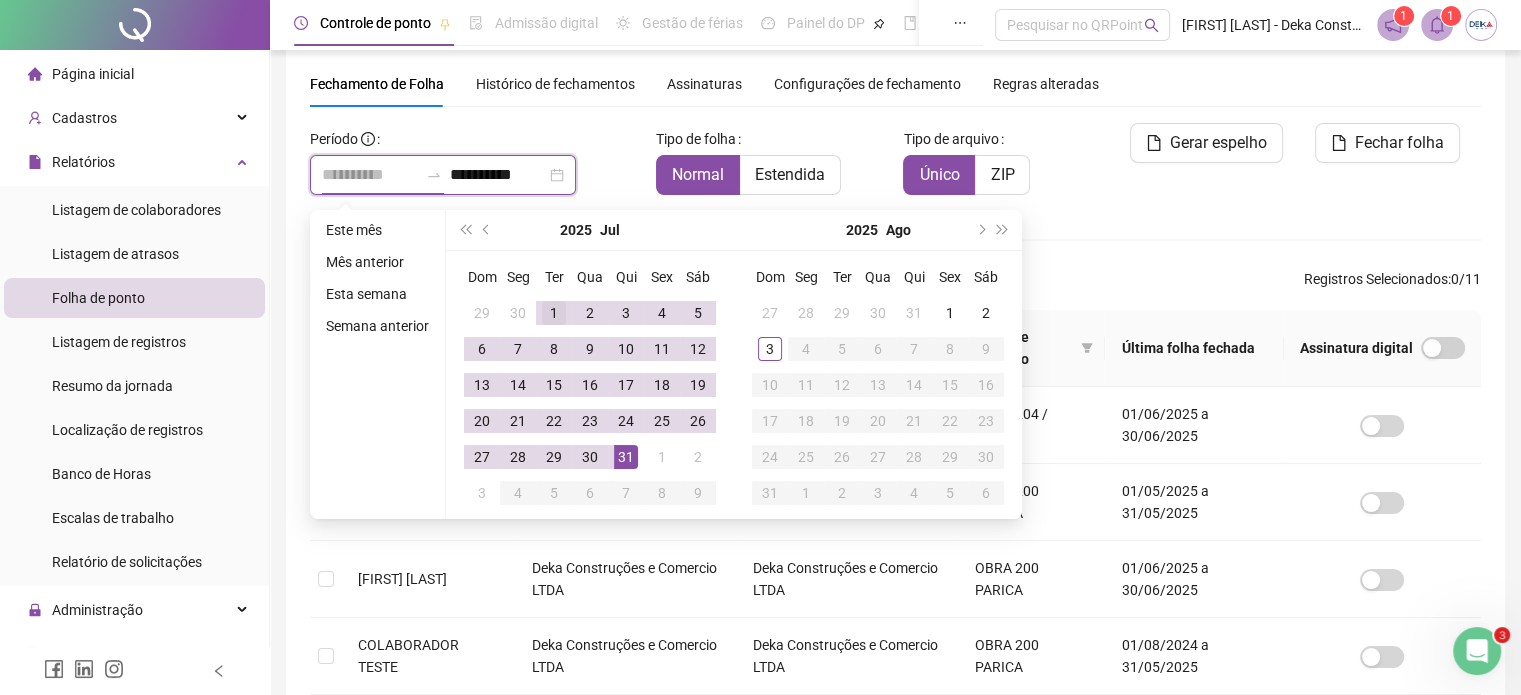 type on "**********" 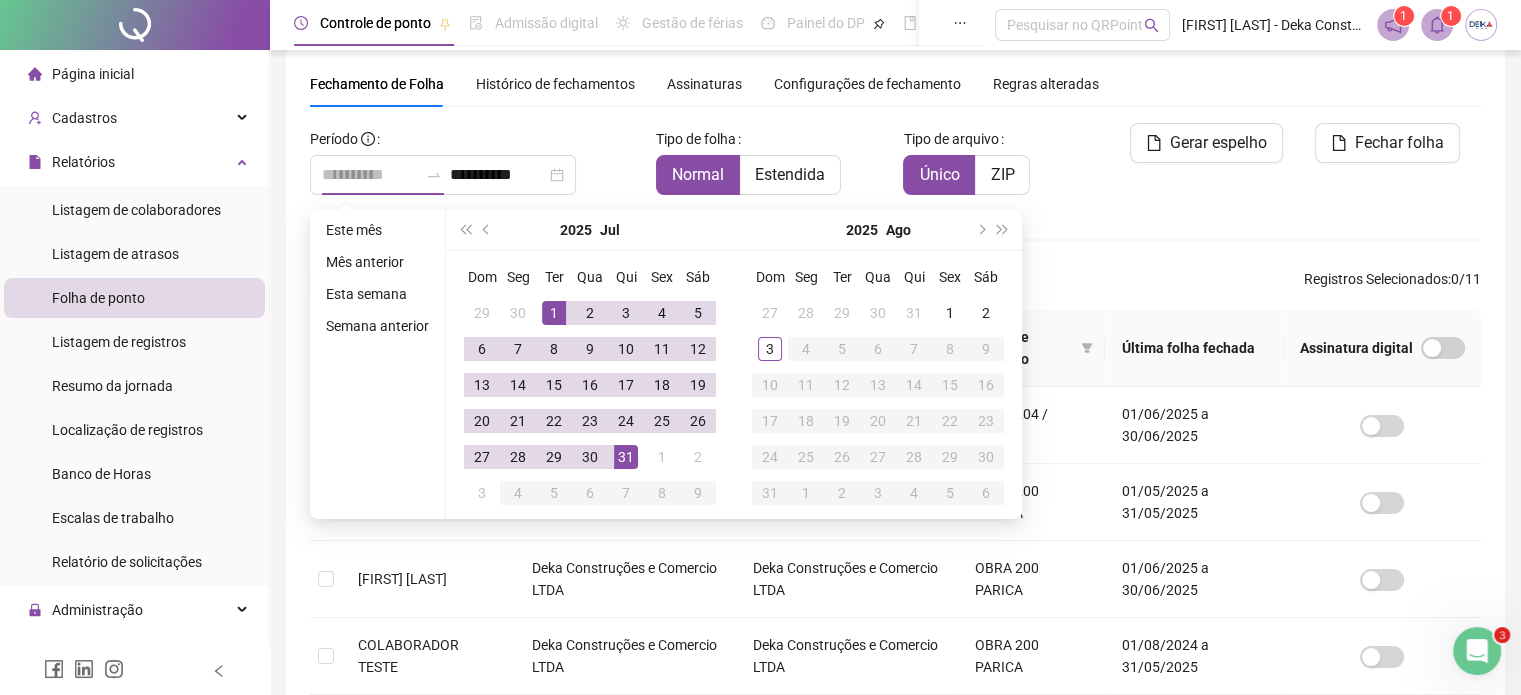 click on "1" at bounding box center [554, 313] 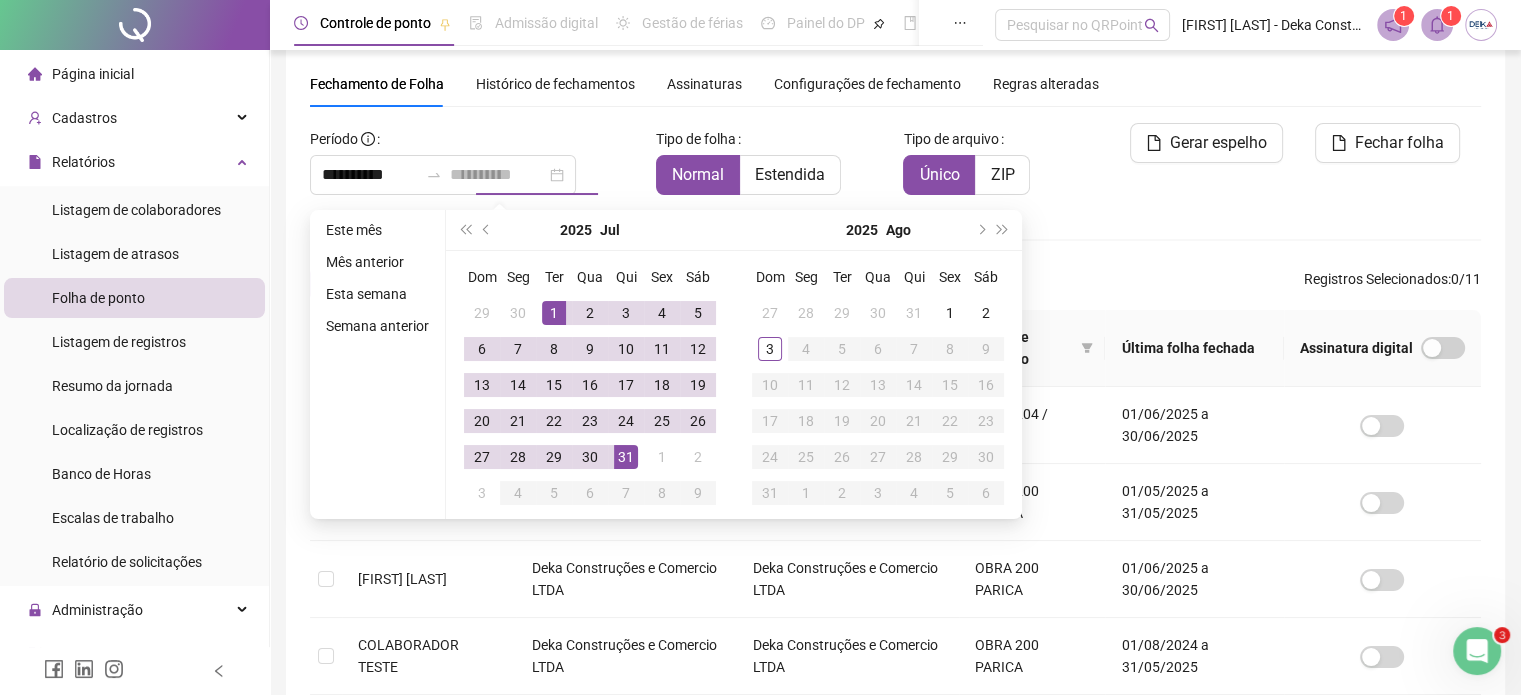 click on "31" at bounding box center (626, 457) 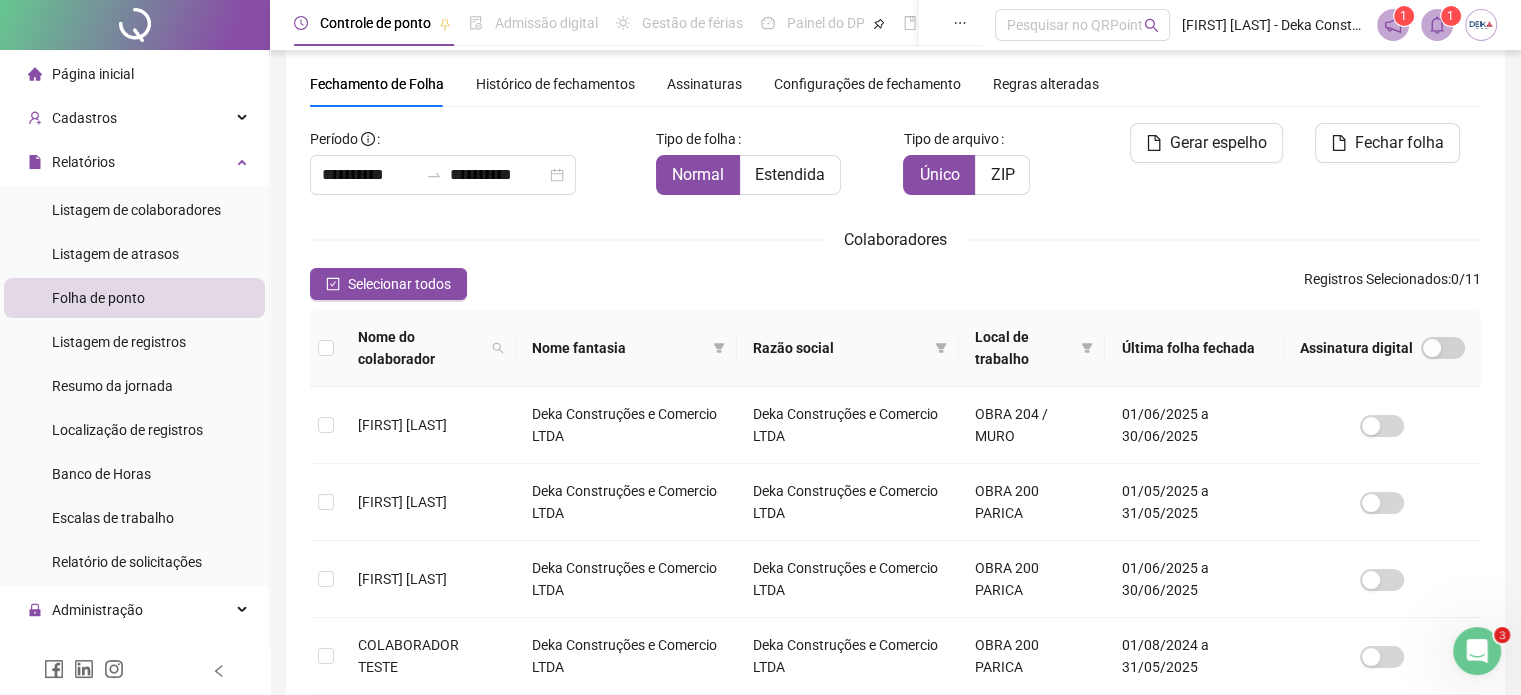 click on "**********" at bounding box center [895, 641] 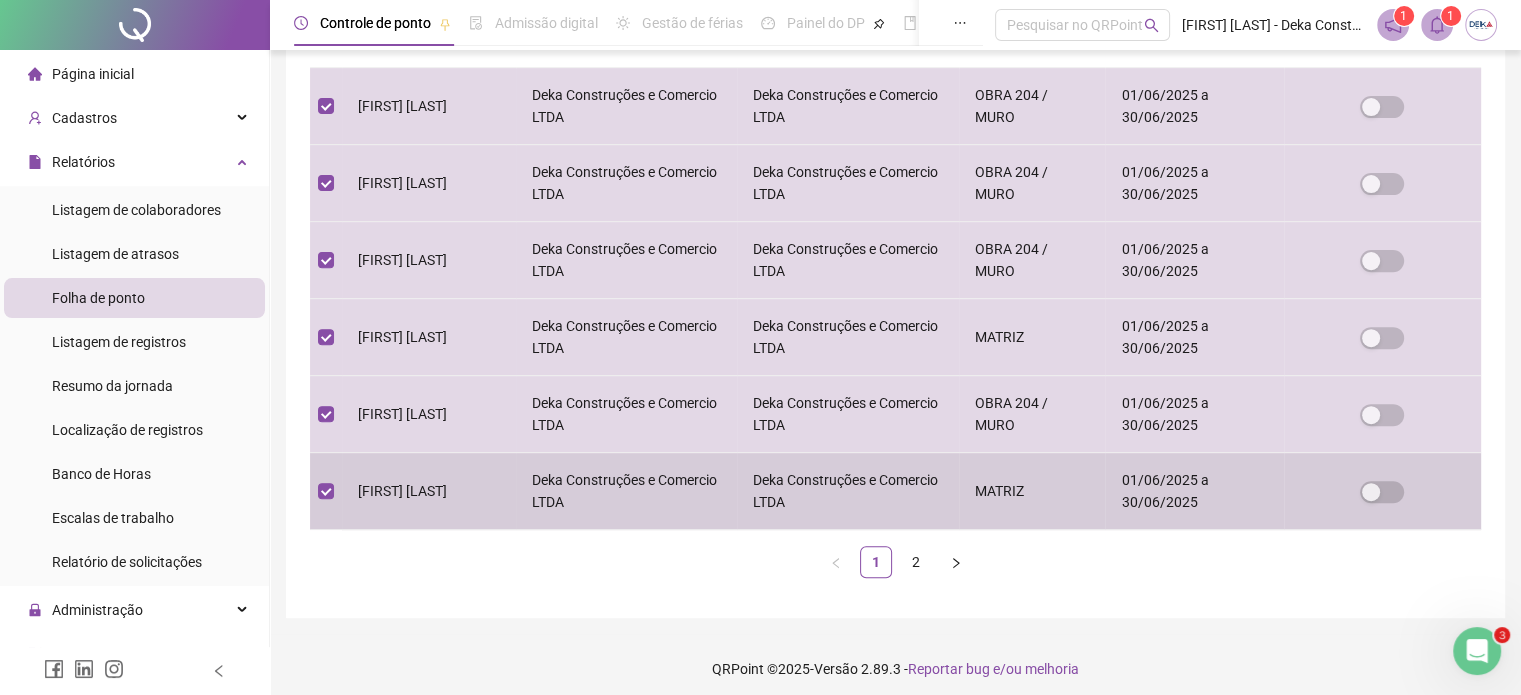 scroll, scrollTop: 694, scrollLeft: 0, axis: vertical 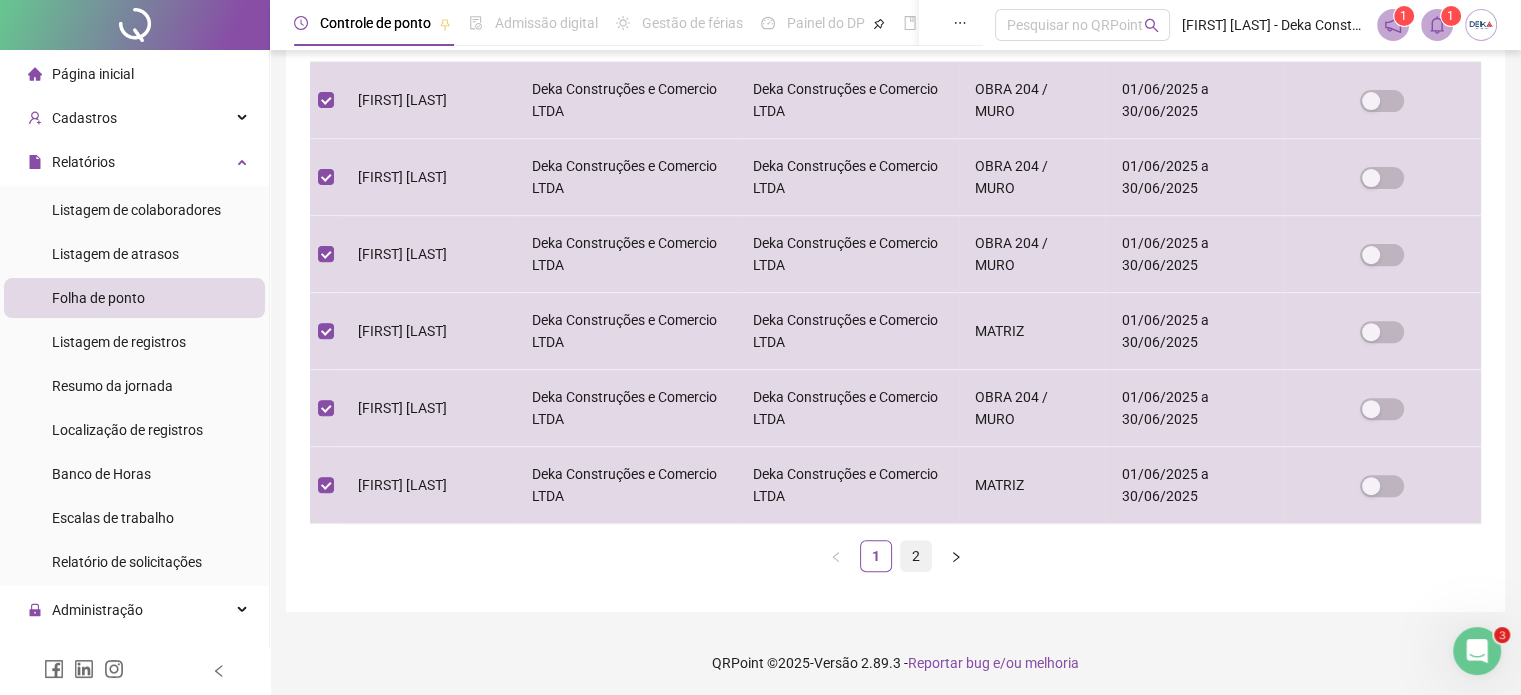 click on "2" at bounding box center [916, 556] 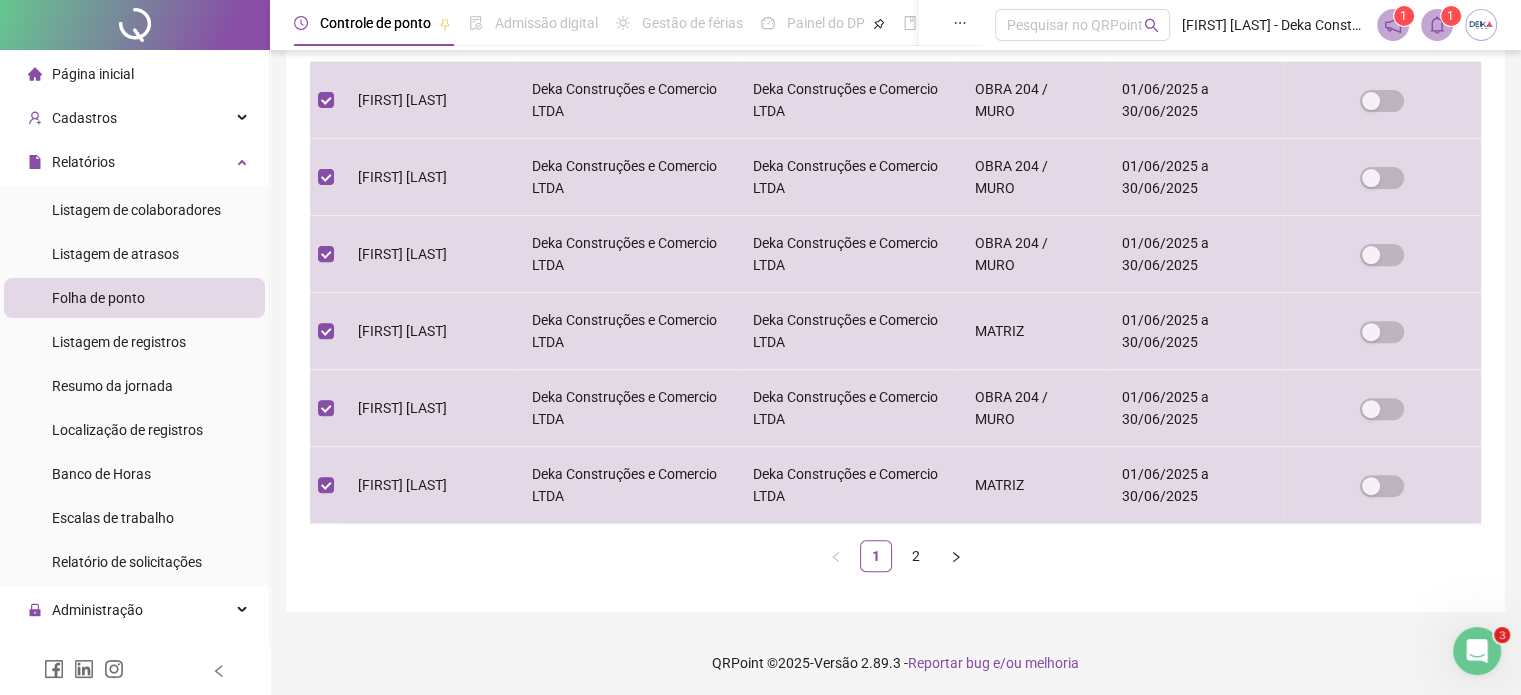 scroll, scrollTop: 3, scrollLeft: 0, axis: vertical 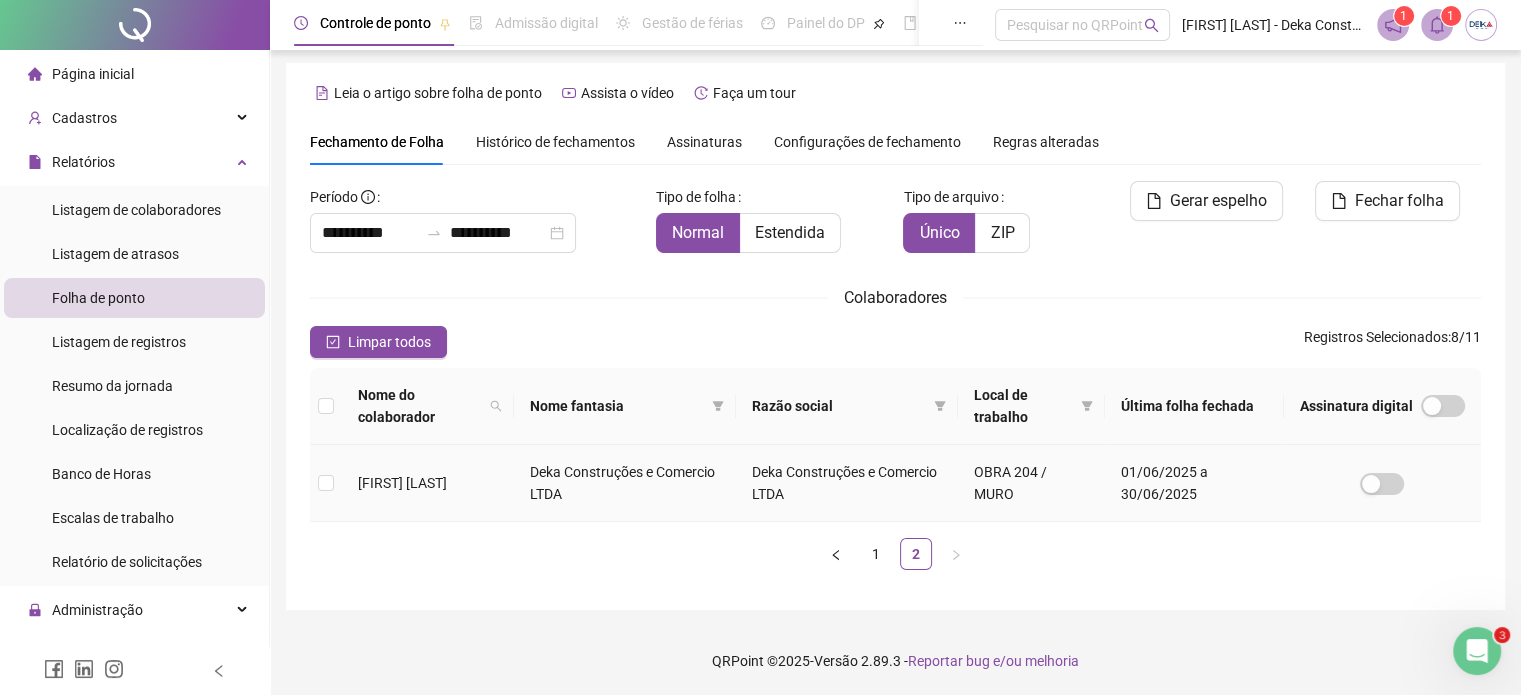 click at bounding box center [326, 483] 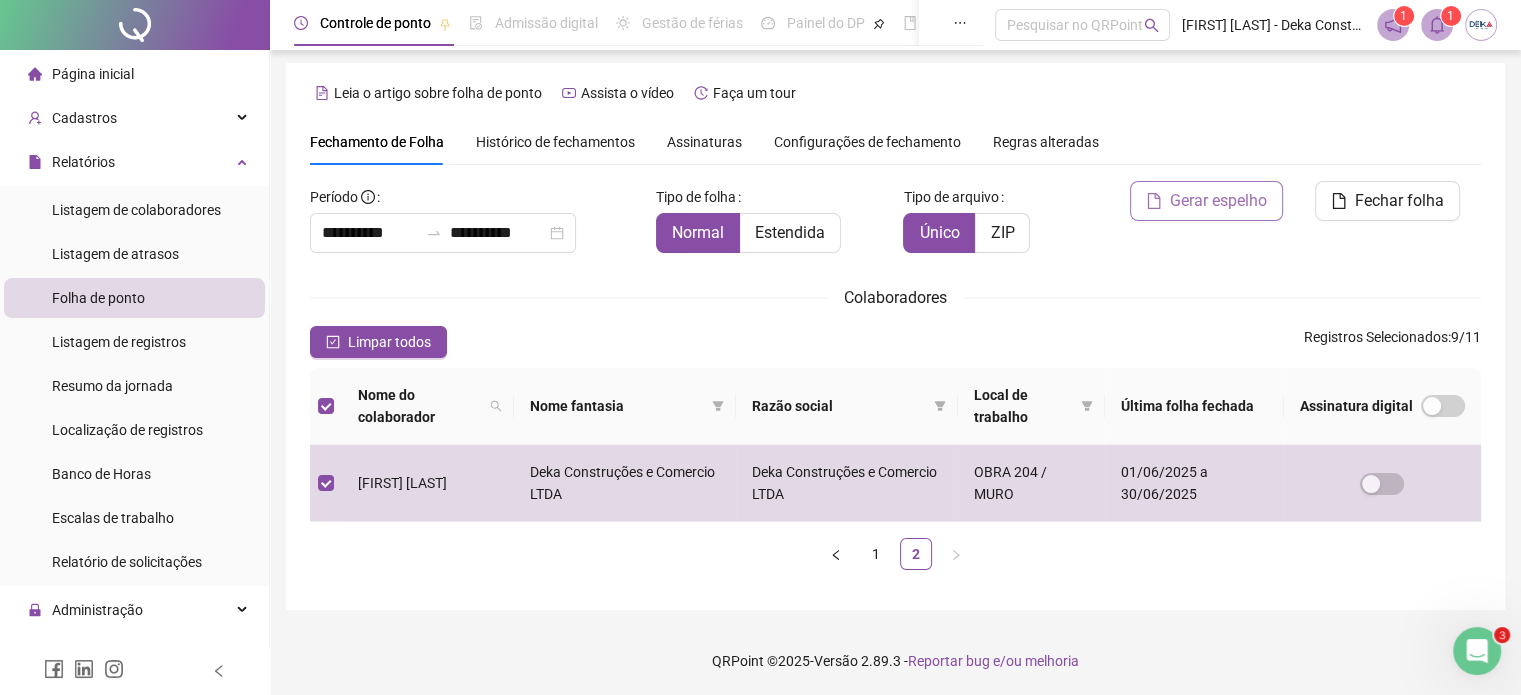 click on "Gerar espelho" at bounding box center (1218, 201) 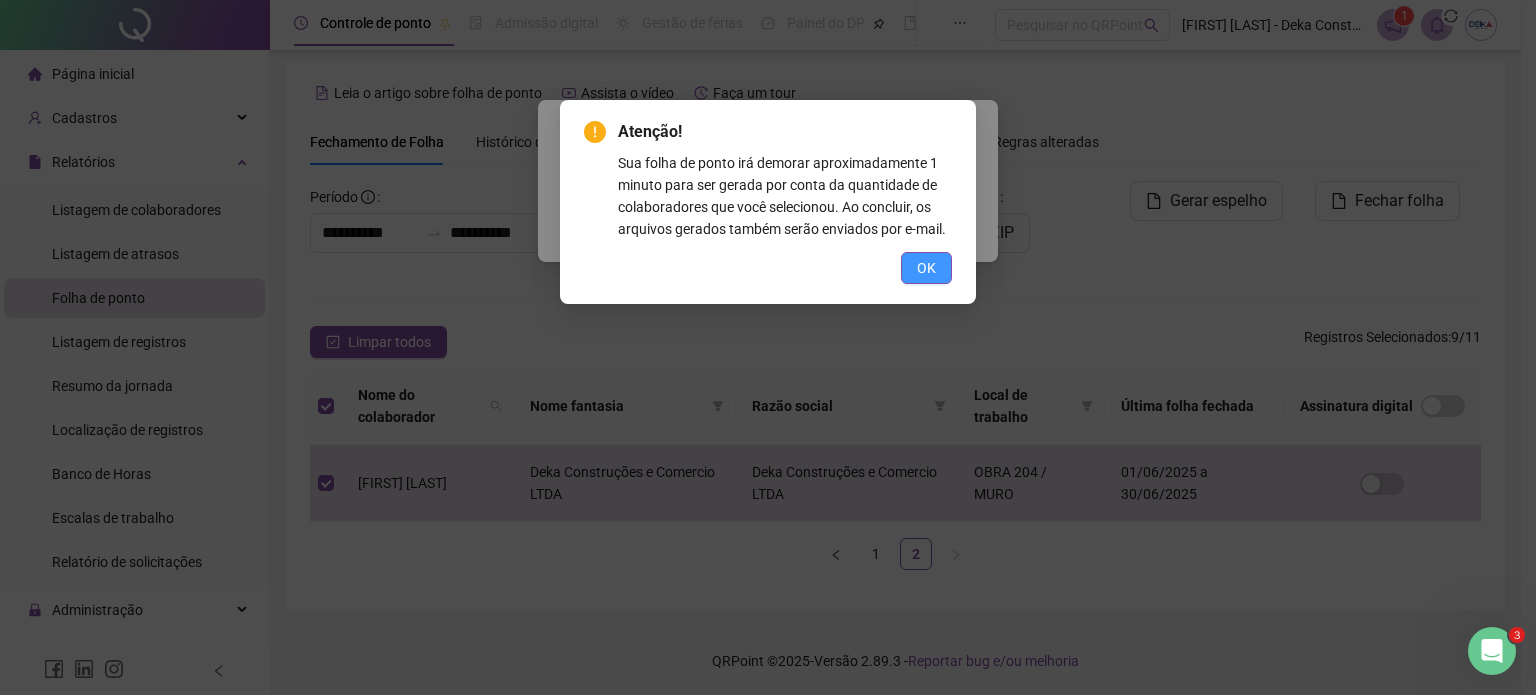 click on "OK" at bounding box center (926, 268) 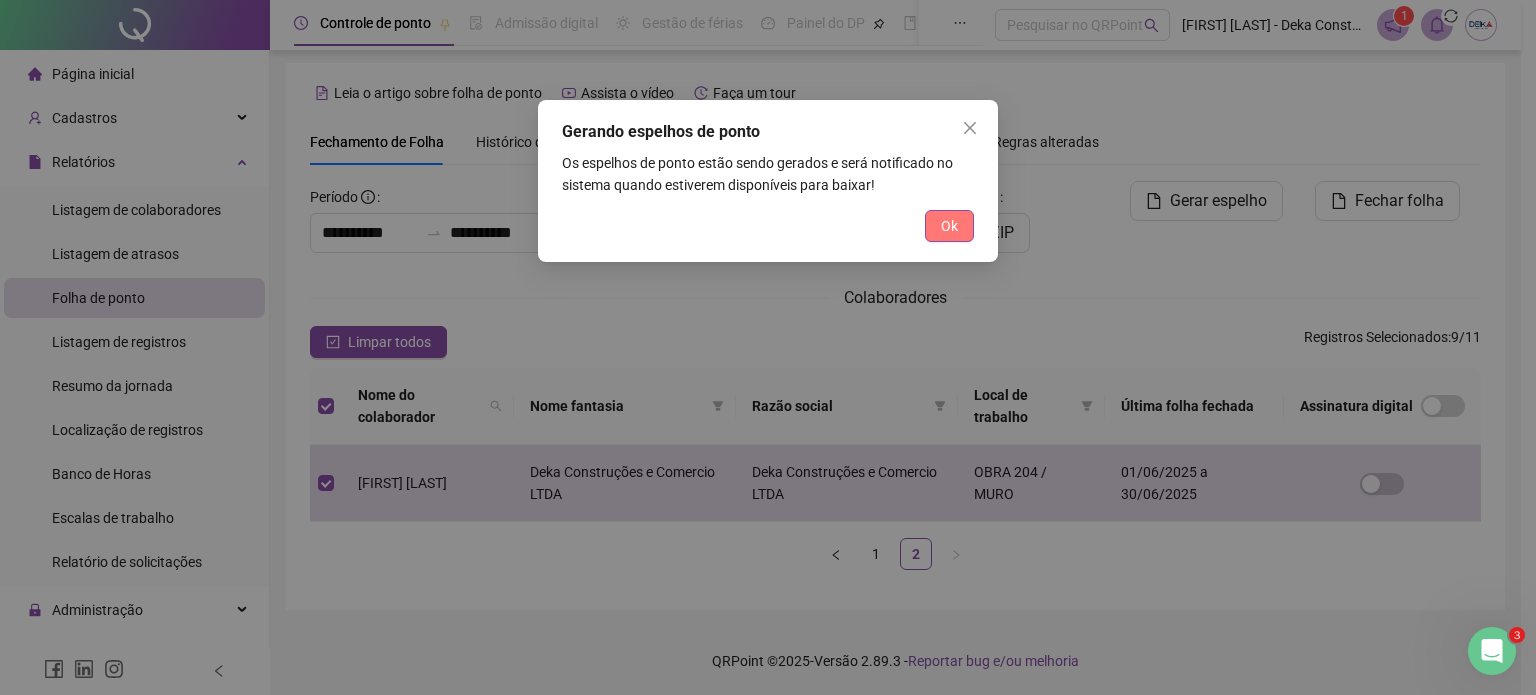 click on "Ok" at bounding box center (949, 226) 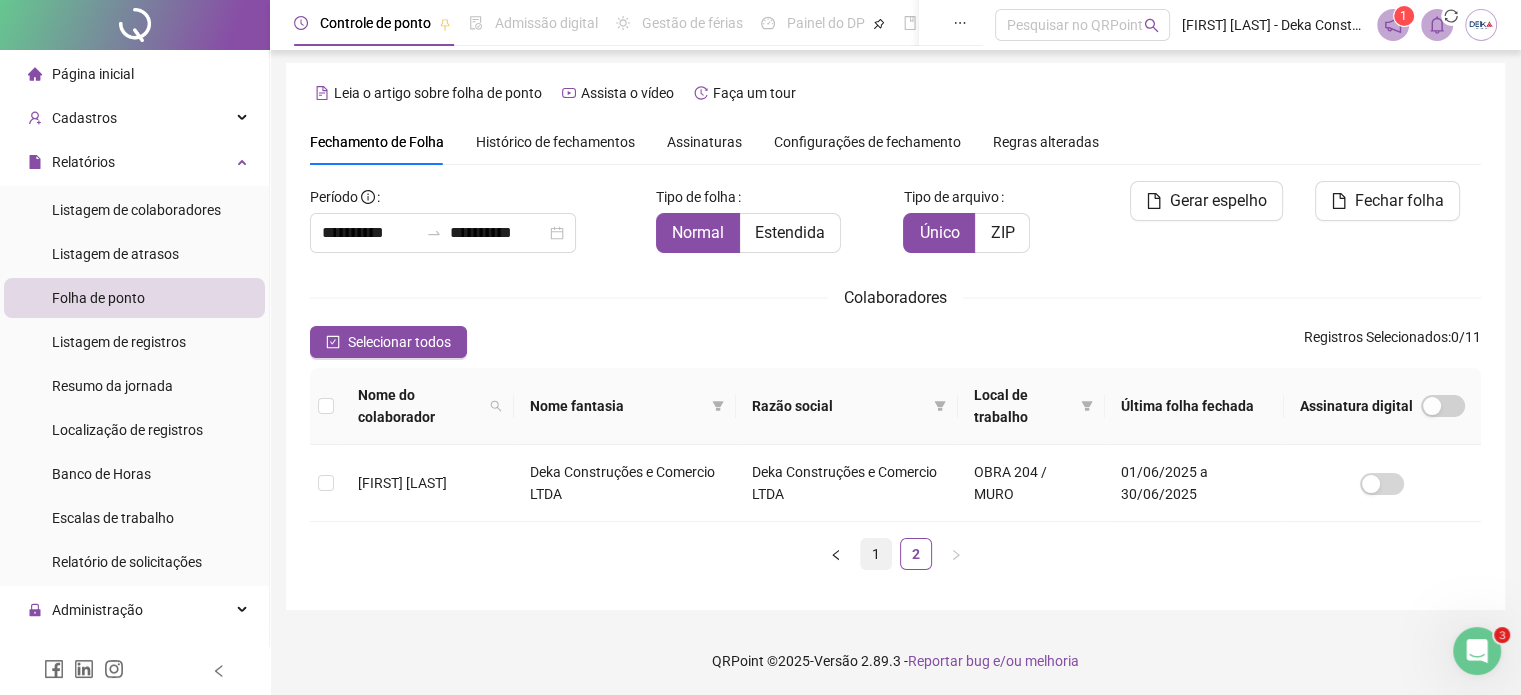 click on "1" at bounding box center [876, 554] 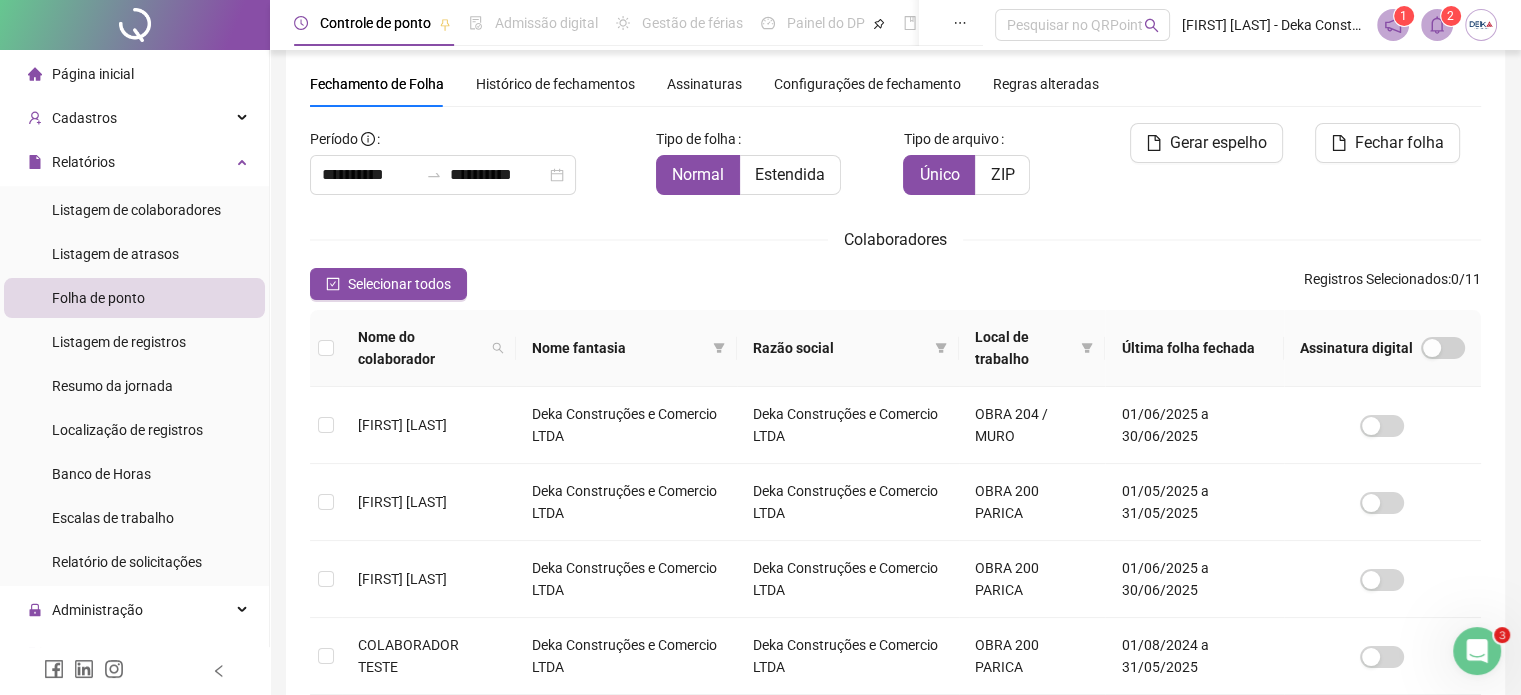 click at bounding box center (1437, 25) 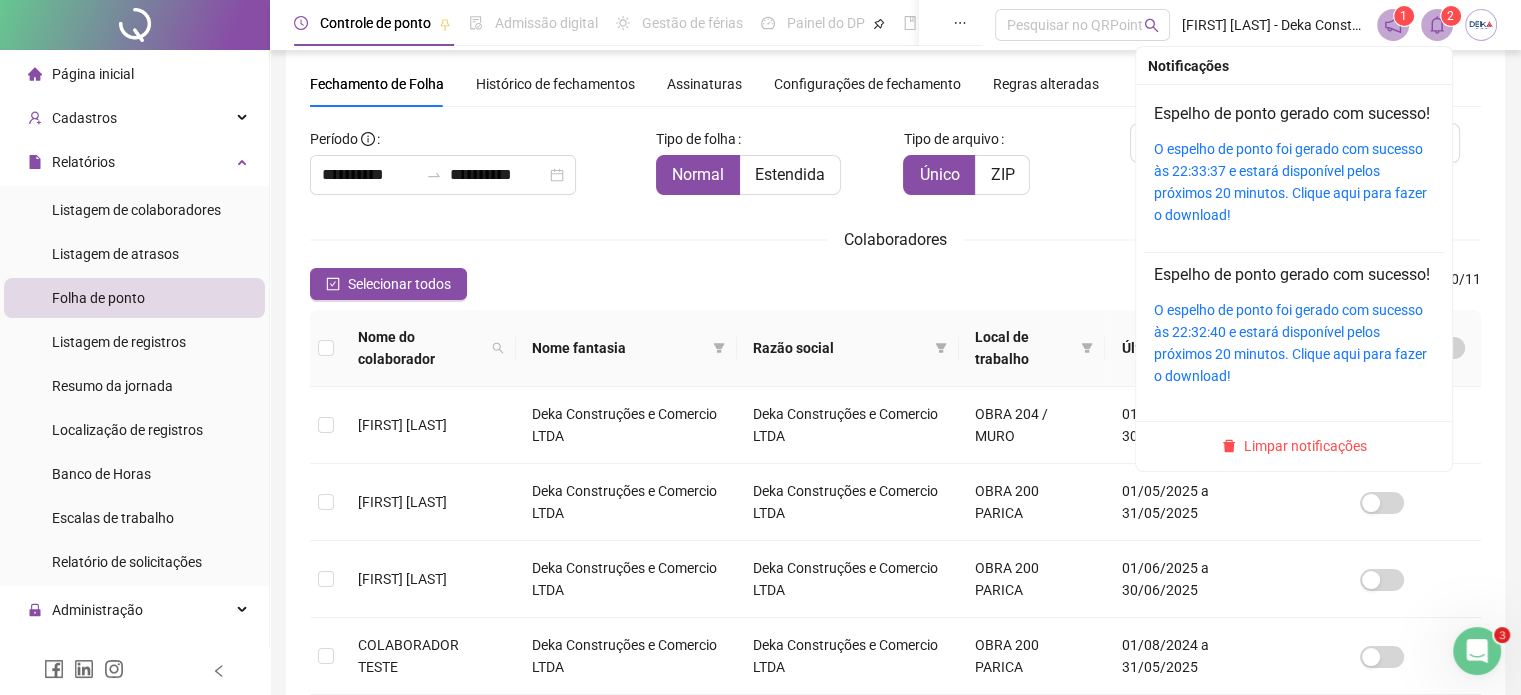 click on "O espelho de ponto foi gerado com sucesso às 22:33:37 e estará disponível pelos próximos 20 minutos.
Clique aqui para fazer o download!" at bounding box center (1294, 182) 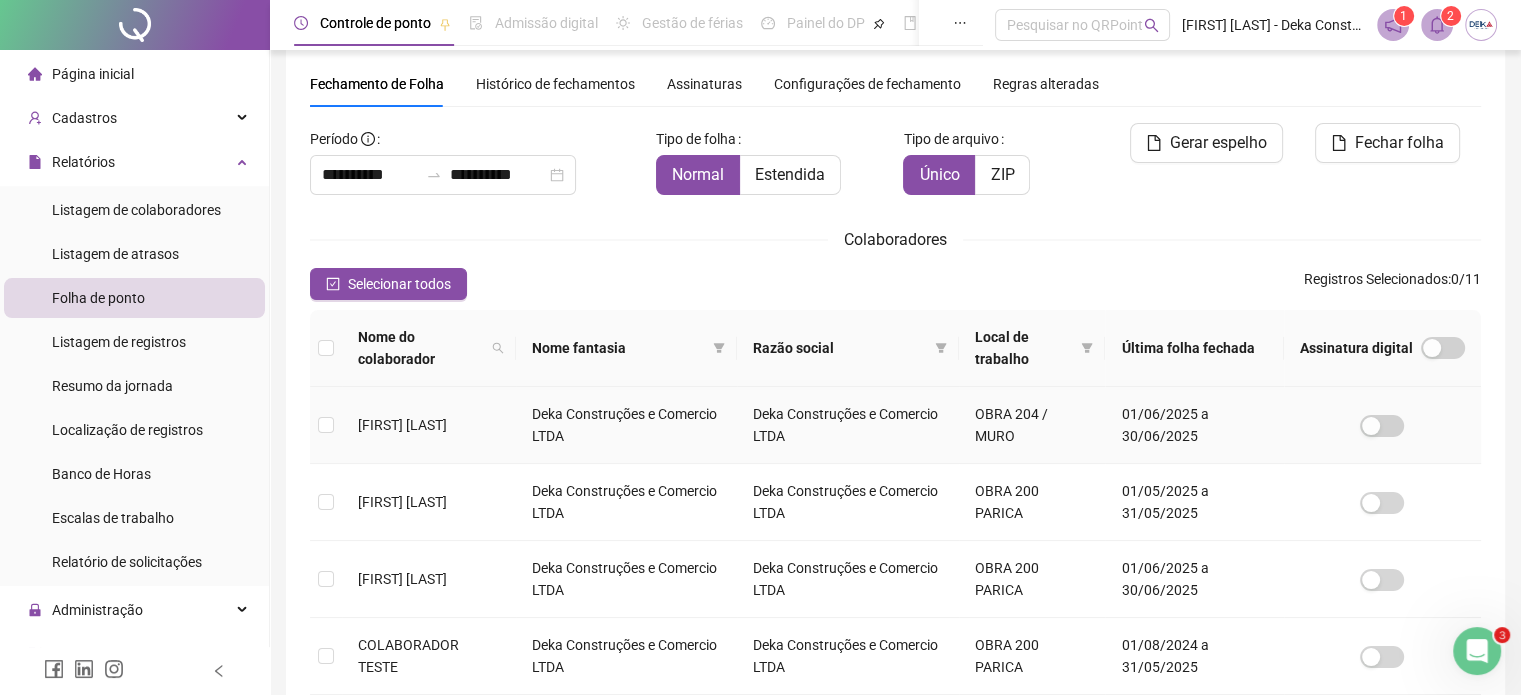 click on "[FIRST] [LAST]" at bounding box center (402, 425) 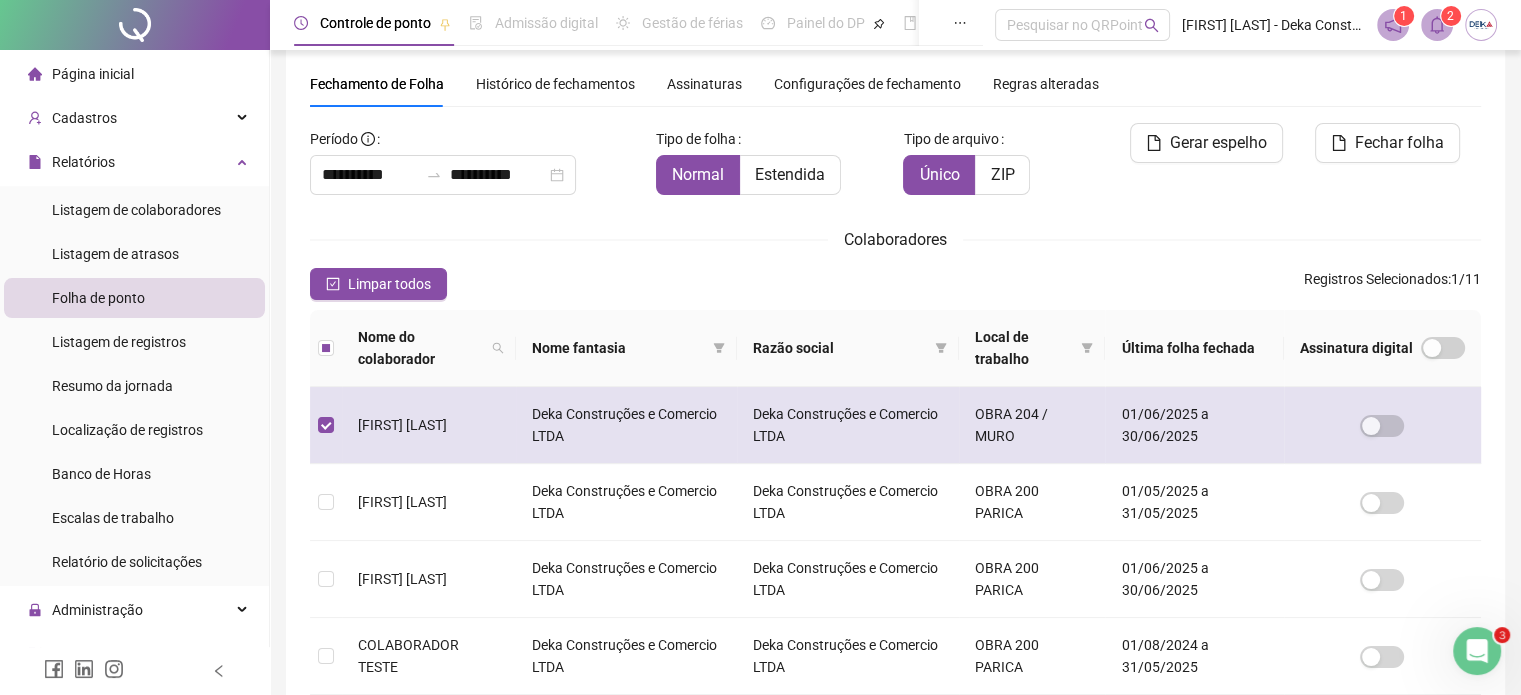 click on "[FIRST] [LAST]" at bounding box center [402, 425] 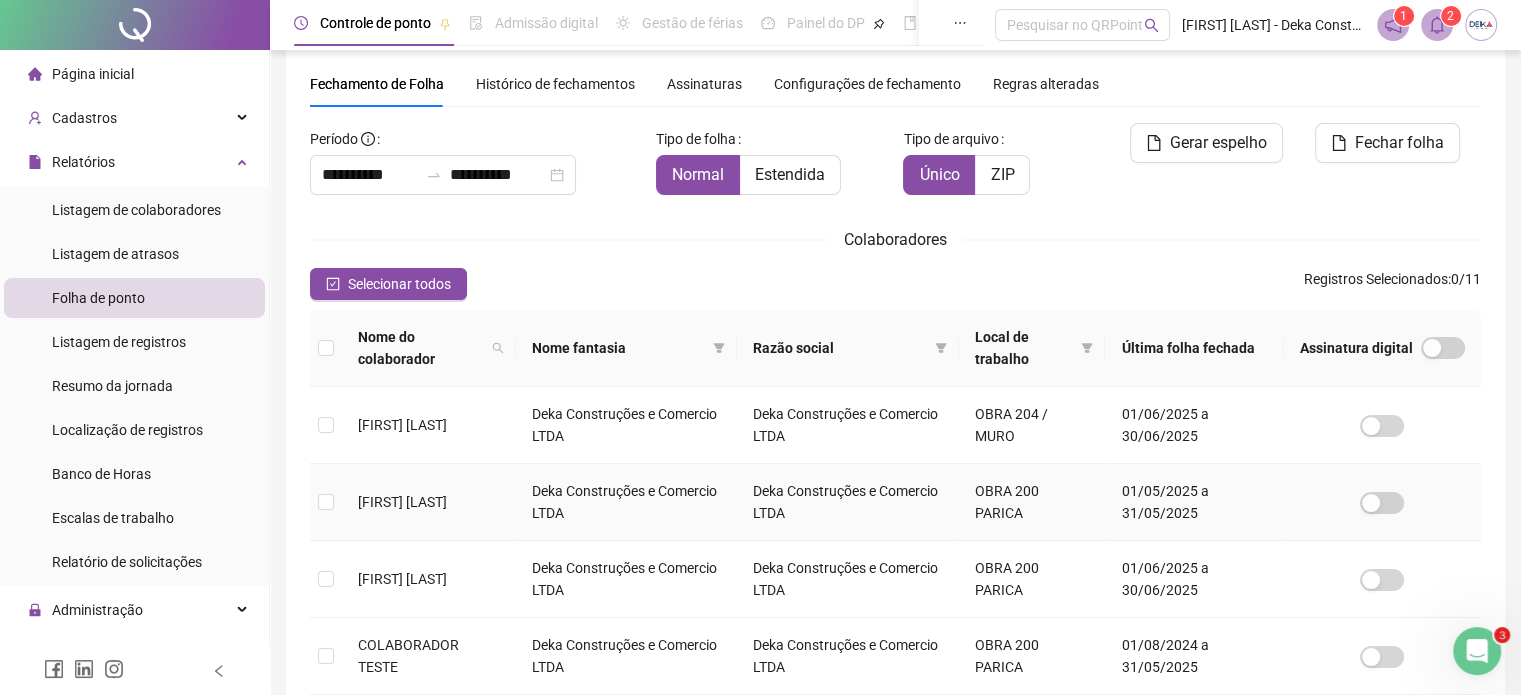 click on "[FIRST] [LAST]" at bounding box center (402, 502) 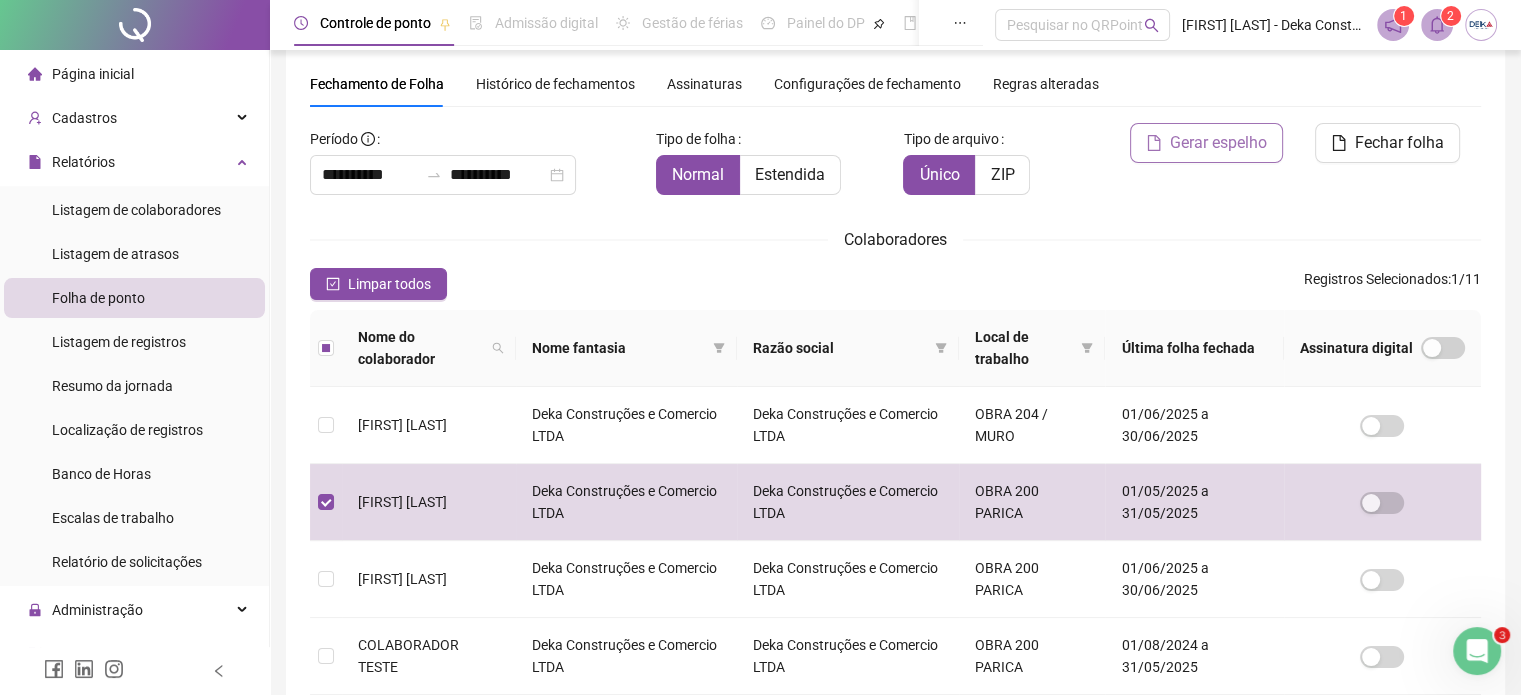 click on "Gerar espelho" at bounding box center [1218, 143] 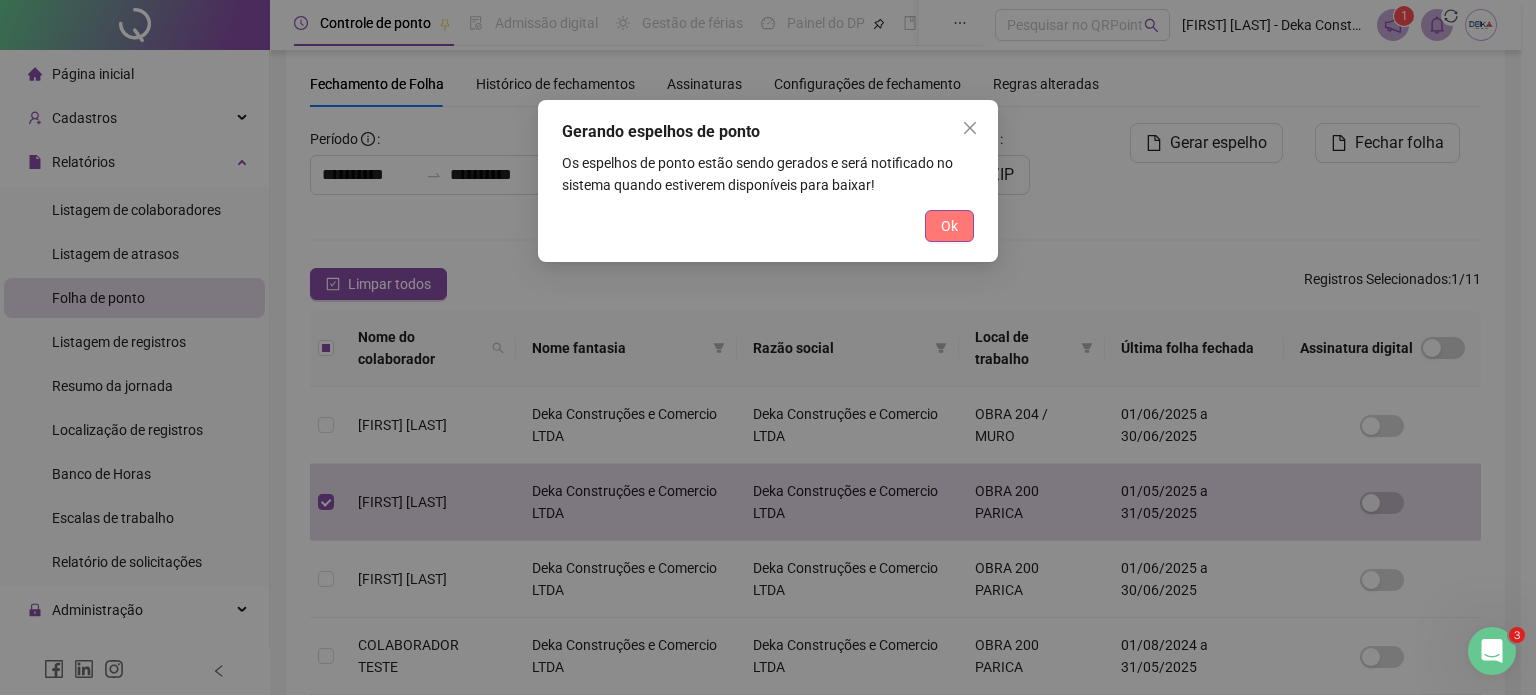 click on "Ok" at bounding box center (949, 226) 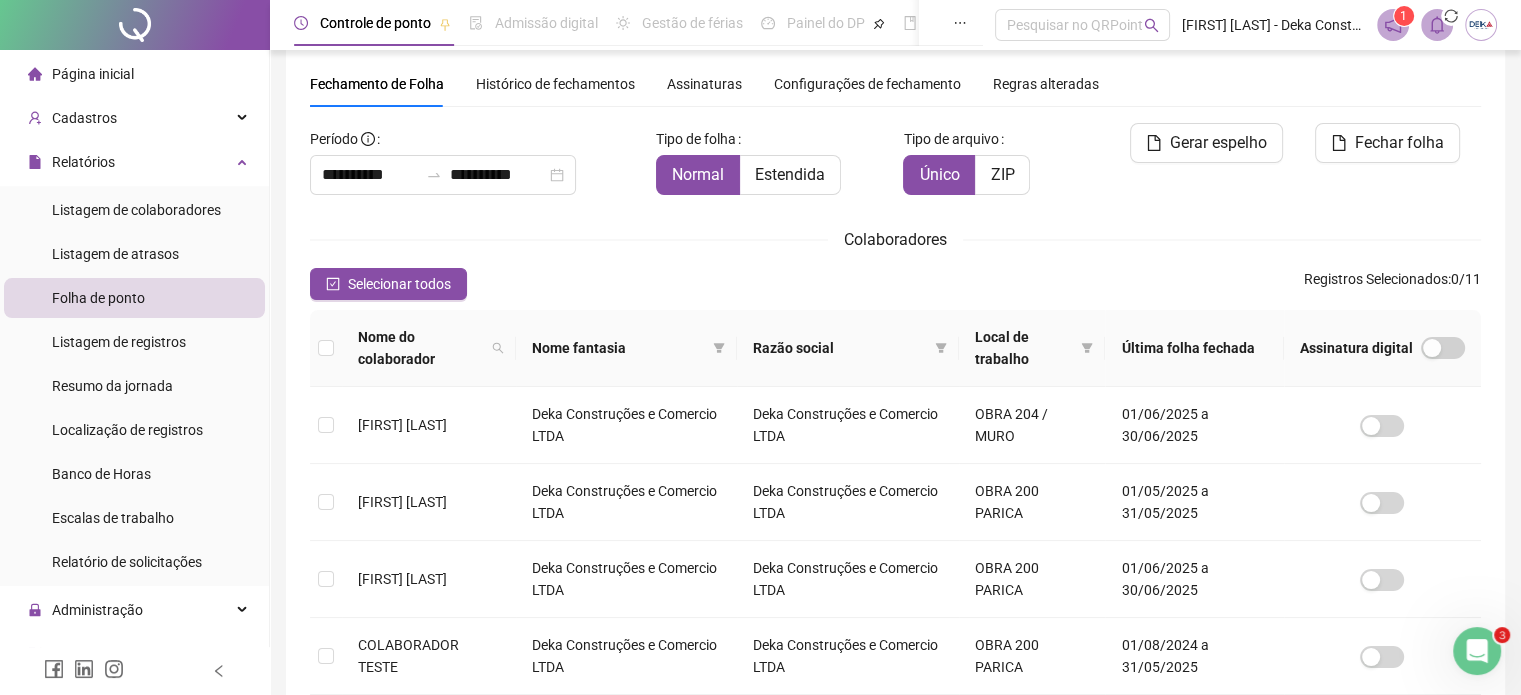 drag, startPoint x: 1451, startPoint y: 31, endPoint x: 1438, endPoint y: 31, distance: 13 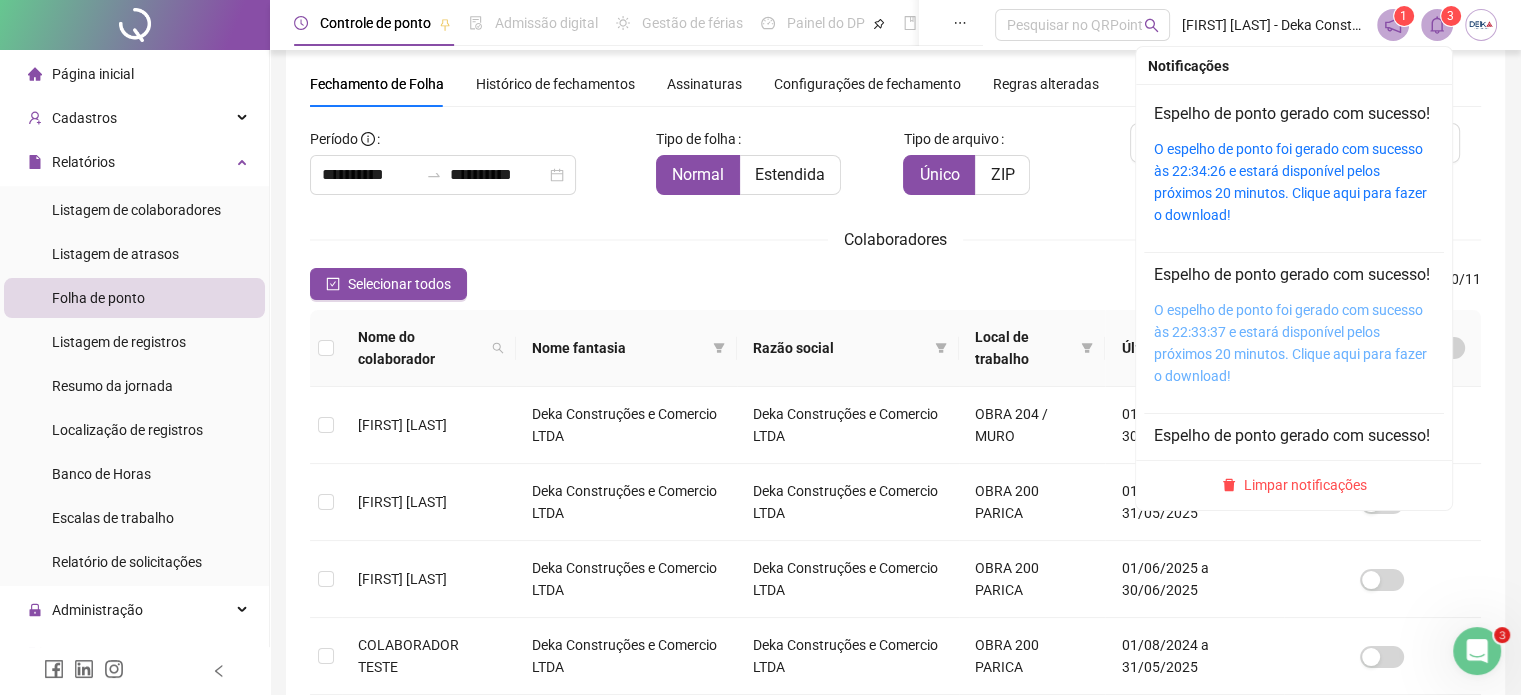 click on "O espelho de ponto foi gerado com sucesso às 22:33:37 e estará disponível pelos próximos 20 minutos.
Clique aqui para fazer o download!" at bounding box center (1290, 343) 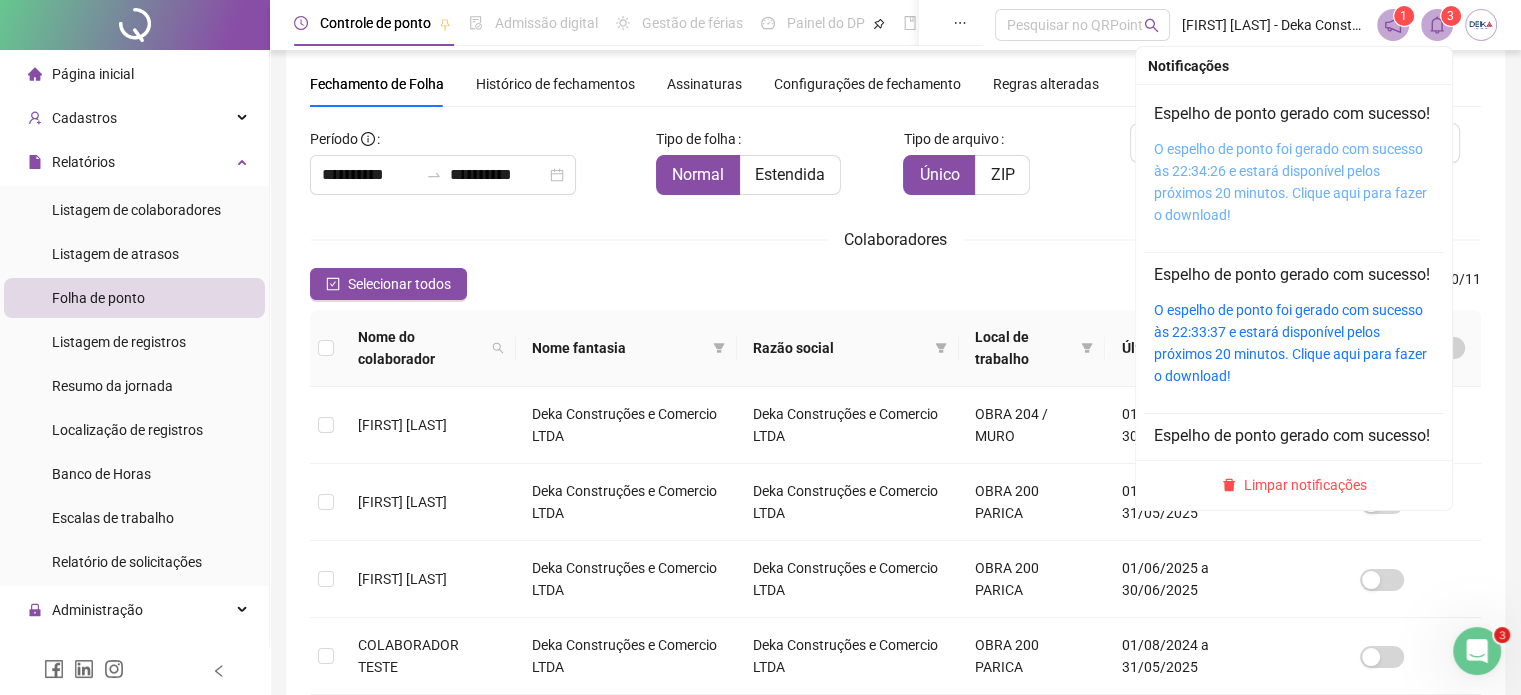 click on "O espelho de ponto foi gerado com sucesso às 22:34:26 e estará disponível pelos próximos 20 minutos.
Clique aqui para fazer o download!" at bounding box center (1290, 182) 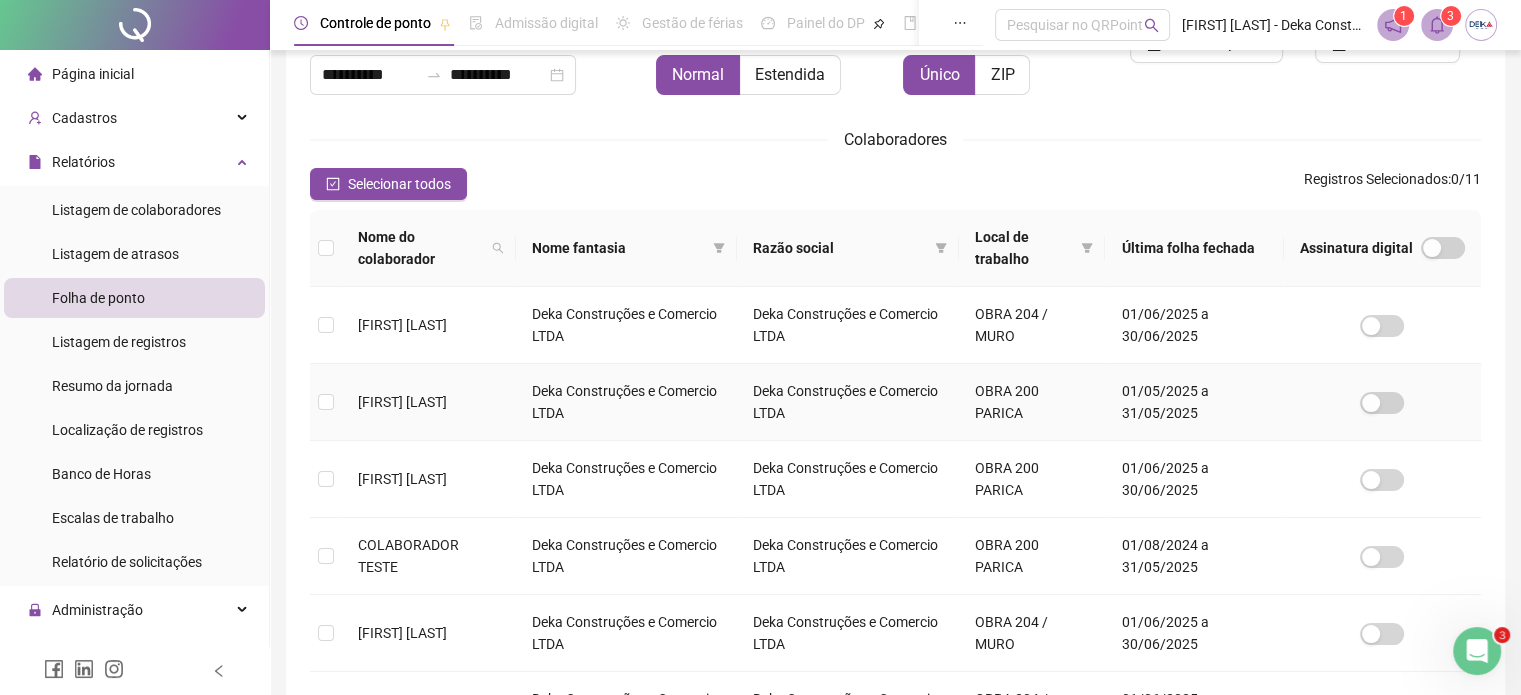 click on "[FIRST] [LAST]" at bounding box center (429, 402) 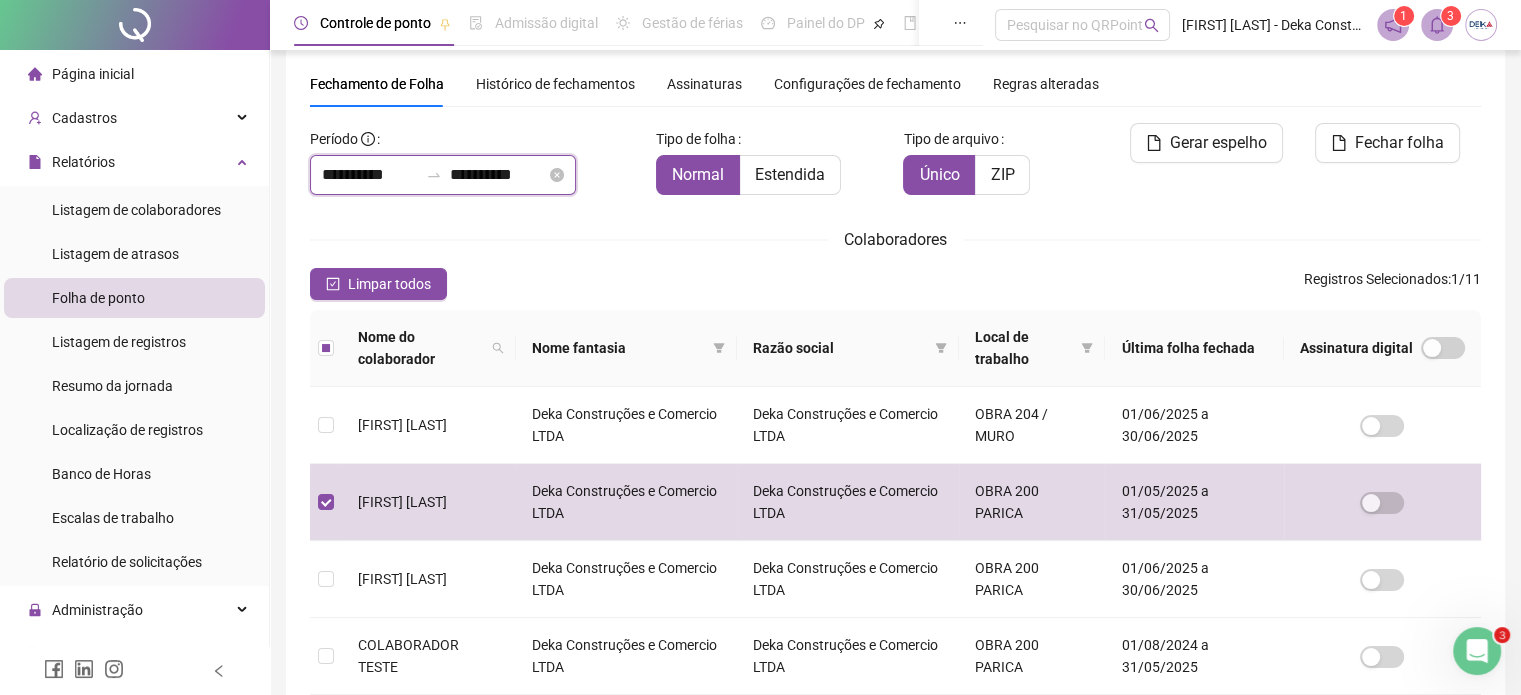 click on "**********" at bounding box center [498, 175] 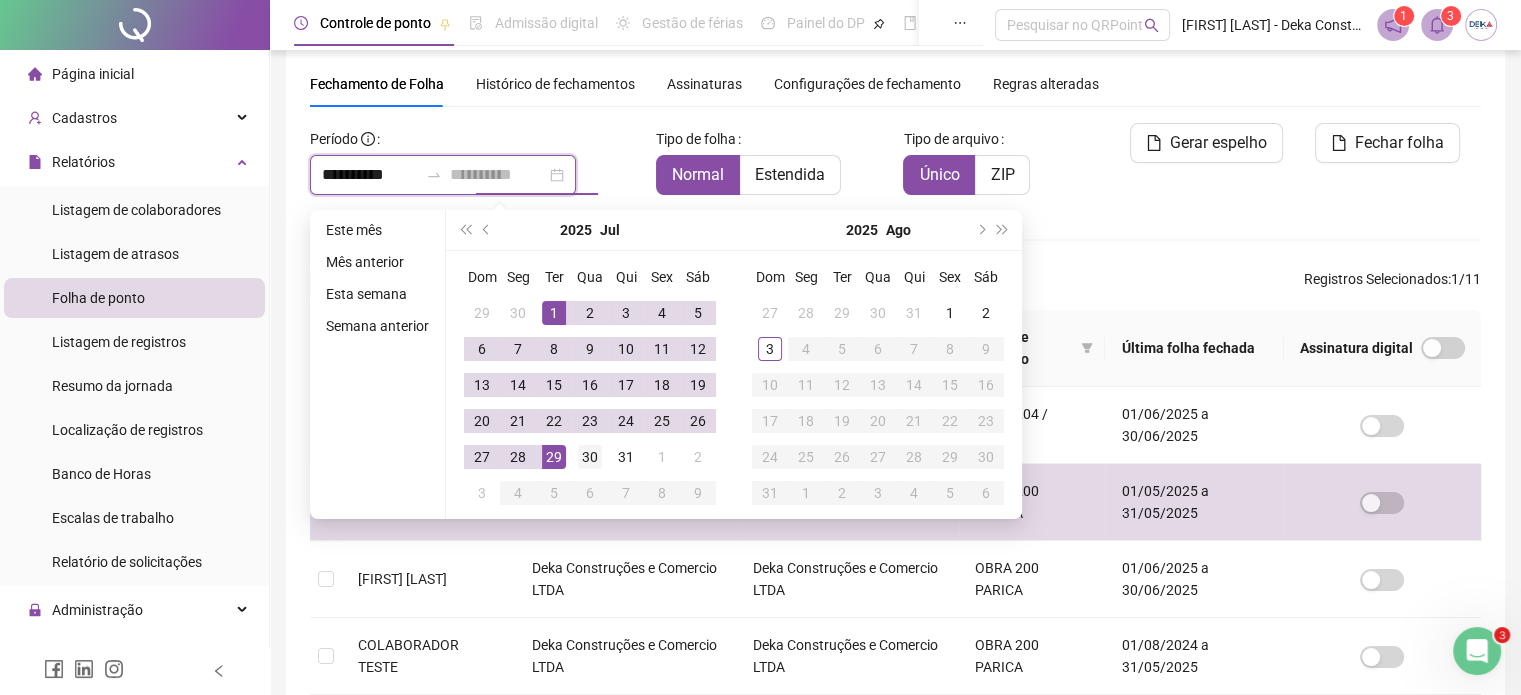 type on "**********" 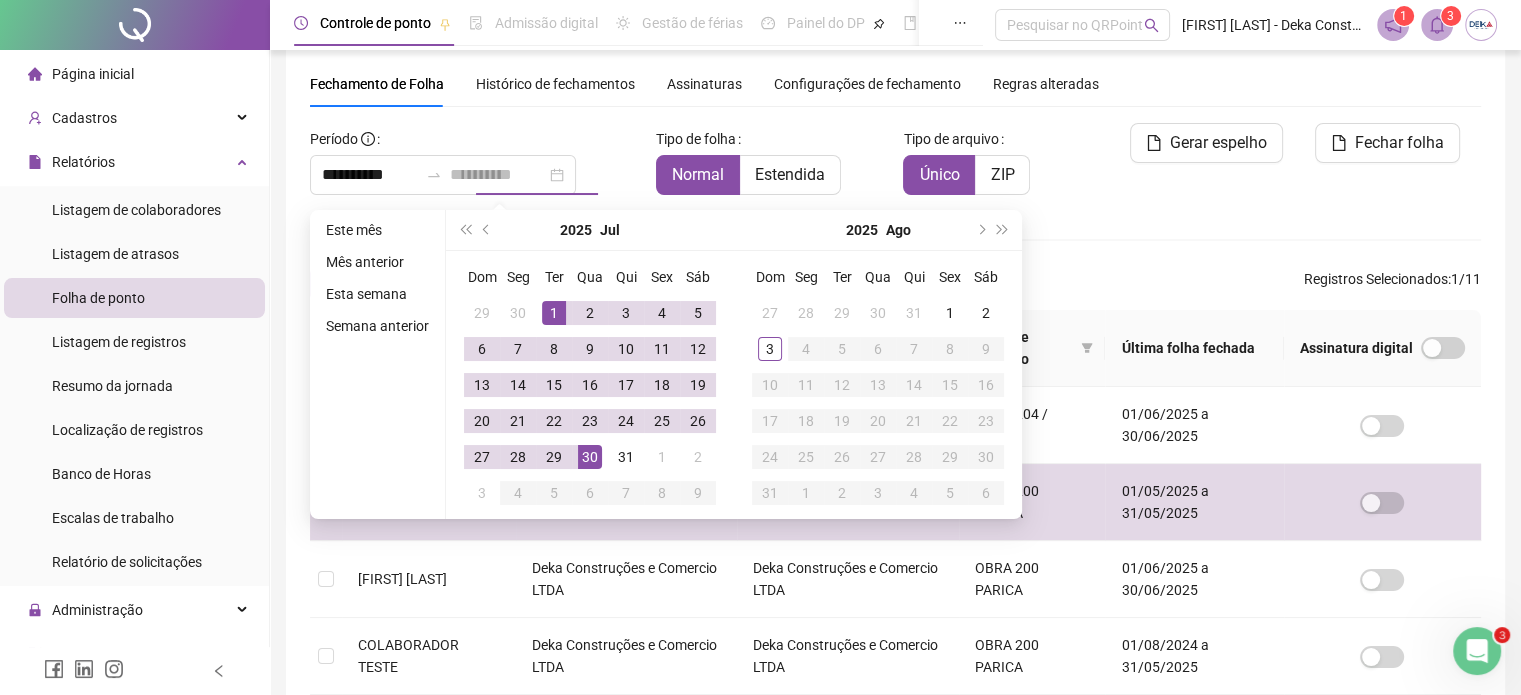 click on "30" at bounding box center (590, 457) 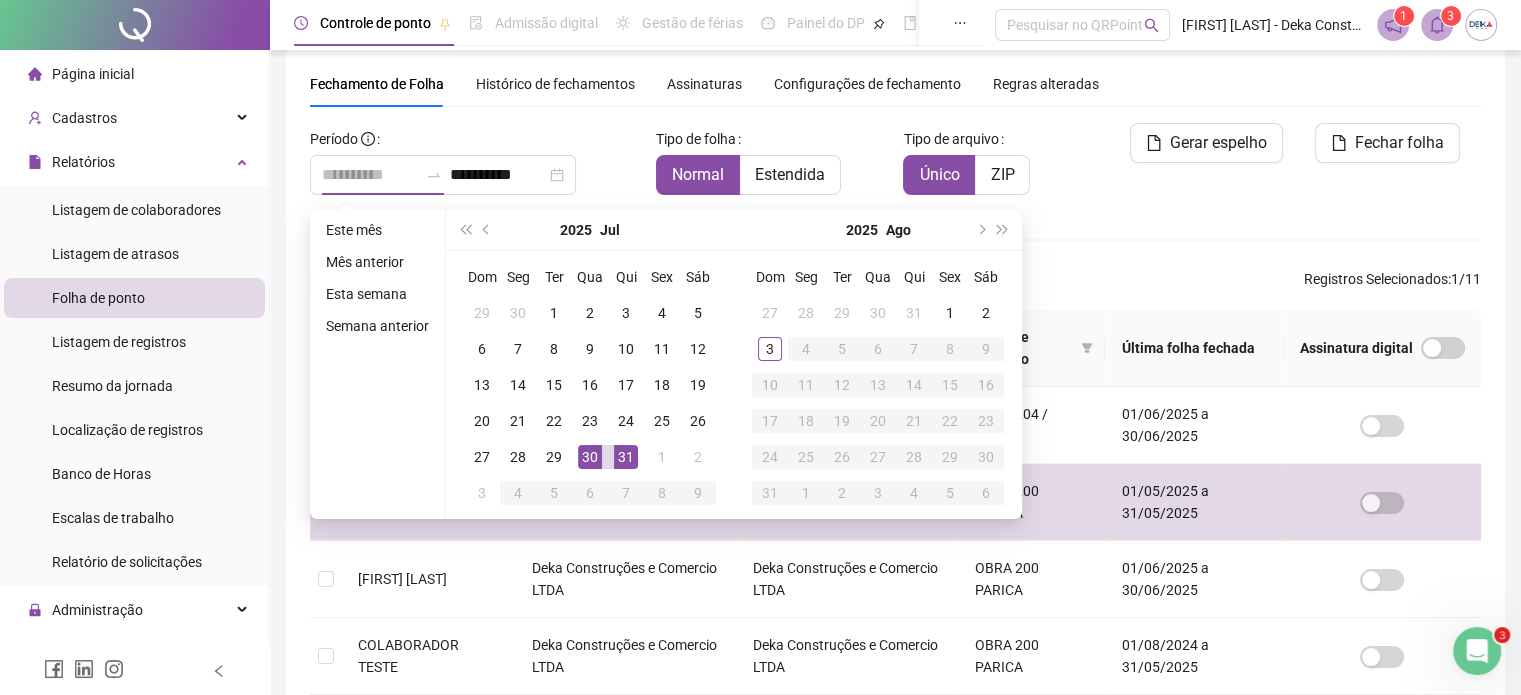 click on "31" at bounding box center (626, 457) 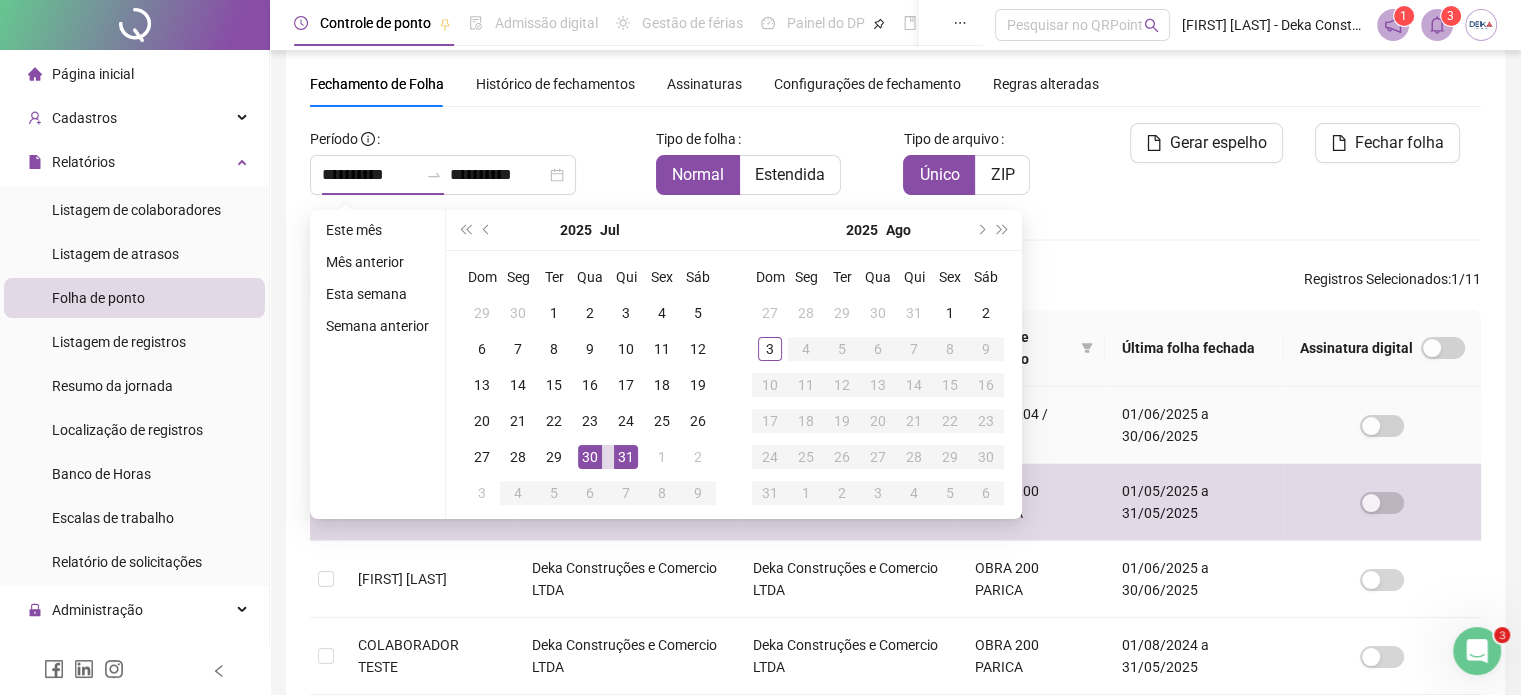 type on "**********" 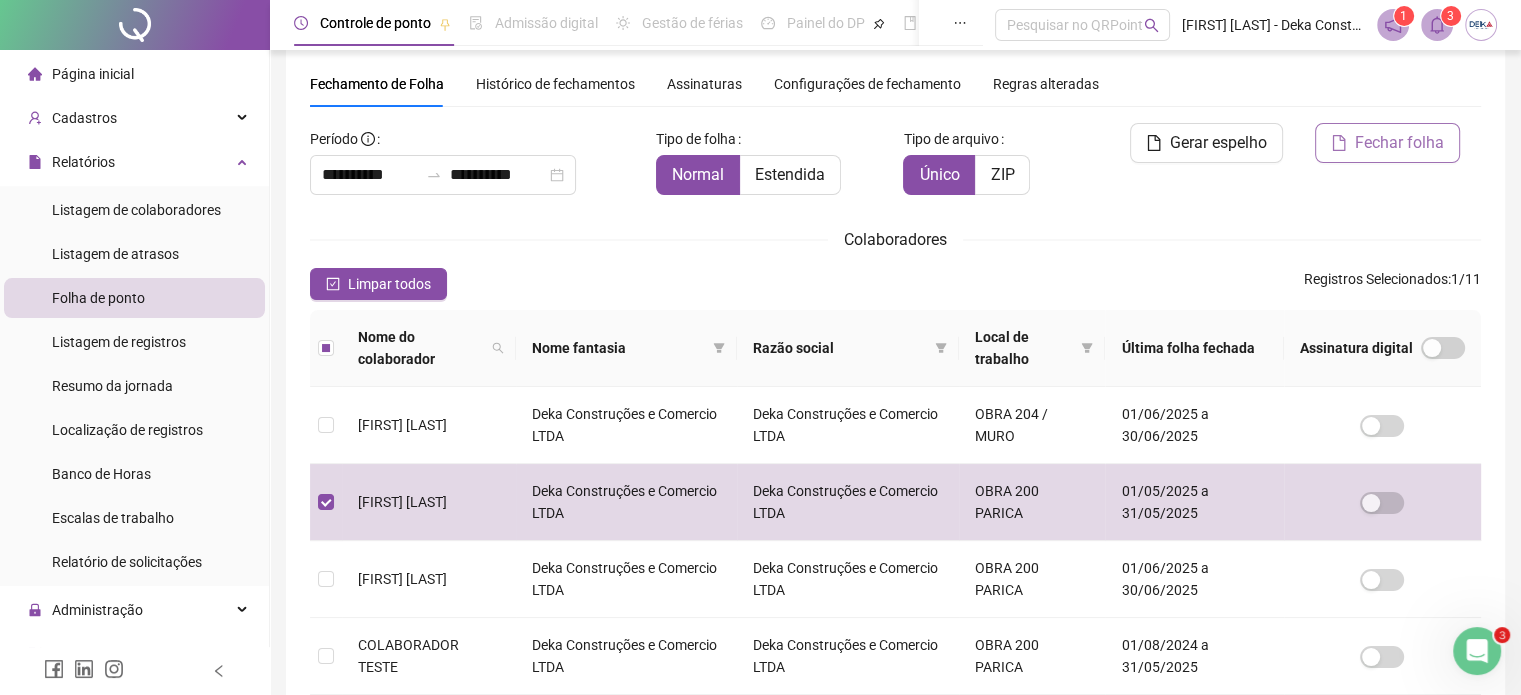 click on "Fechar folha" at bounding box center [1399, 143] 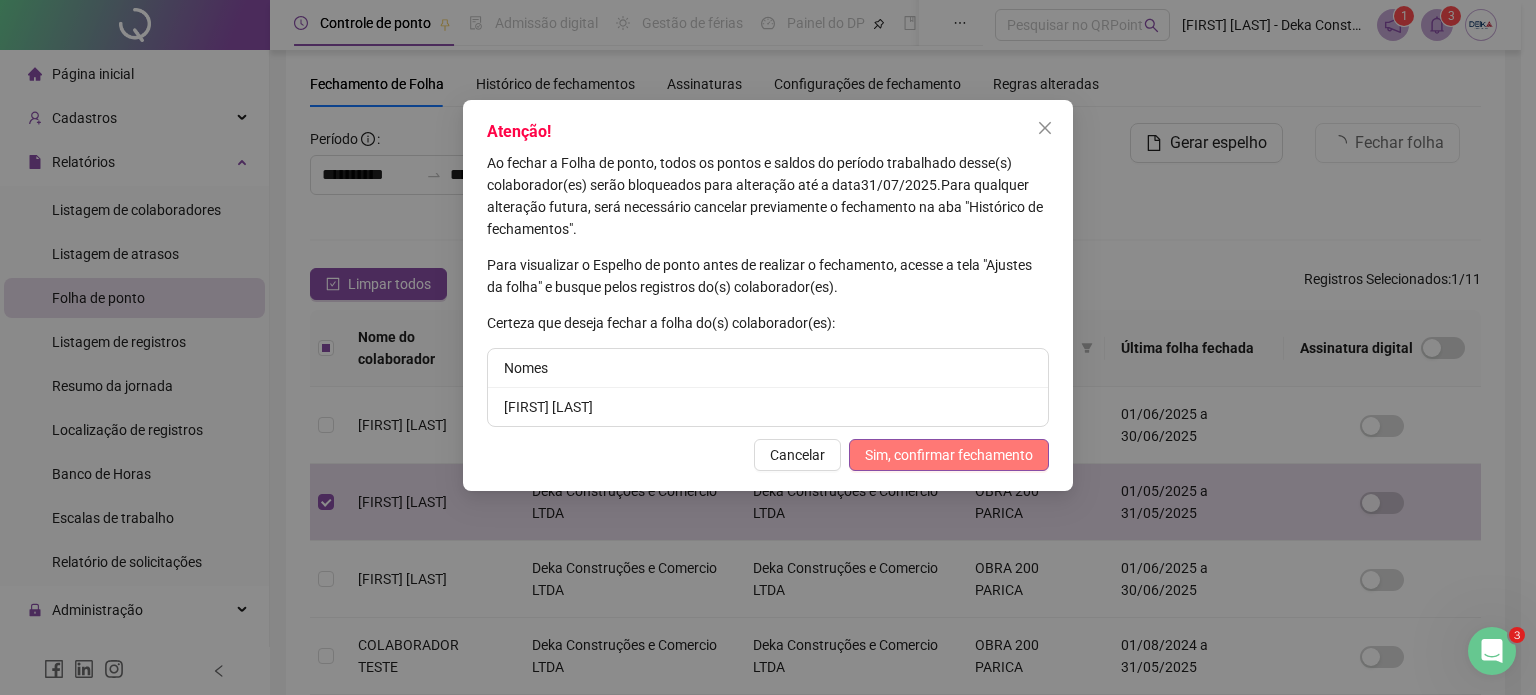 click on "Sim, confirmar fechamento" at bounding box center (949, 455) 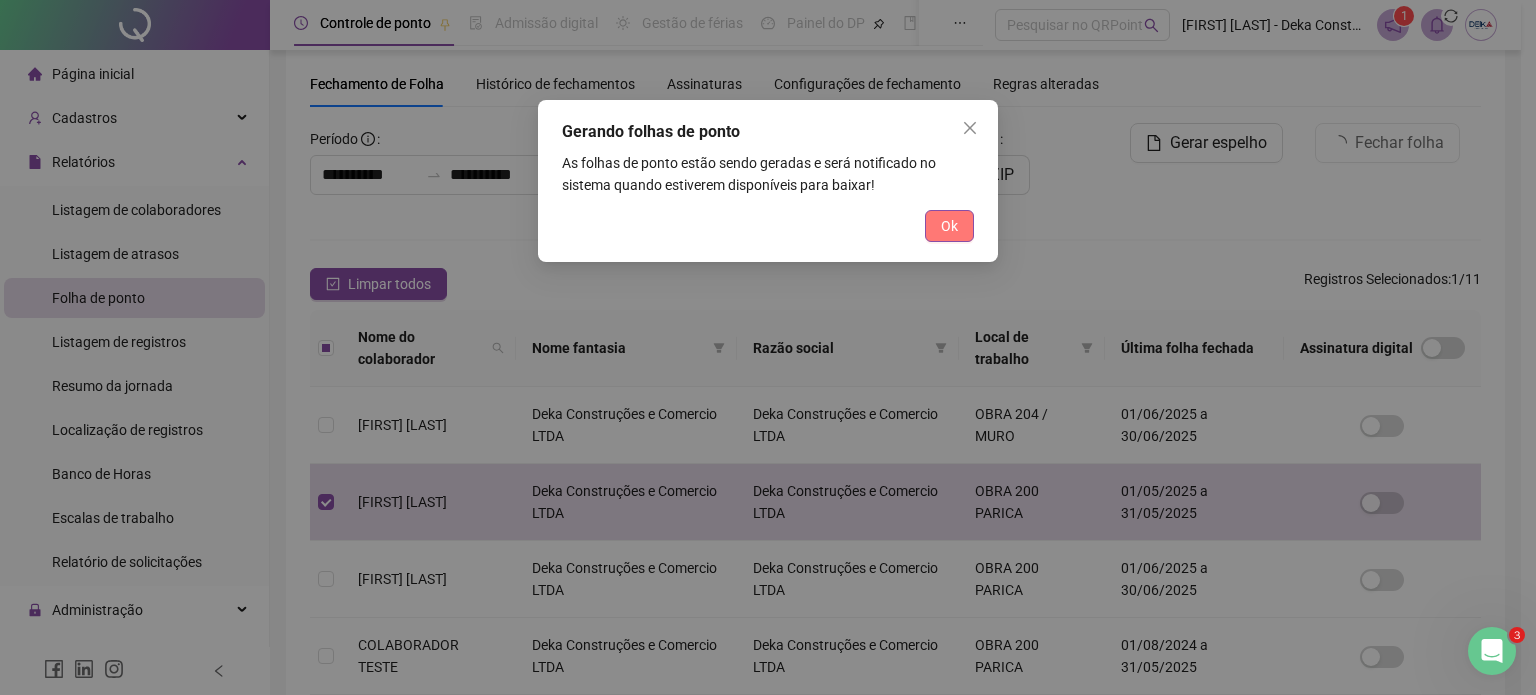 click on "Ok" at bounding box center (949, 226) 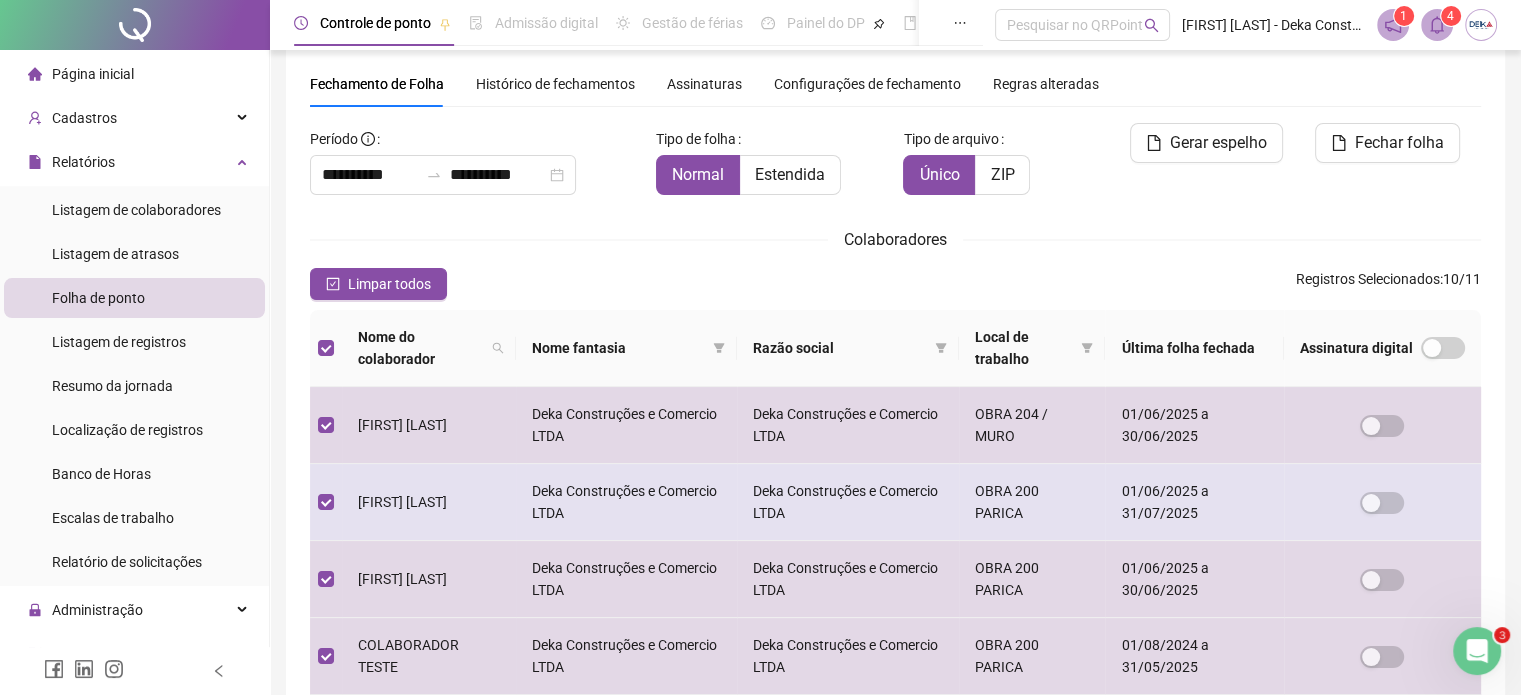 click on "[FIRST] [LAST]" at bounding box center (402, 502) 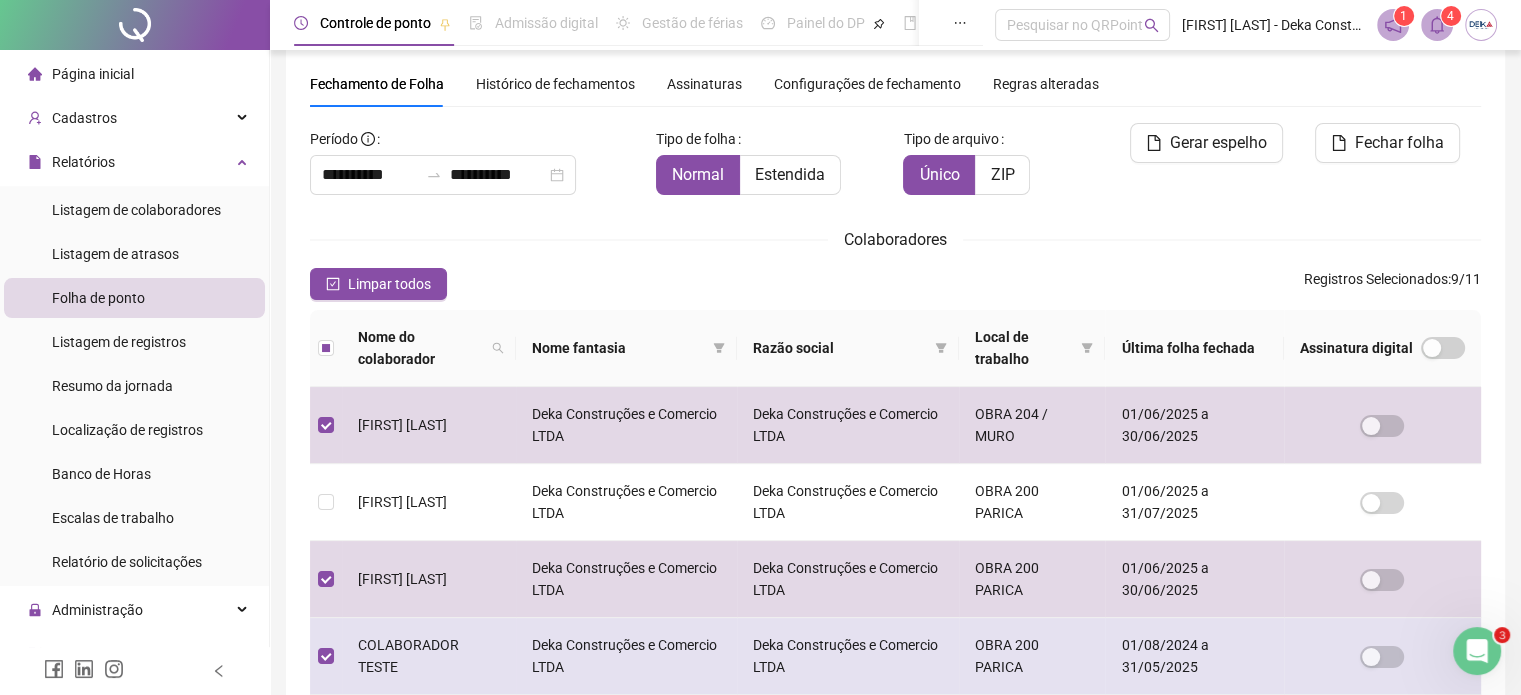 click on "COLABORADOR TESTE" at bounding box center (408, 656) 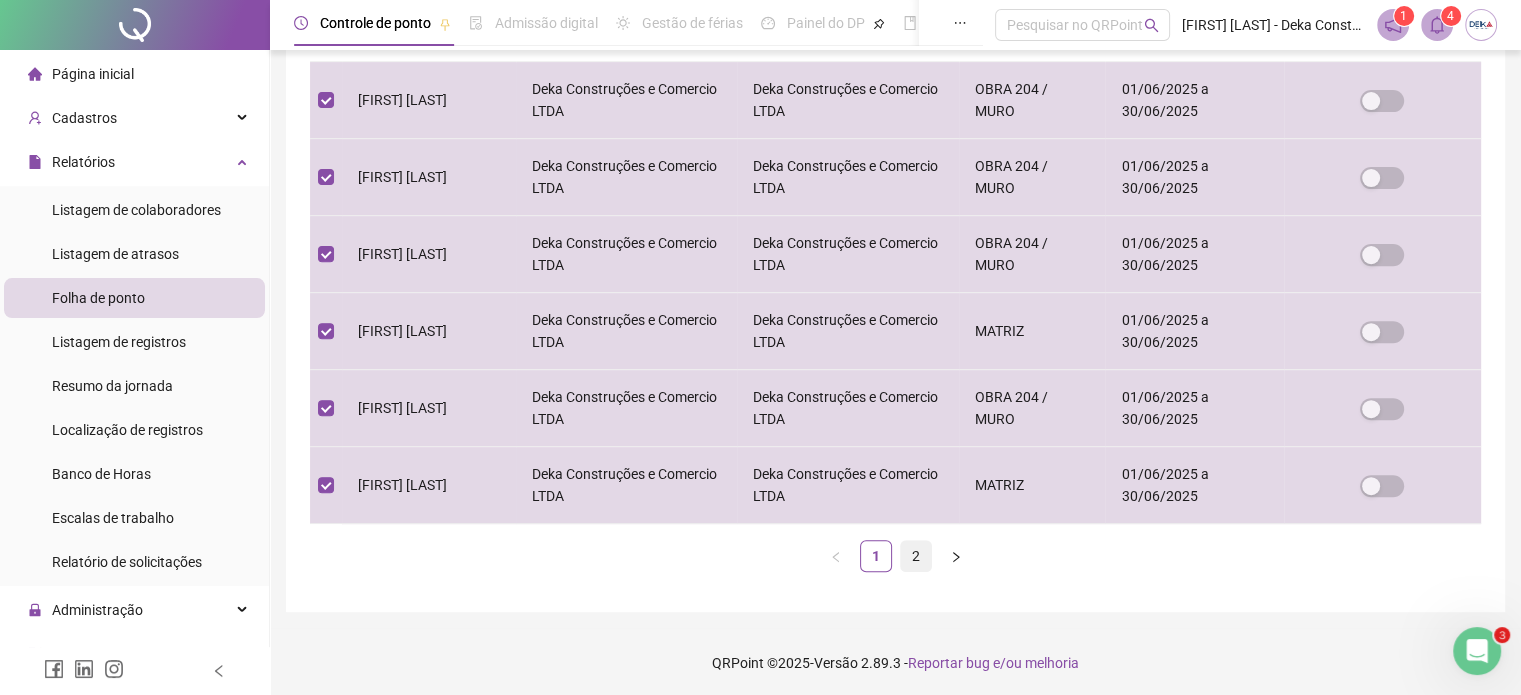 click on "2" at bounding box center (916, 556) 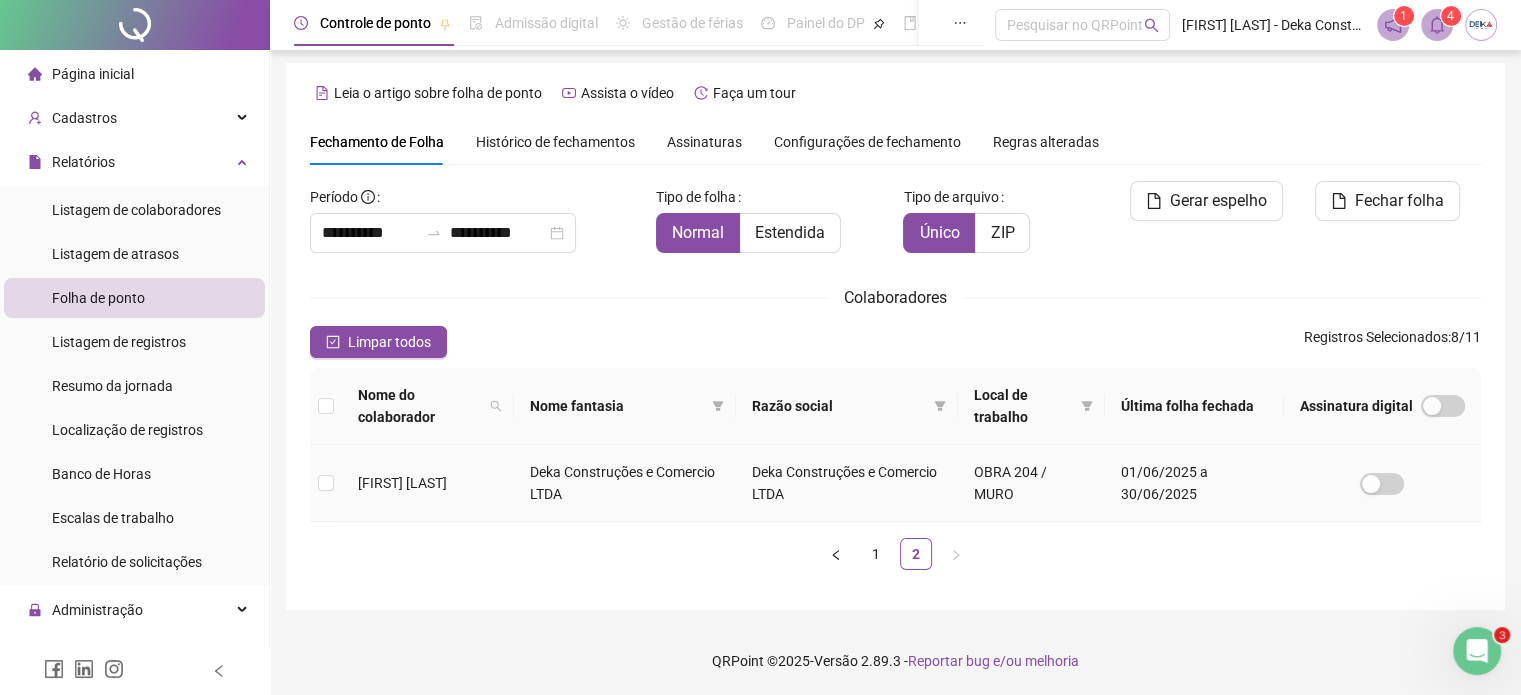 click on "[FIRST] [LAST]" at bounding box center (402, 483) 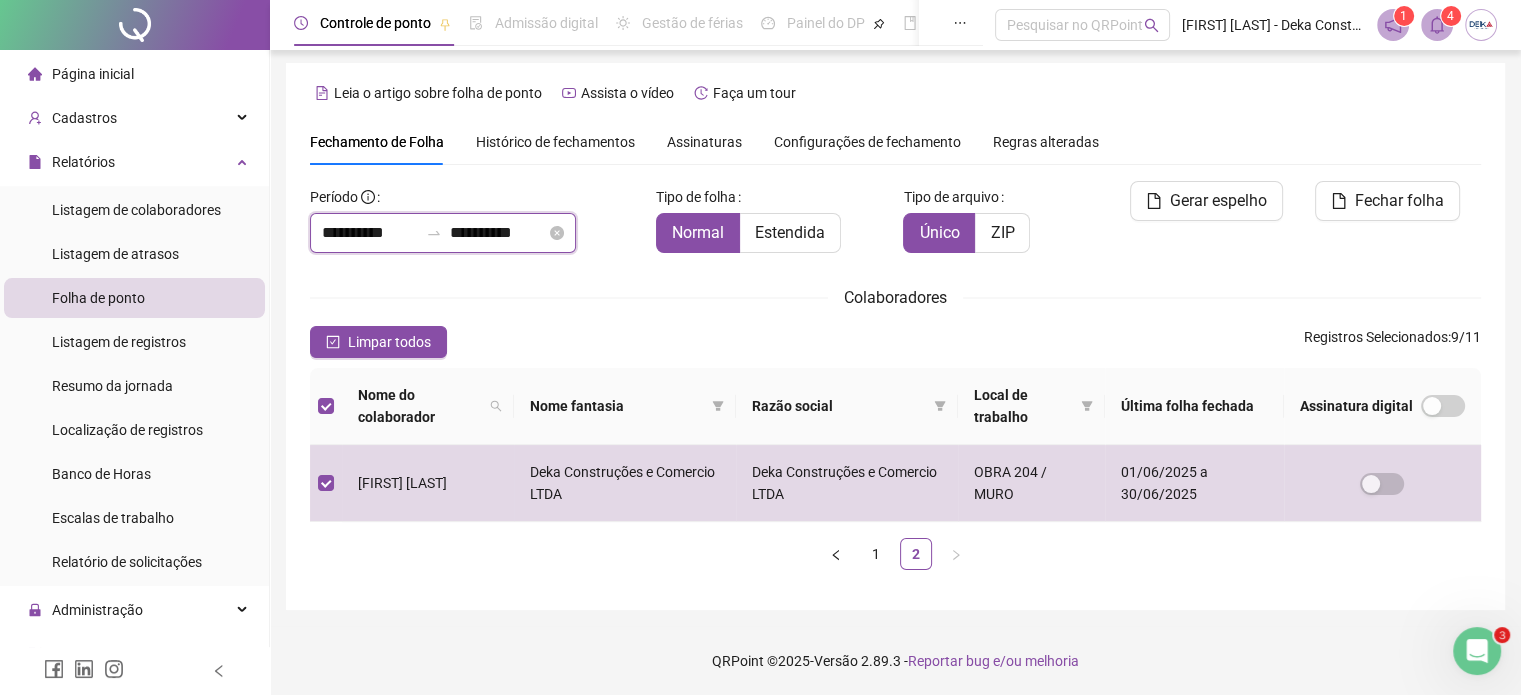 click on "**********" at bounding box center (370, 233) 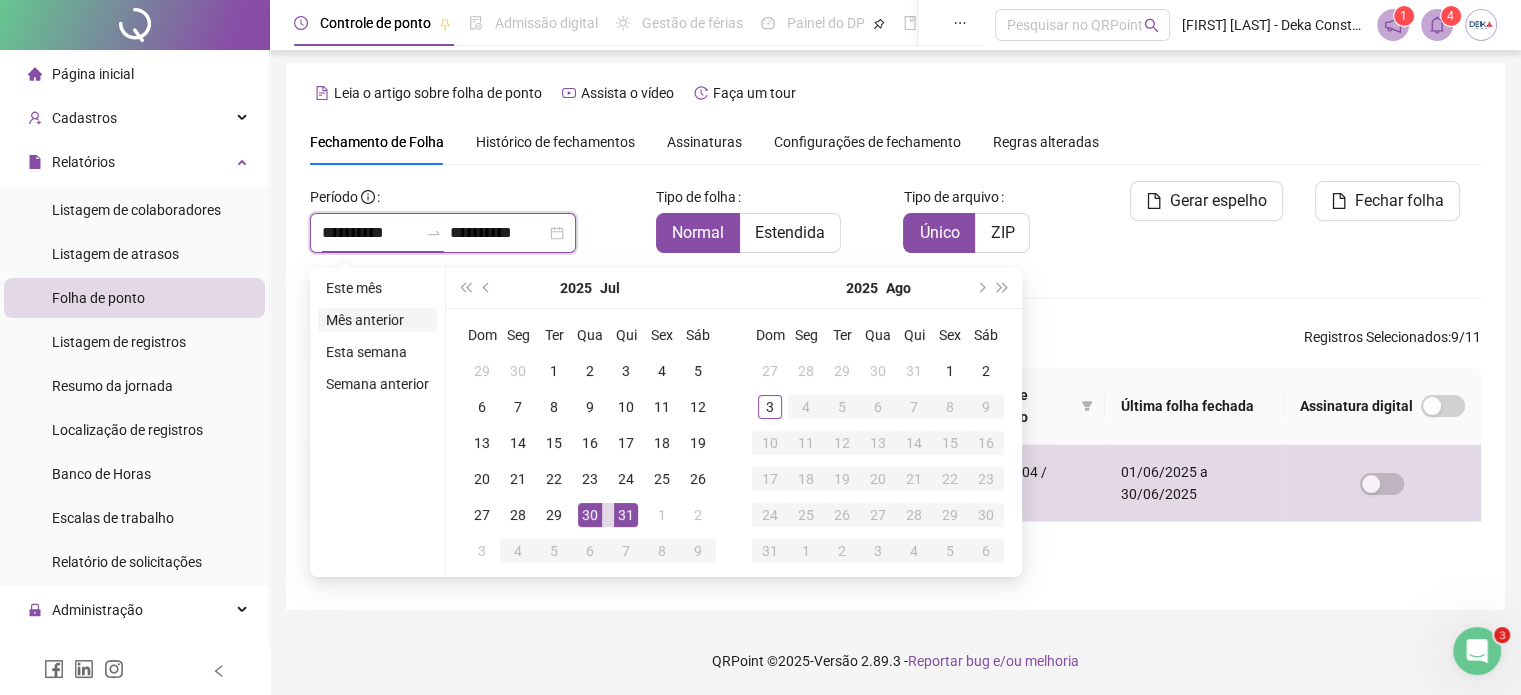 type on "**********" 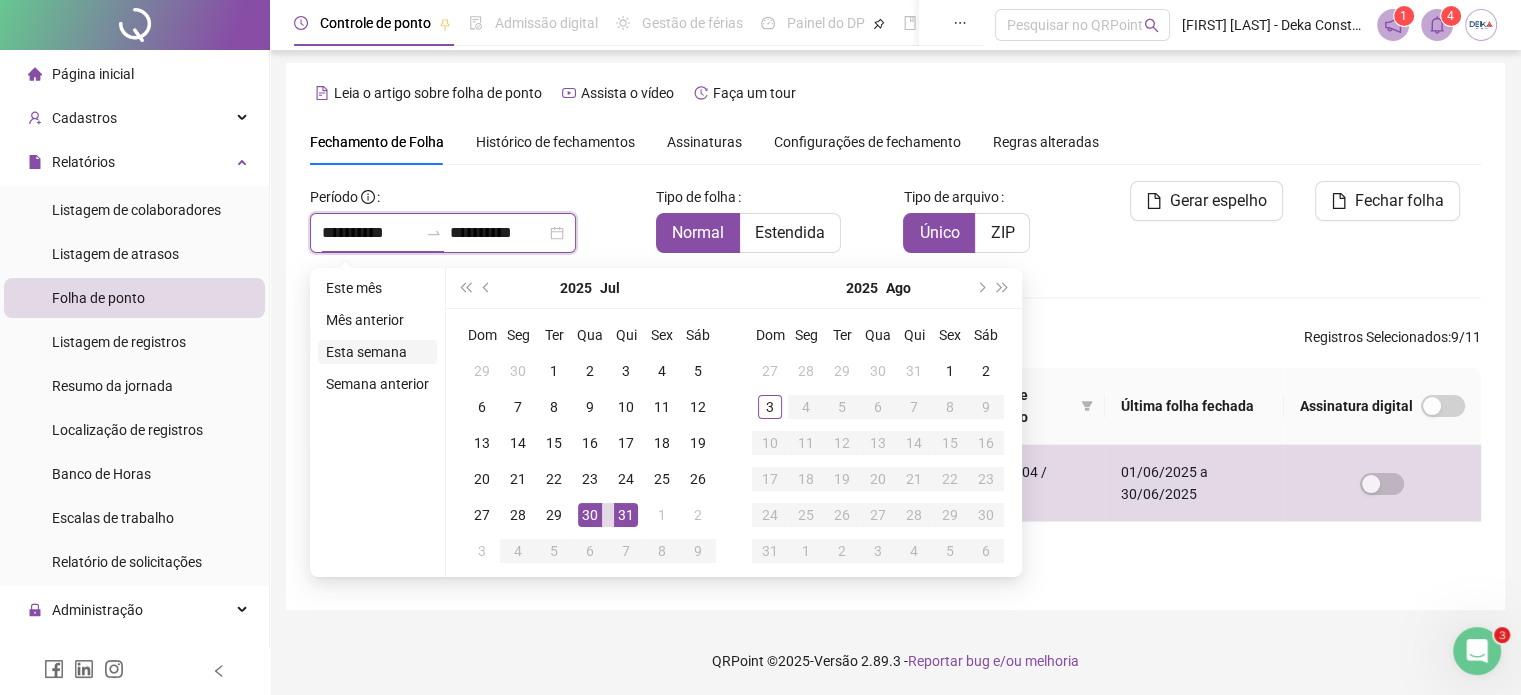type on "**********" 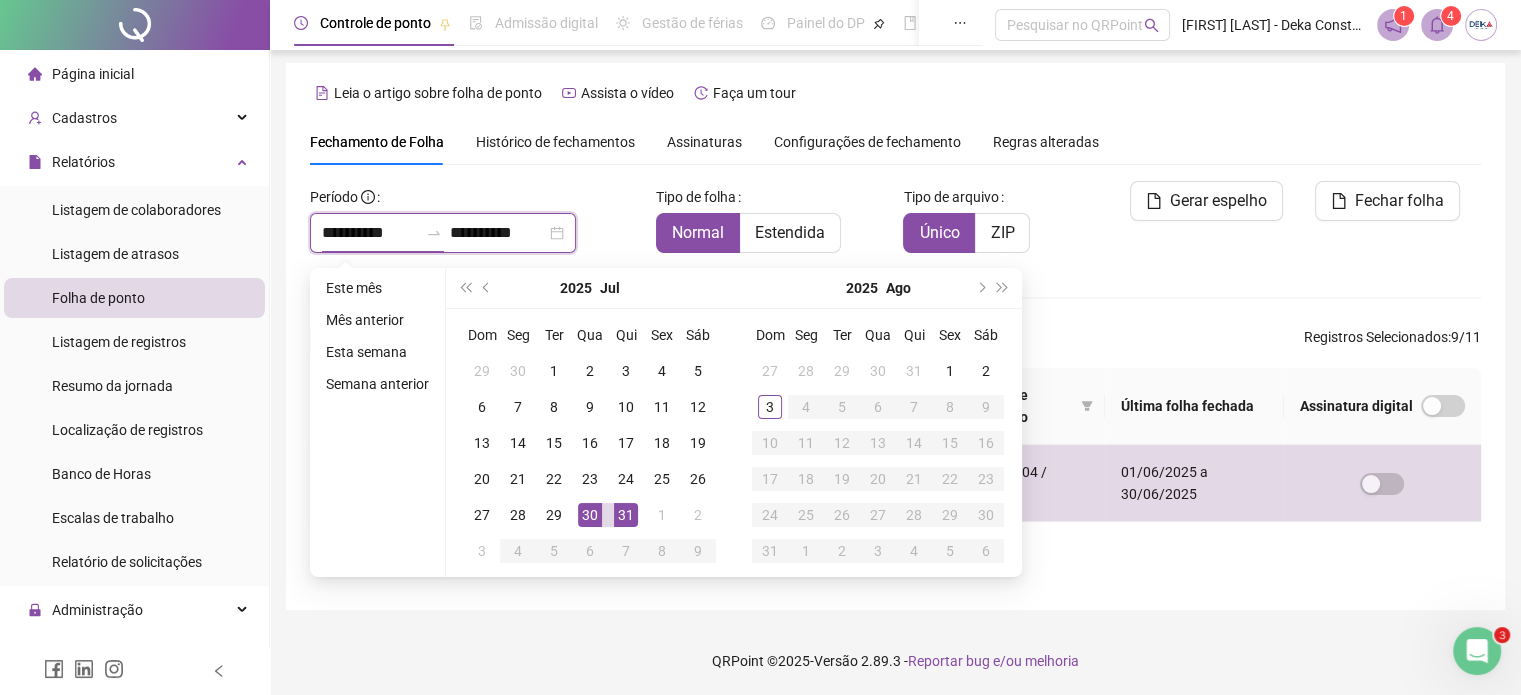 type on "**********" 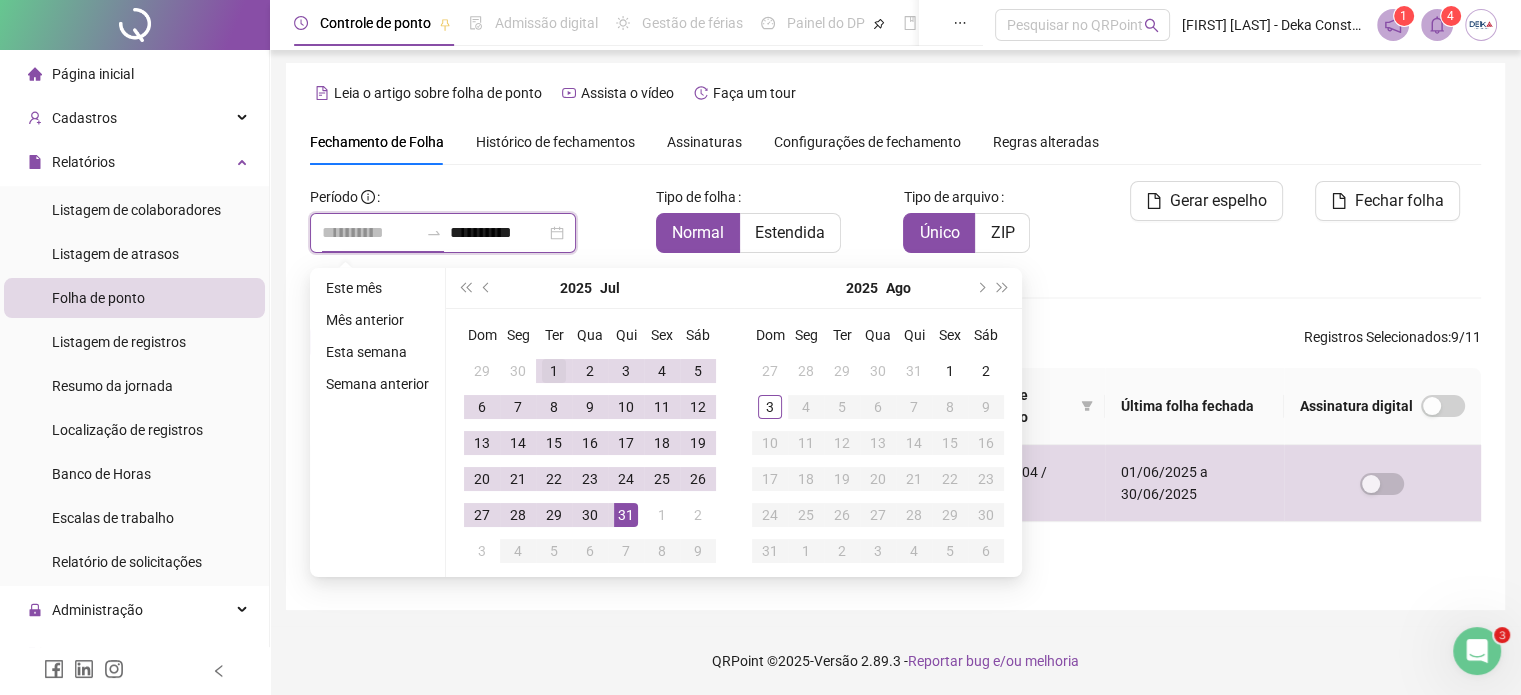 type on "**********" 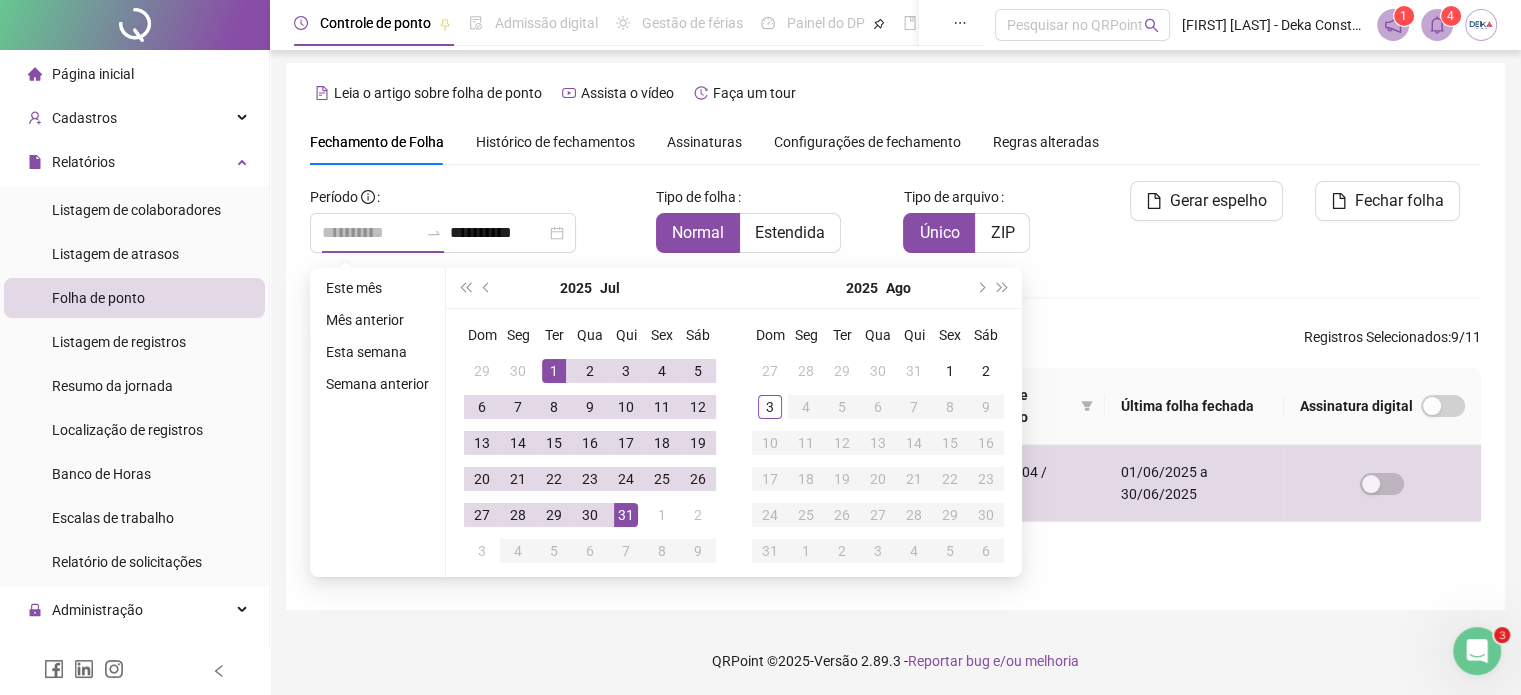click on "1" at bounding box center (554, 371) 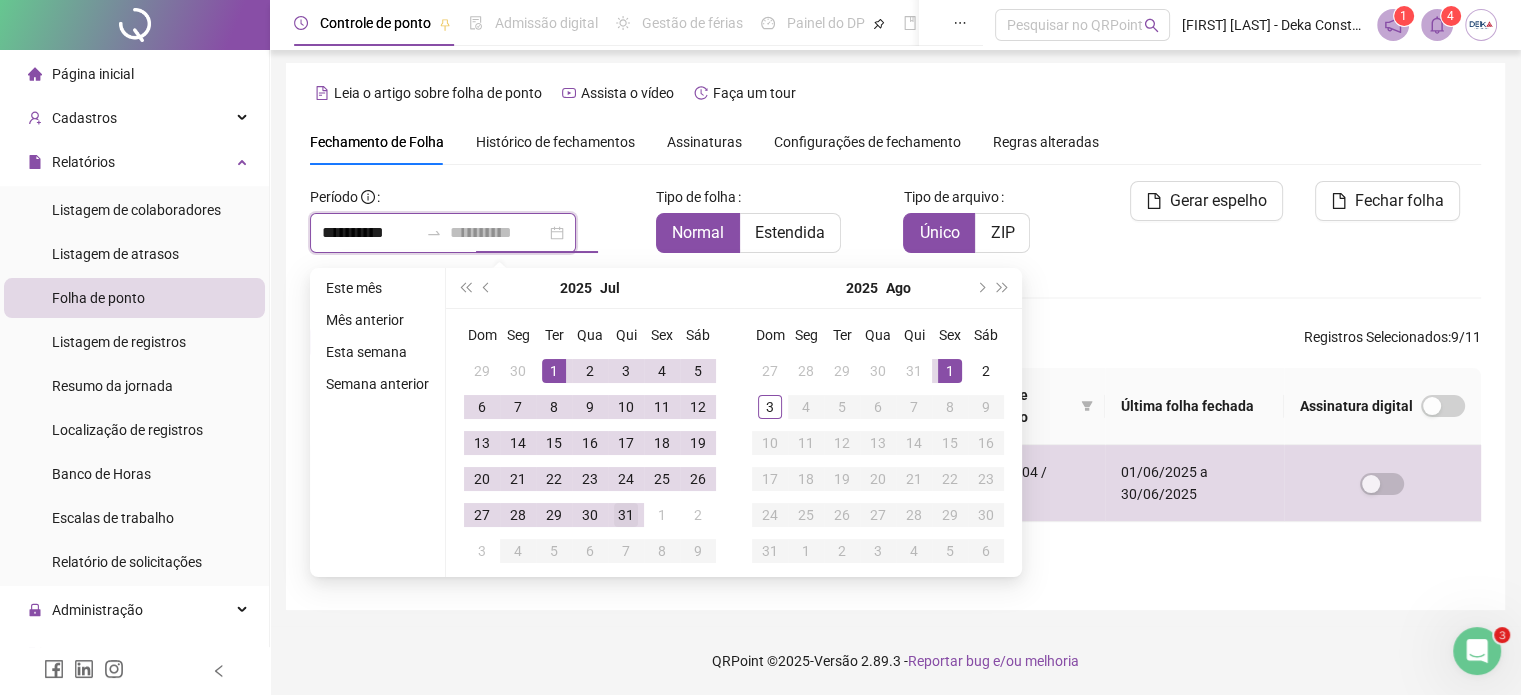 type on "**********" 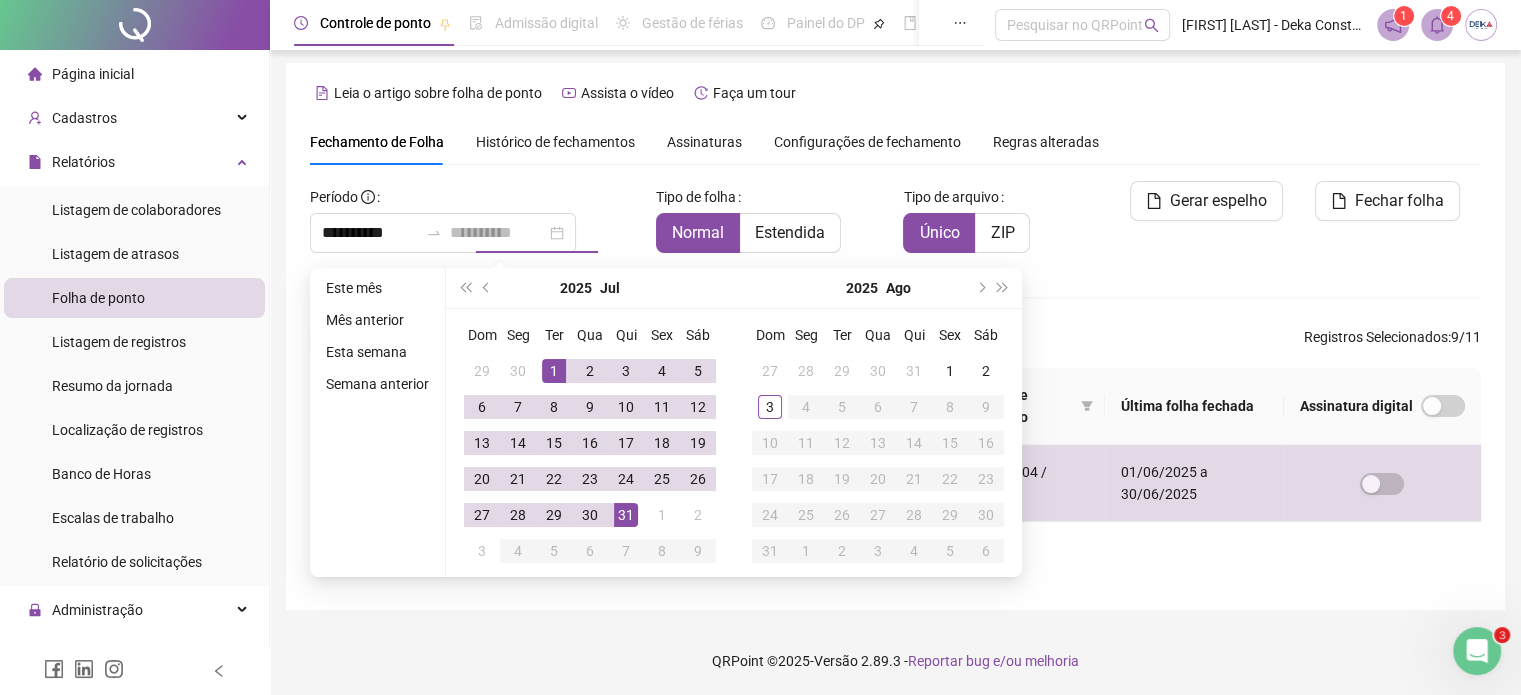 click on "31" at bounding box center (626, 515) 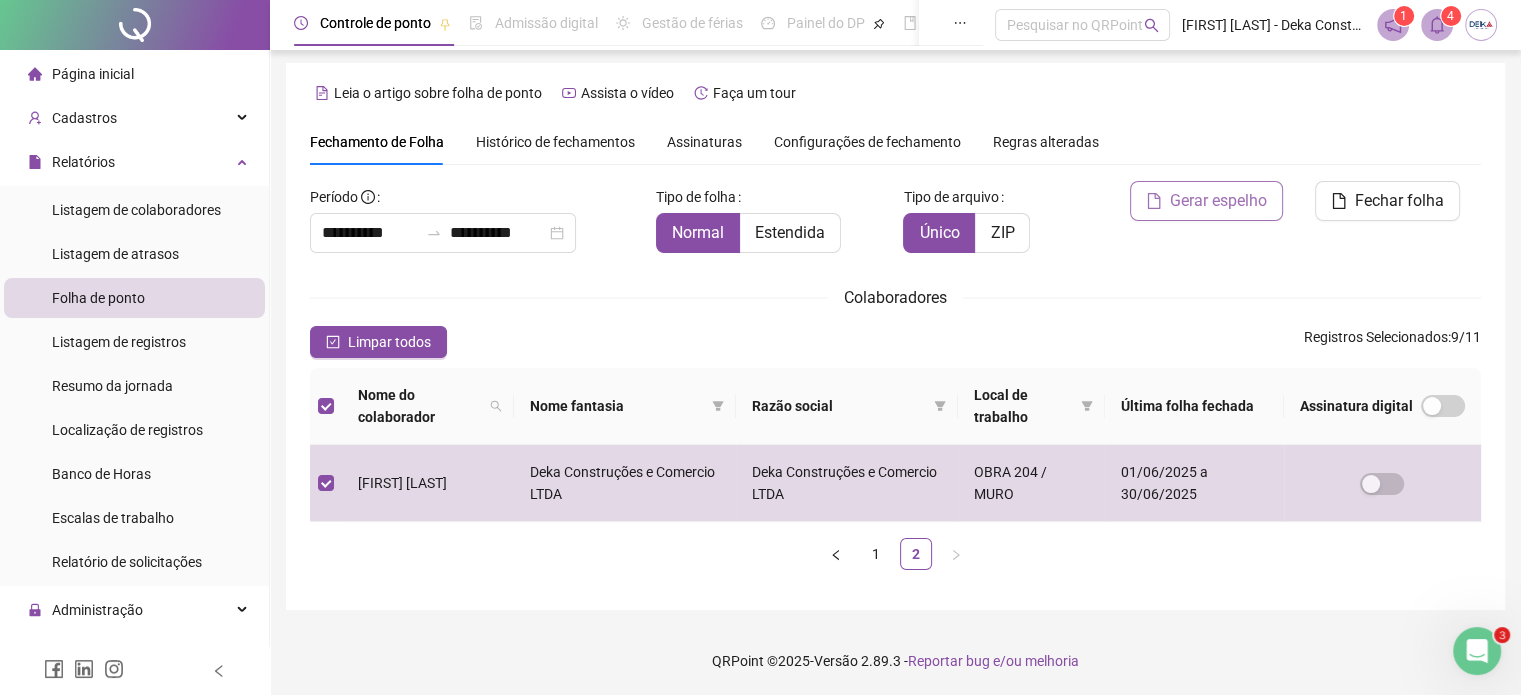 click on "Gerar espelho" at bounding box center (1218, 201) 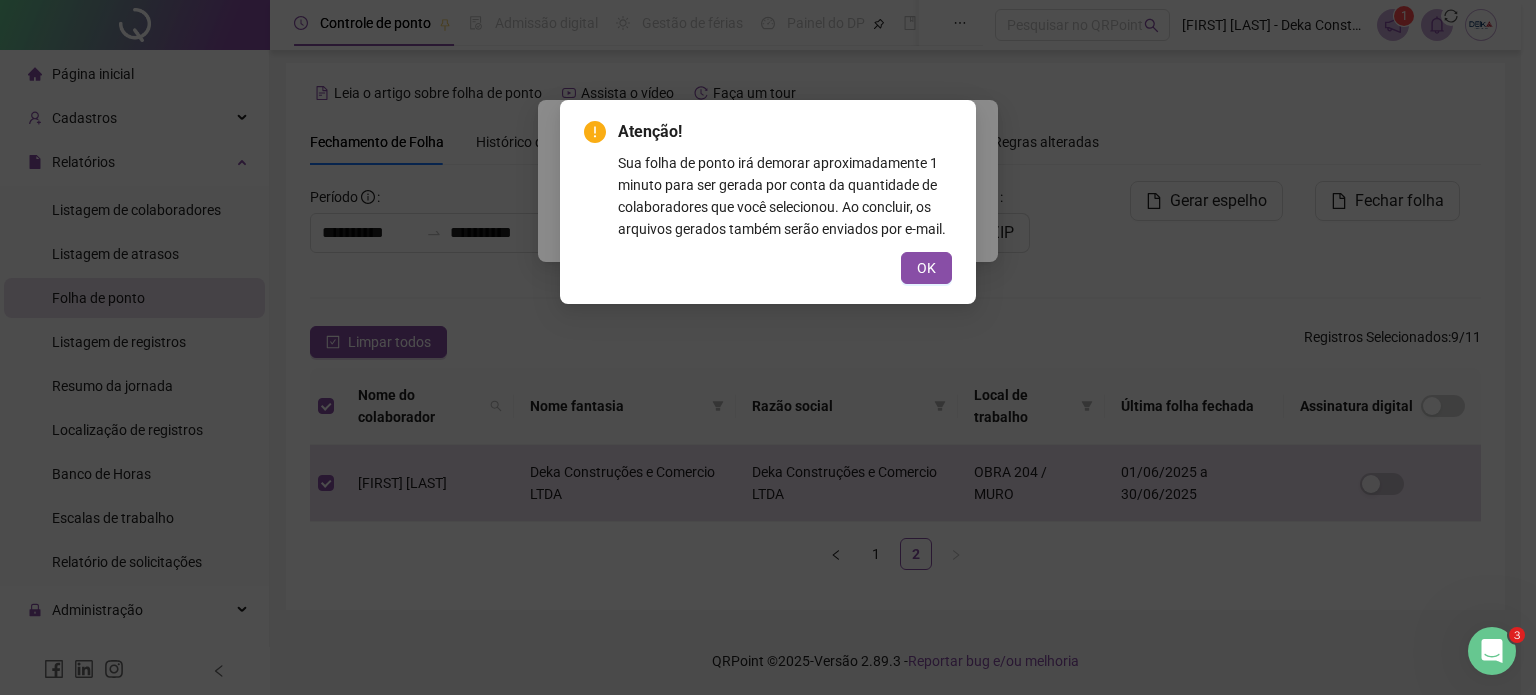 click on "Atenção! Sua folha de ponto irá demorar aproximadamente 1 minuto para ser gerada por conta da quantidade de colaboradores que você selecionou. Ao concluir, os arquivos gerados também serão enviados por e-mail. OK" at bounding box center [768, 347] 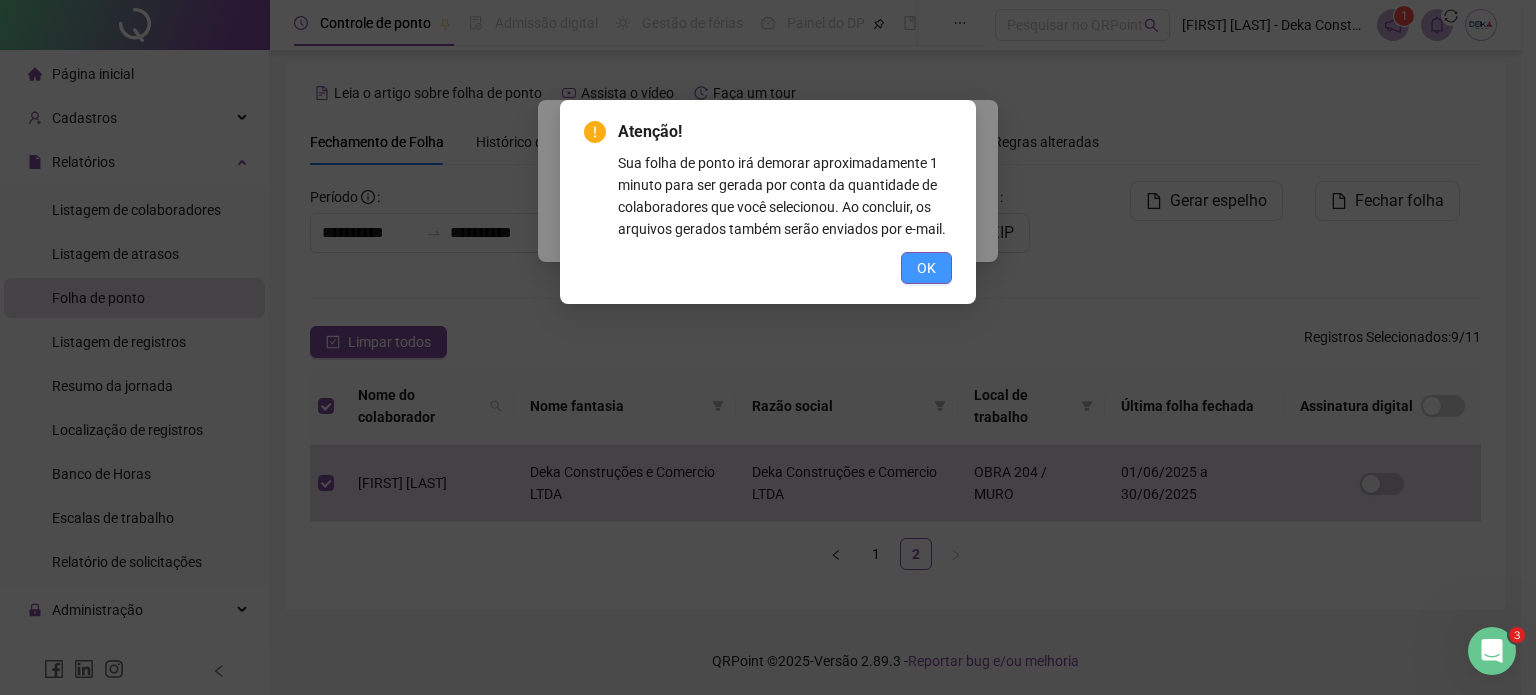 click on "OK" at bounding box center [926, 268] 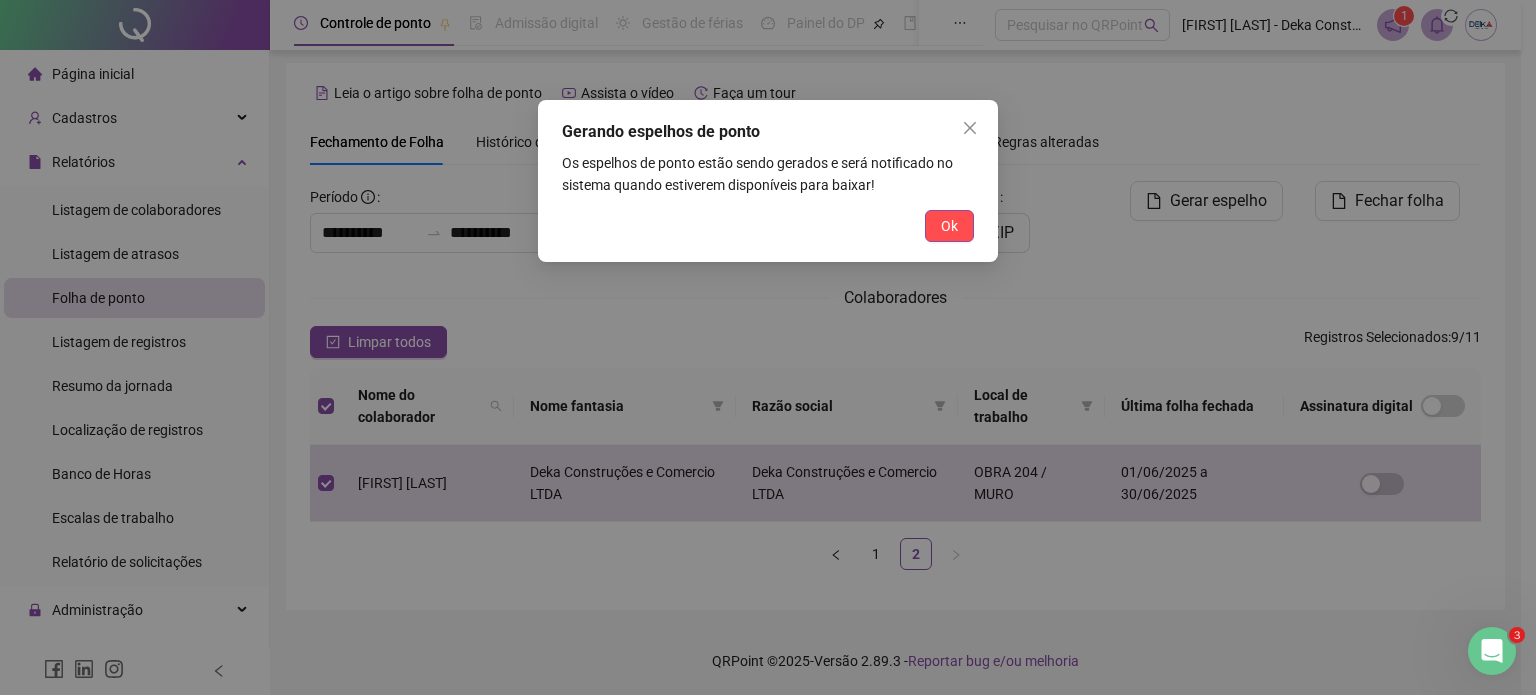 click on "Ok" at bounding box center [949, 226] 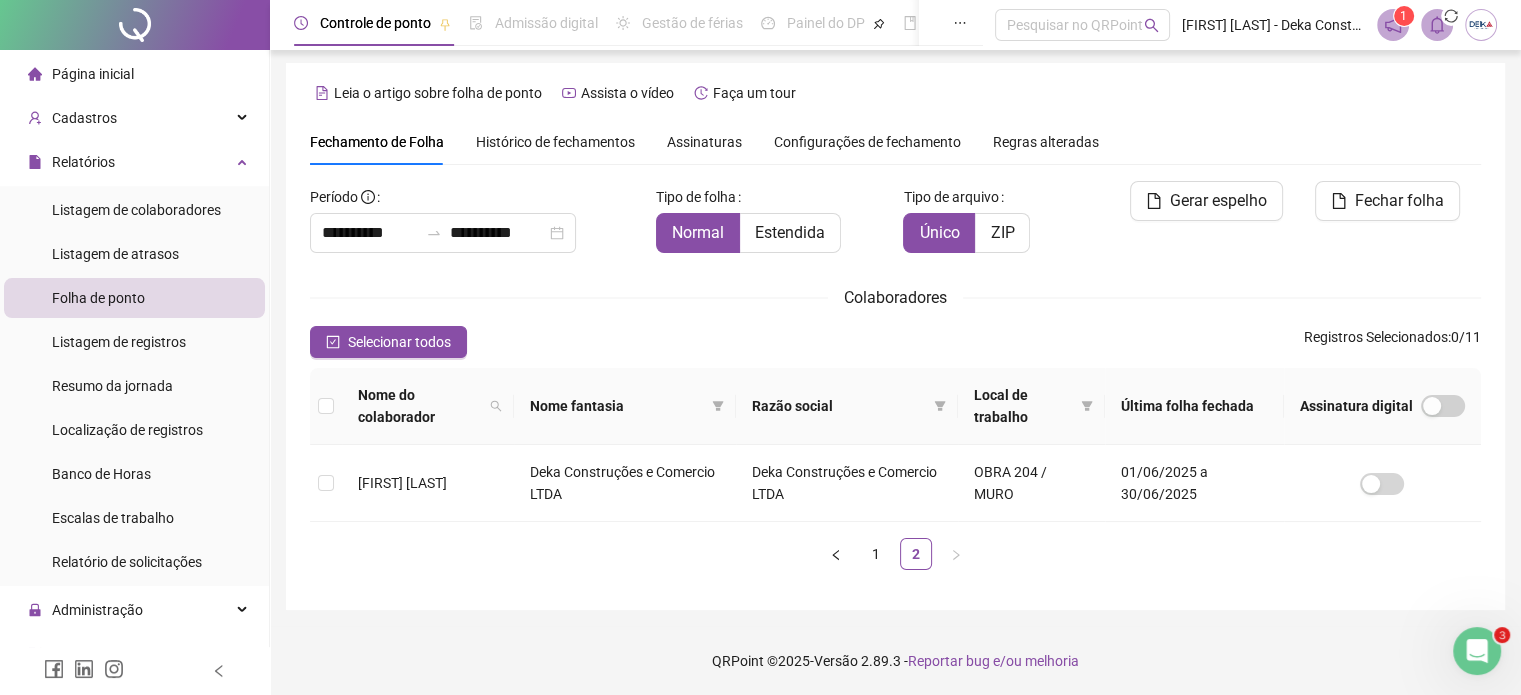 click 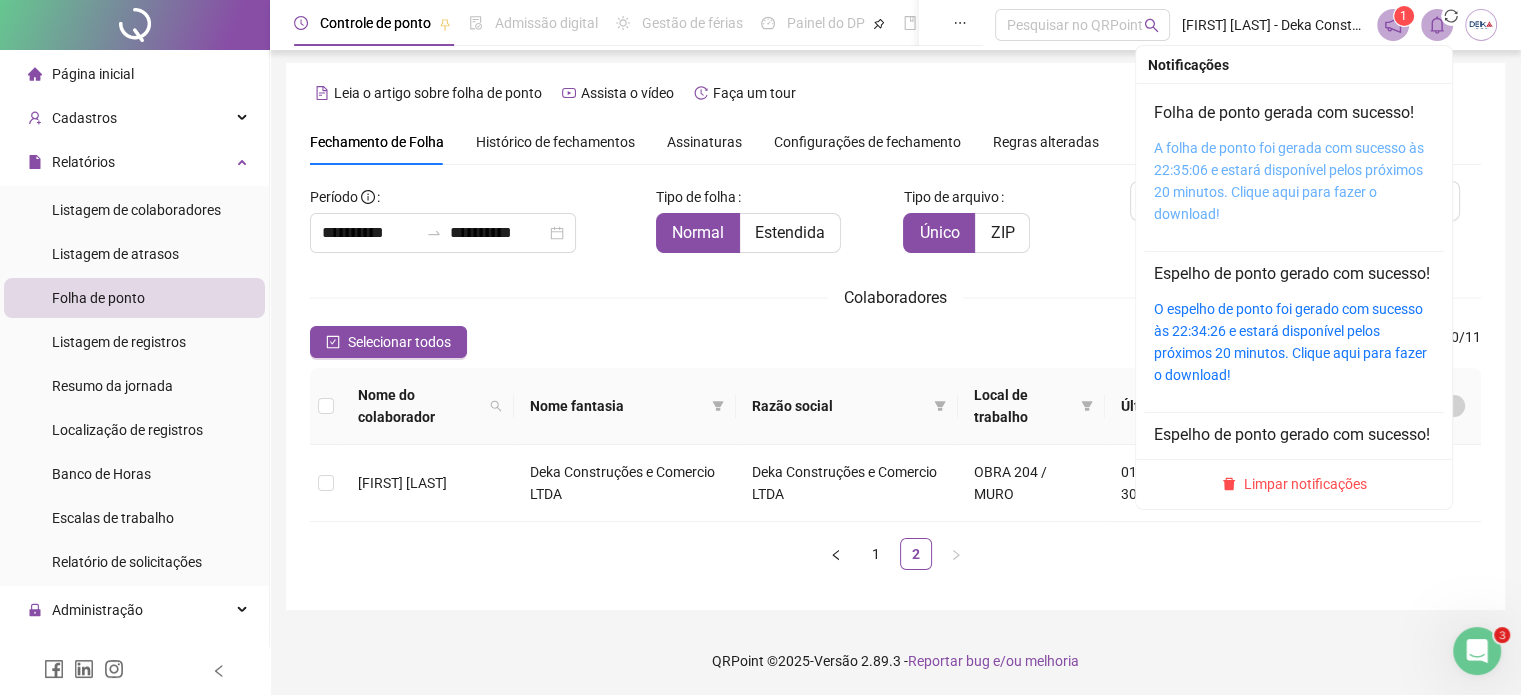click on "A folha de ponto foi gerada com sucesso às 22:35:06 e estará disponível pelos próximos 20 minutos.
Clique aqui para fazer o download!" at bounding box center (1289, 181) 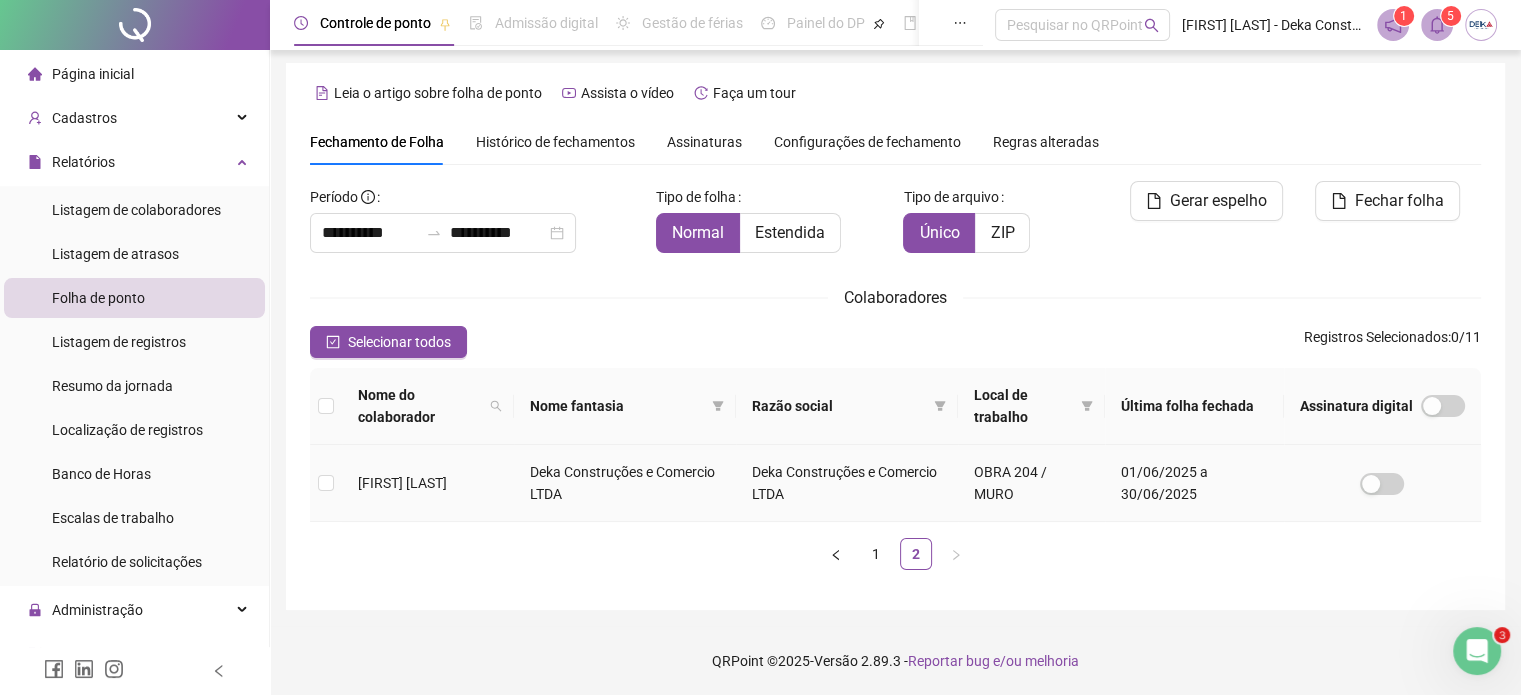 click at bounding box center (326, 483) 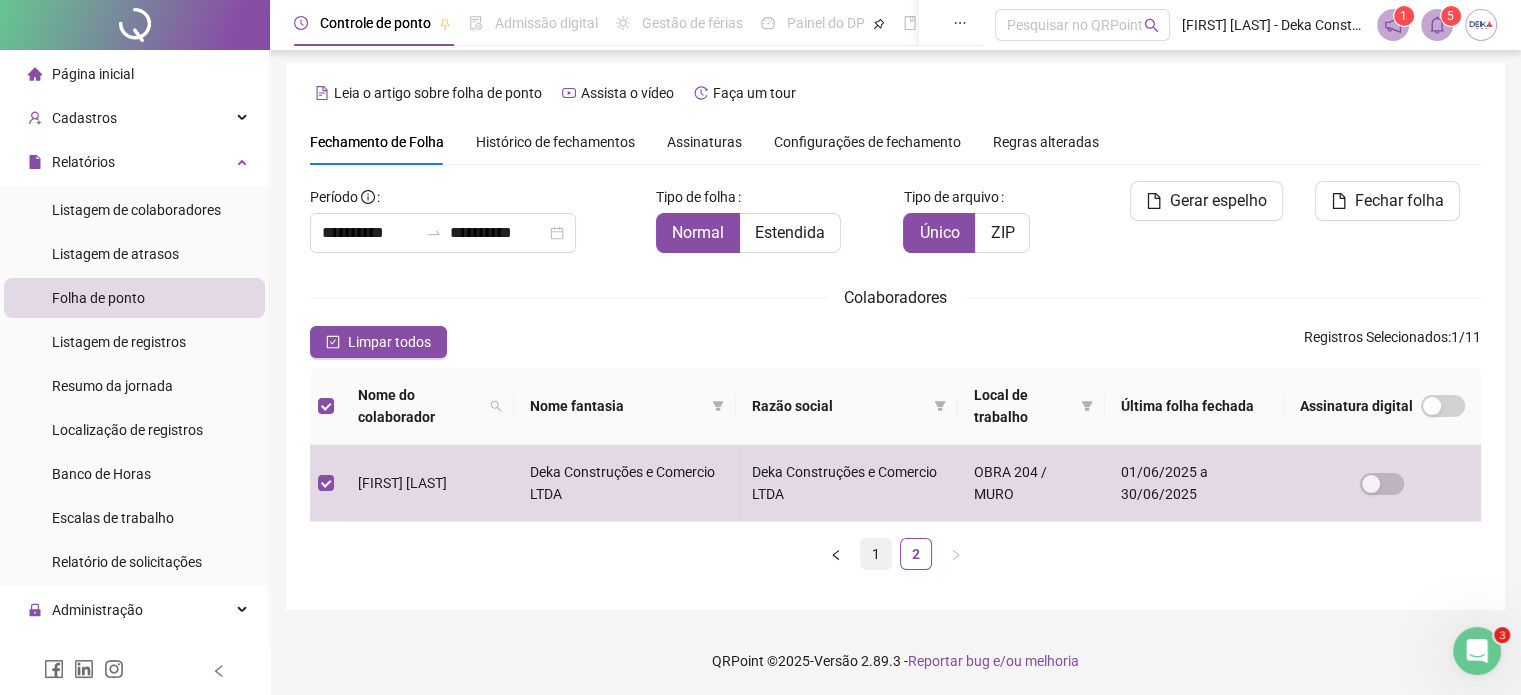 click on "1" at bounding box center [876, 554] 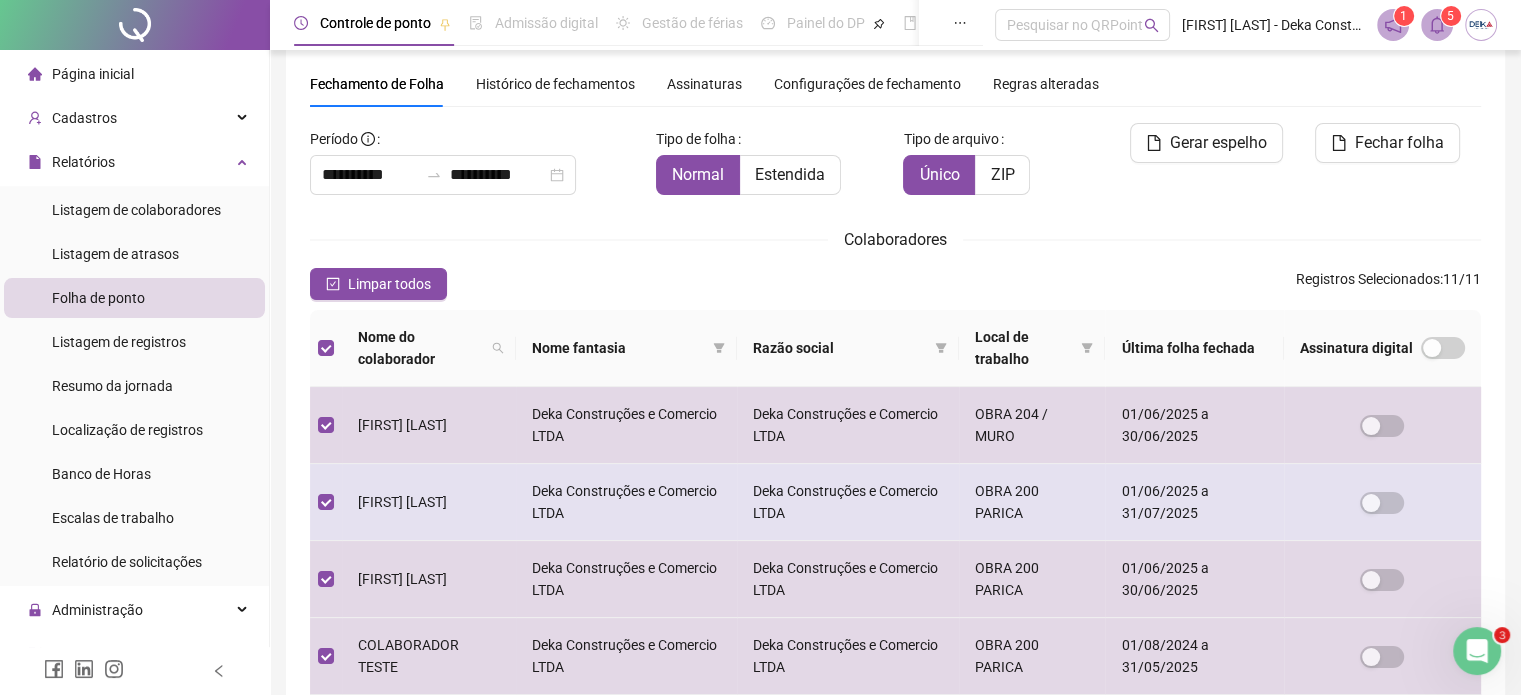 click on "[FIRST] [LAST]" at bounding box center [429, 502] 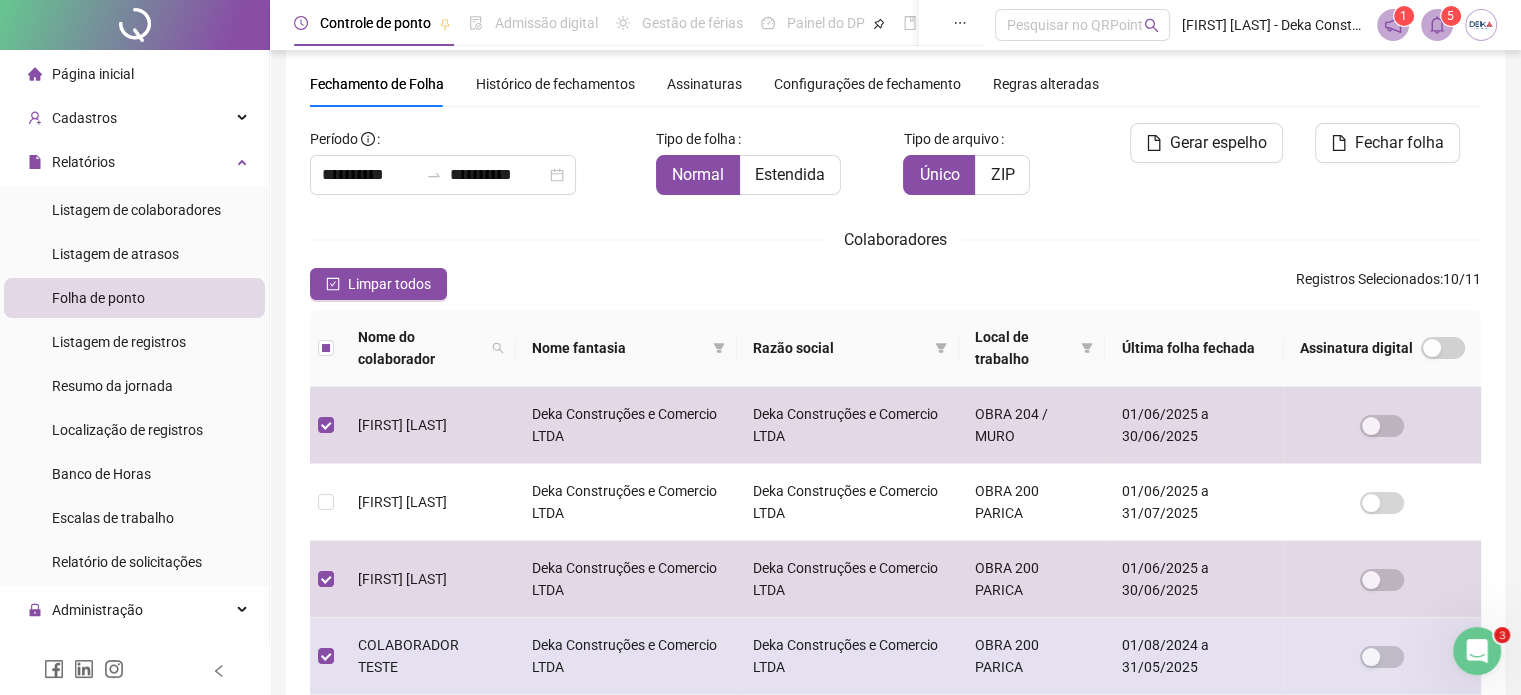 click on "COLABORADOR TESTE" at bounding box center [429, 656] 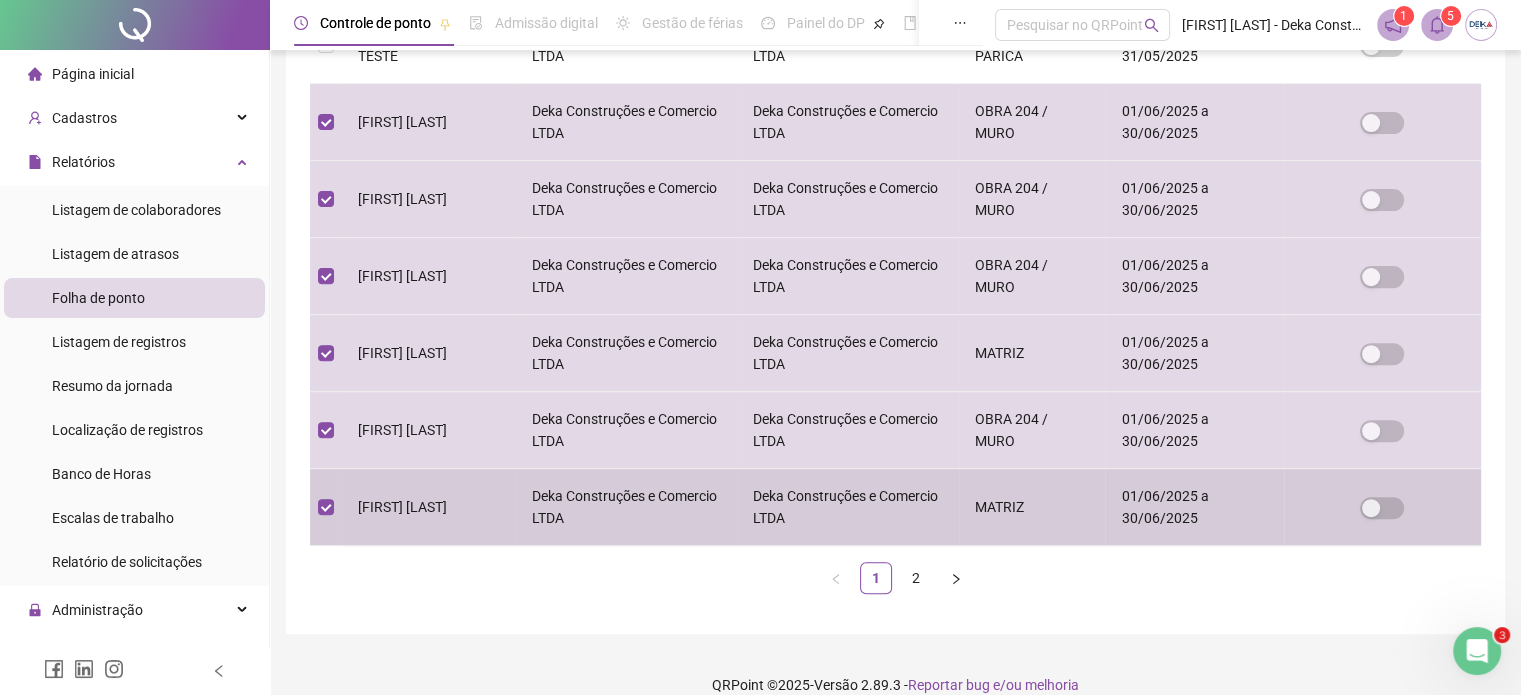 scroll, scrollTop: 694, scrollLeft: 0, axis: vertical 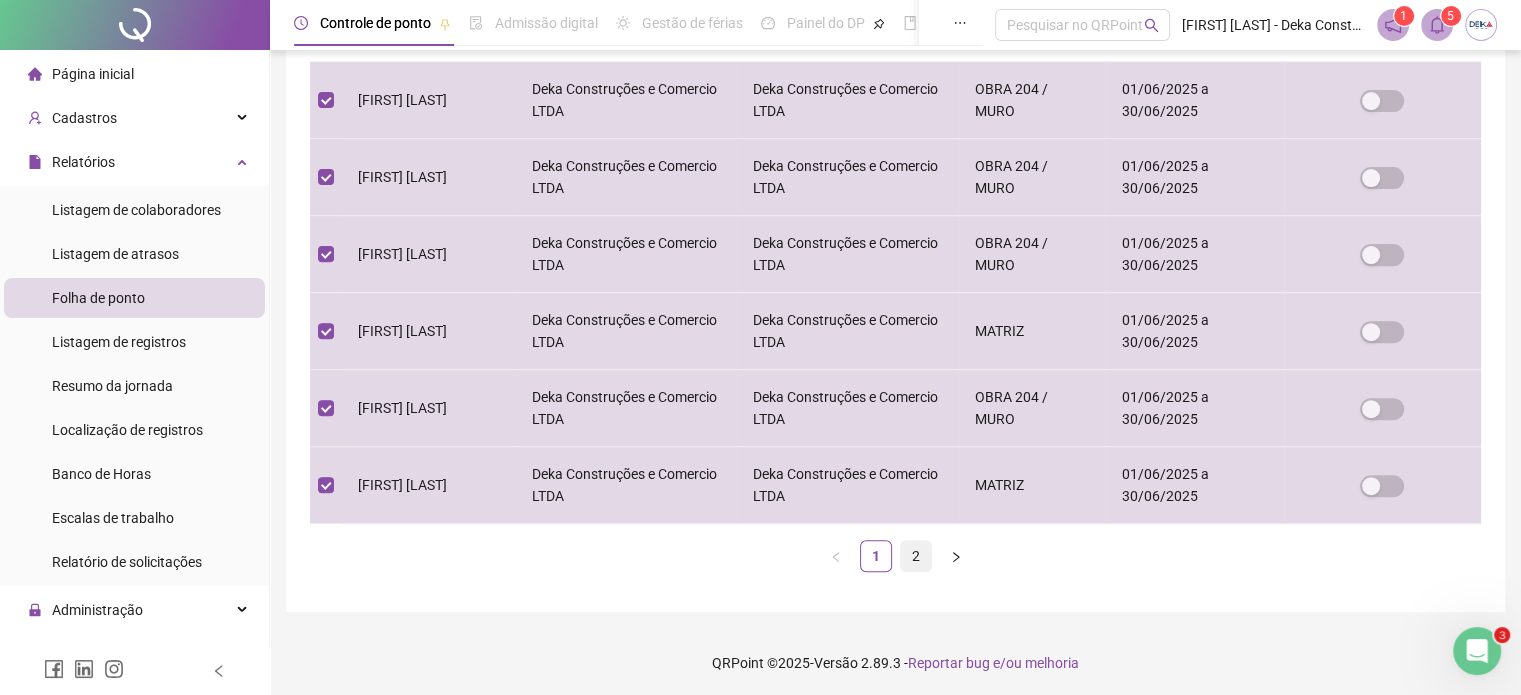 click on "2" at bounding box center (916, 556) 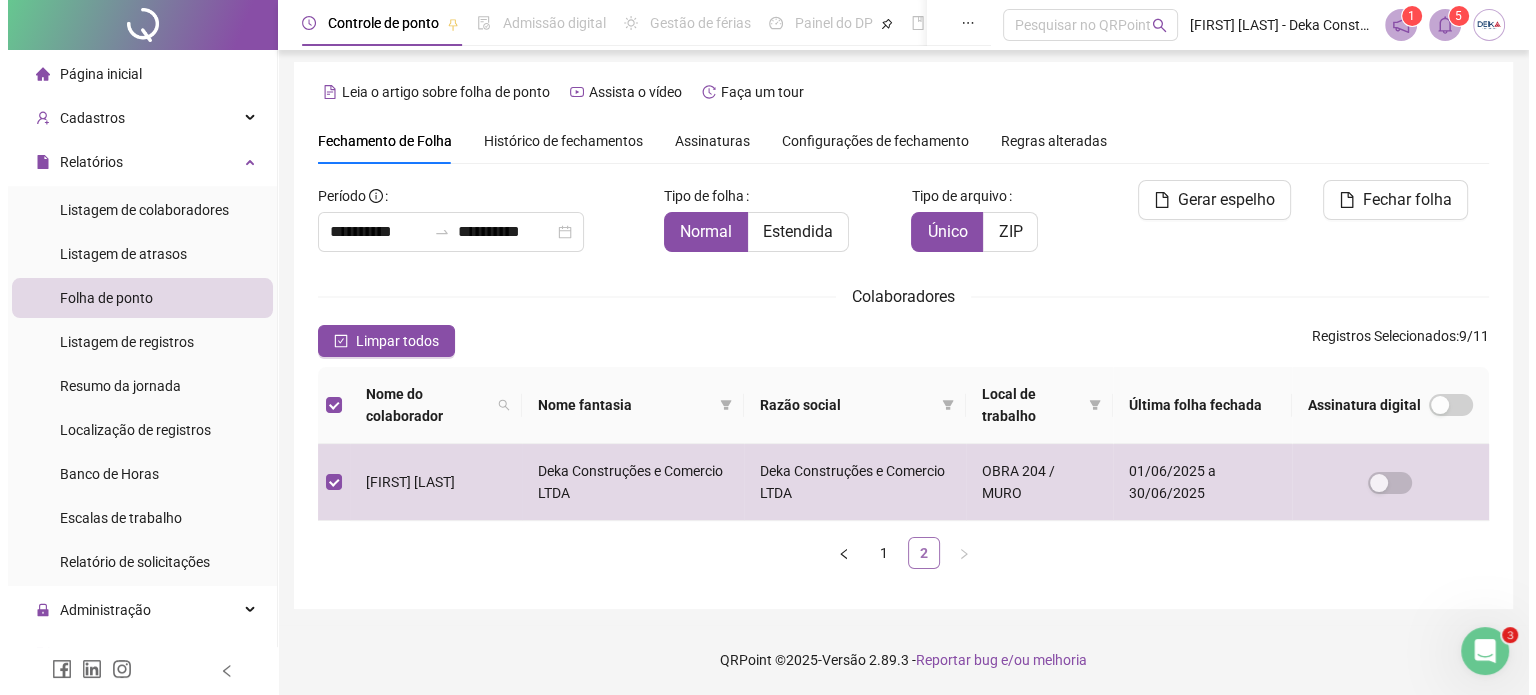 scroll, scrollTop: 3, scrollLeft: 0, axis: vertical 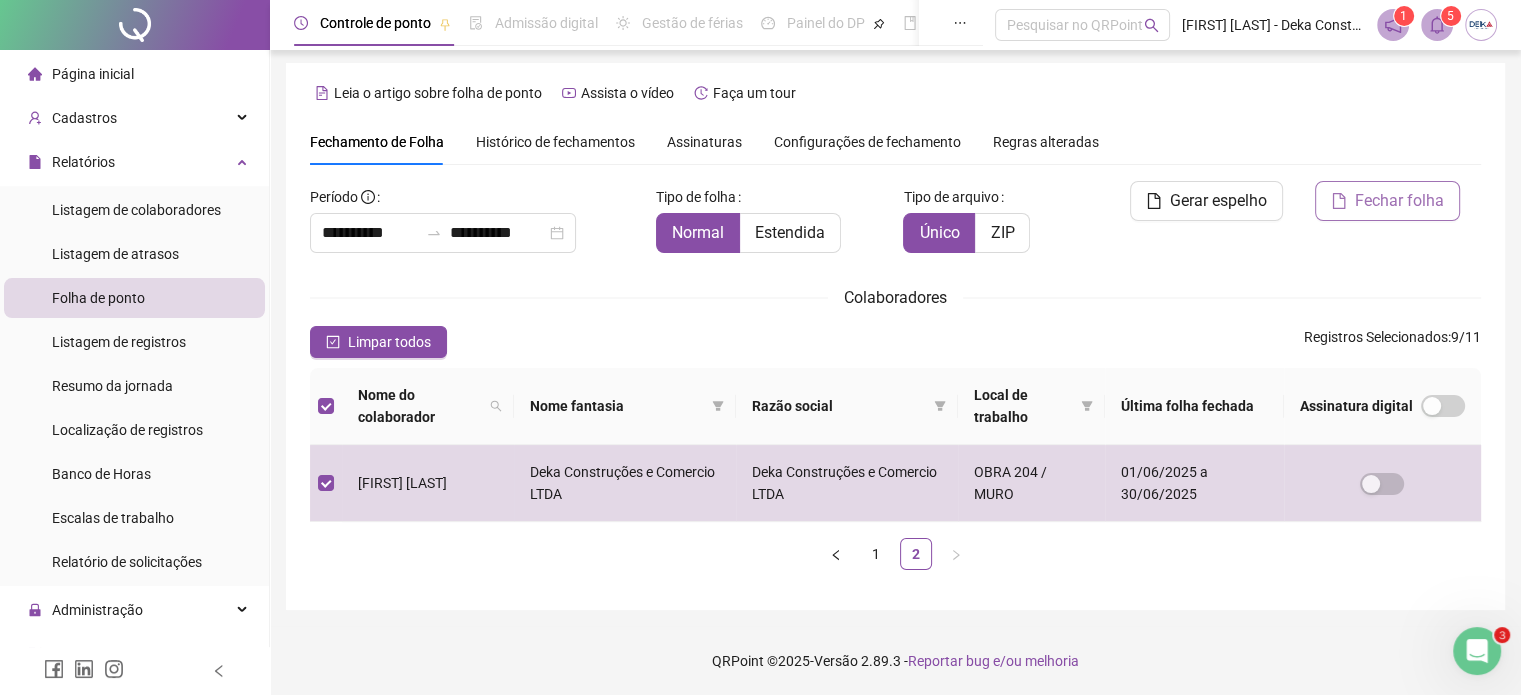 drag, startPoint x: 1266, startPoint y: 205, endPoint x: 1397, endPoint y: 201, distance: 131.06105 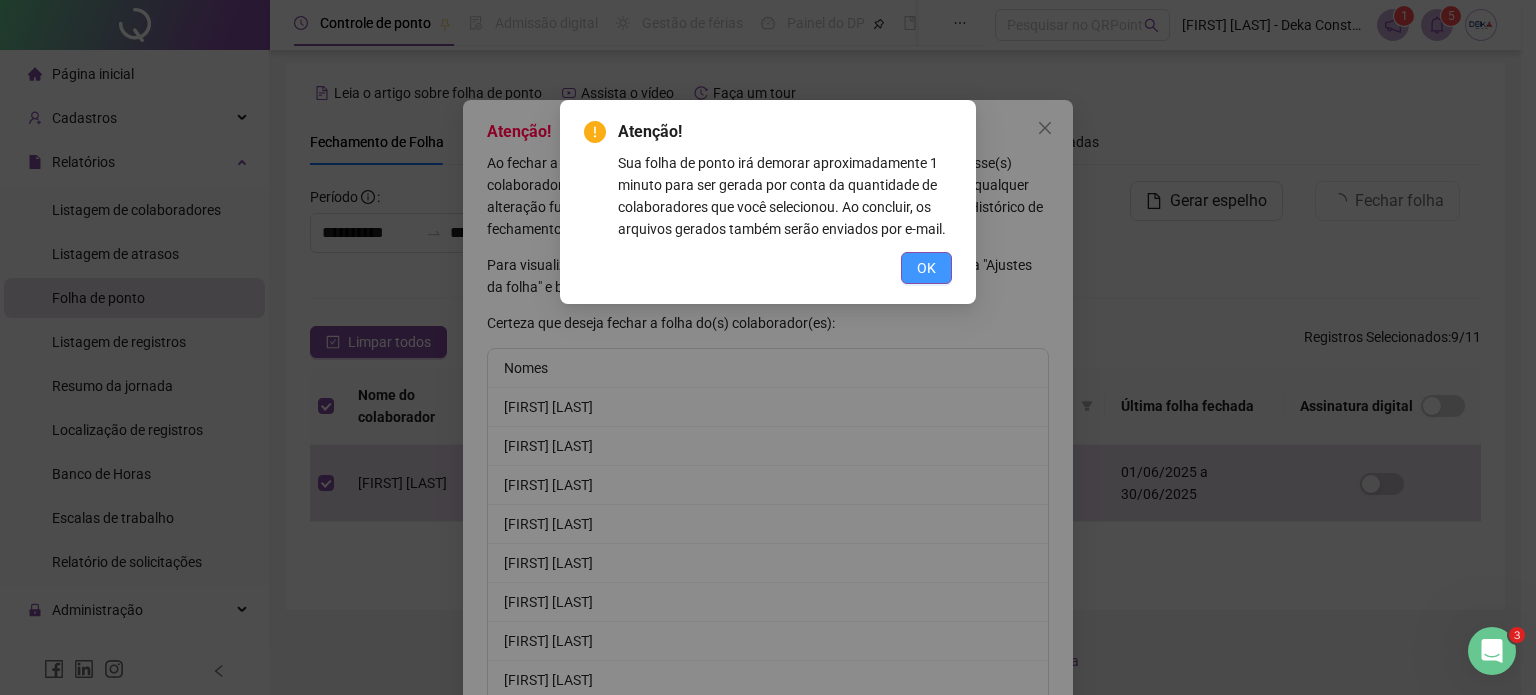 click on "OK" at bounding box center (926, 268) 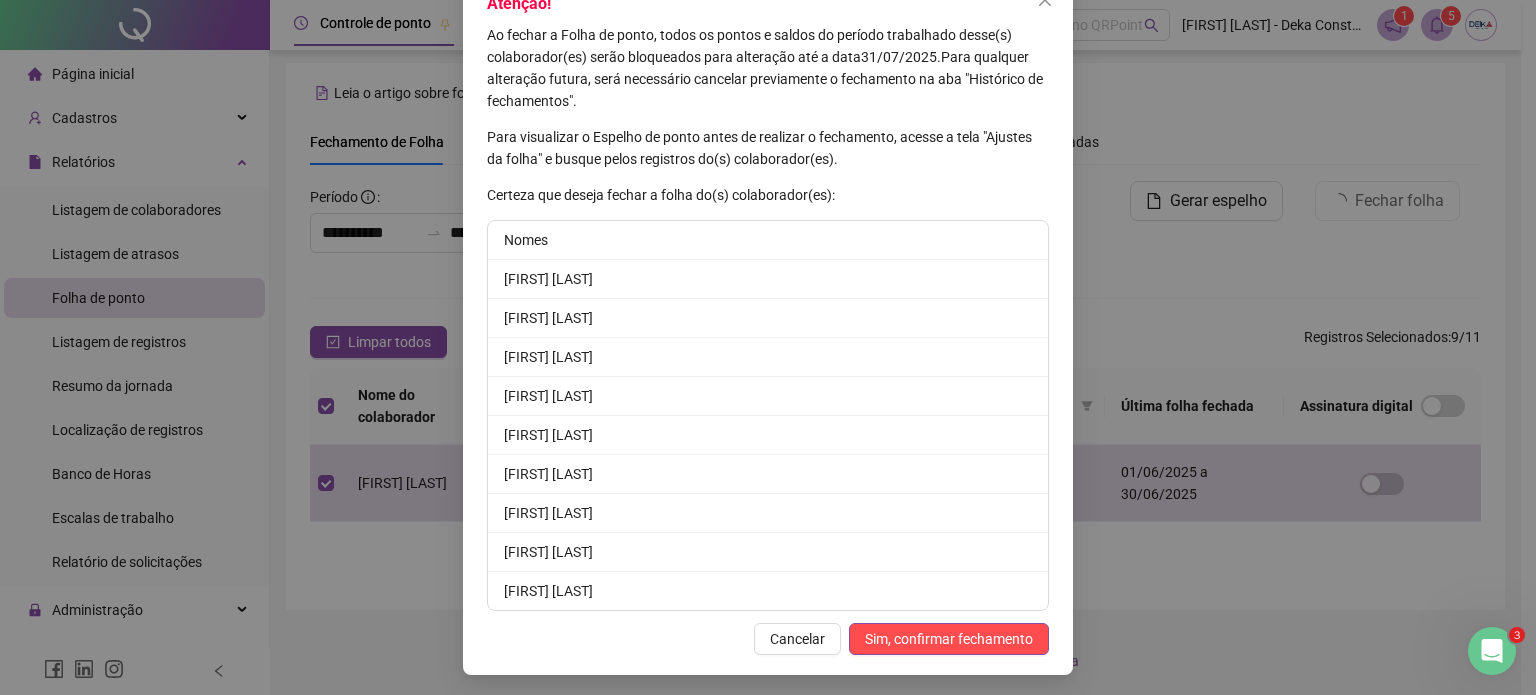 scroll, scrollTop: 129, scrollLeft: 0, axis: vertical 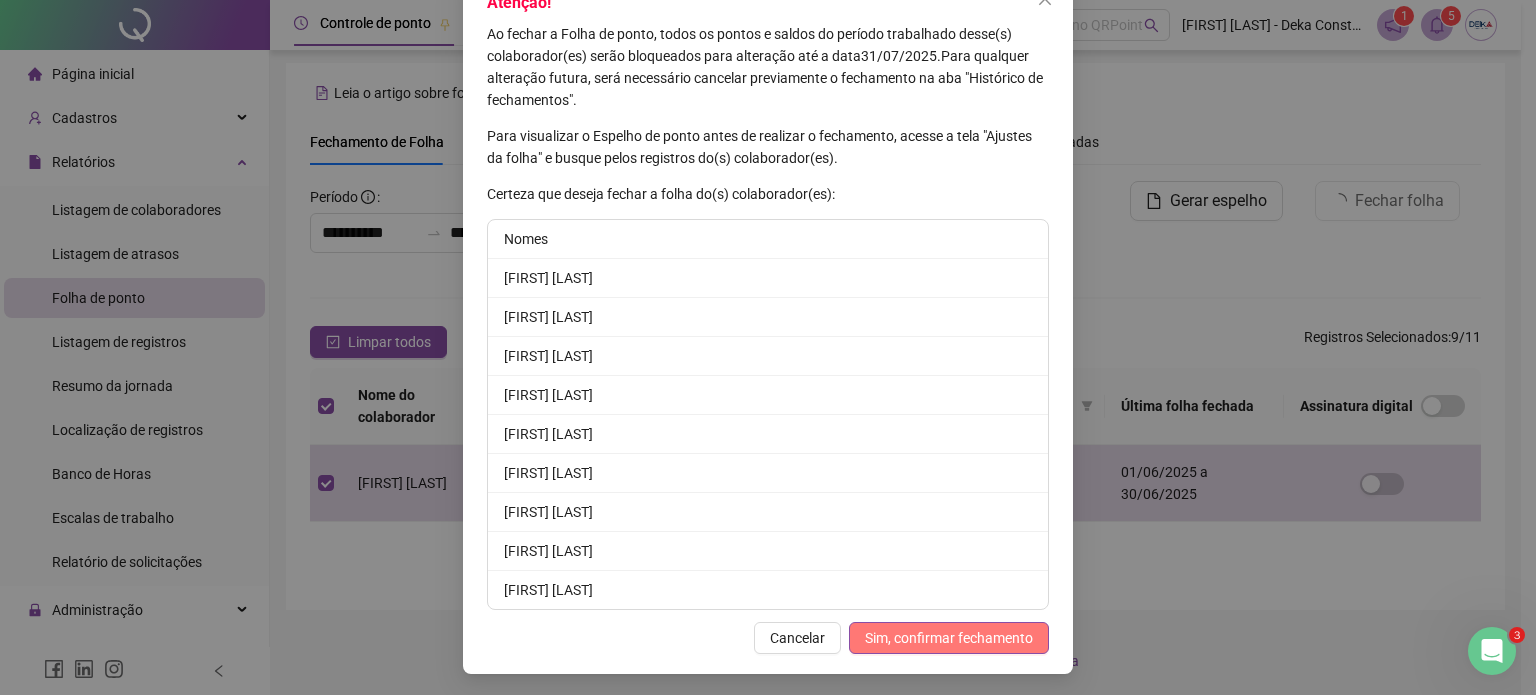 click on "Sim, confirmar fechamento" at bounding box center (949, 638) 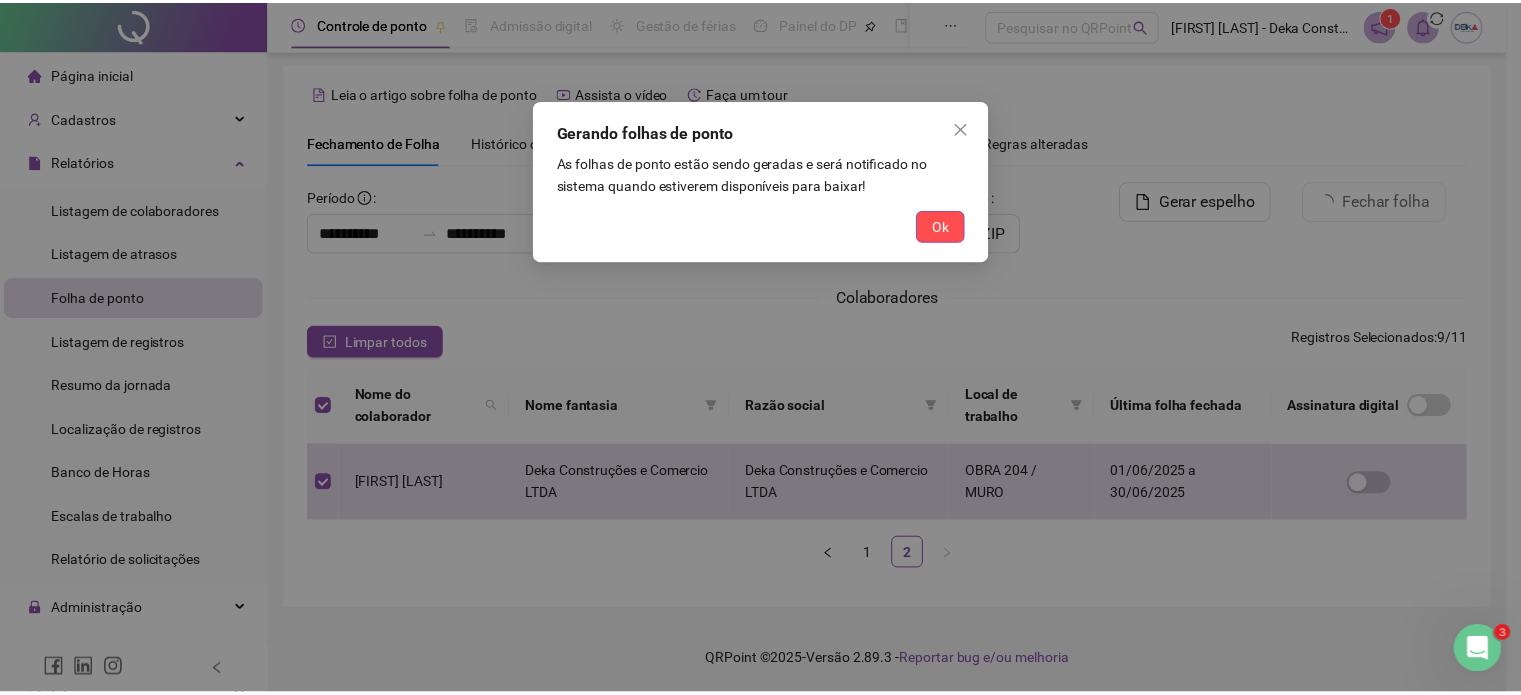 scroll, scrollTop: 31, scrollLeft: 0, axis: vertical 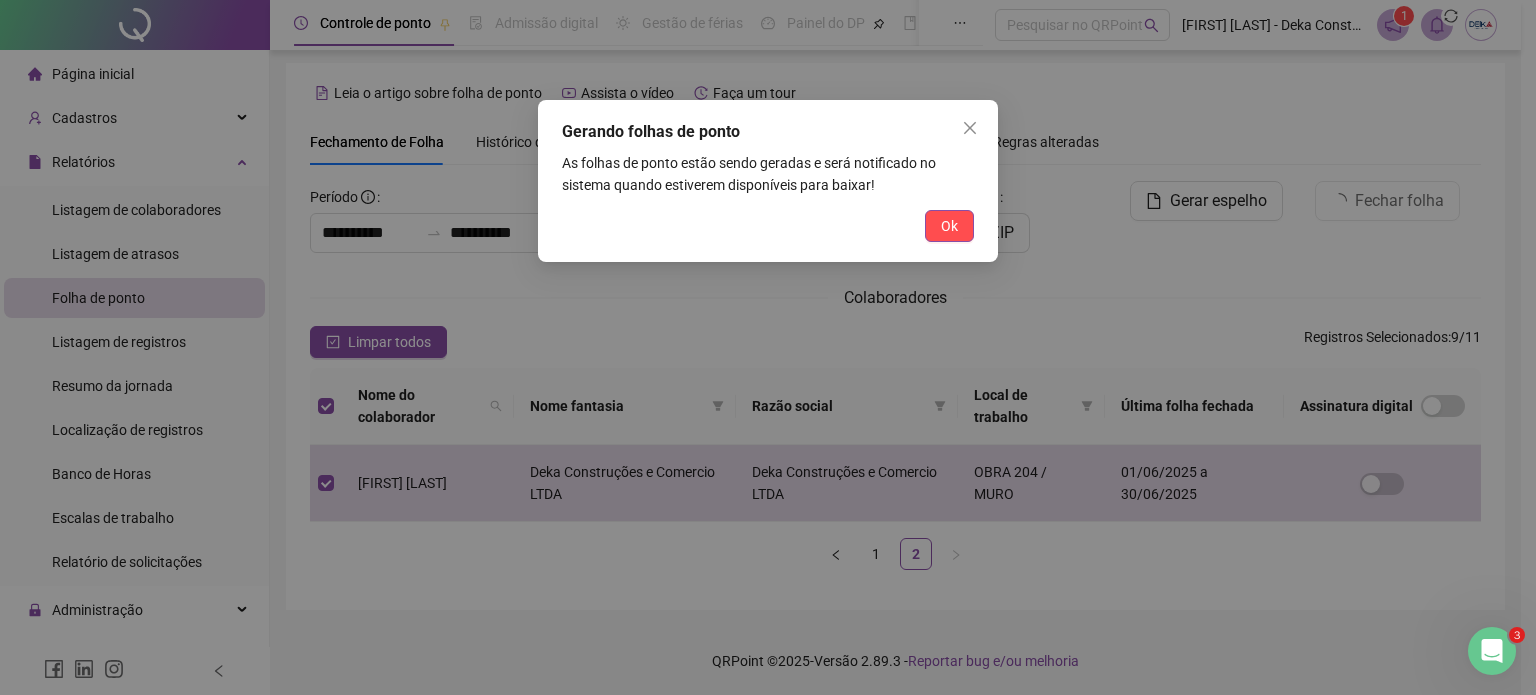 click on "Ok" at bounding box center [768, 226] 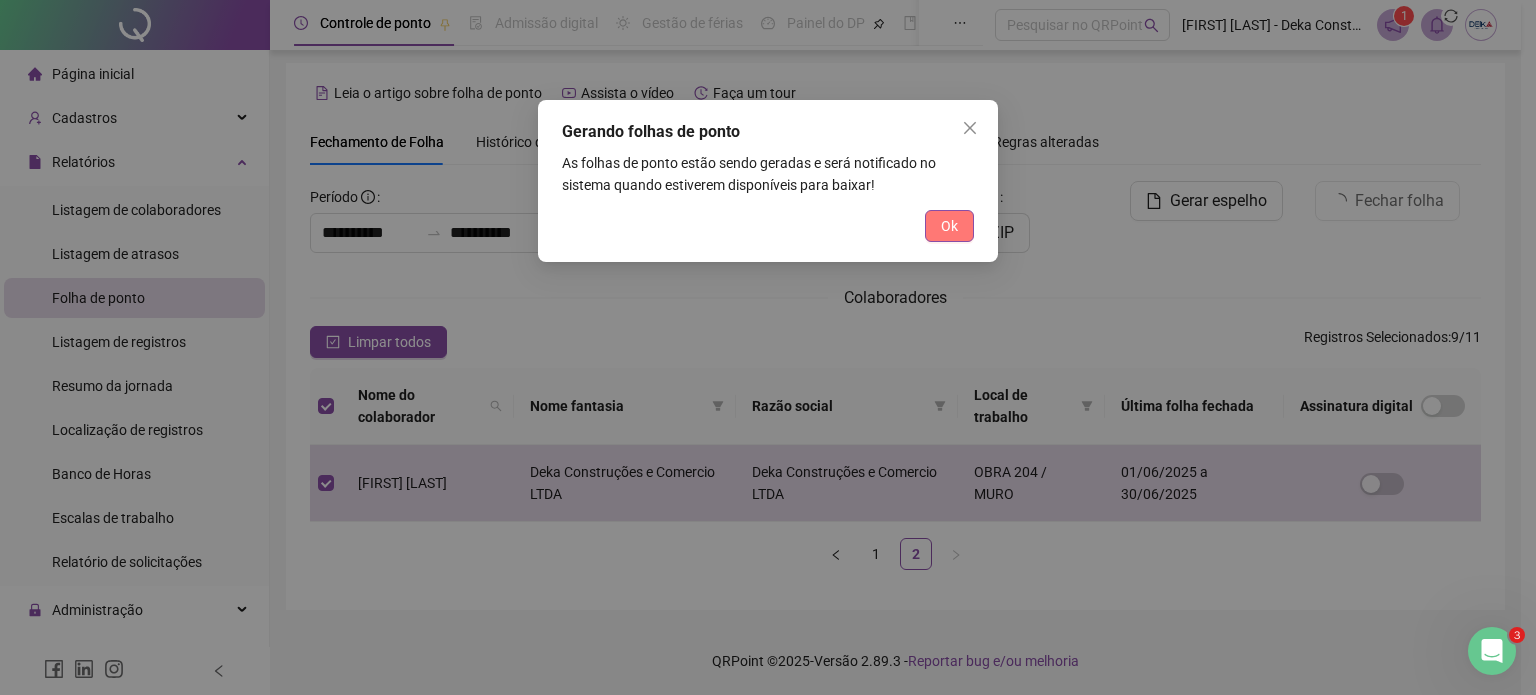 click on "Ok" at bounding box center (949, 226) 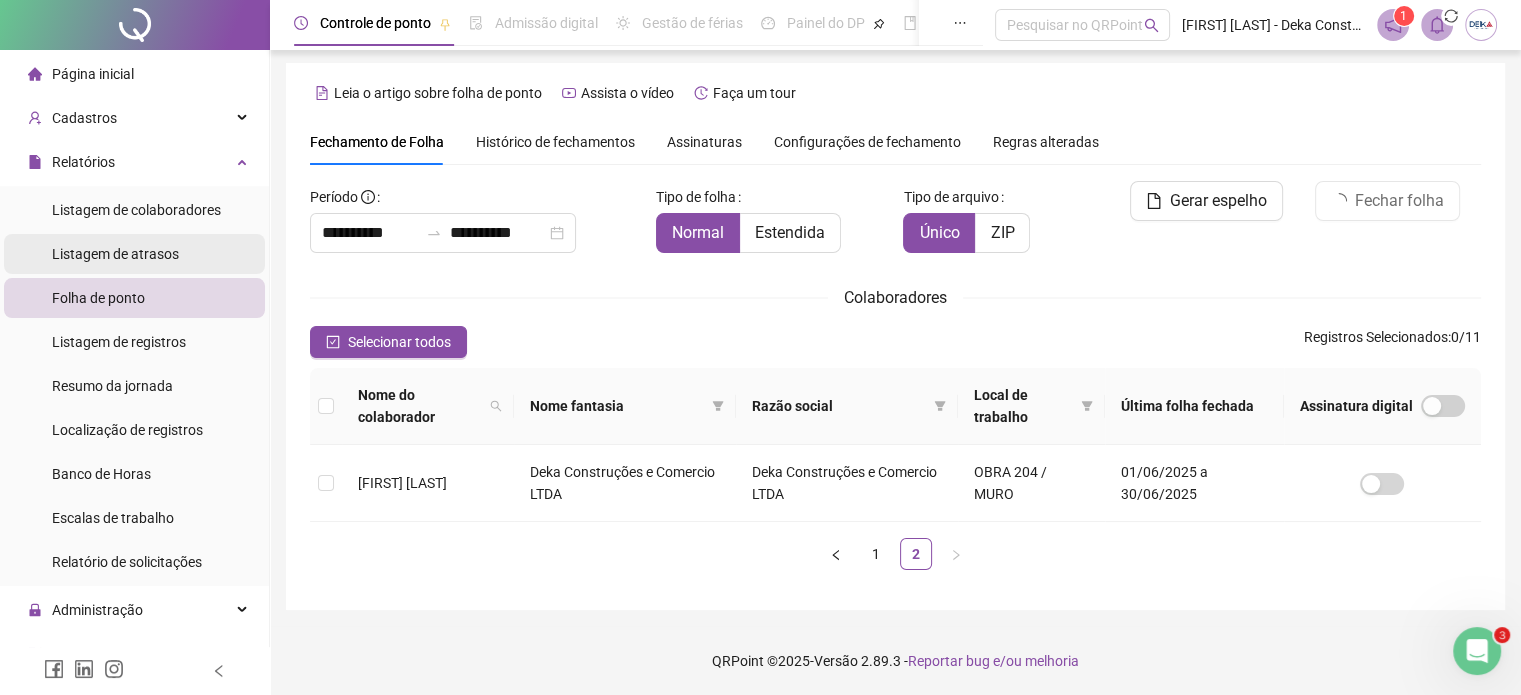 click on "Listagem de atrasos" at bounding box center [115, 254] 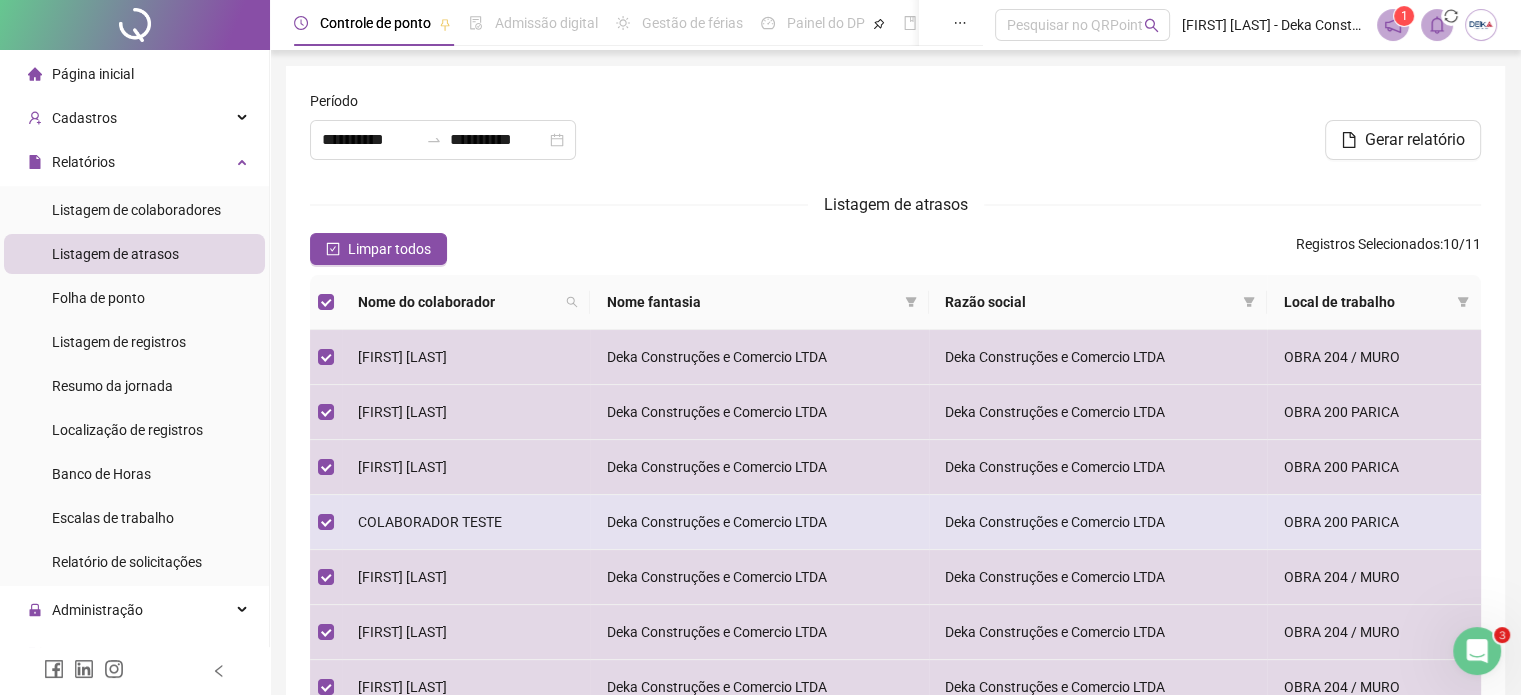 click on "COLABORADOR TESTE" at bounding box center [466, 522] 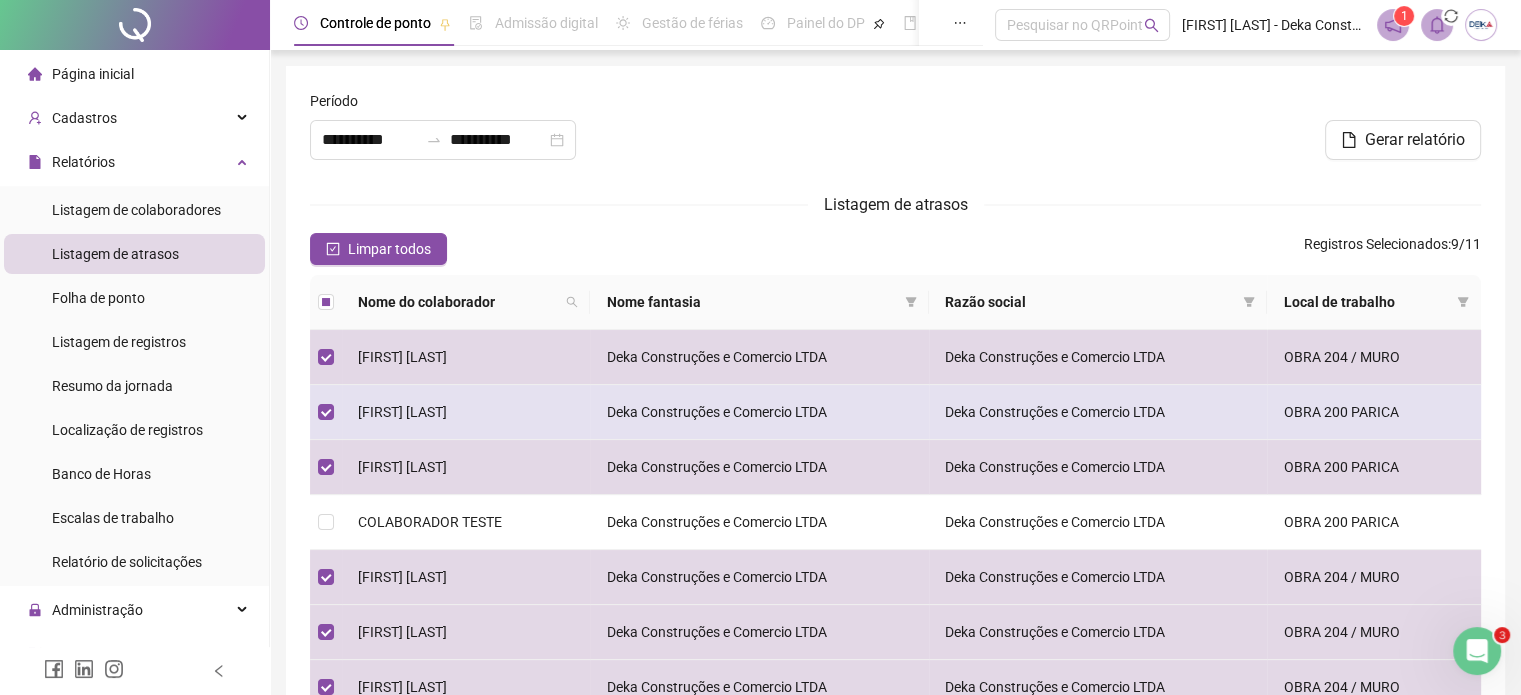 click on "[FIRST] [LAST]" at bounding box center (402, 412) 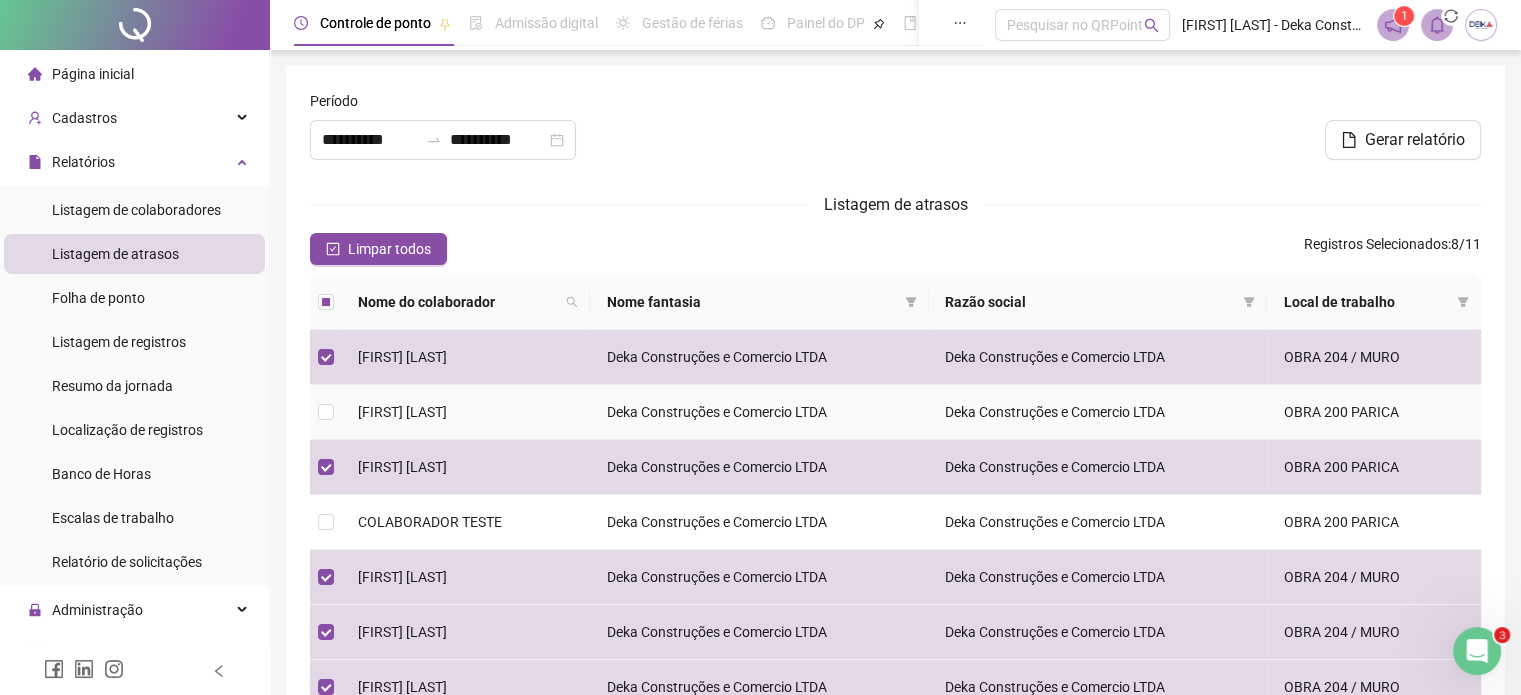 click on "[FIRST] [LAST]" at bounding box center [402, 412] 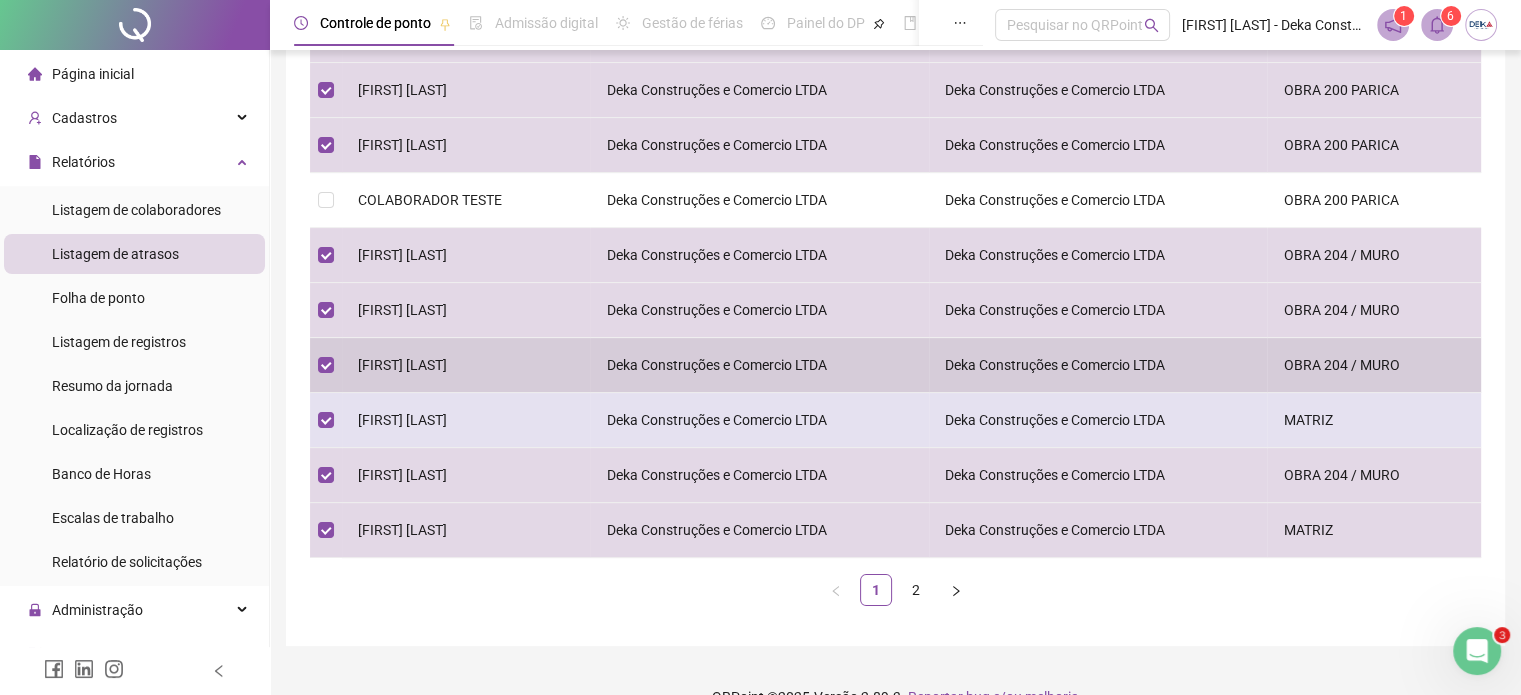 scroll, scrollTop: 356, scrollLeft: 0, axis: vertical 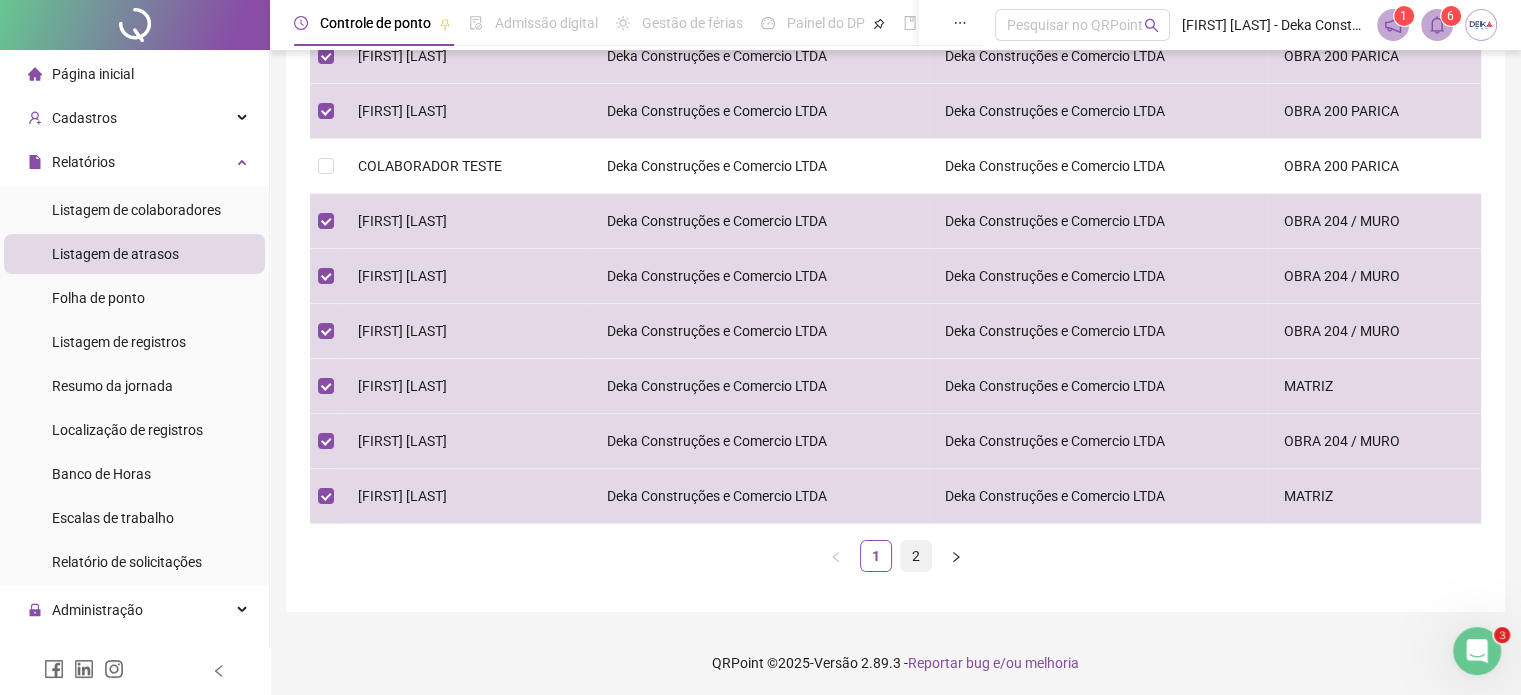 click on "2" at bounding box center [916, 556] 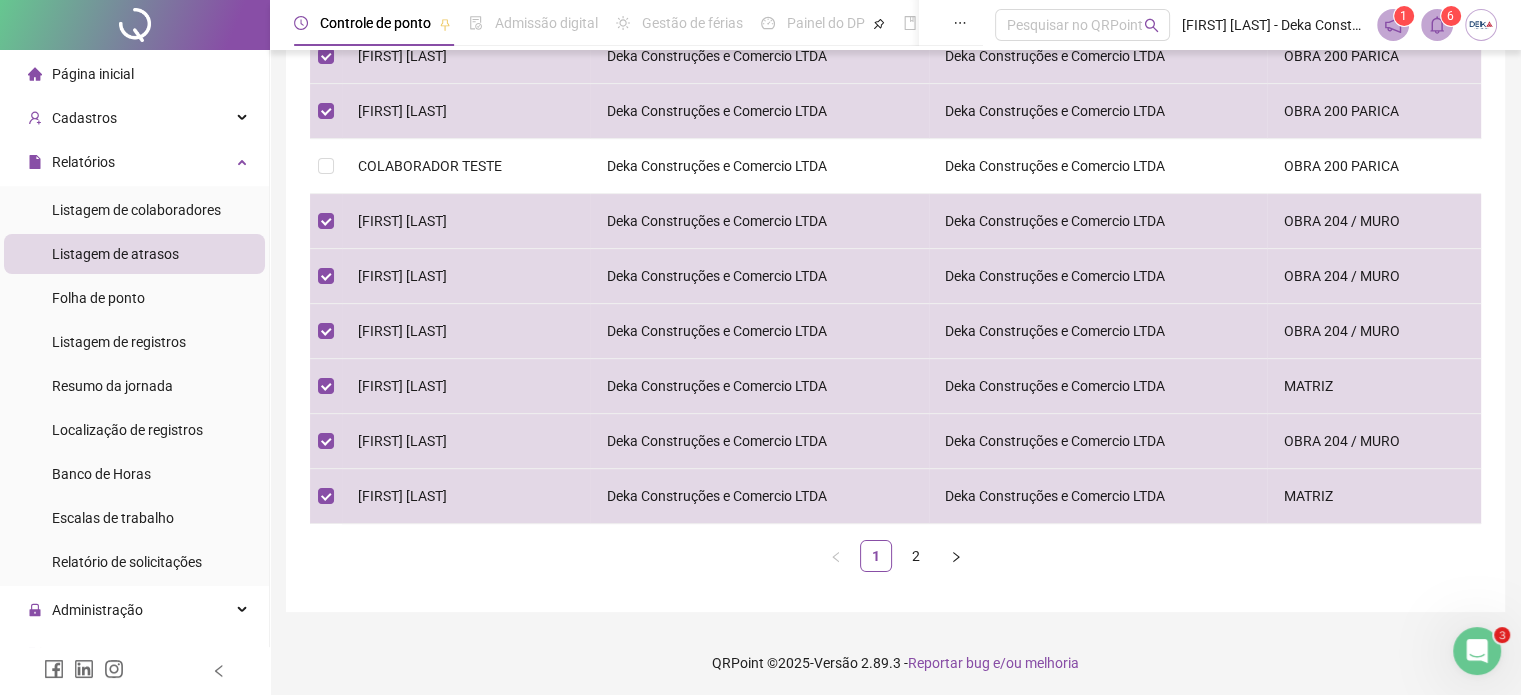 scroll, scrollTop: 0, scrollLeft: 0, axis: both 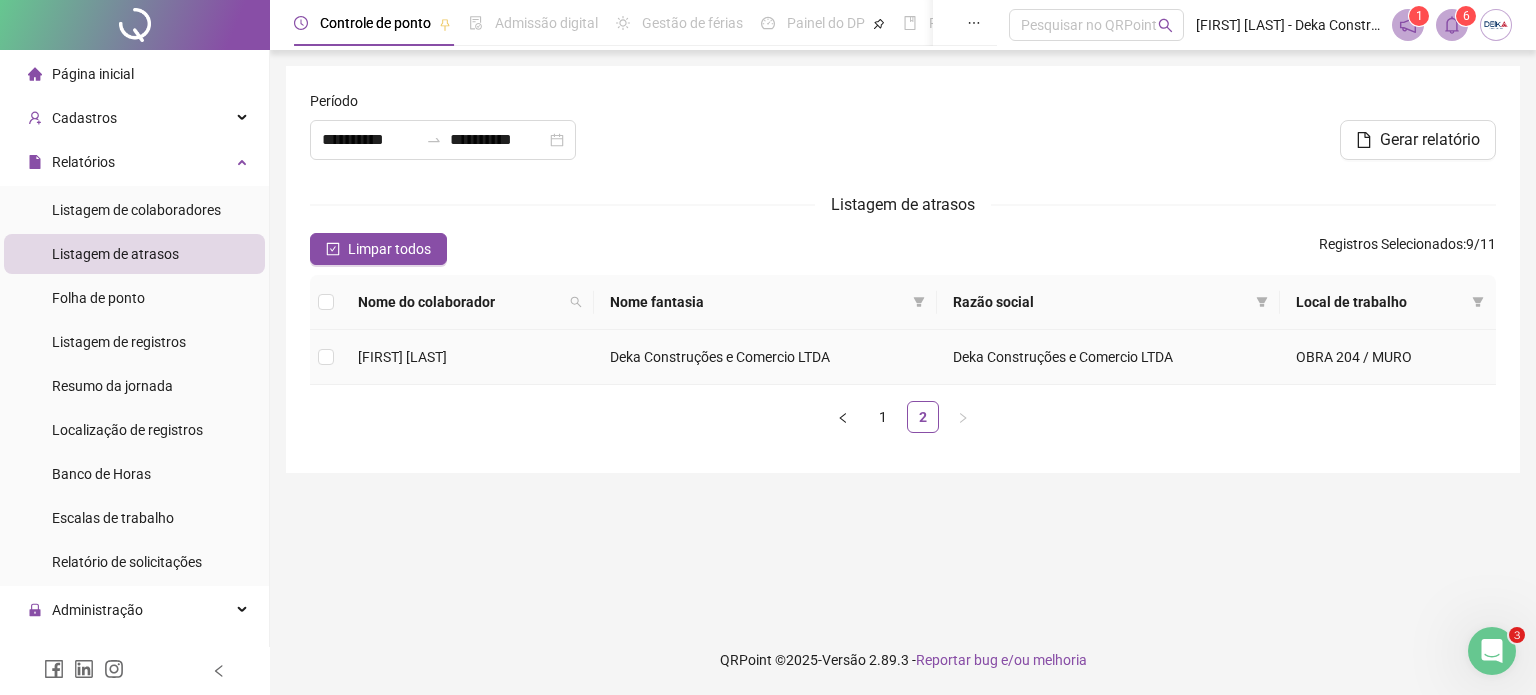 click on "[FIRST] [LAST]" at bounding box center (402, 357) 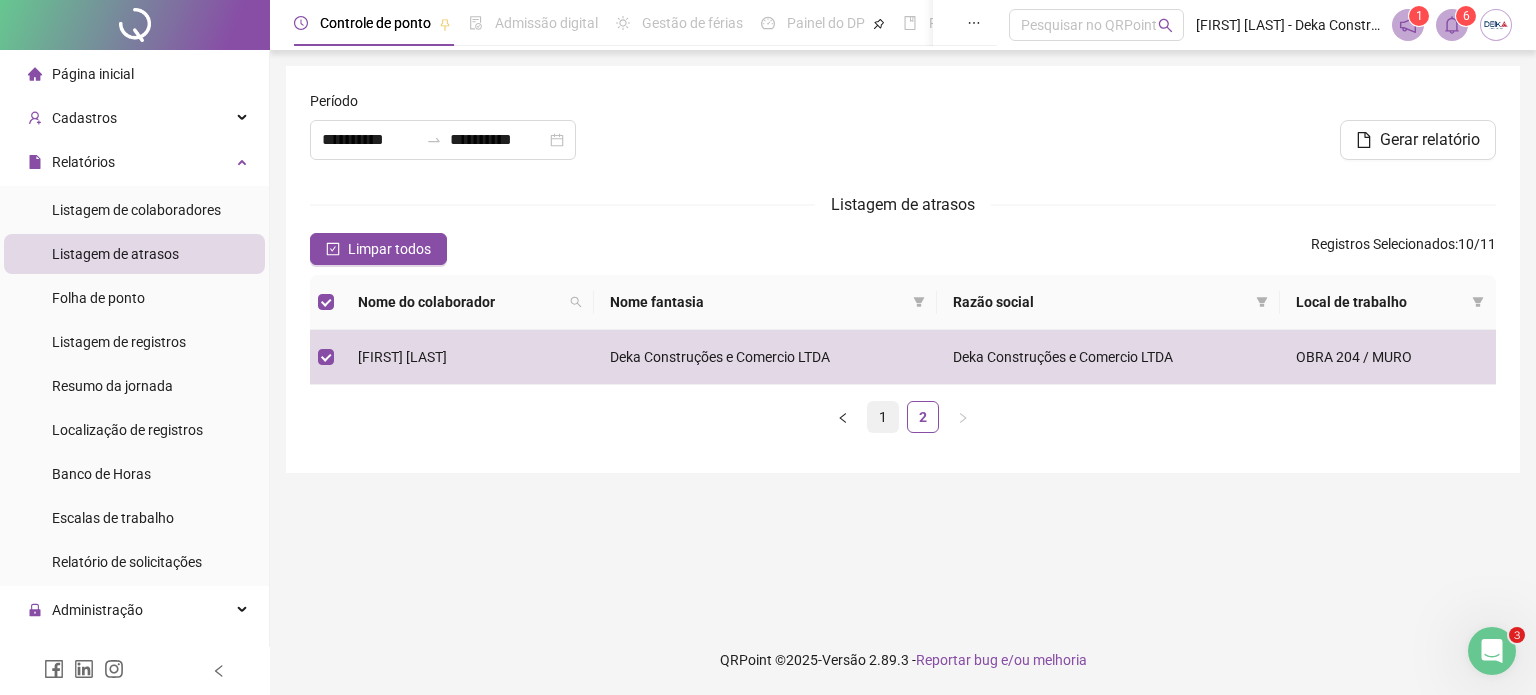 click on "1" at bounding box center (883, 417) 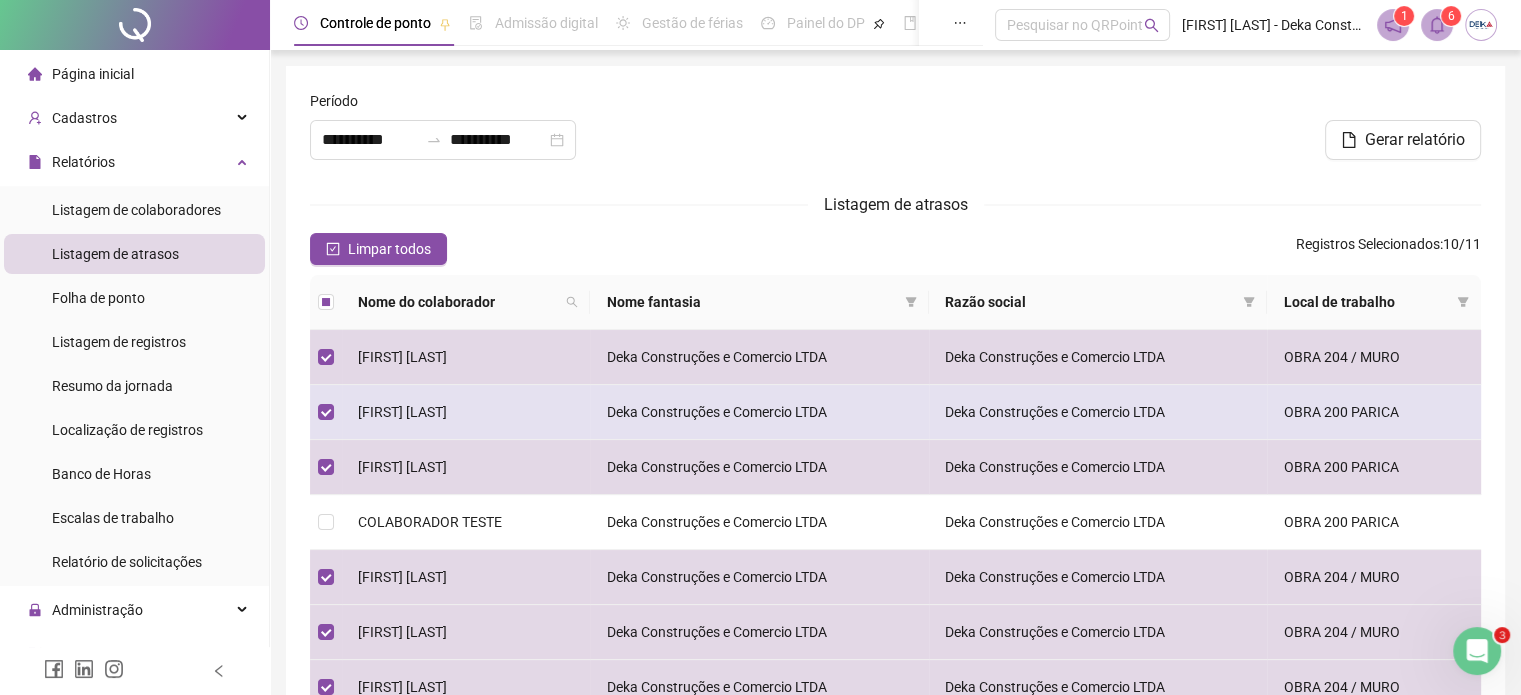 click on "[FIRST] [LAST]" at bounding box center (402, 412) 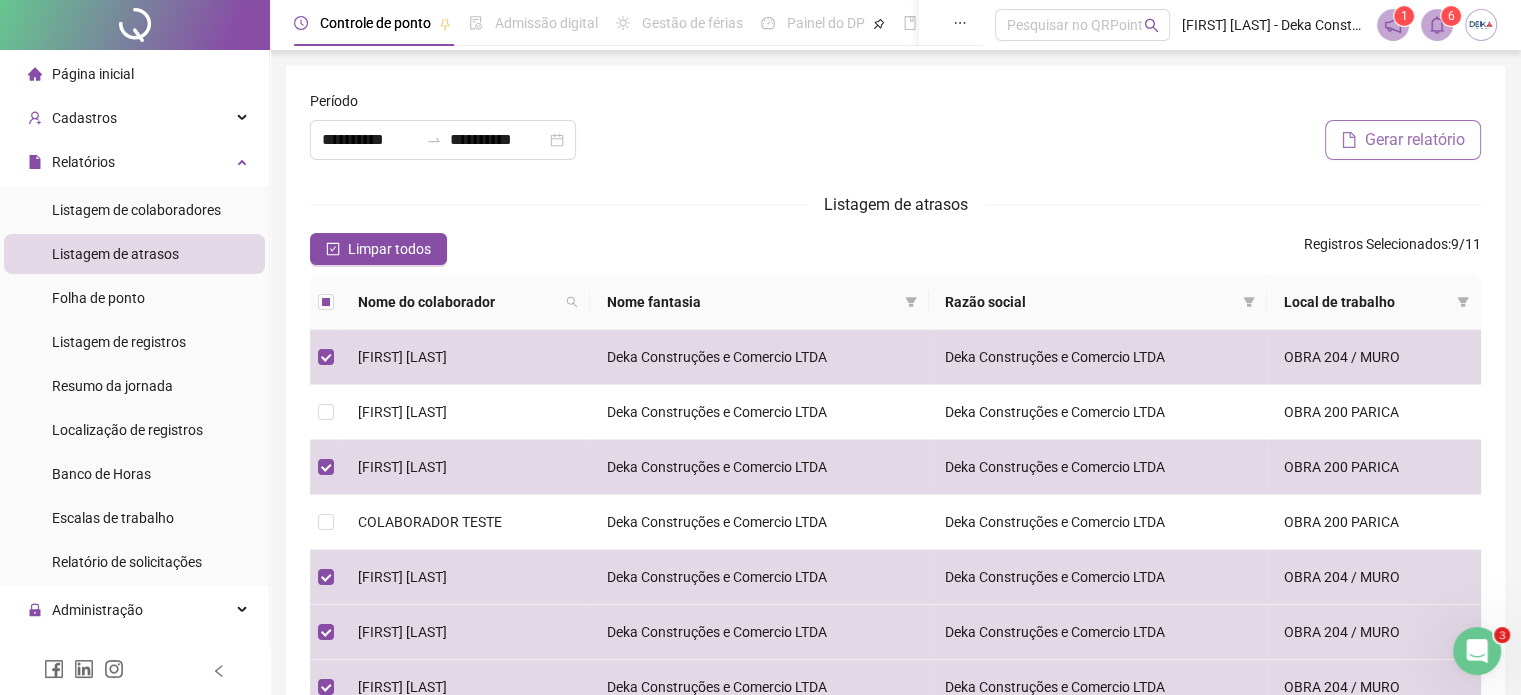 click on "Gerar relatório" at bounding box center [1415, 140] 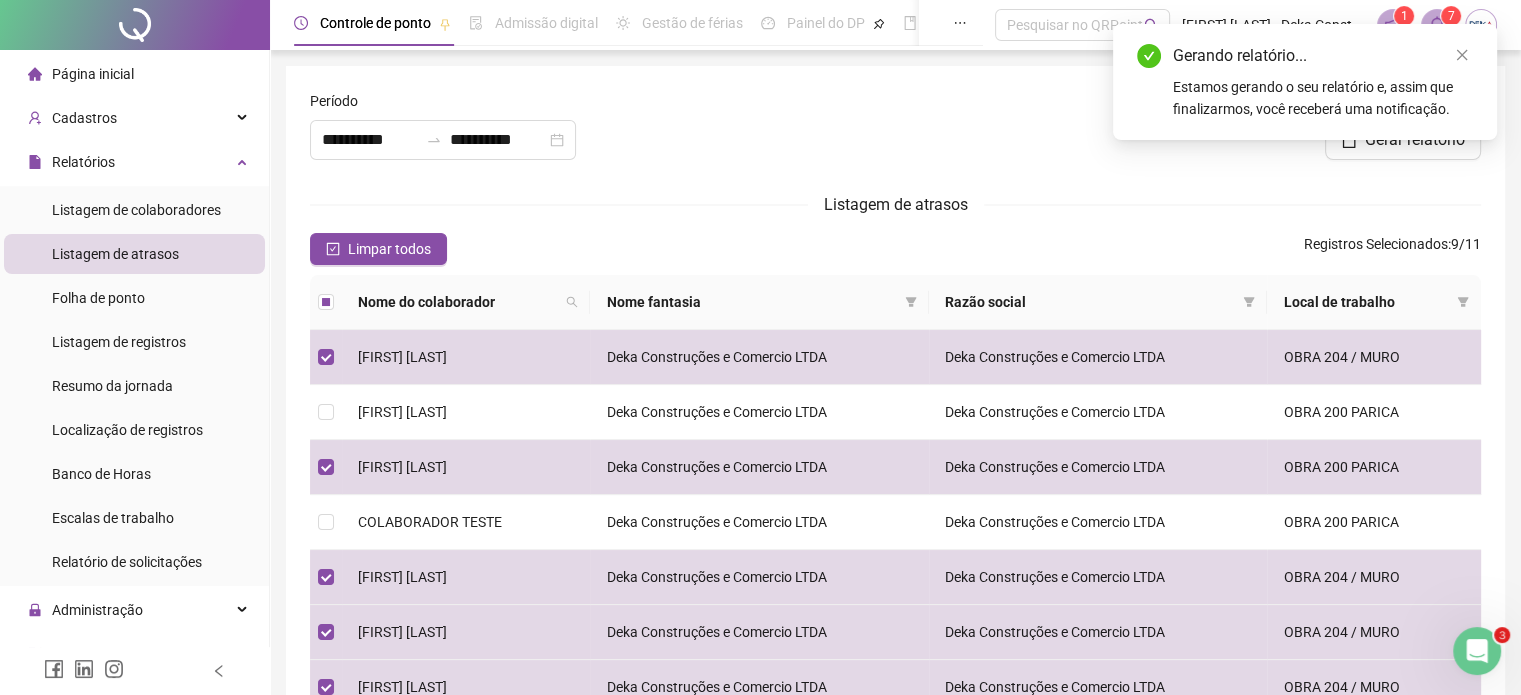 click on "Listagem de atrasos" at bounding box center [895, 204] 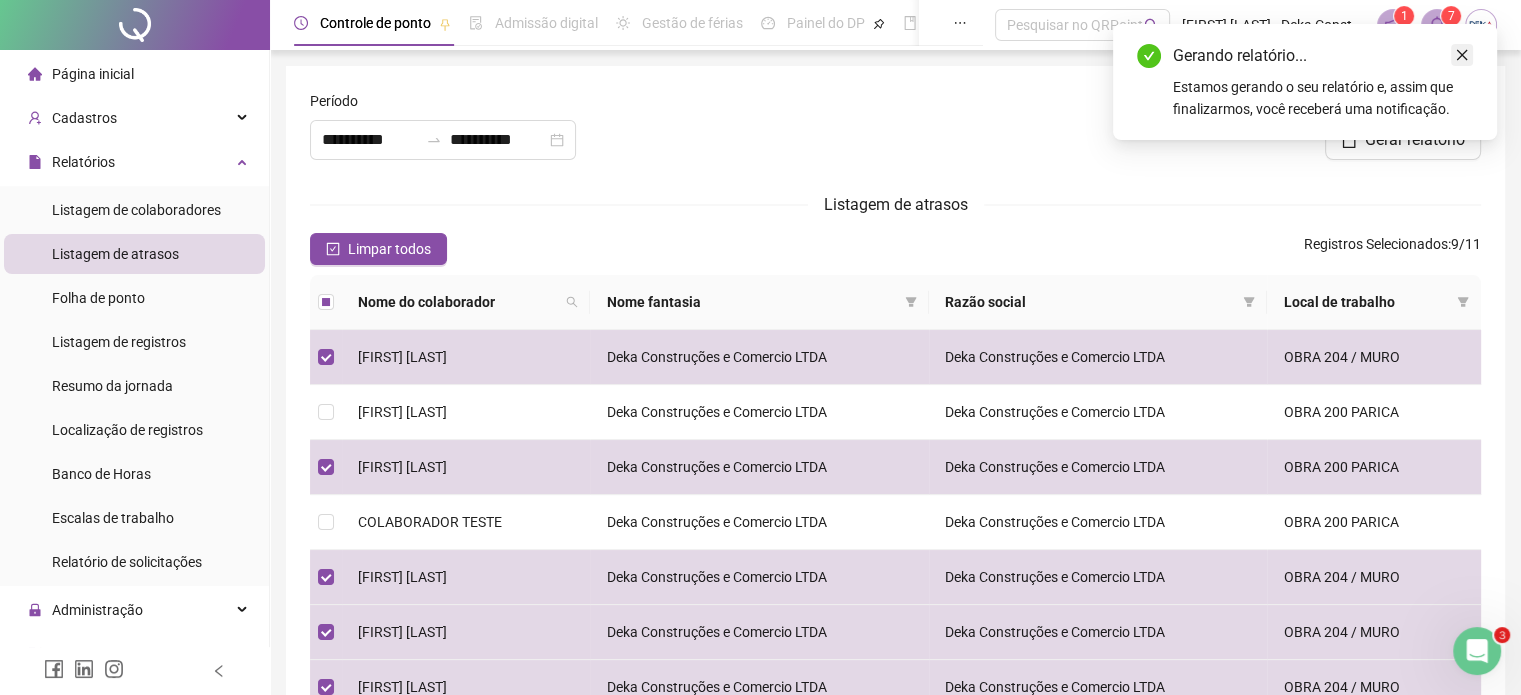 click 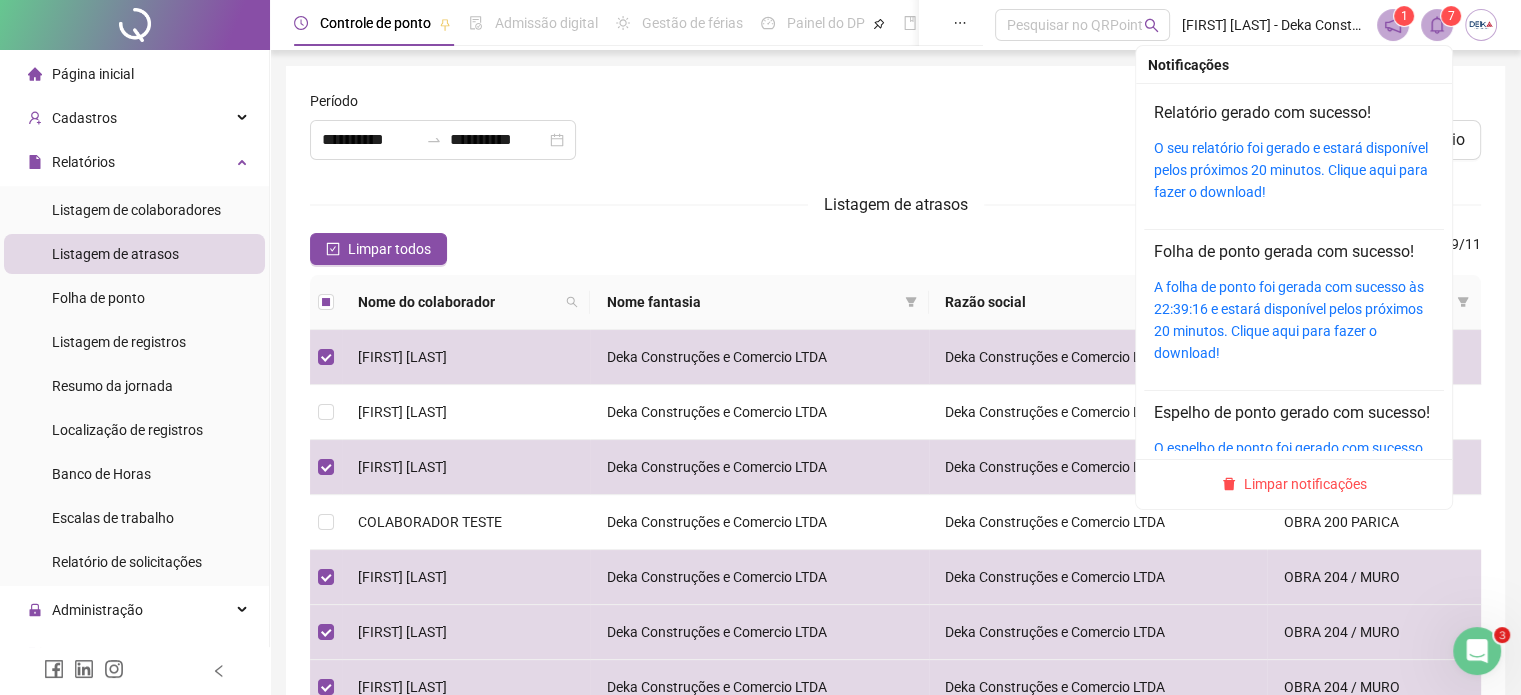 click 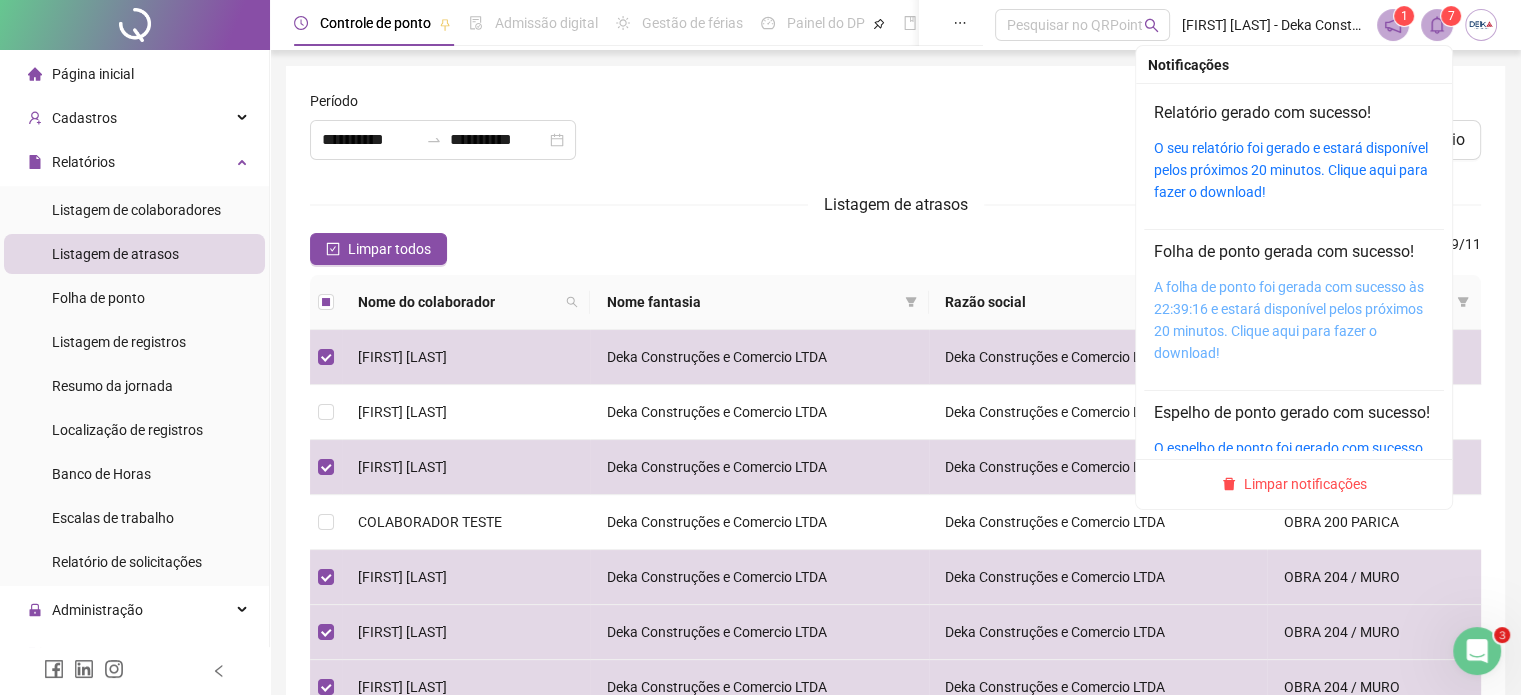 click on "A folha de ponto foi gerada com sucesso às 22:39:16 e estará disponível pelos próximos 20 minutos.
Clique aqui para fazer o download!" at bounding box center [1289, 320] 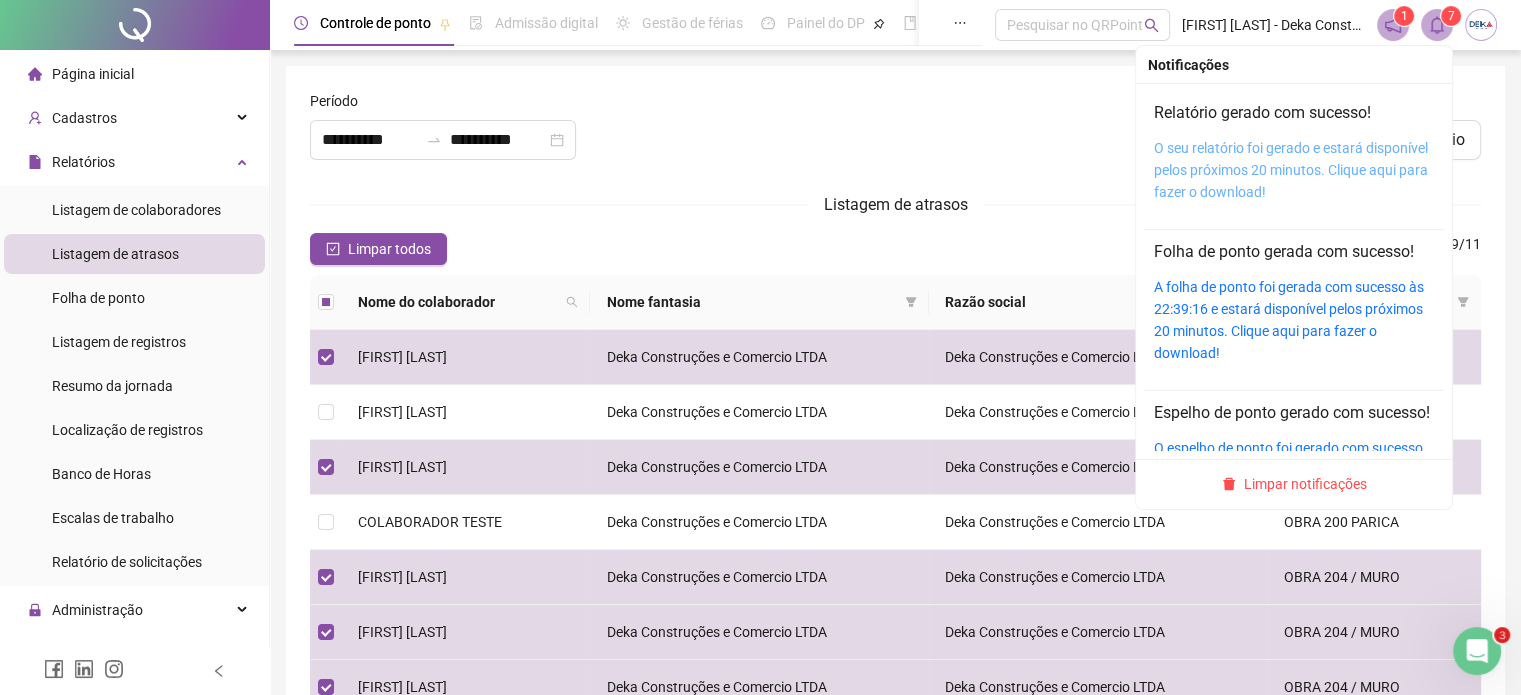 click on "O seu relatório foi gerado e estará disponível pelos próximos 20 minutos.
Clique aqui para fazer o download!" at bounding box center [1294, 170] 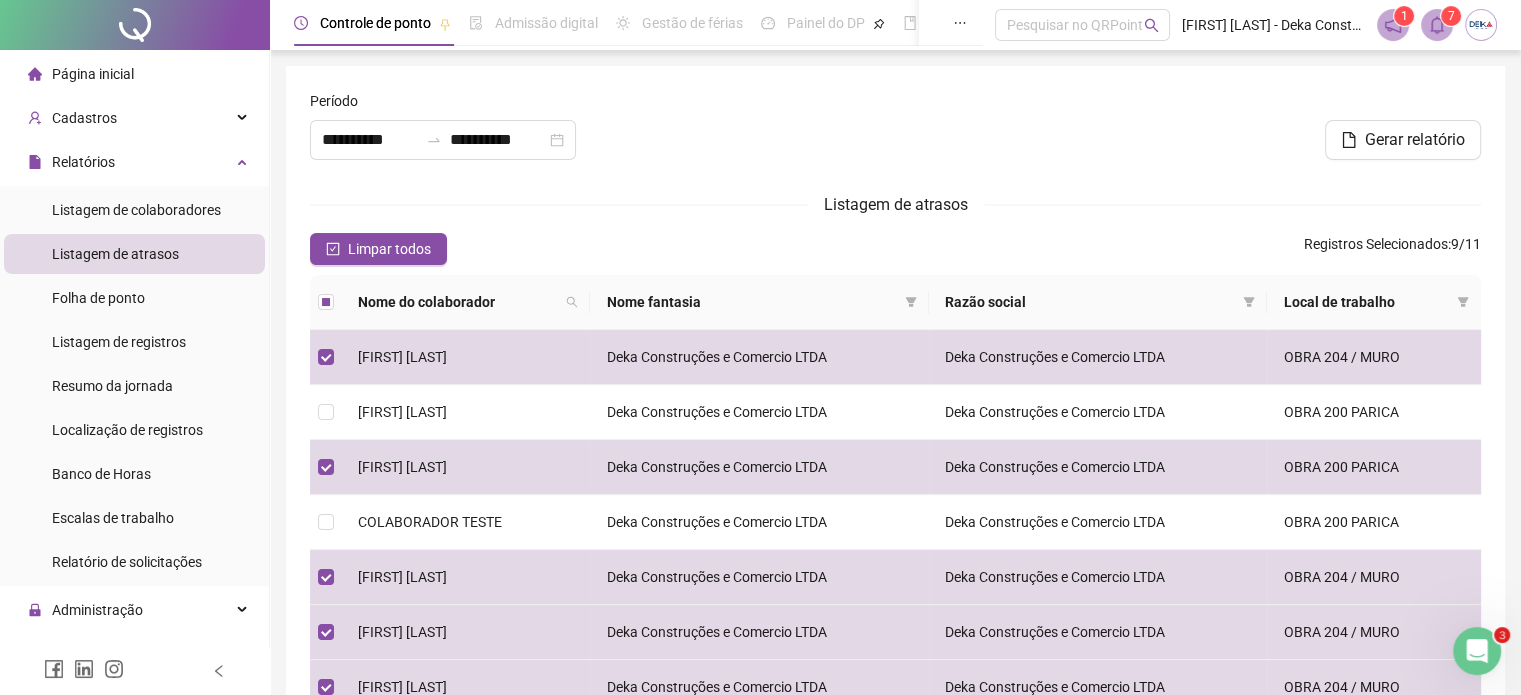 drag, startPoint x: 1012, startPoint y: 124, endPoint x: 1007, endPoint y: 110, distance: 14.866069 